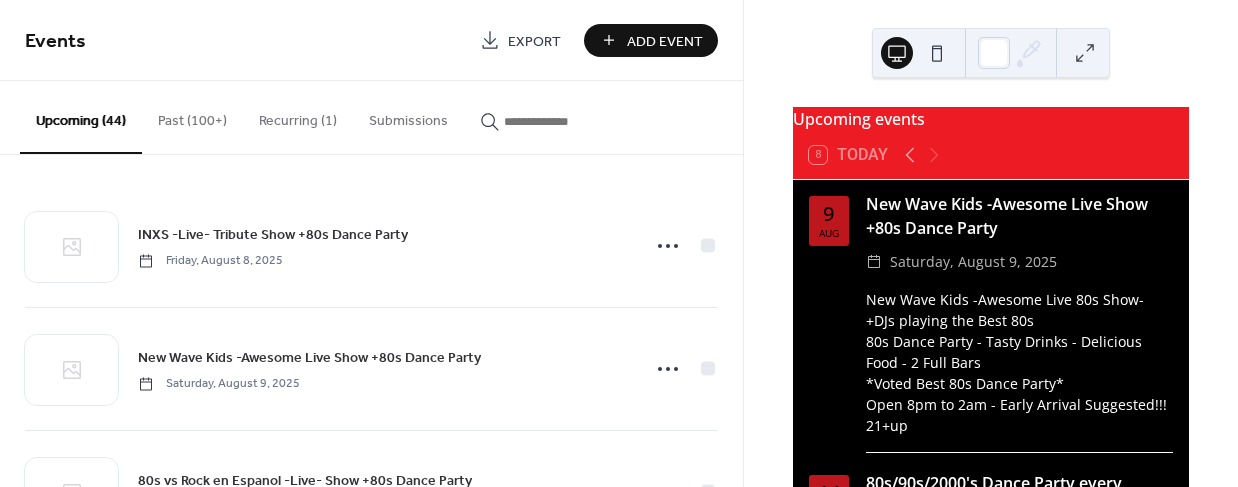 scroll, scrollTop: 0, scrollLeft: 0, axis: both 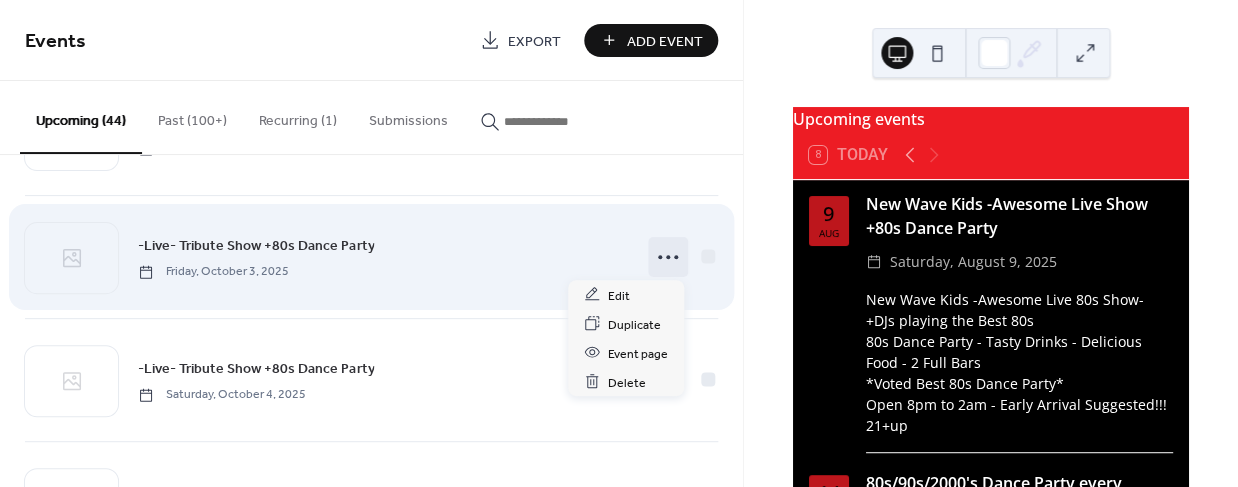 click 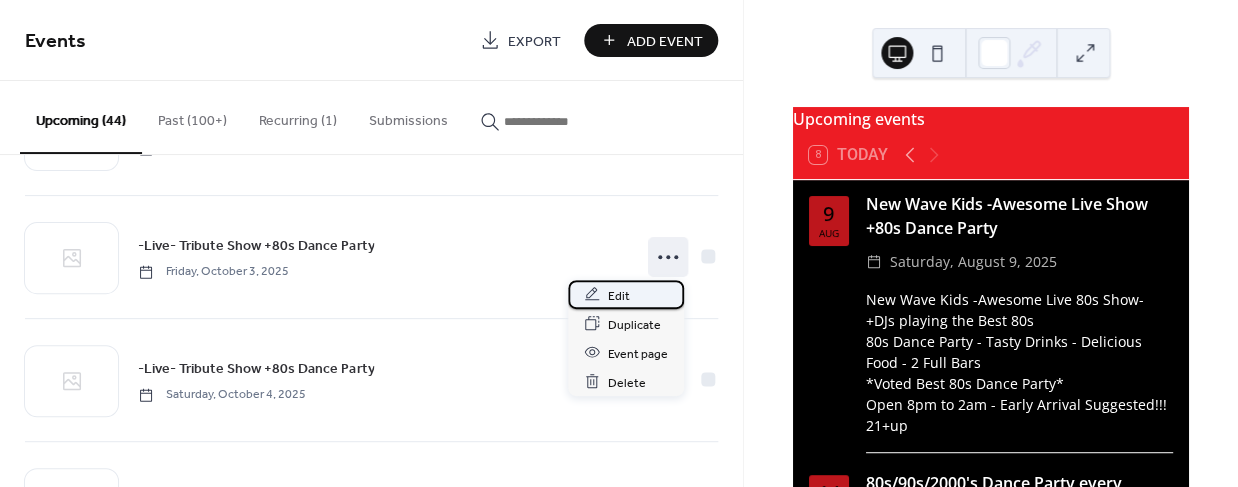 click on "Edit" at bounding box center (619, 295) 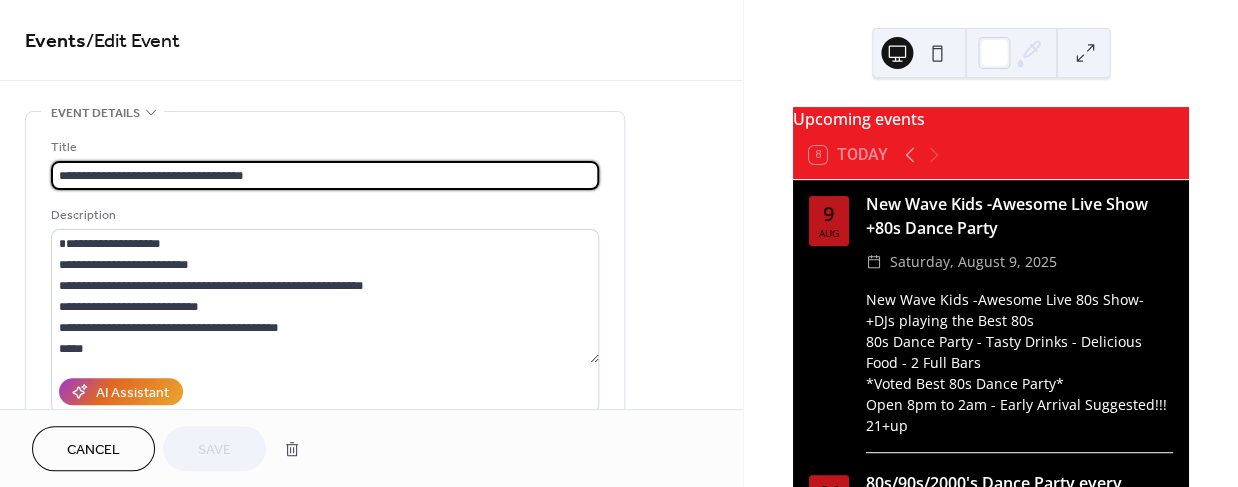 click on "**********" at bounding box center (325, 175) 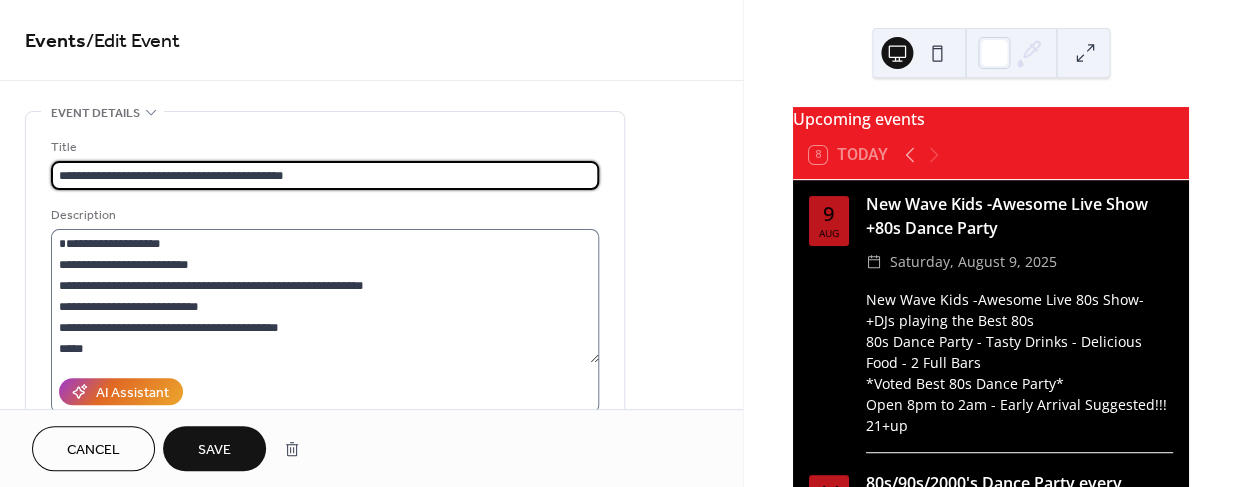 type on "**********" 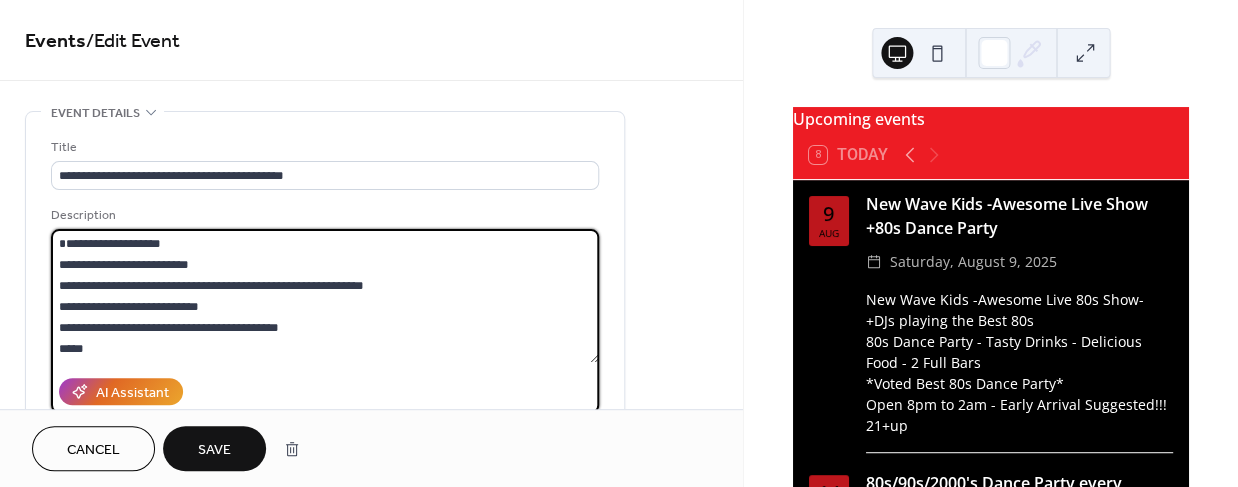 click on "**********" at bounding box center (325, 296) 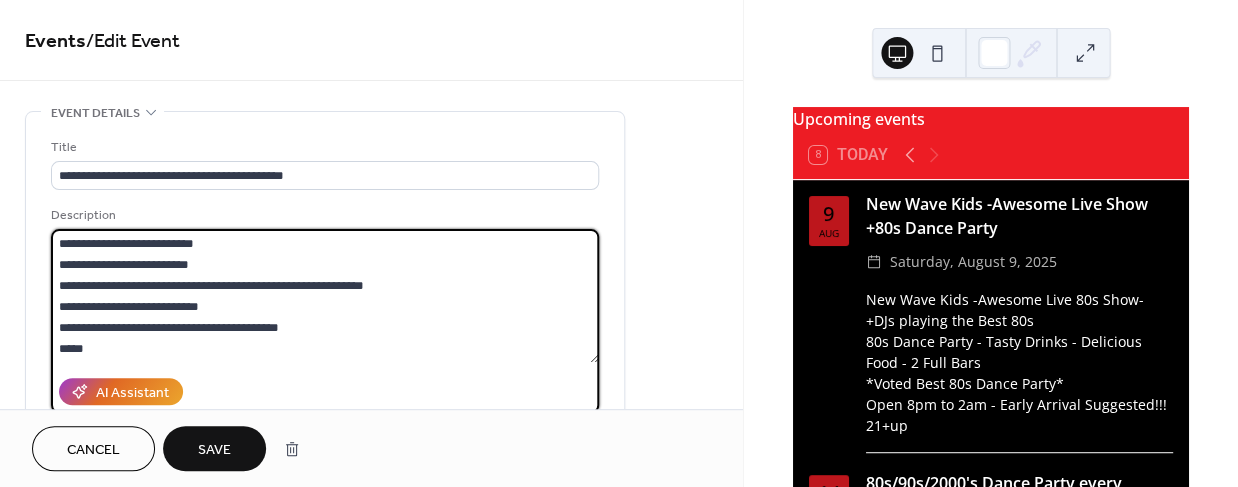 type on "**********" 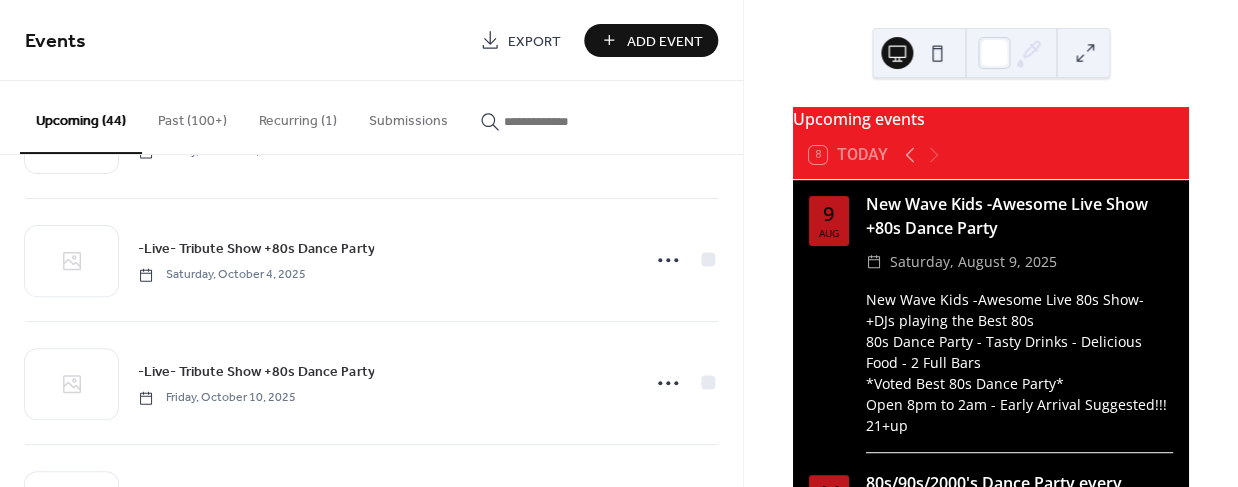 scroll, scrollTop: 2078, scrollLeft: 0, axis: vertical 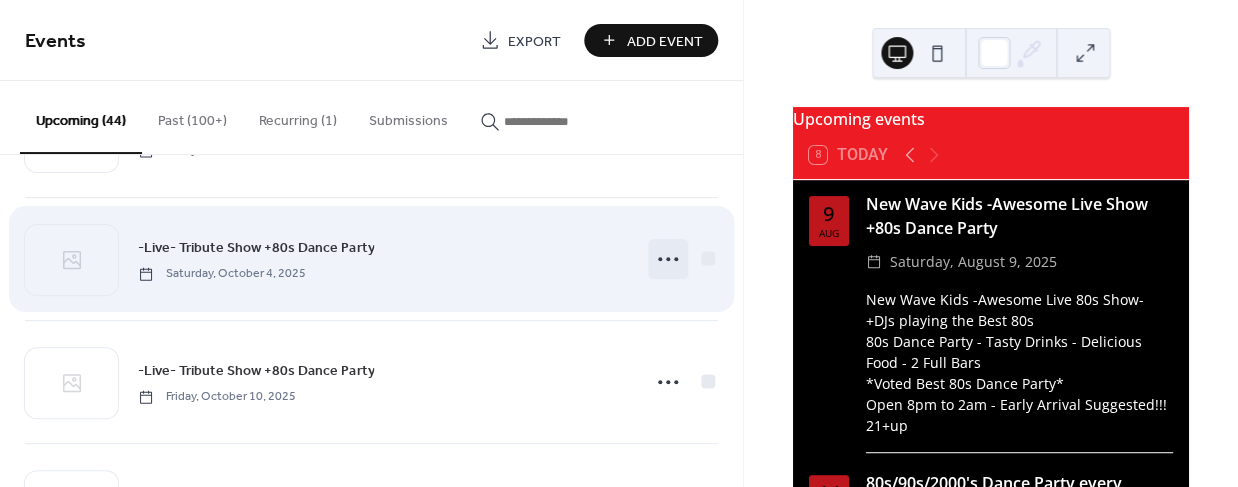 click 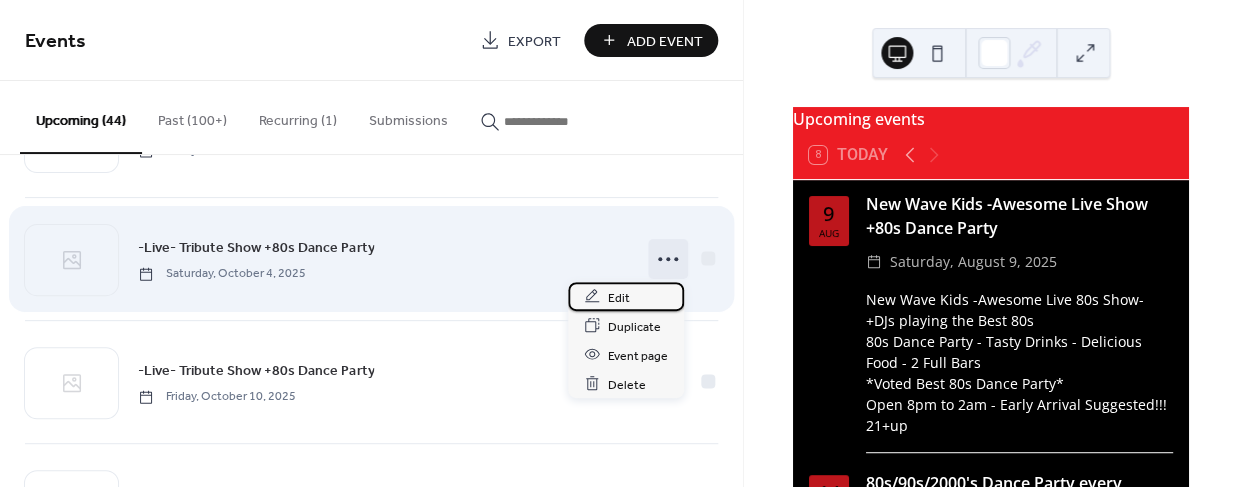 click on "Edit" at bounding box center [619, 297] 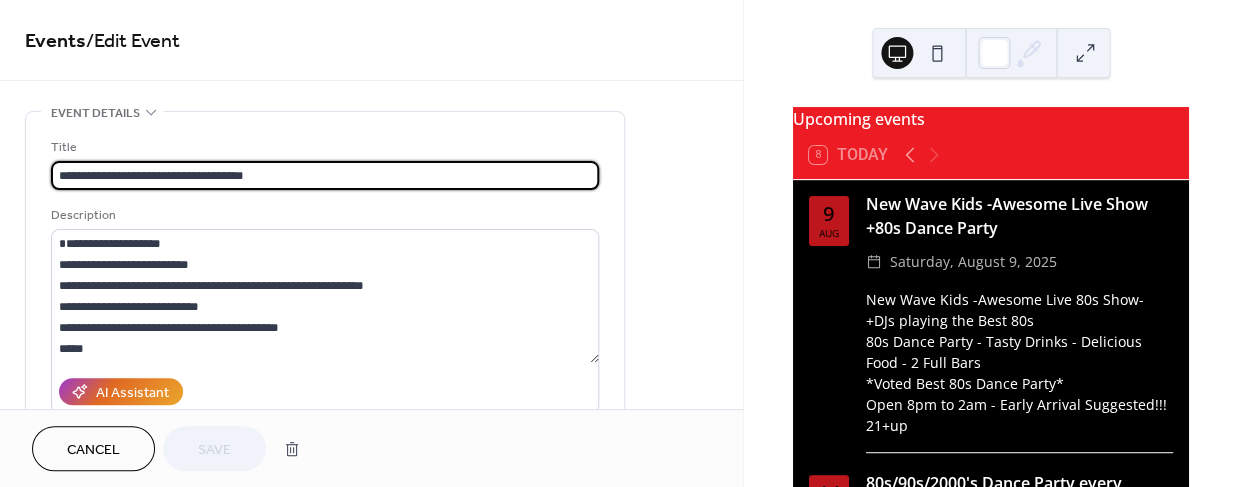 click on "**********" at bounding box center (325, 175) 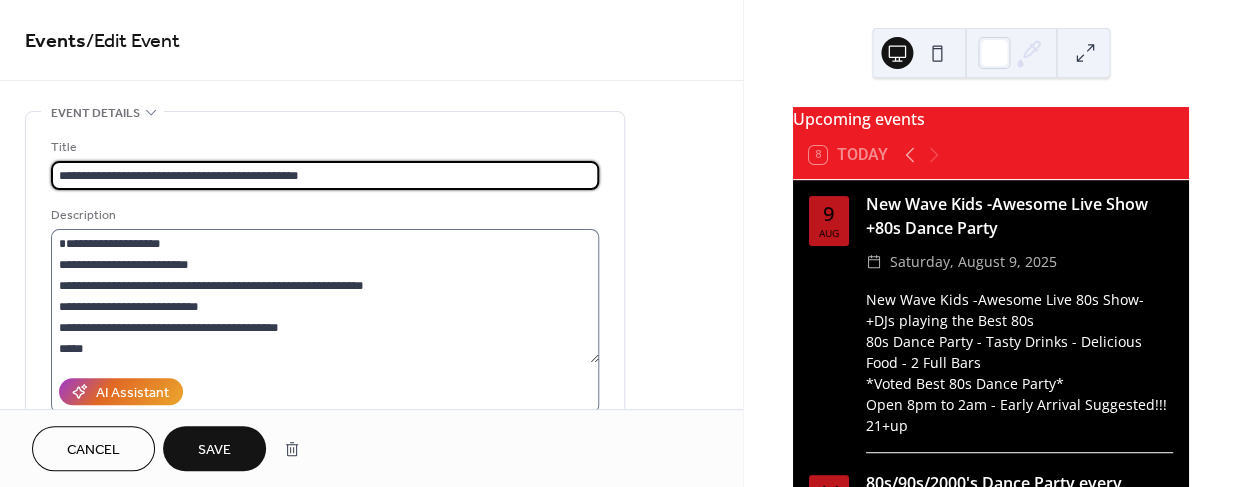 type on "**********" 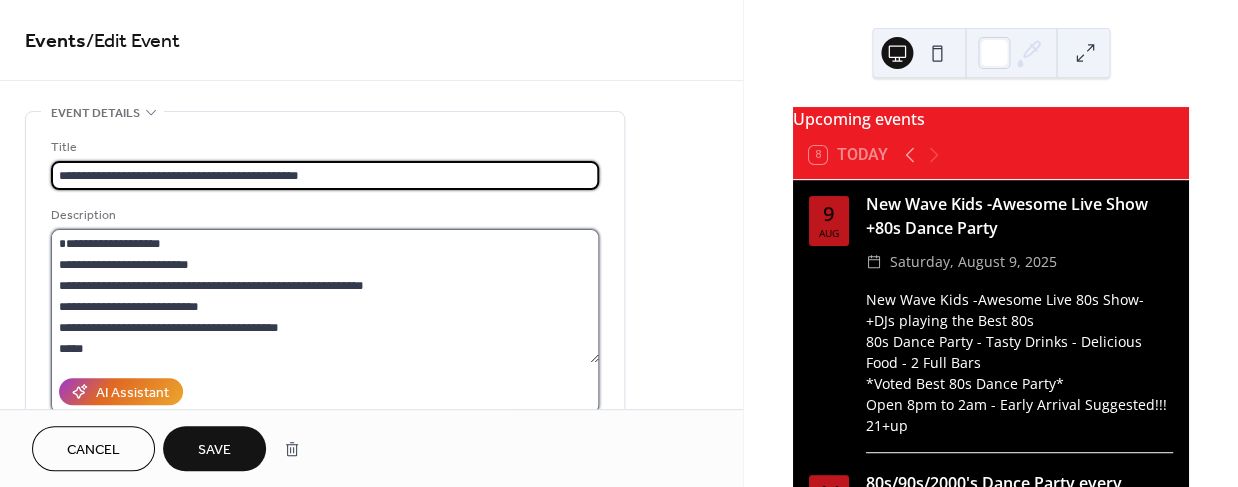 click on "**********" at bounding box center (325, 296) 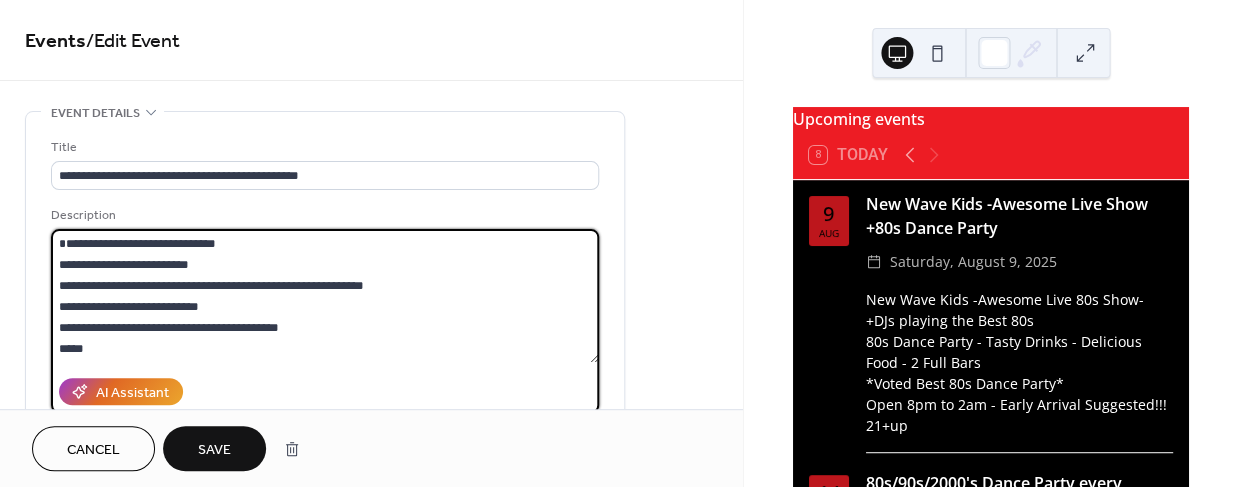 type on "**********" 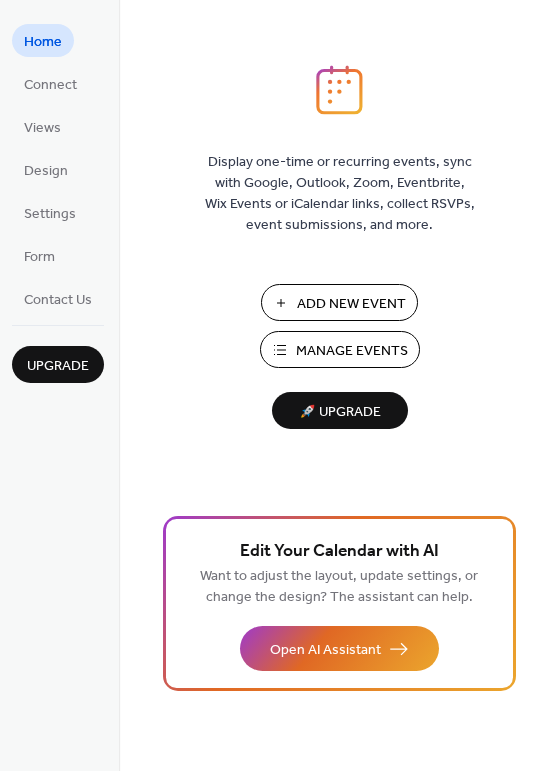 scroll, scrollTop: 0, scrollLeft: 0, axis: both 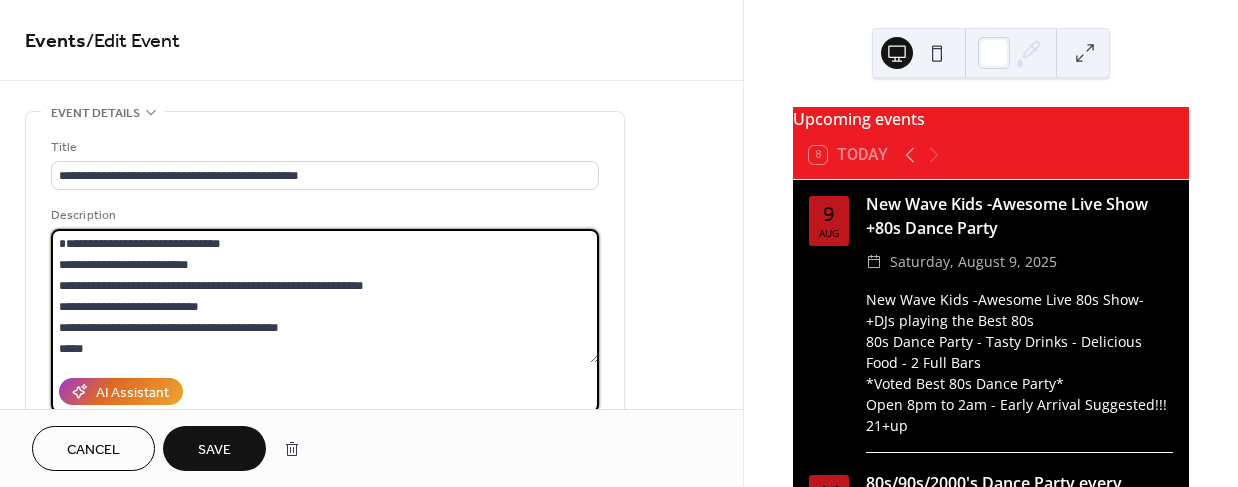 type on "**********" 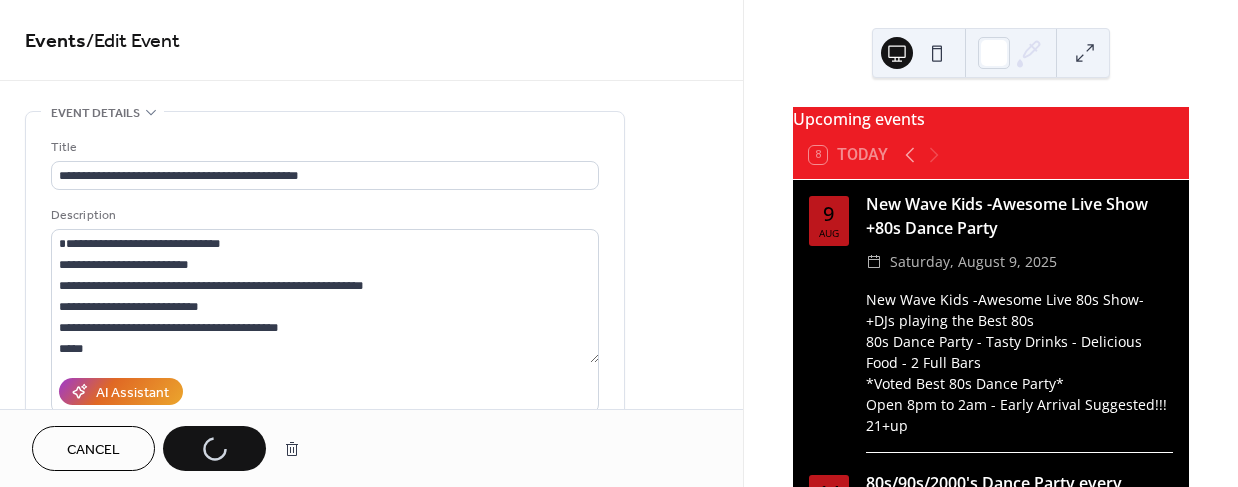 scroll, scrollTop: 0, scrollLeft: 0, axis: both 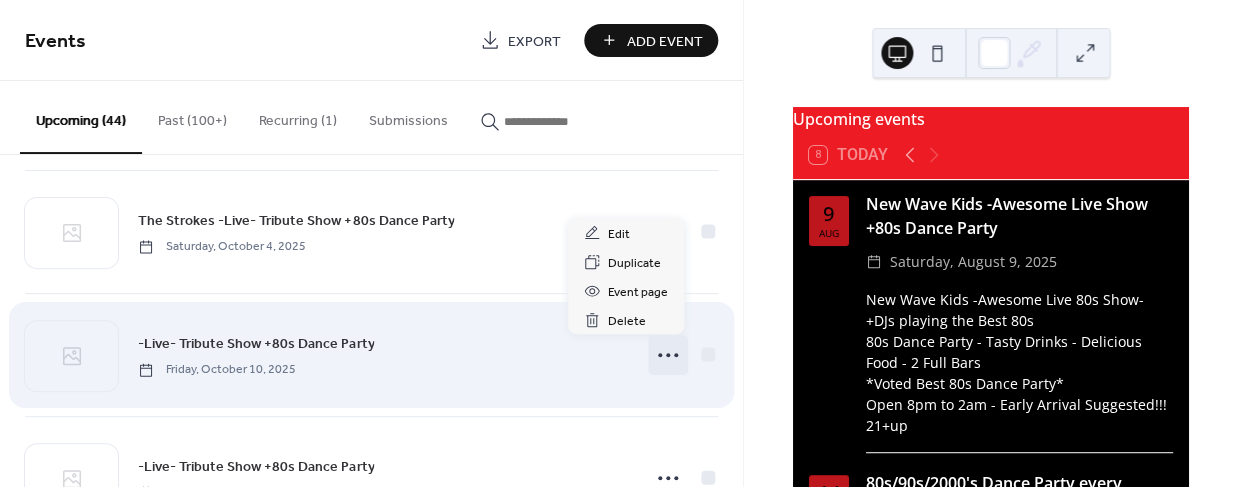 click 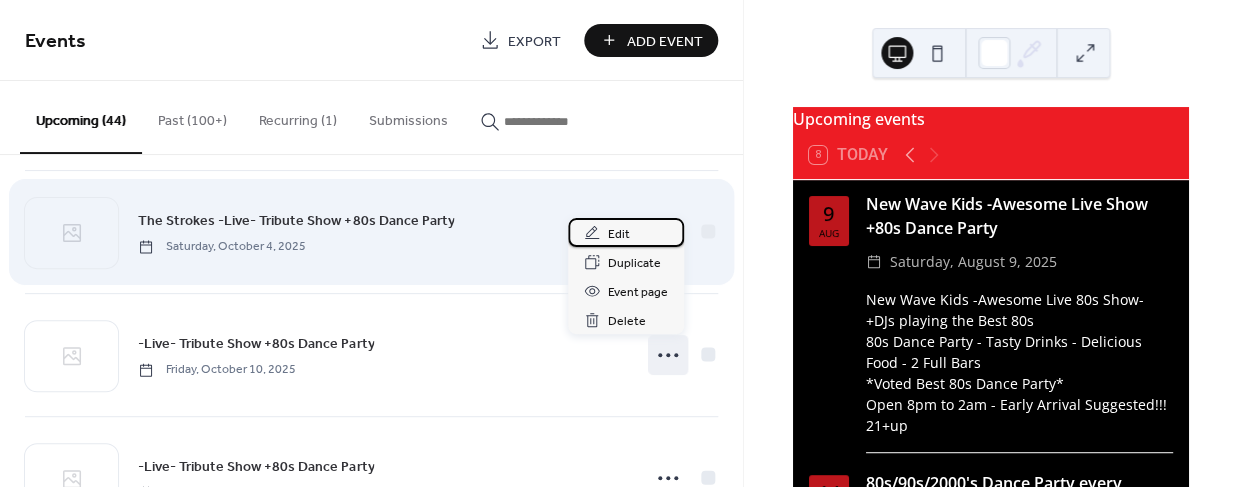 click on "Edit" at bounding box center (619, 234) 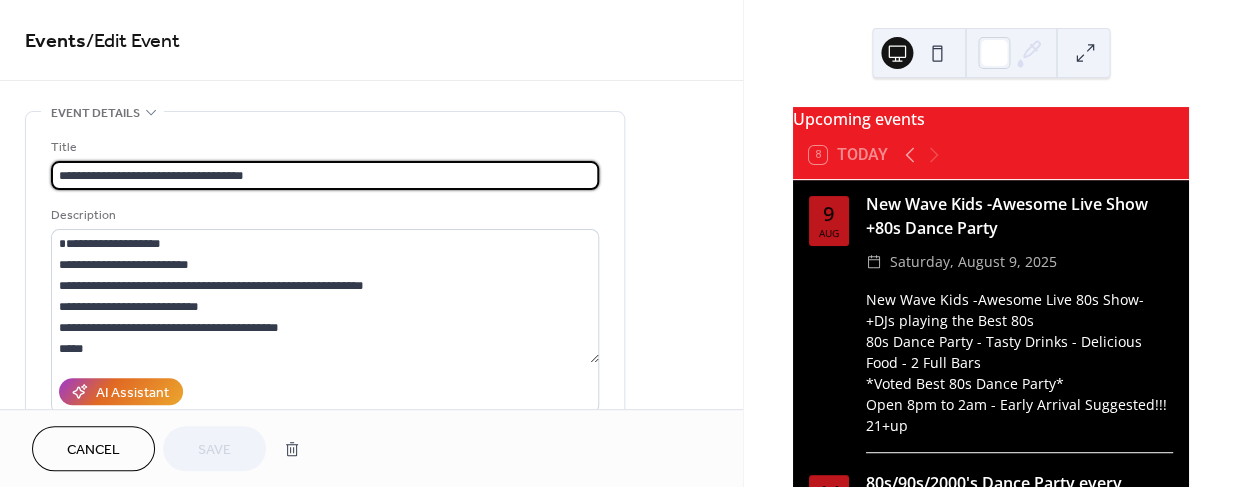 click on "**********" at bounding box center (325, 175) 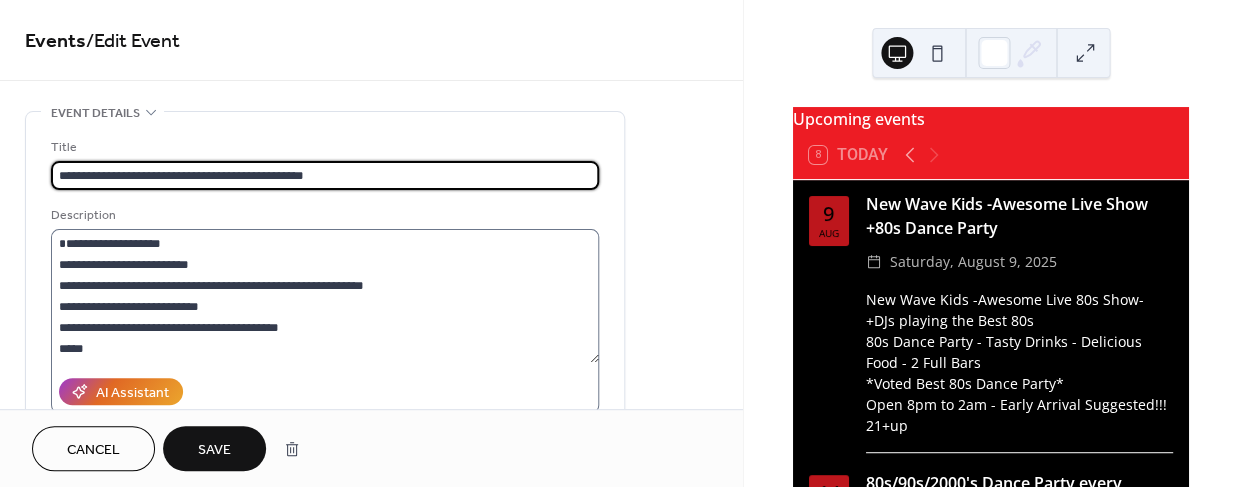 type on "**********" 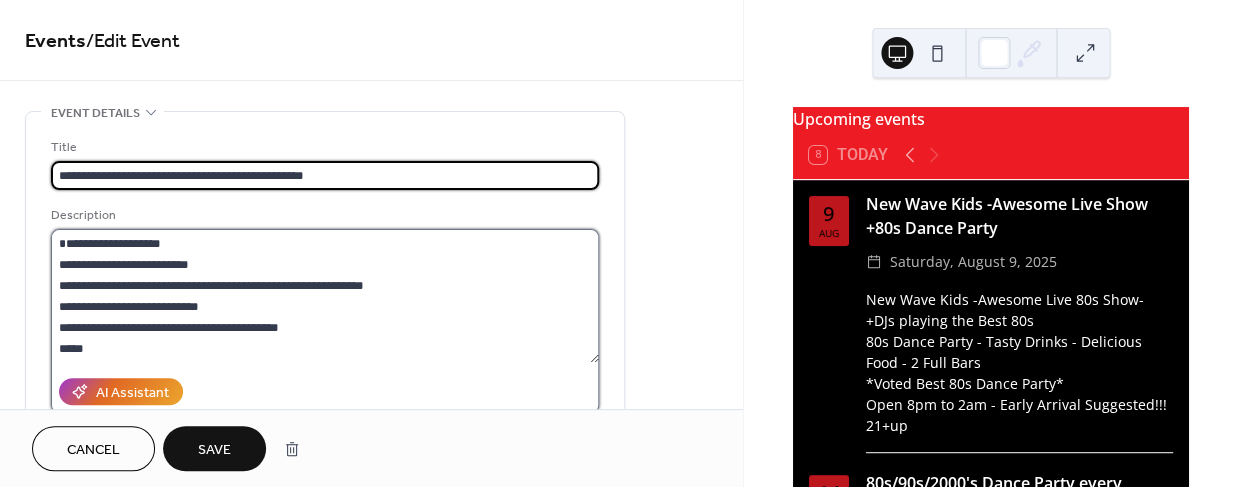 click on "**********" at bounding box center (325, 296) 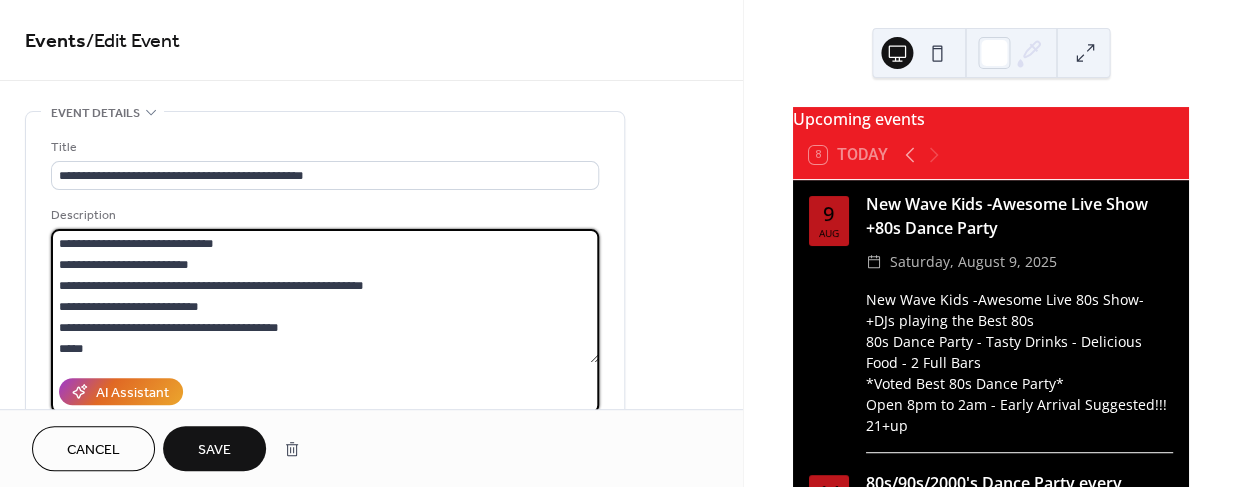 type on "**********" 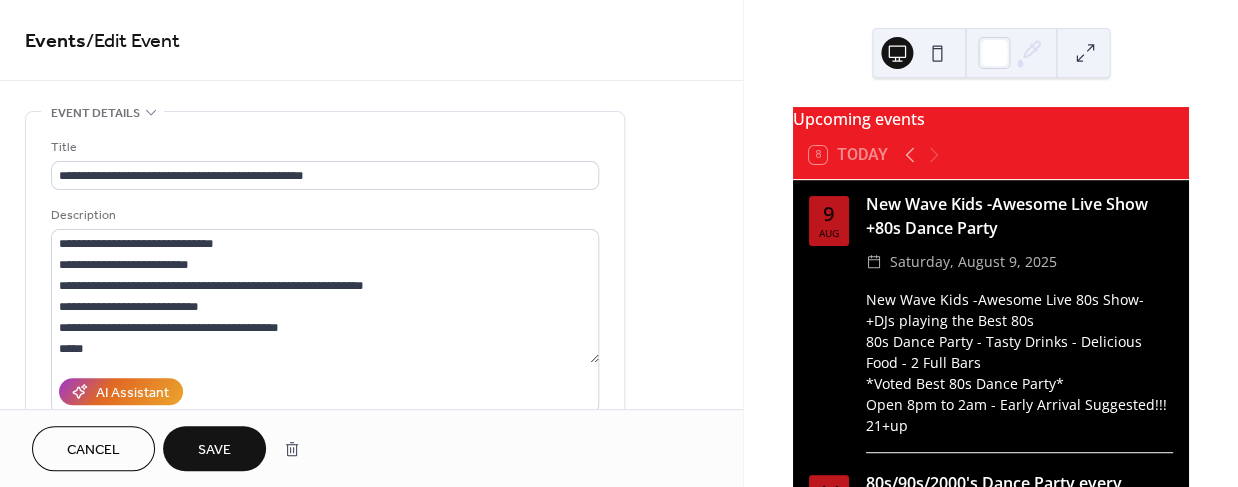 click on "Save" at bounding box center [214, 450] 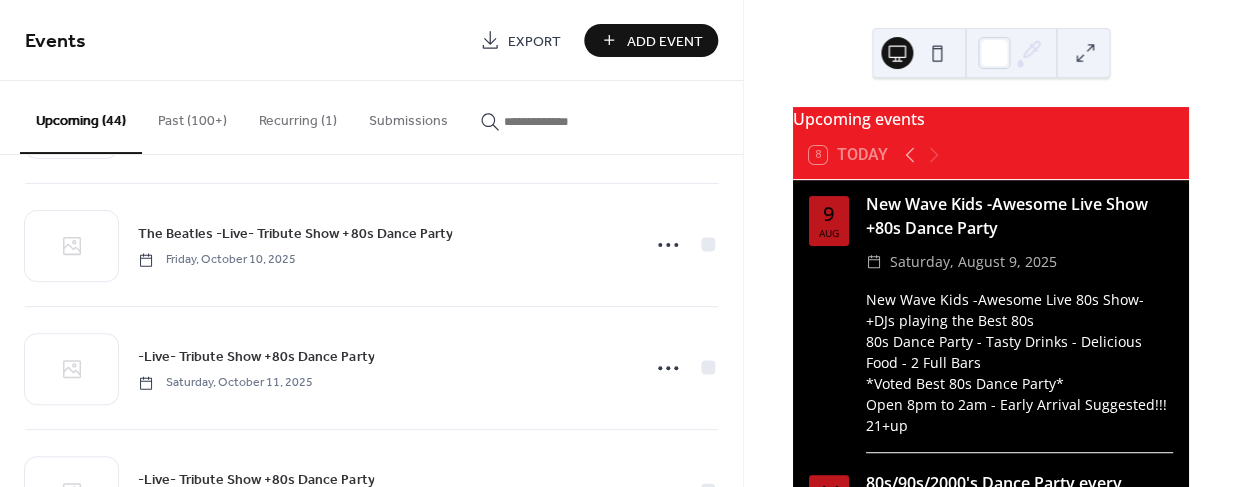 scroll, scrollTop: 2227, scrollLeft: 0, axis: vertical 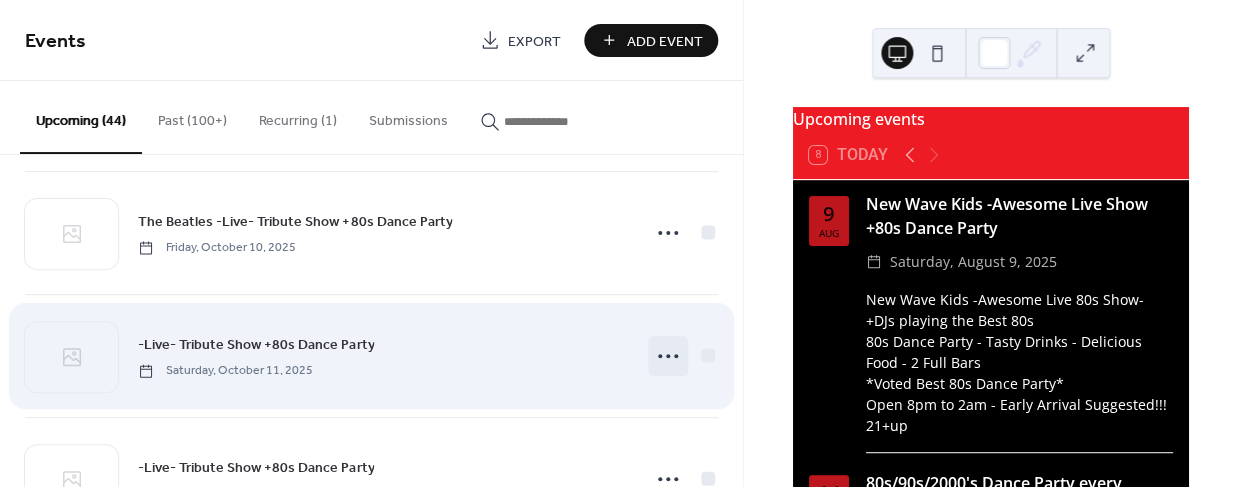 click 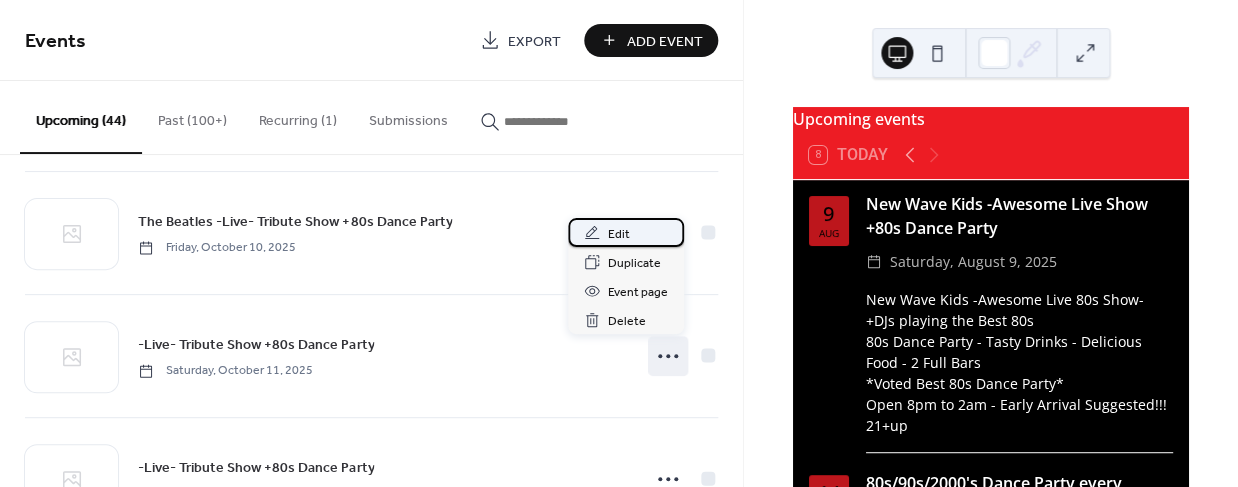click on "Edit" at bounding box center (619, 234) 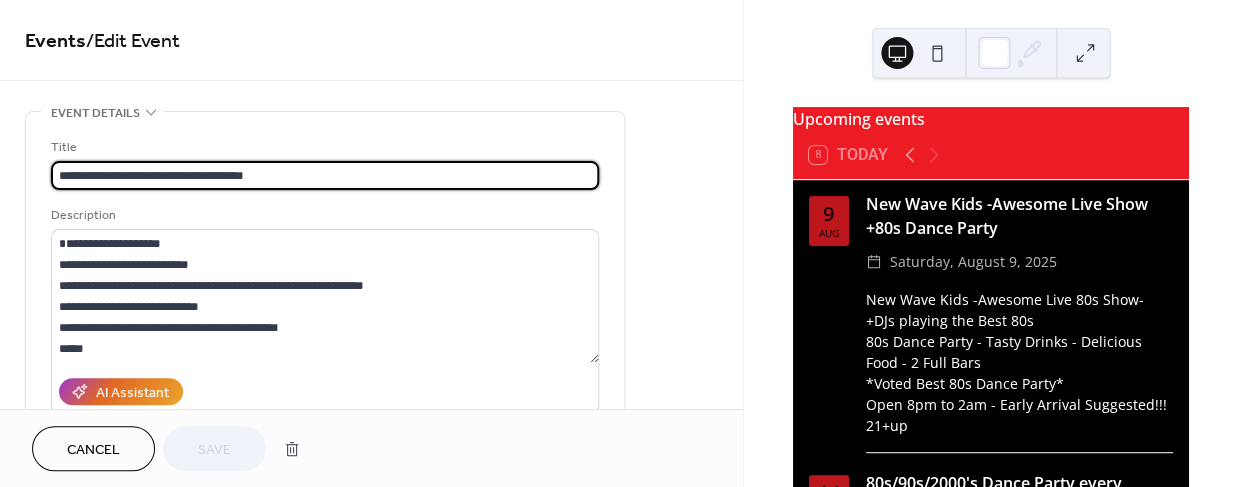 click on "**********" at bounding box center (325, 175) 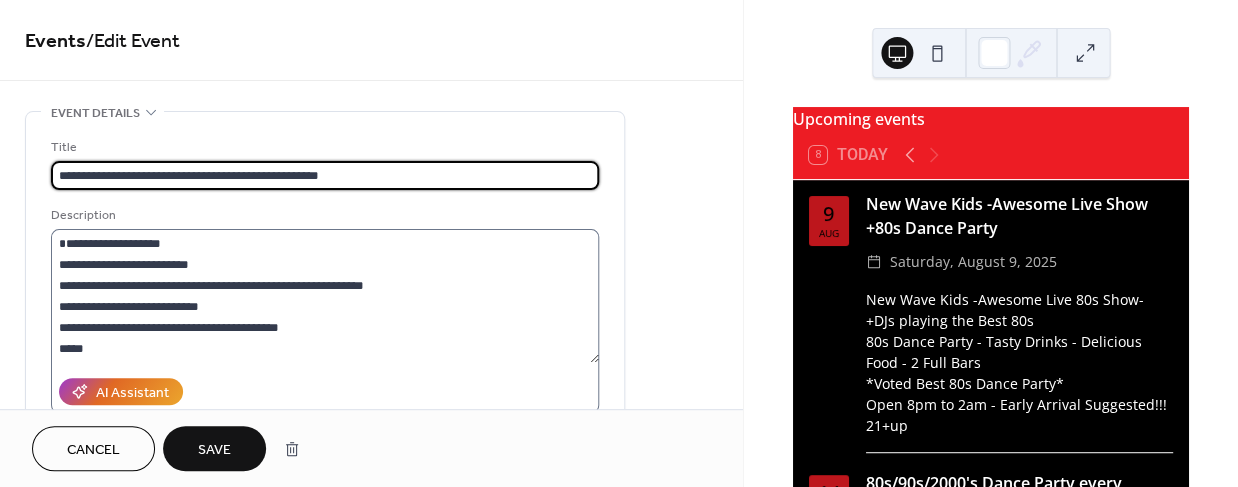type on "**********" 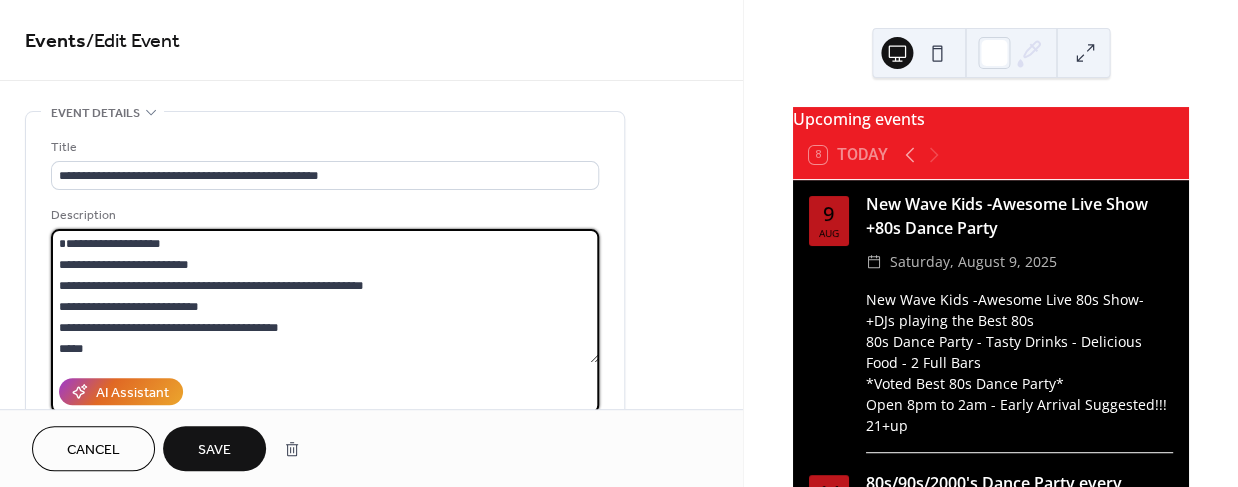 click on "**********" at bounding box center [325, 296] 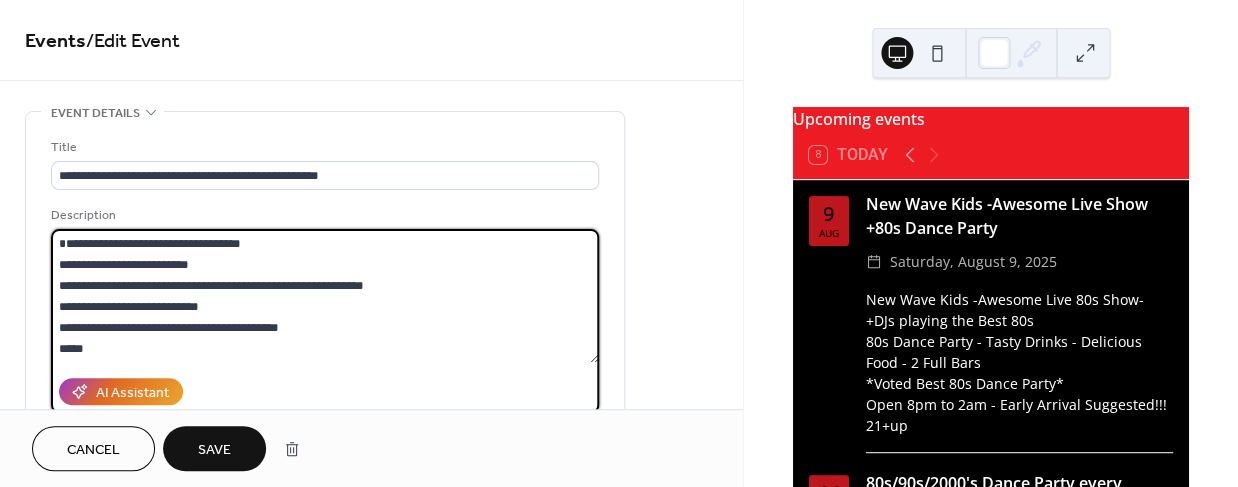 type on "**********" 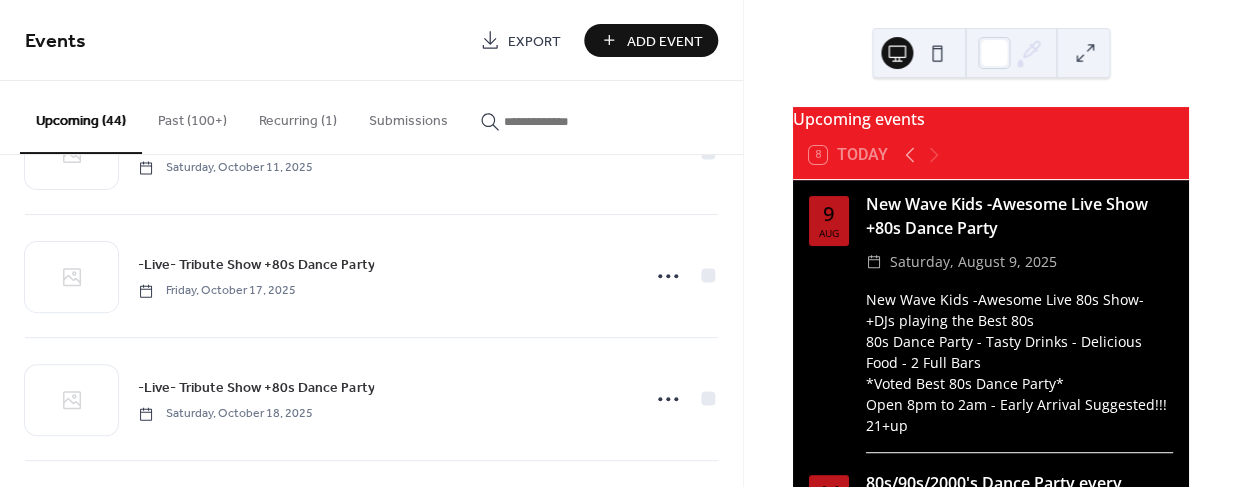 scroll, scrollTop: 2433, scrollLeft: 0, axis: vertical 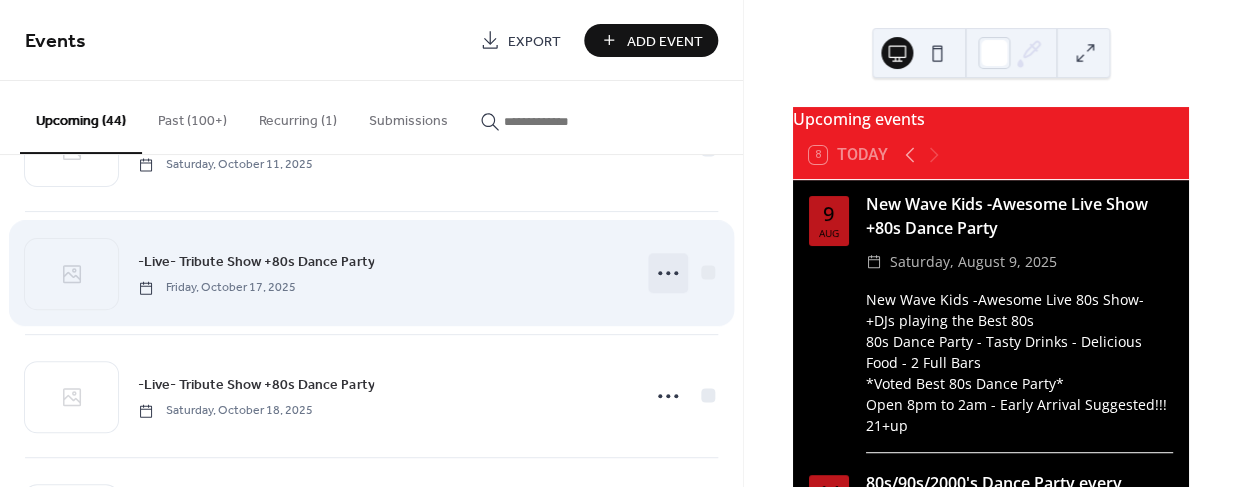 click 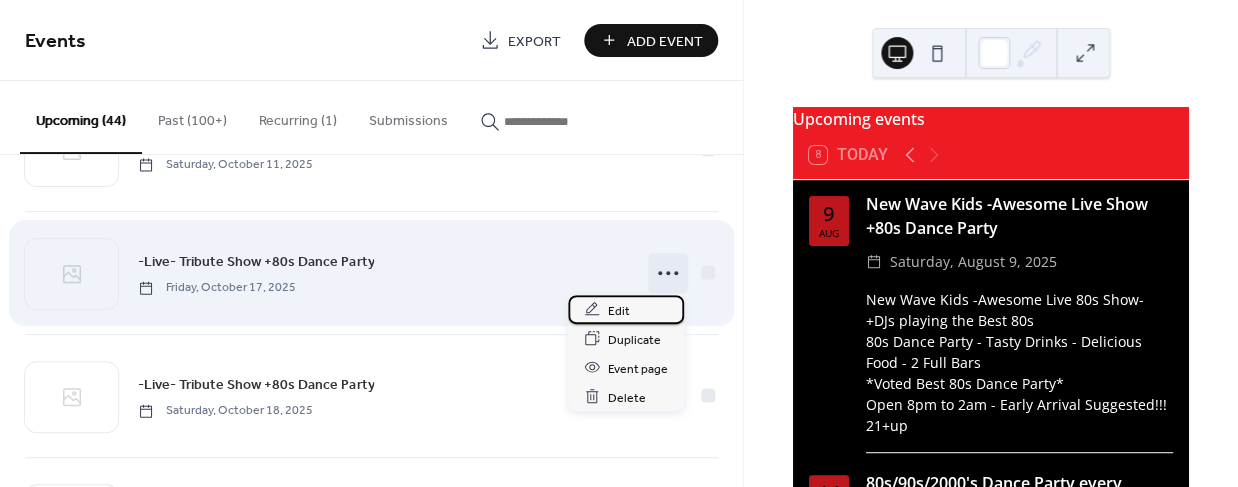 click on "Edit" at bounding box center [619, 310] 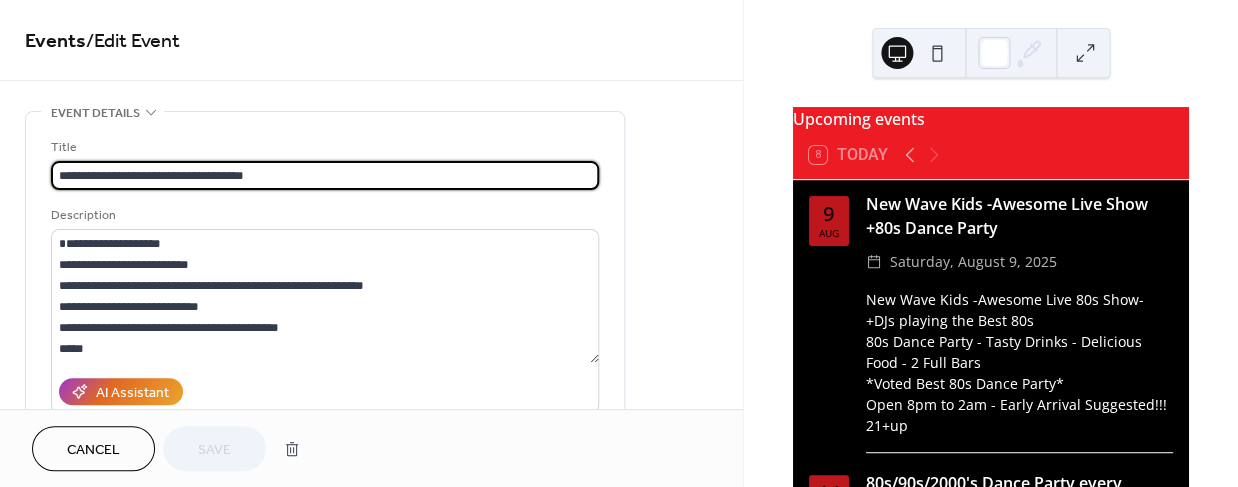 click on "**********" at bounding box center (325, 175) 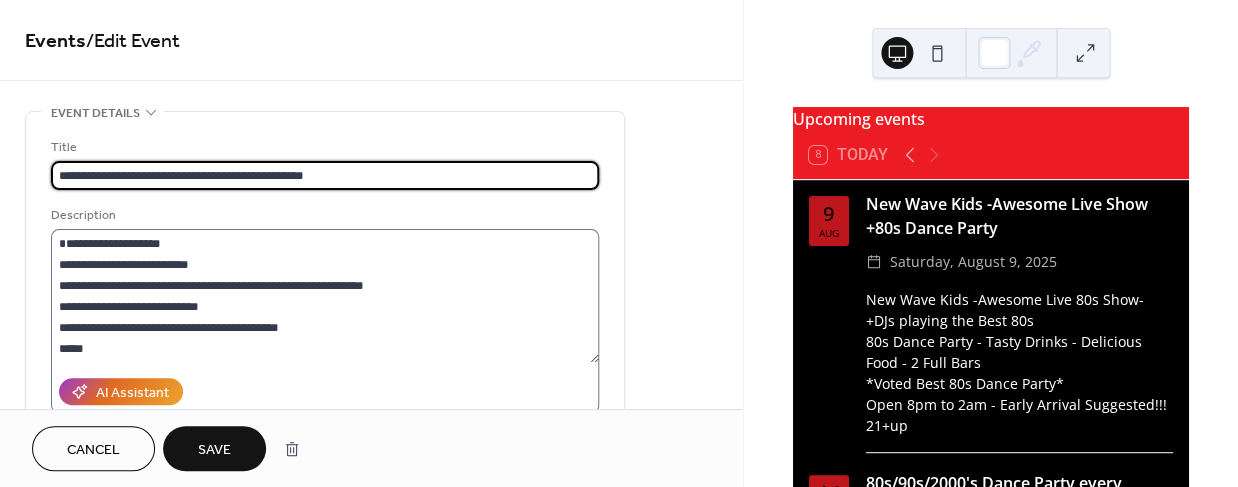 type on "**********" 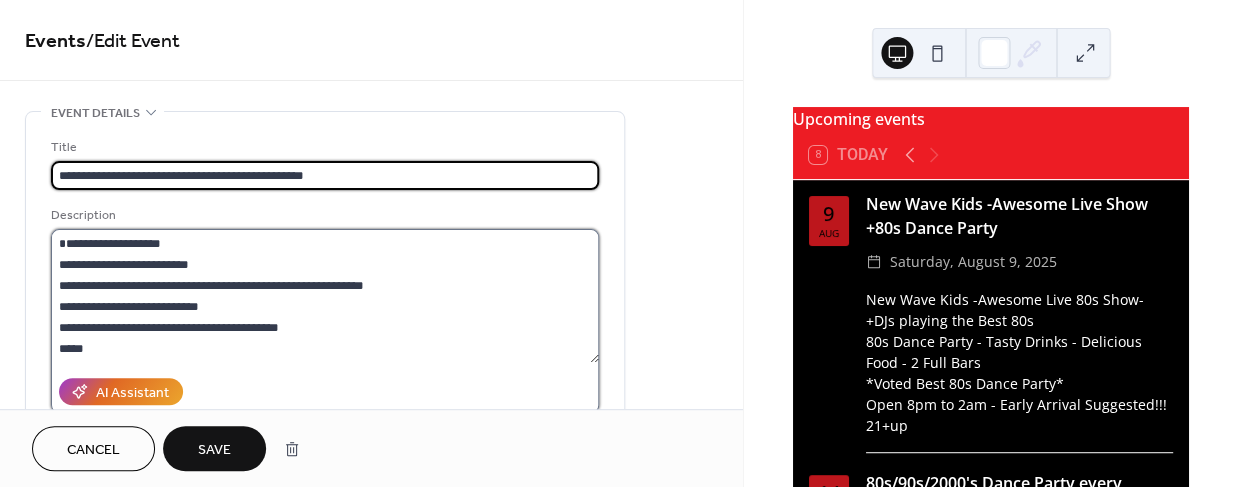 click on "**********" at bounding box center [325, 296] 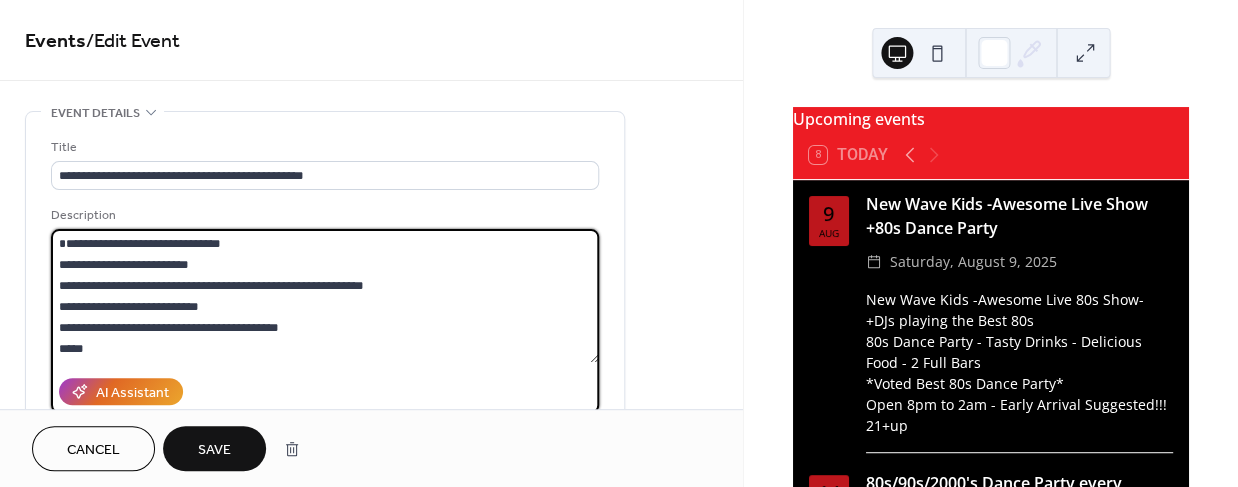 type on "**********" 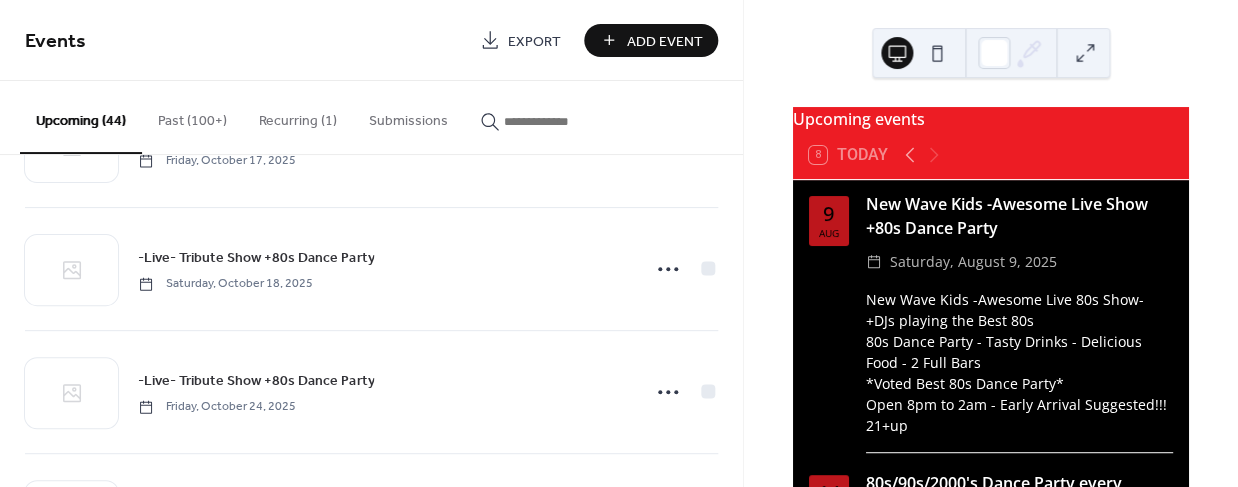 scroll, scrollTop: 2559, scrollLeft: 0, axis: vertical 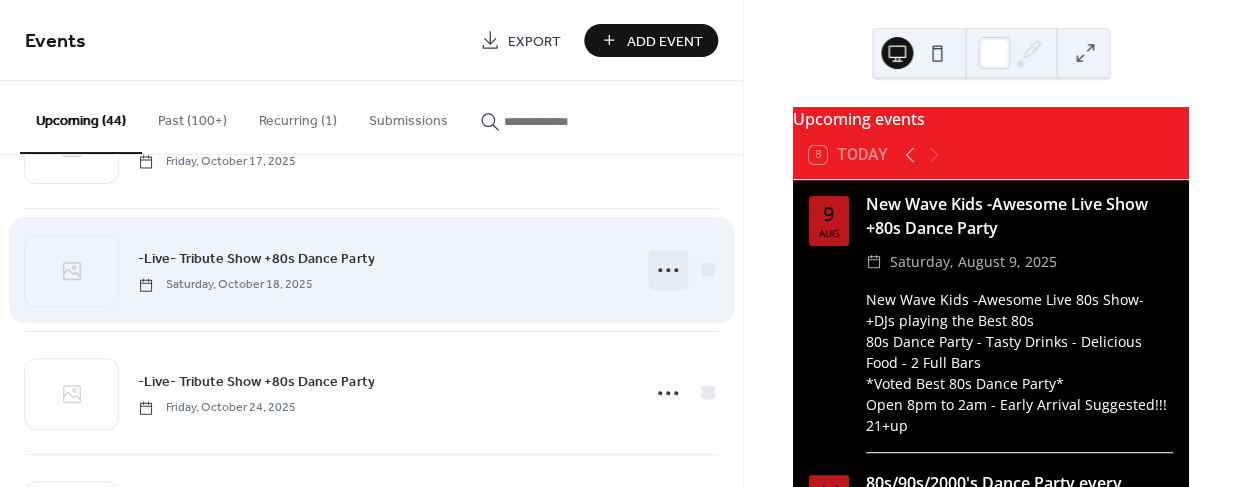 click 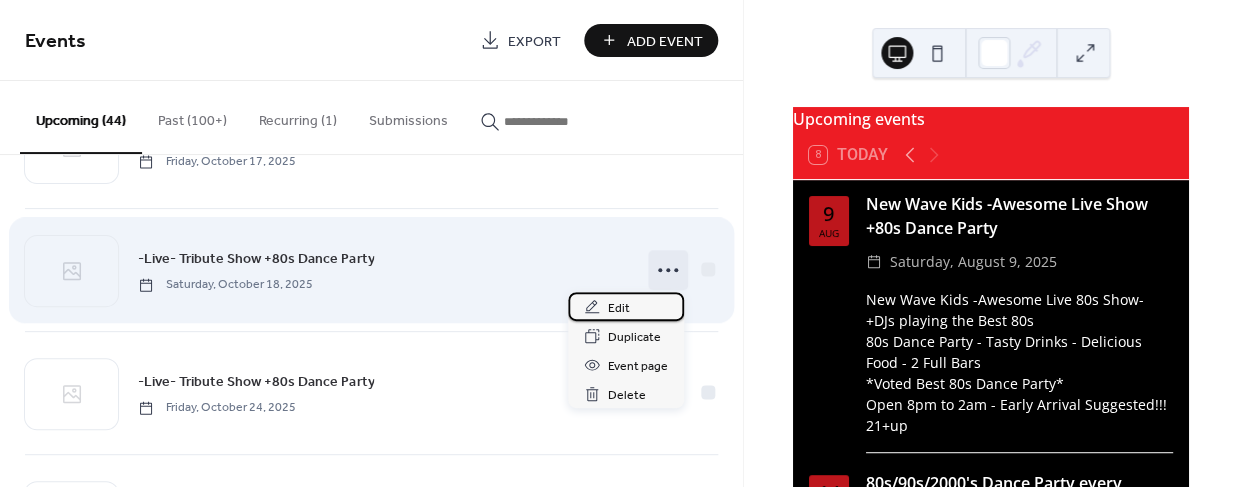 click on "Edit" at bounding box center (619, 308) 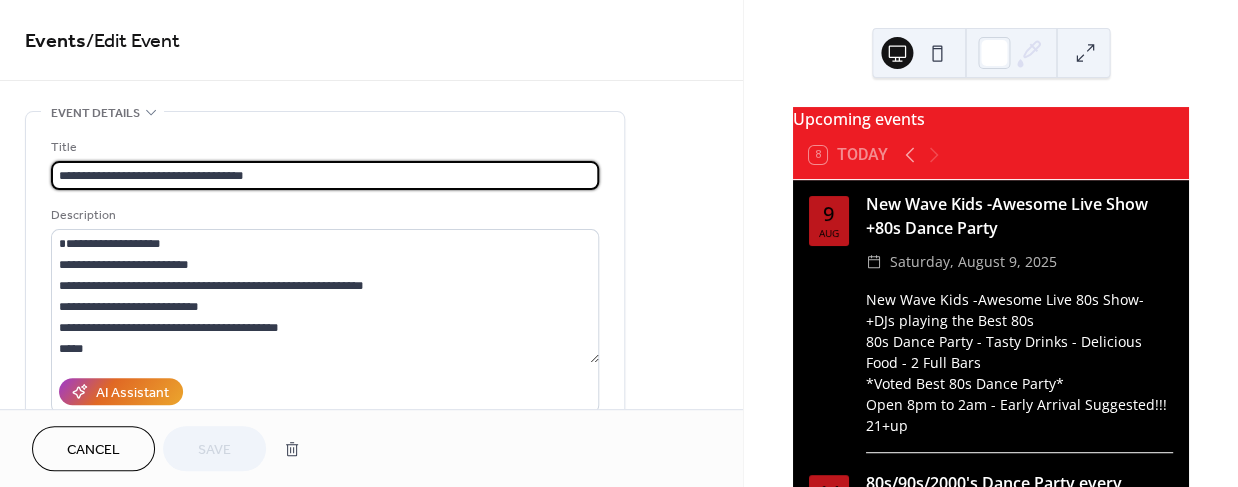 click on "**********" at bounding box center (325, 175) 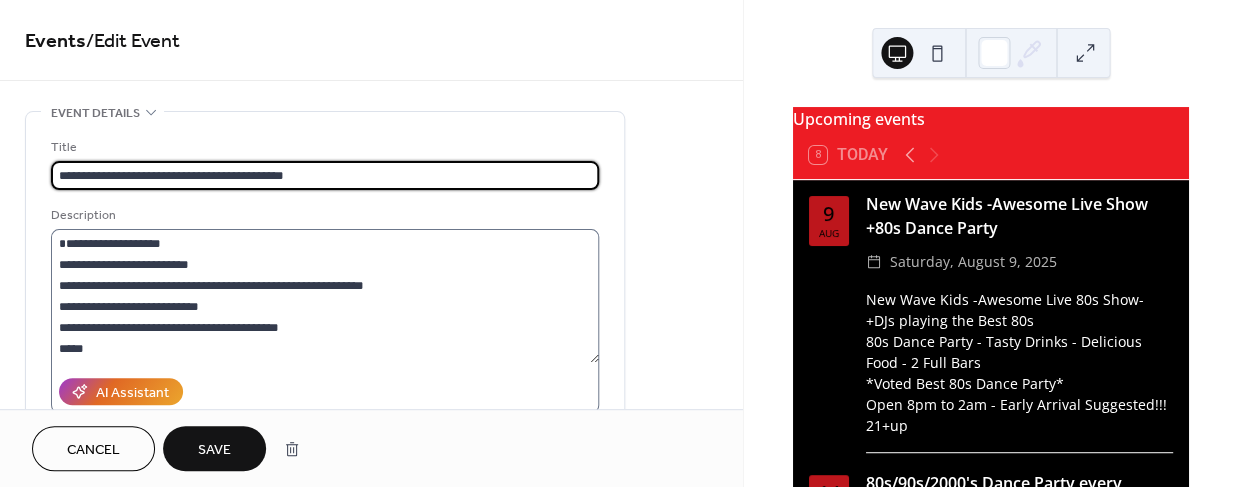 type on "**********" 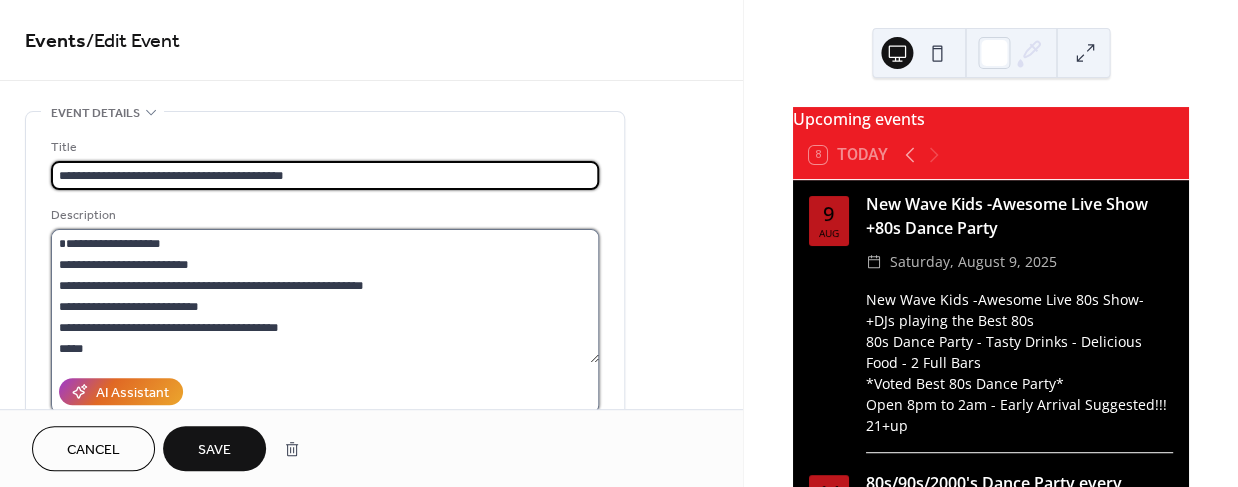 click on "**********" at bounding box center (325, 296) 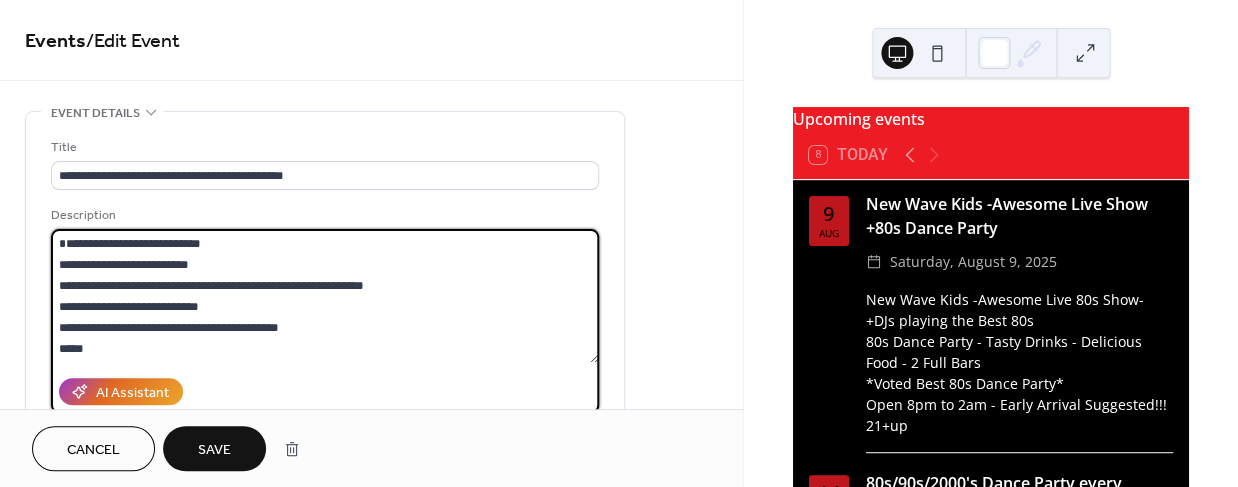 type on "**********" 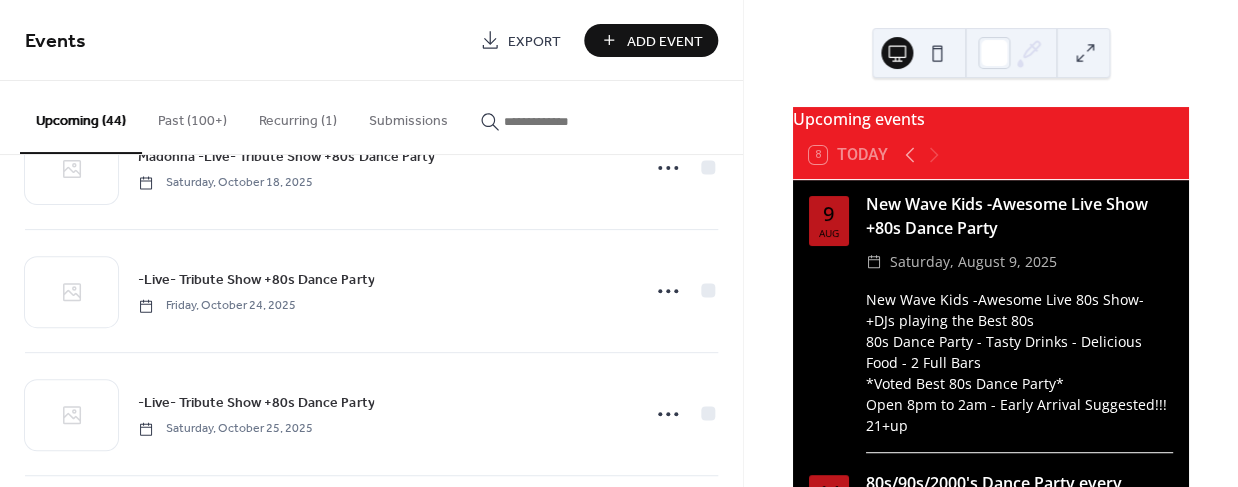 scroll, scrollTop: 2666, scrollLeft: 0, axis: vertical 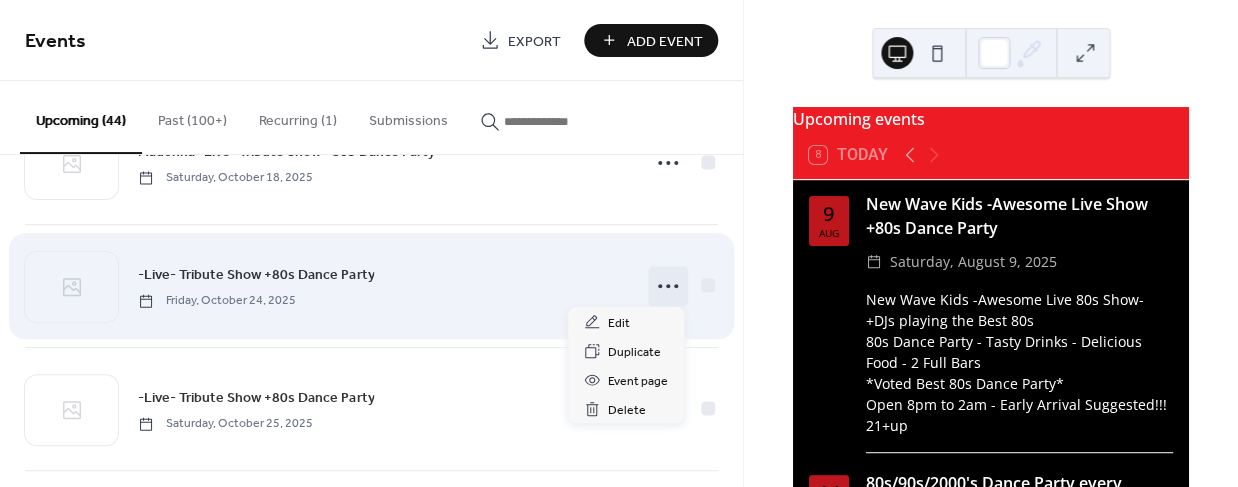 click 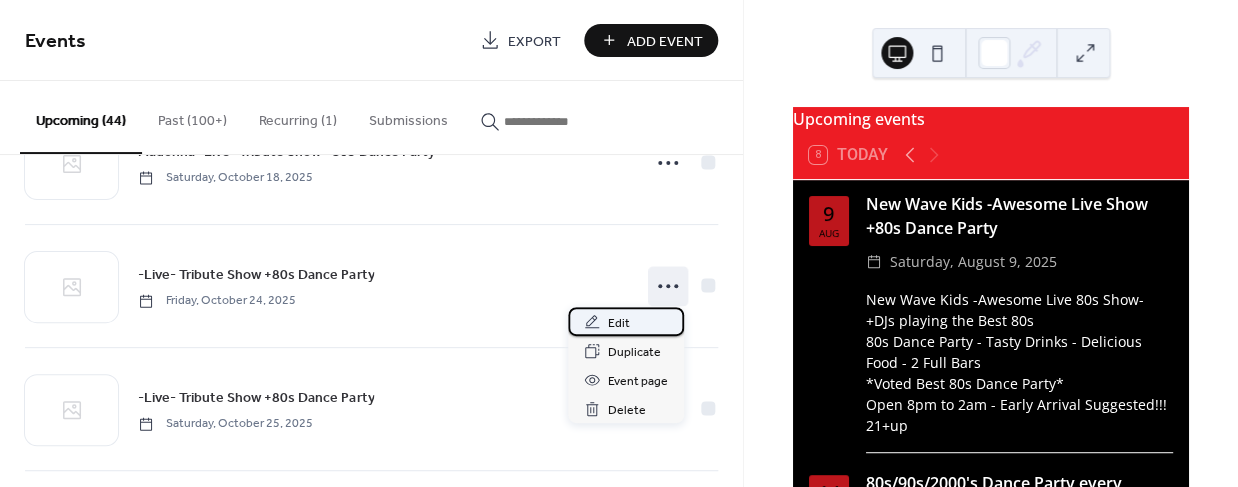 click on "Edit" at bounding box center (619, 323) 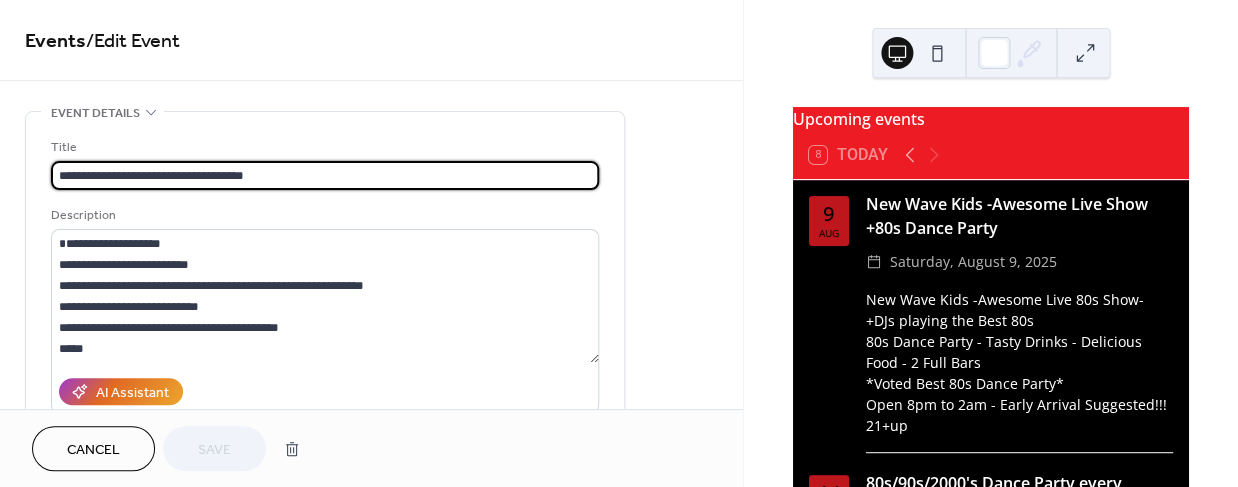 drag, startPoint x: 186, startPoint y: 176, endPoint x: 33, endPoint y: 175, distance: 153.00327 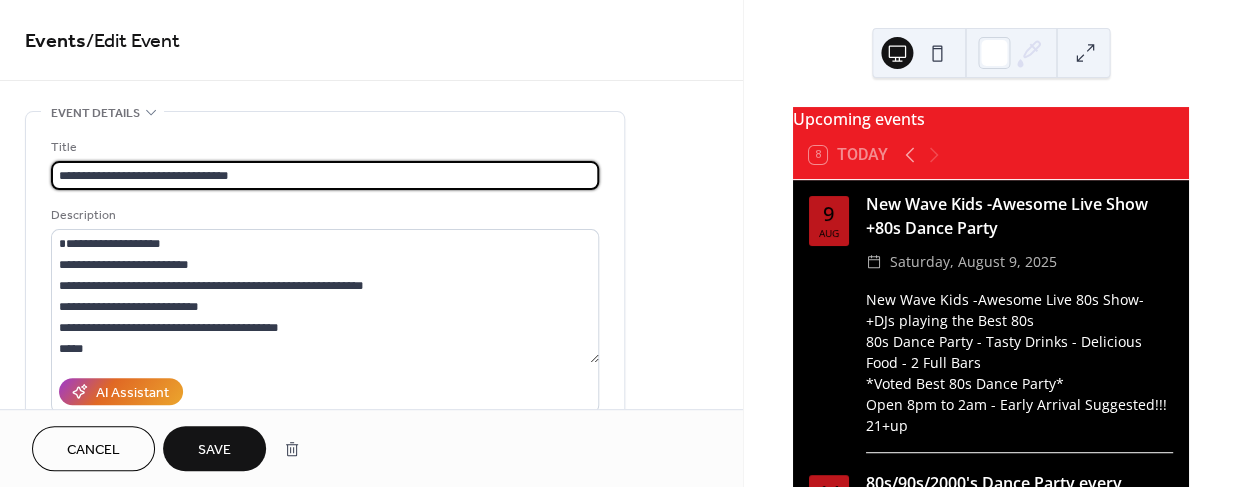 type on "**********" 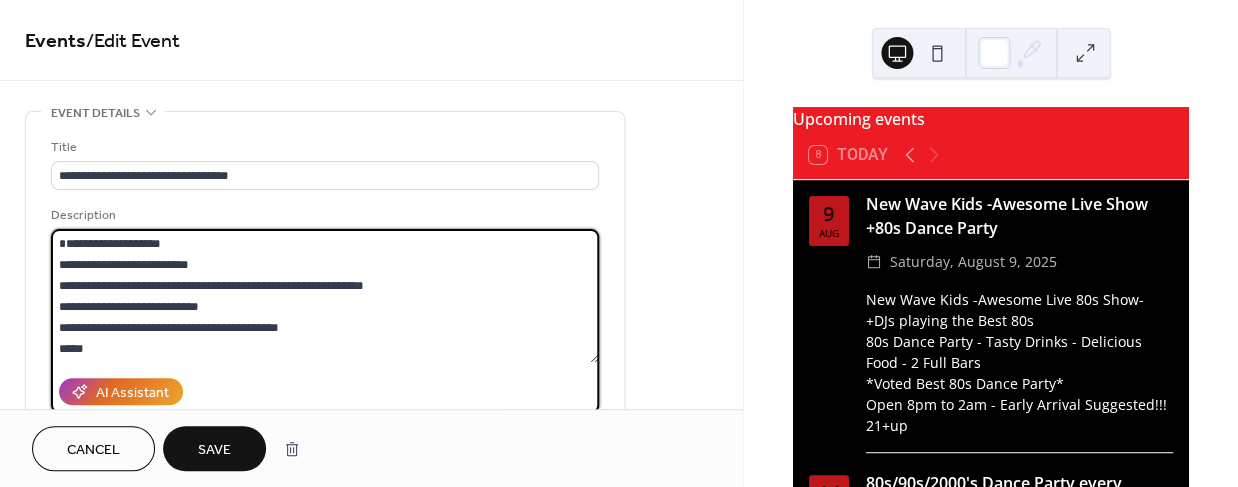 click on "**********" at bounding box center (371, 720) 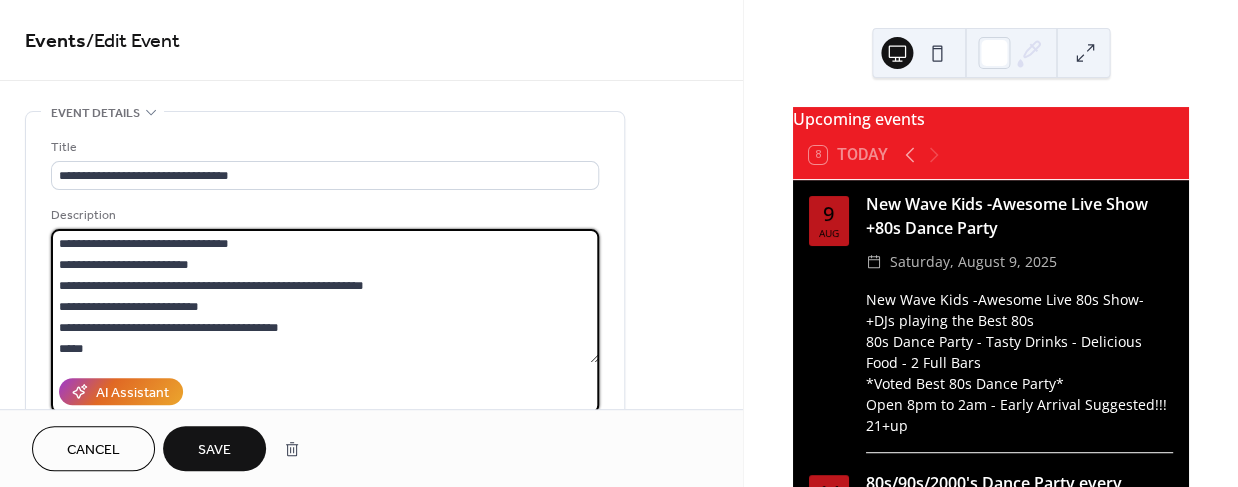 click on "**********" at bounding box center (325, 296) 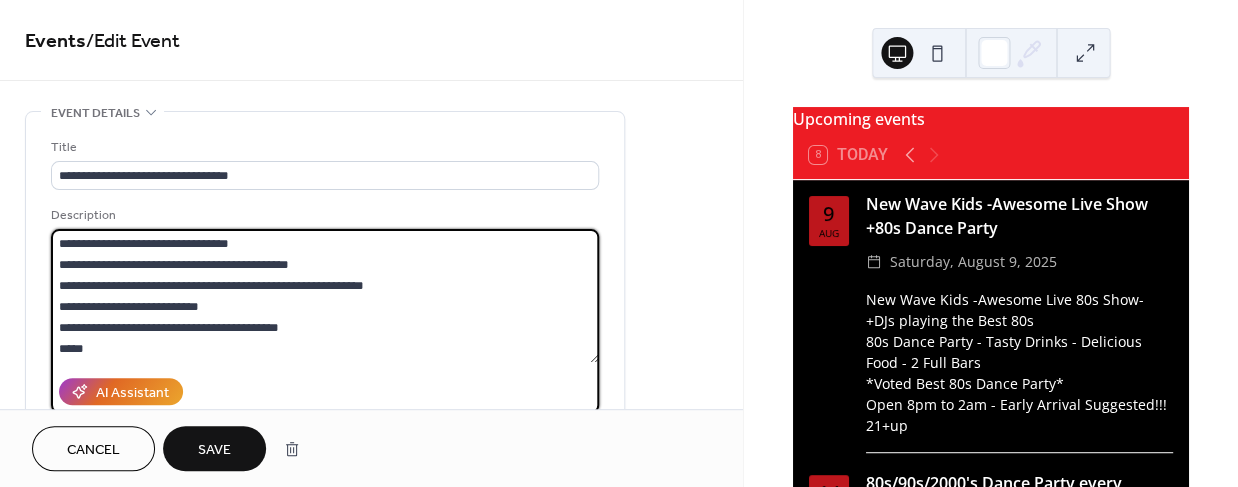 type on "**********" 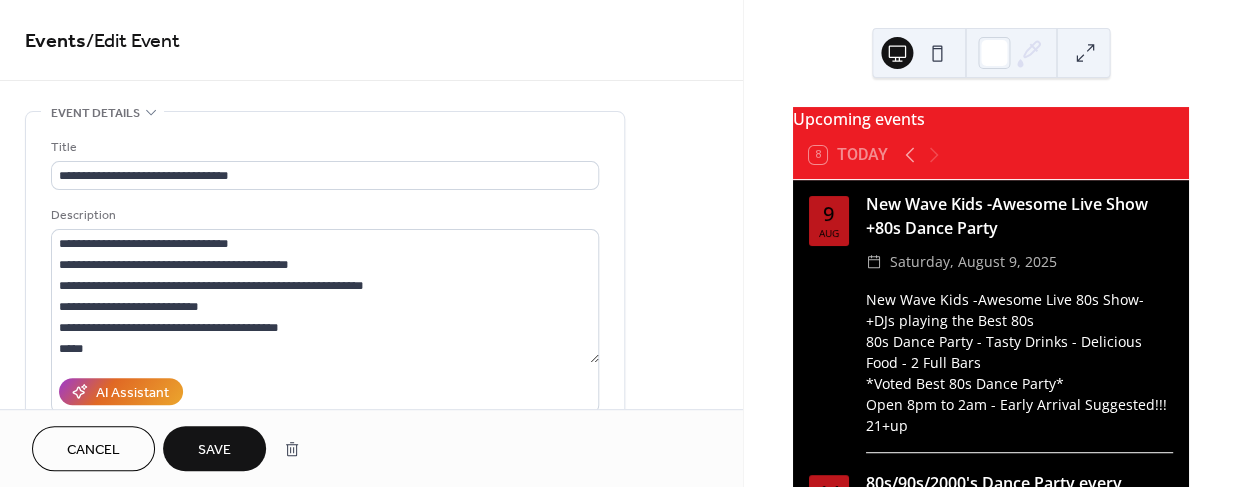 click on "Save" at bounding box center (214, 450) 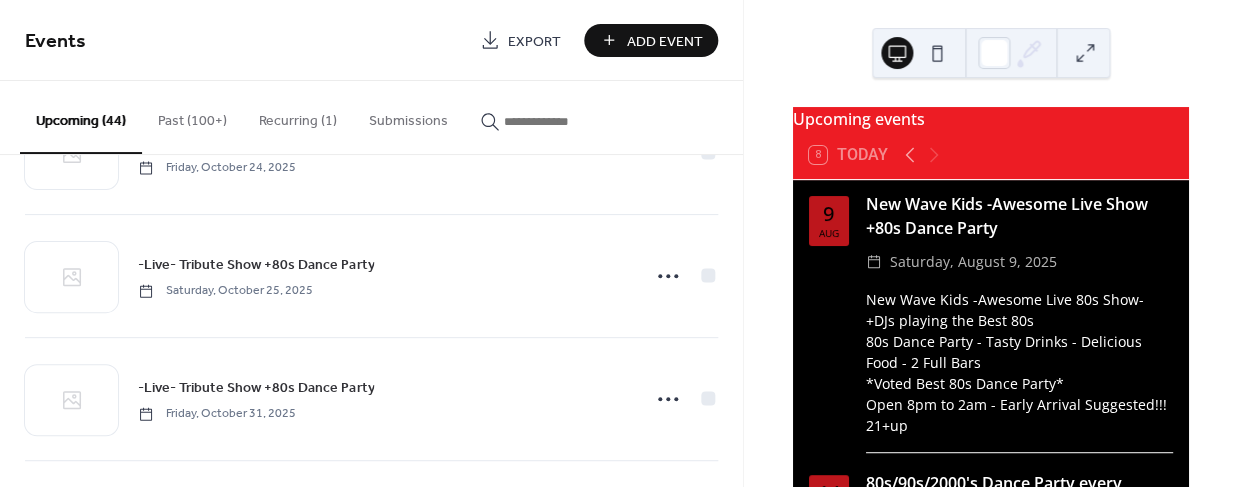 scroll, scrollTop: 2798, scrollLeft: 0, axis: vertical 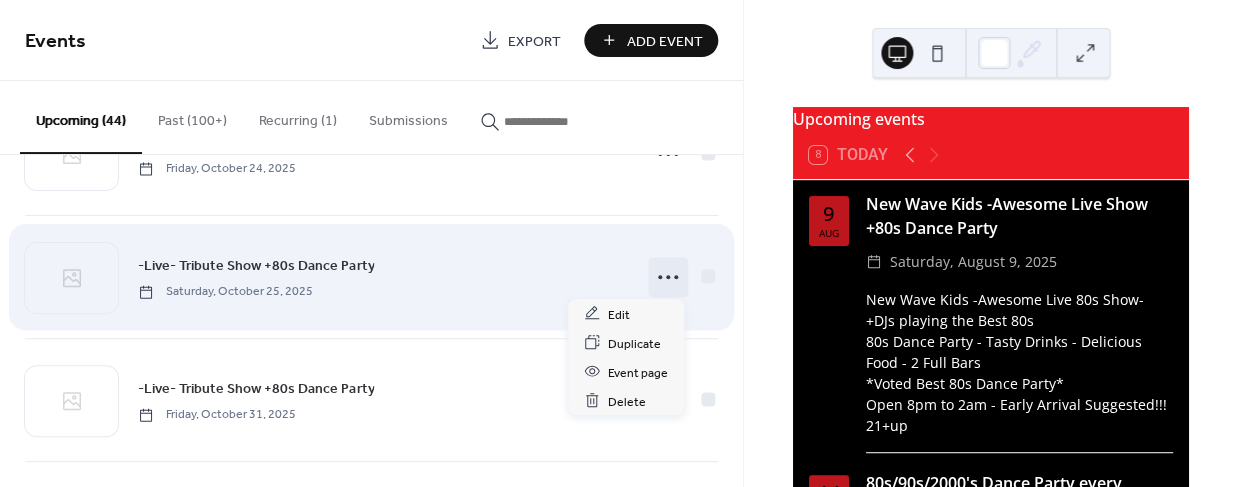click 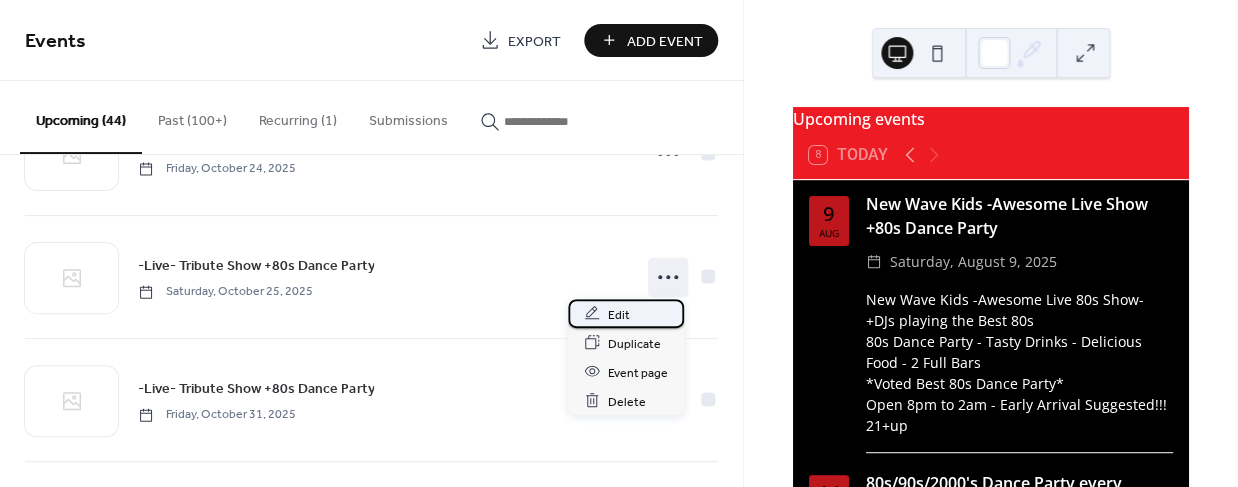 click on "Edit" at bounding box center [619, 314] 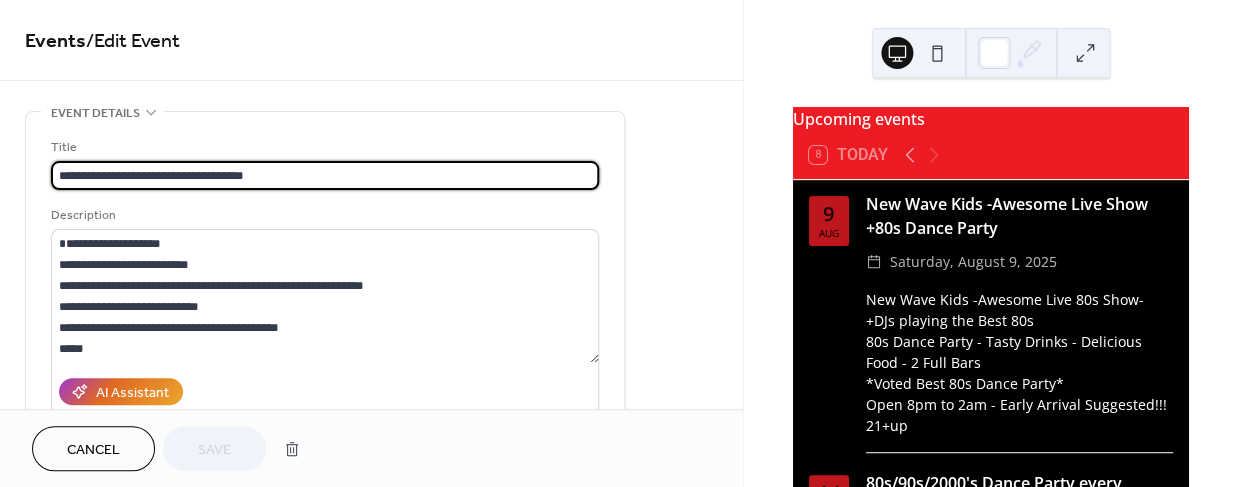 drag, startPoint x: 161, startPoint y: 174, endPoint x: 40, endPoint y: 174, distance: 121 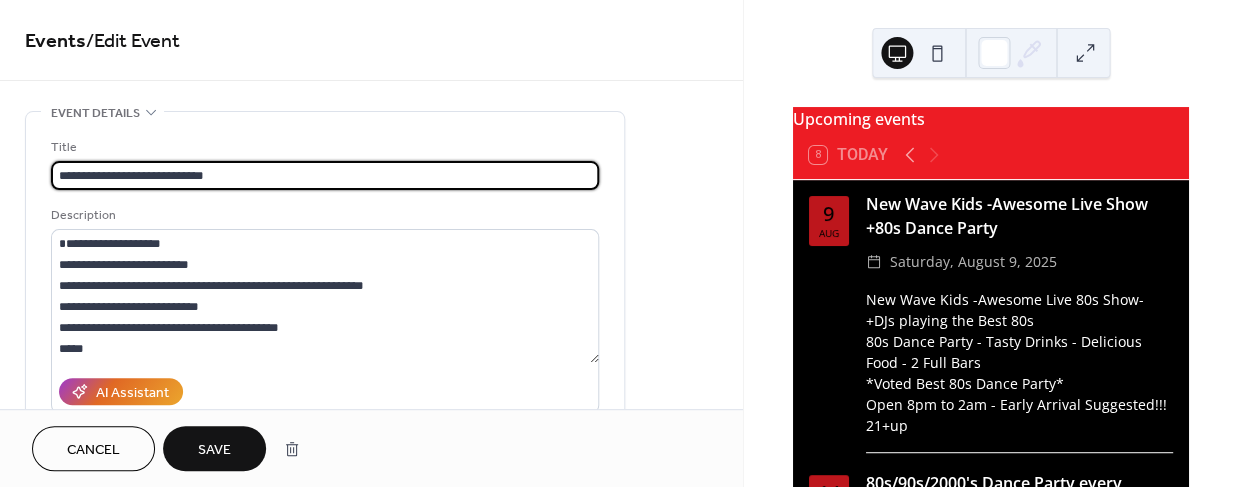 click on "**********" at bounding box center (325, 175) 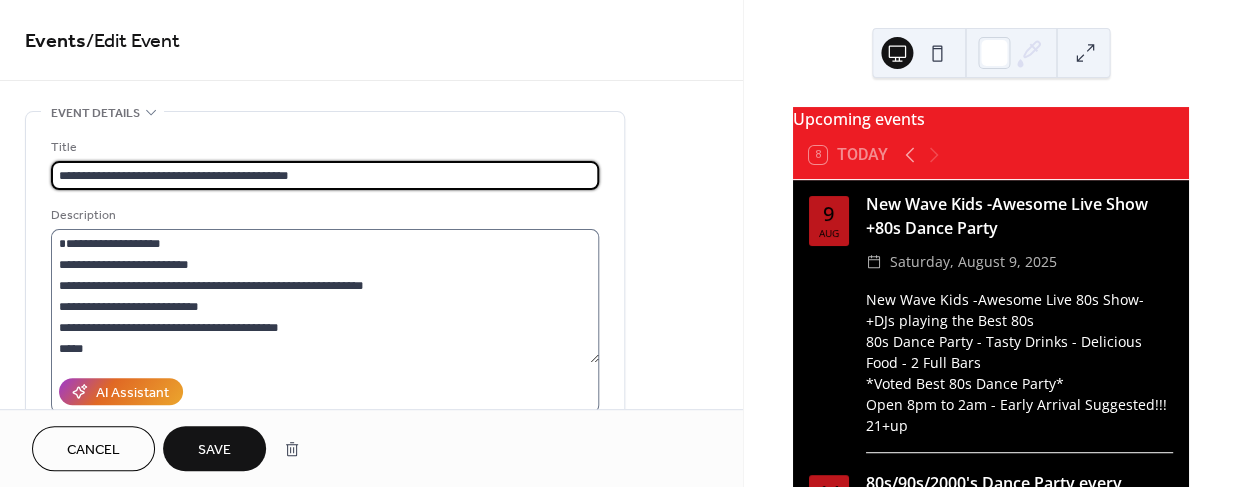type on "**********" 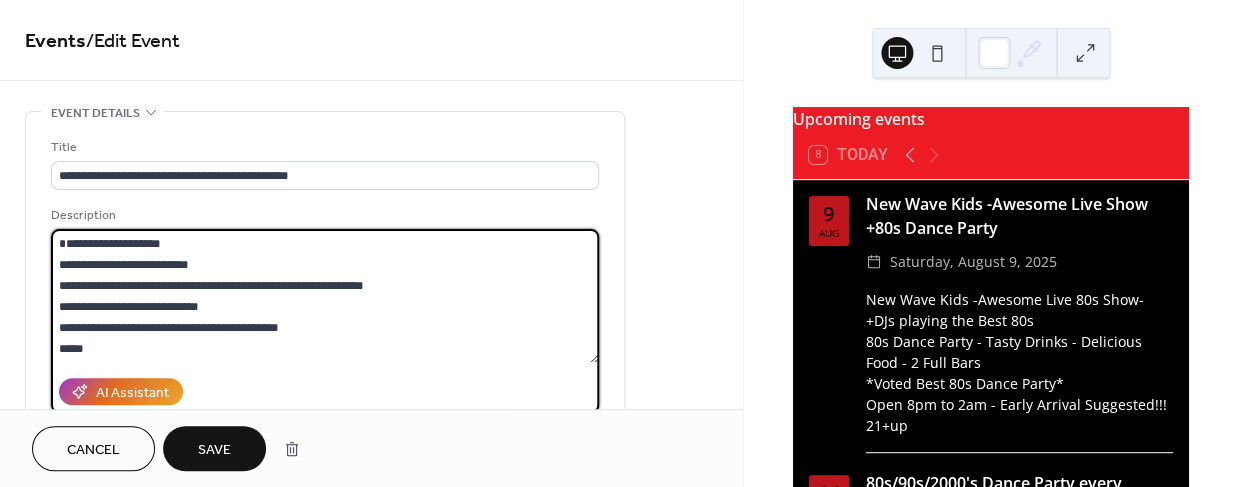 drag, startPoint x: 179, startPoint y: 242, endPoint x: 34, endPoint y: 231, distance: 145.41664 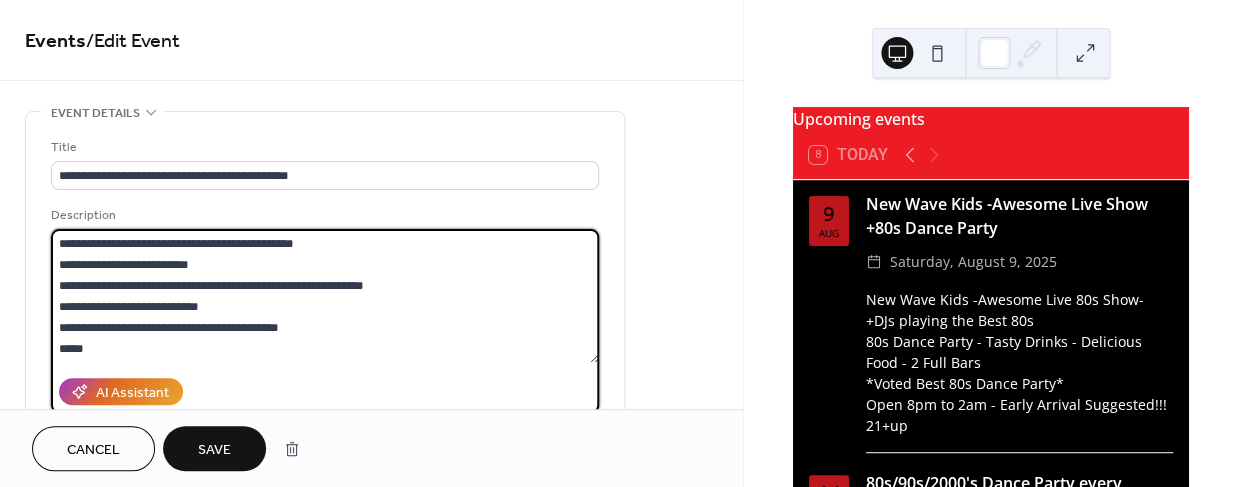 drag, startPoint x: 173, startPoint y: 261, endPoint x: 42, endPoint y: 261, distance: 131 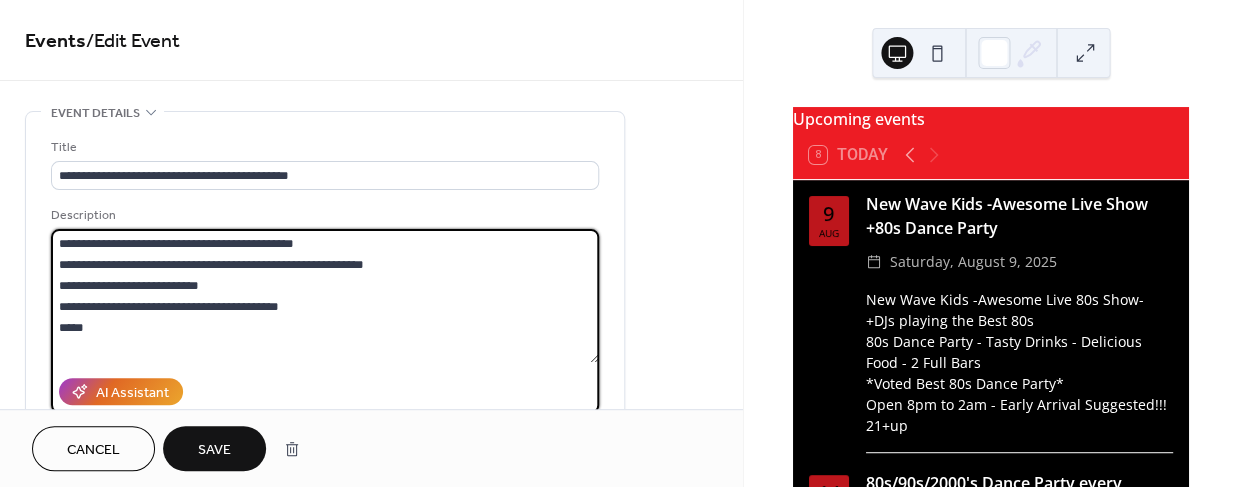 type on "**********" 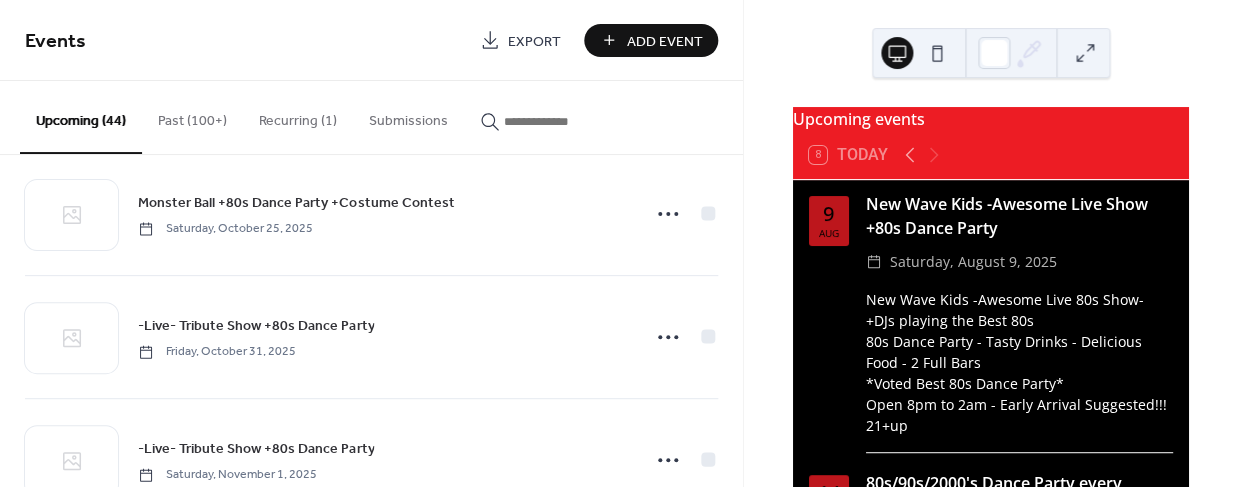 scroll, scrollTop: 2914, scrollLeft: 0, axis: vertical 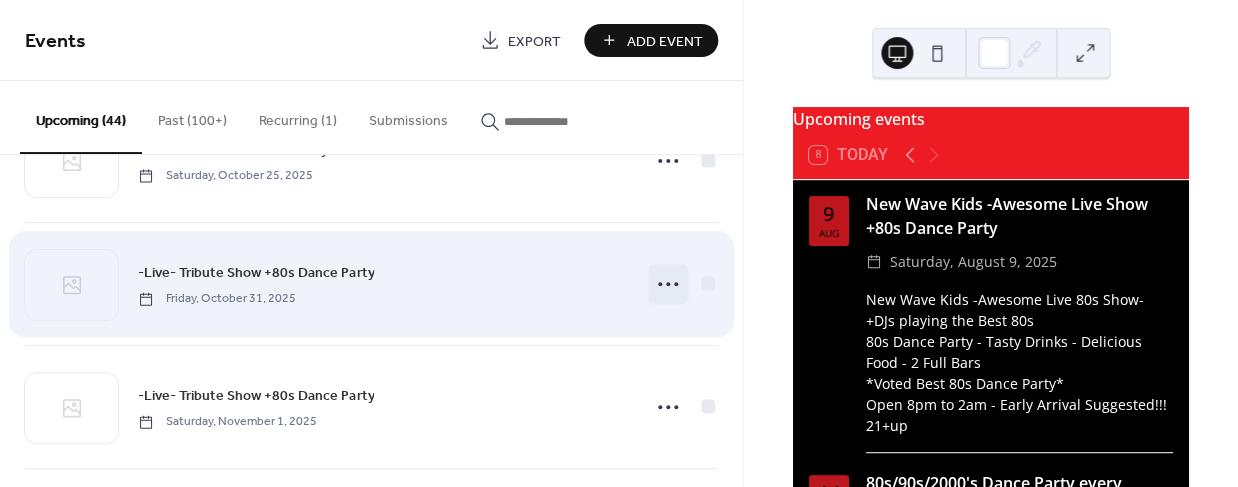click 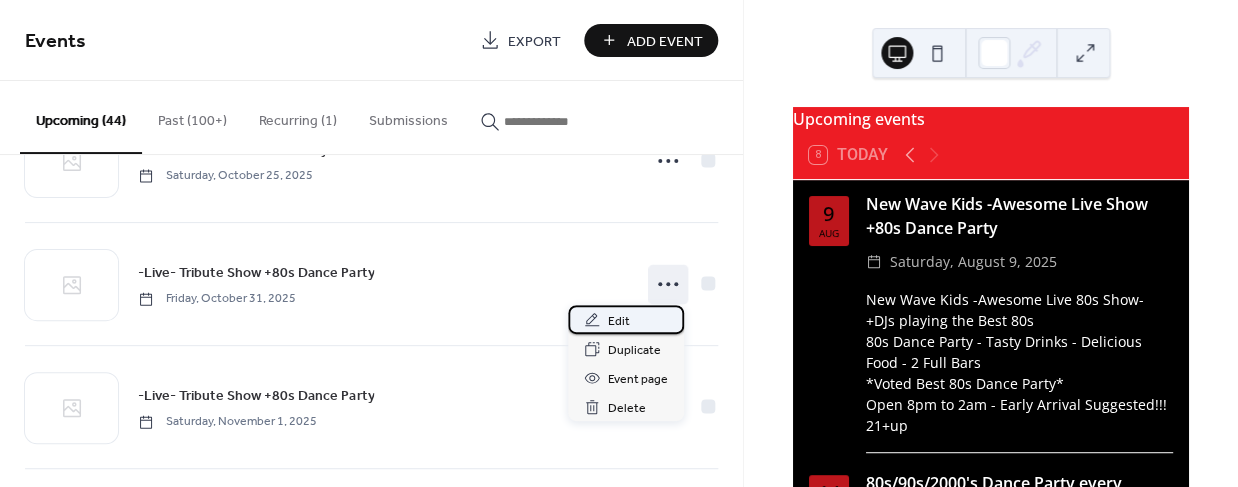 click on "Edit" at bounding box center (619, 321) 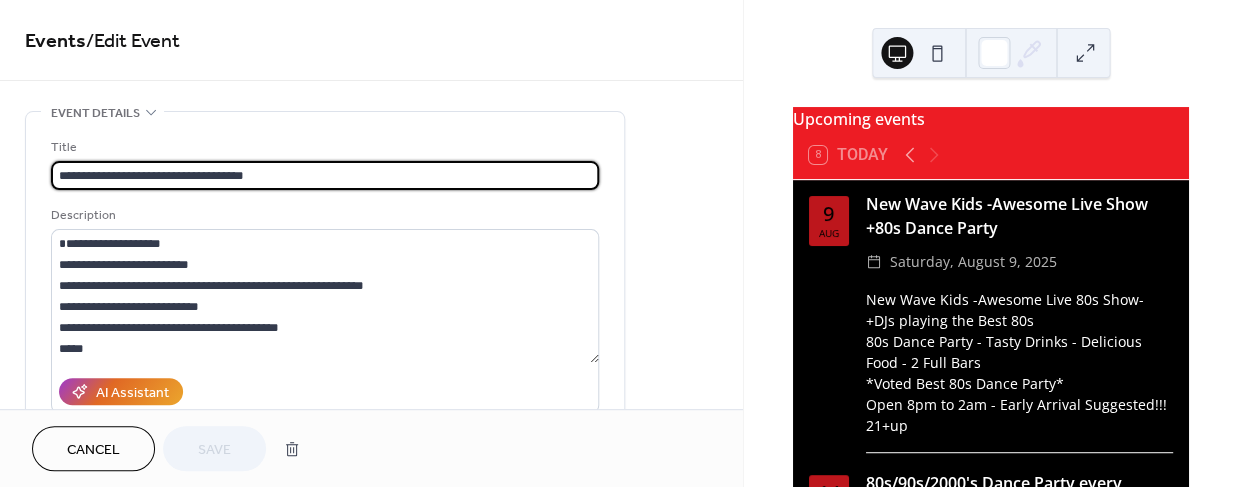 drag, startPoint x: 196, startPoint y: 175, endPoint x: 16, endPoint y: 171, distance: 180.04443 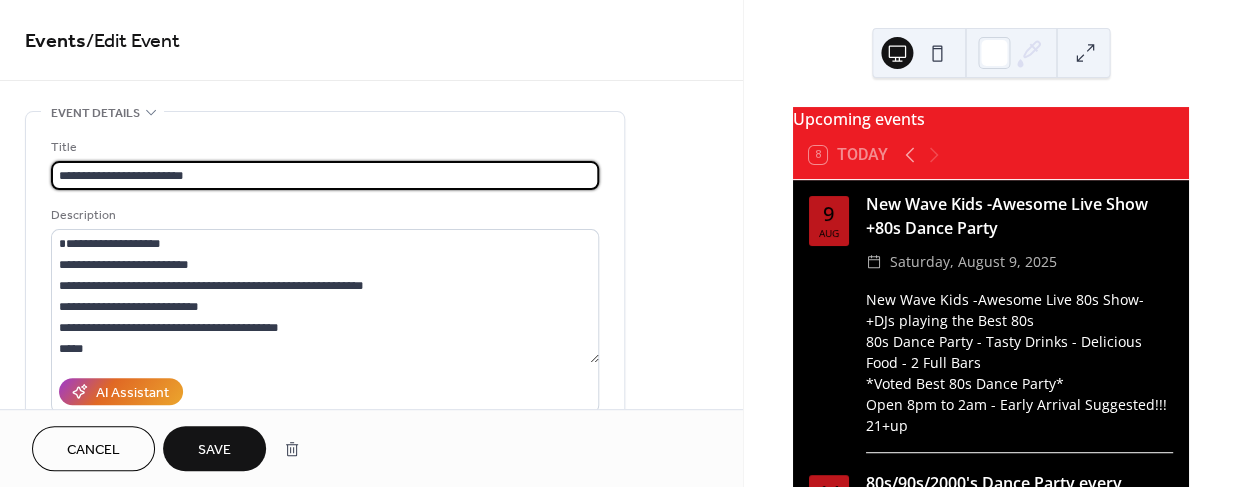 click on "**********" at bounding box center (325, 175) 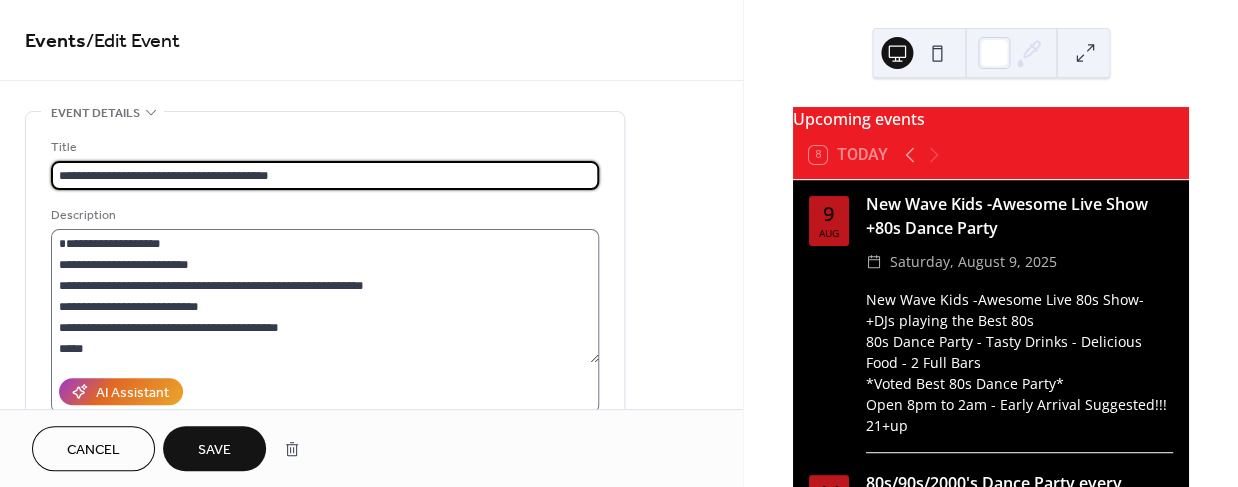 type on "**********" 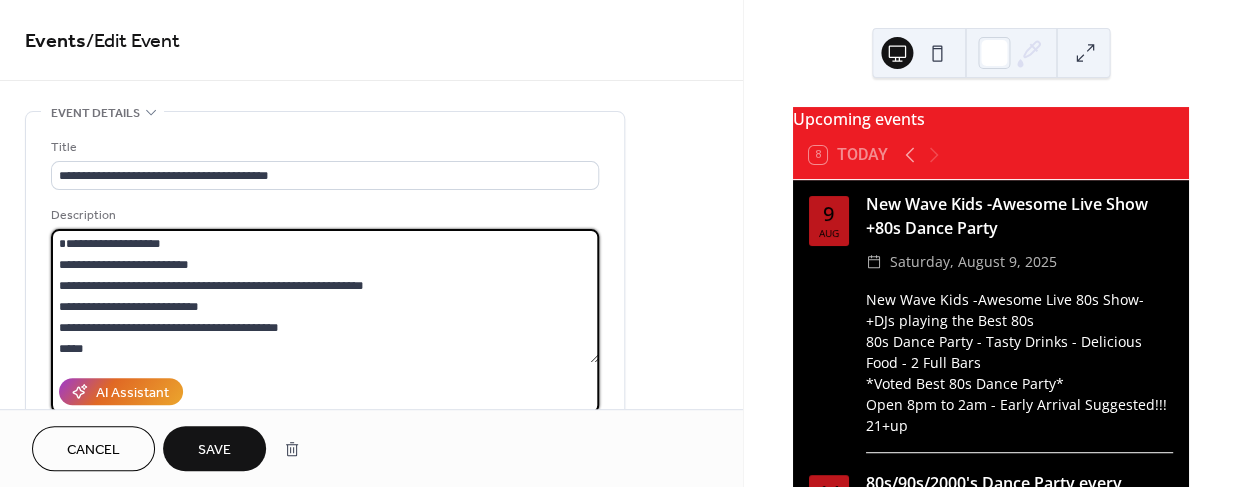 drag, startPoint x: 83, startPoint y: 246, endPoint x: 13, endPoint y: 244, distance: 70.028564 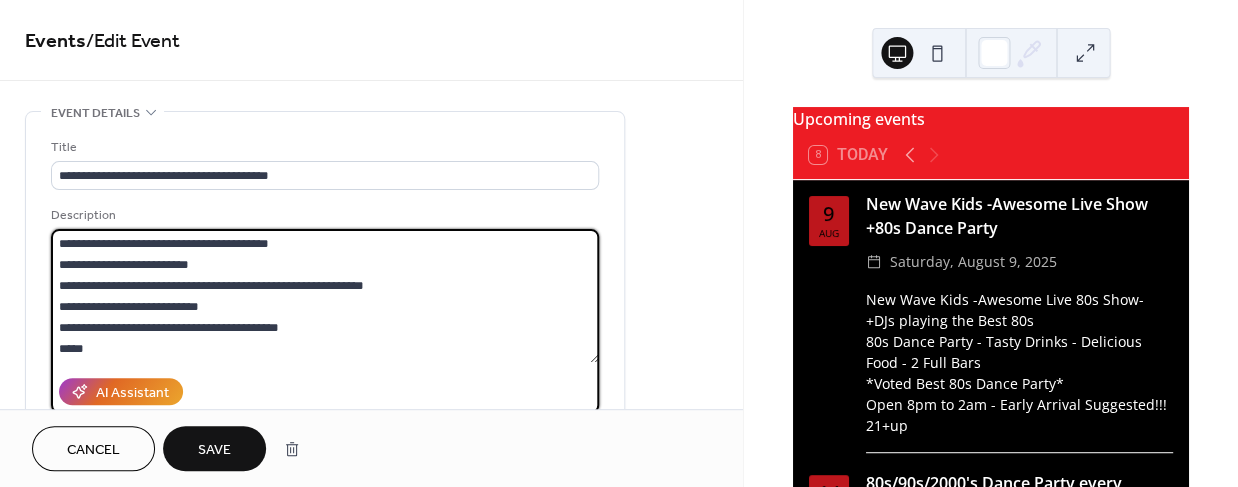 type on "**********" 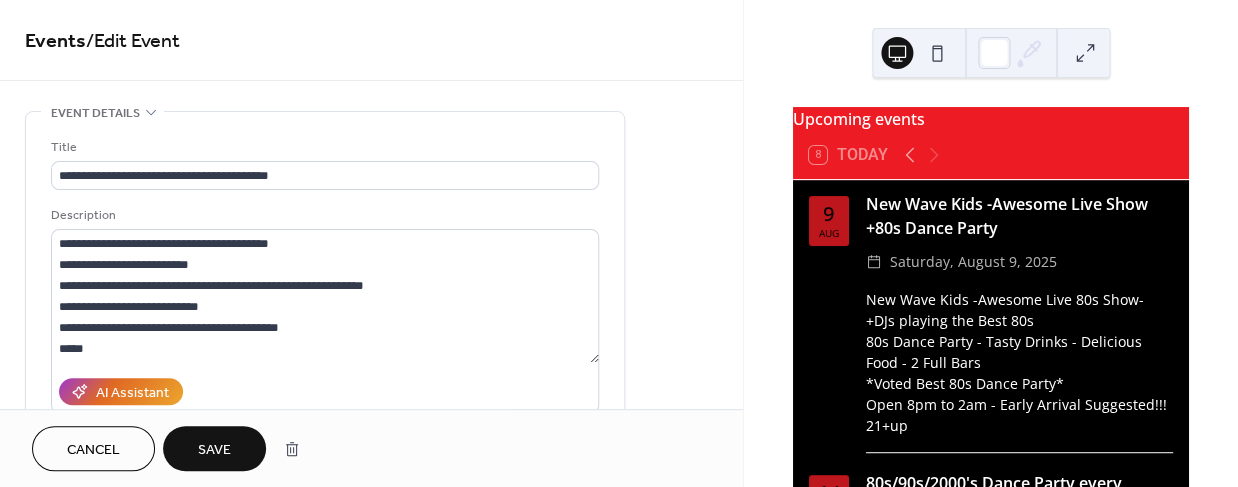click on "Cancel" at bounding box center [93, 450] 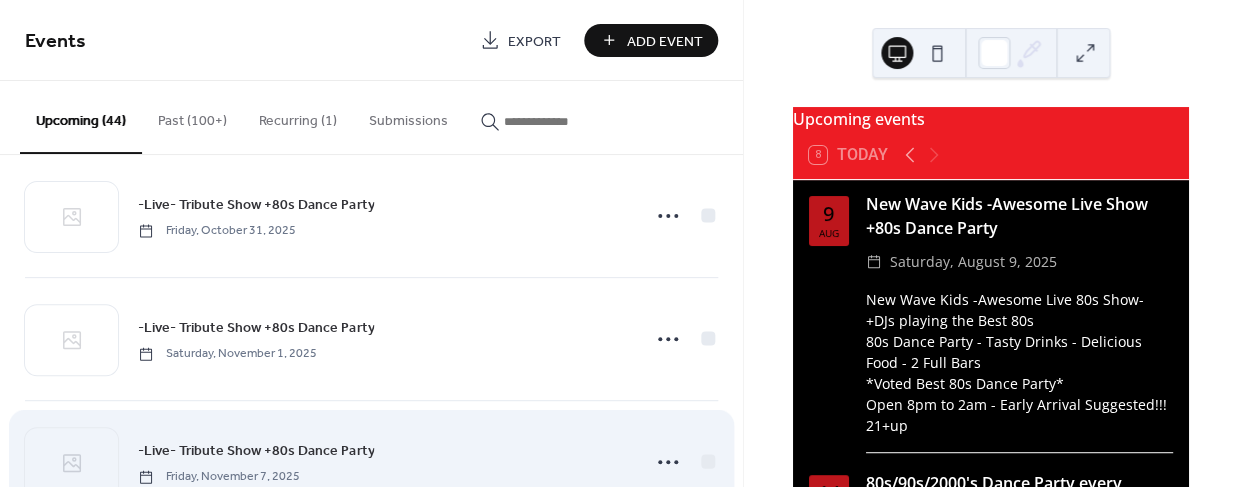 scroll, scrollTop: 2969, scrollLeft: 0, axis: vertical 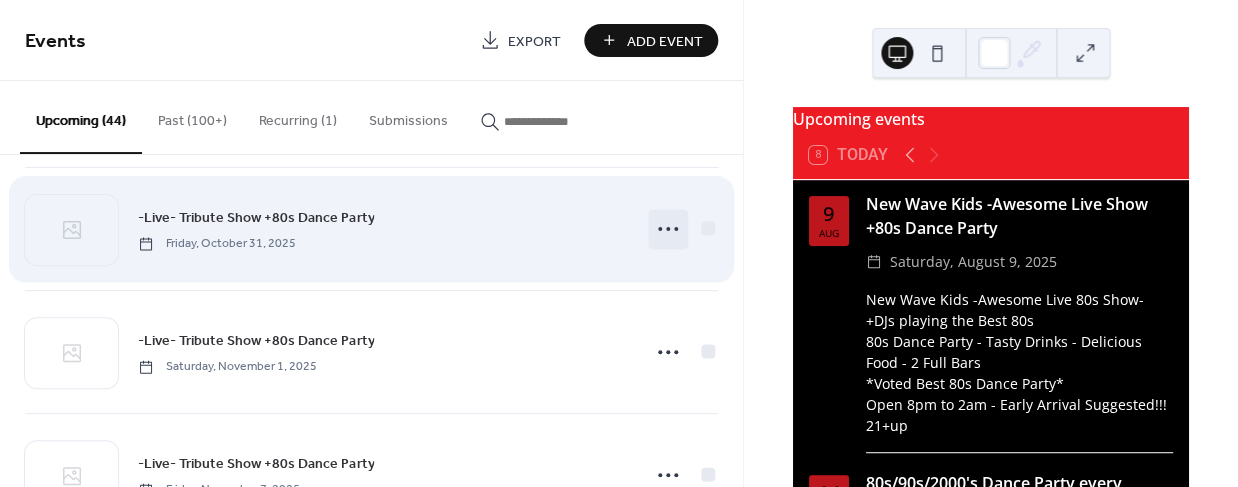 click 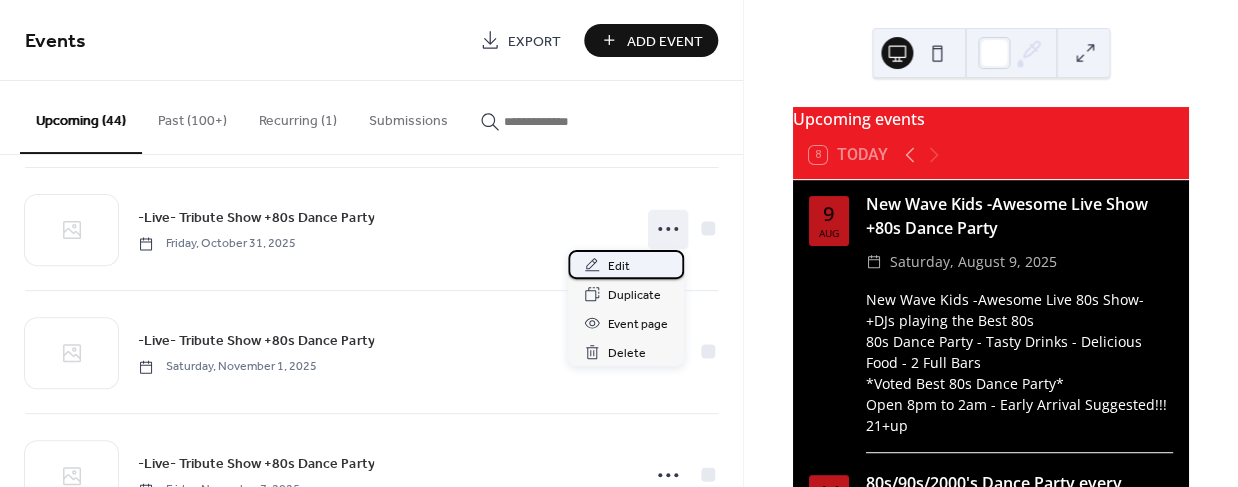 click on "Edit" at bounding box center [619, 266] 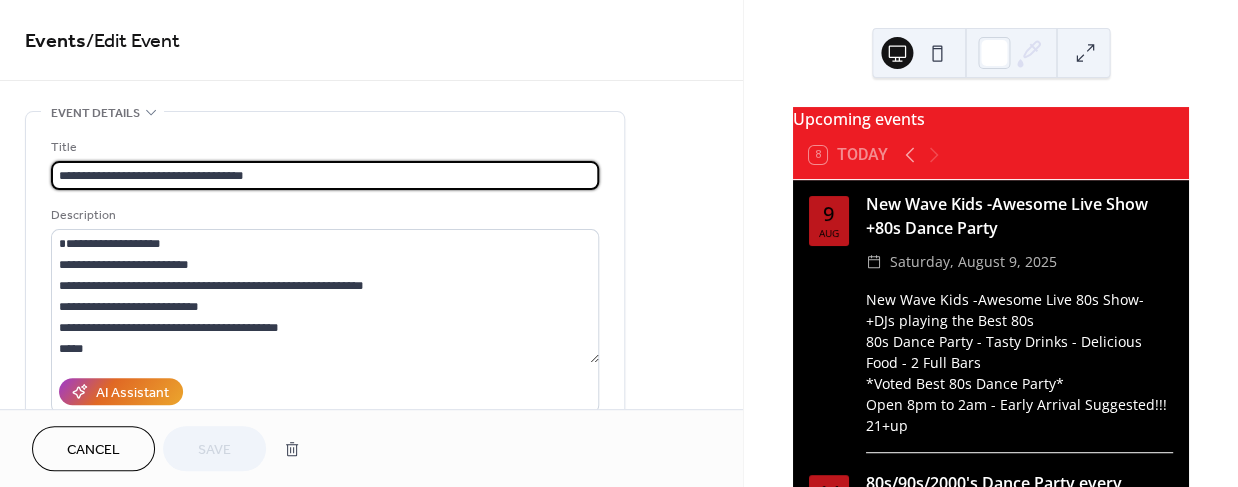 drag, startPoint x: 195, startPoint y: 175, endPoint x: 35, endPoint y: 176, distance: 160.00313 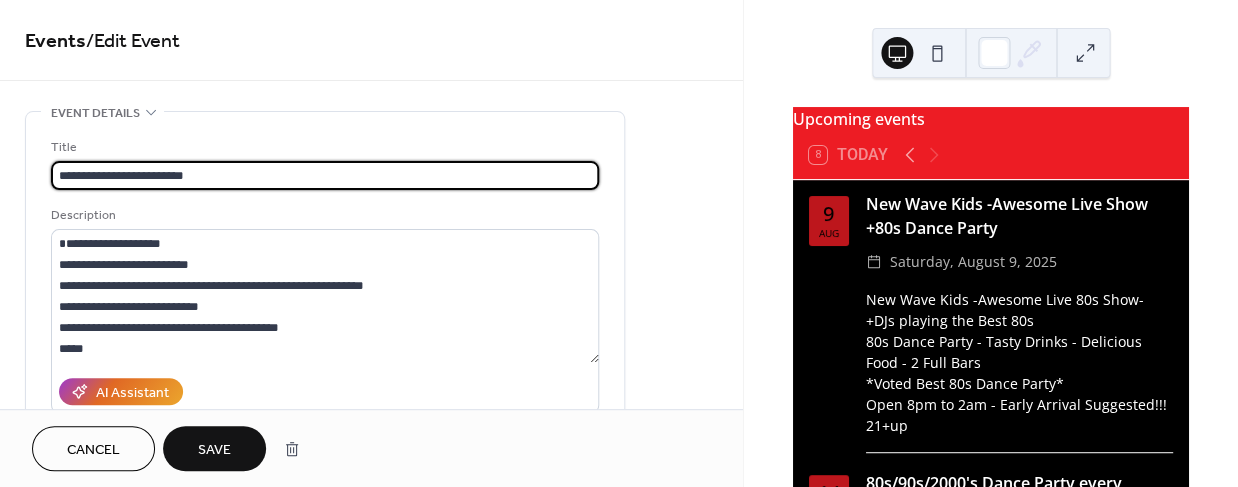 click on "**********" at bounding box center [325, 175] 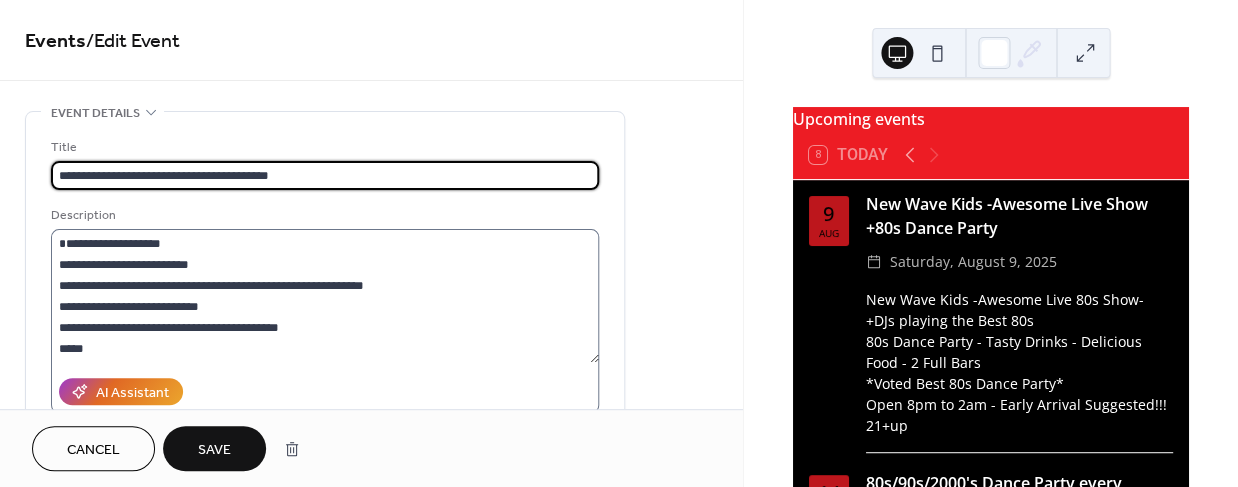 type on "**********" 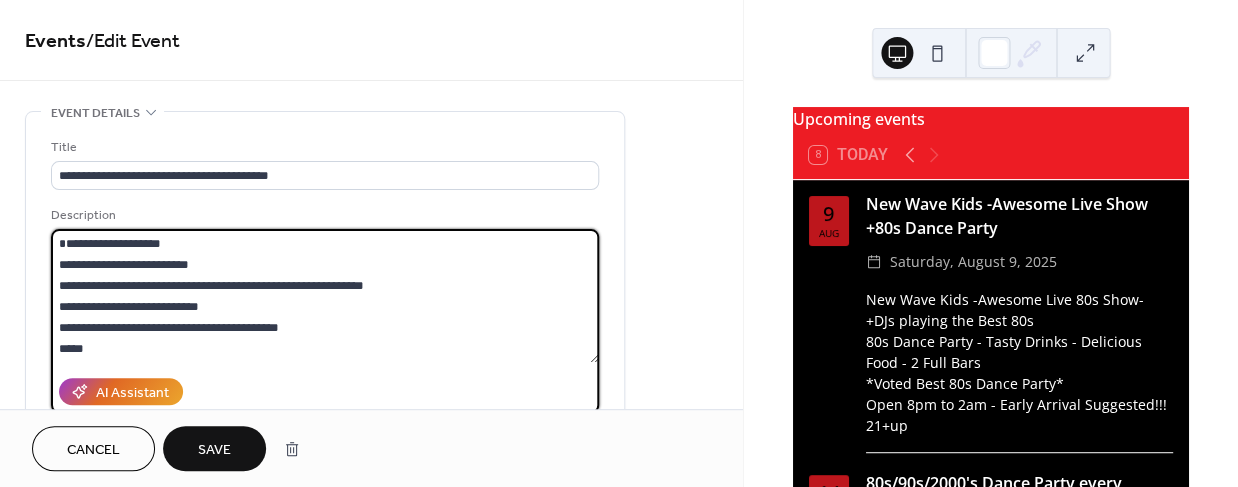 drag, startPoint x: 115, startPoint y: 243, endPoint x: -26, endPoint y: 243, distance: 141 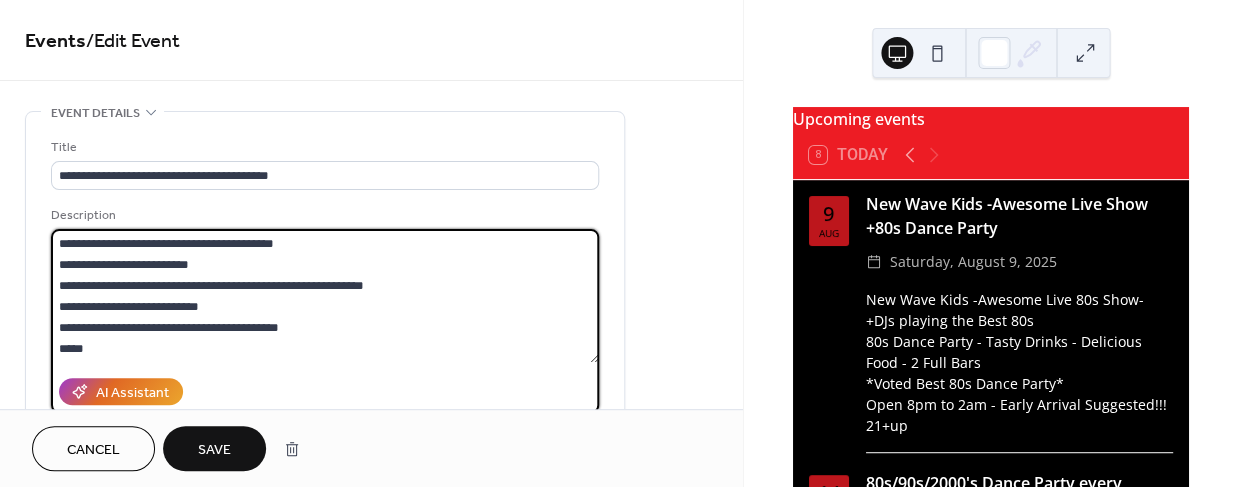 type on "**********" 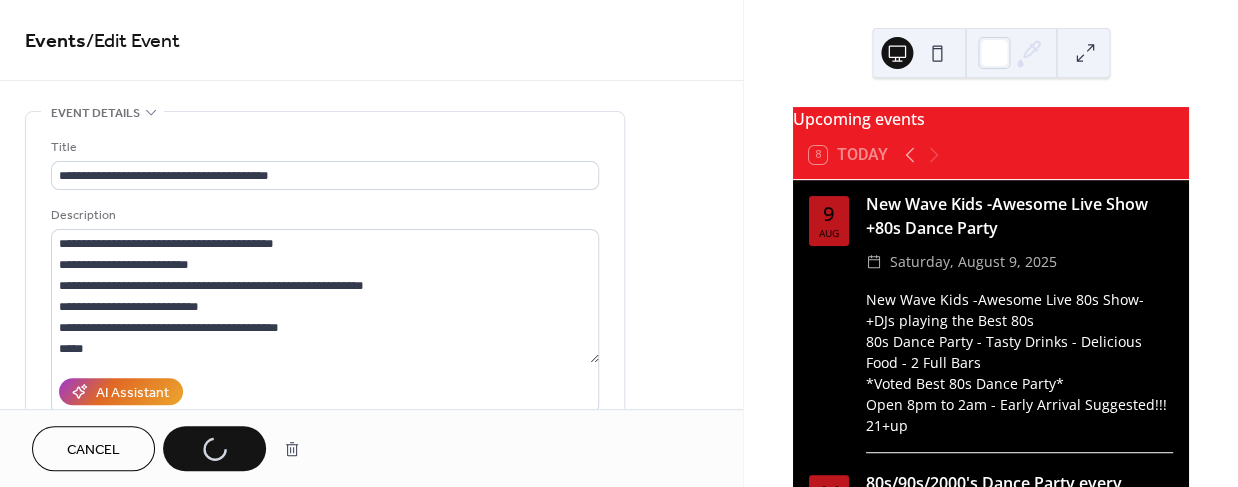 drag, startPoint x: -26, startPoint y: 243, endPoint x: 274, endPoint y: 434, distance: 355.64166 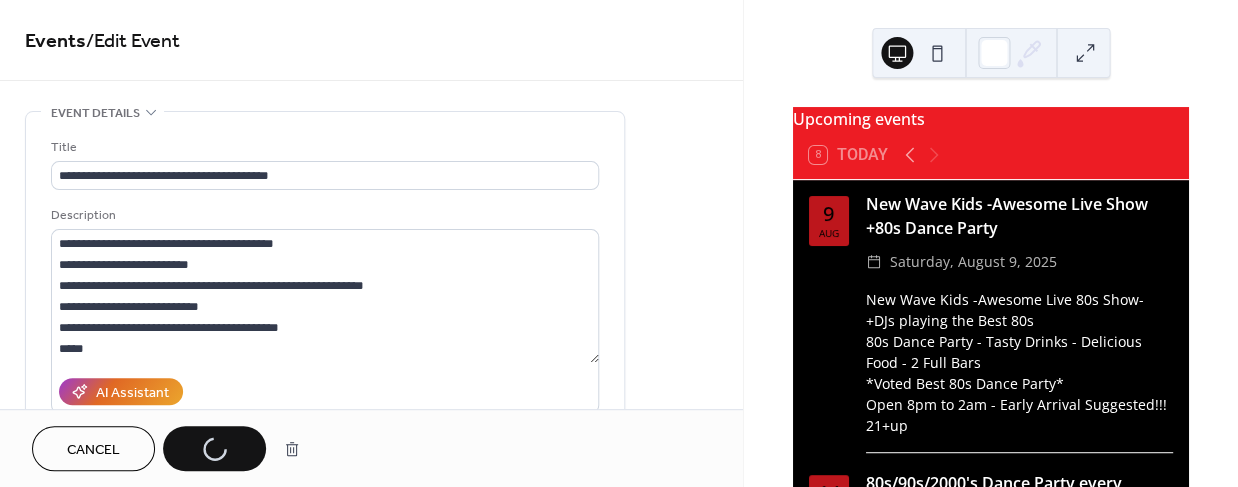 click on "Cancel Save" at bounding box center [171, 448] 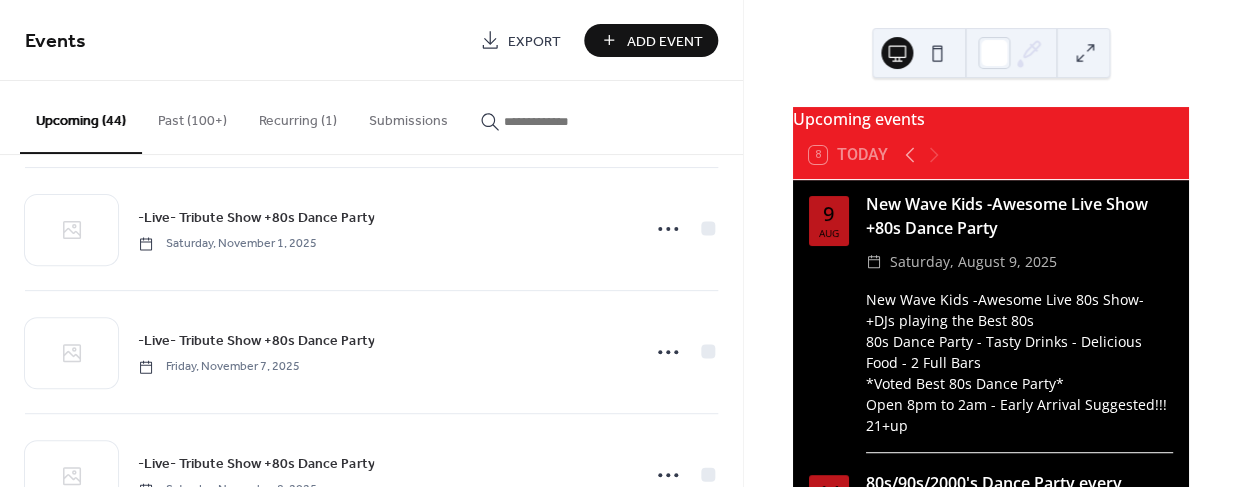 scroll, scrollTop: 3090, scrollLeft: 0, axis: vertical 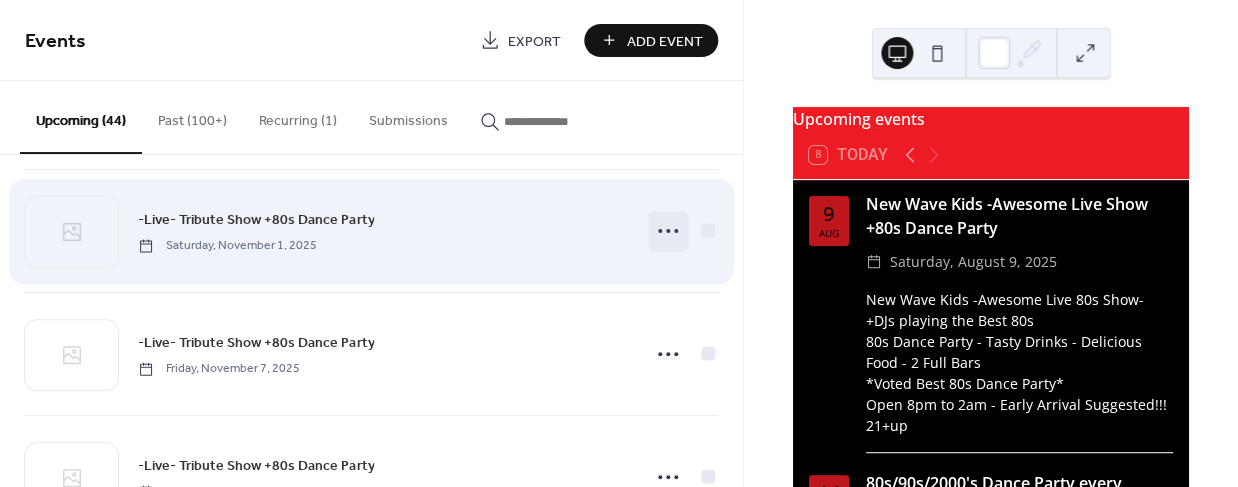 click 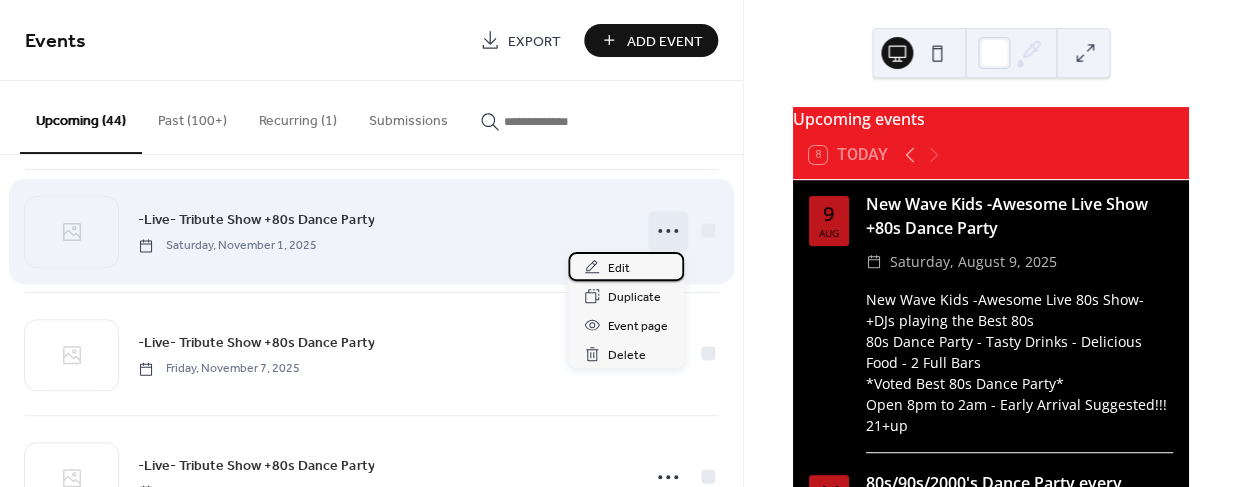 click on "Edit" at bounding box center (619, 268) 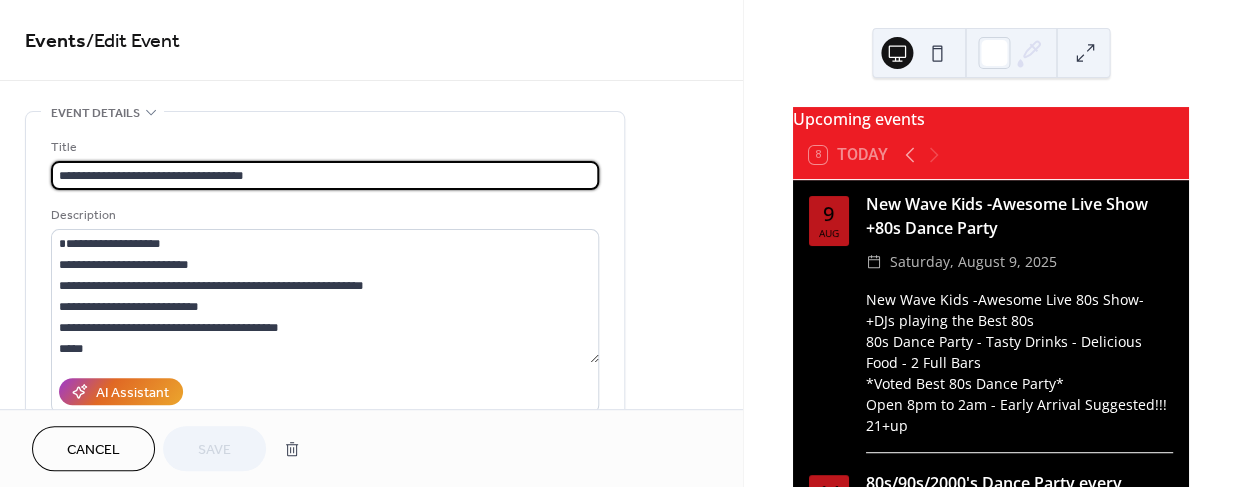 drag, startPoint x: 196, startPoint y: 173, endPoint x: 10, endPoint y: 174, distance: 186.00269 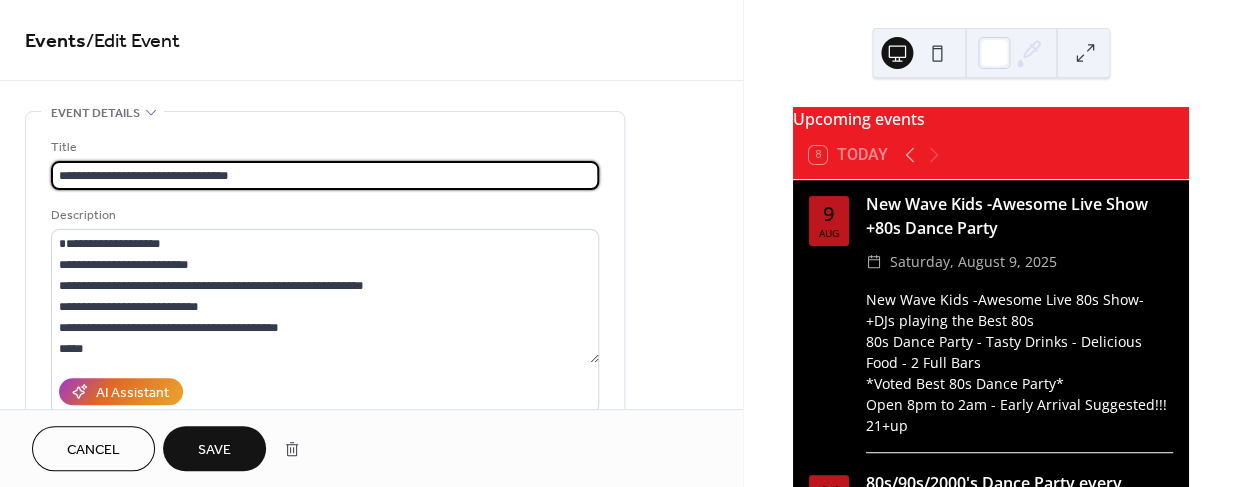 type on "**********" 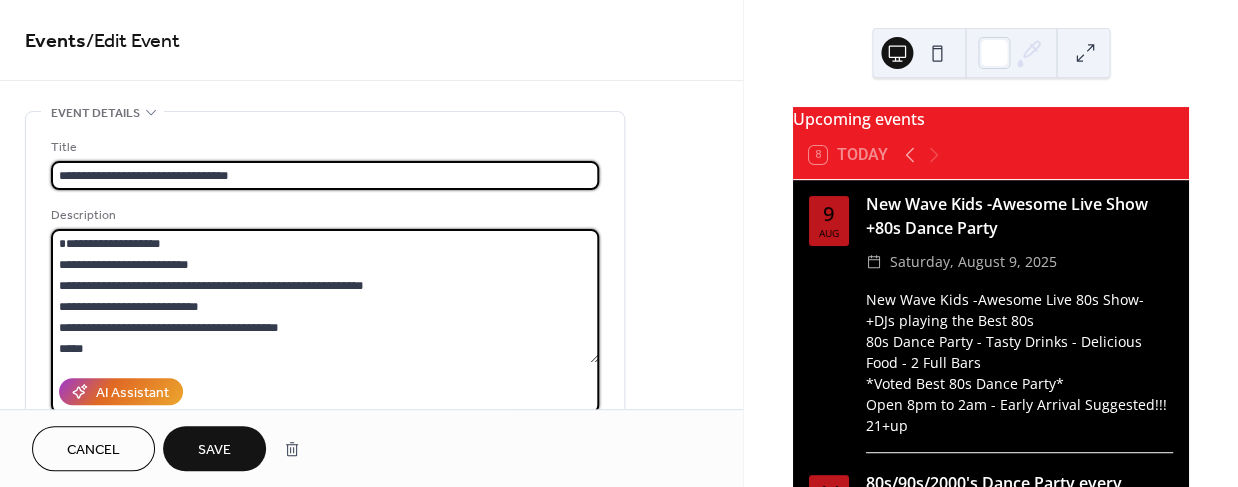 click on "**********" at bounding box center (325, 365) 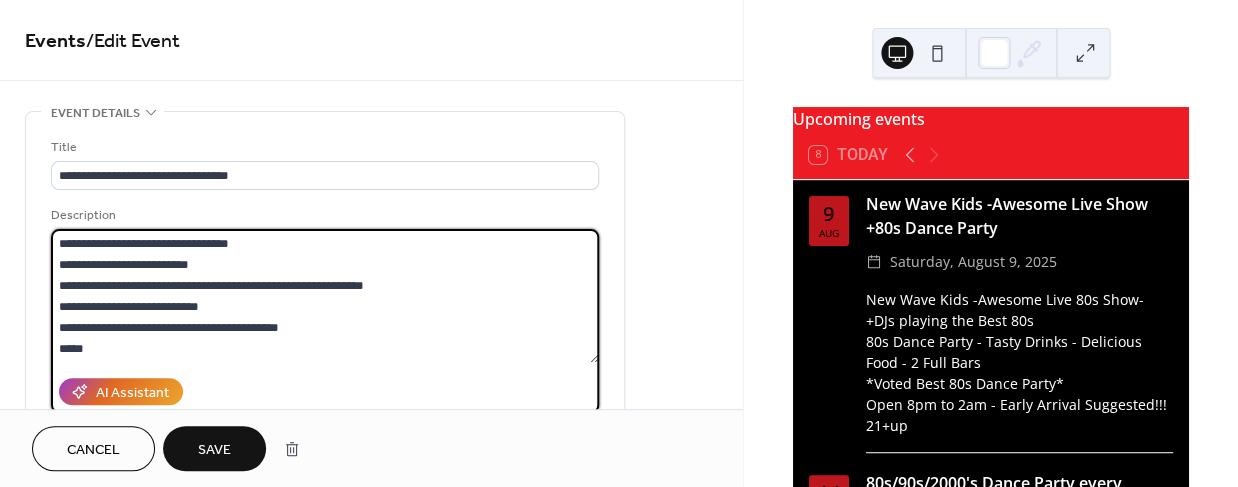 click on "**********" at bounding box center (325, 296) 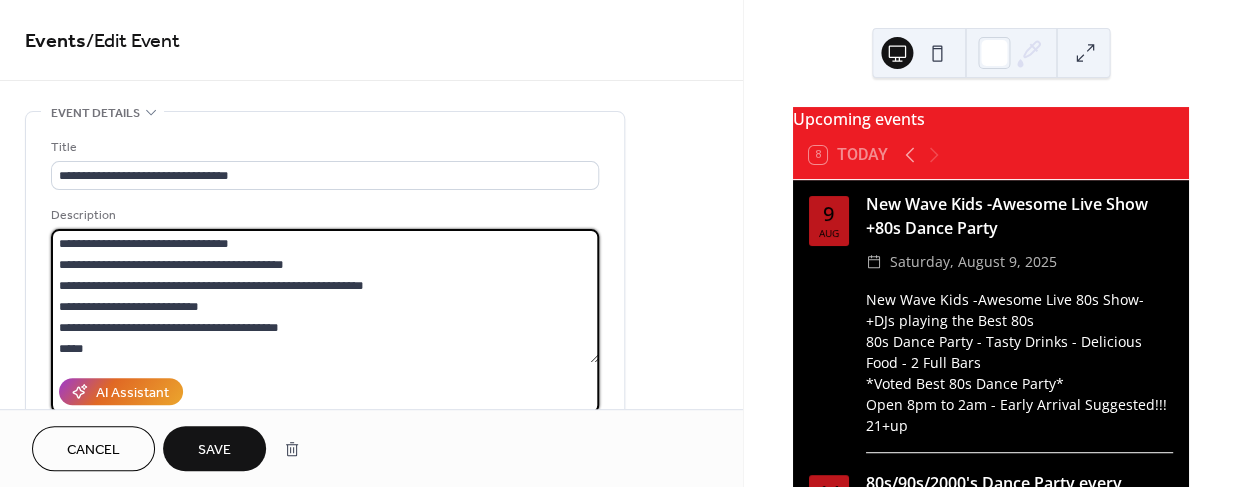 type on "**********" 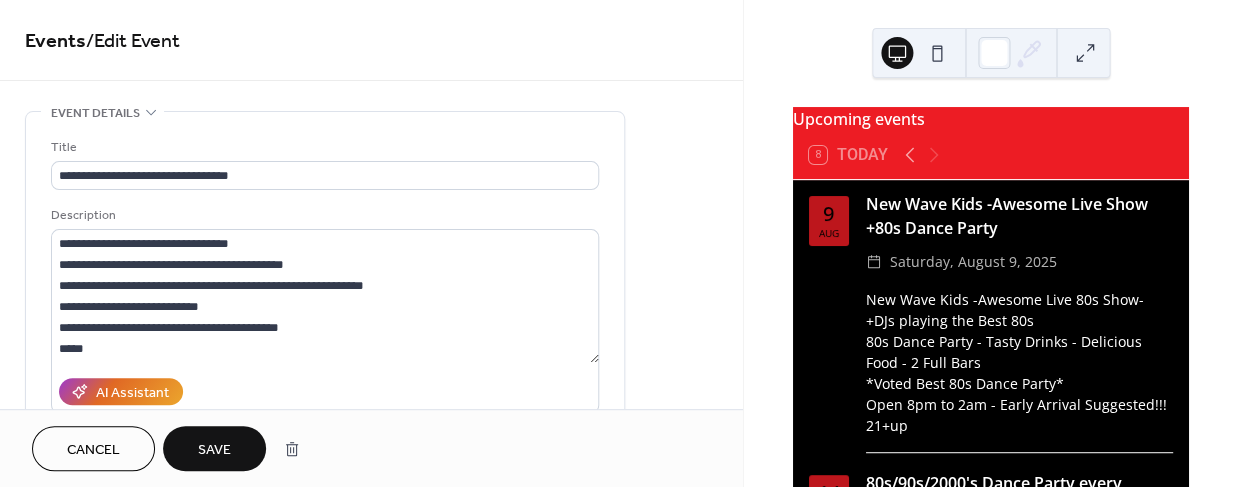 click on "Save" at bounding box center [214, 450] 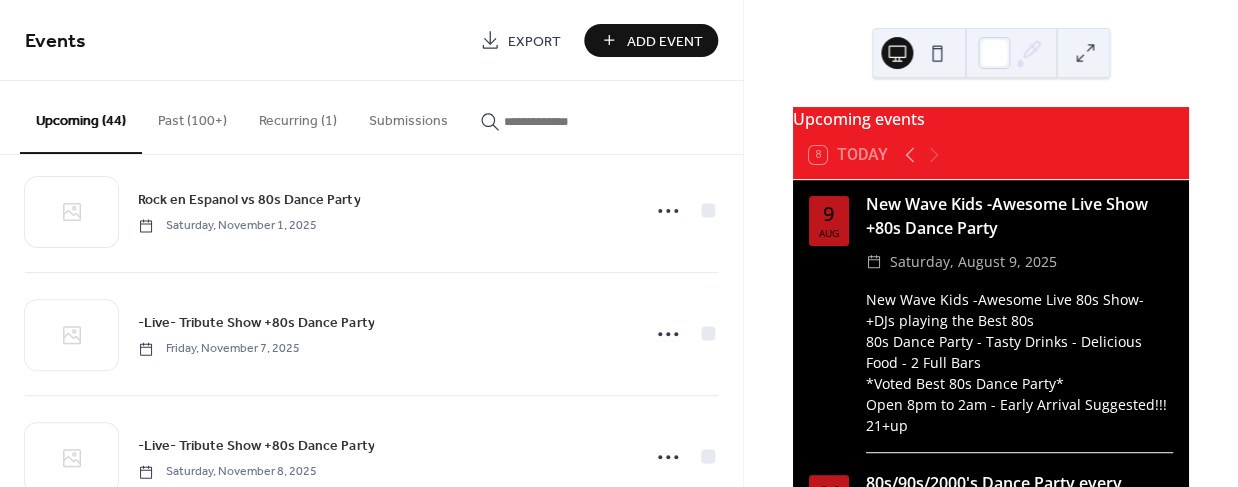 scroll, scrollTop: 3120, scrollLeft: 0, axis: vertical 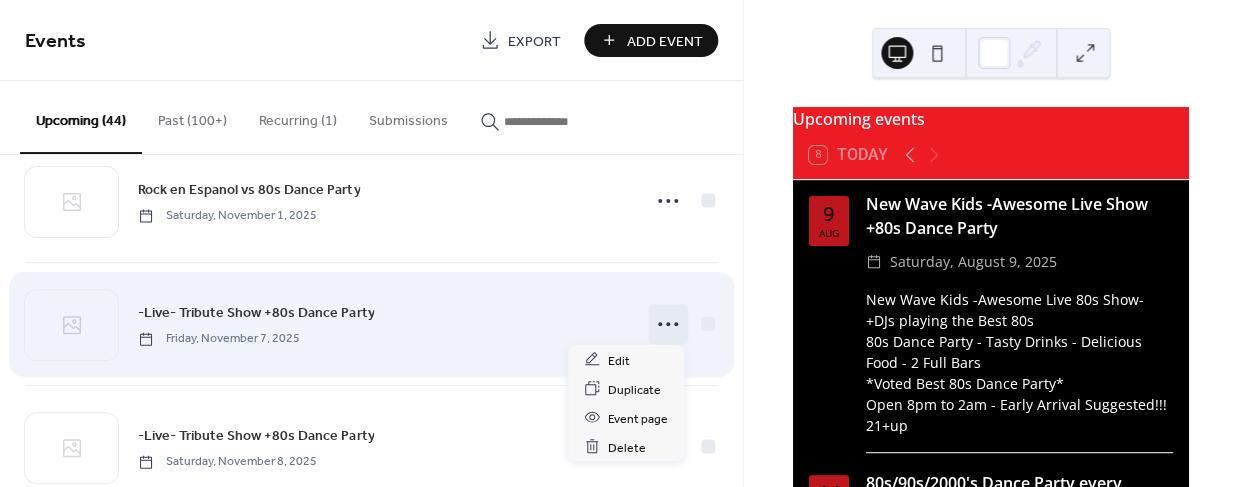 click 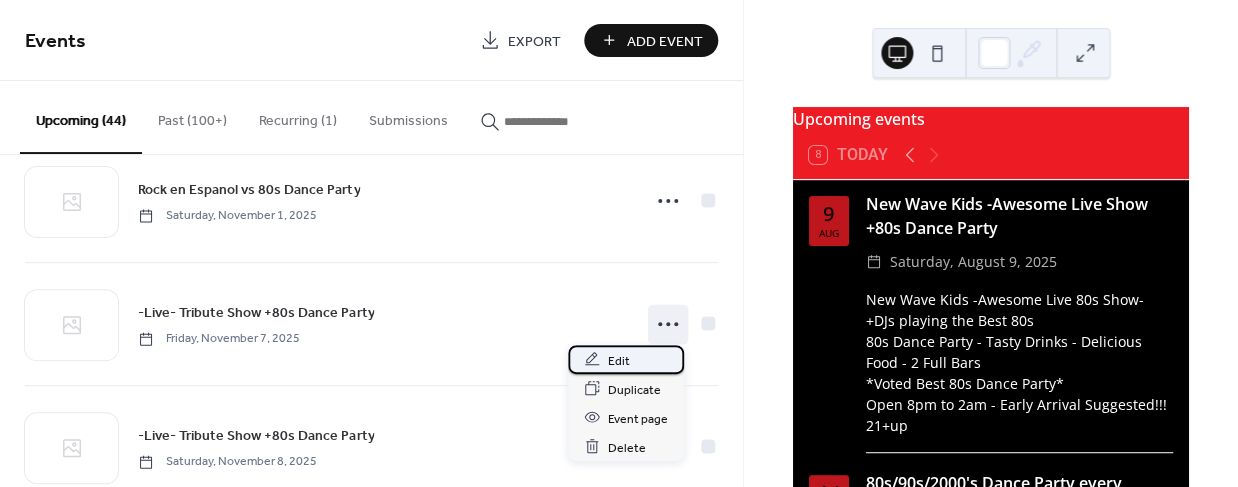 click on "Edit" at bounding box center [619, 360] 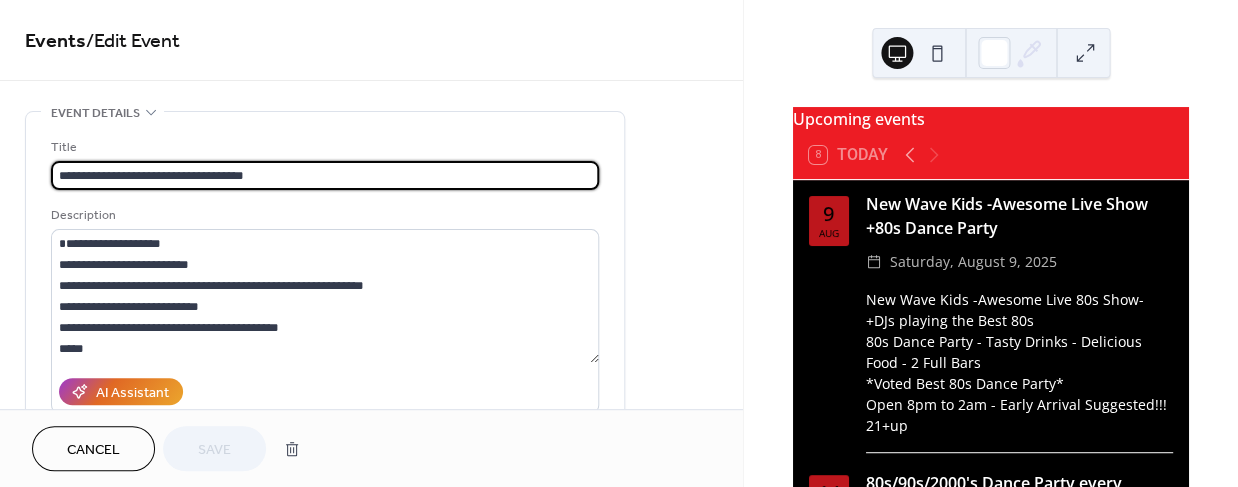 click on "**********" at bounding box center [325, 175] 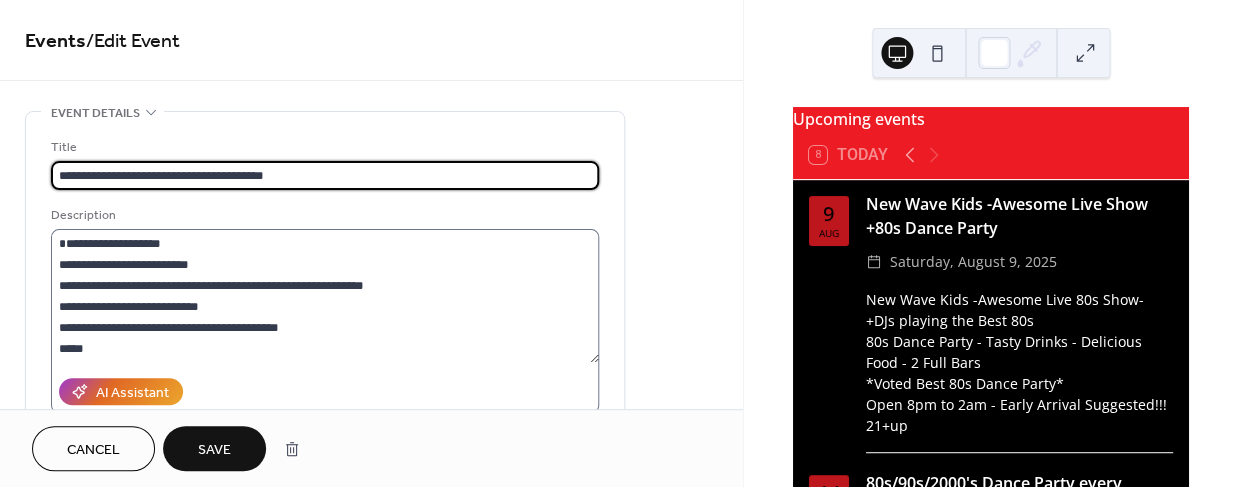 type on "**********" 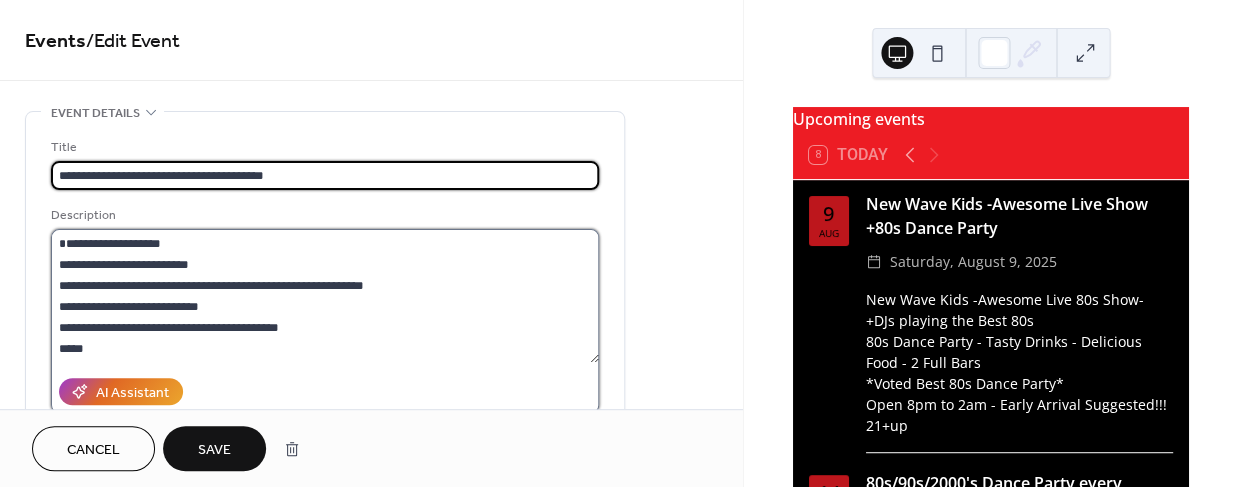 click on "**********" at bounding box center [325, 296] 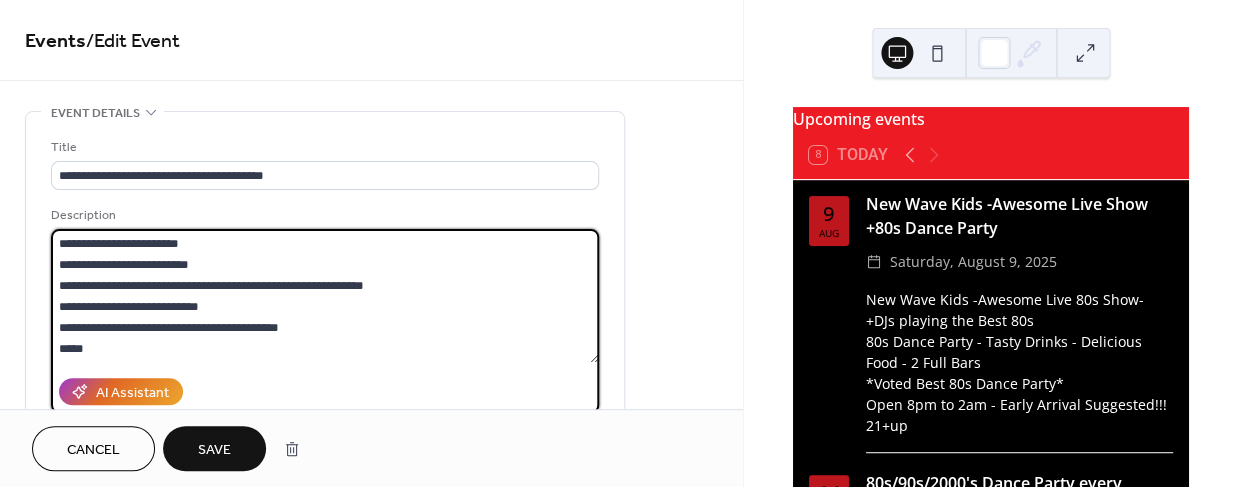 type on "**********" 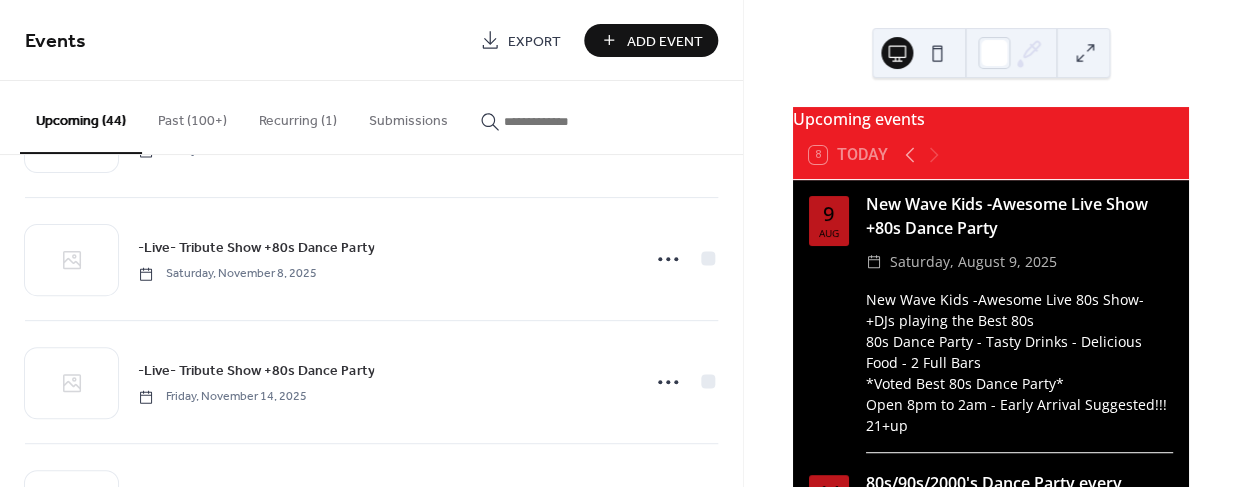scroll, scrollTop: 3309, scrollLeft: 0, axis: vertical 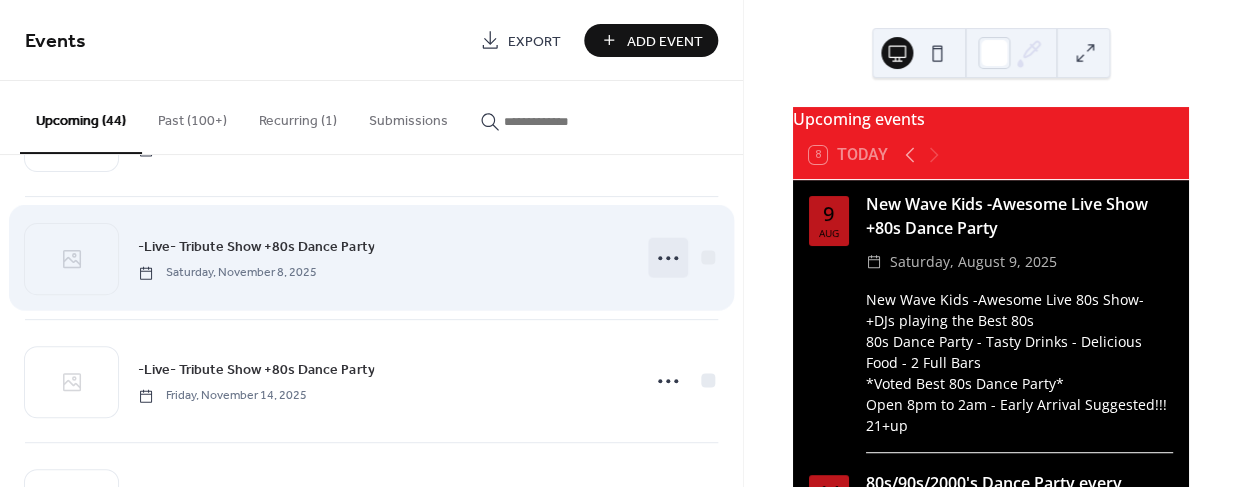 click 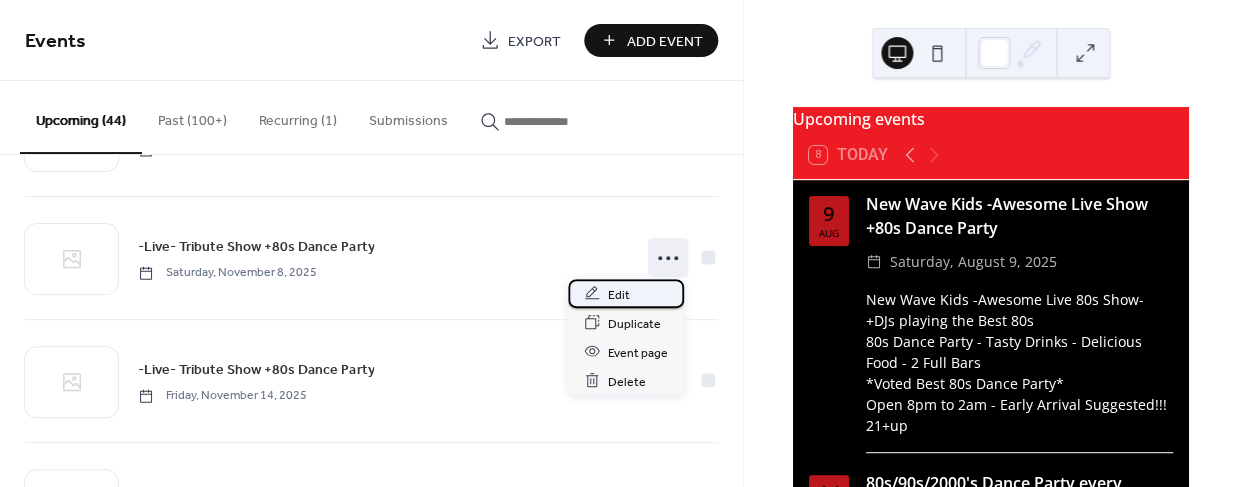 click on "Edit" at bounding box center [619, 294] 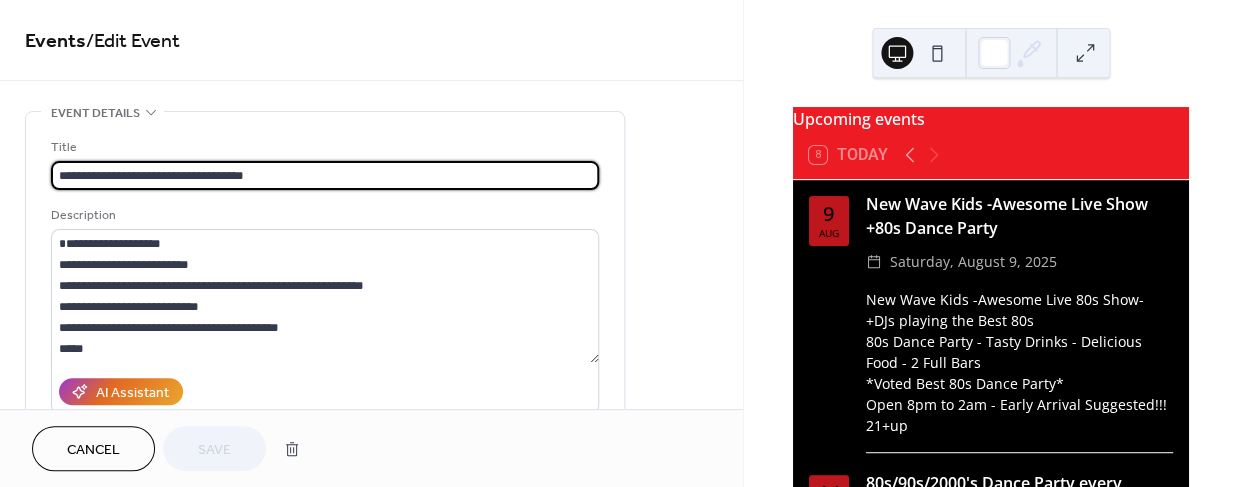 click on "**********" at bounding box center [325, 175] 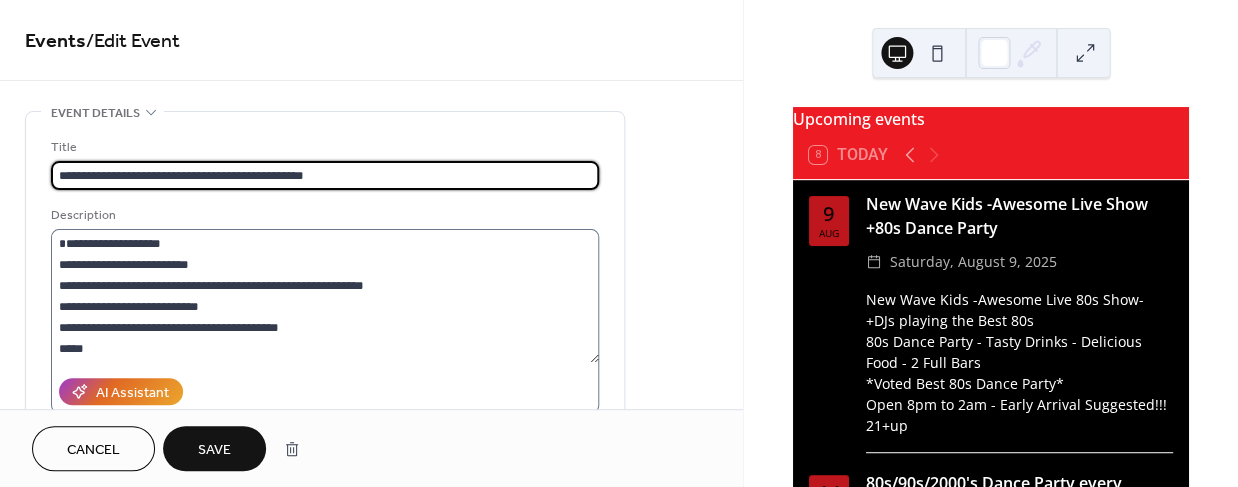 type on "**********" 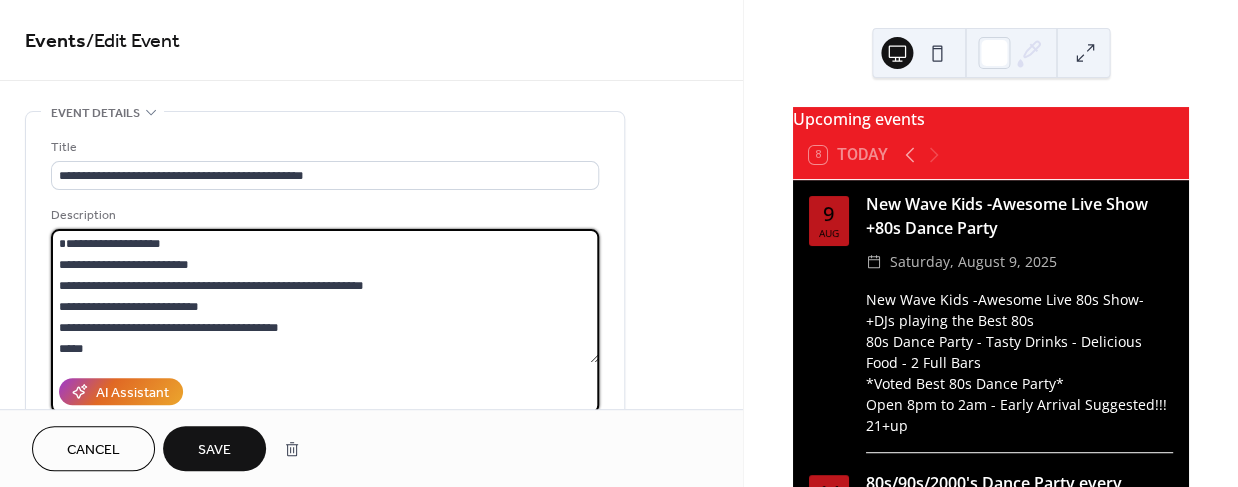 click on "**********" at bounding box center [325, 296] 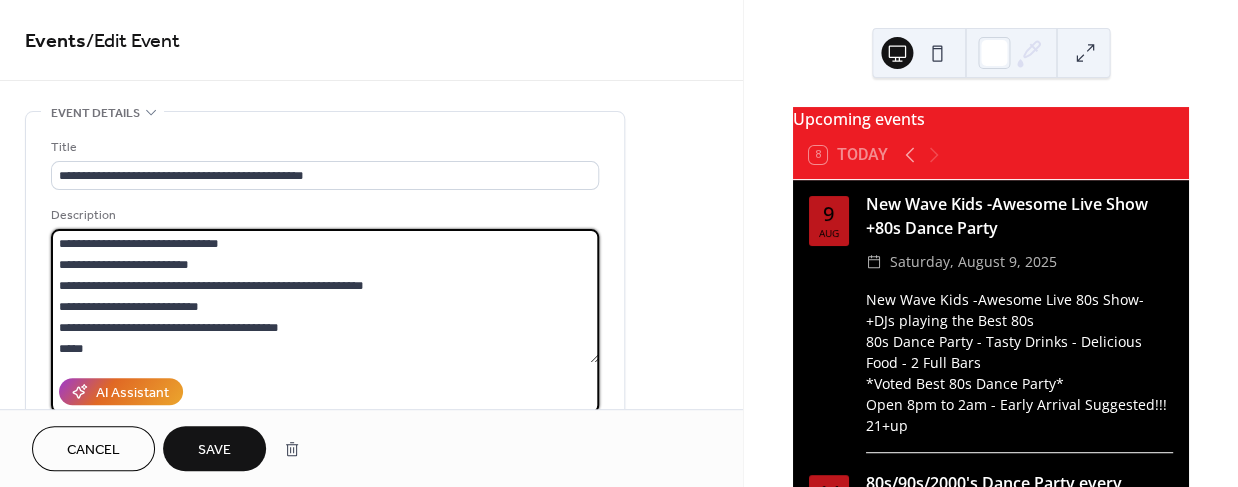 type on "**********" 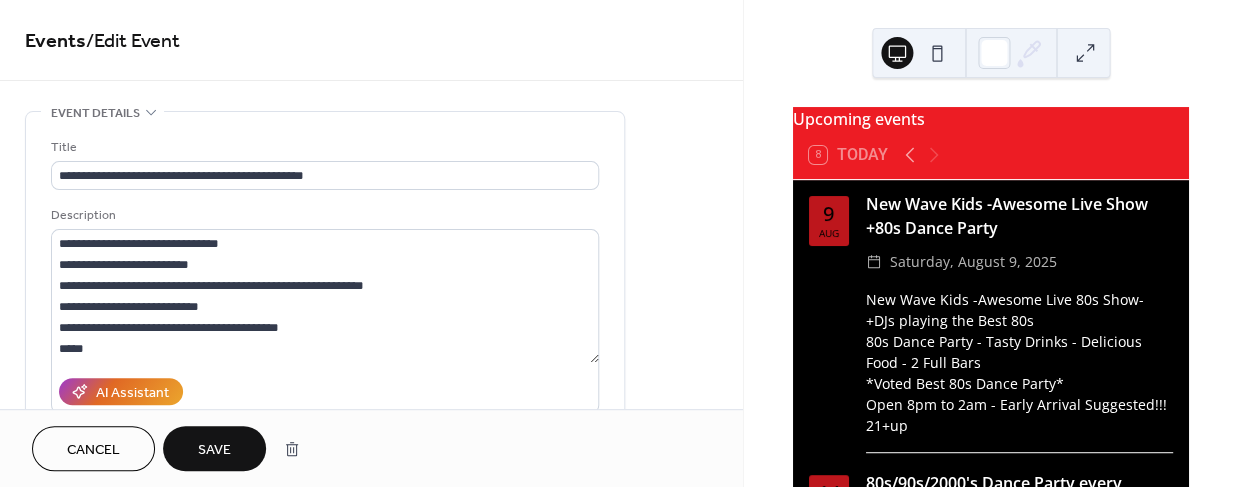 drag, startPoint x: 168, startPoint y: 266, endPoint x: 225, endPoint y: 448, distance: 190.71707 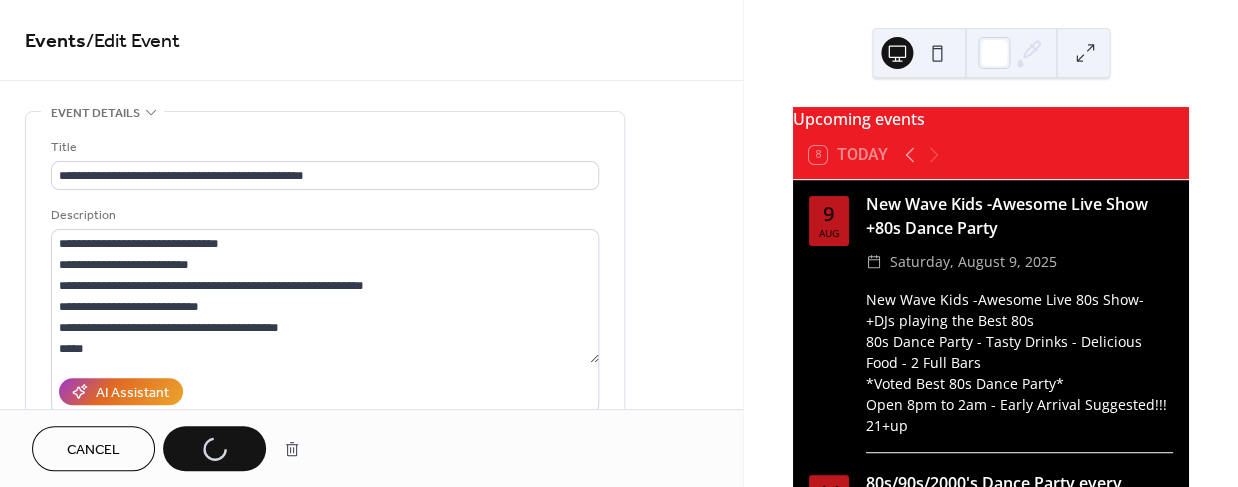 click on "Cancel Save" at bounding box center [171, 448] 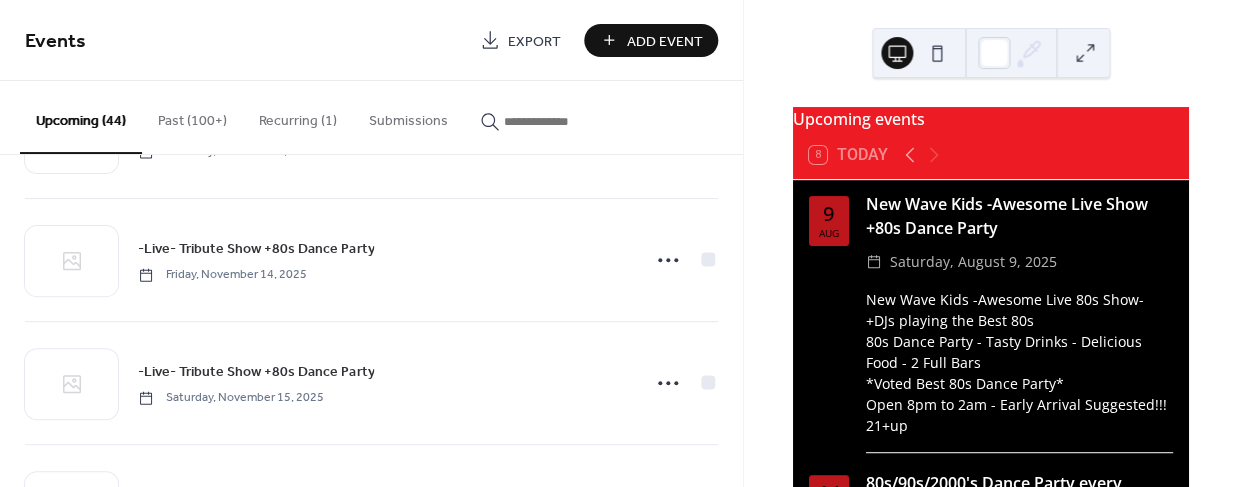 scroll, scrollTop: 3448, scrollLeft: 0, axis: vertical 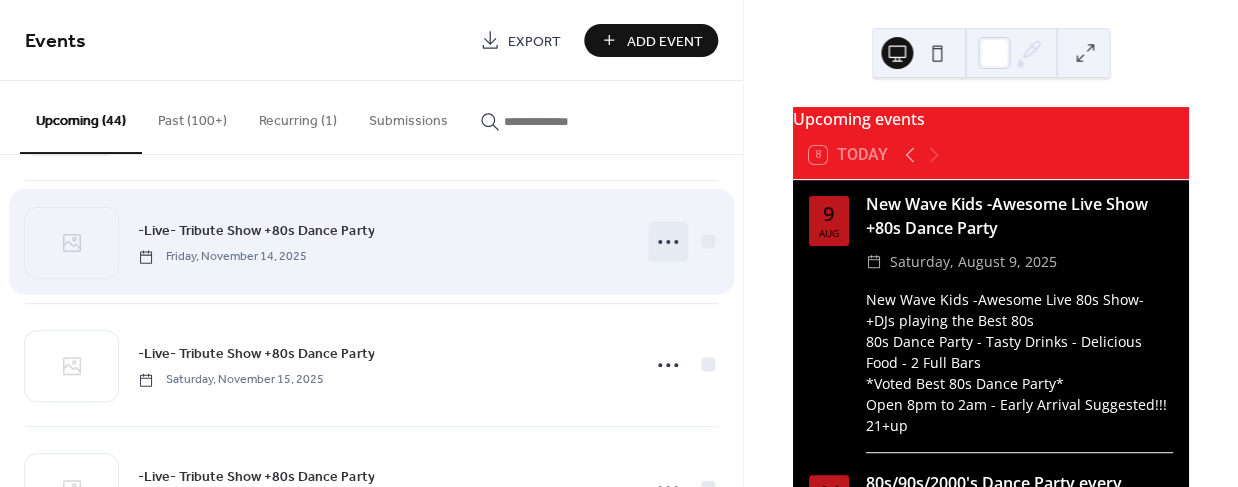 click 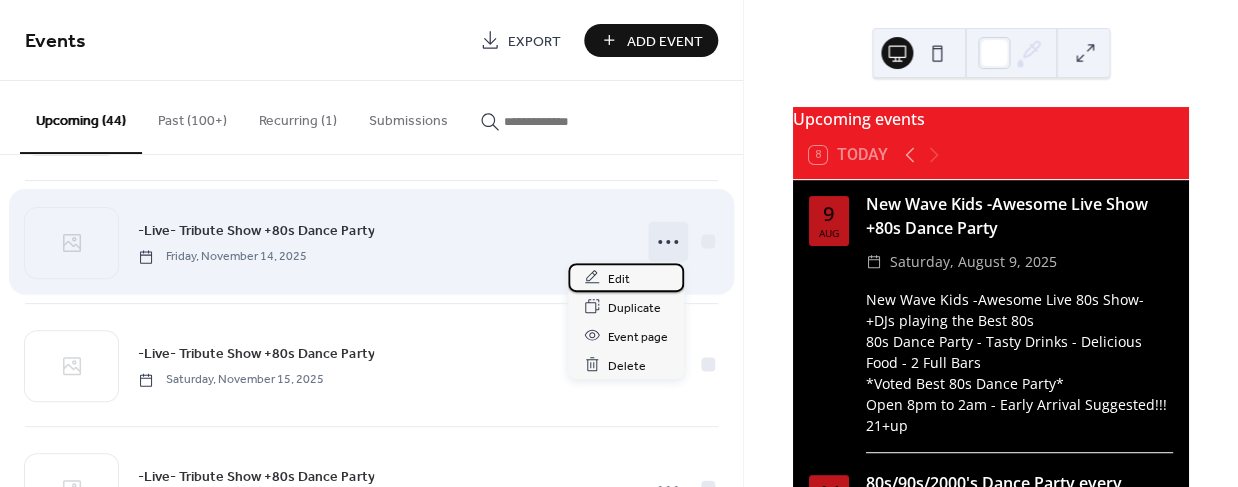 click on "Edit" at bounding box center [619, 278] 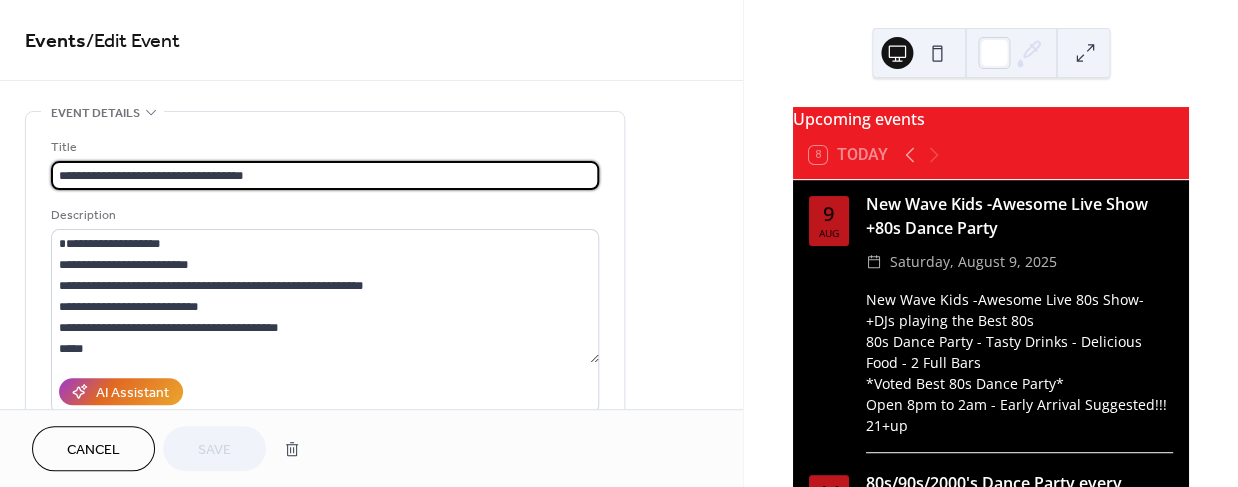 click on "**********" at bounding box center (325, 175) 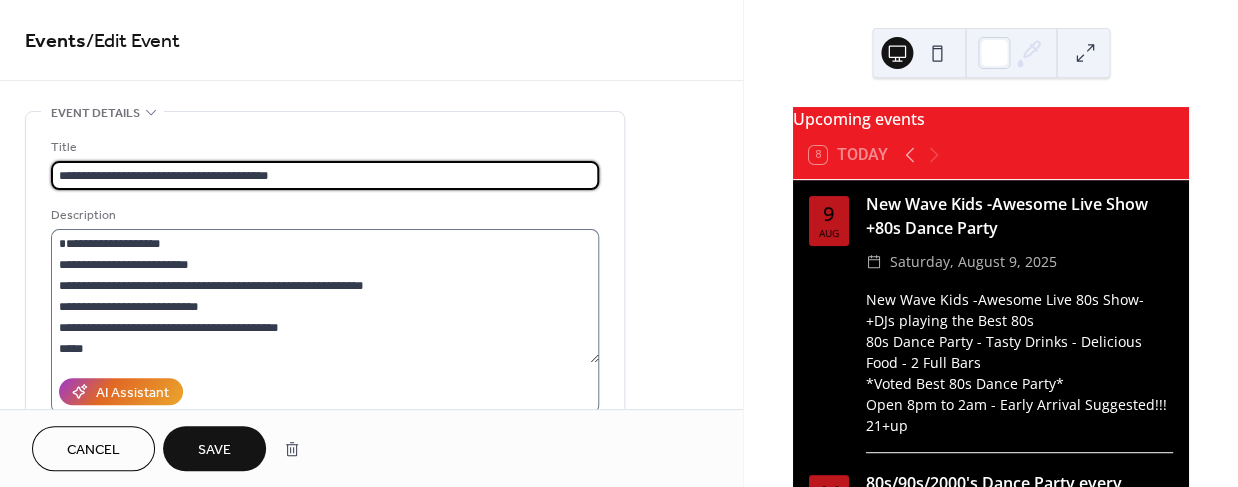 type on "**********" 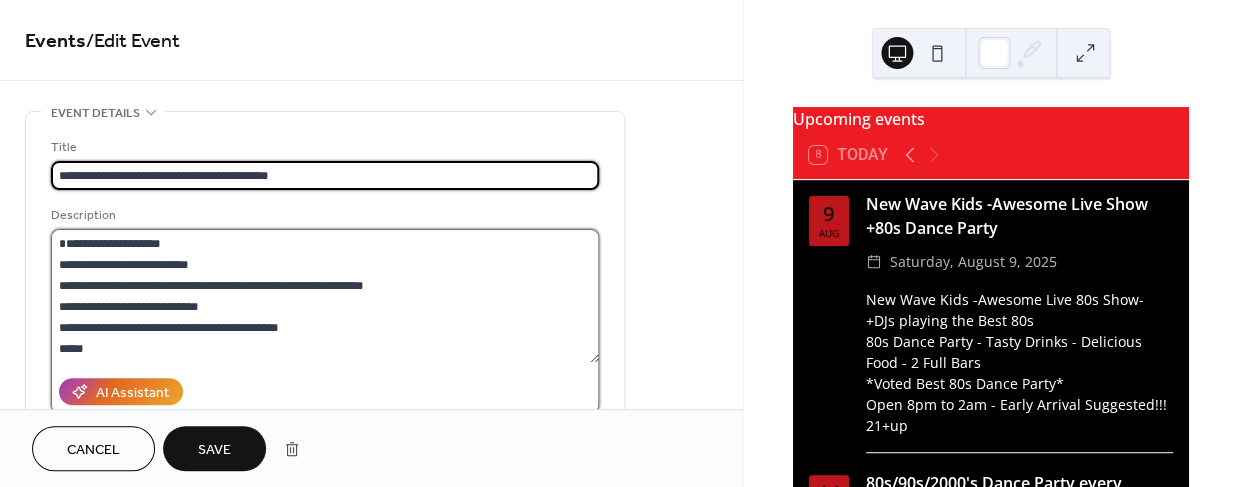 click on "**********" at bounding box center [325, 296] 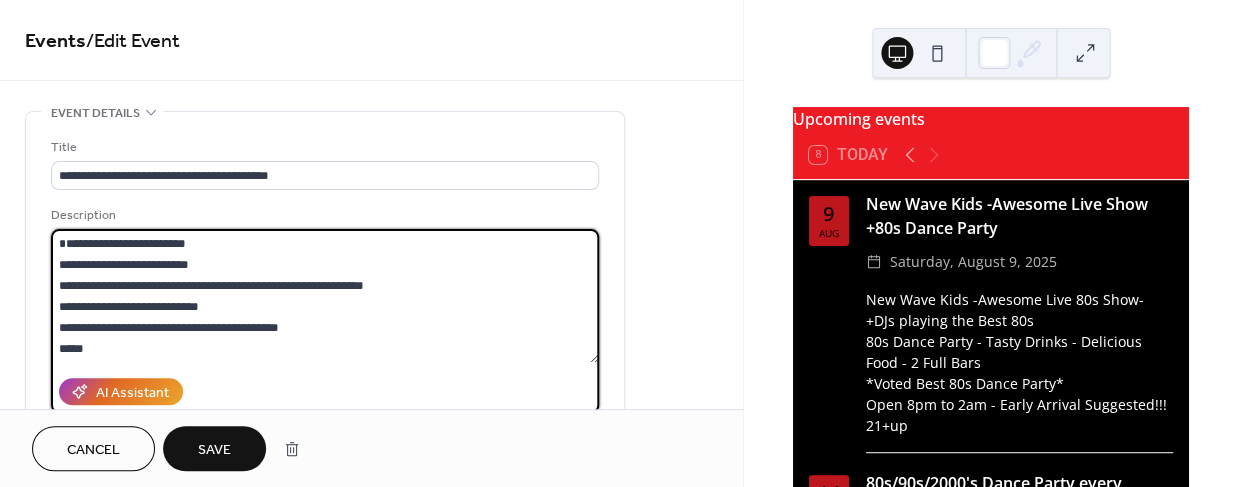 type on "**********" 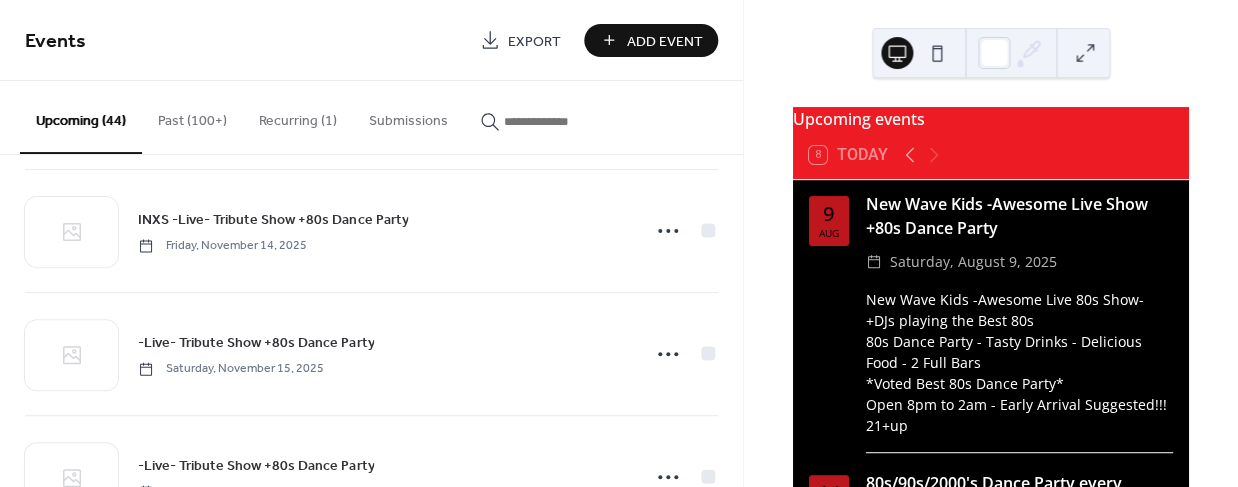 scroll, scrollTop: 3484, scrollLeft: 0, axis: vertical 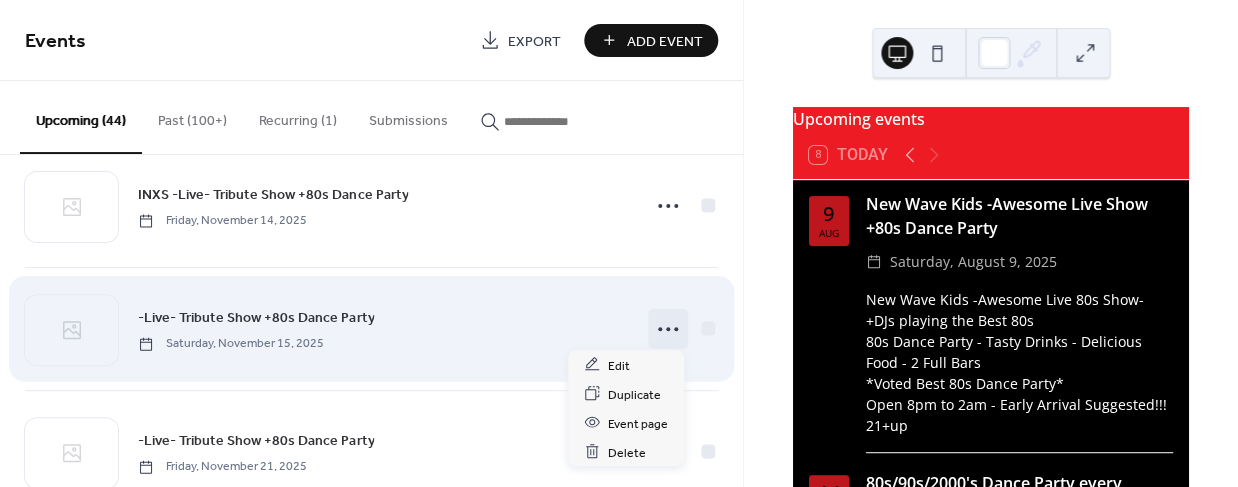 click 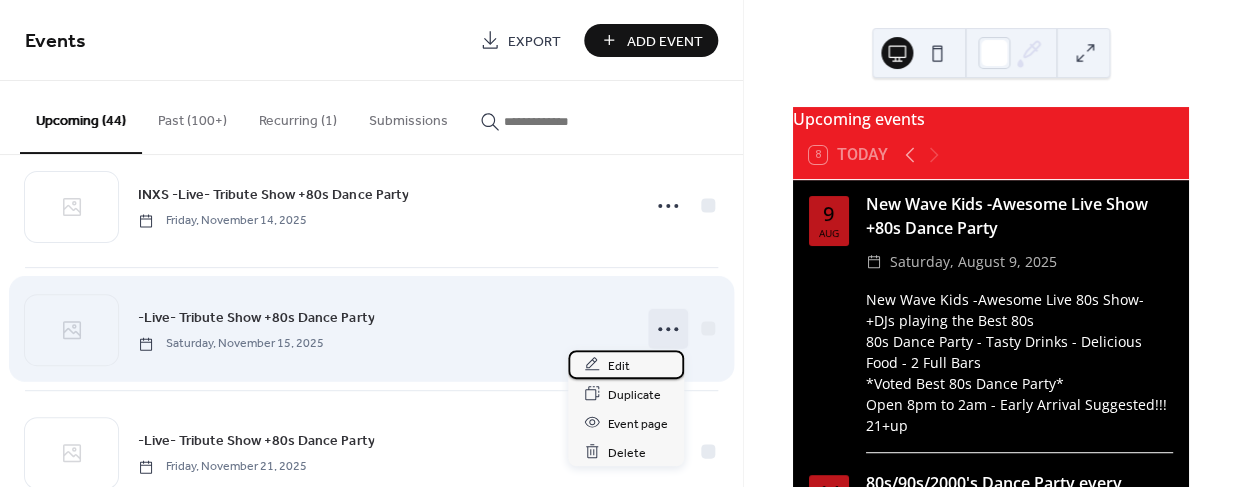 click on "Edit" at bounding box center [619, 365] 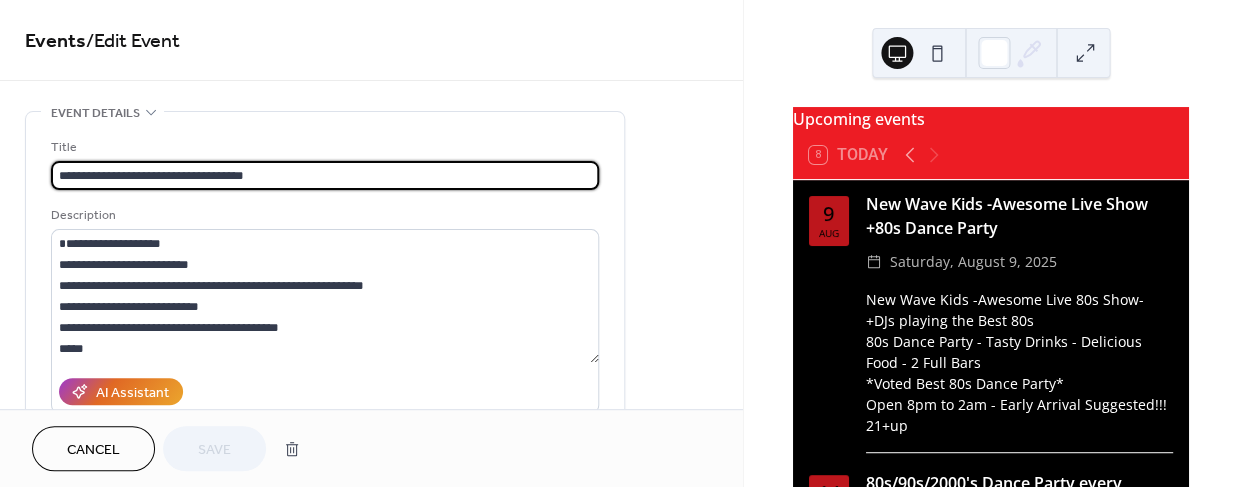 click on "**********" at bounding box center (325, 175) 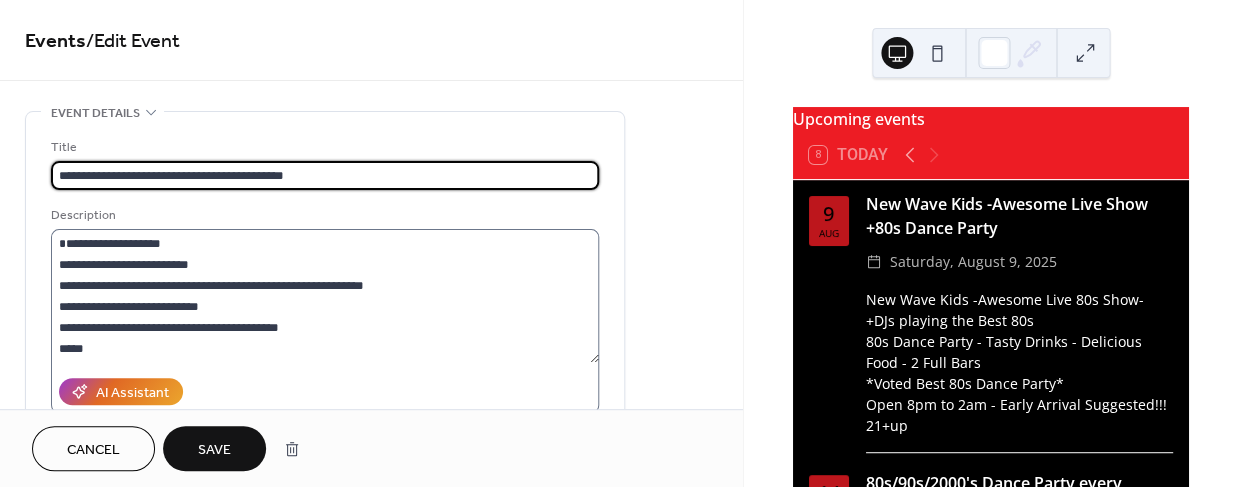 type on "**********" 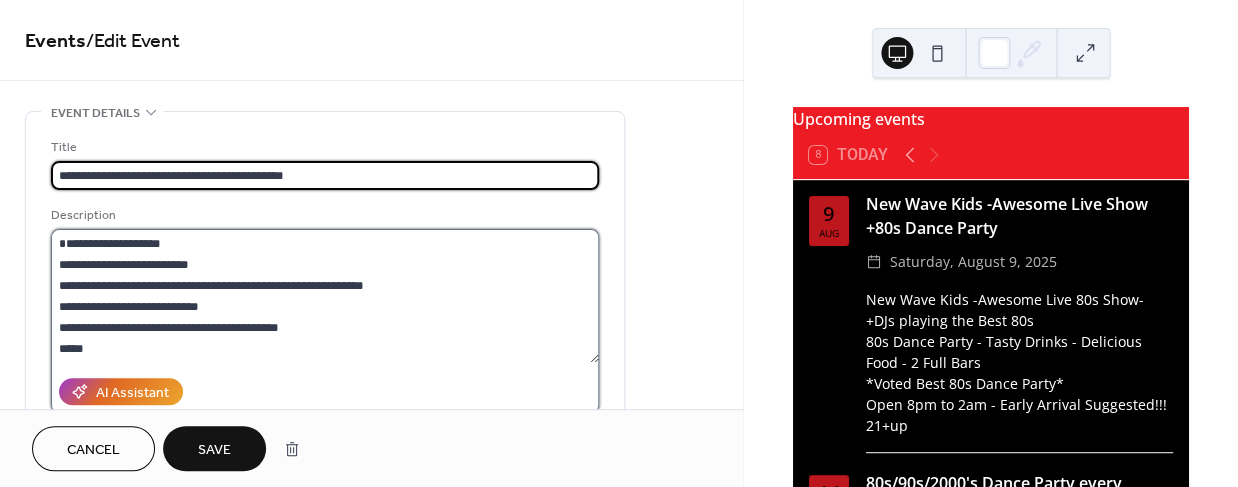 click on "**********" at bounding box center [325, 296] 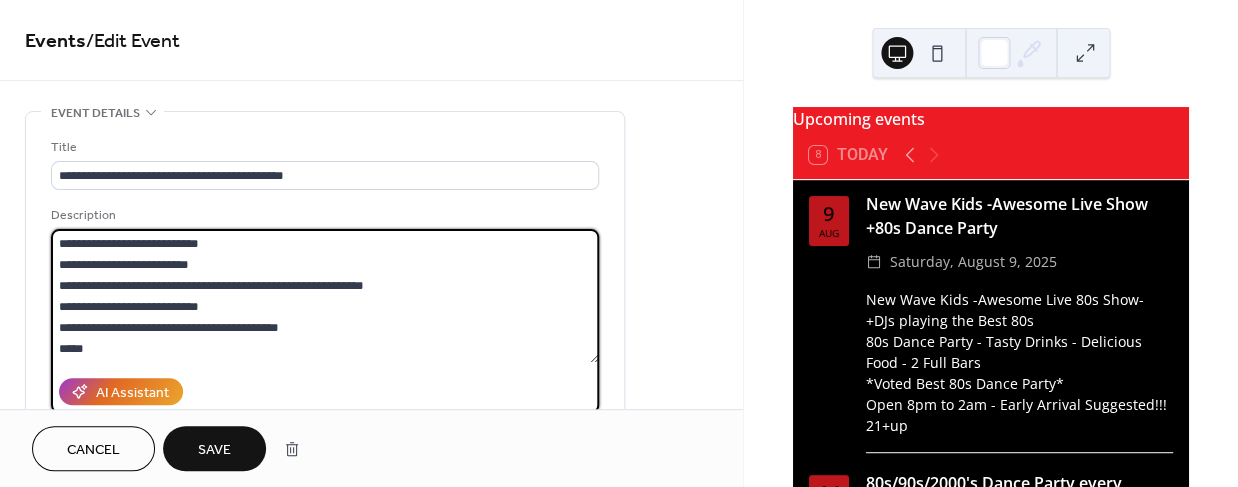 type on "**********" 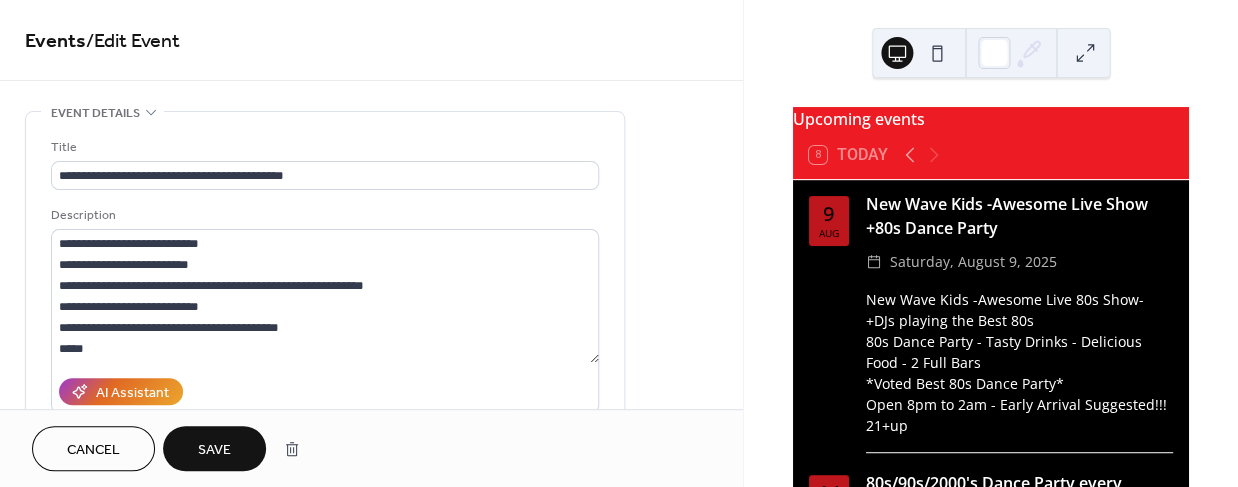 click on "Save" at bounding box center (214, 450) 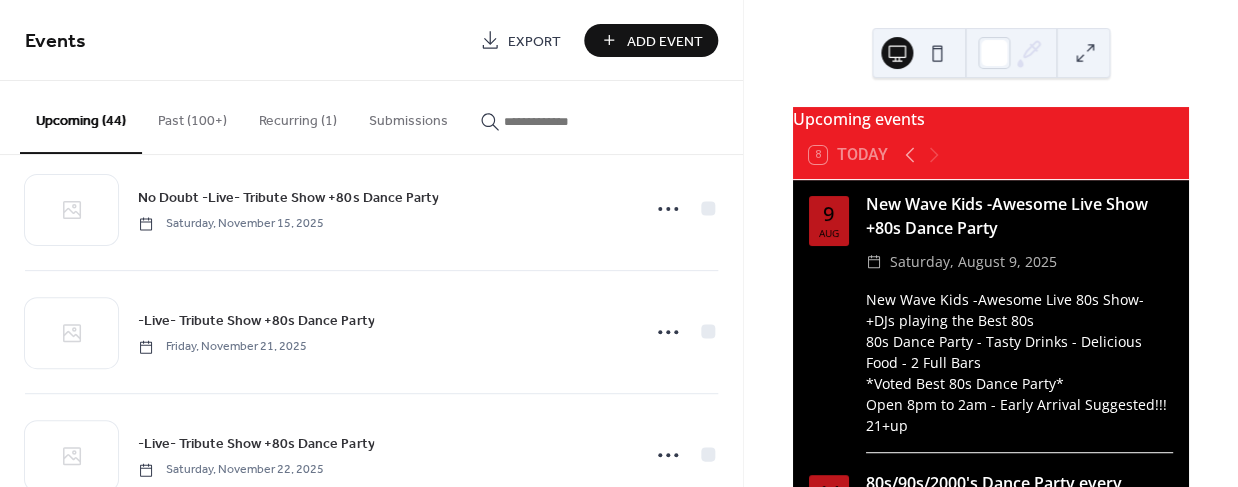 scroll, scrollTop: 3606, scrollLeft: 0, axis: vertical 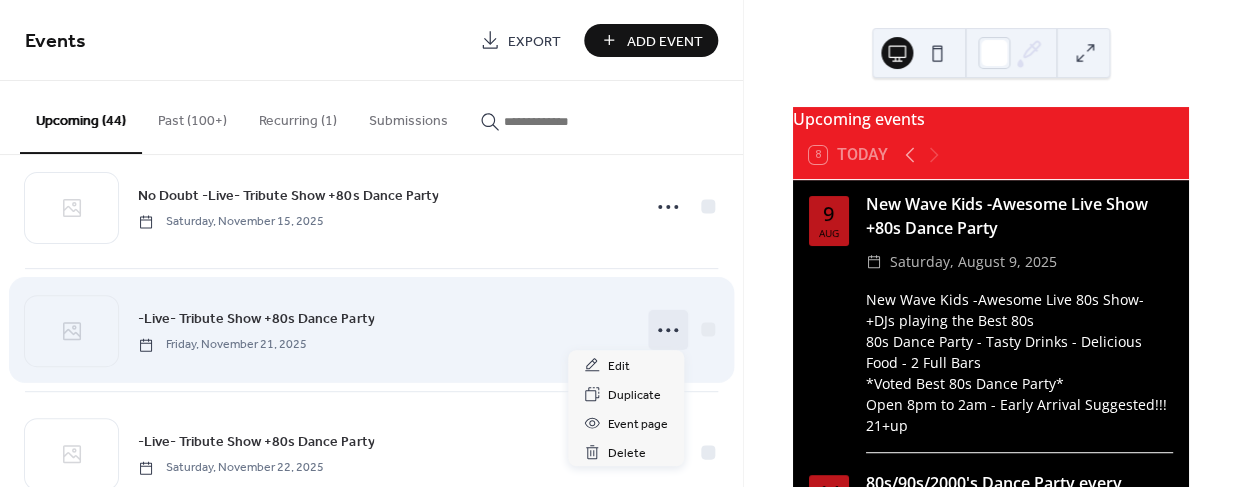 click 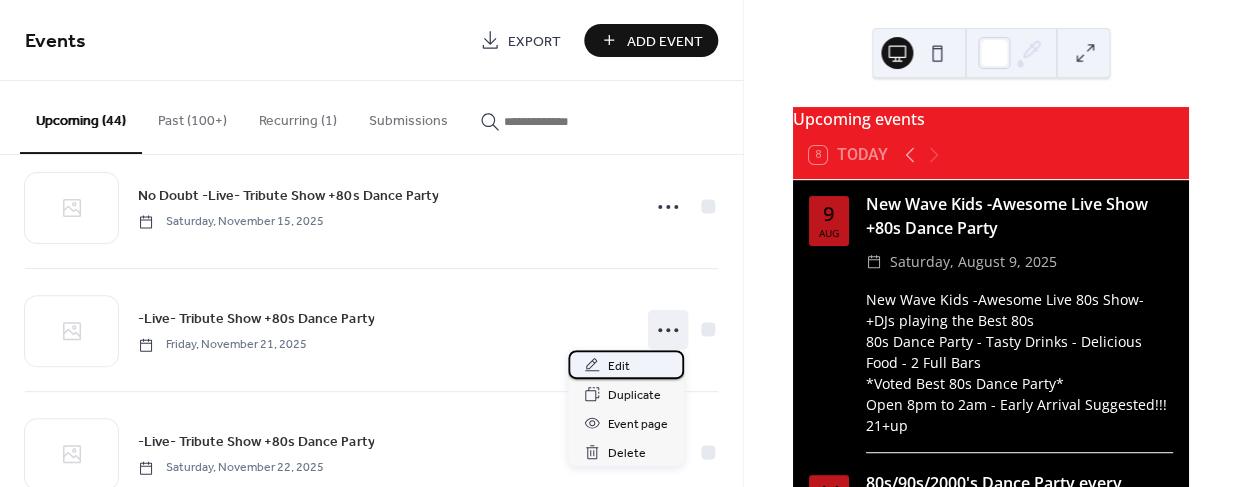 click on "Edit" at bounding box center [619, 366] 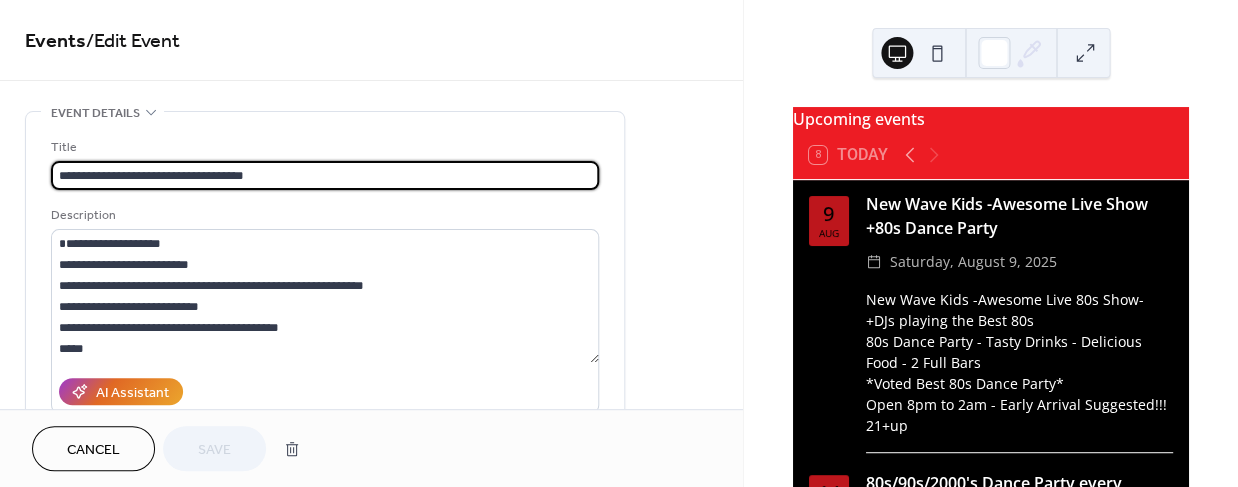 click on "**********" at bounding box center (325, 175) 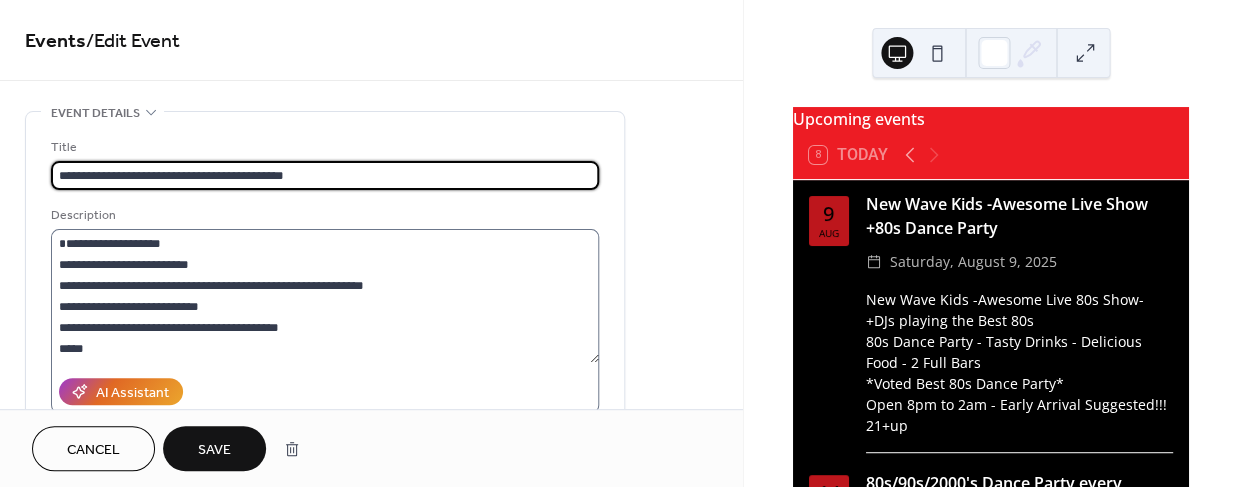 type on "**********" 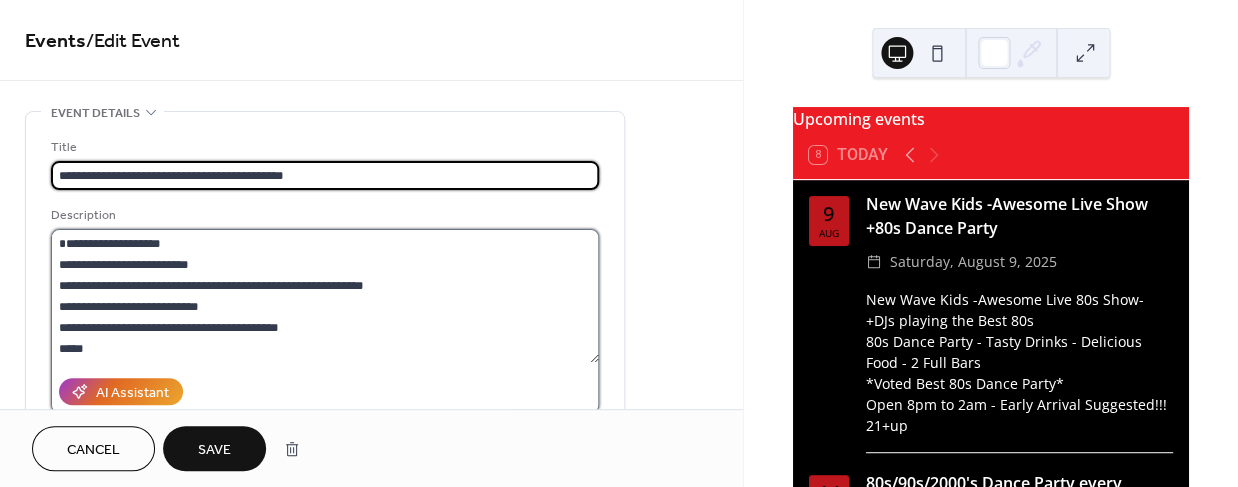 click on "**********" at bounding box center (325, 296) 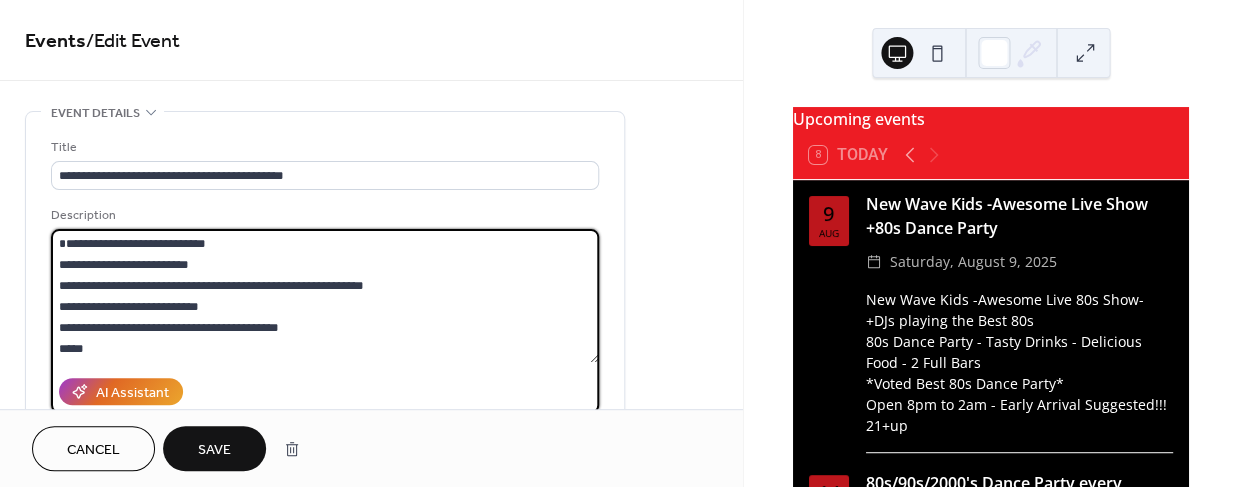 type on "**********" 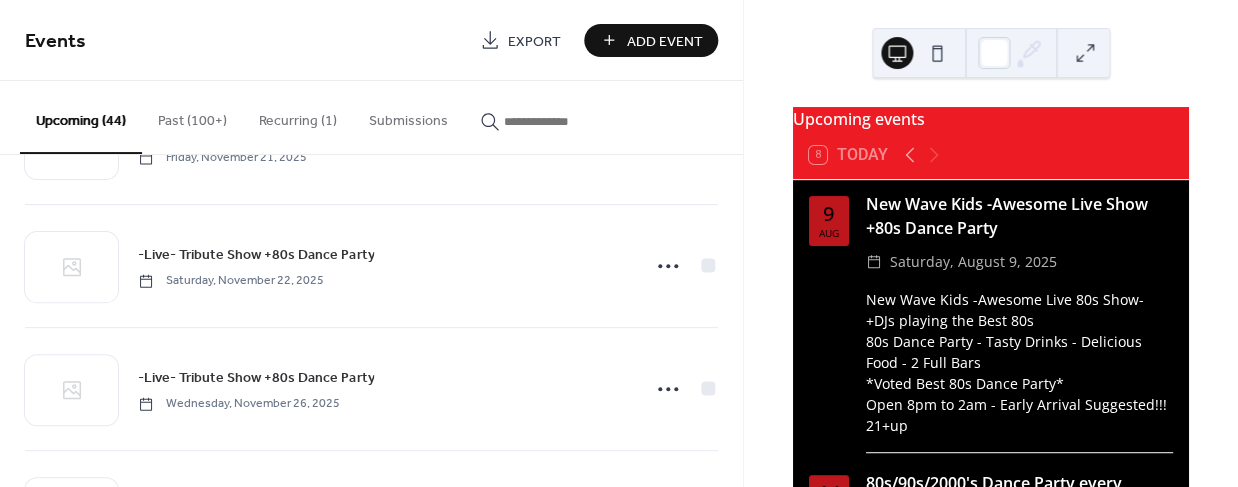 scroll, scrollTop: 3791, scrollLeft: 0, axis: vertical 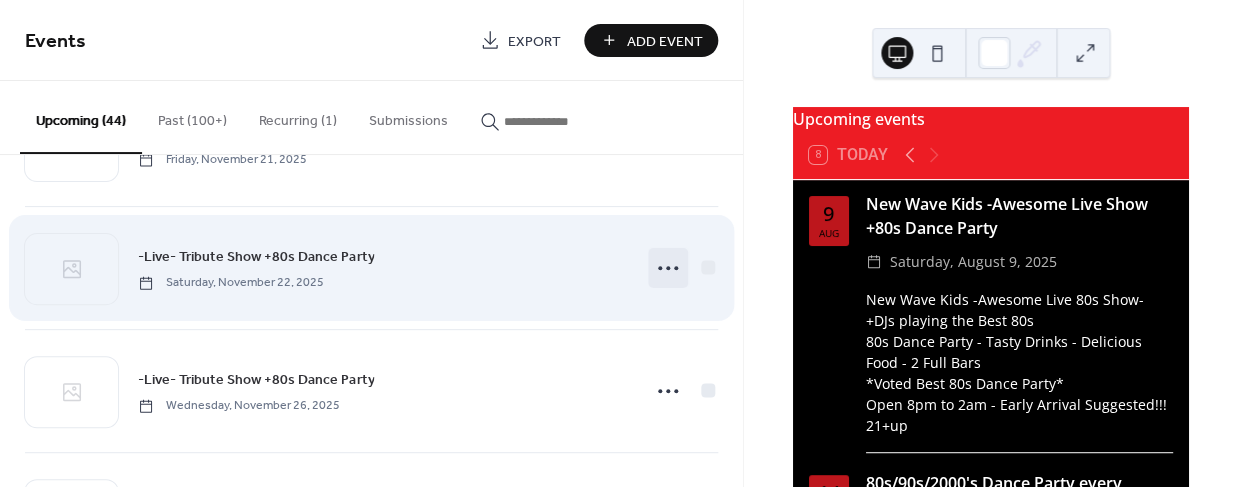 click 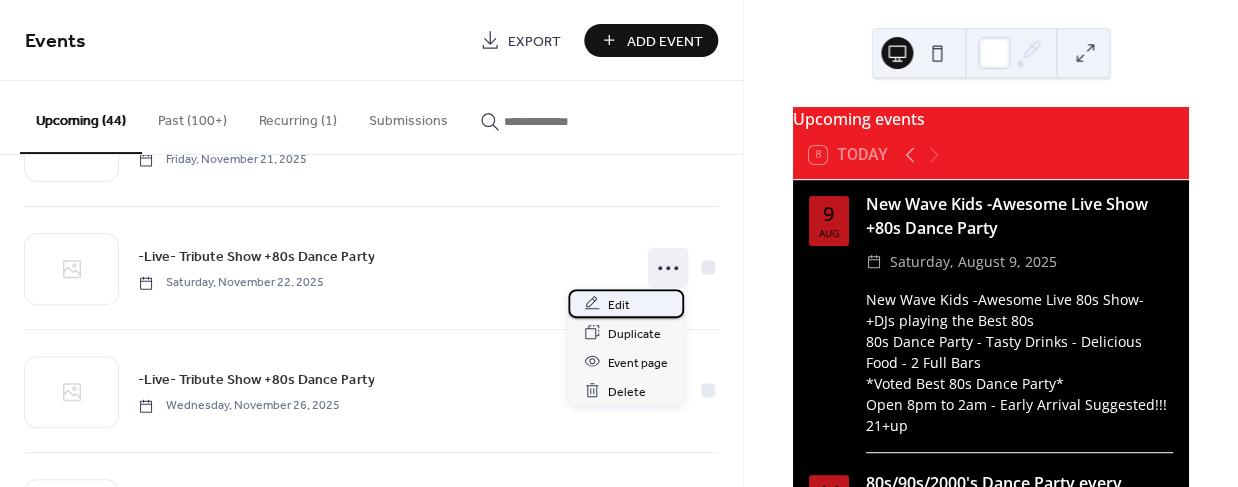 click on "Edit" at bounding box center [626, 303] 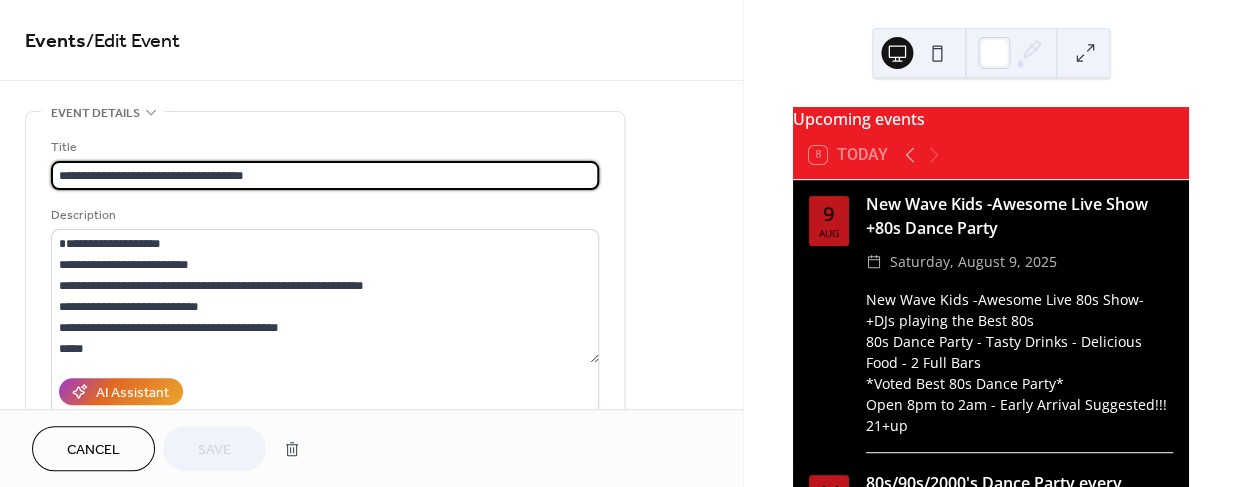 drag, startPoint x: 135, startPoint y: 174, endPoint x: -28, endPoint y: 168, distance: 163.1104 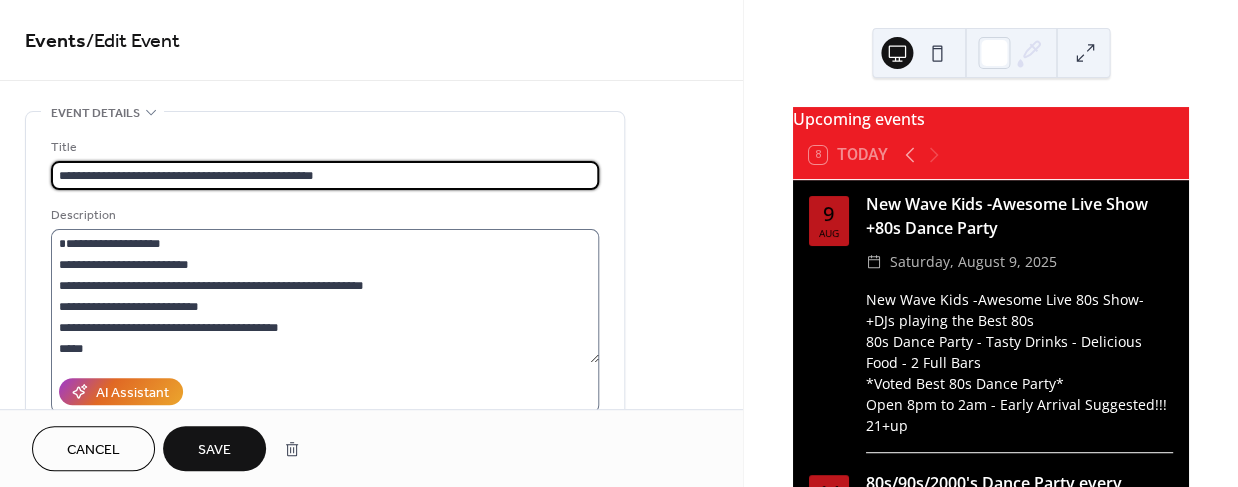 type on "**********" 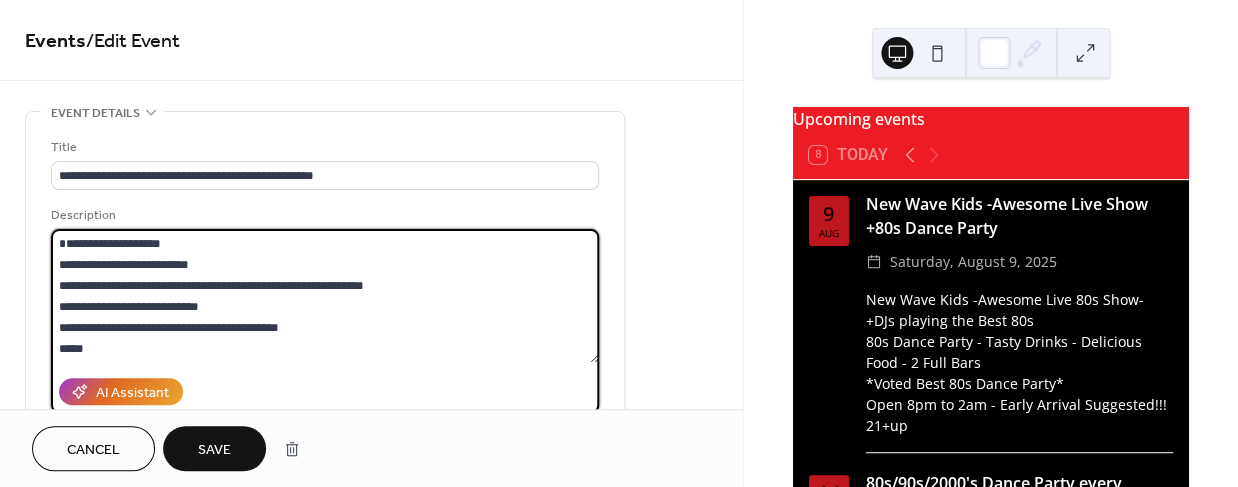 drag, startPoint x: 128, startPoint y: 241, endPoint x: 40, endPoint y: 245, distance: 88.09086 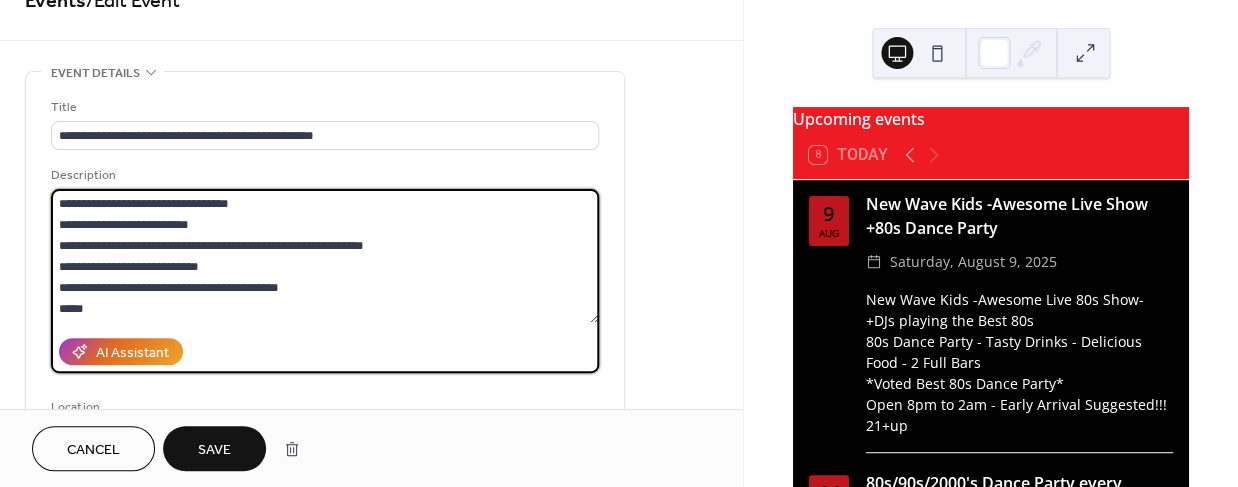 scroll, scrollTop: 51, scrollLeft: 0, axis: vertical 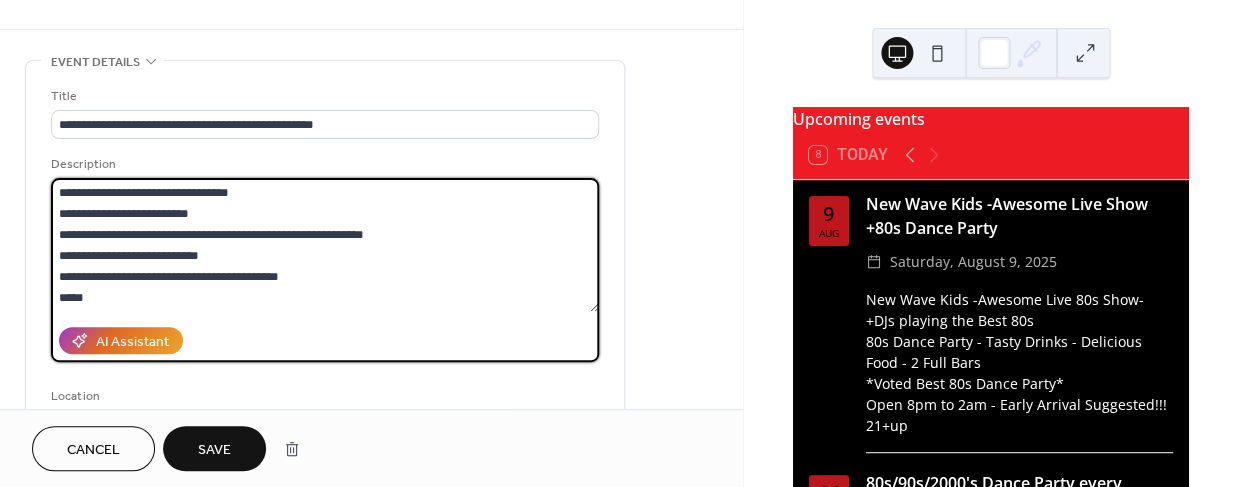 type on "**********" 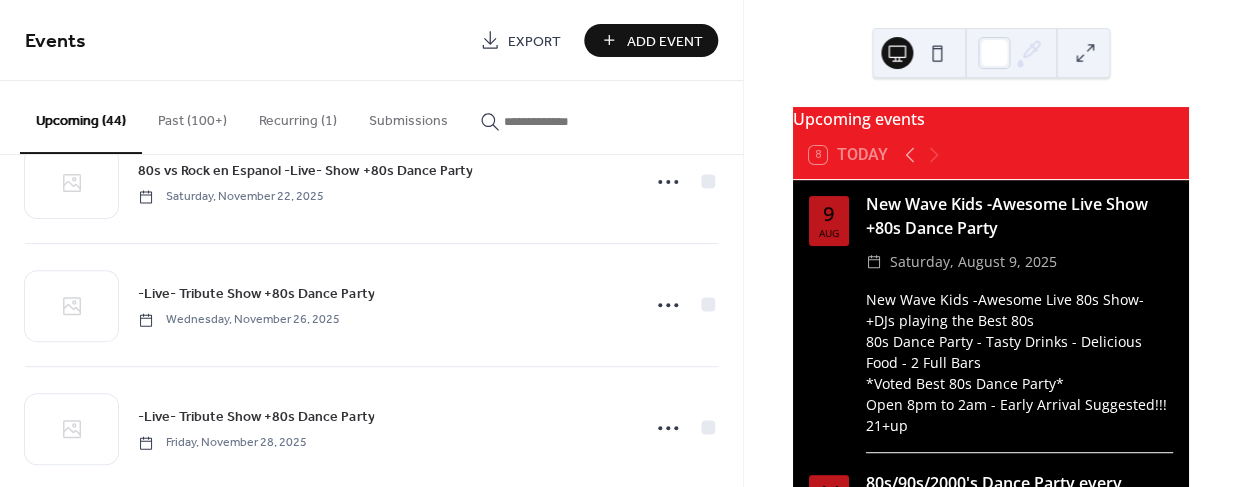 scroll, scrollTop: 3878, scrollLeft: 0, axis: vertical 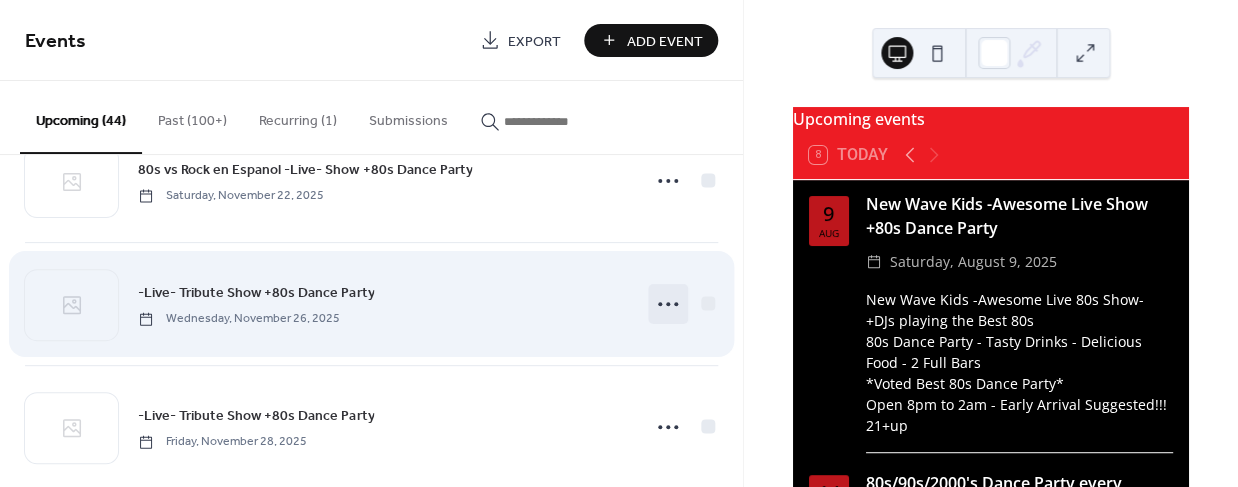 click 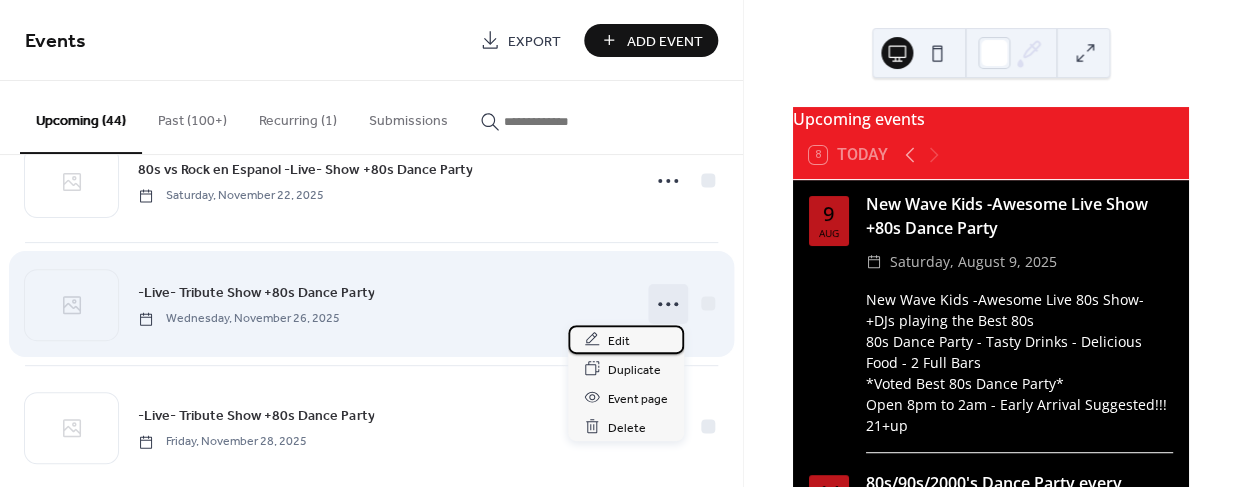 click on "Edit" at bounding box center (619, 340) 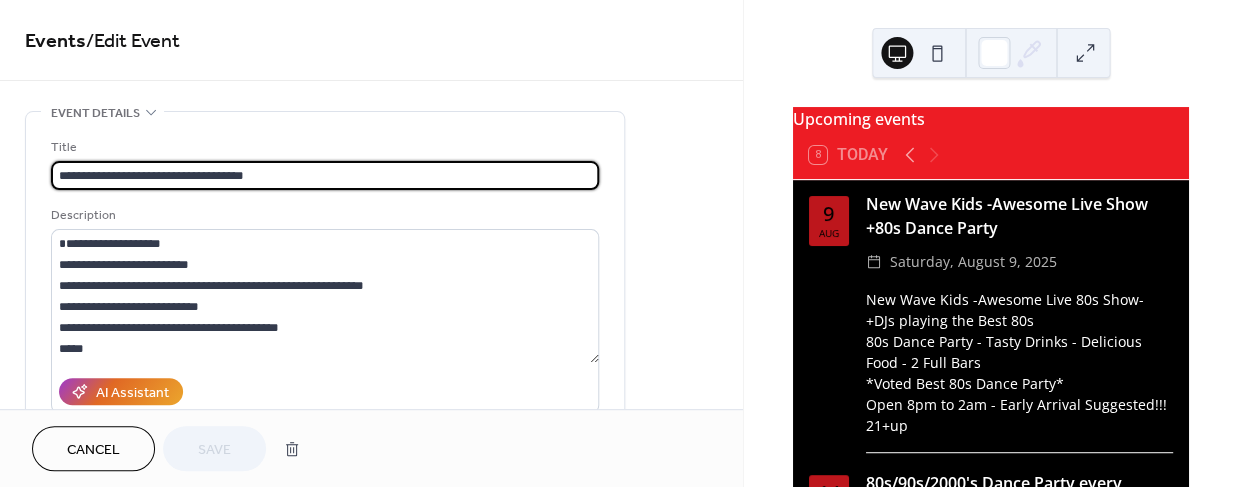 drag, startPoint x: 266, startPoint y: 172, endPoint x: 43, endPoint y: 168, distance: 223.03587 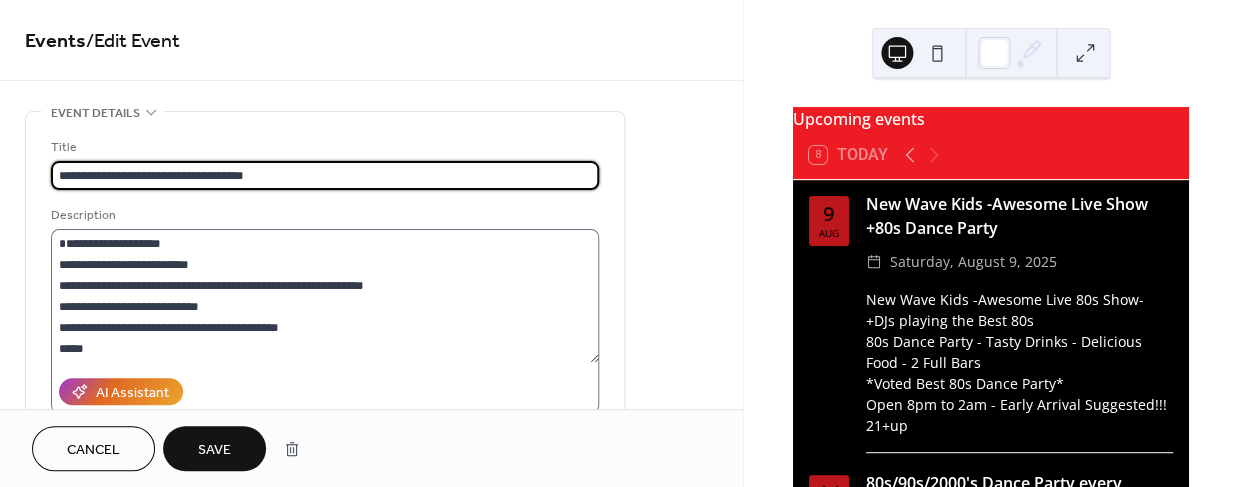 type on "**********" 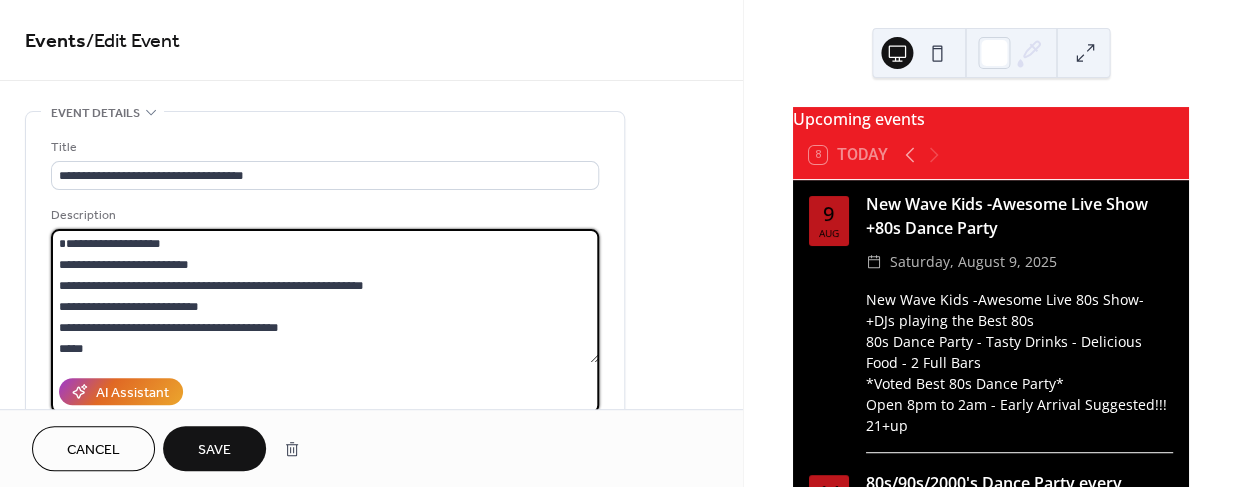 drag, startPoint x: 155, startPoint y: 243, endPoint x: 47, endPoint y: 244, distance: 108.00463 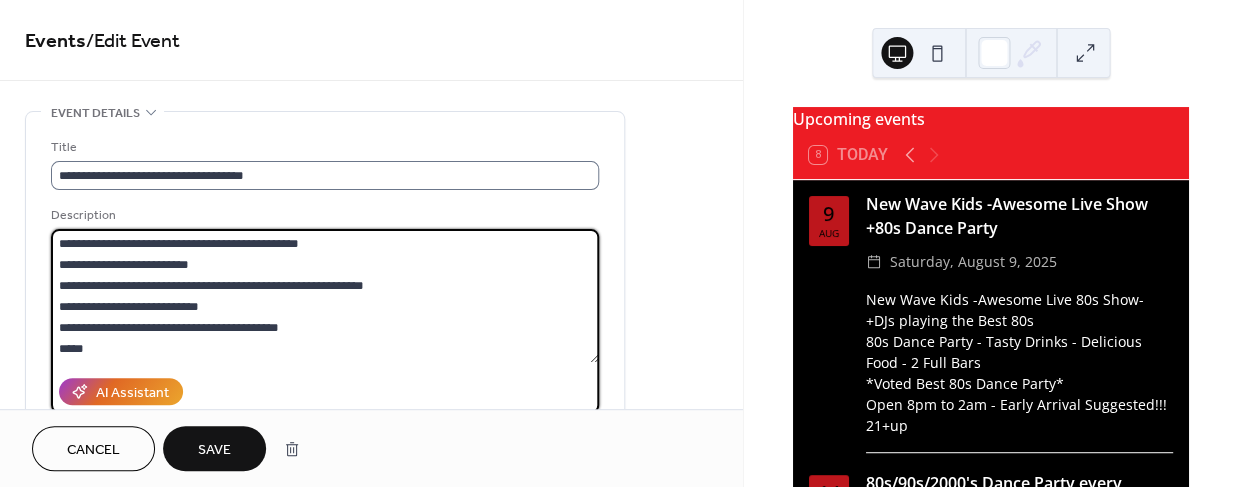 type on "**********" 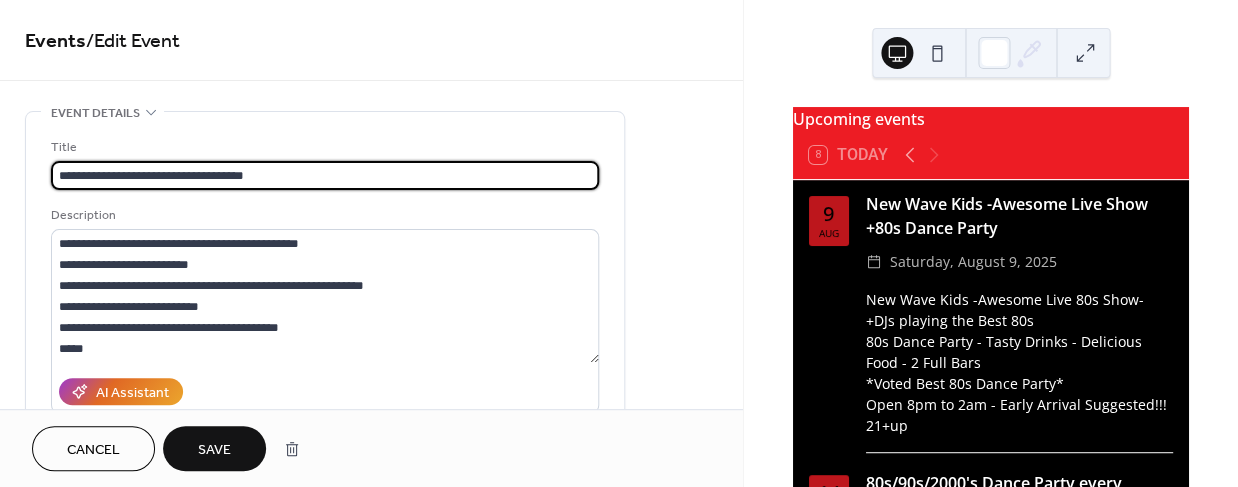 click on "**********" at bounding box center (325, 175) 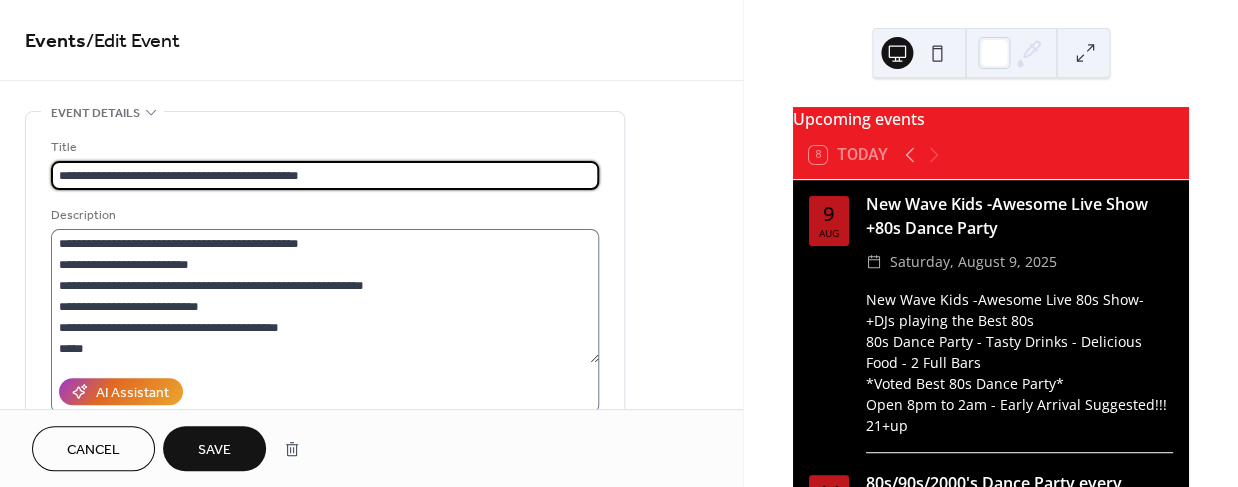 type on "**********" 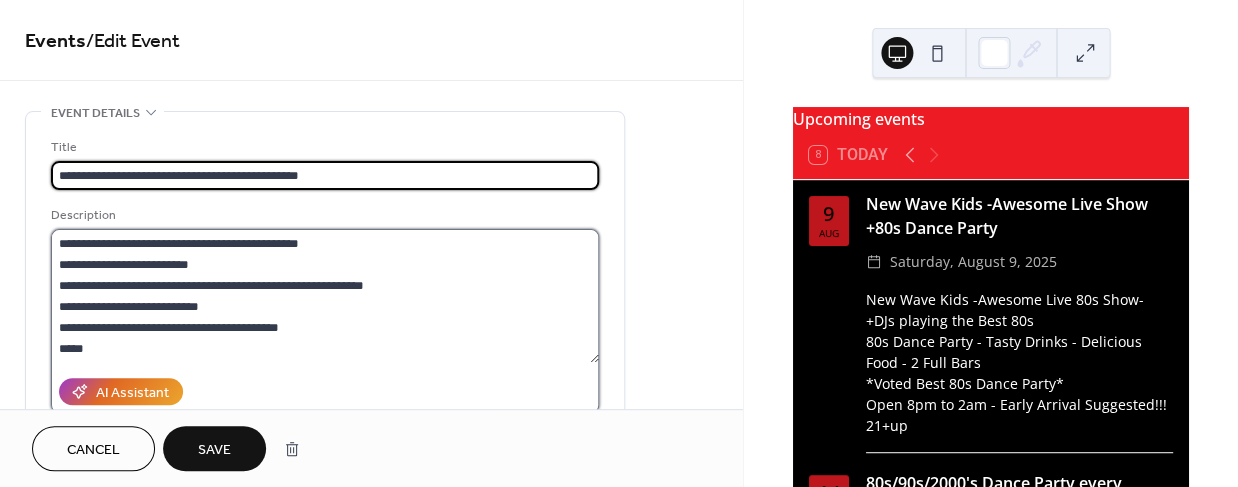 click on "**********" at bounding box center (325, 296) 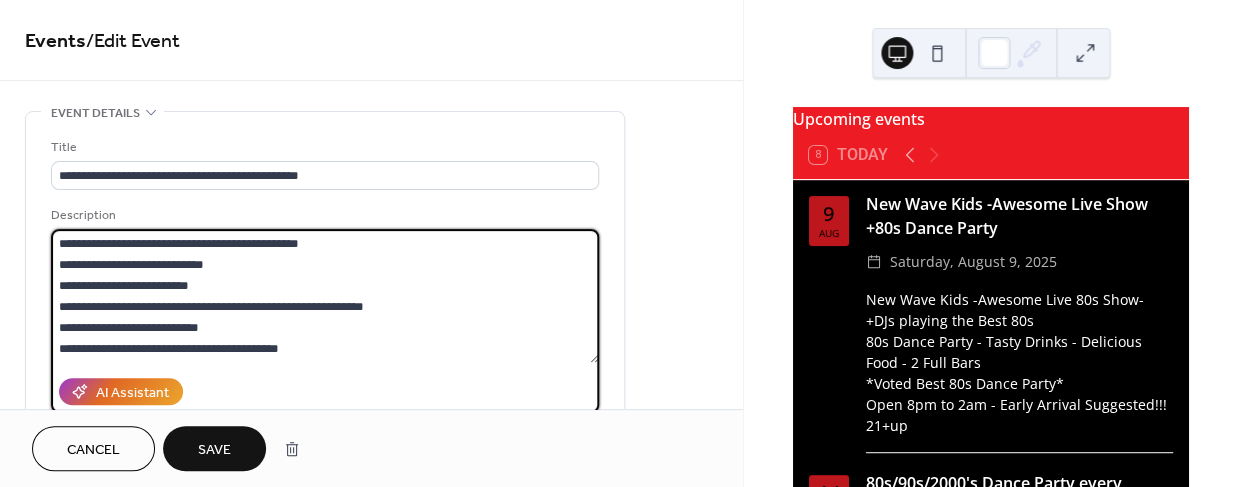 click on "**********" at bounding box center [325, 296] 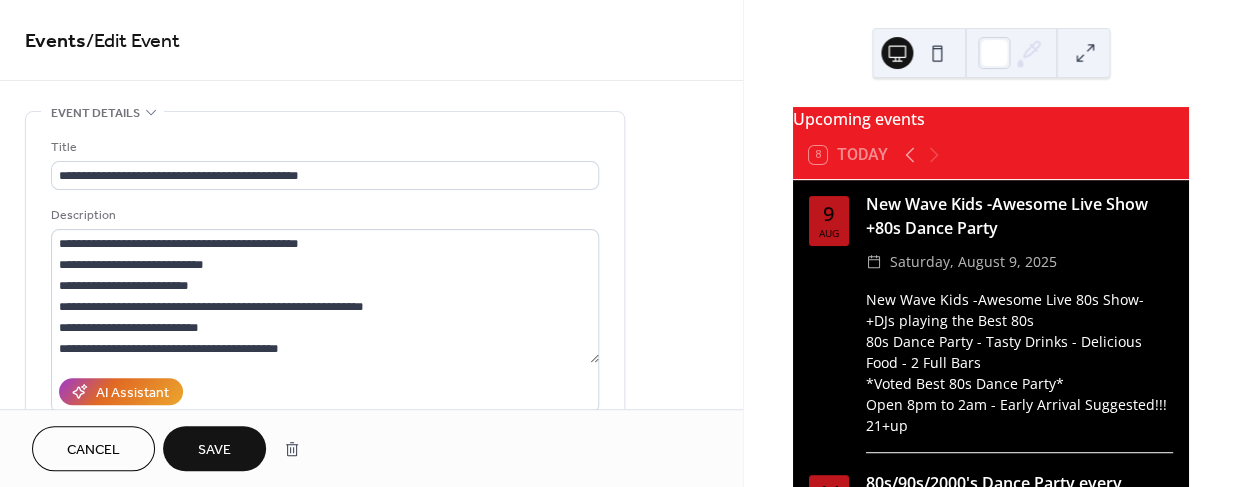 click on "Save" at bounding box center (214, 450) 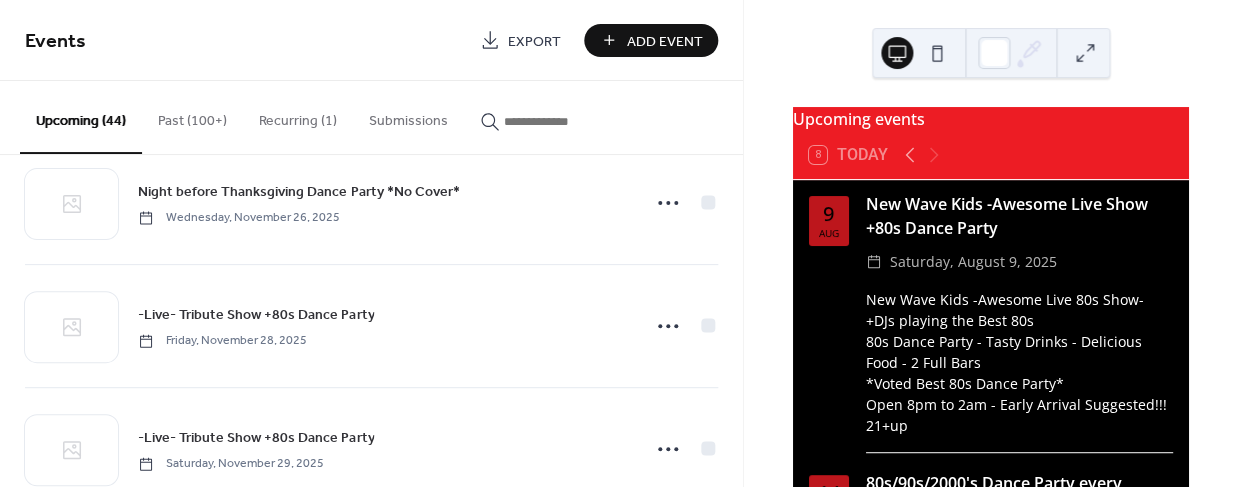 scroll, scrollTop: 3985, scrollLeft: 0, axis: vertical 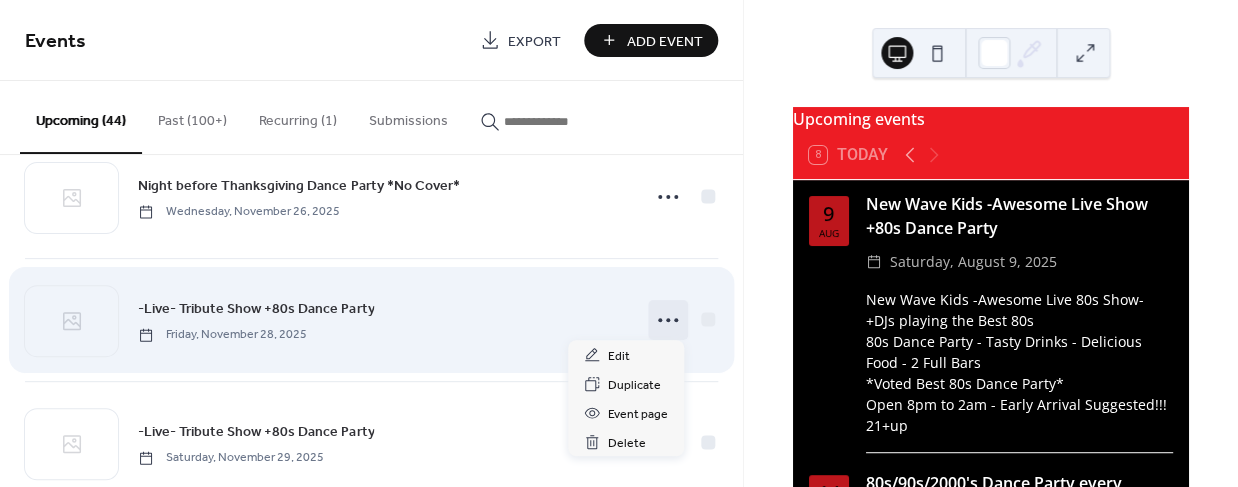 click 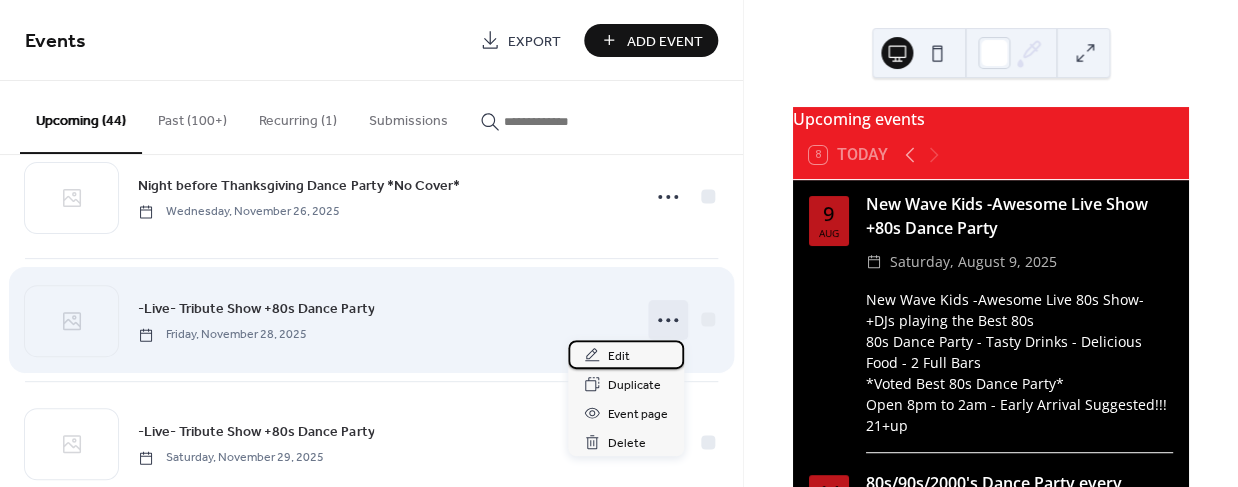 click on "Edit" at bounding box center (619, 356) 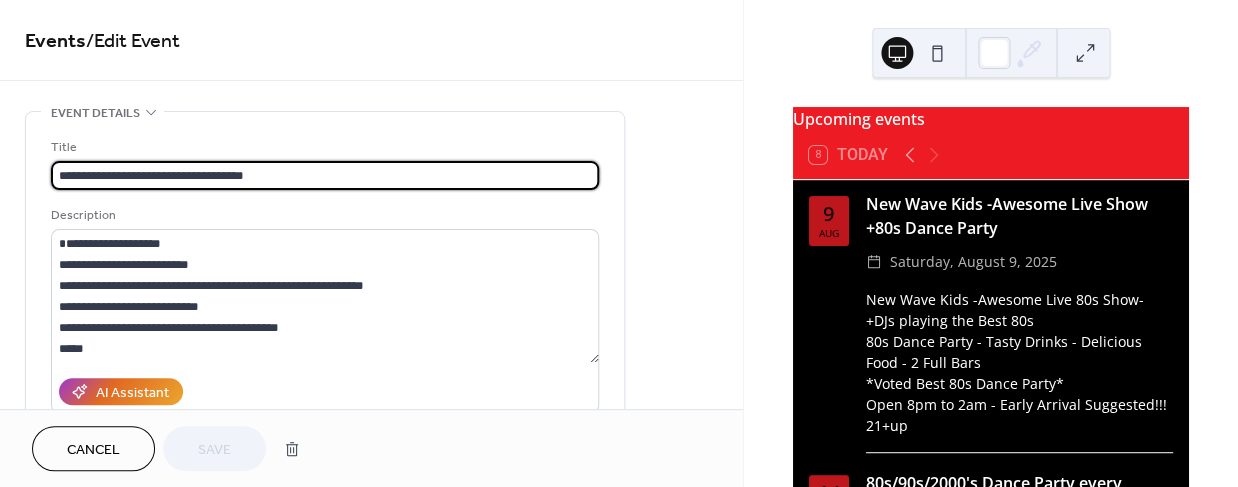 drag, startPoint x: 194, startPoint y: 176, endPoint x: 16, endPoint y: 173, distance: 178.02528 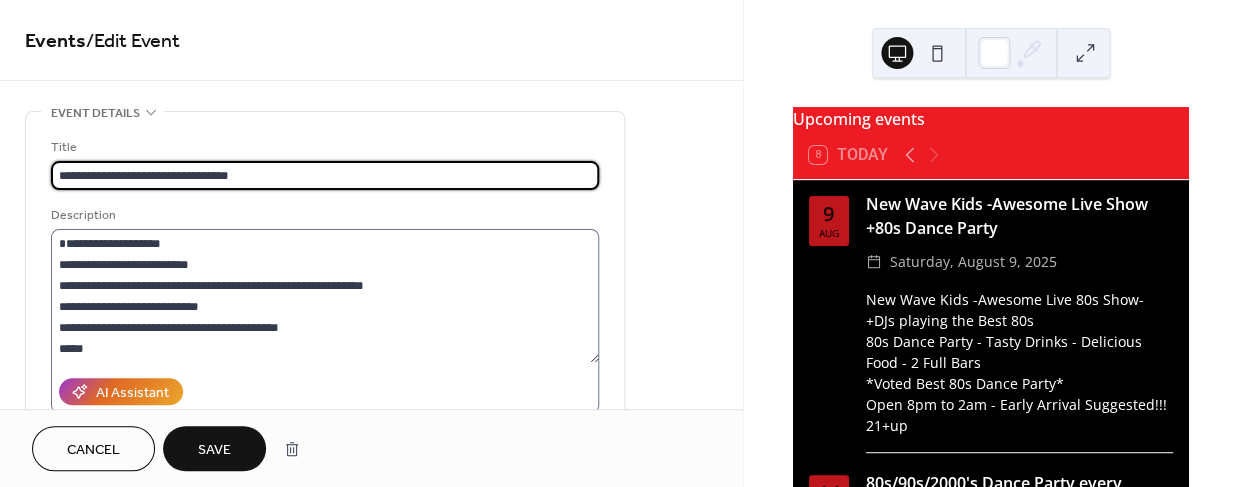 type on "**********" 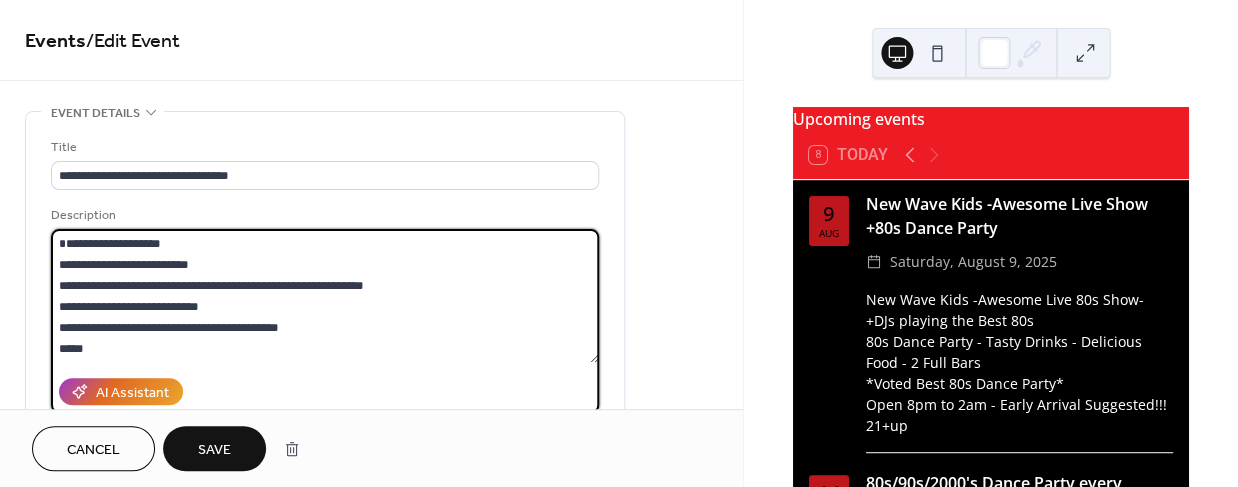 drag, startPoint x: 169, startPoint y: 241, endPoint x: 48, endPoint y: 240, distance: 121.004135 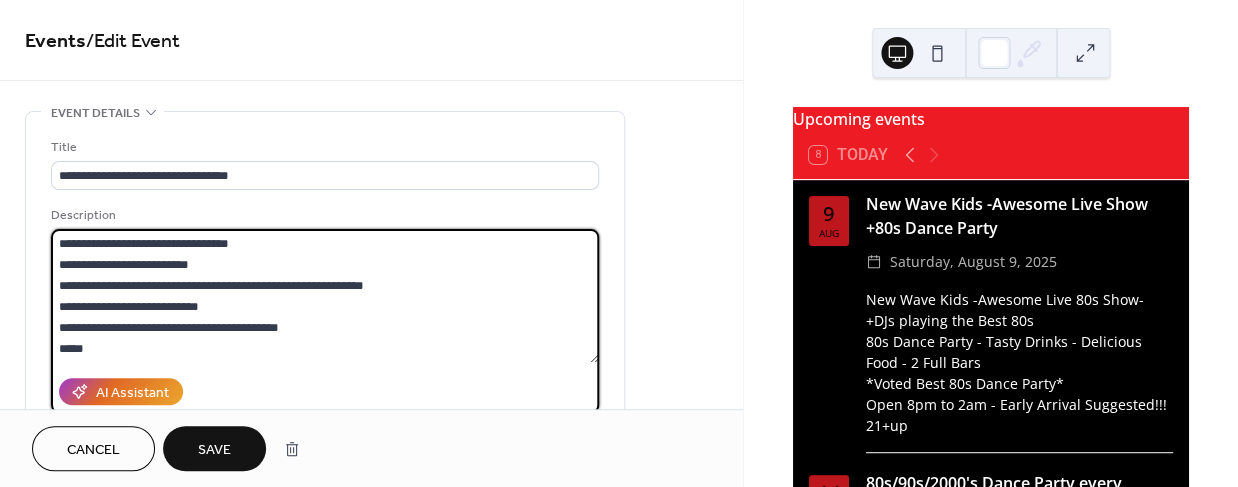 click on "**********" at bounding box center [325, 296] 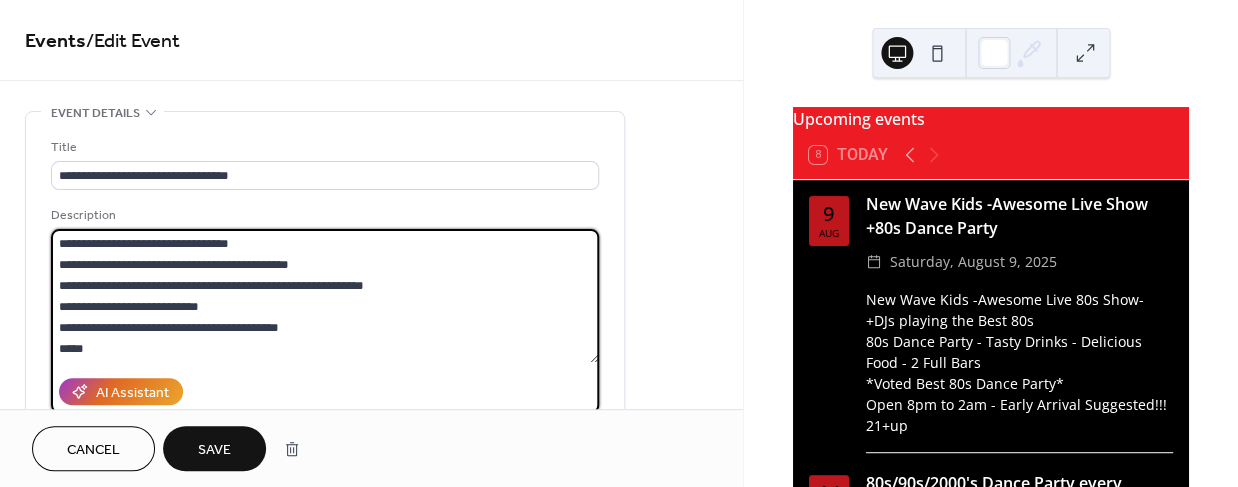scroll, scrollTop: 1, scrollLeft: 0, axis: vertical 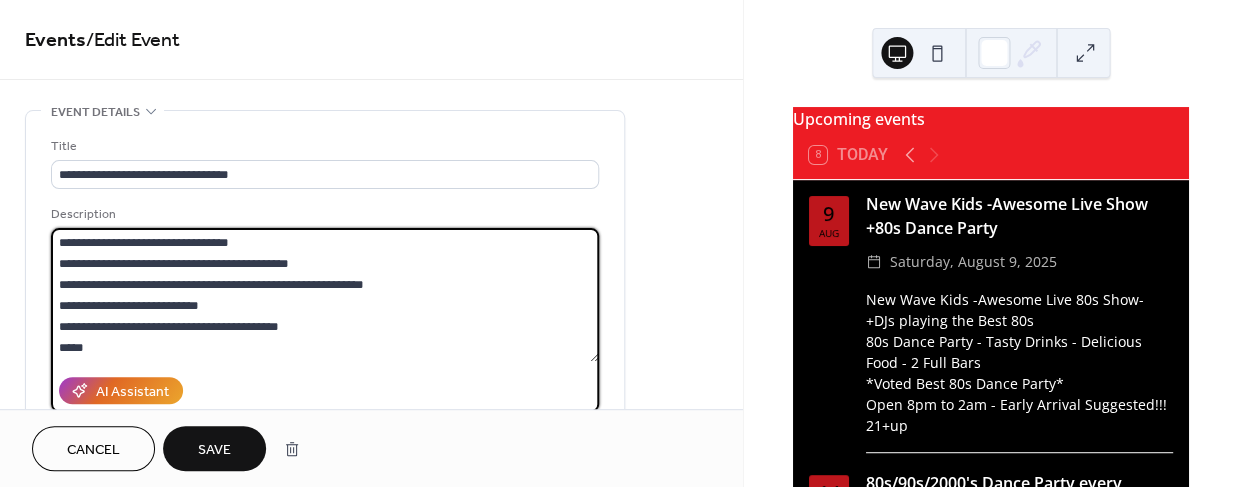 drag, startPoint x: 80, startPoint y: 286, endPoint x: 44, endPoint y: 286, distance: 36 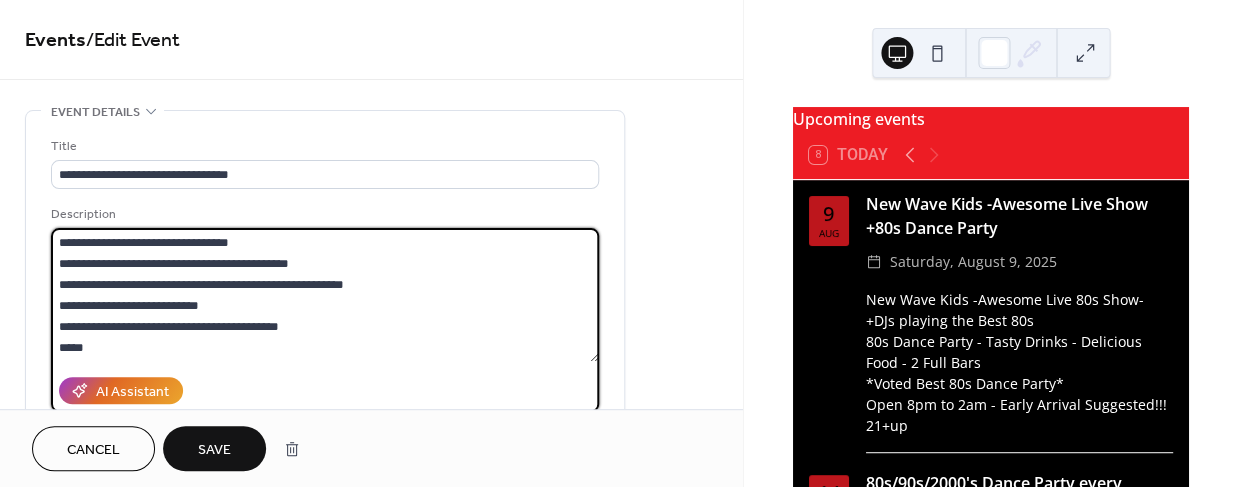 click on "**********" at bounding box center (325, 295) 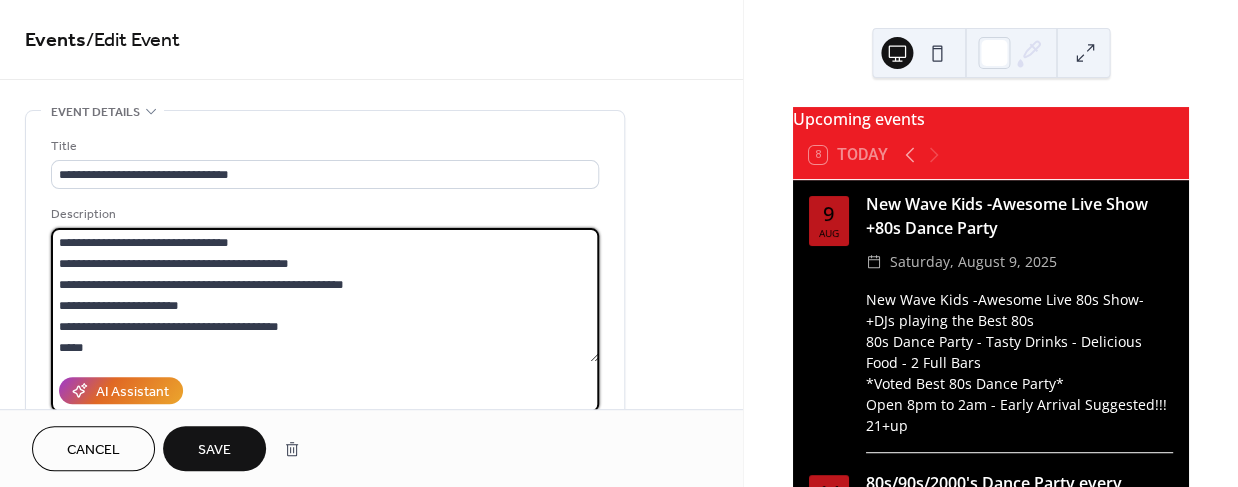 type on "**********" 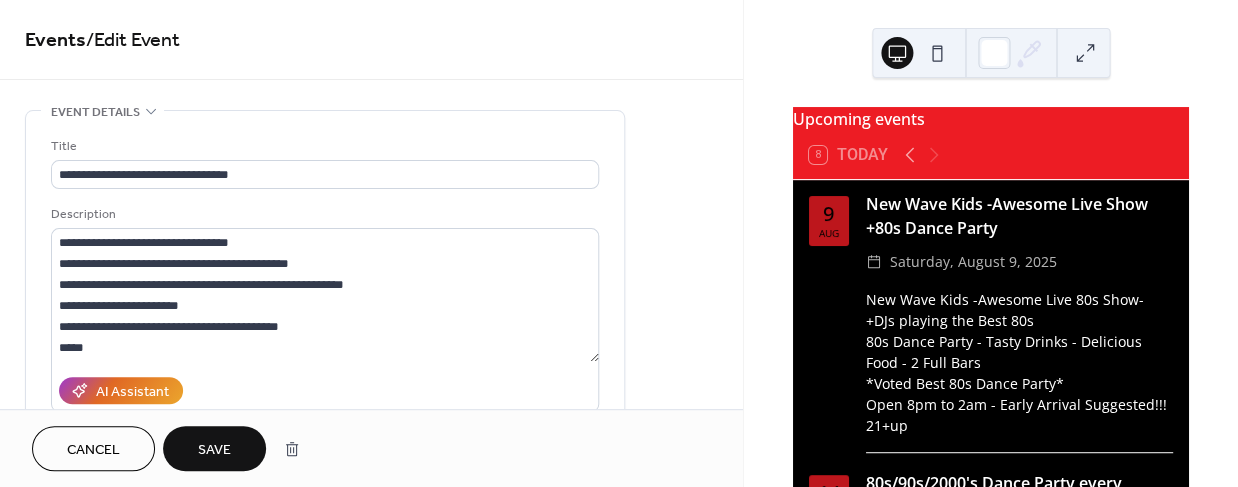 click on "Save" at bounding box center (214, 450) 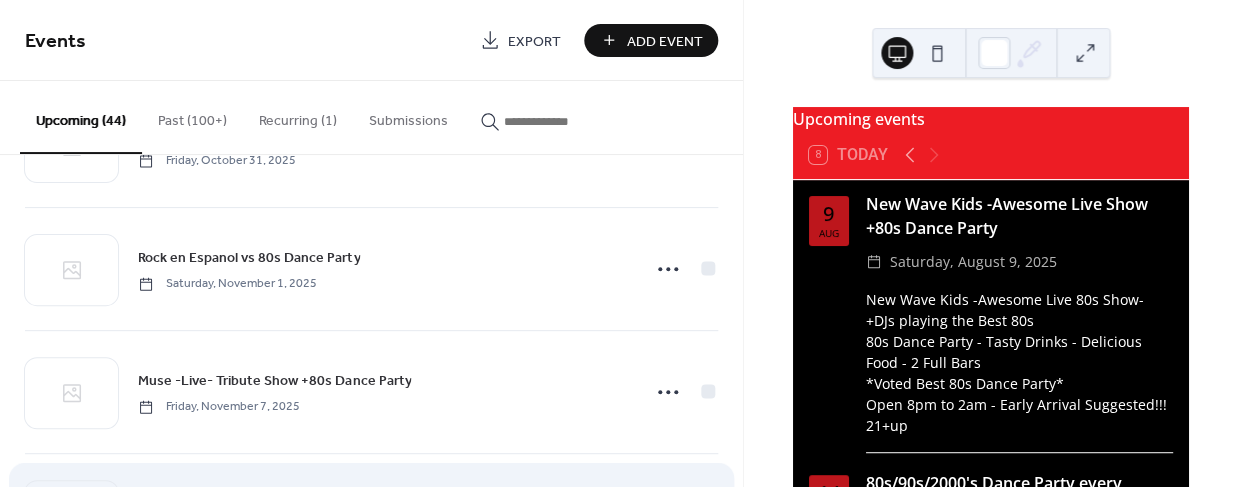 scroll, scrollTop: 3049, scrollLeft: 0, axis: vertical 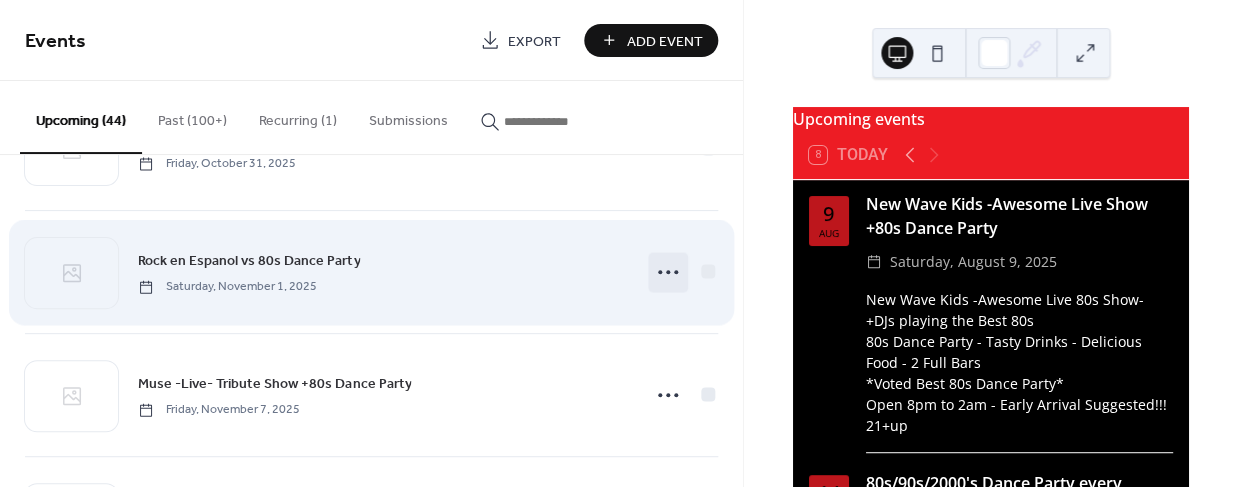 click 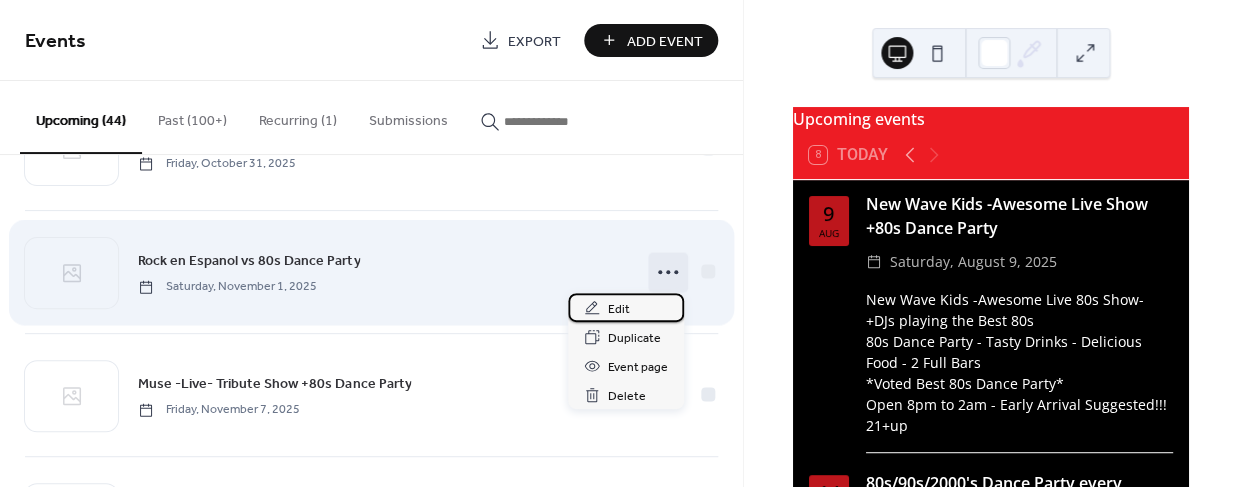 click on "Edit" at bounding box center (619, 309) 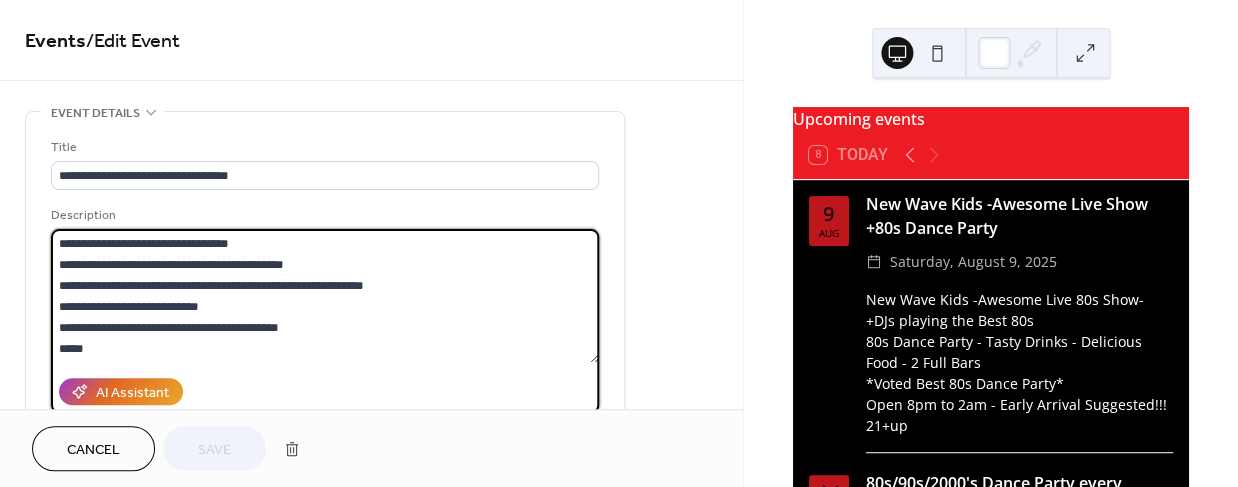 drag, startPoint x: 80, startPoint y: 288, endPoint x: 33, endPoint y: 288, distance: 47 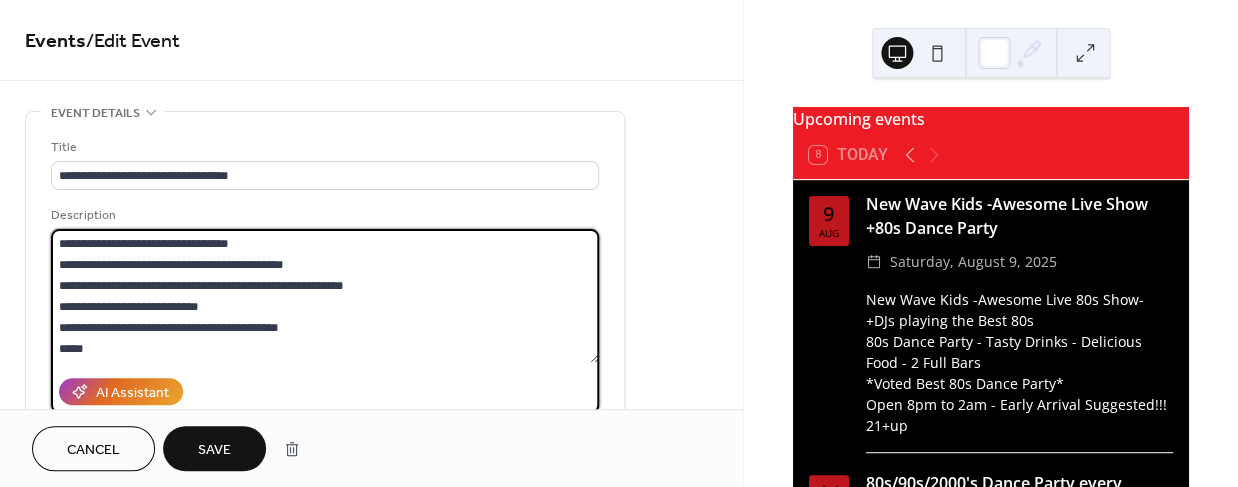 drag, startPoint x: 146, startPoint y: 306, endPoint x: 173, endPoint y: 323, distance: 31.906113 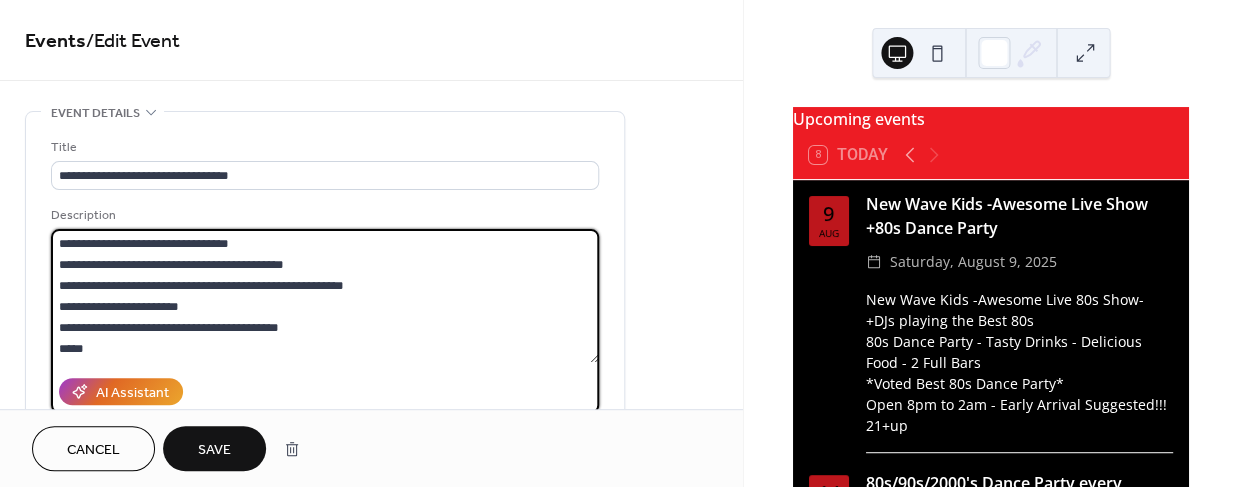 type on "**********" 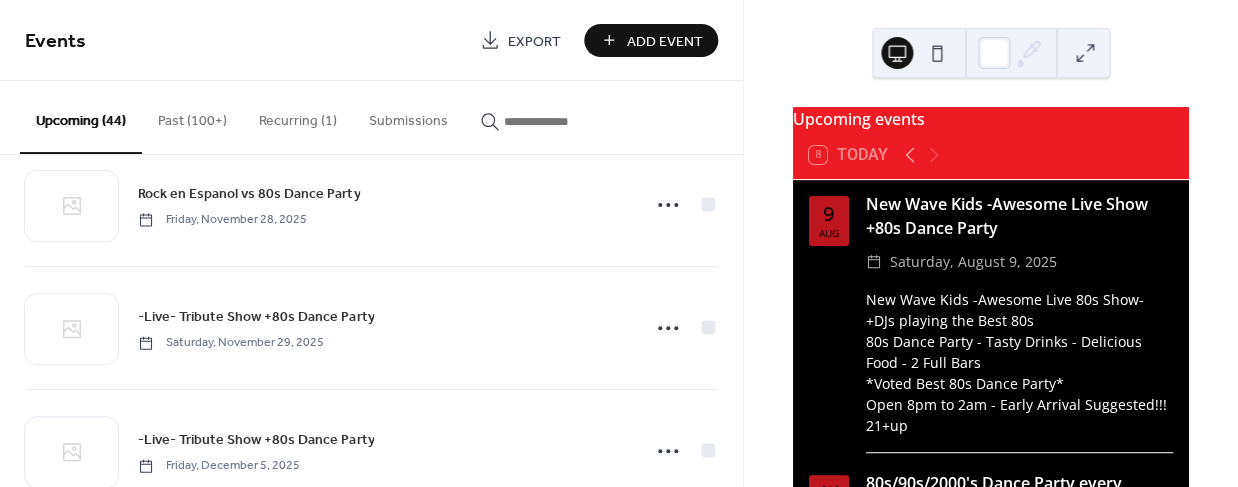 scroll, scrollTop: 4136, scrollLeft: 0, axis: vertical 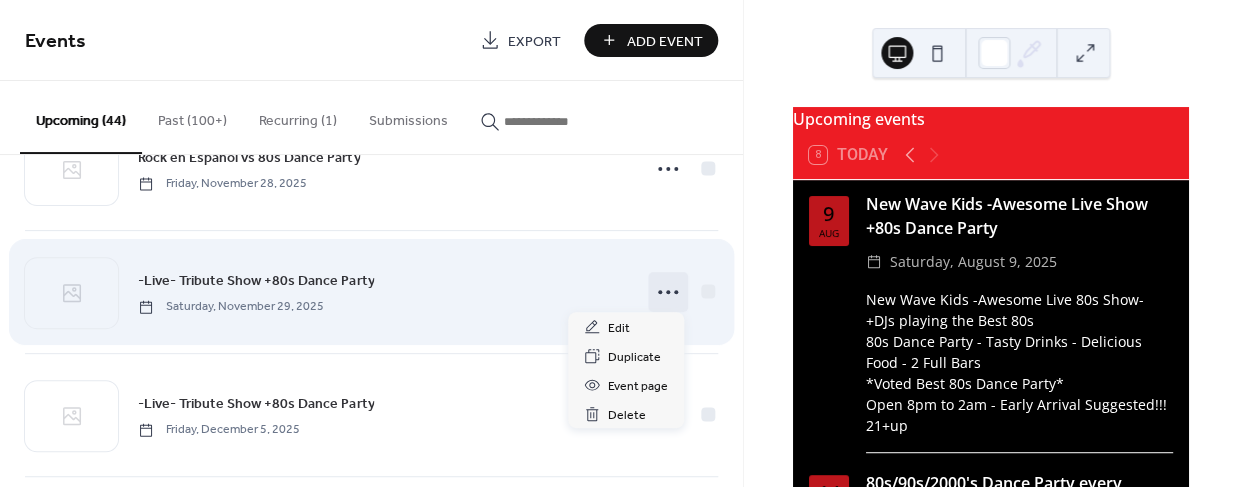 click 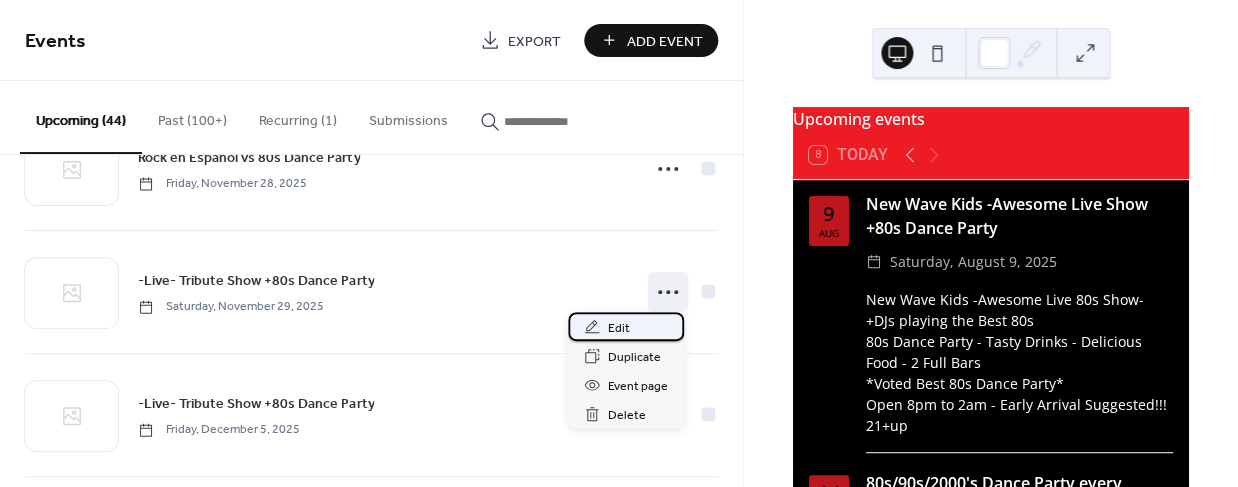 click on "Edit" at bounding box center [619, 328] 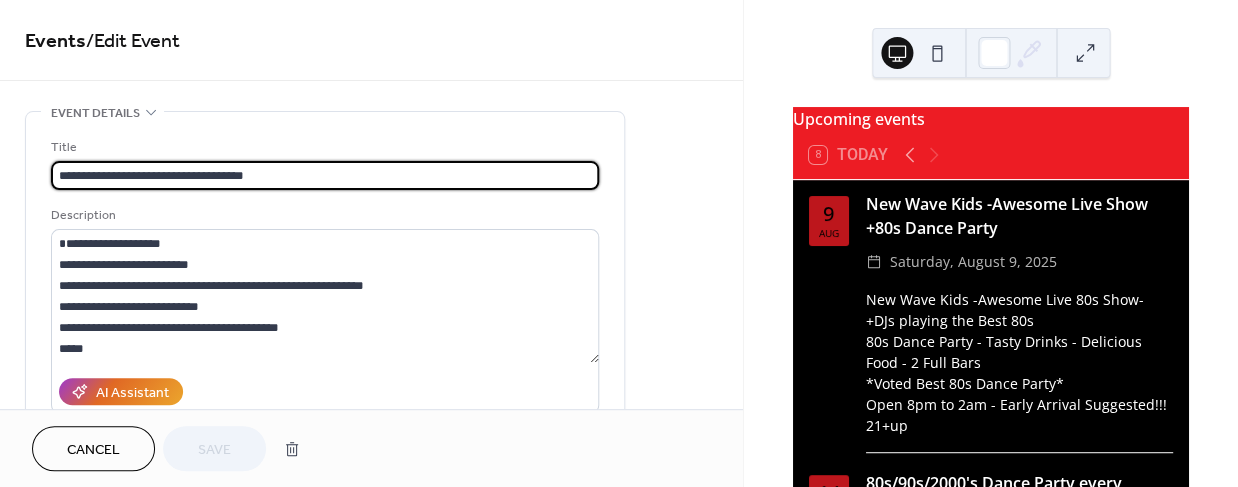 drag, startPoint x: 164, startPoint y: 176, endPoint x: 26, endPoint y: 176, distance: 138 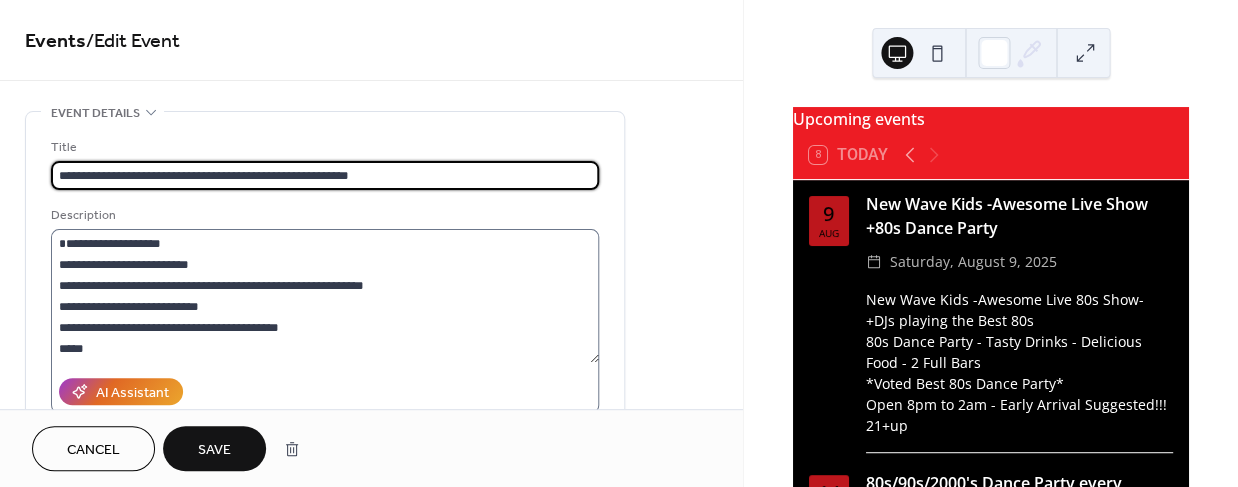 type on "**********" 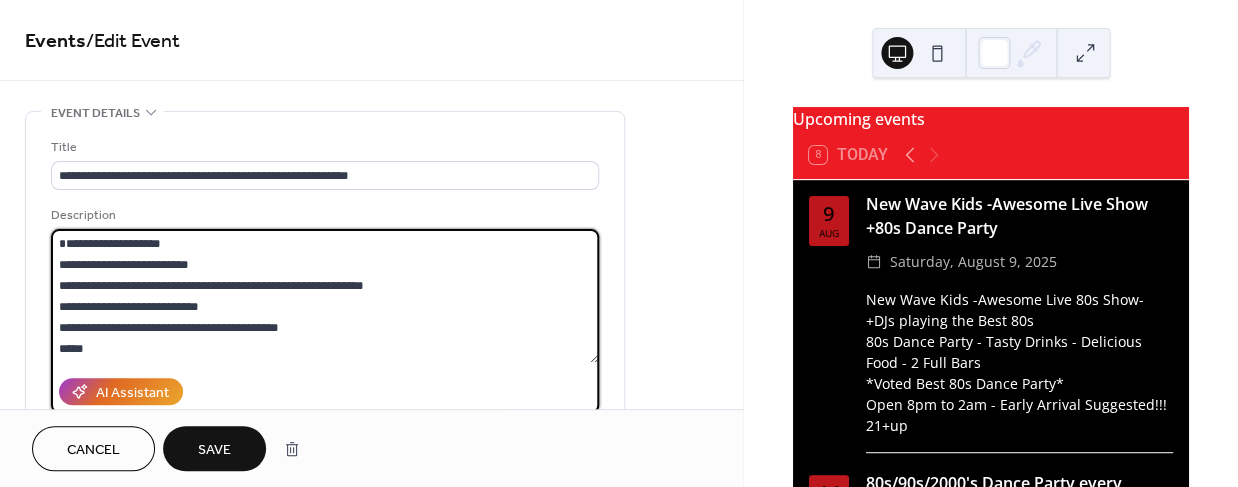 drag, startPoint x: 136, startPoint y: 244, endPoint x: 6, endPoint y: 241, distance: 130.0346 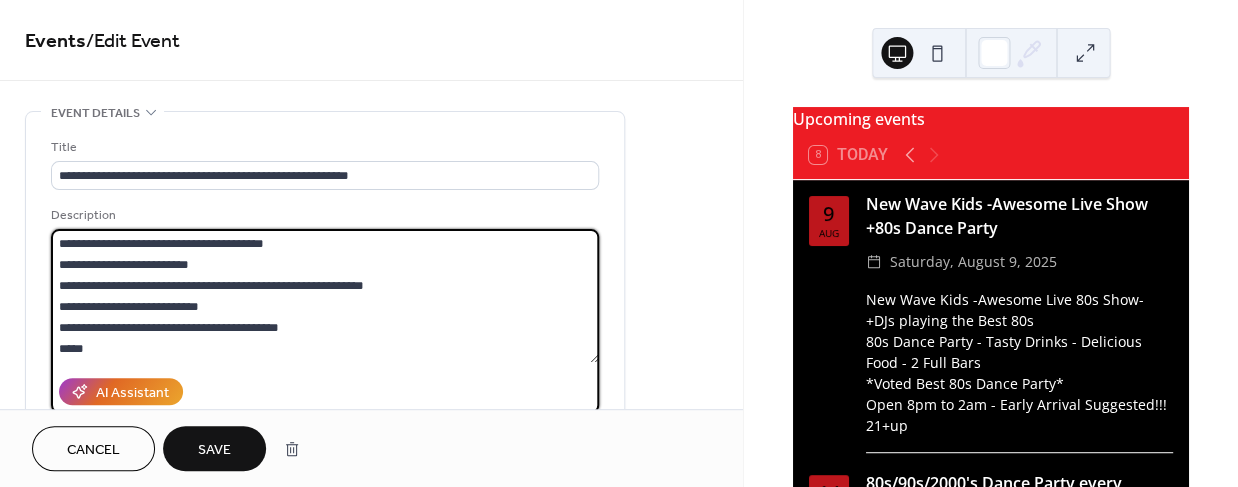 type on "**********" 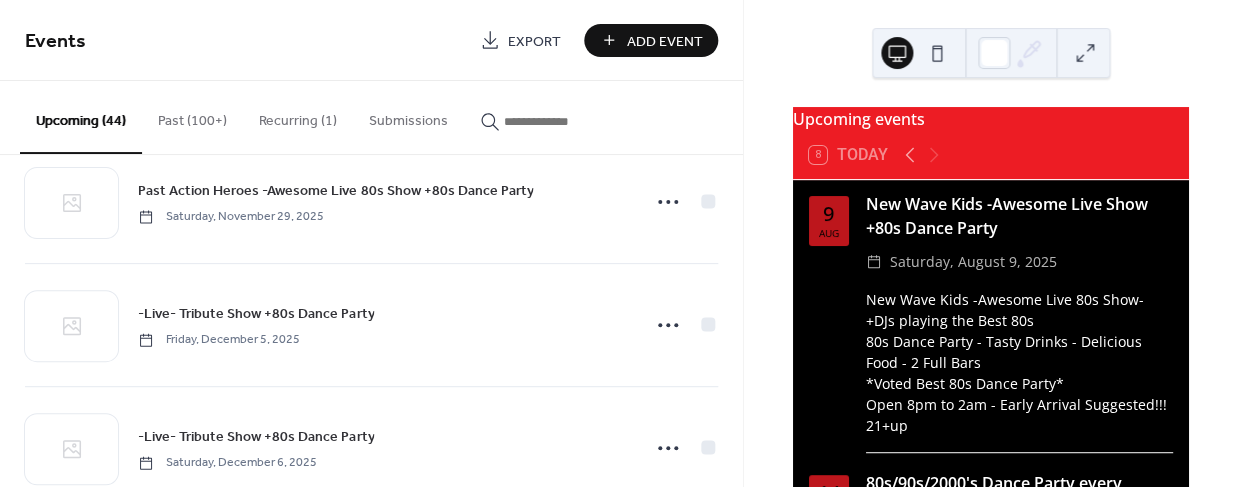 scroll, scrollTop: 4231, scrollLeft: 0, axis: vertical 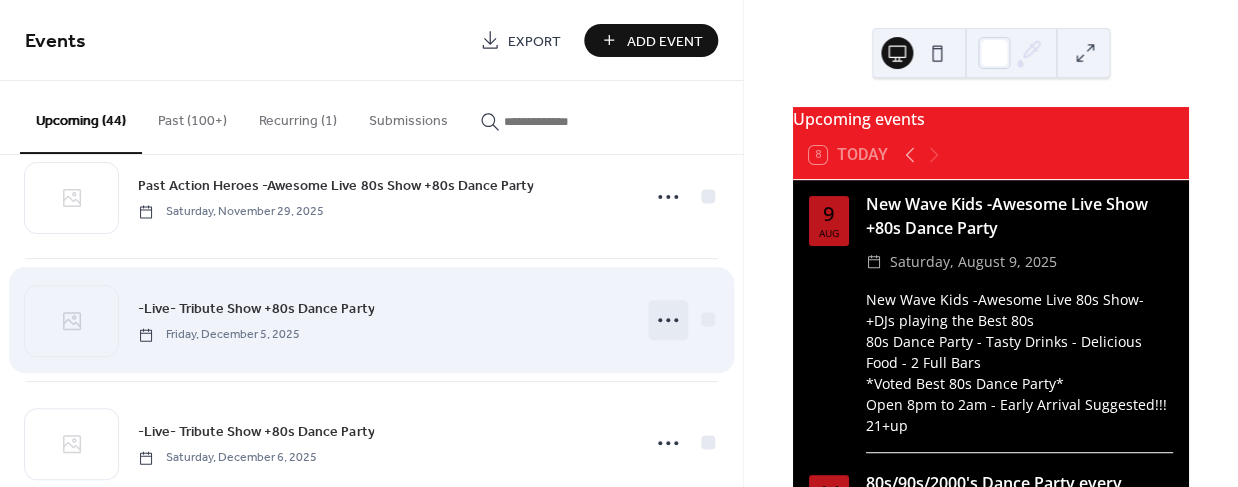click 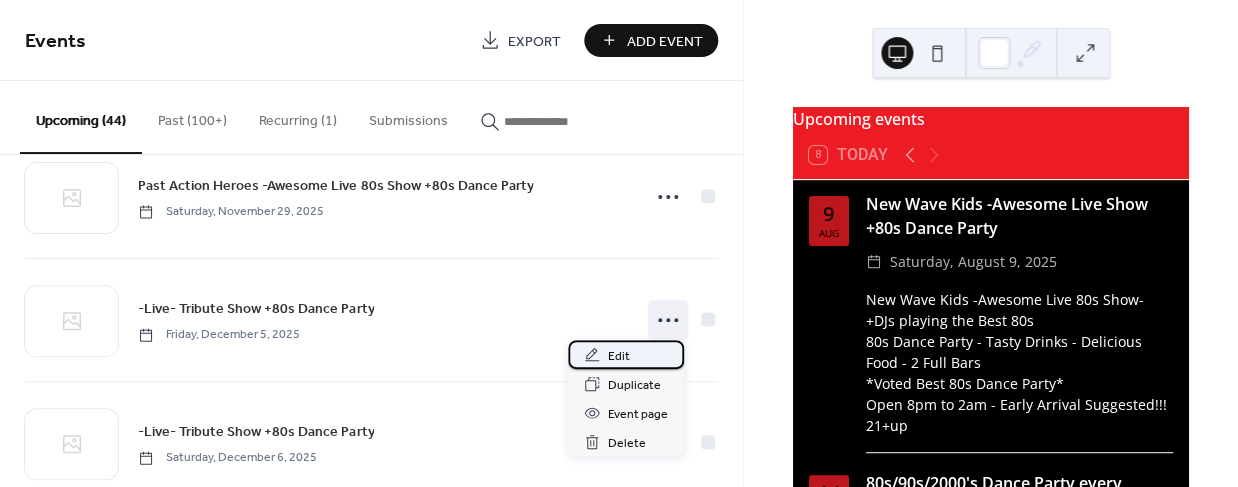 click on "Edit" at bounding box center [619, 356] 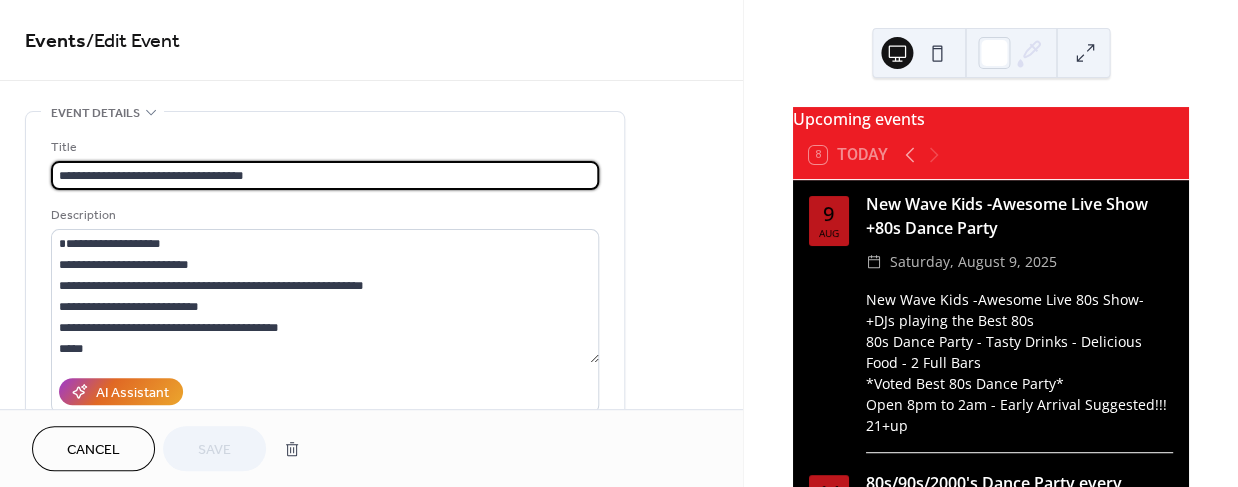 click on "**********" at bounding box center [325, 175] 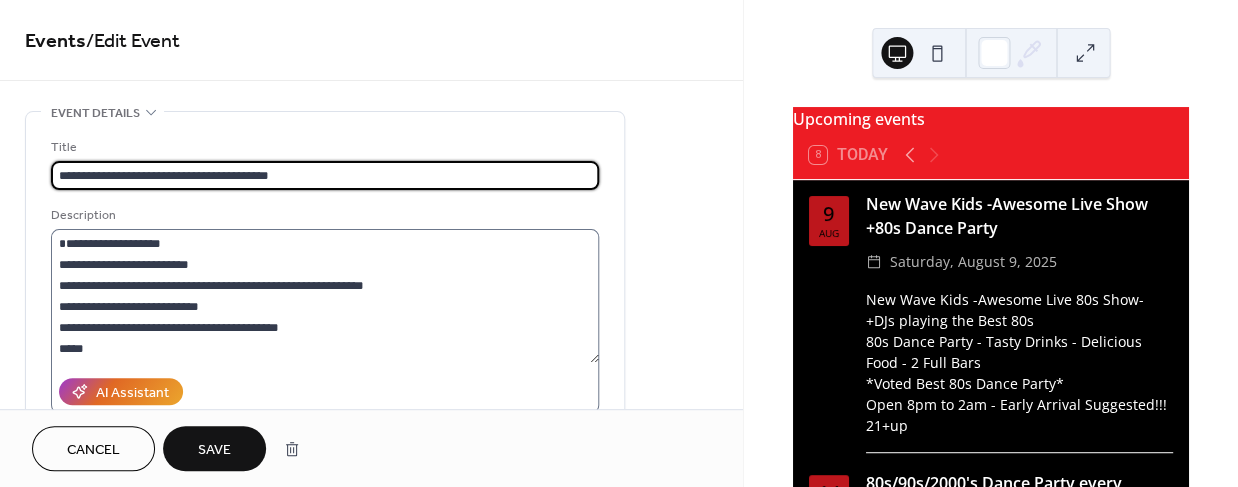 type on "**********" 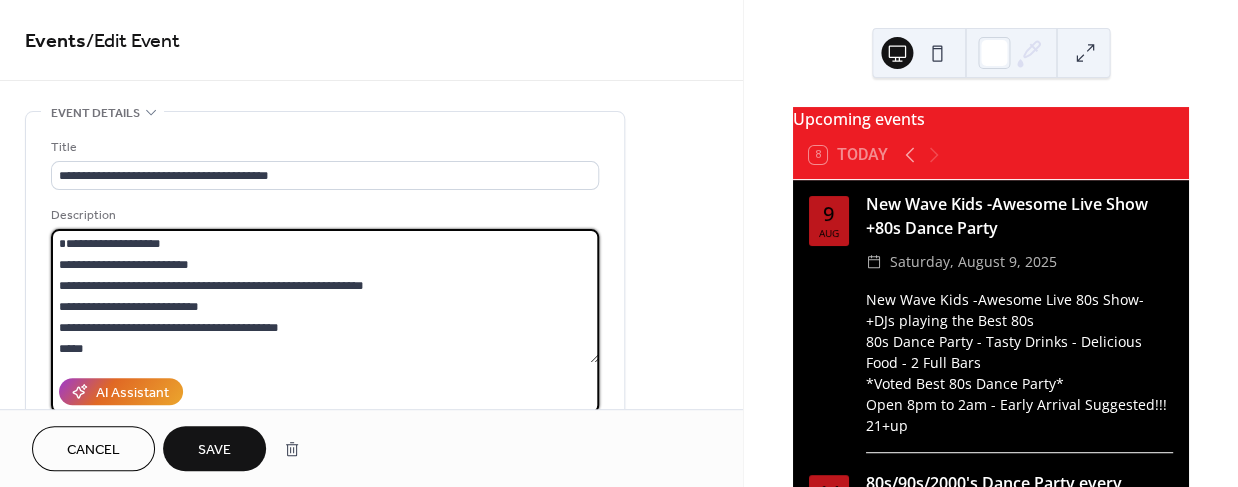 click on "**********" at bounding box center (325, 296) 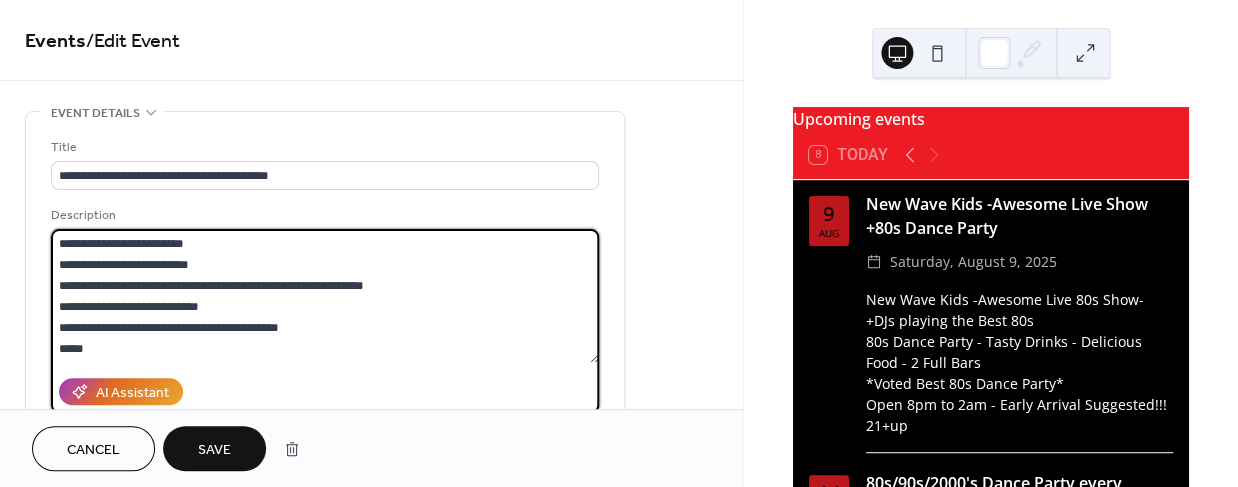 type on "**********" 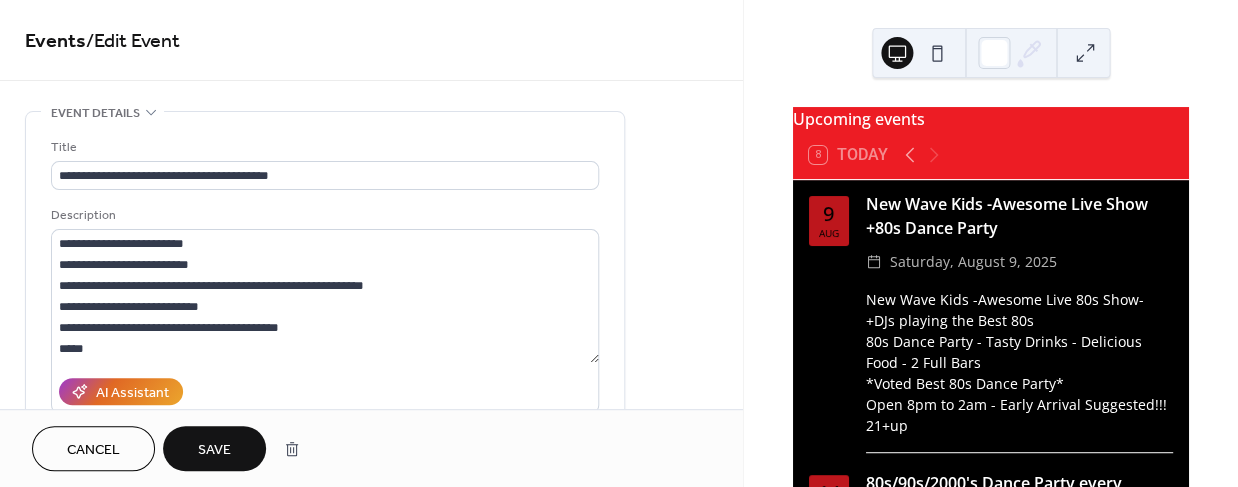 click on "Save" at bounding box center [214, 450] 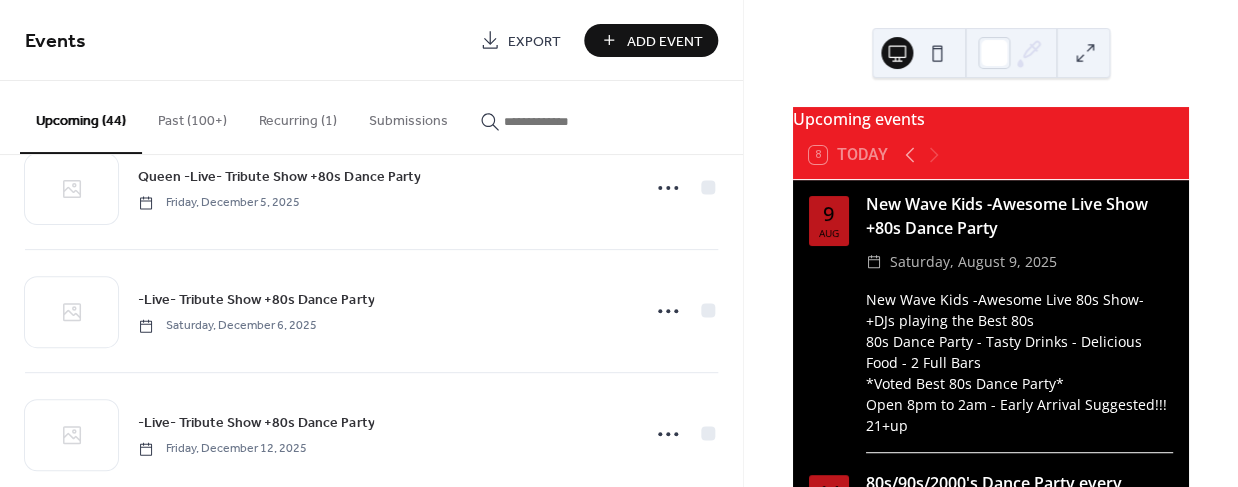 scroll, scrollTop: 4365, scrollLeft: 0, axis: vertical 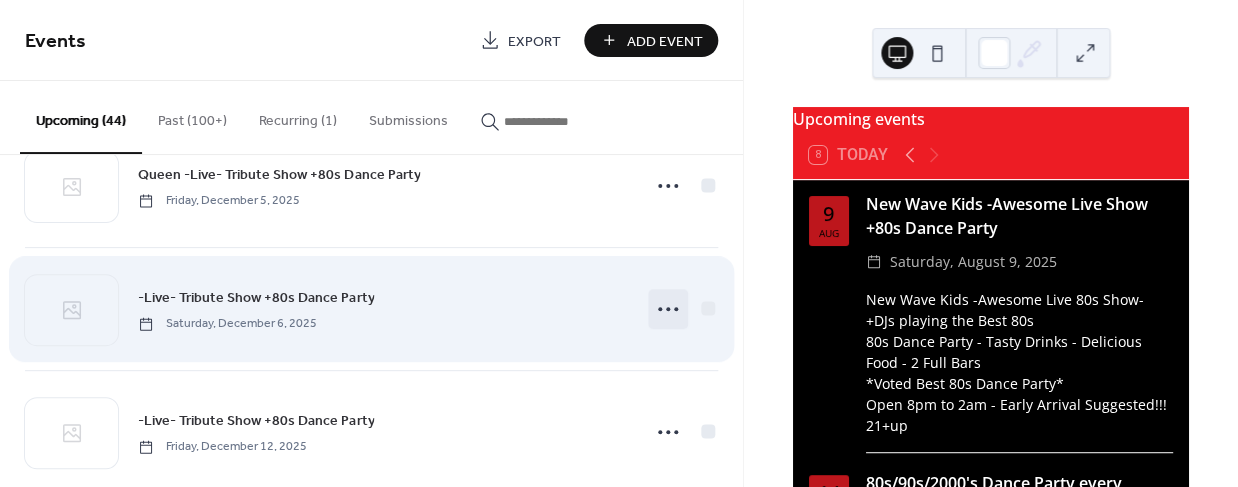 click 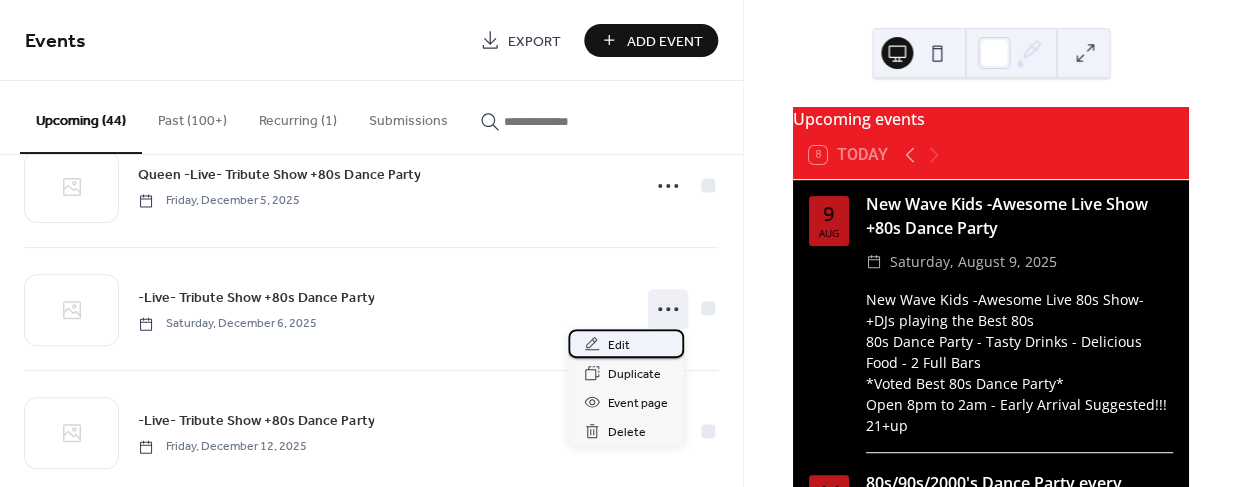 click on "Edit" at bounding box center (619, 345) 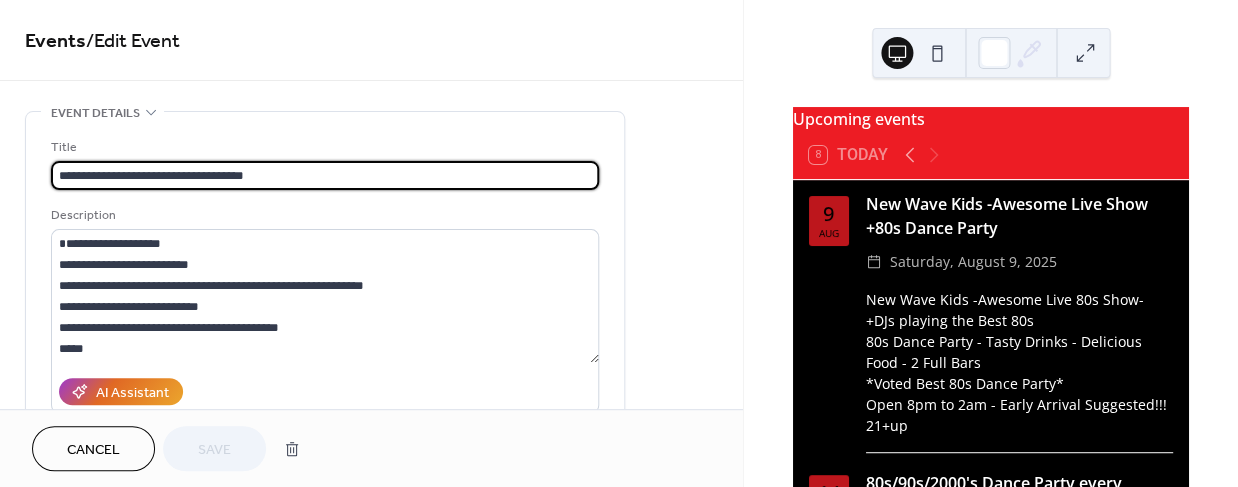 drag, startPoint x: 135, startPoint y: 176, endPoint x: 37, endPoint y: 173, distance: 98.045906 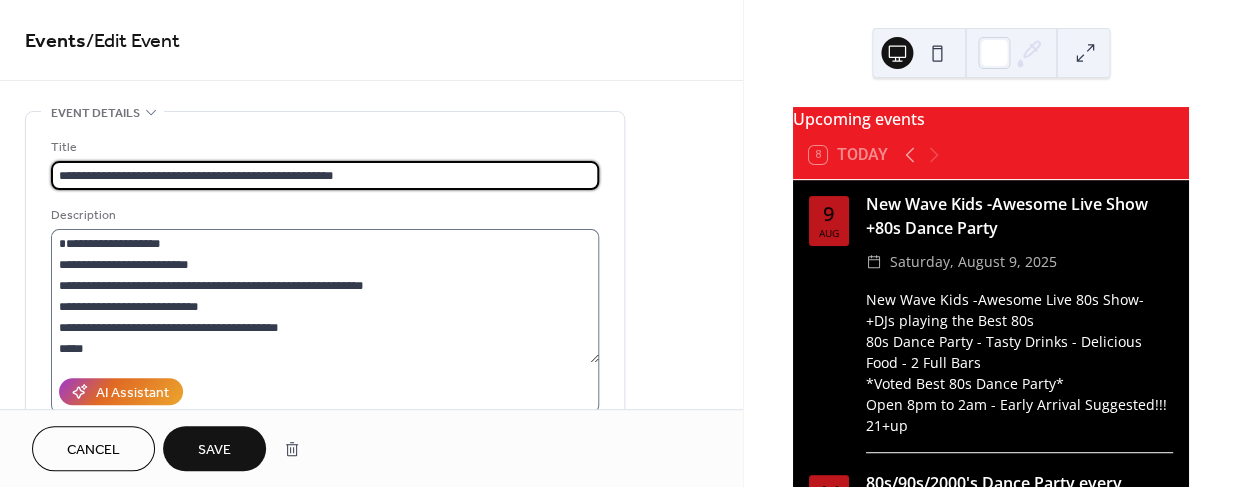 type on "**********" 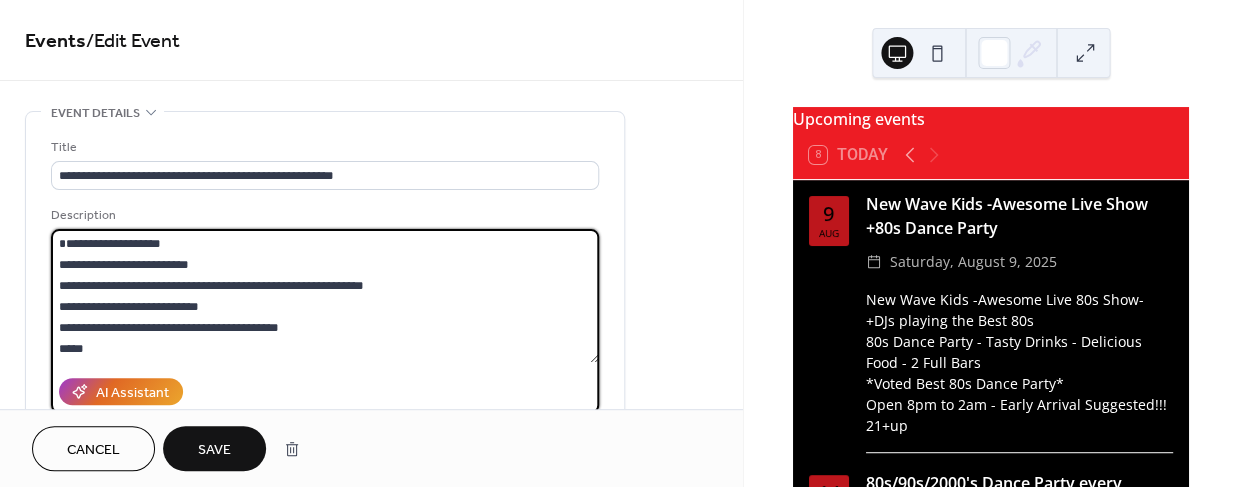 drag, startPoint x: 128, startPoint y: 245, endPoint x: 18, endPoint y: 246, distance: 110.00455 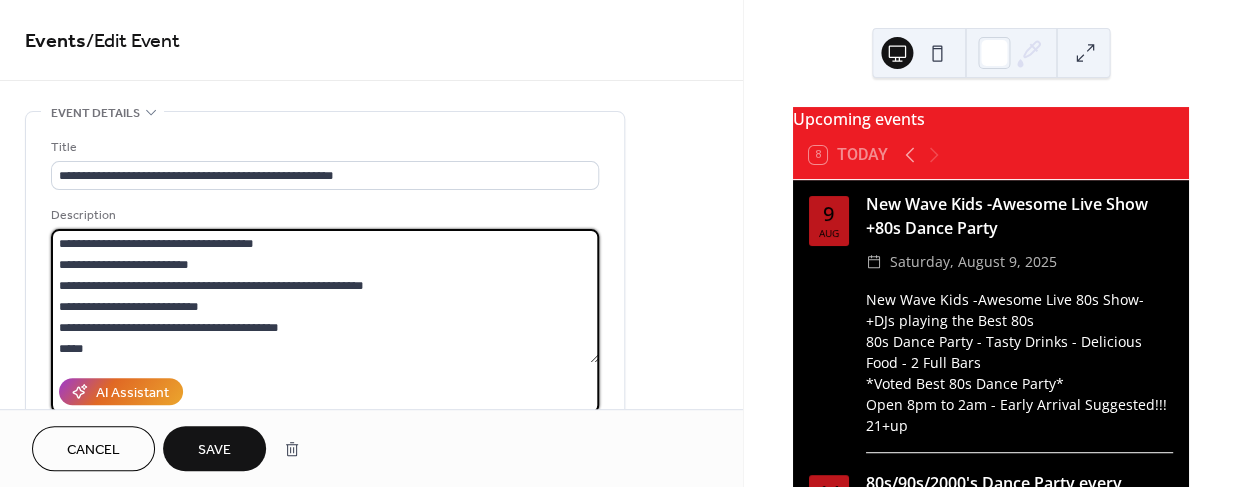 type on "**********" 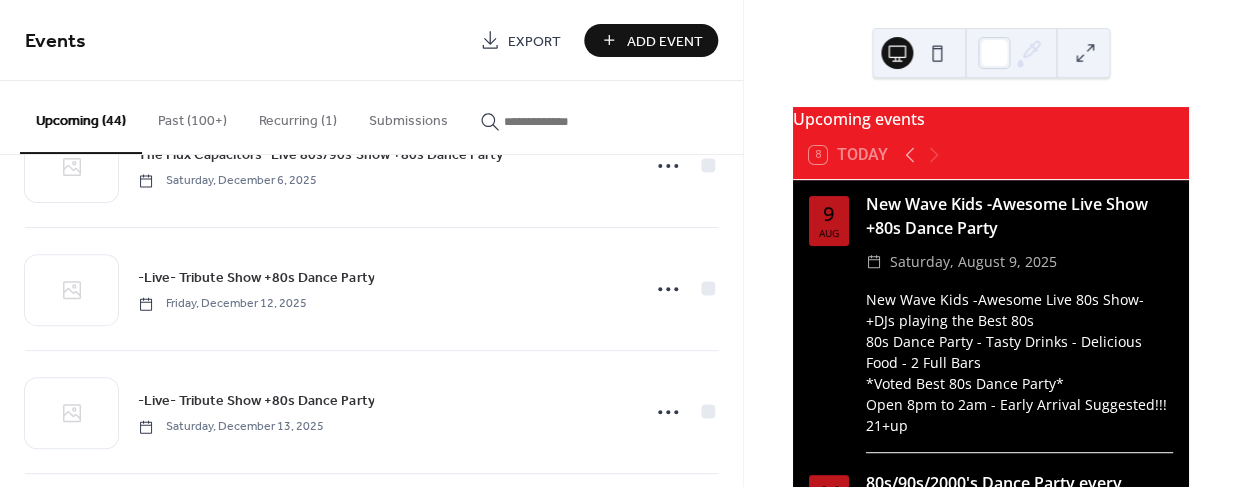 scroll, scrollTop: 4516, scrollLeft: 0, axis: vertical 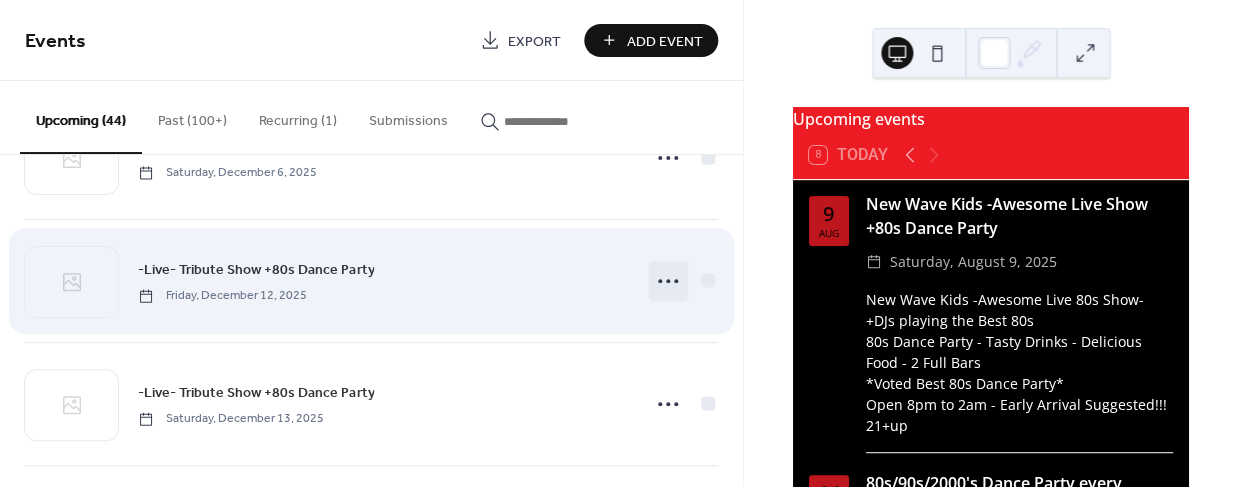 click 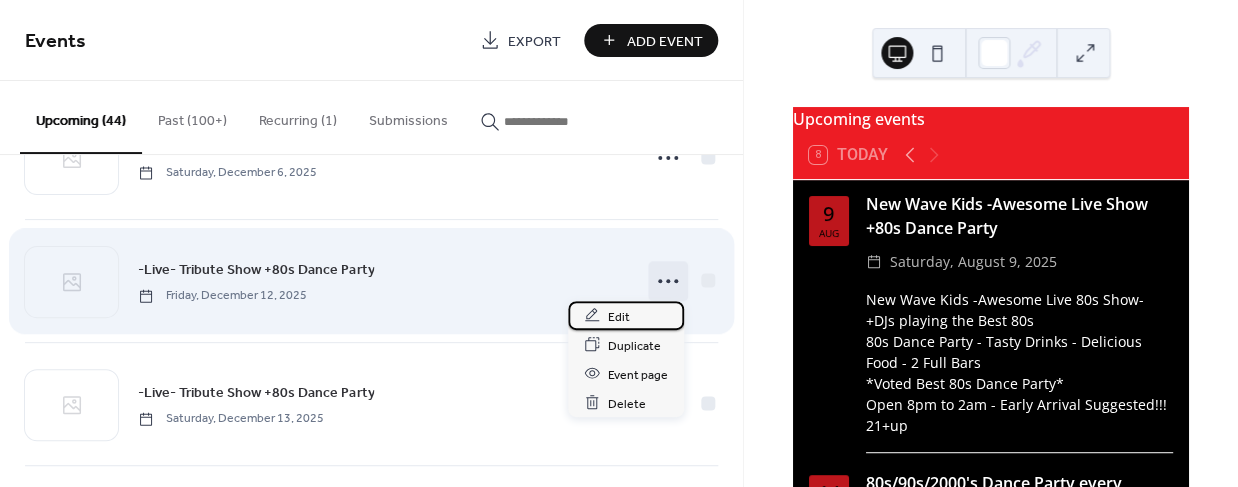 click on "Edit" at bounding box center (619, 316) 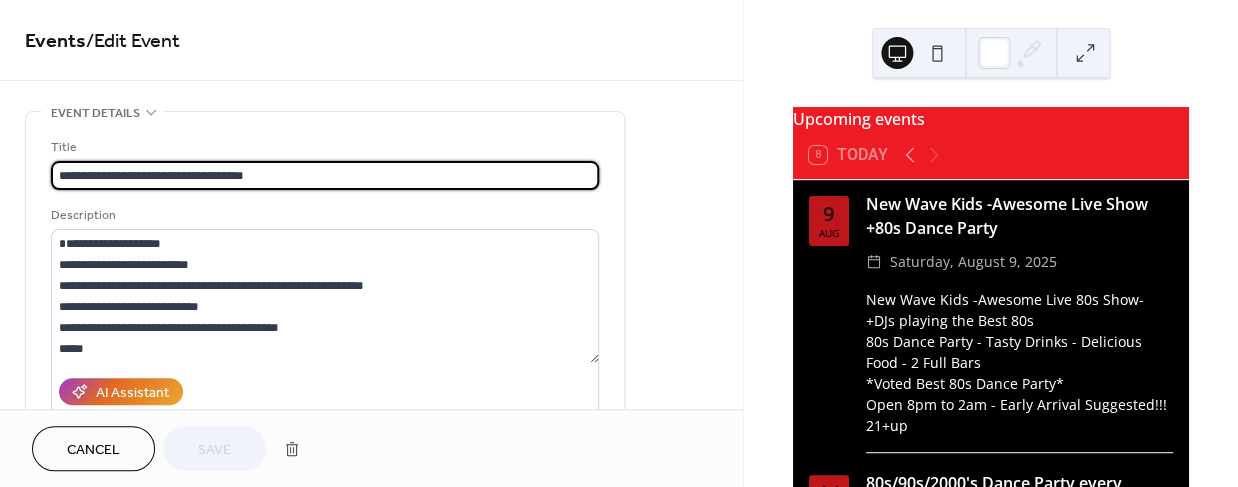 click on "**********" at bounding box center (325, 175) 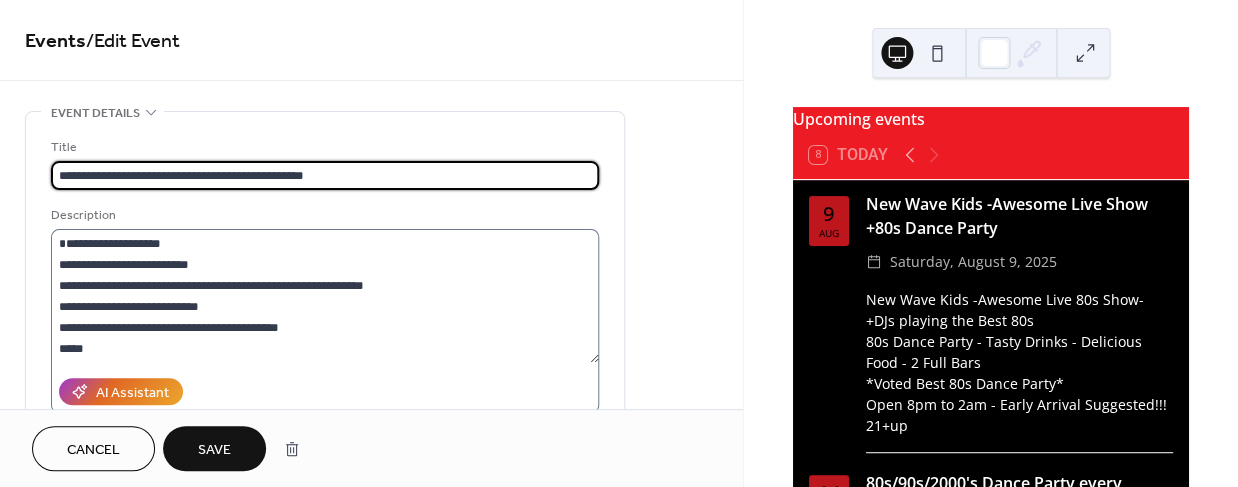 type on "**********" 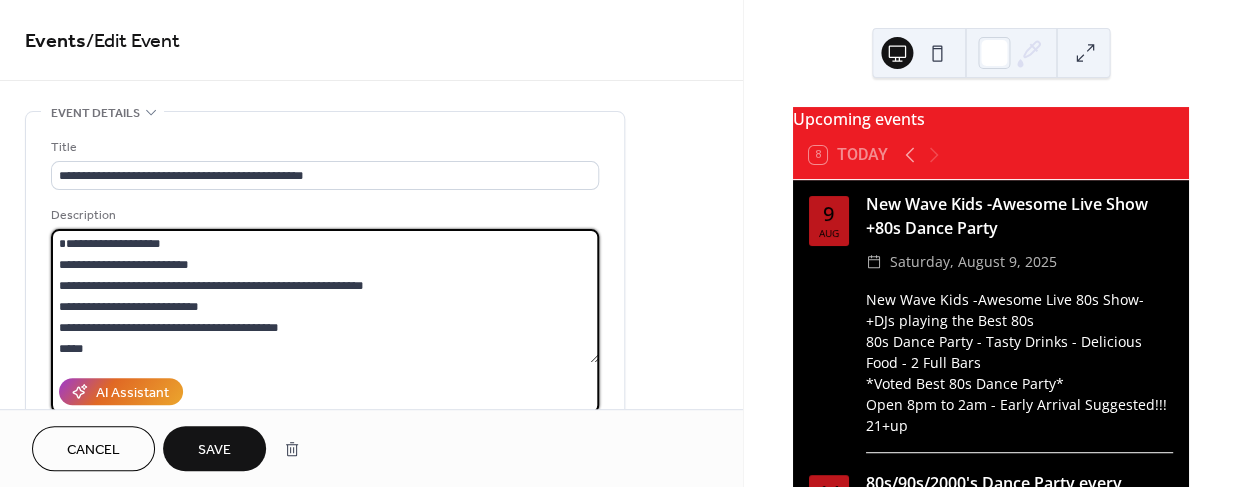 click on "**********" at bounding box center (325, 296) 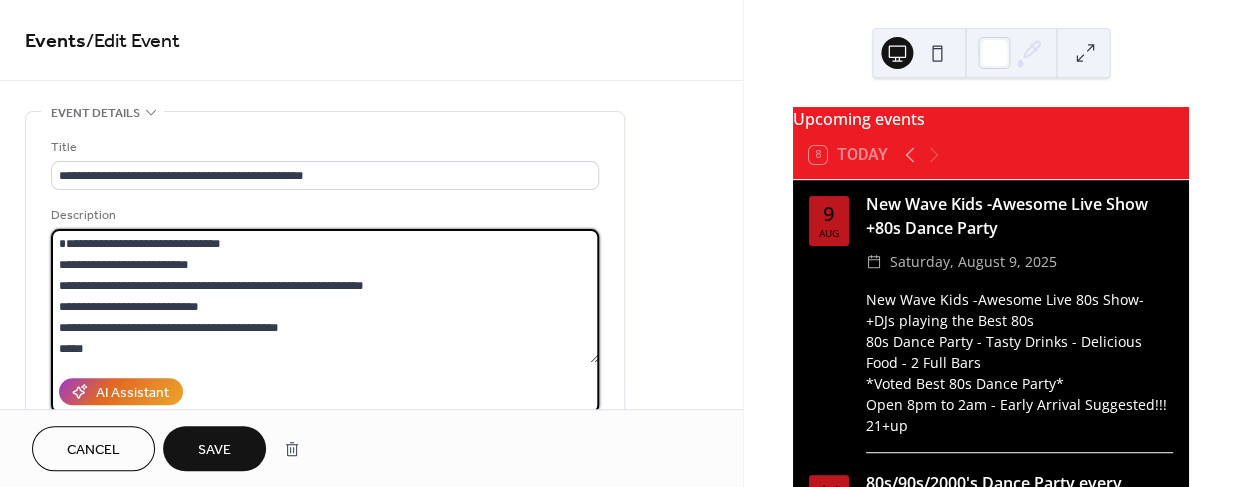 type on "**********" 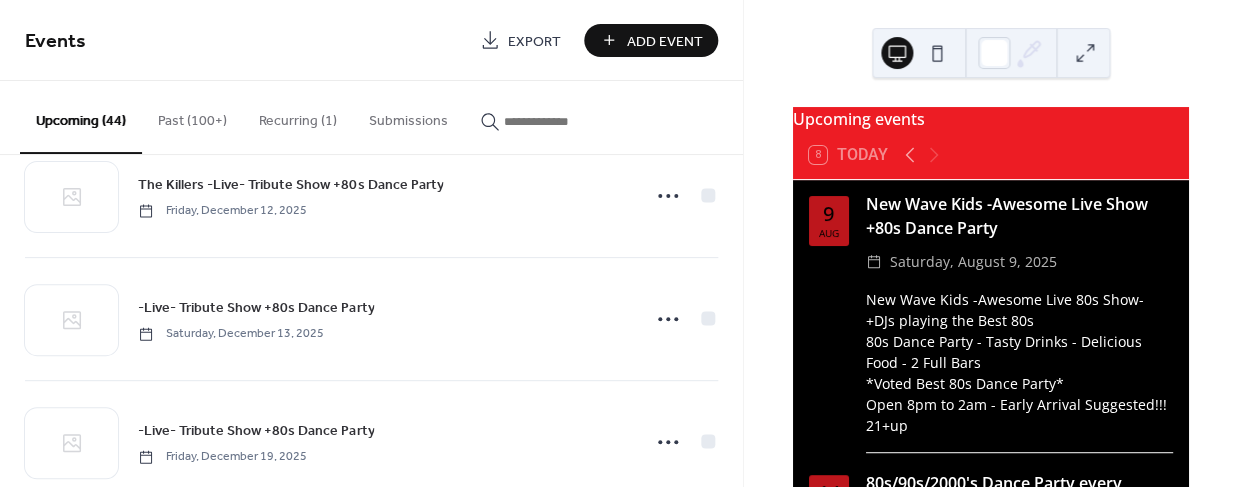 scroll, scrollTop: 4608, scrollLeft: 0, axis: vertical 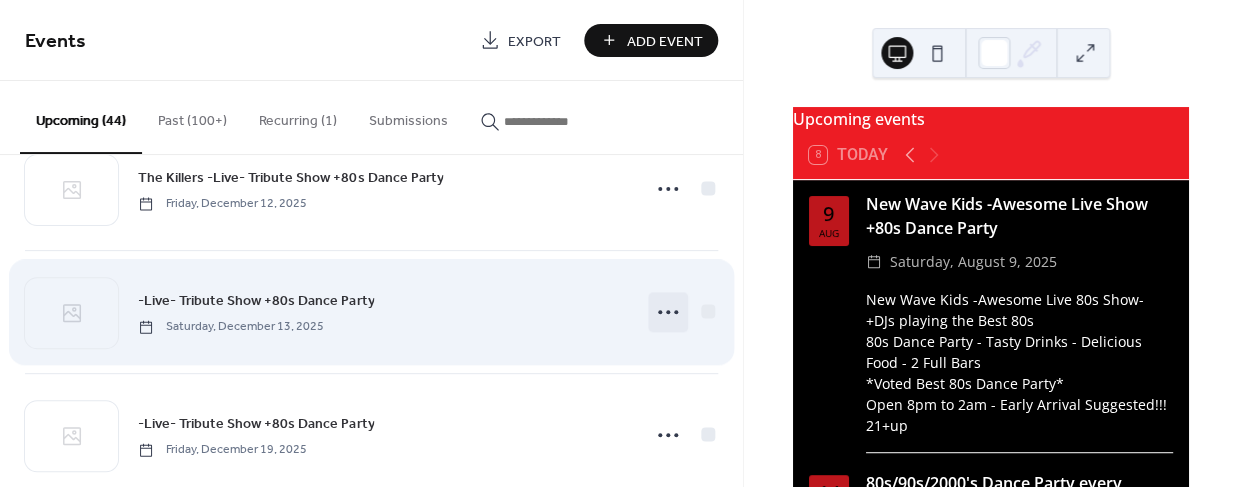 click 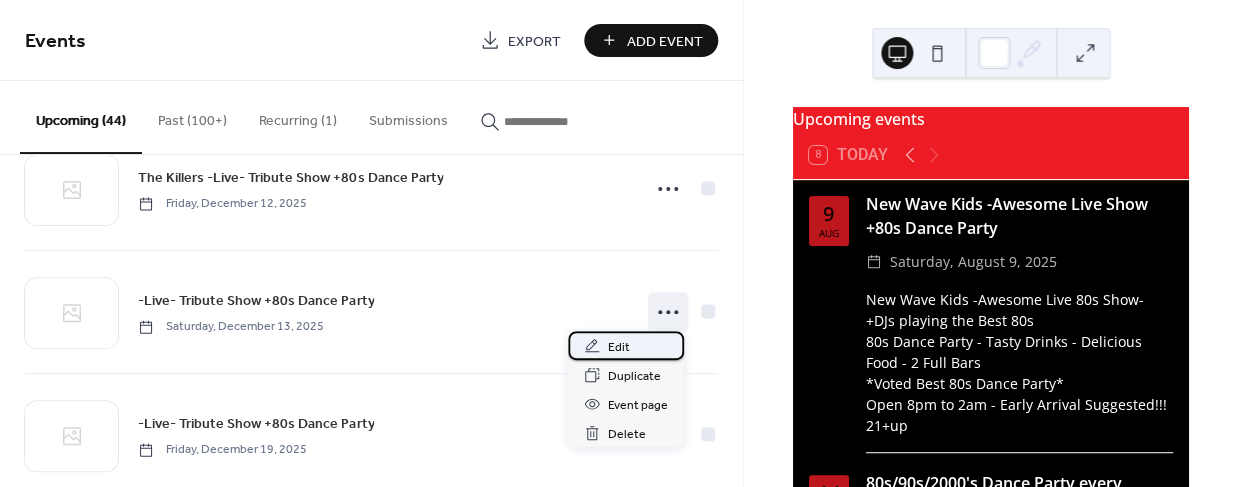 click on "Edit" at bounding box center [619, 347] 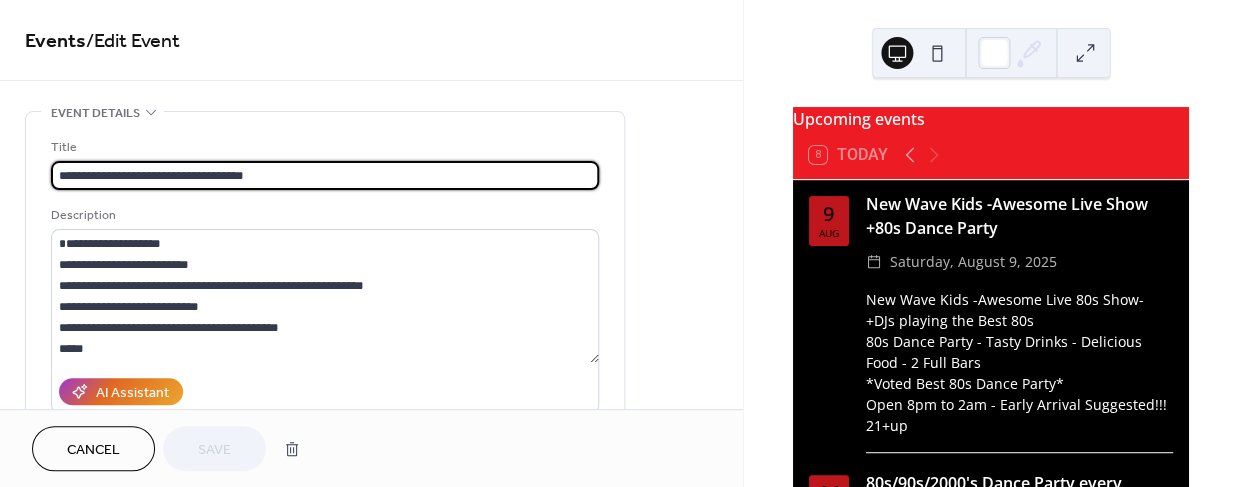 click on "**********" at bounding box center (325, 175) 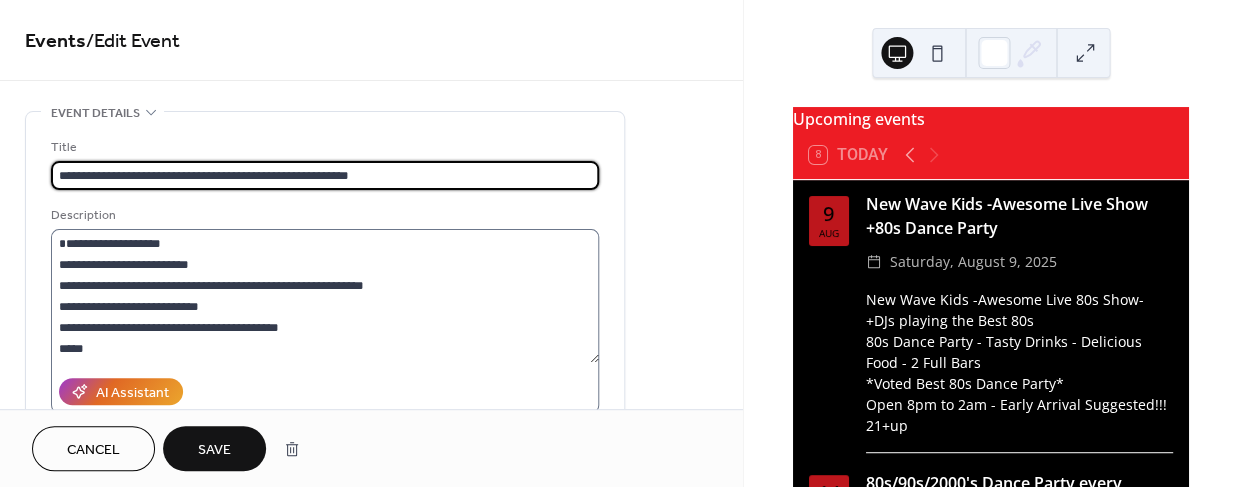 type on "**********" 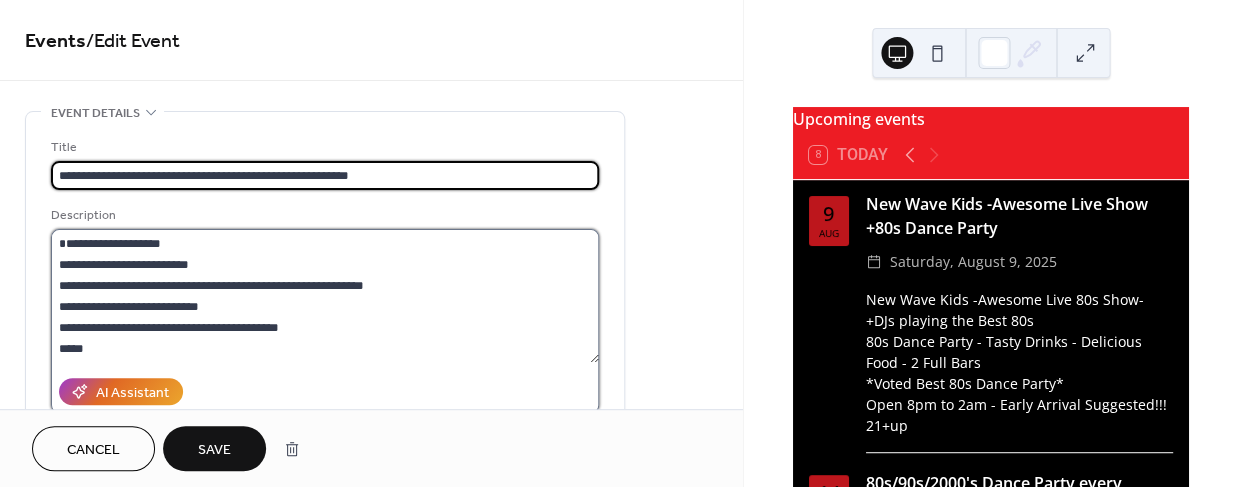 click on "**********" at bounding box center (325, 296) 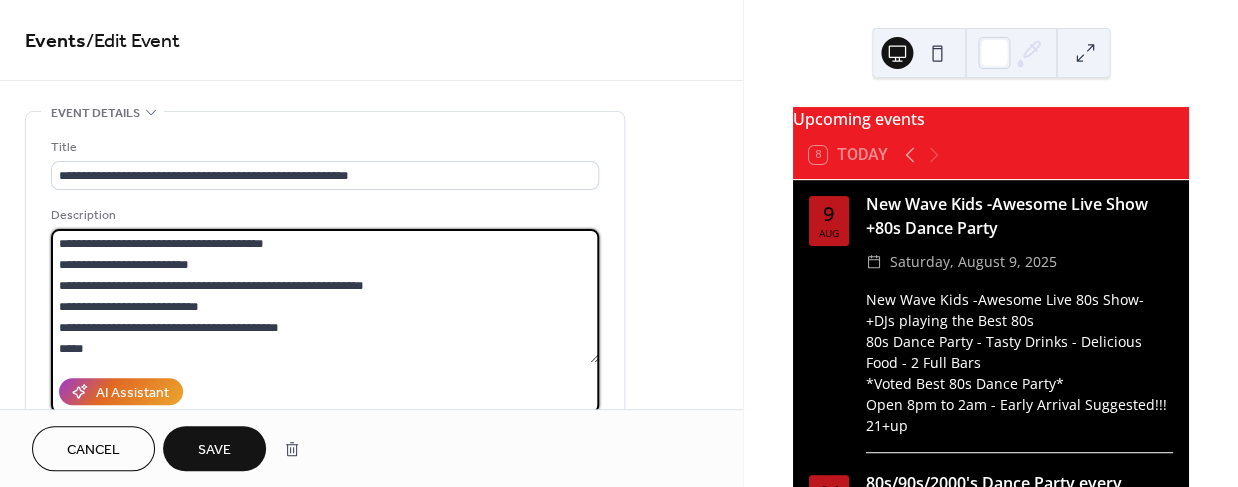 type on "**********" 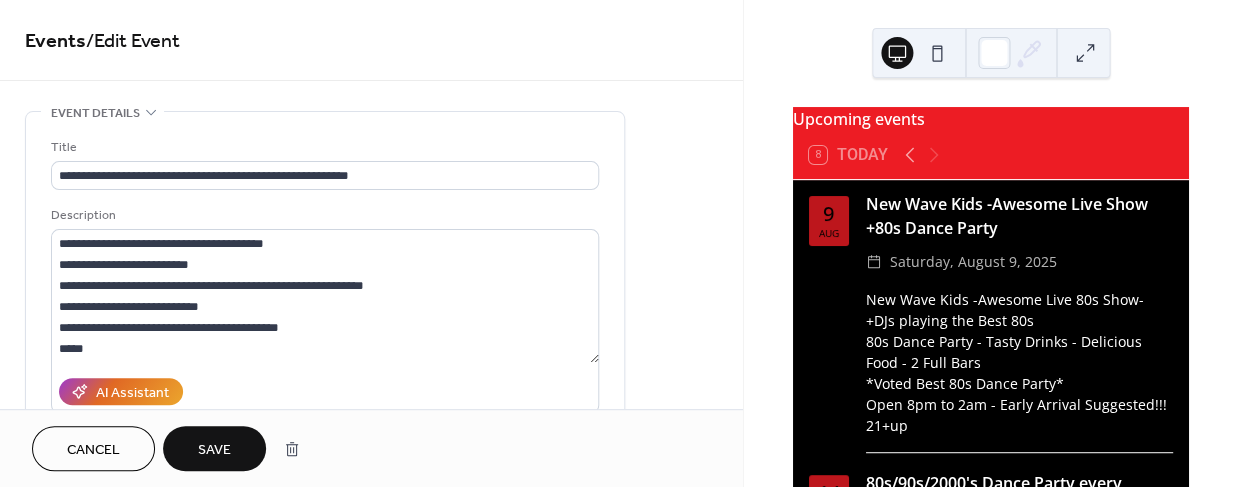 click on "Save" at bounding box center [214, 450] 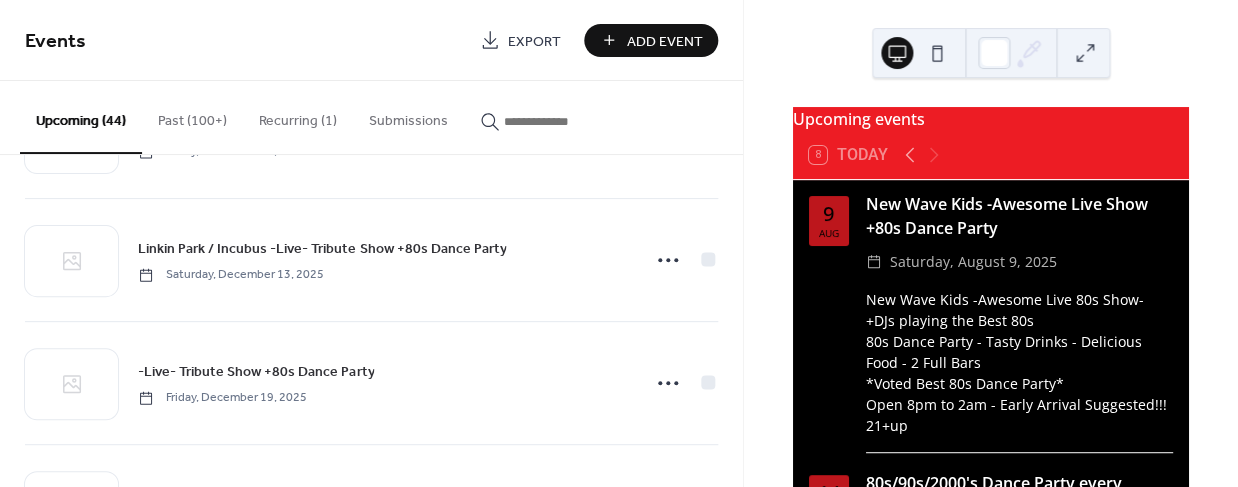scroll, scrollTop: 4656, scrollLeft: 0, axis: vertical 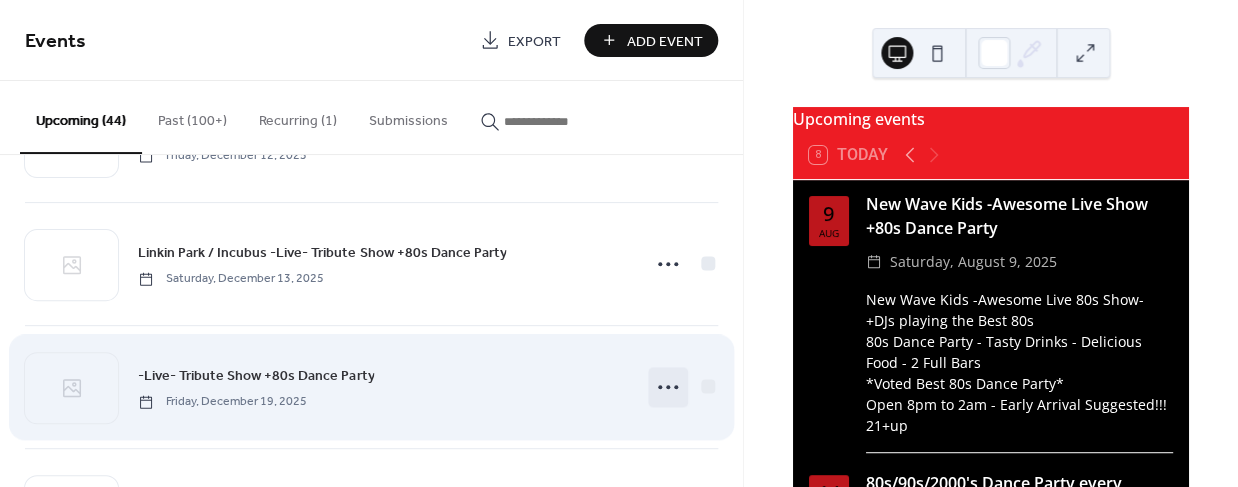 click 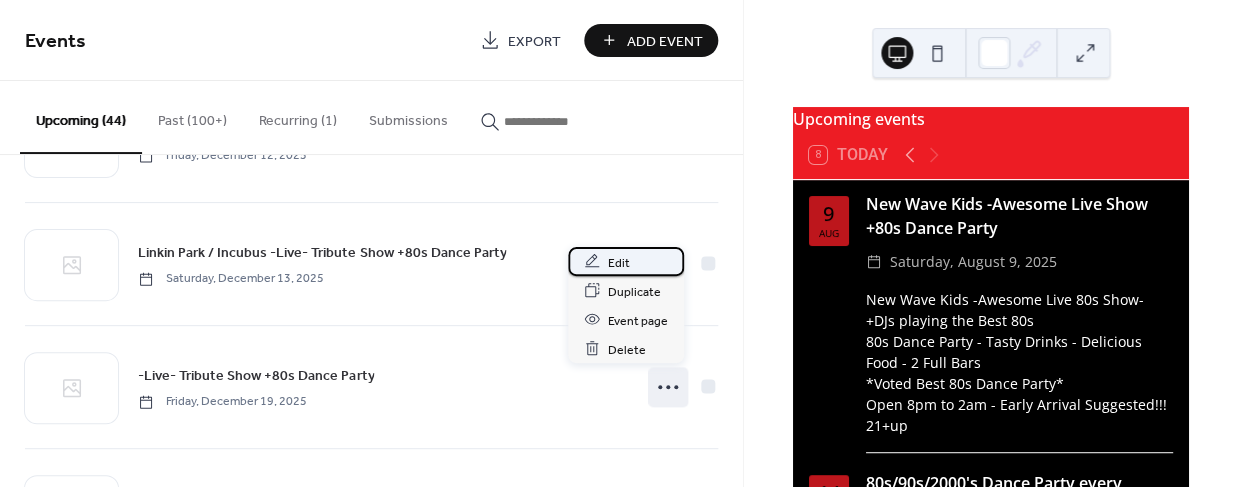 click on "Edit" at bounding box center [626, 261] 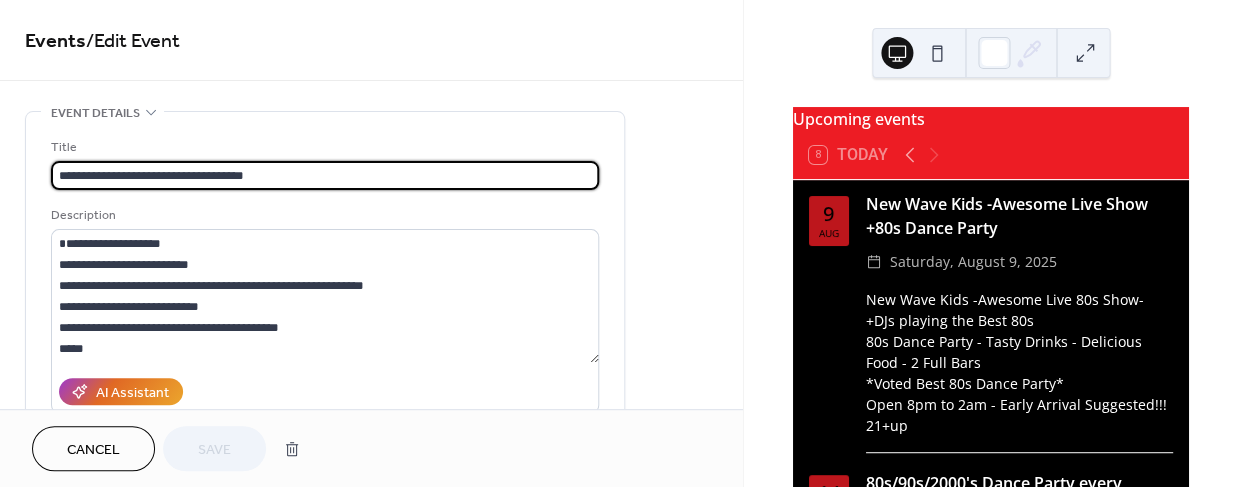 click on "**********" at bounding box center (325, 175) 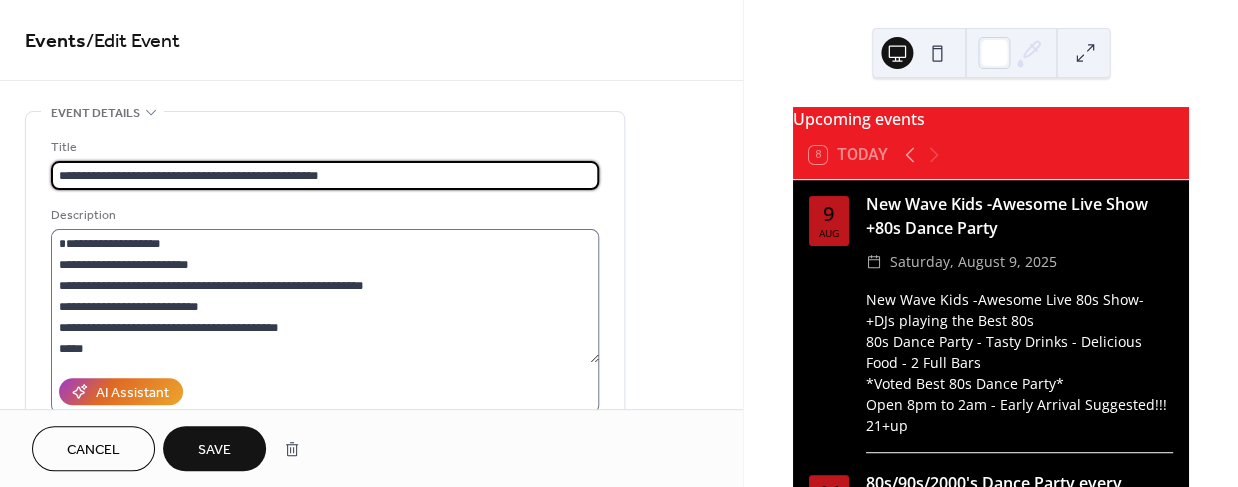 type on "**********" 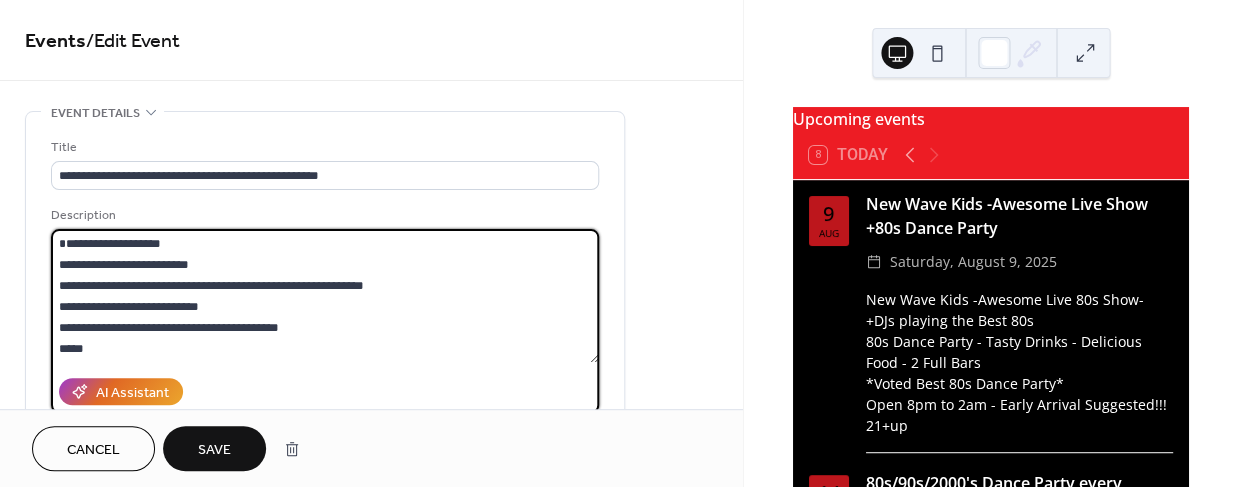 click on "**********" at bounding box center (325, 296) 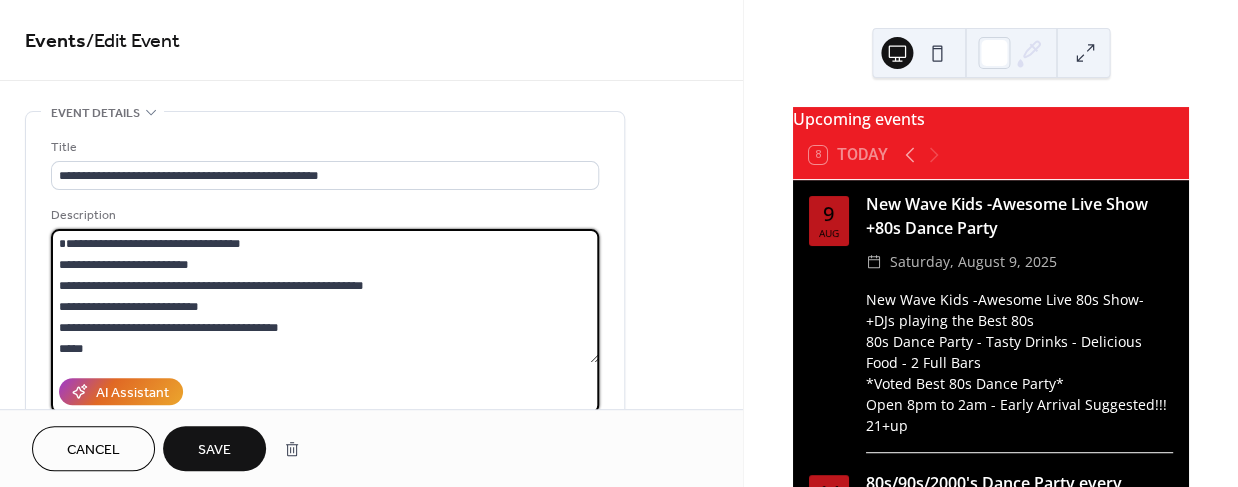 type on "**********" 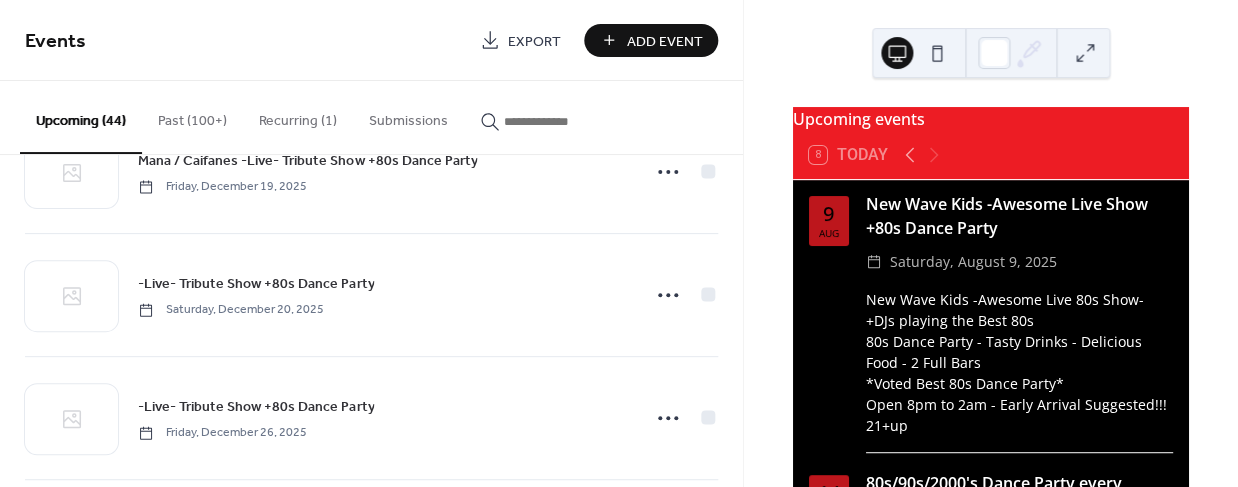 scroll, scrollTop: 4859, scrollLeft: 0, axis: vertical 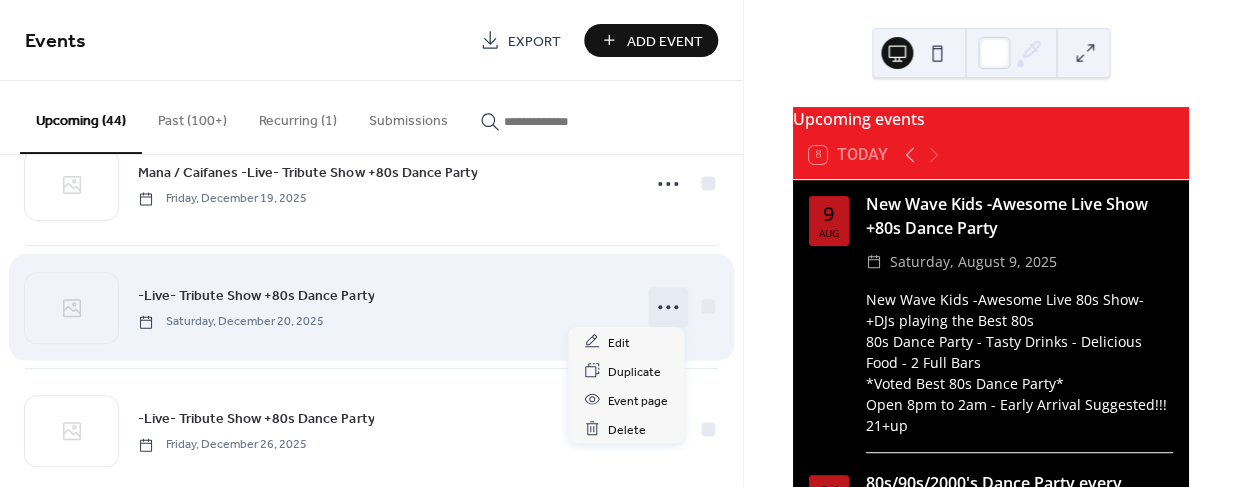 click 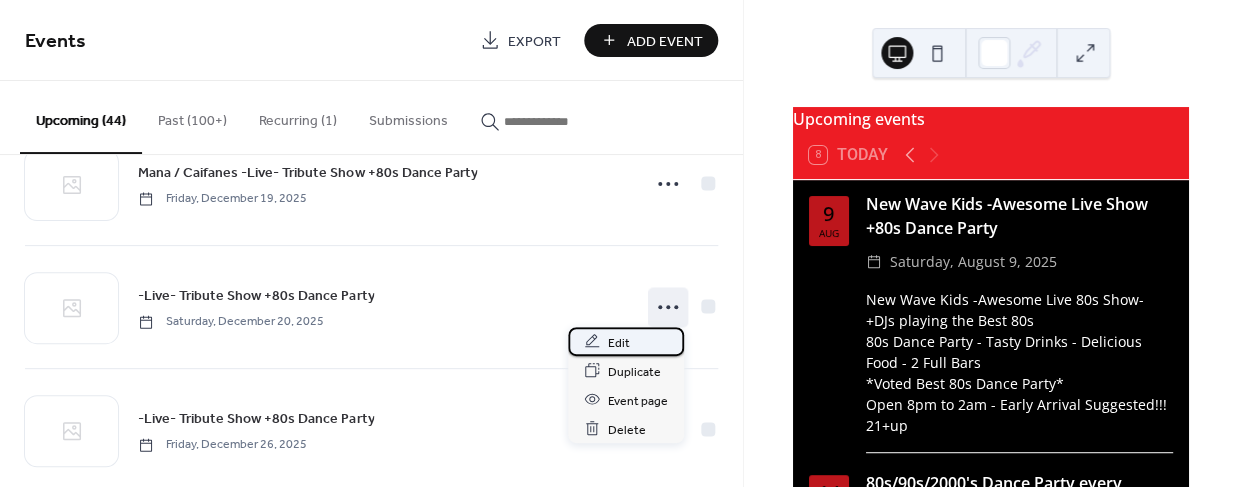 click on "Edit" at bounding box center [619, 342] 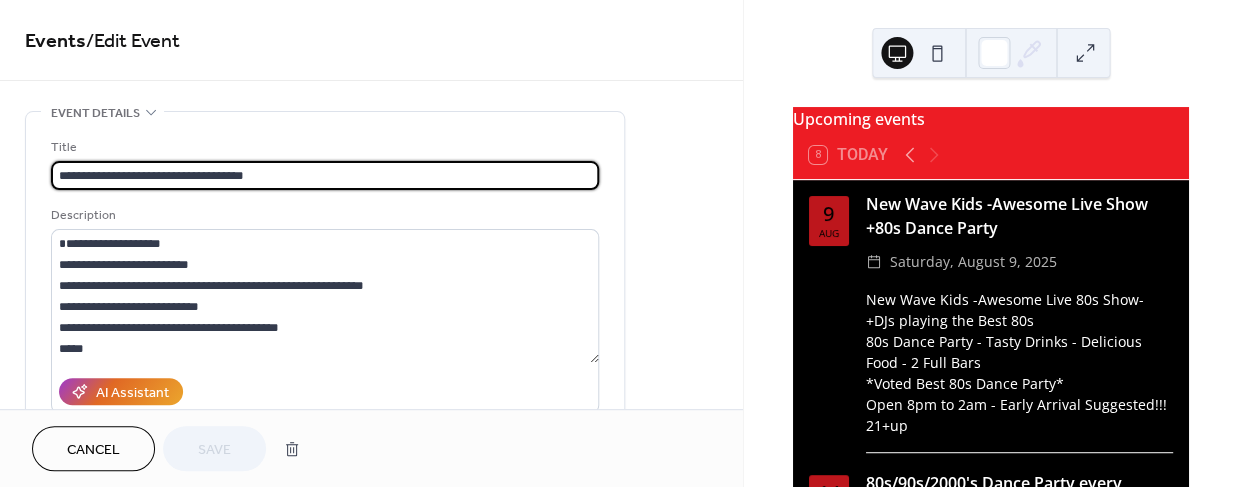 click on "**********" at bounding box center [325, 175] 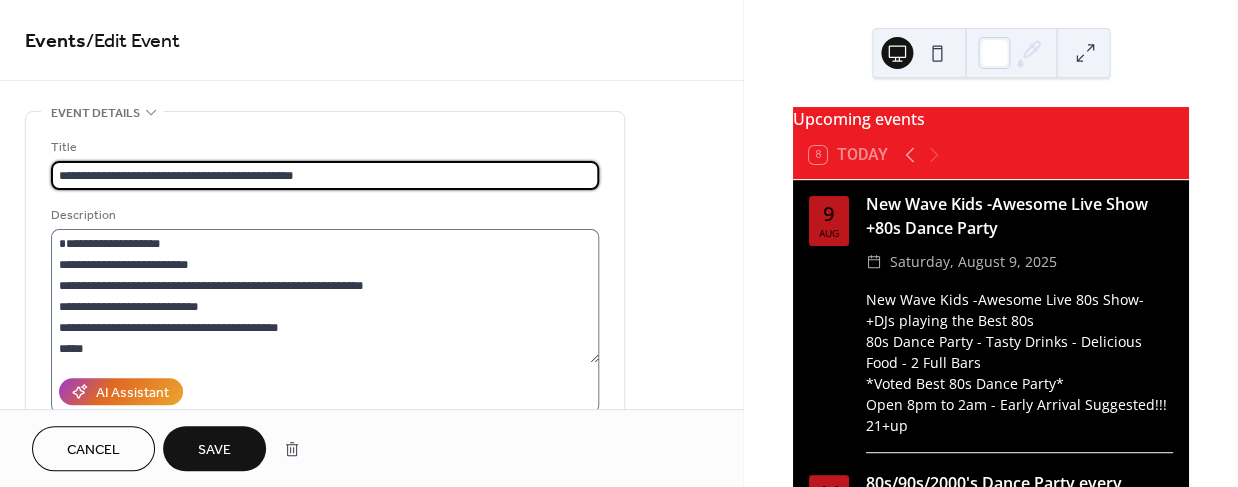 type on "**********" 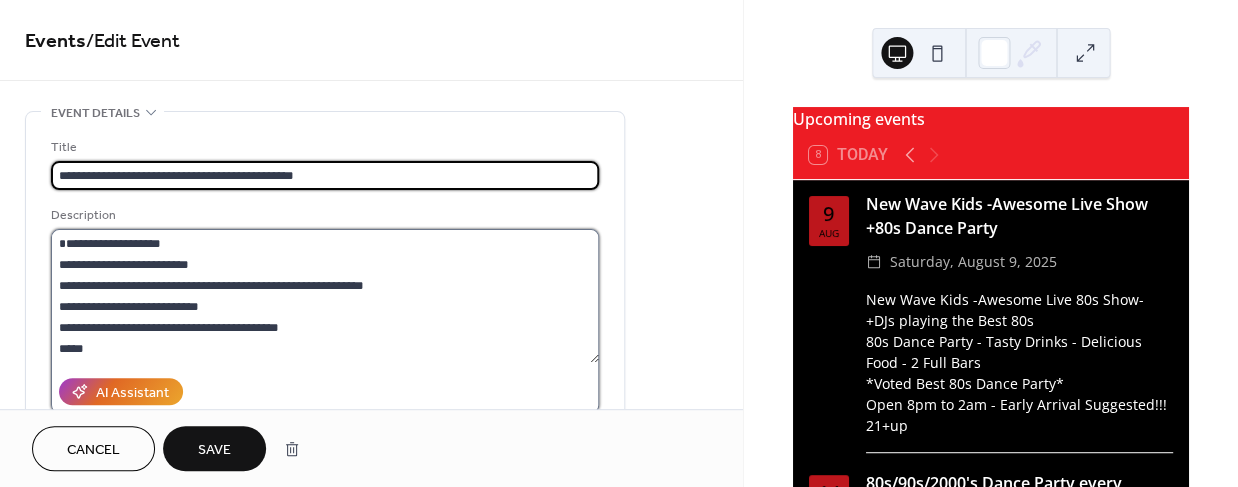 click on "**********" at bounding box center [325, 296] 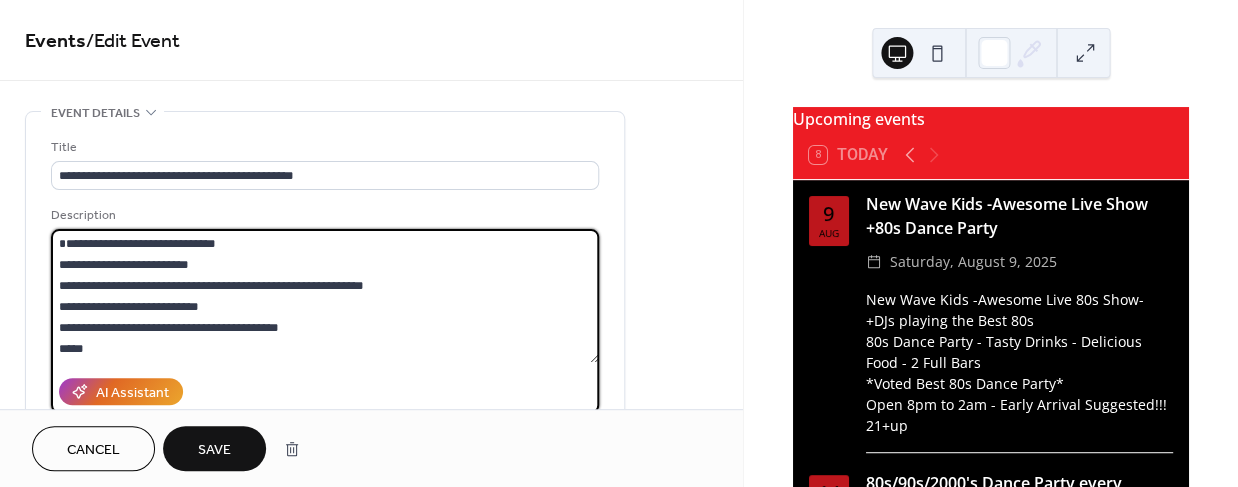 type on "**********" 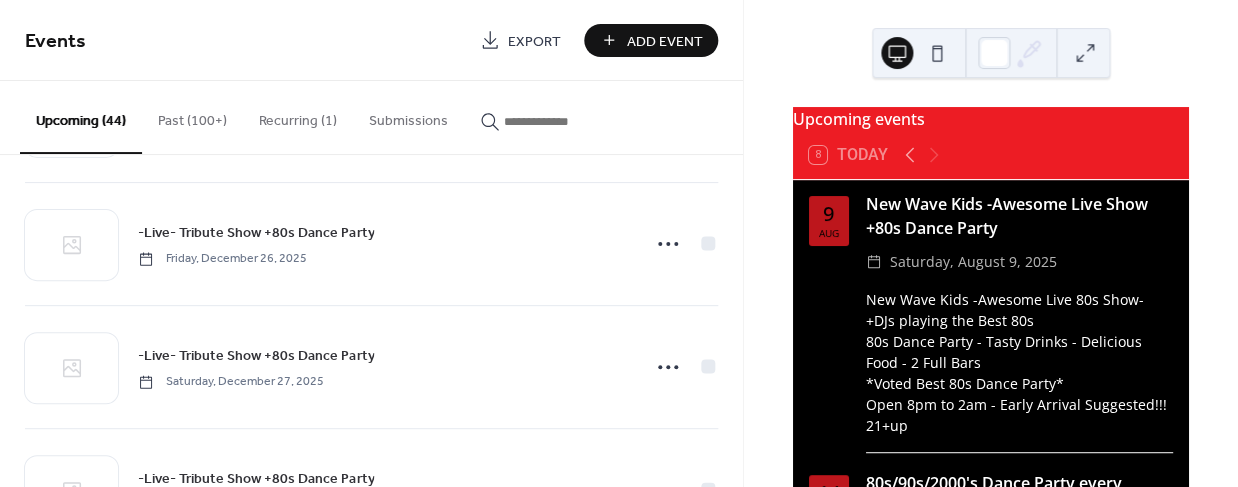 scroll, scrollTop: 5039, scrollLeft: 0, axis: vertical 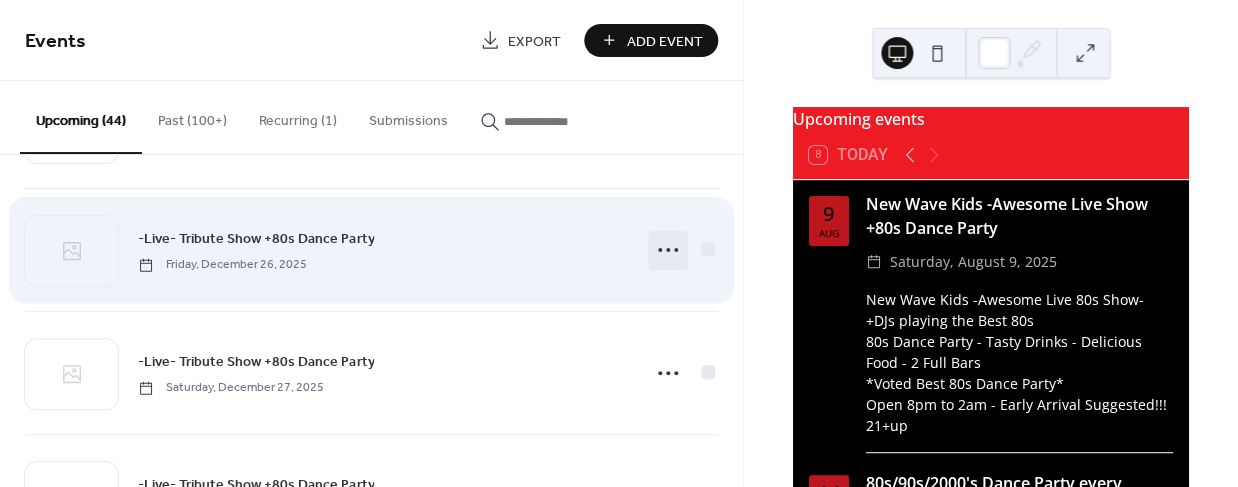 click 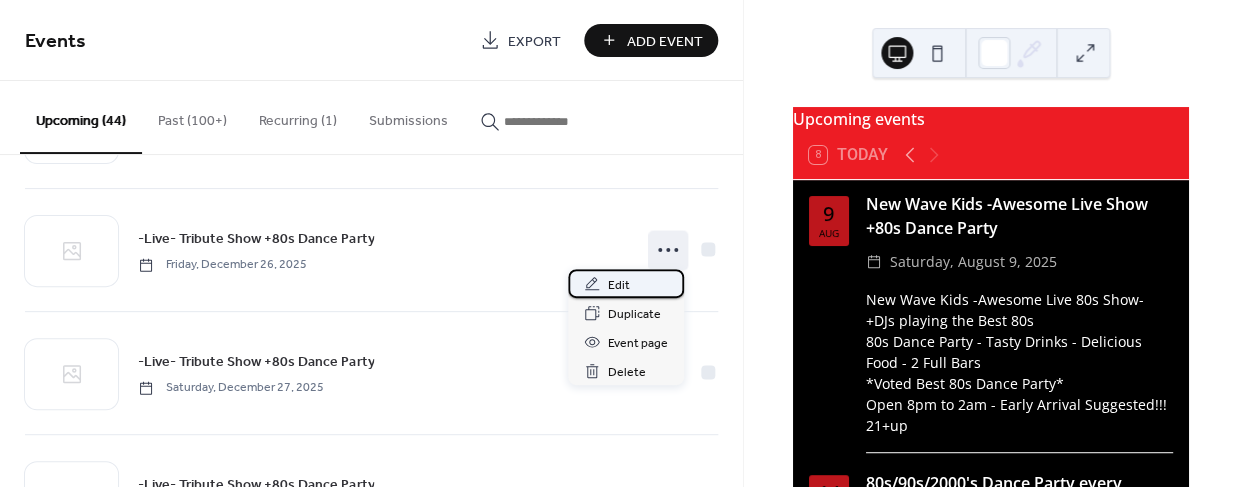 click on "Edit" at bounding box center [619, 285] 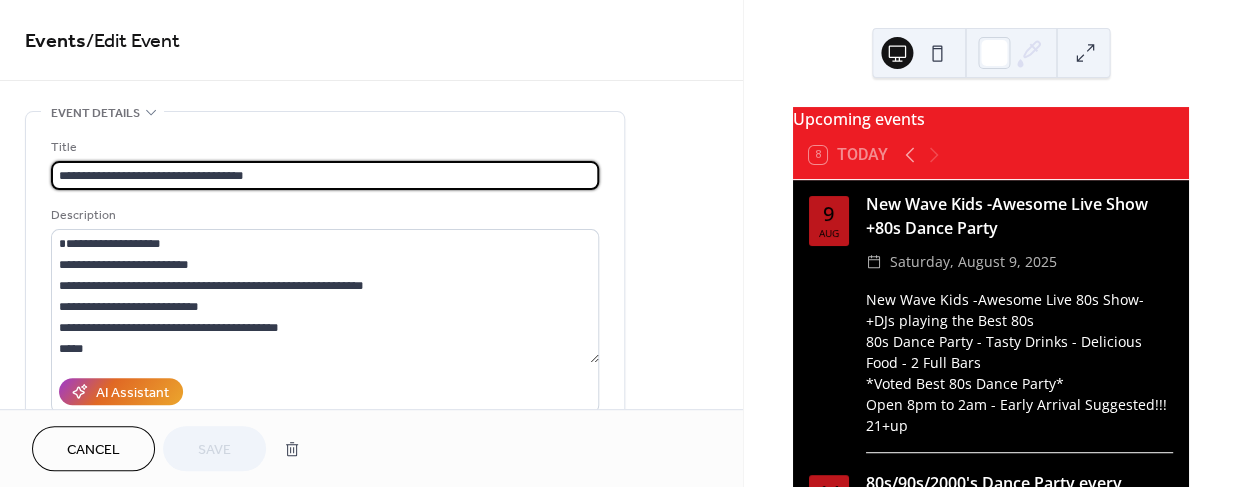 click on "**********" at bounding box center (325, 175) 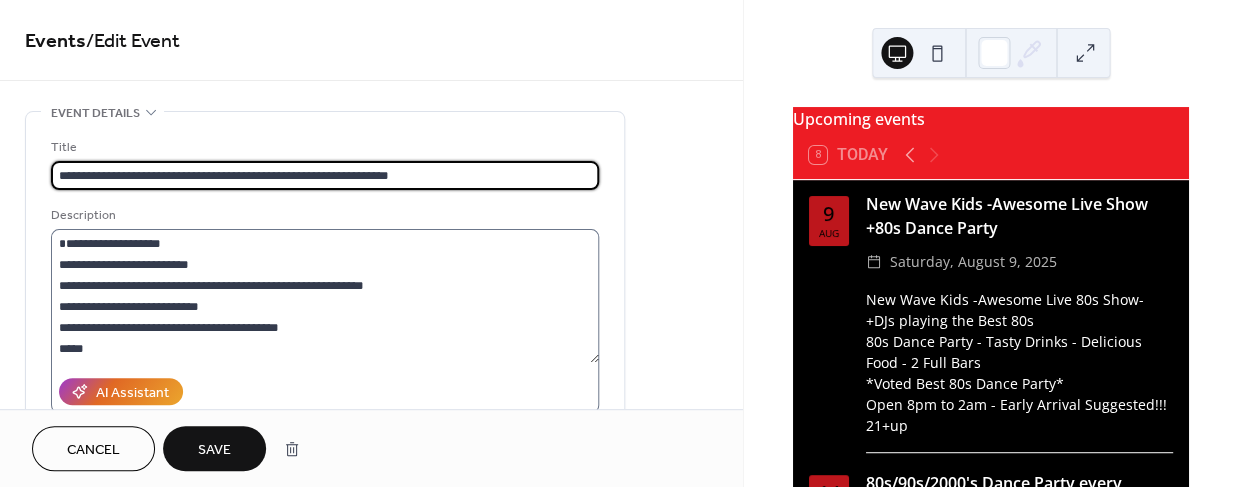 type on "**********" 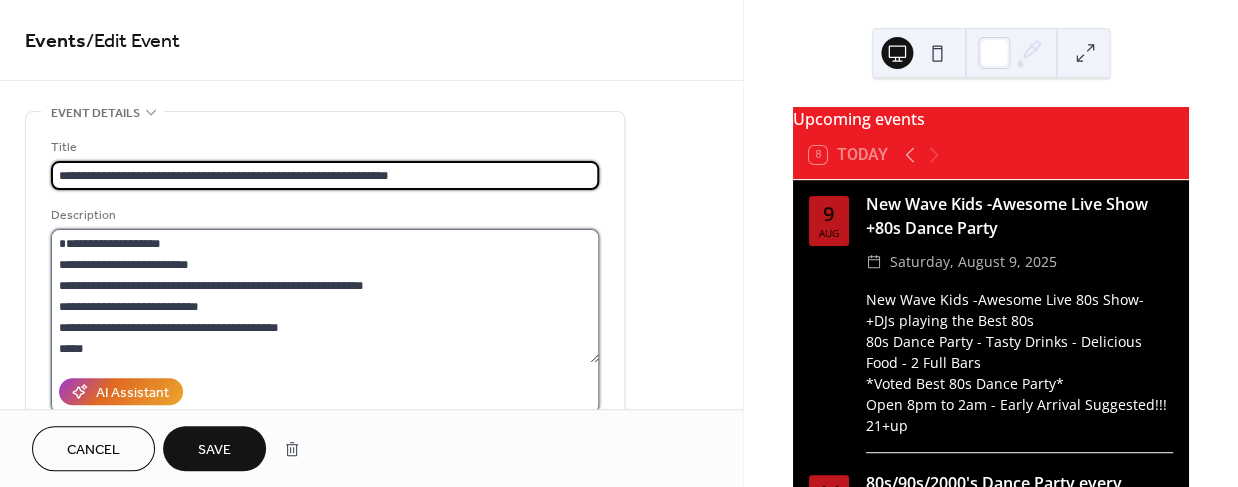 click on "**********" at bounding box center (325, 296) 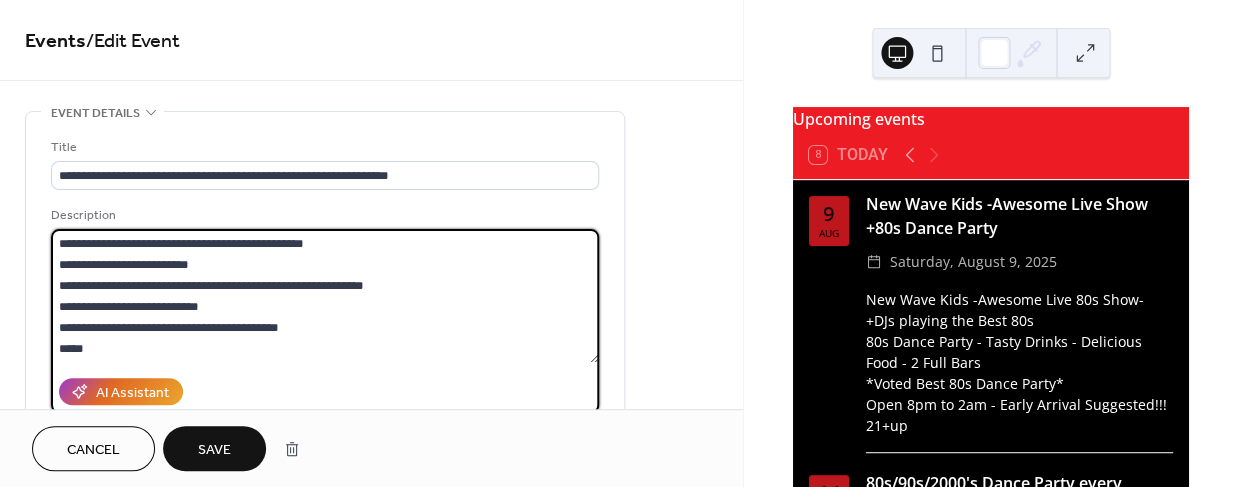 type on "**********" 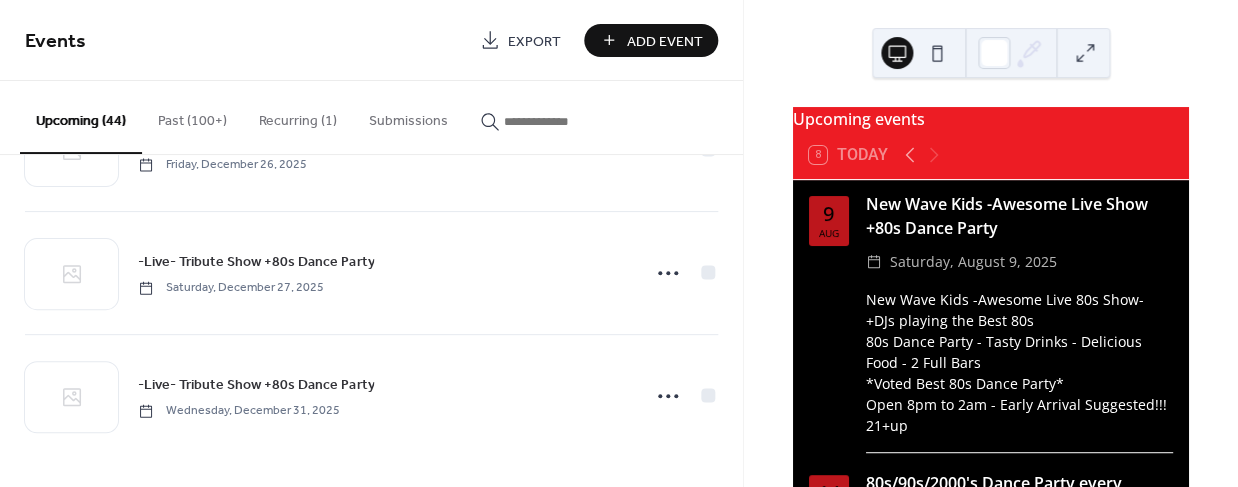 scroll, scrollTop: 5133, scrollLeft: 0, axis: vertical 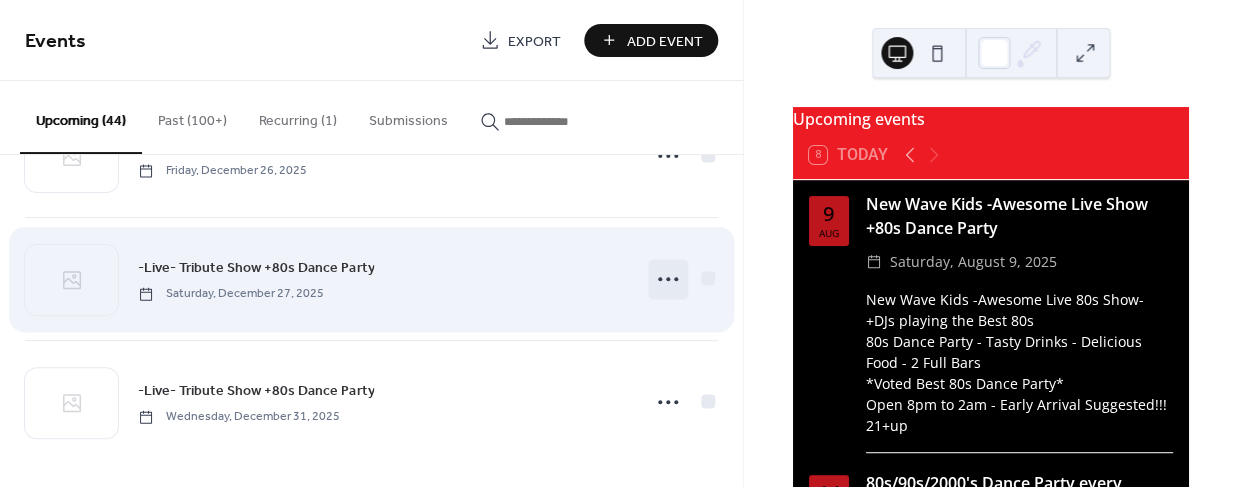 click 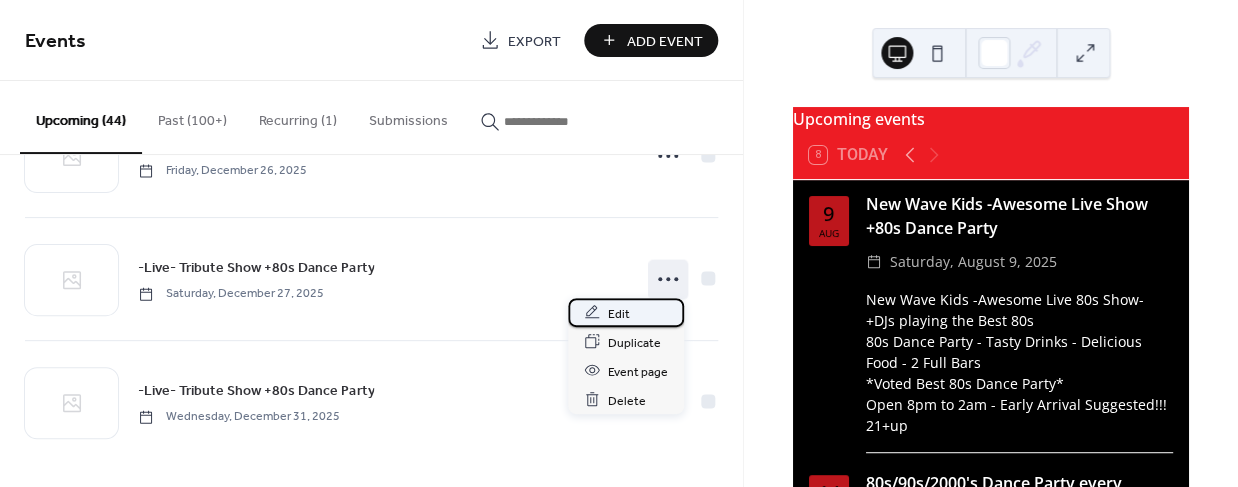 click on "Edit" at bounding box center (619, 313) 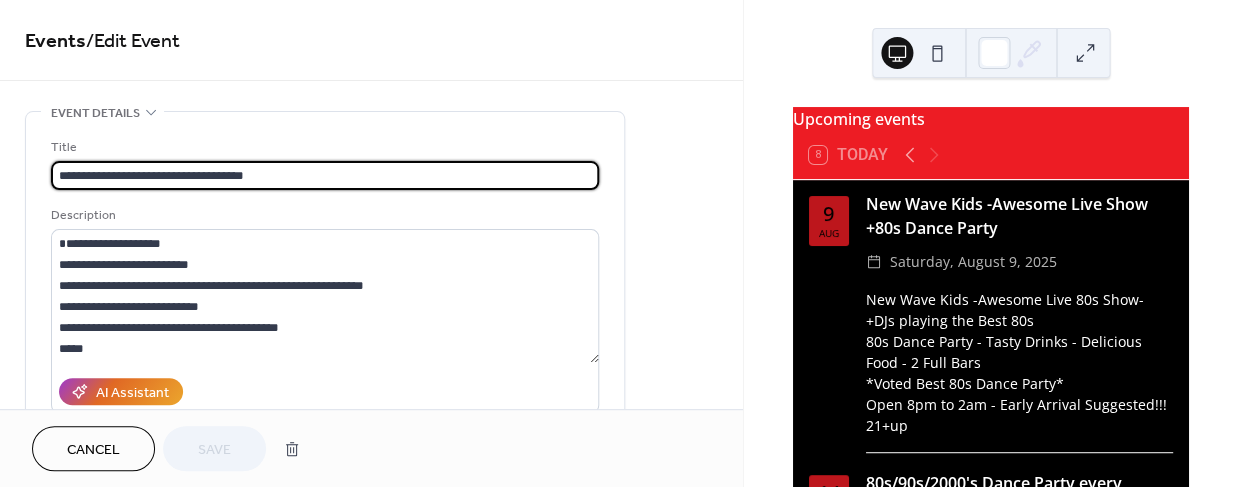 drag, startPoint x: 137, startPoint y: 173, endPoint x: 38, endPoint y: 174, distance: 99.00505 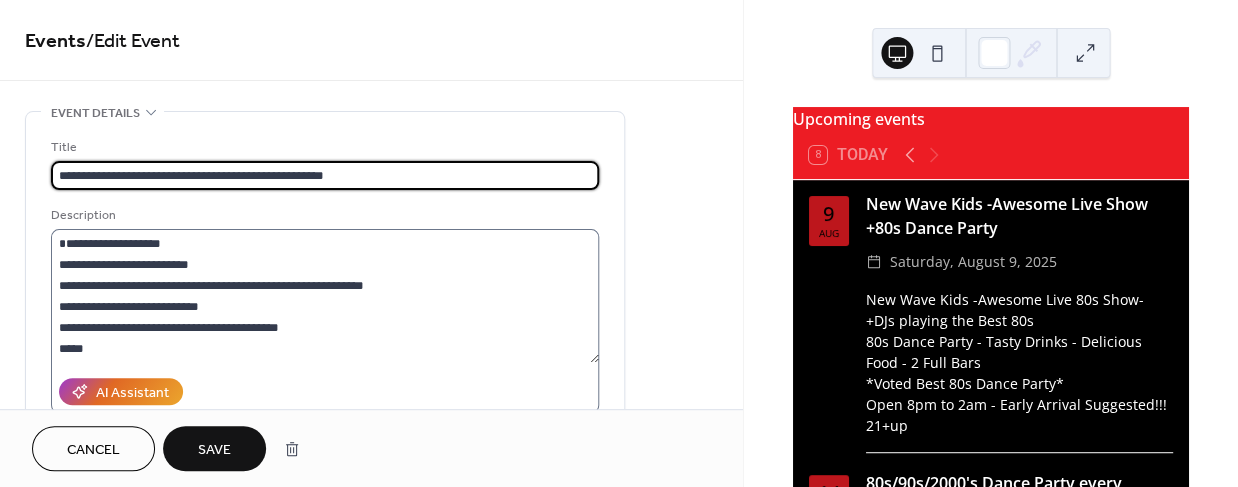 type on "**********" 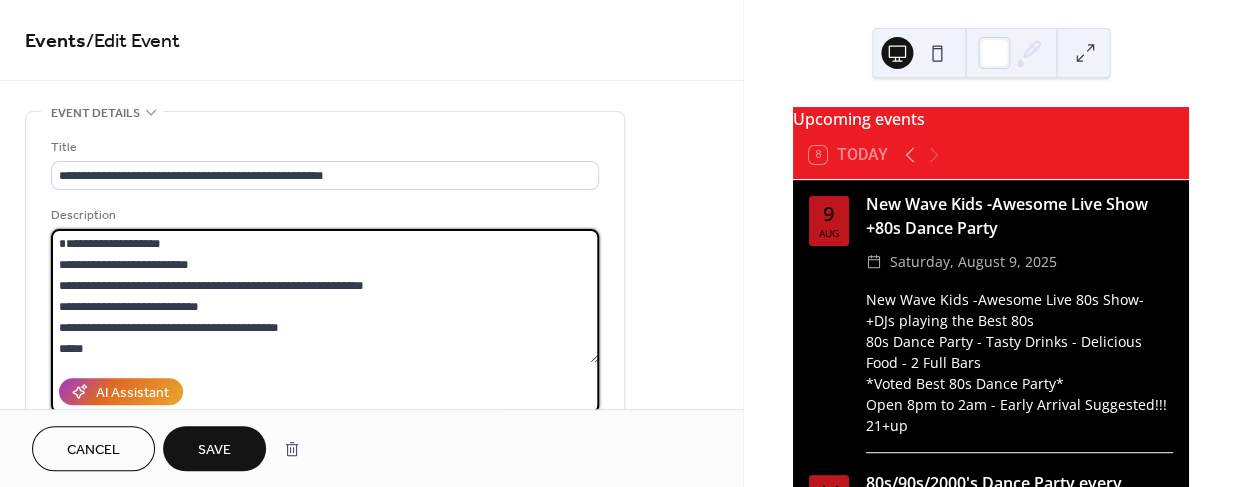 drag, startPoint x: 126, startPoint y: 241, endPoint x: 34, endPoint y: 239, distance: 92.021736 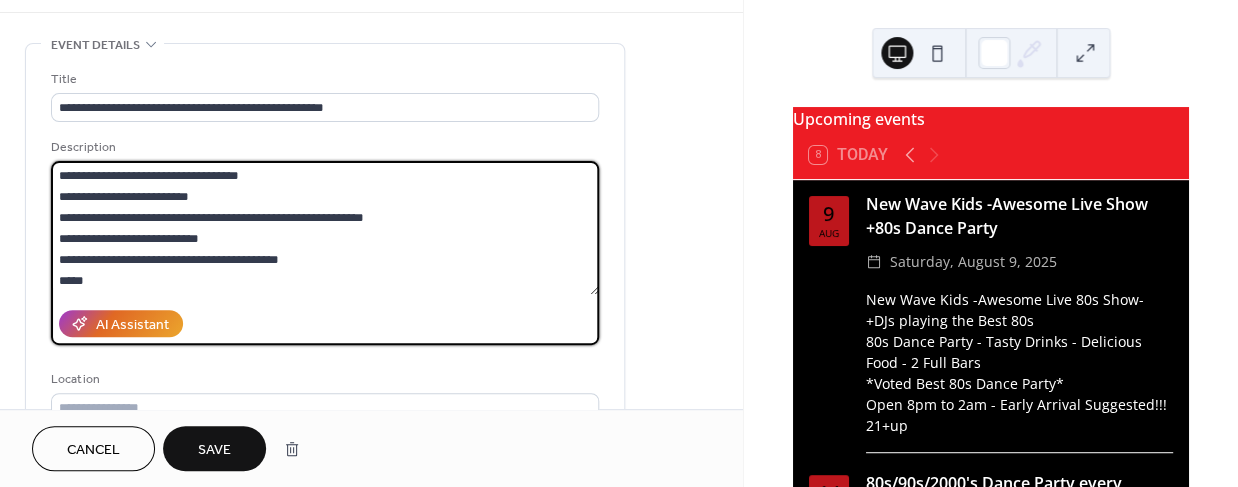 scroll, scrollTop: 69, scrollLeft: 0, axis: vertical 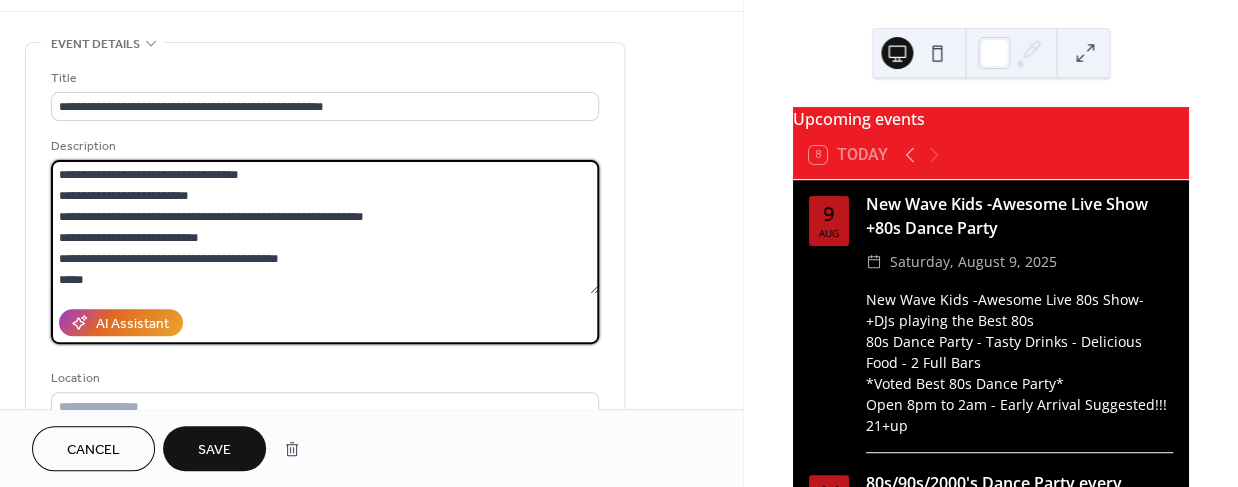 type on "**********" 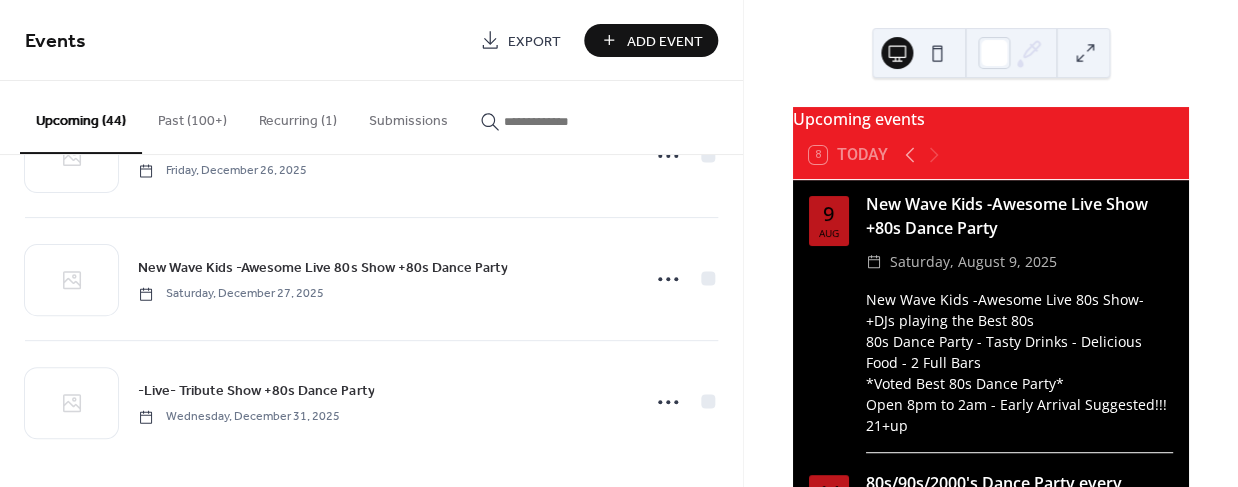 scroll, scrollTop: 5133, scrollLeft: 0, axis: vertical 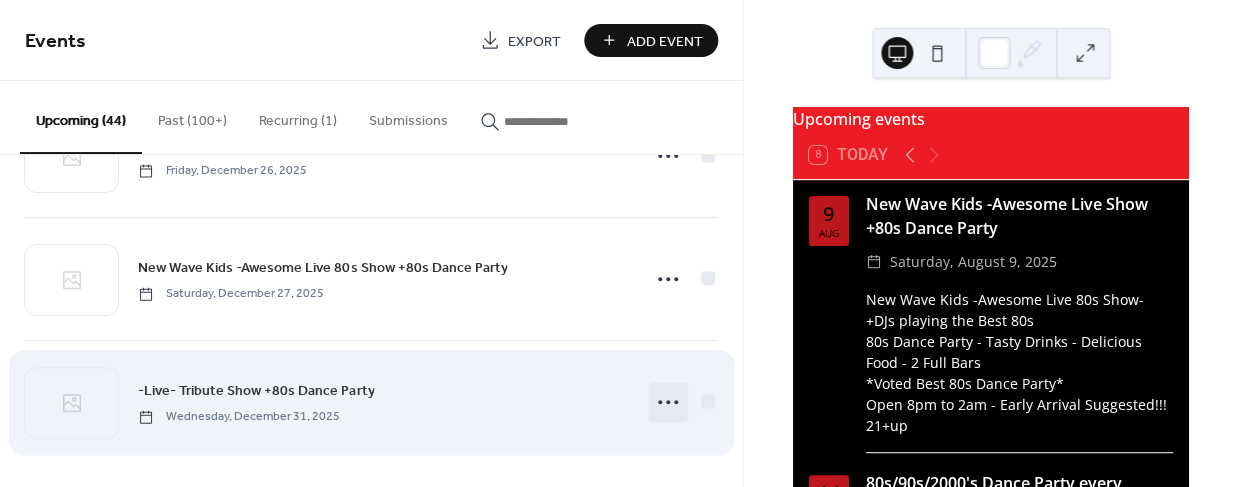 click 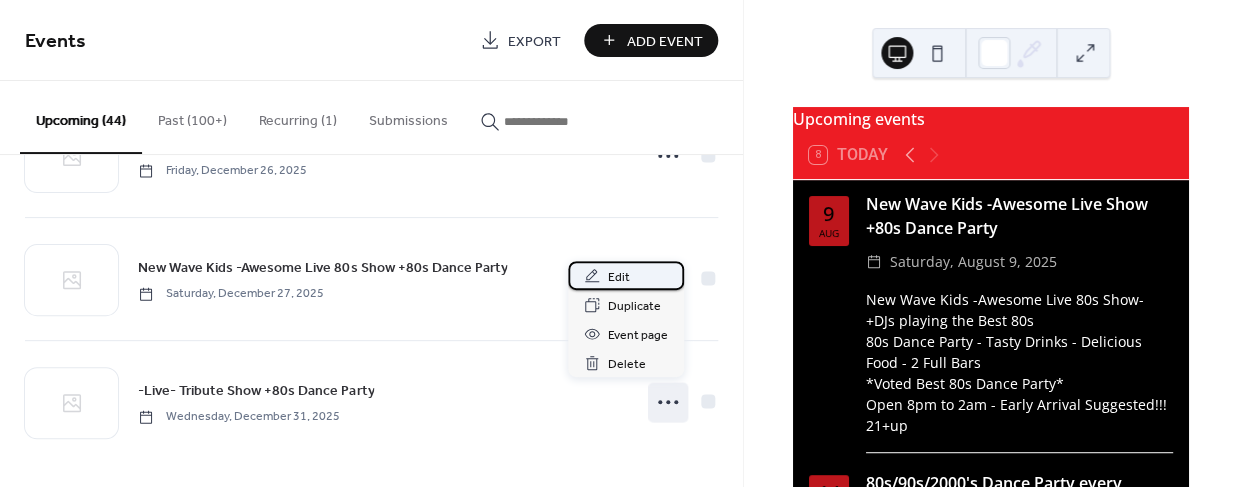 click on "Edit" at bounding box center [619, 277] 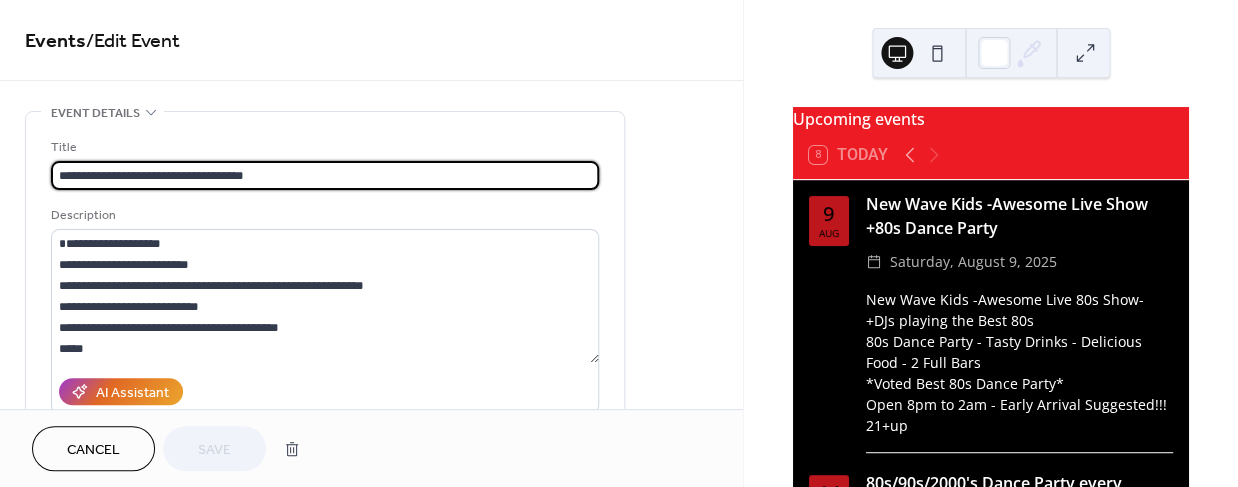 drag, startPoint x: 173, startPoint y: 176, endPoint x: -46, endPoint y: 172, distance: 219.03653 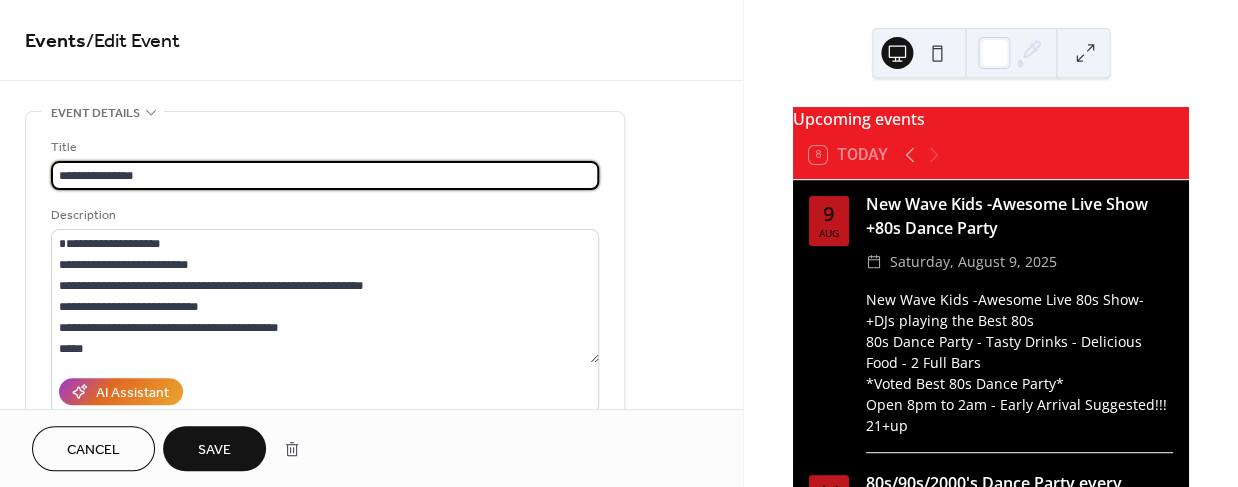 click on "**********" at bounding box center (325, 175) 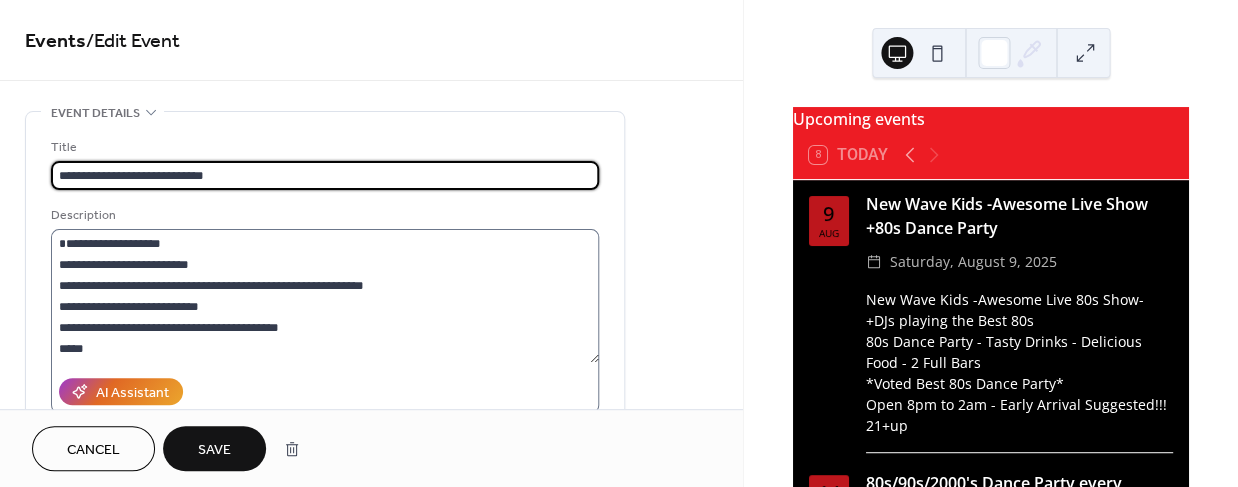 type on "**********" 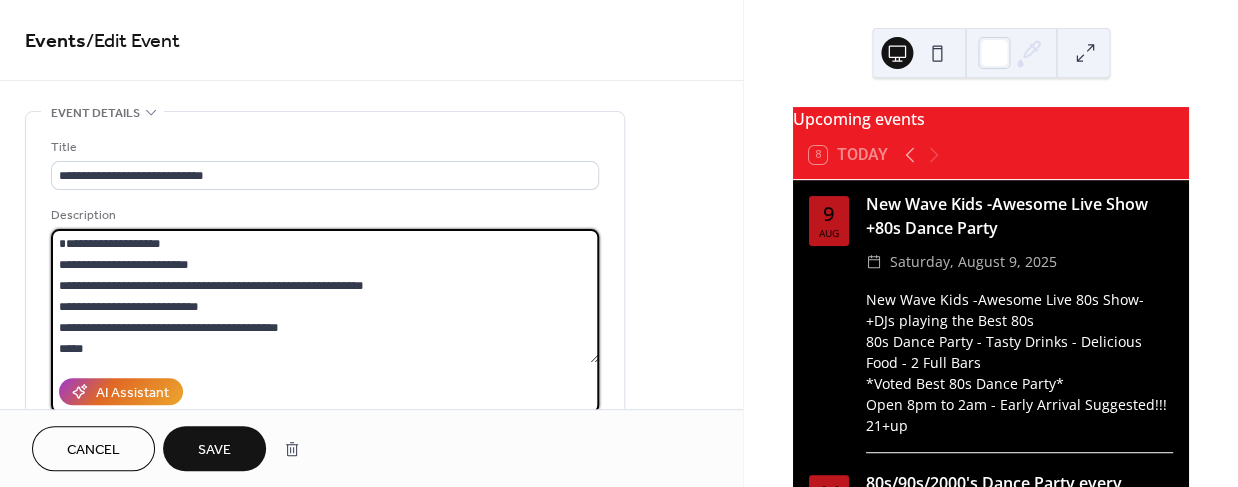 drag, startPoint x: 163, startPoint y: 245, endPoint x: 31, endPoint y: 244, distance: 132.00378 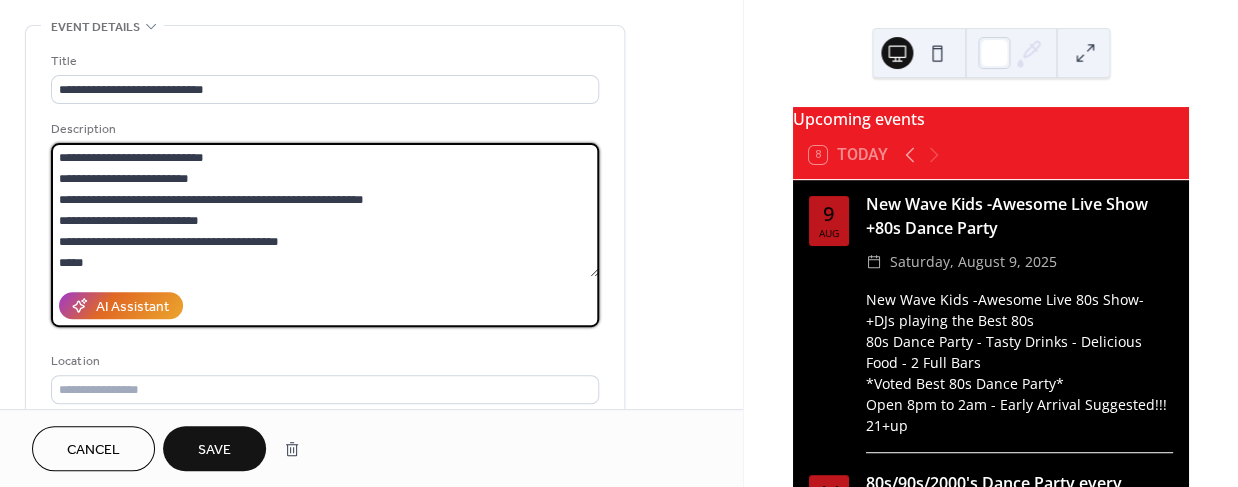 scroll, scrollTop: 86, scrollLeft: 0, axis: vertical 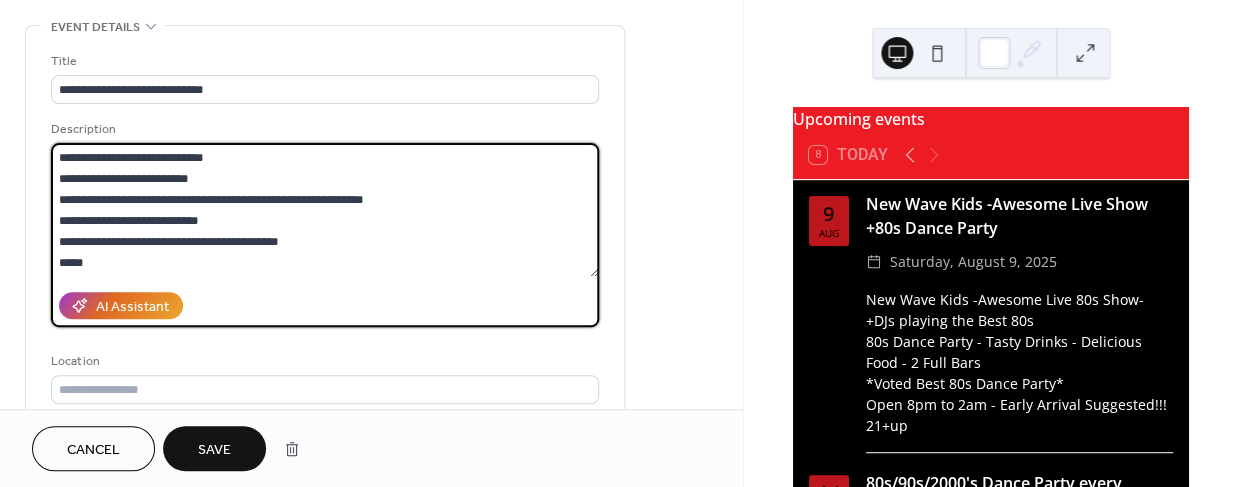 click on "**********" at bounding box center [325, 210] 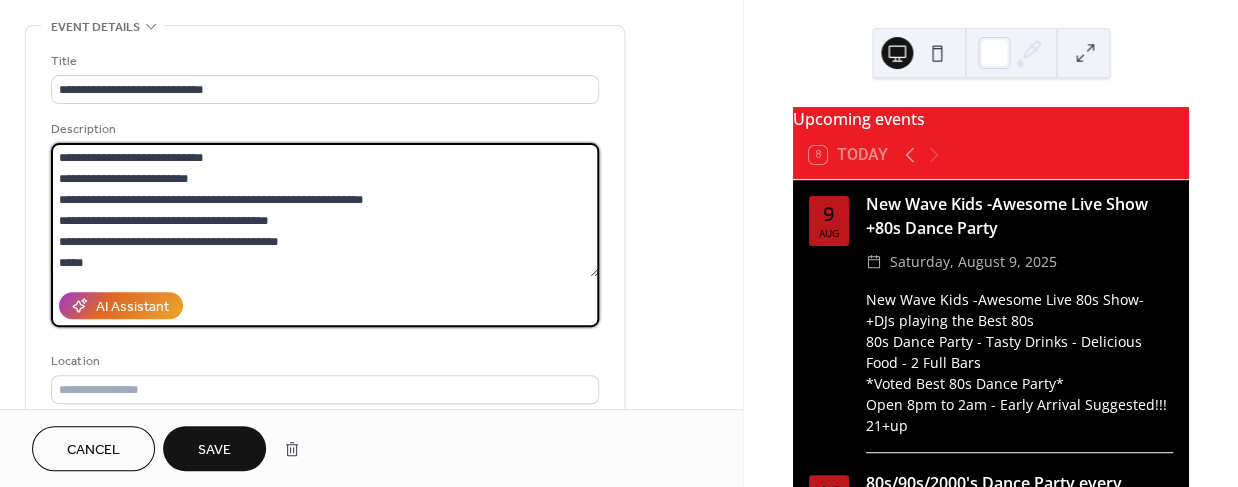 click on "**********" at bounding box center (325, 210) 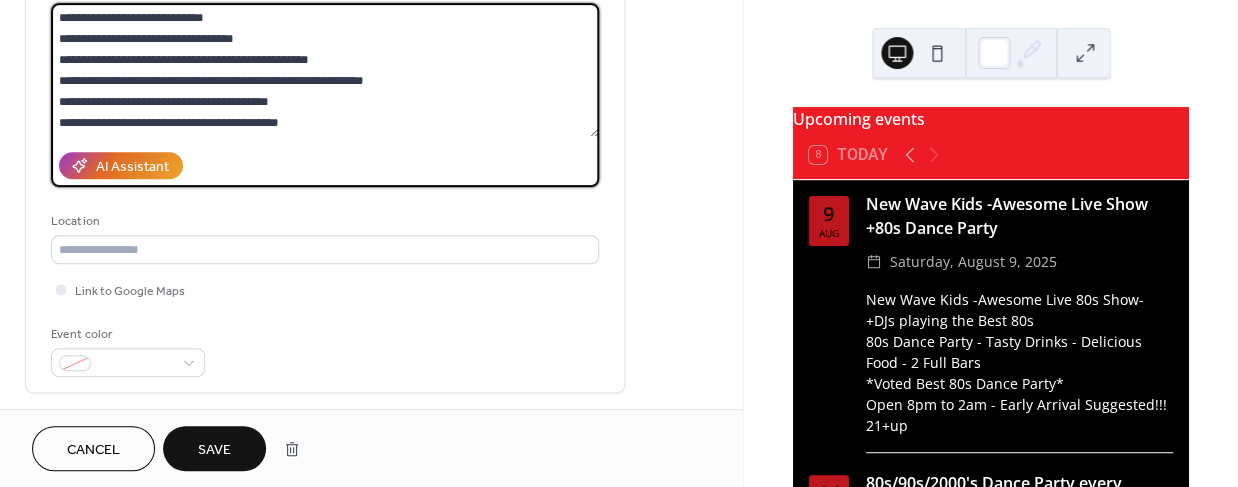 scroll, scrollTop: 236, scrollLeft: 0, axis: vertical 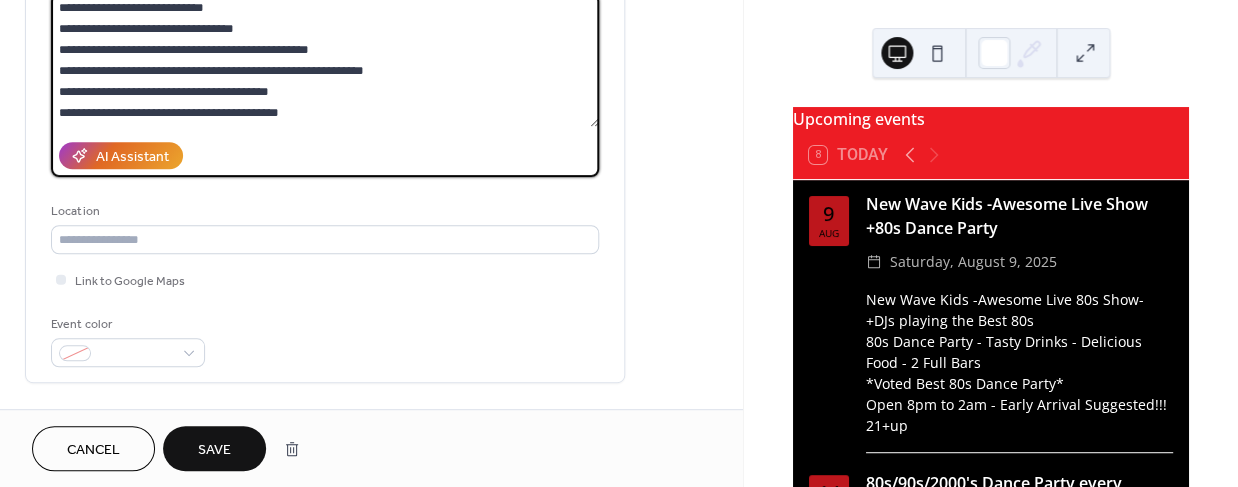 type on "**********" 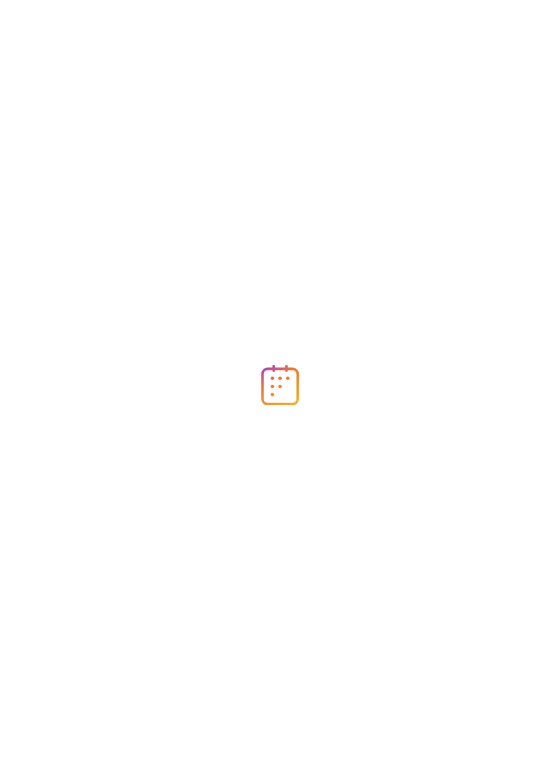 scroll, scrollTop: 0, scrollLeft: 0, axis: both 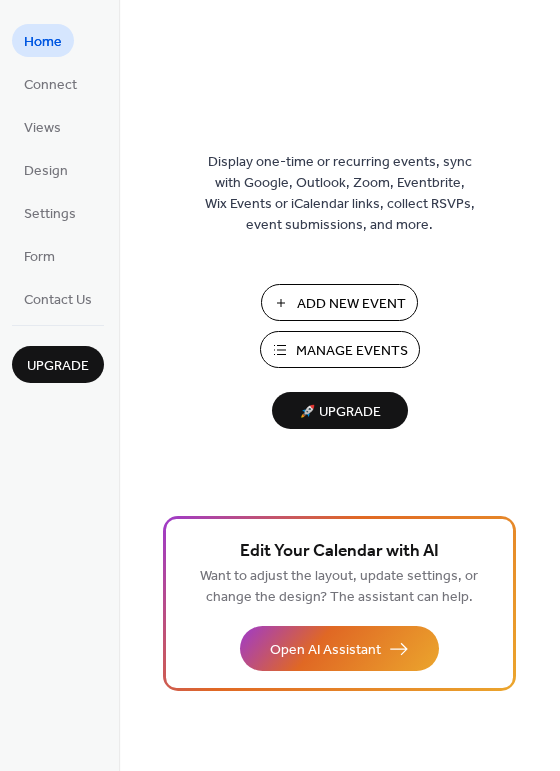 click on "Manage Events" at bounding box center (352, 351) 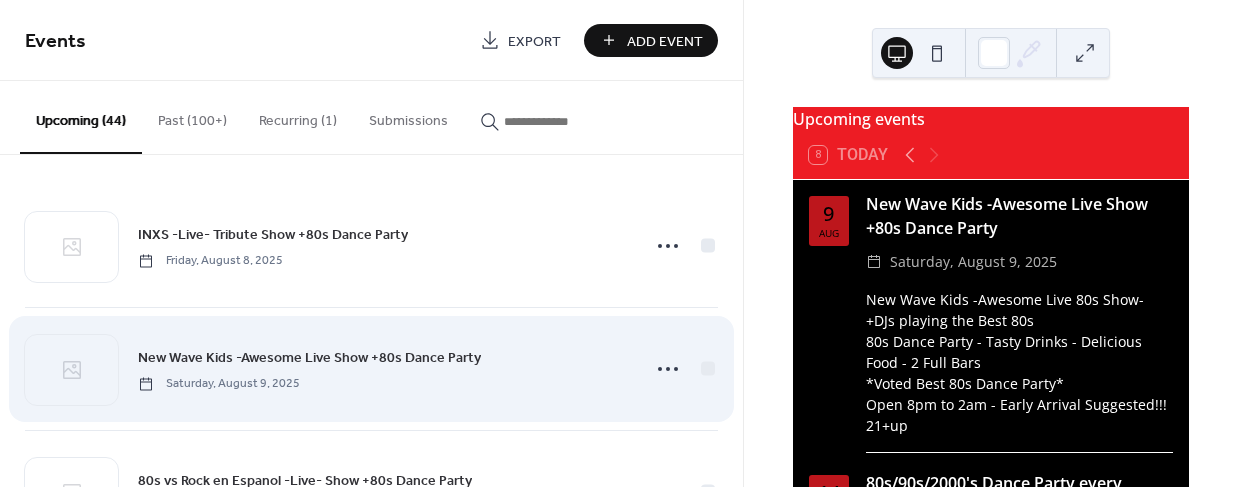 scroll, scrollTop: 0, scrollLeft: 0, axis: both 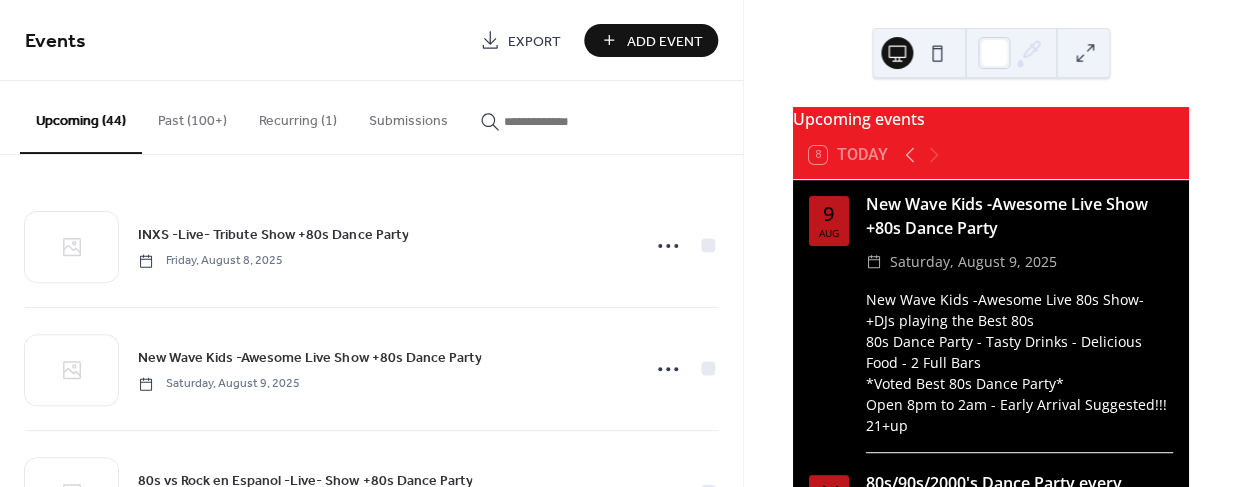 click on "Recurring (1)" at bounding box center [298, 116] 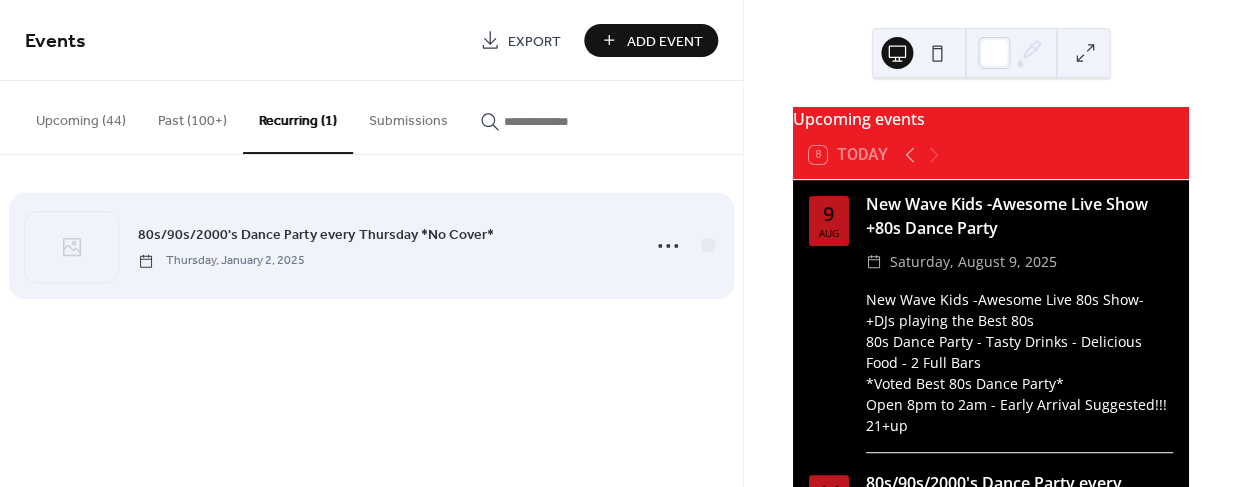 click on "80s/90s/2000's Dance Party every Thursday *No Cover*" at bounding box center [315, 235] 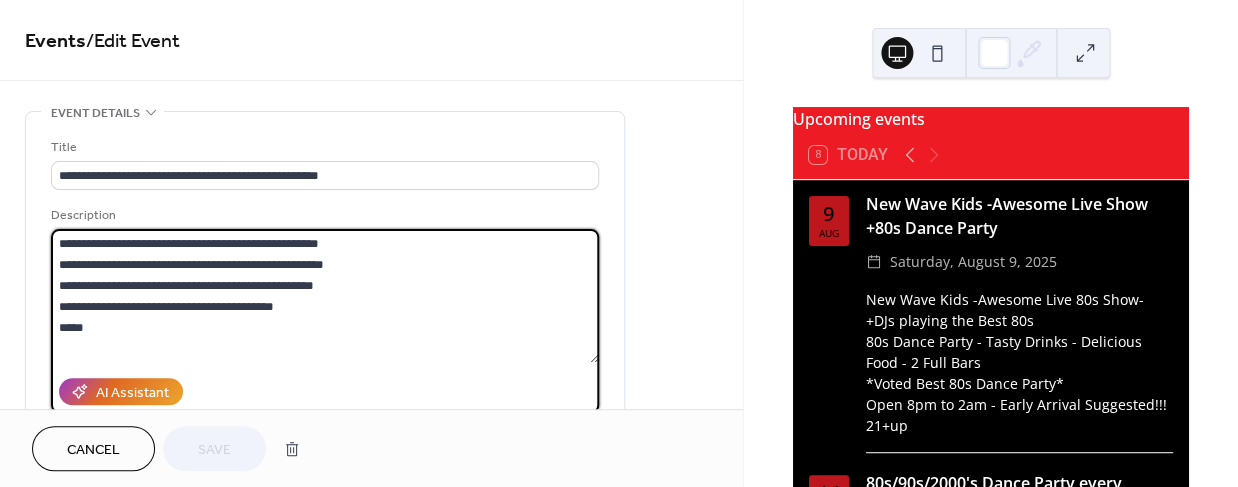 drag, startPoint x: 140, startPoint y: 243, endPoint x: 105, endPoint y: 246, distance: 35.128338 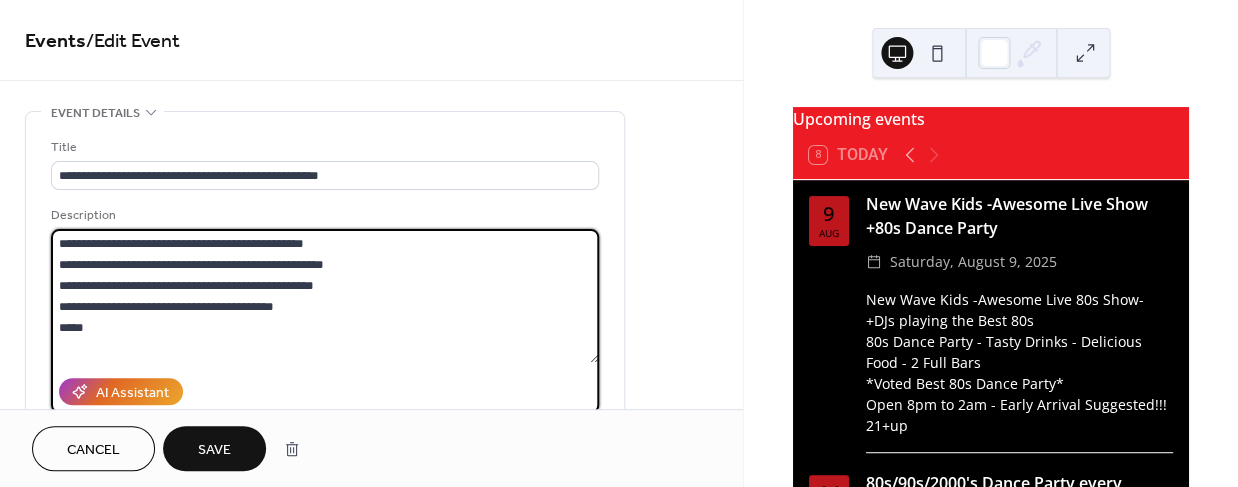 drag, startPoint x: 243, startPoint y: 263, endPoint x: 216, endPoint y: 266, distance: 27.166155 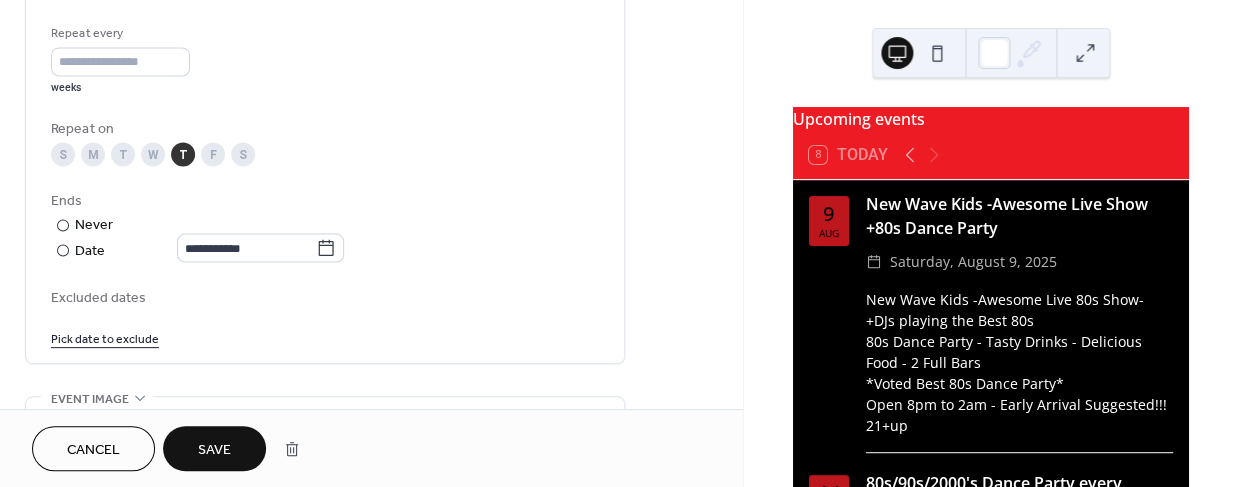 scroll, scrollTop: 944, scrollLeft: 0, axis: vertical 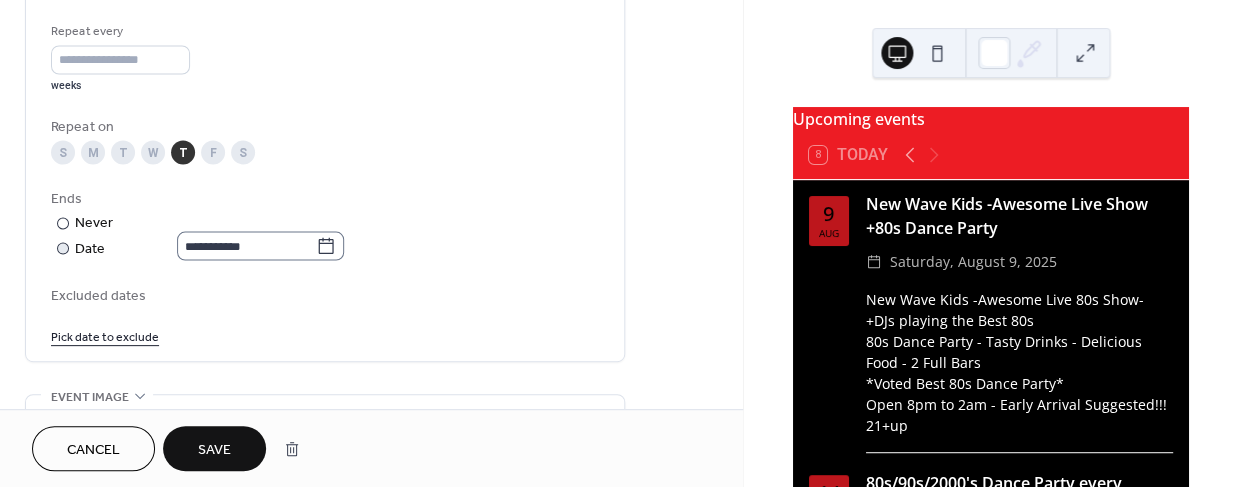 type on "**********" 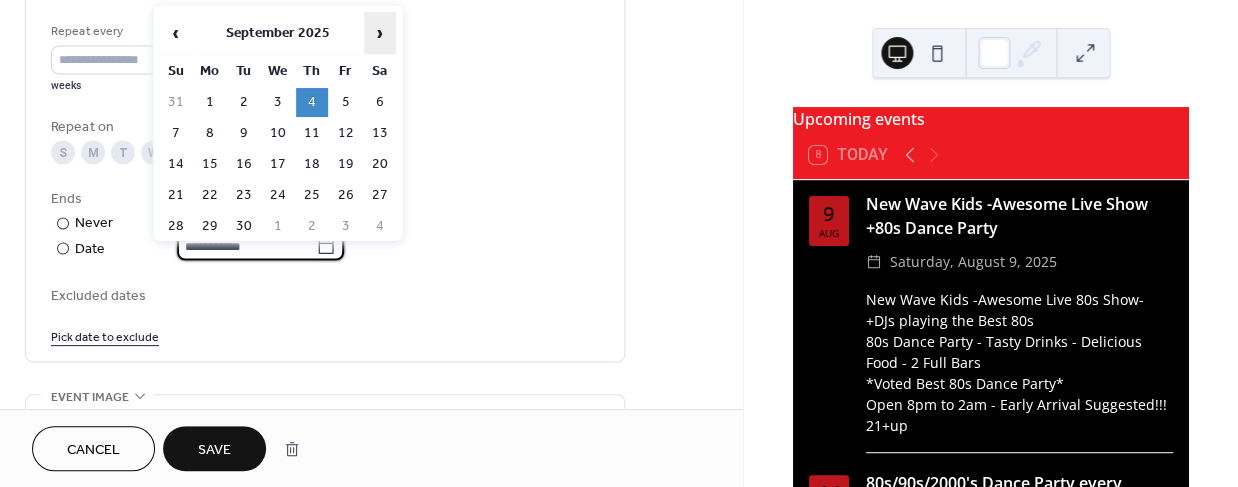 click on "›" at bounding box center (380, 33) 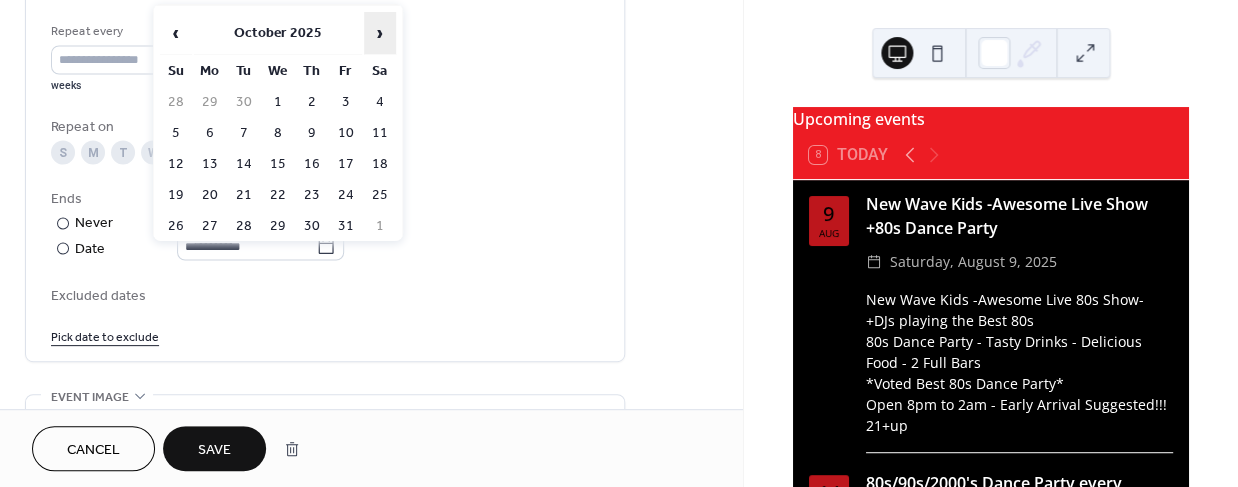 click on "›" at bounding box center (380, 33) 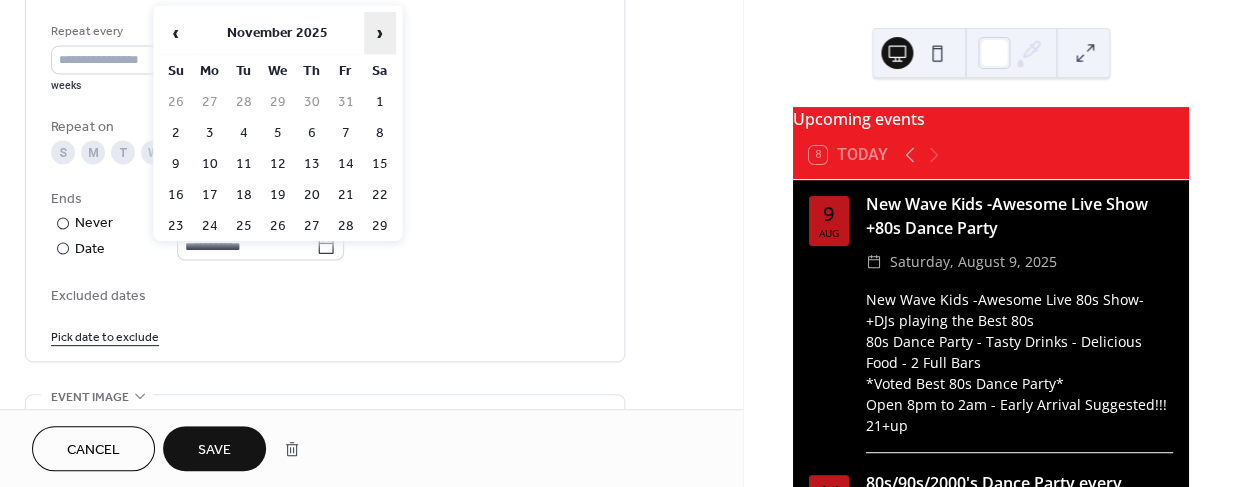 click on "›" at bounding box center [380, 33] 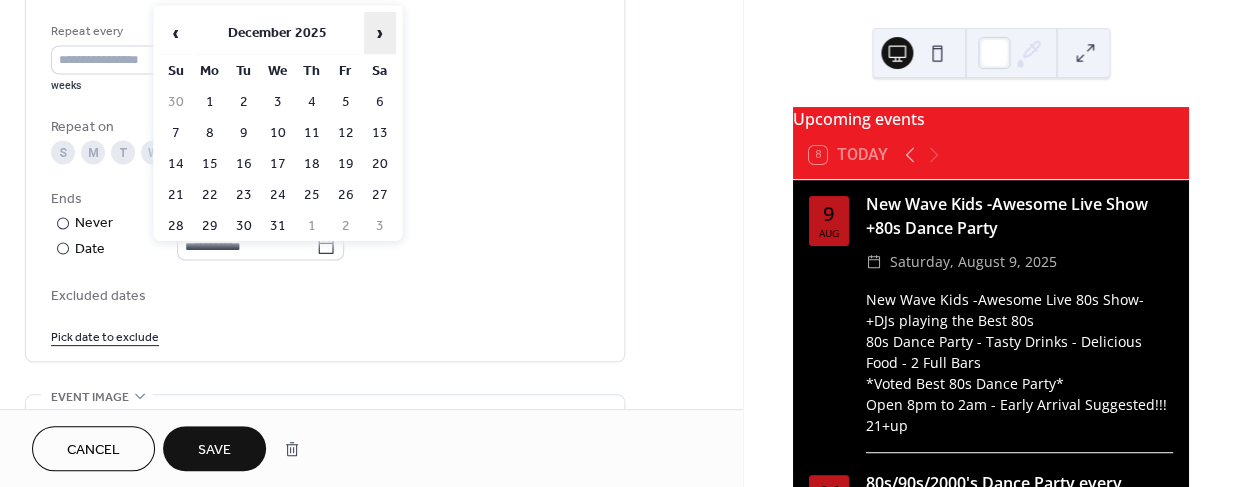 click on "›" at bounding box center [380, 33] 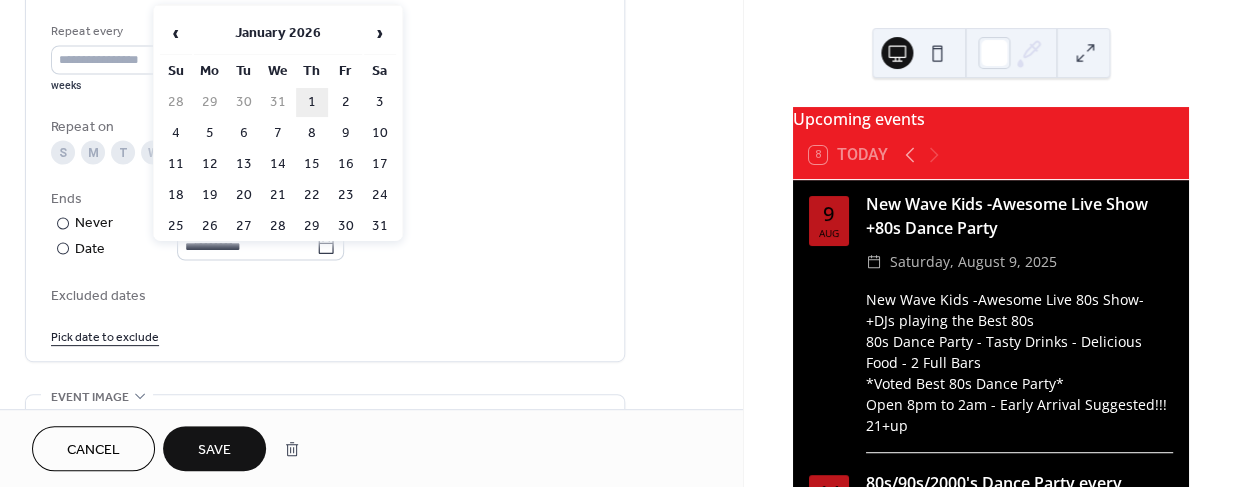 click on "1" at bounding box center [312, 102] 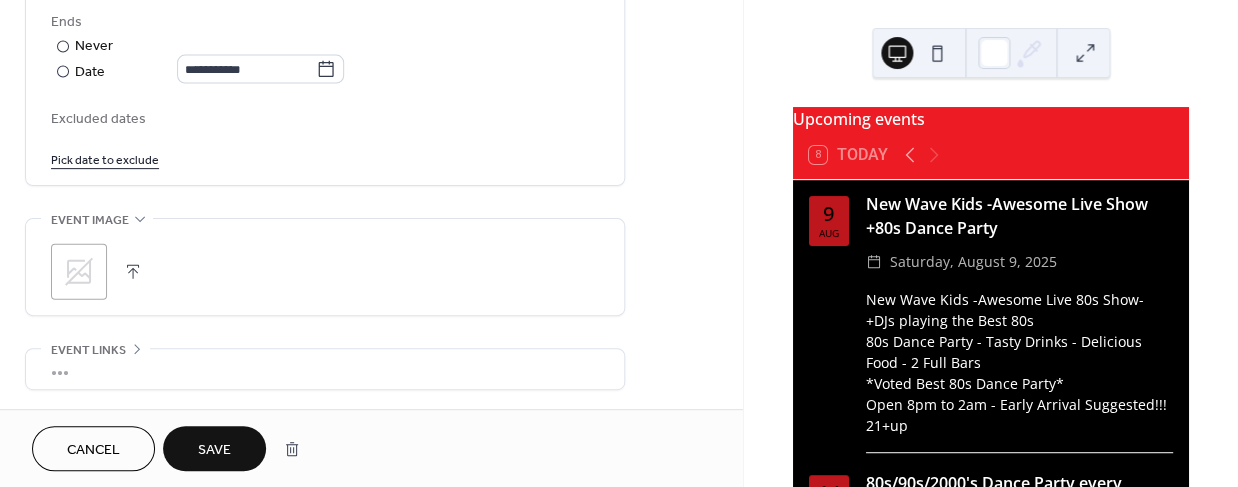 scroll, scrollTop: 1101, scrollLeft: 0, axis: vertical 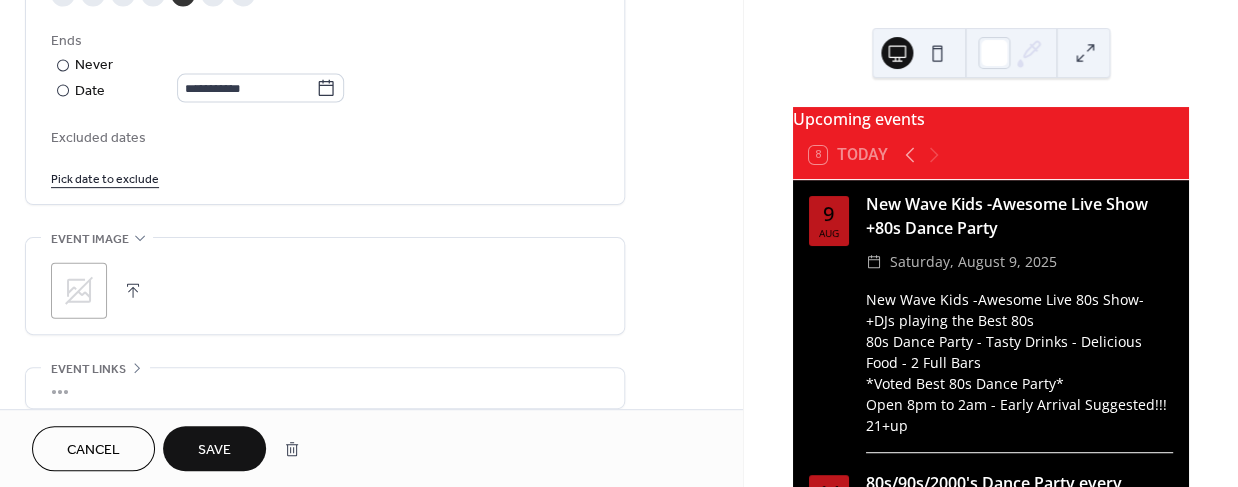 click on "Pick date to exclude" at bounding box center (105, 178) 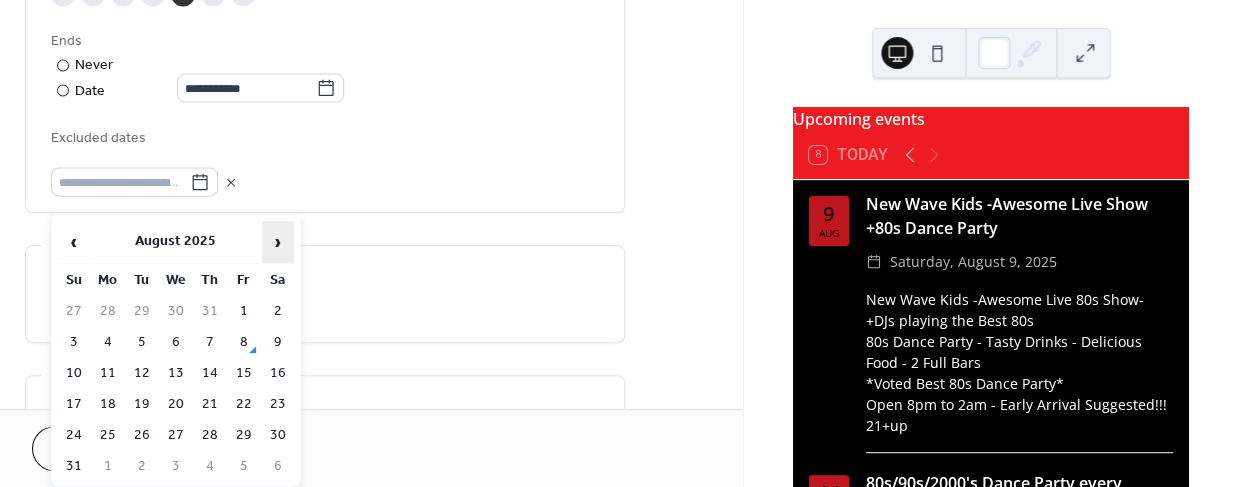 click on "›" at bounding box center [278, 242] 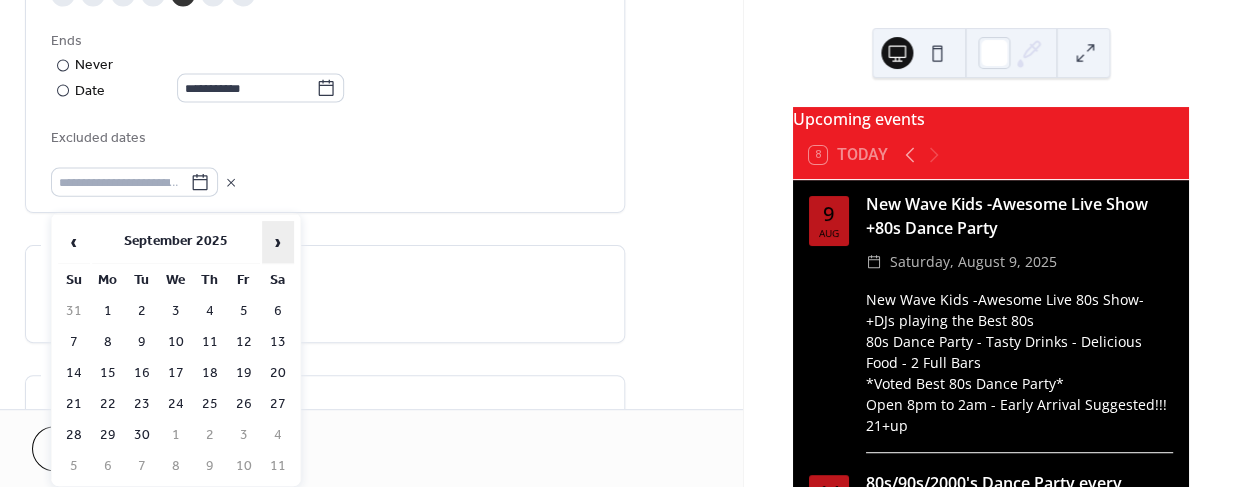 click on "›" at bounding box center (278, 242) 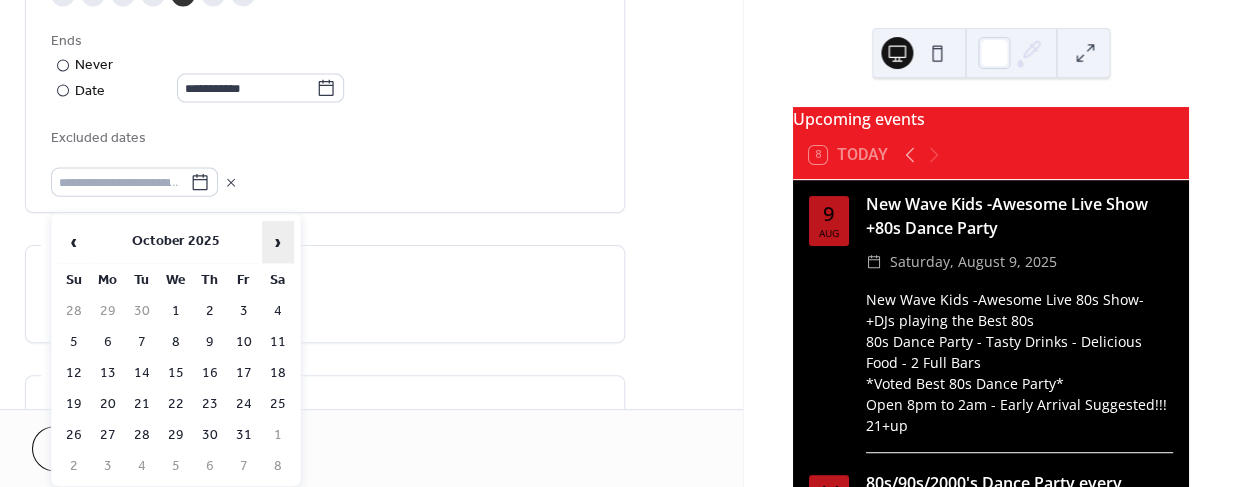 click on "›" at bounding box center (278, 242) 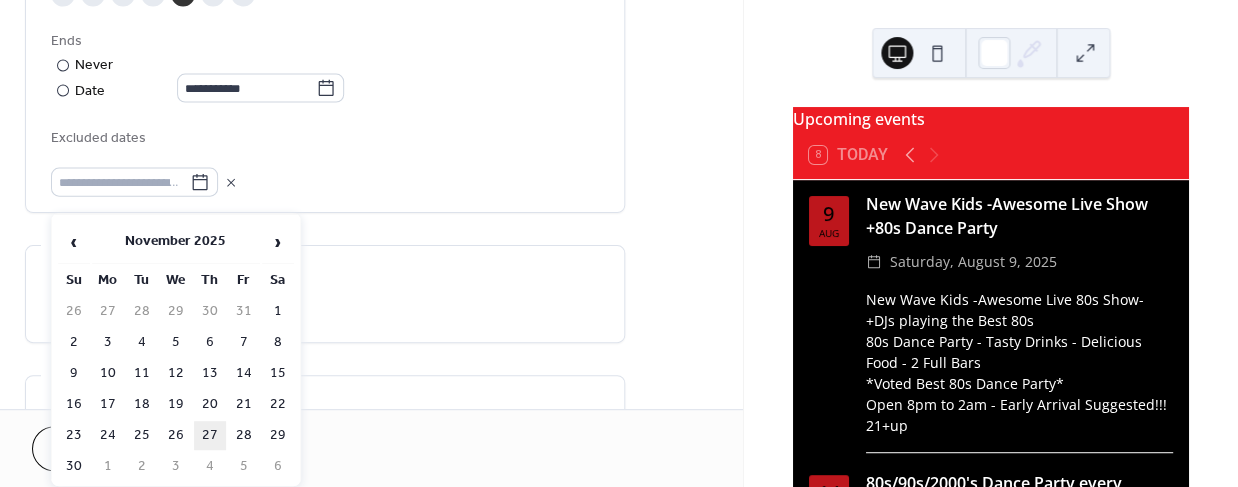click on "27" at bounding box center (210, 435) 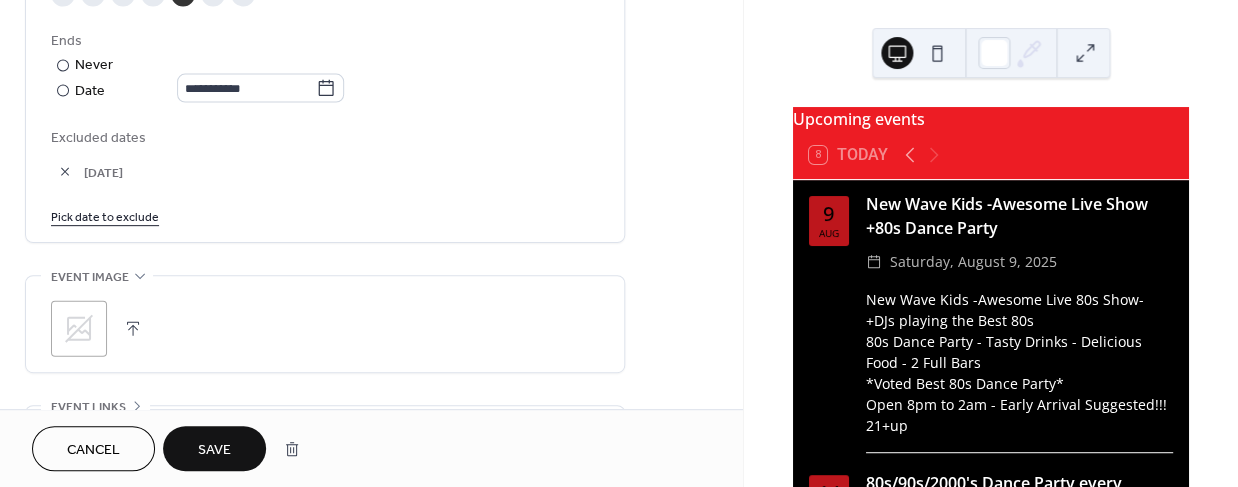 click on "Pick date to exclude" at bounding box center [105, 216] 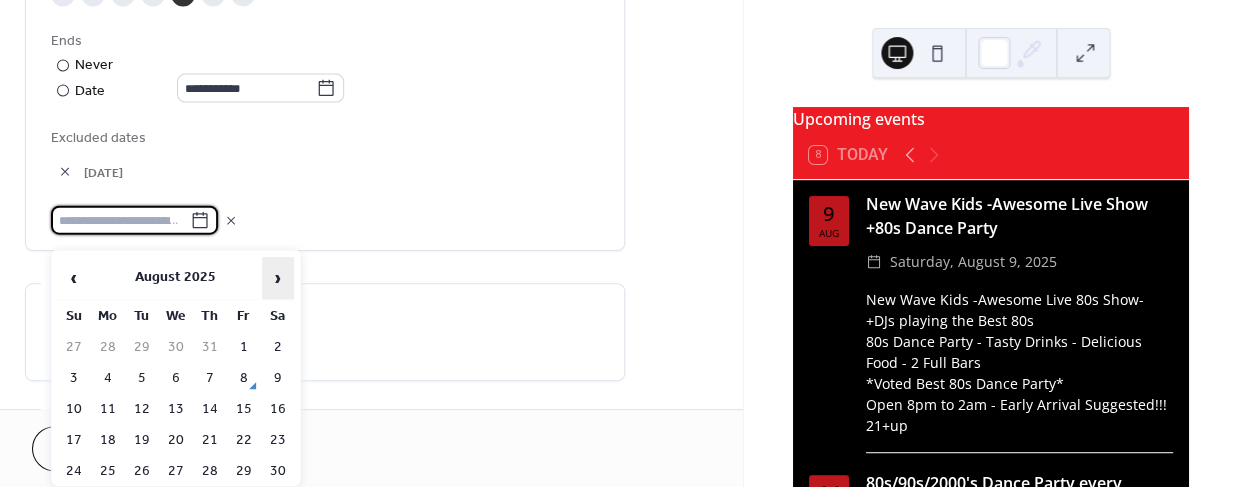 click on "›" at bounding box center (278, 278) 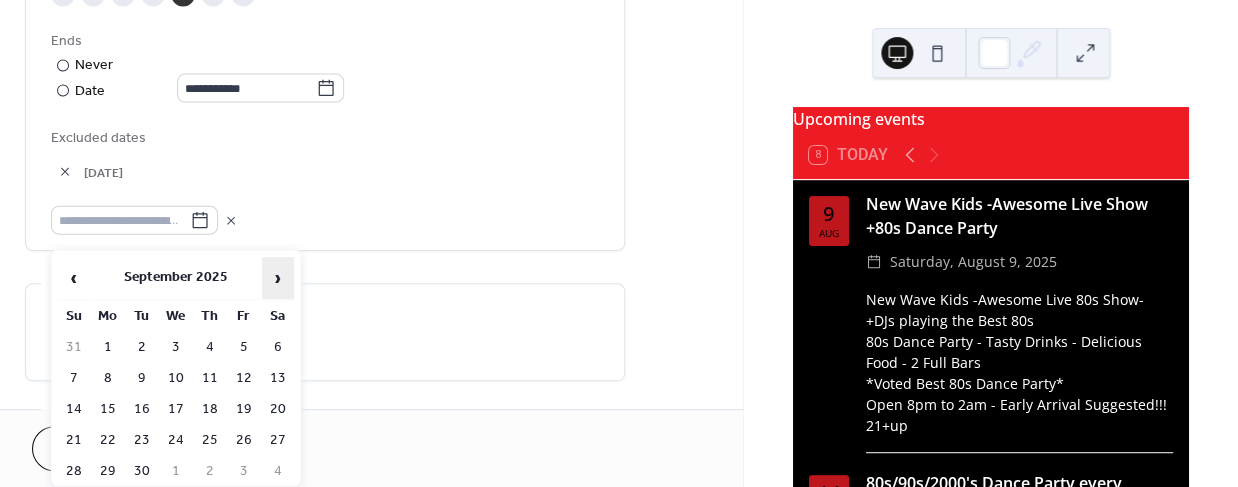 click on "›" at bounding box center (278, 278) 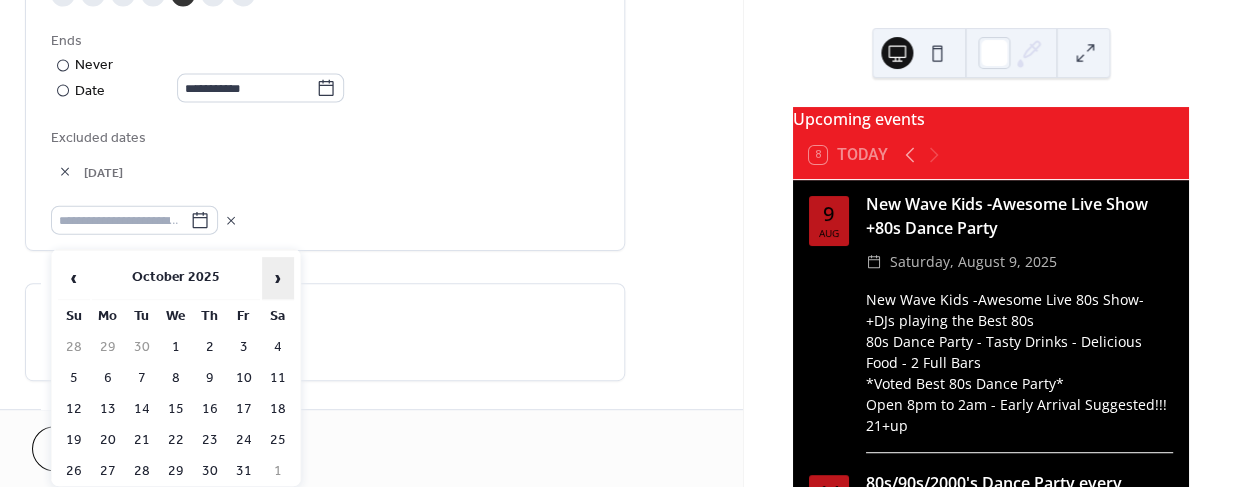 click on "›" at bounding box center (278, 278) 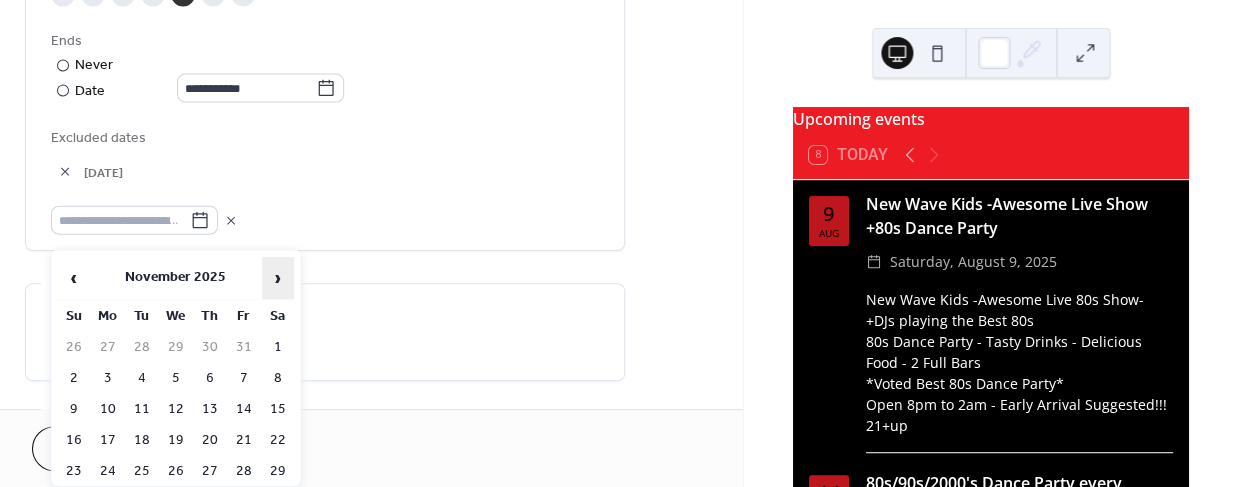 click on "›" at bounding box center (278, 278) 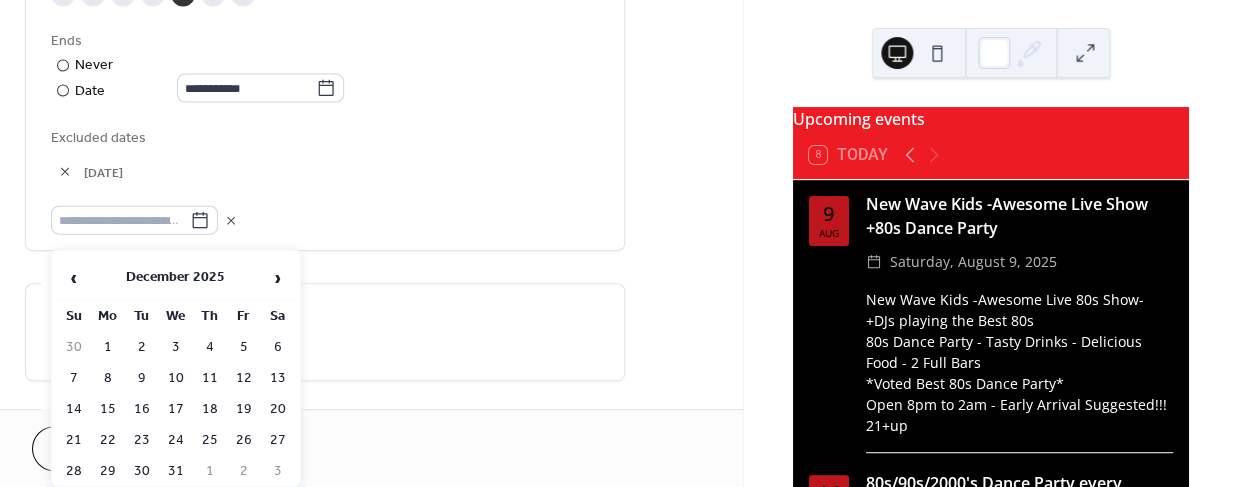 click on "25" at bounding box center (210, 440) 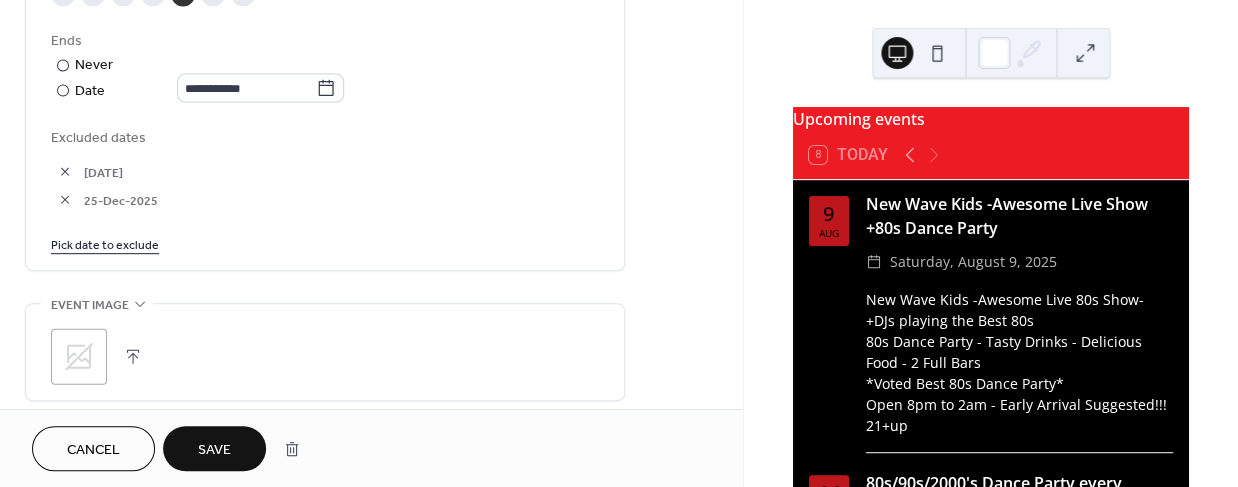 click on "Pick date to exclude" at bounding box center (105, 244) 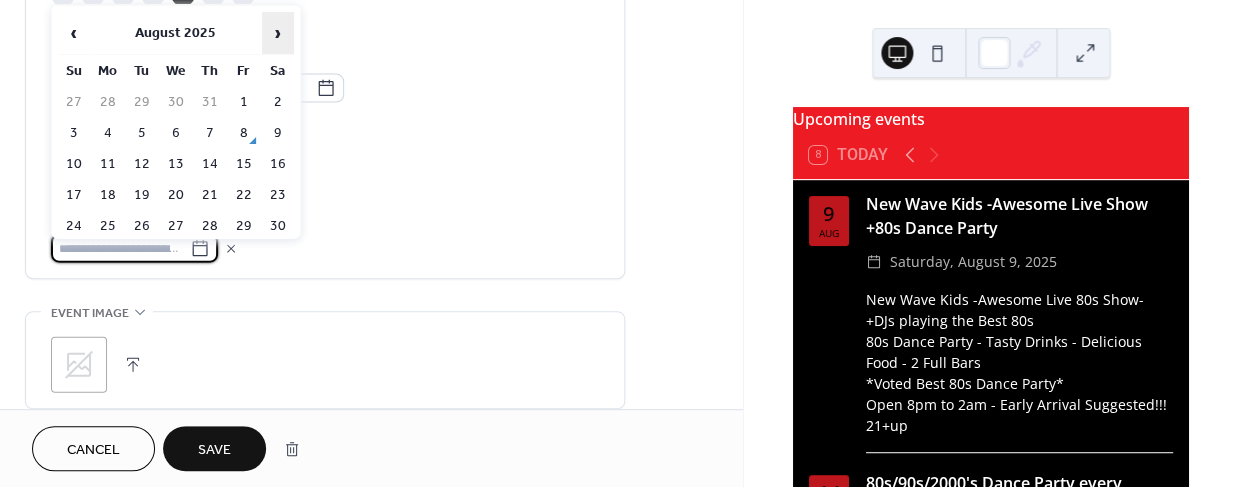 click on "›" at bounding box center [278, 33] 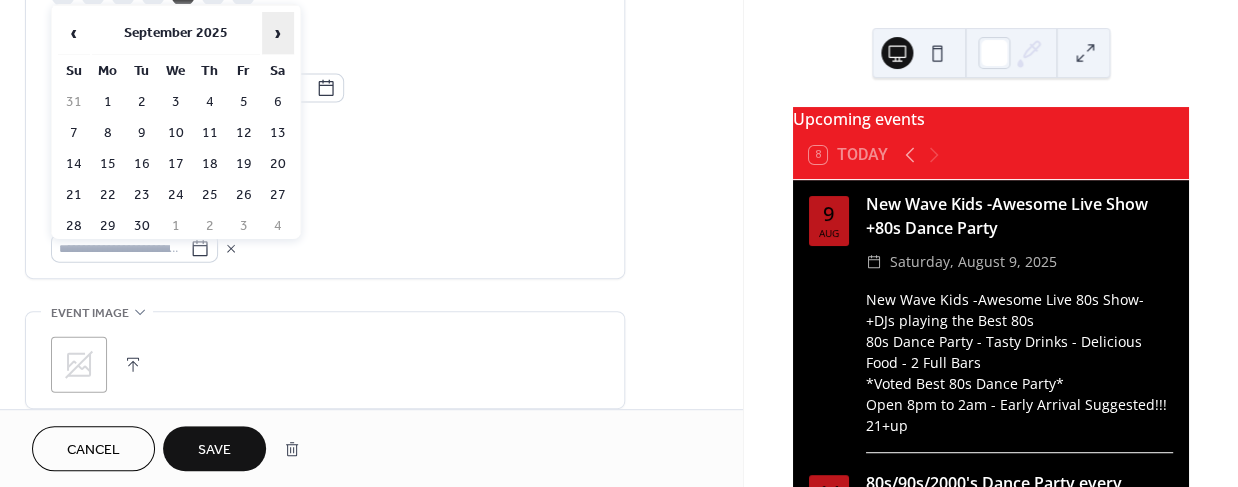 click on "›" at bounding box center (278, 33) 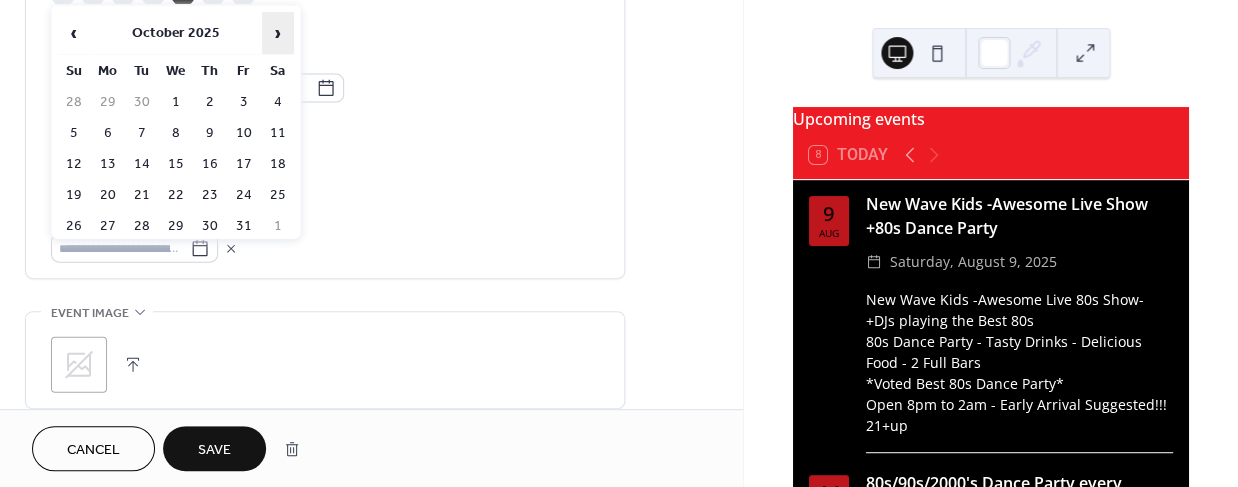 click on "›" at bounding box center [278, 33] 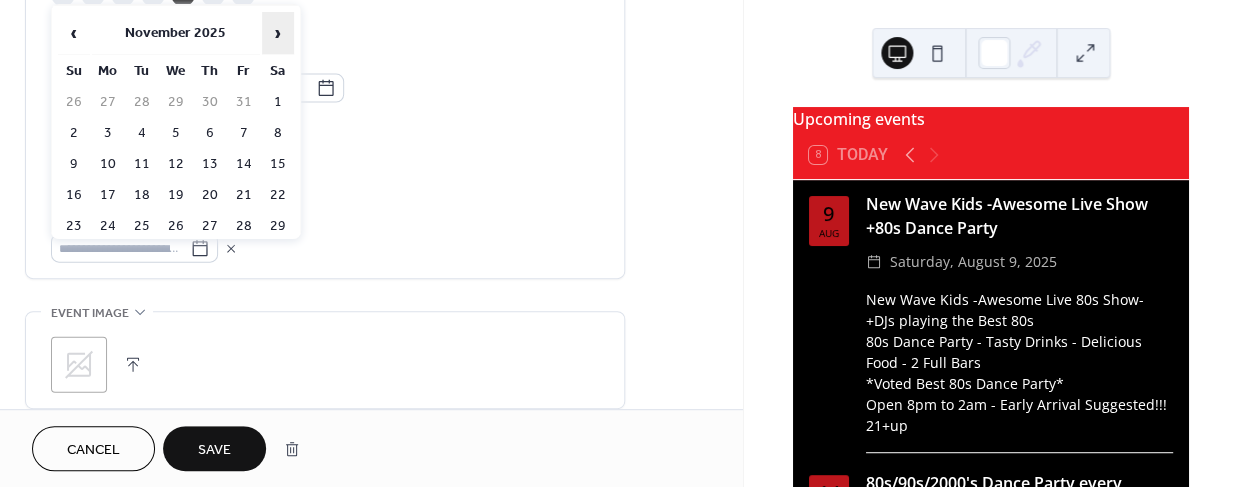 click on "›" at bounding box center [278, 33] 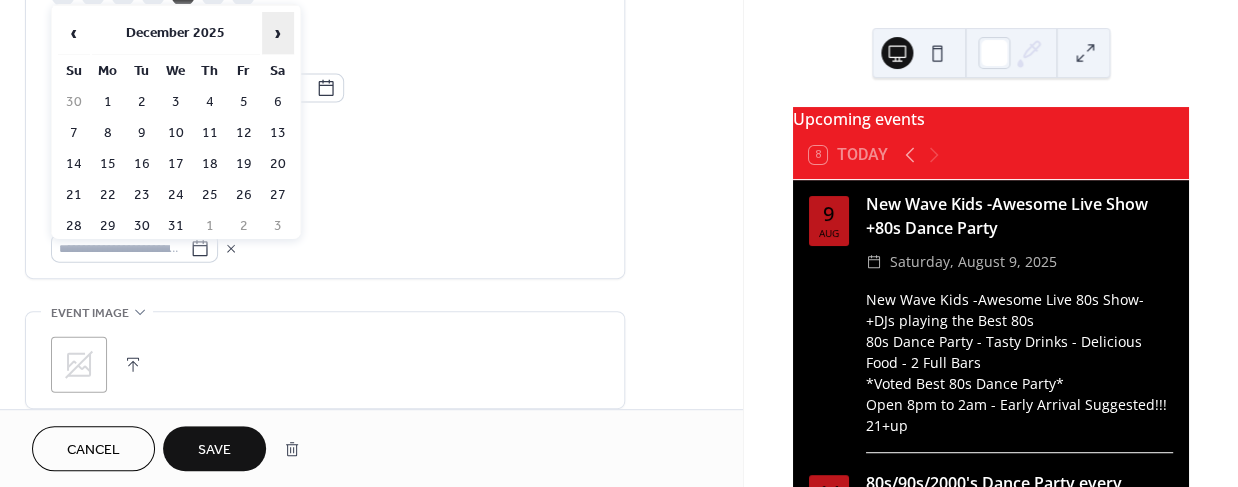 click on "›" at bounding box center [278, 33] 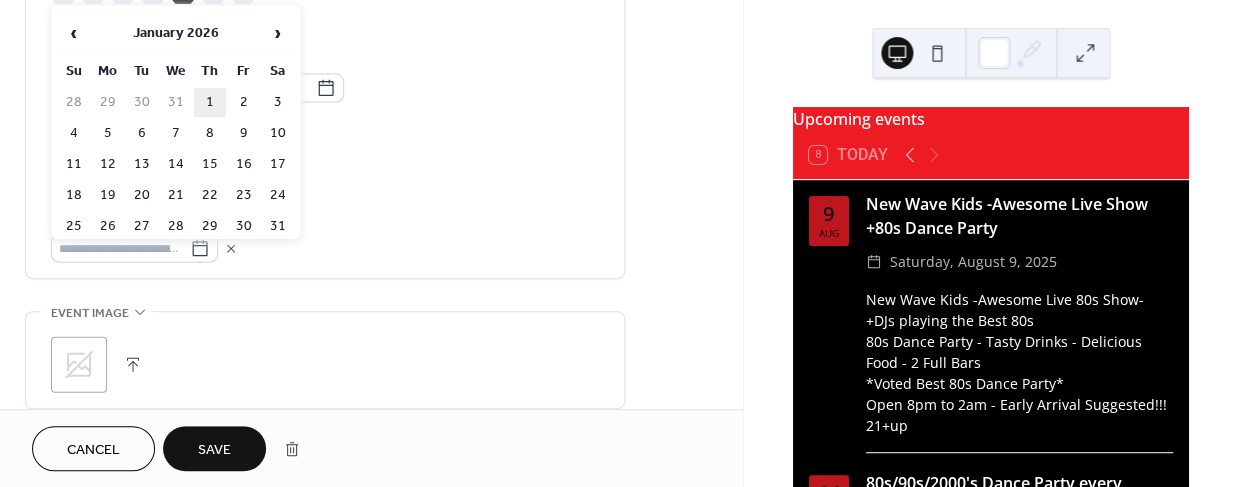 click on "1" at bounding box center [210, 102] 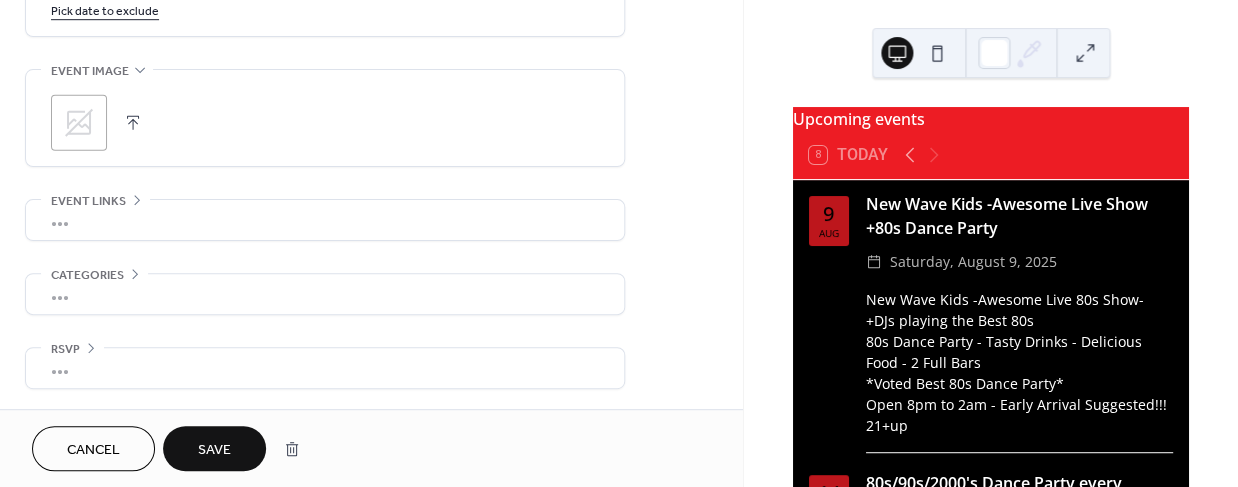 scroll, scrollTop: 1365, scrollLeft: 0, axis: vertical 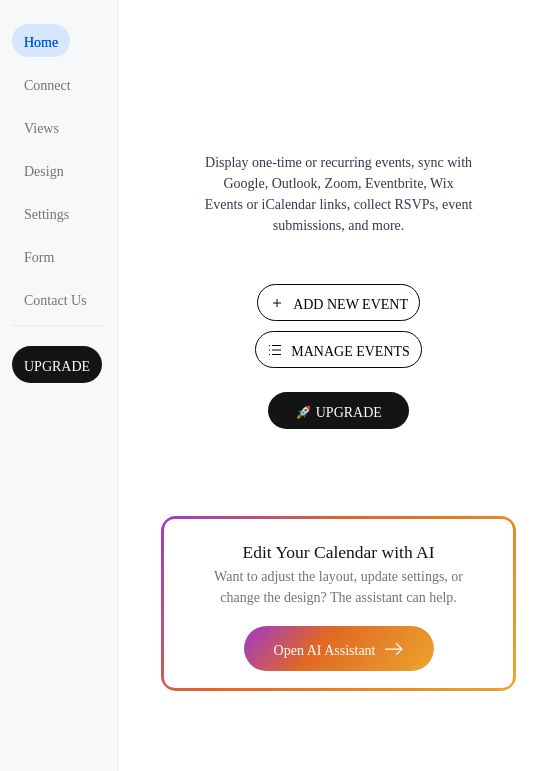 click on "Manage Events" at bounding box center [350, 351] 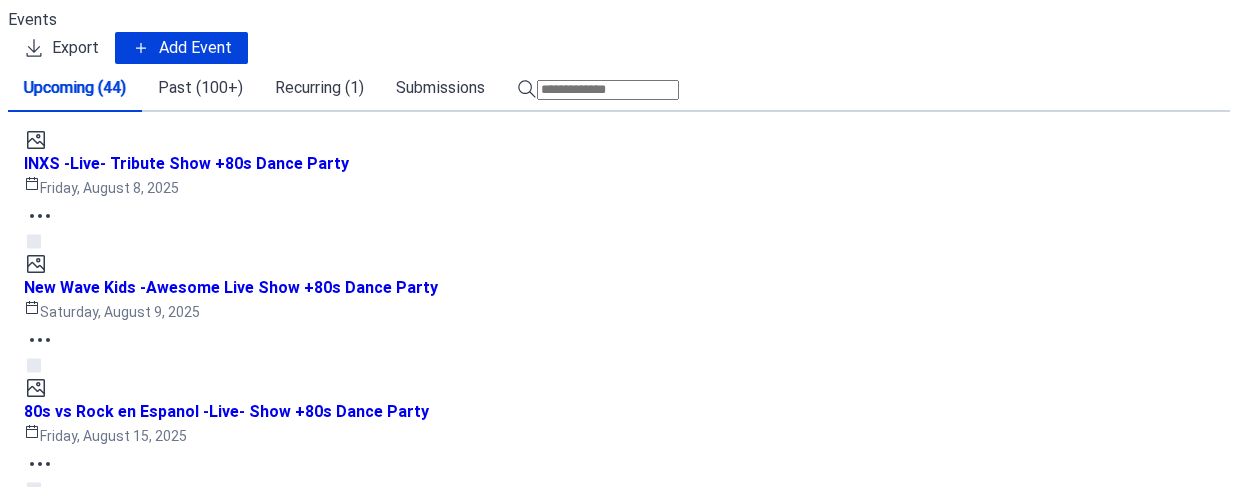 scroll, scrollTop: 0, scrollLeft: 0, axis: both 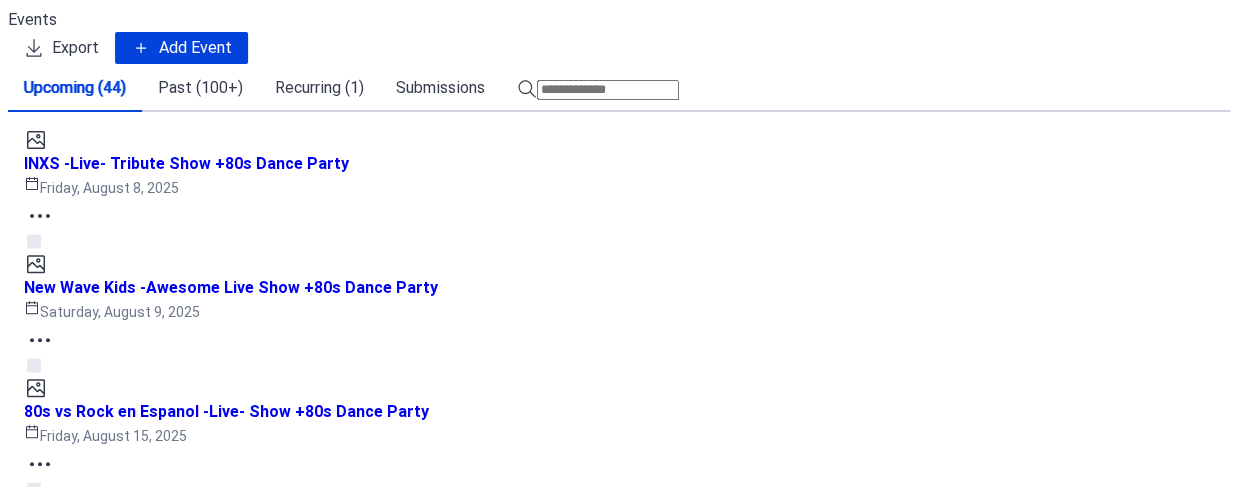 click on "Recurring (1)" at bounding box center (319, 88) 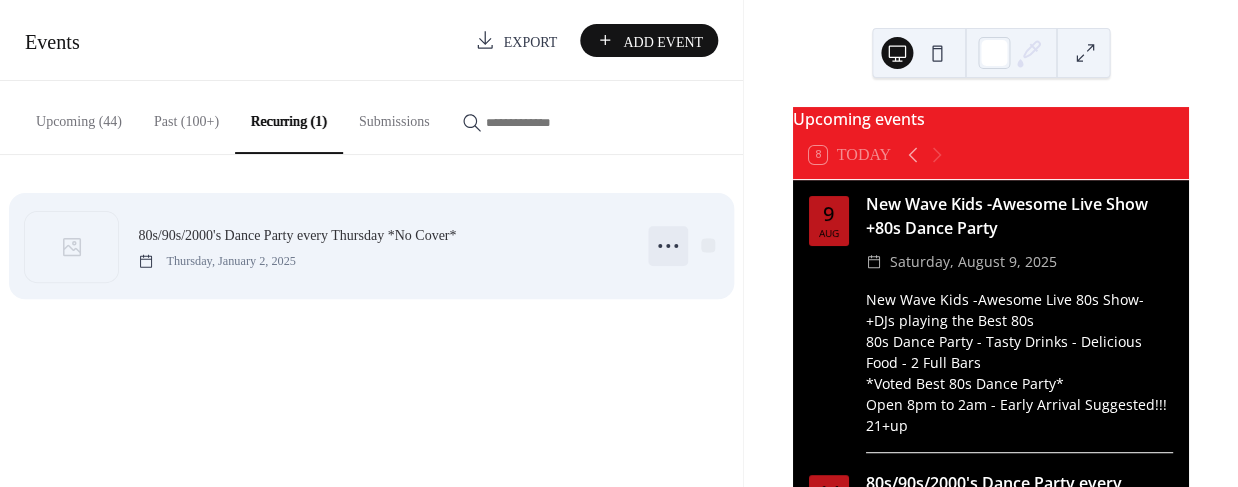 click 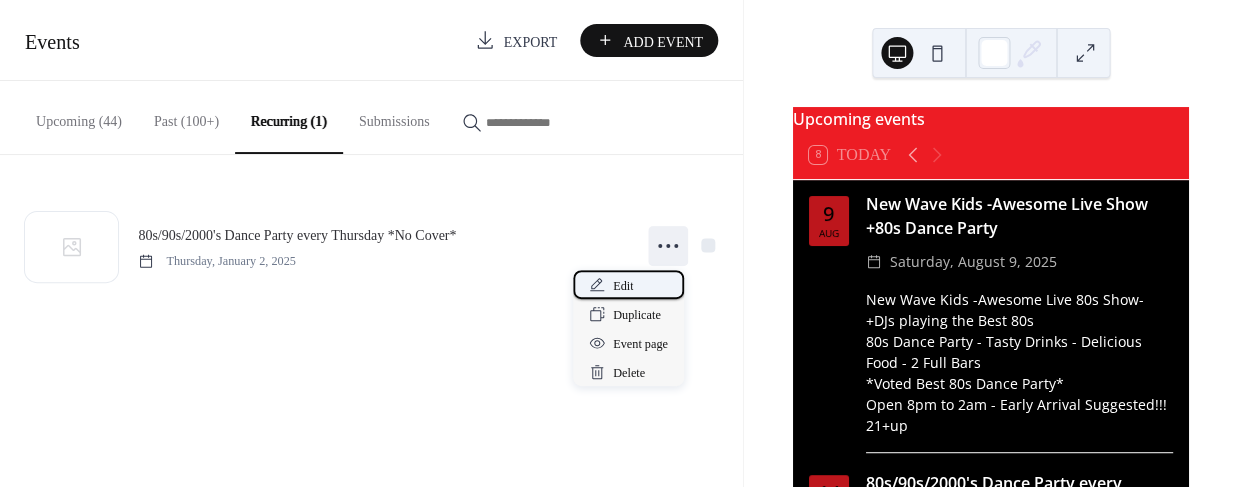 click on "Edit" at bounding box center (628, 284) 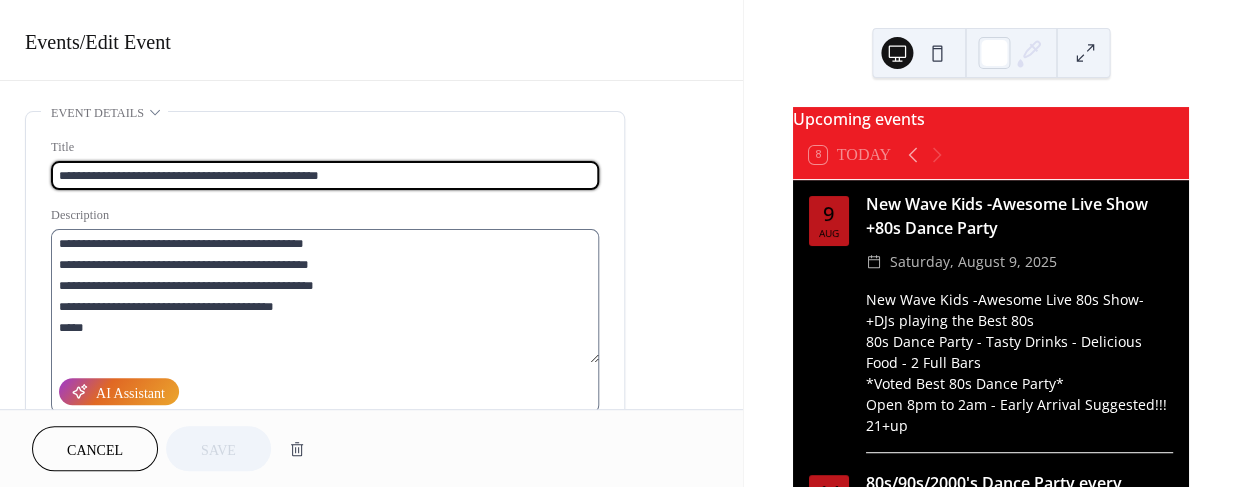 type on "**********" 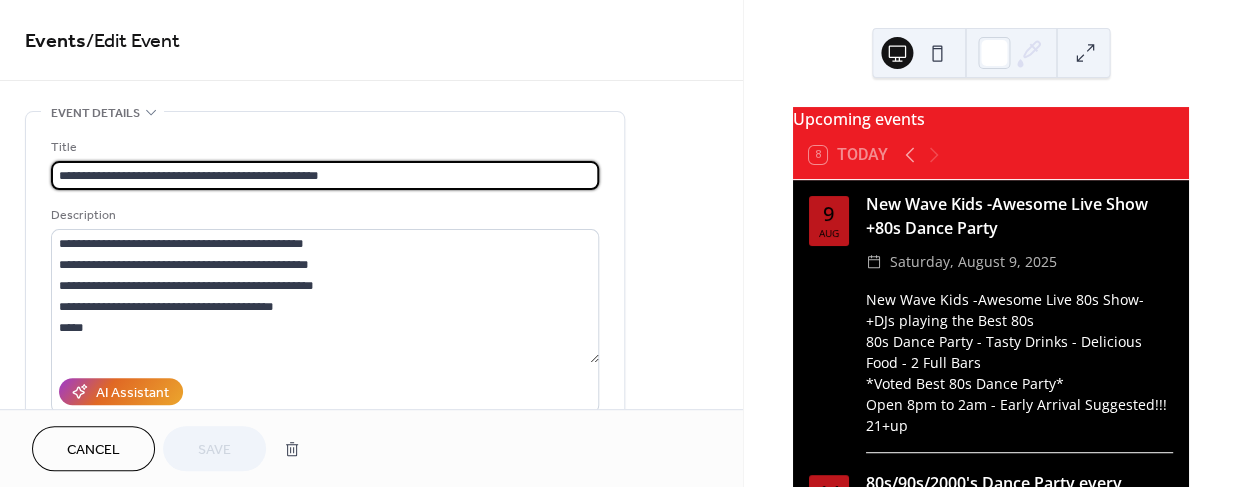 drag, startPoint x: 128, startPoint y: 174, endPoint x: 106, endPoint y: 176, distance: 22.090721 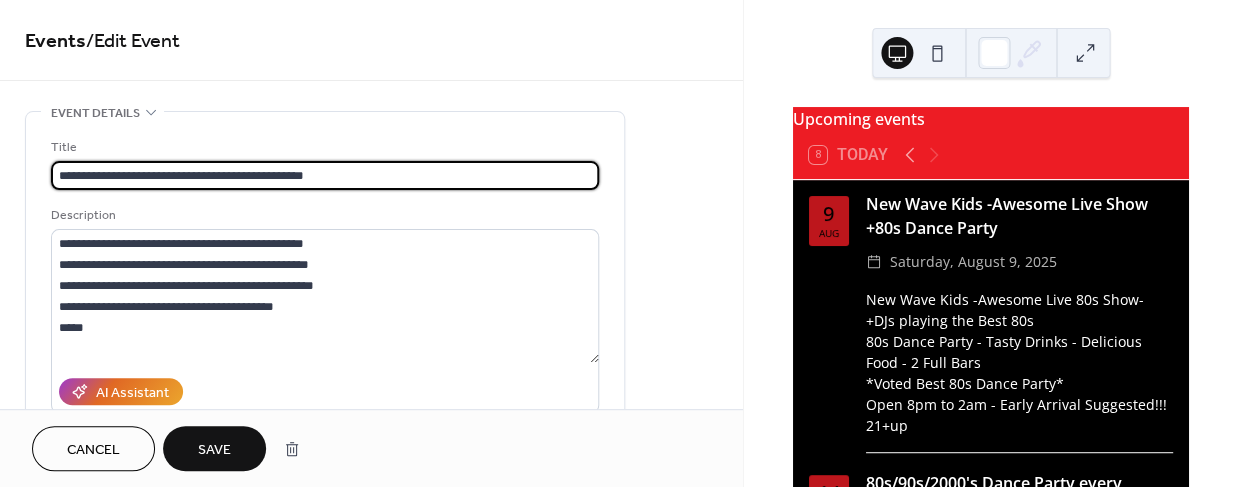 type on "**********" 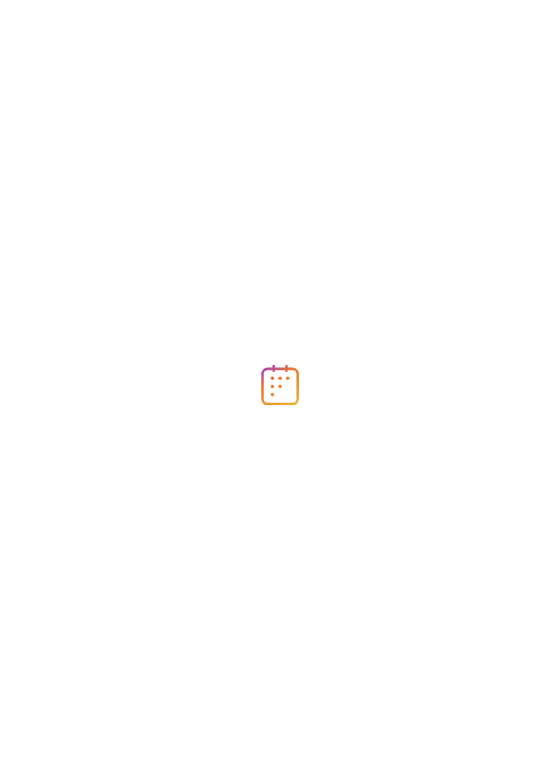 scroll, scrollTop: 0, scrollLeft: 0, axis: both 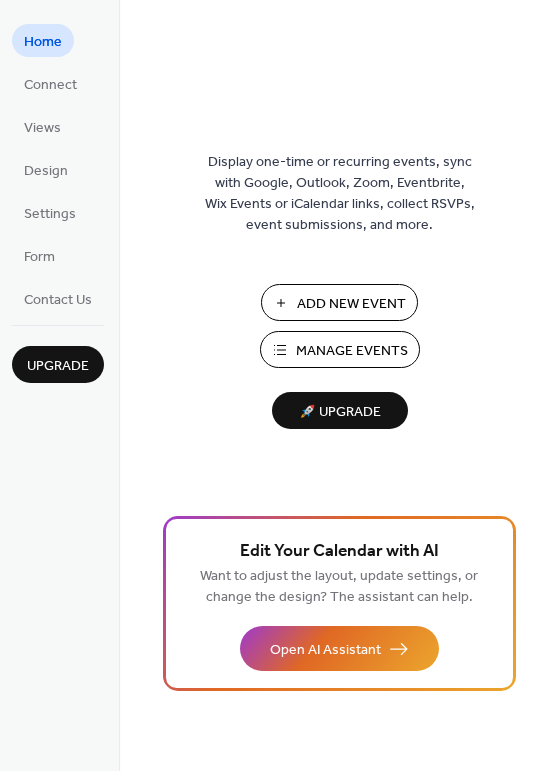 click on "Manage Events" at bounding box center (352, 351) 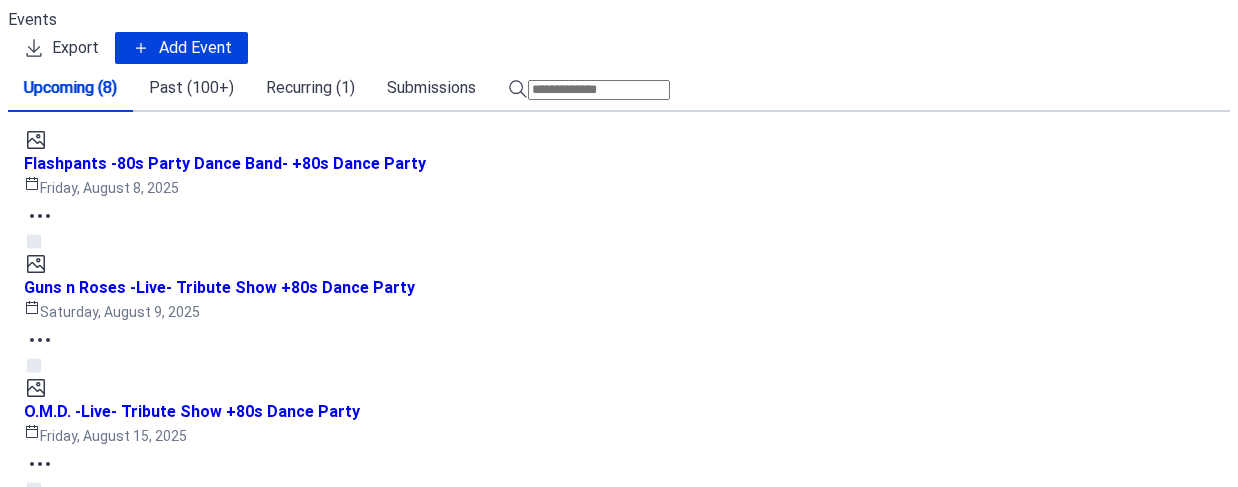 scroll, scrollTop: 0, scrollLeft: 0, axis: both 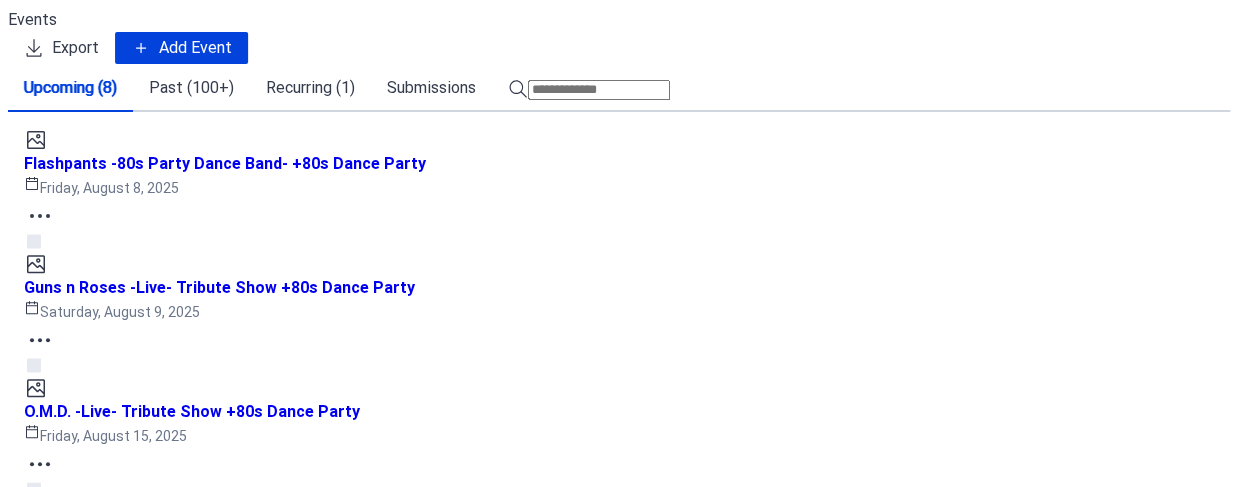 click 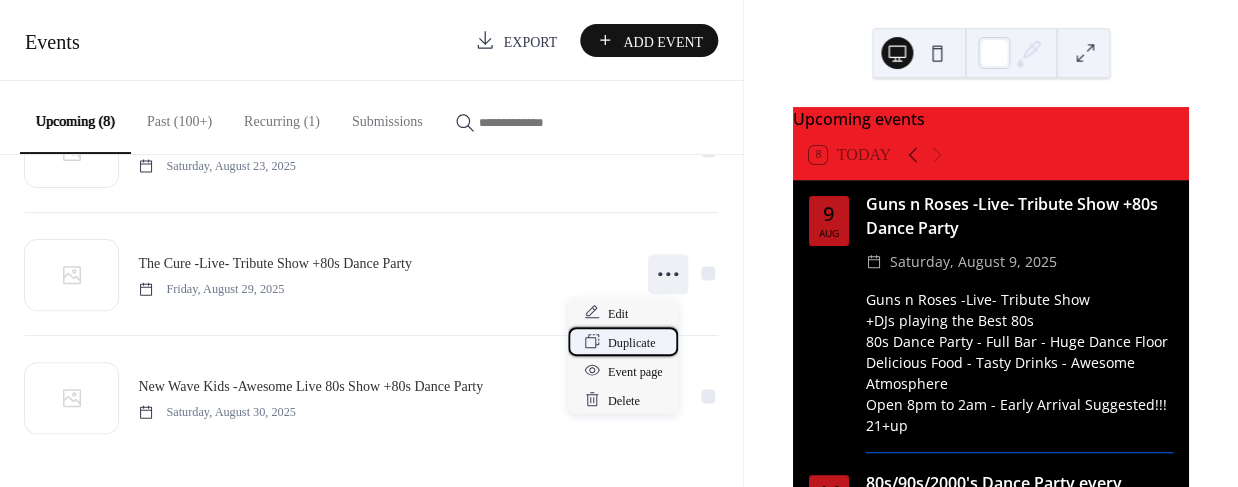 click on "Duplicate" at bounding box center [632, 342] 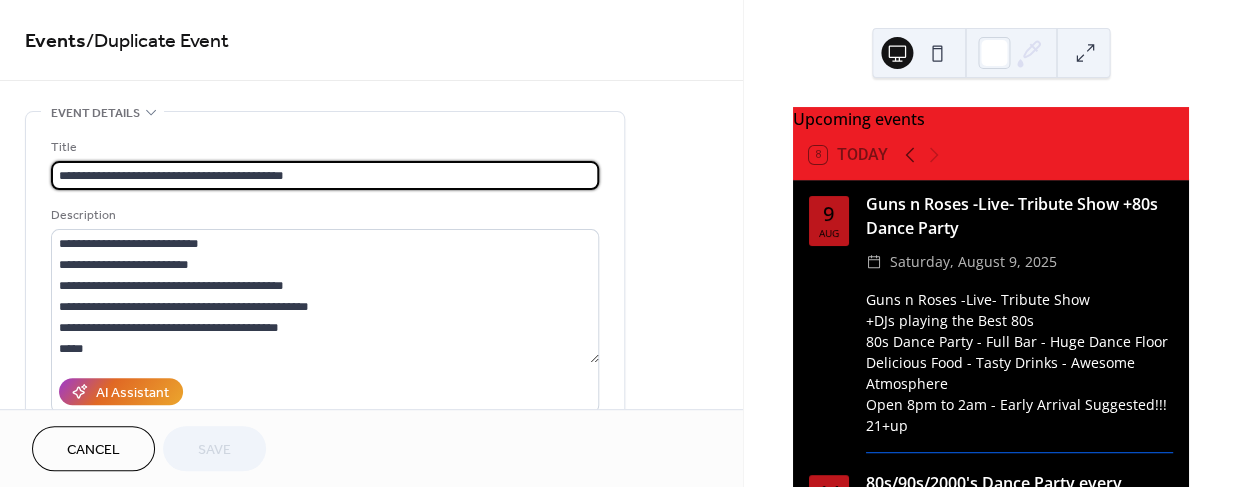 drag, startPoint x: 107, startPoint y: 176, endPoint x: 36, endPoint y: 174, distance: 71.02816 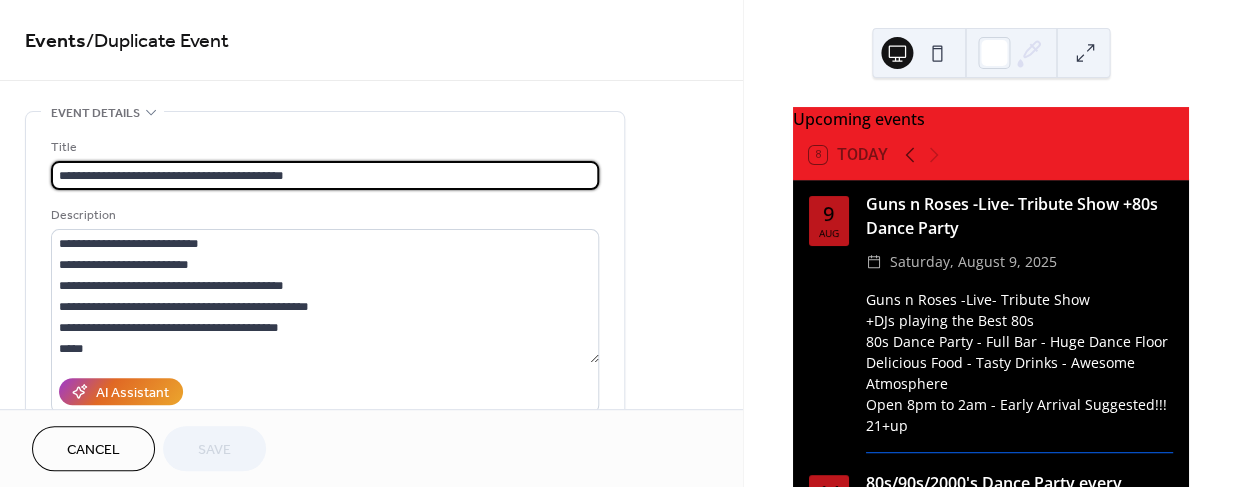 click on "**********" at bounding box center [325, 365] 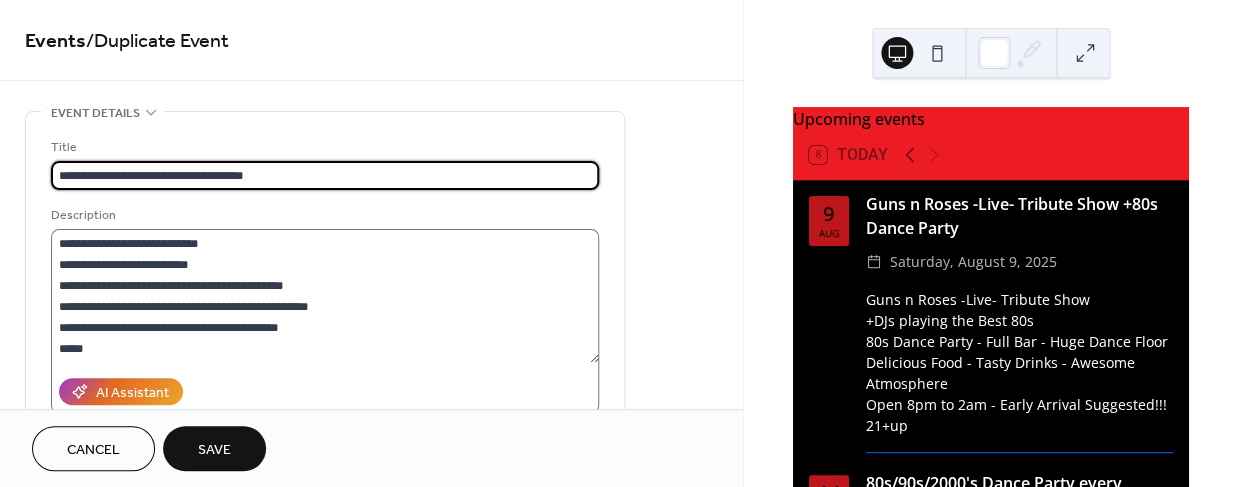 type on "**********" 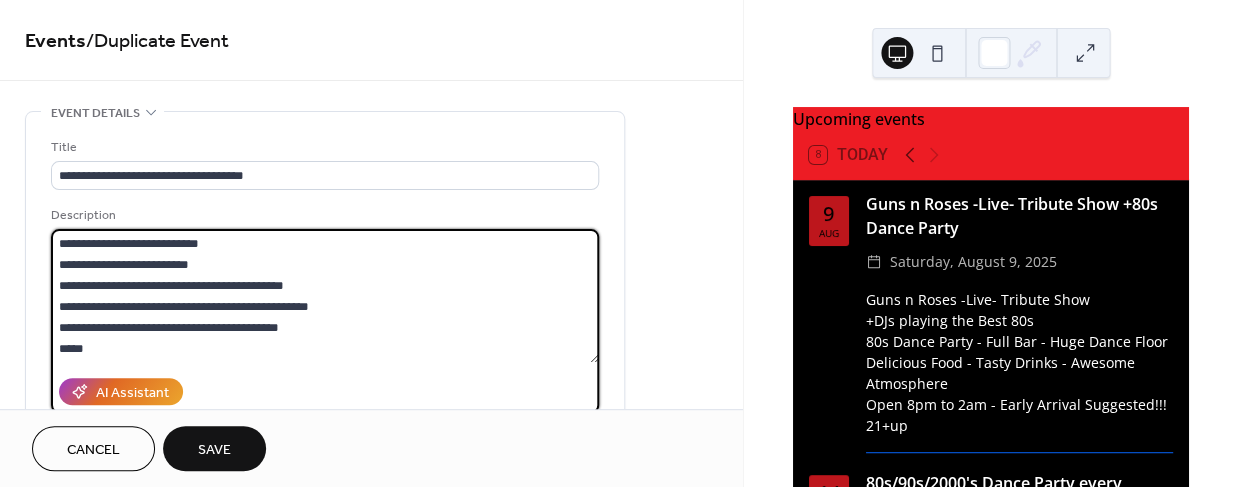 drag, startPoint x: 107, startPoint y: 243, endPoint x: 26, endPoint y: 240, distance: 81.055534 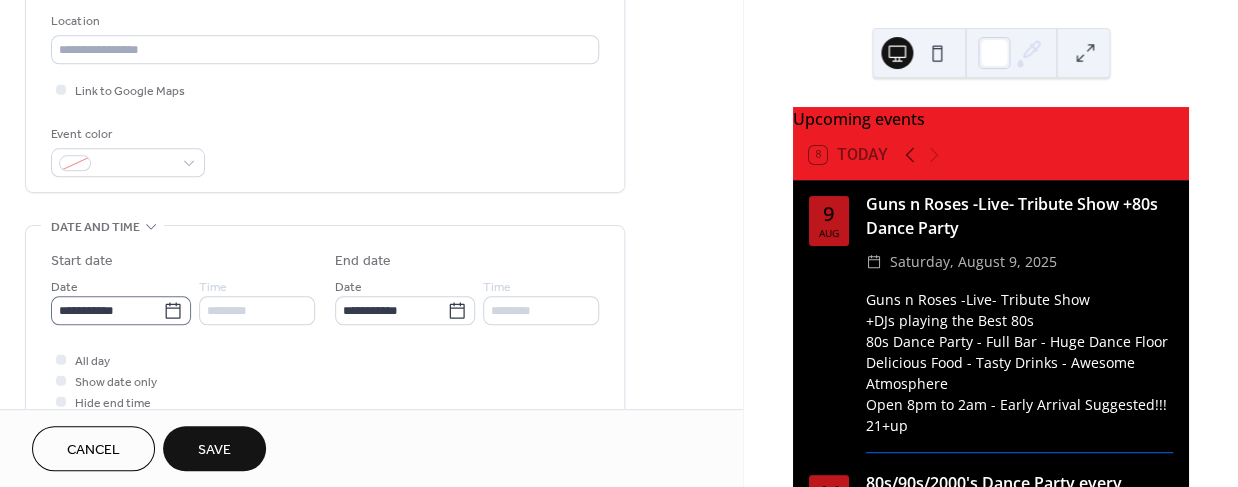 scroll, scrollTop: 426, scrollLeft: 0, axis: vertical 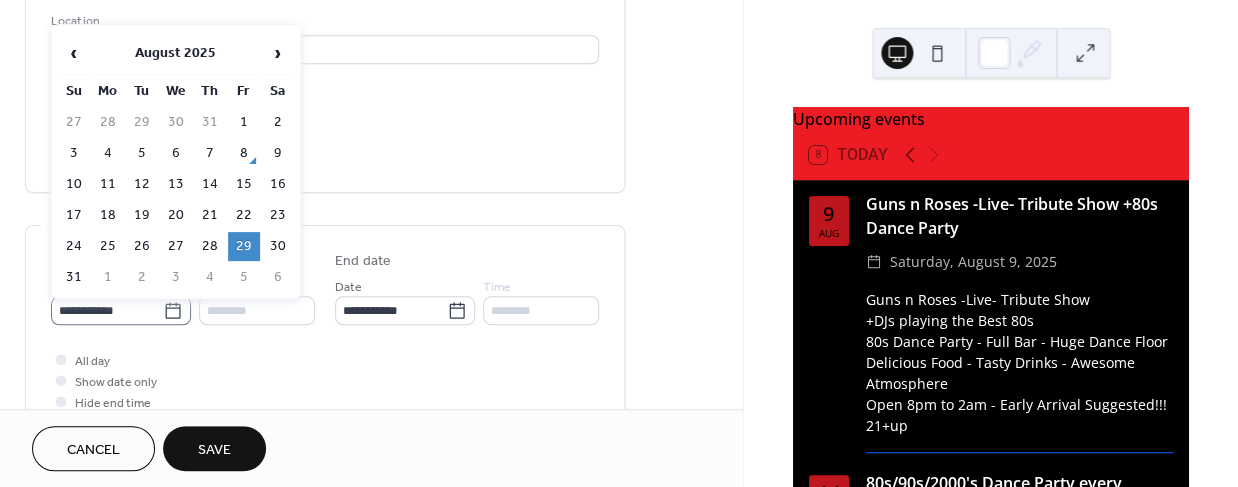click 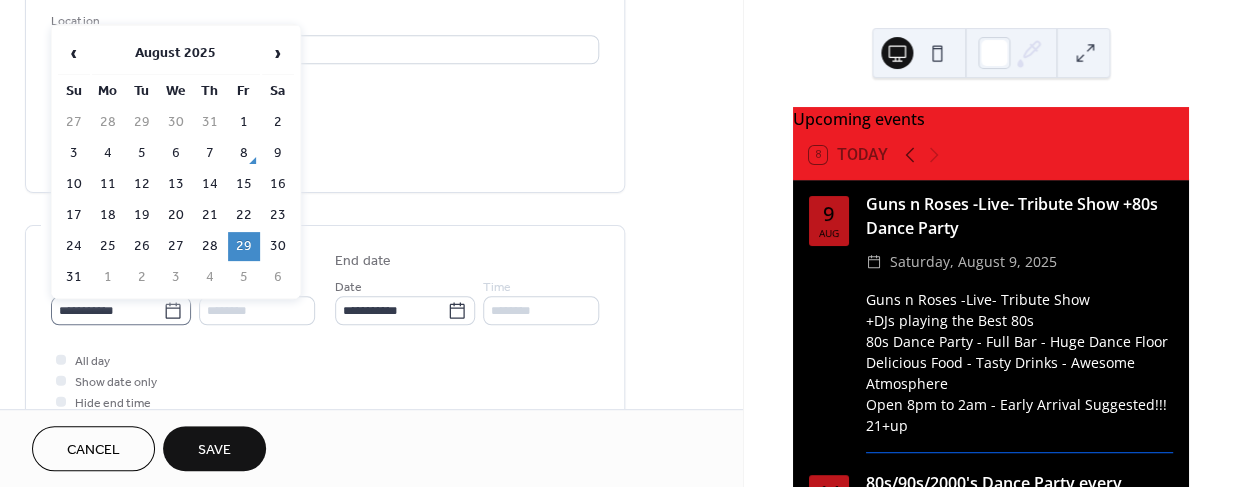 click on "**********" at bounding box center (107, 310) 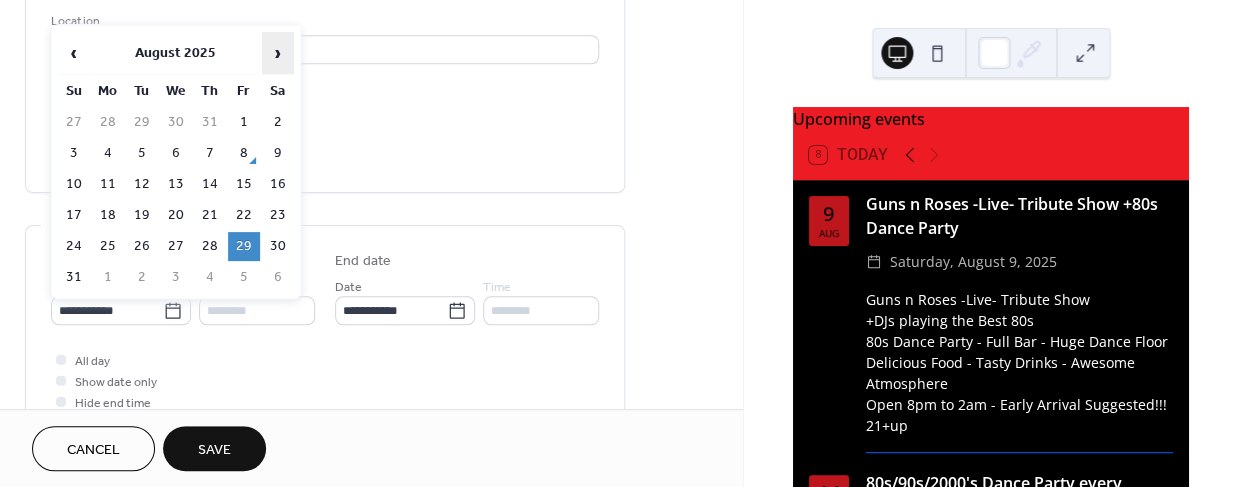 click on "›" at bounding box center [278, 53] 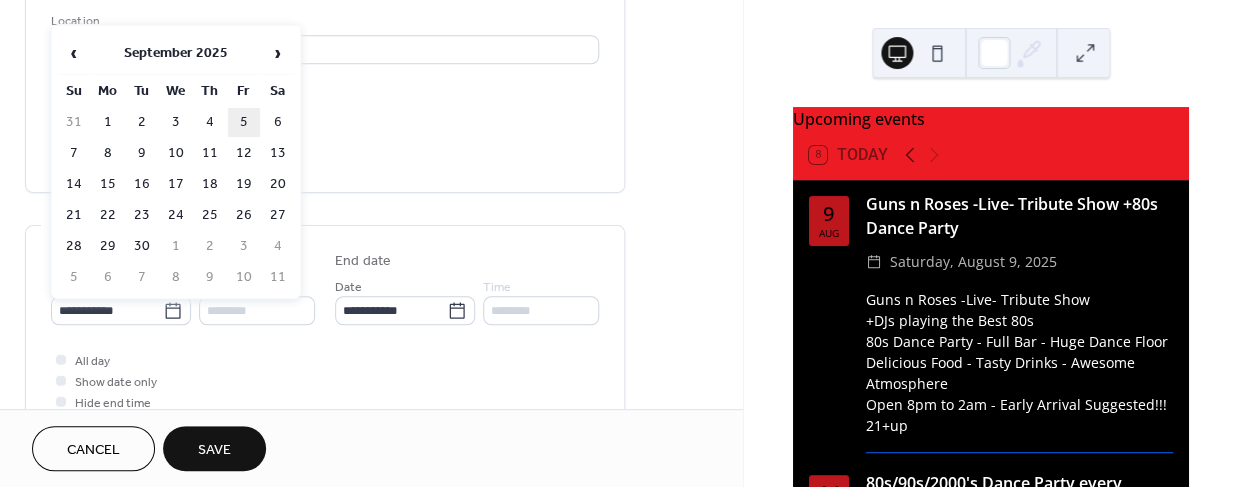 click on "5" at bounding box center [244, 122] 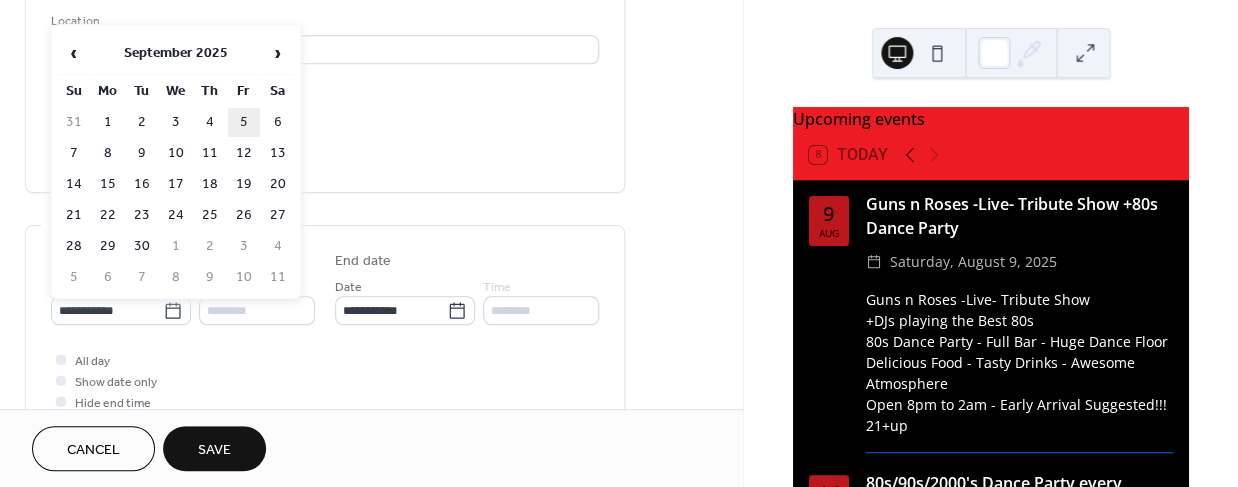 type on "**********" 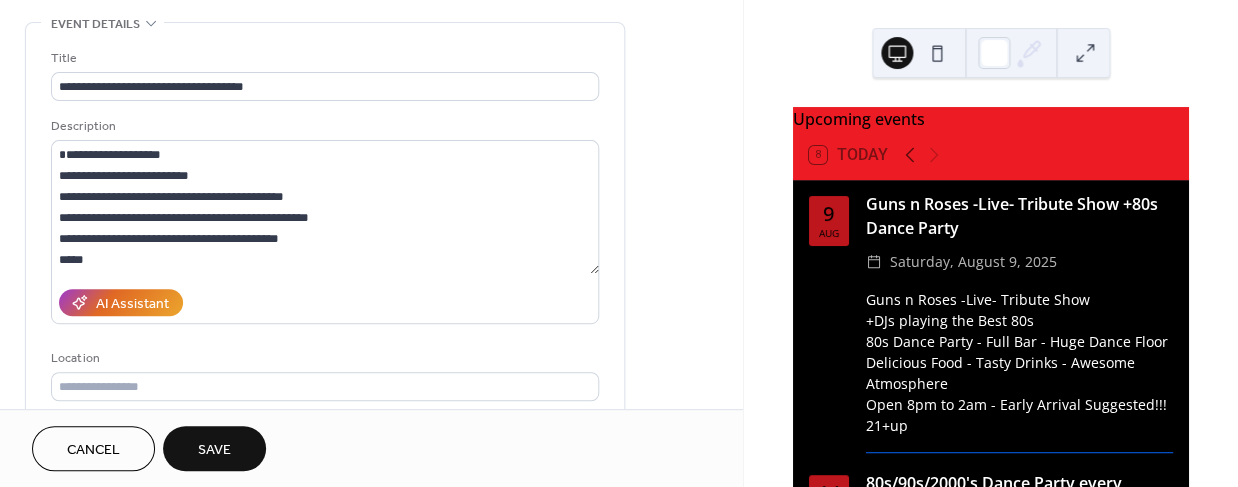 scroll, scrollTop: 77, scrollLeft: 0, axis: vertical 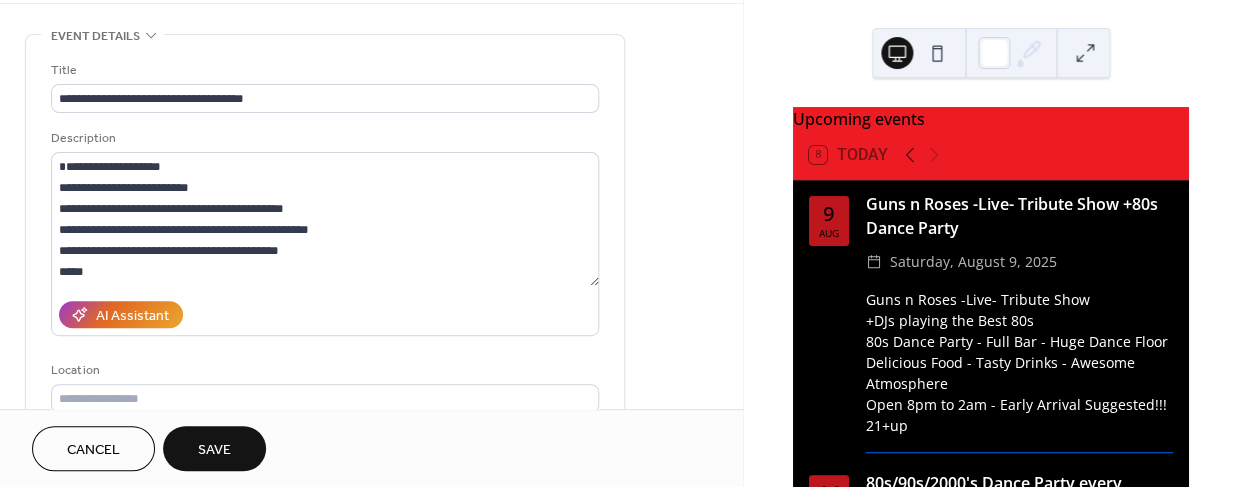click on "Save" at bounding box center [214, 450] 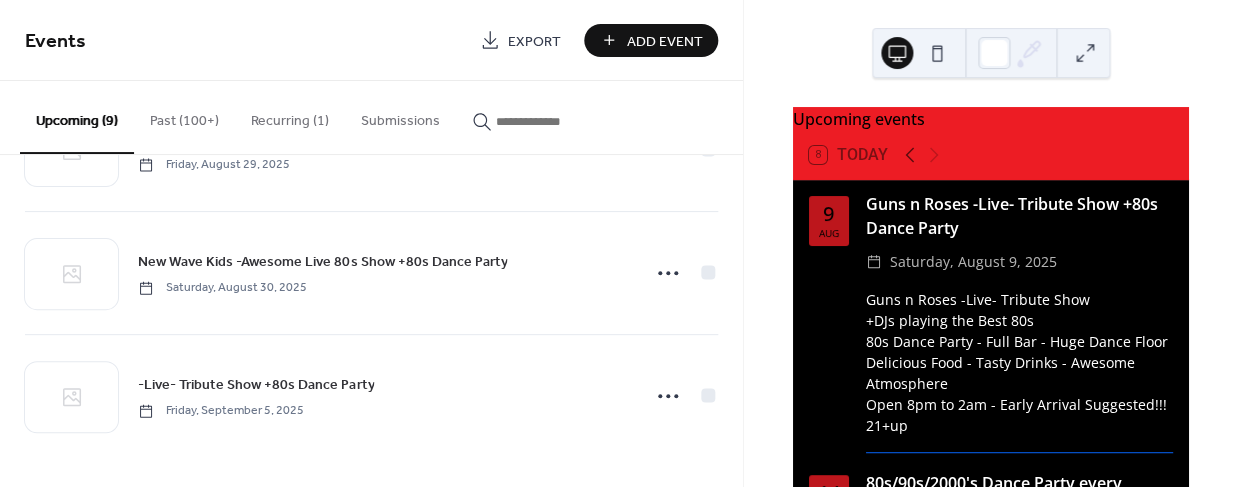 scroll, scrollTop: 833, scrollLeft: 0, axis: vertical 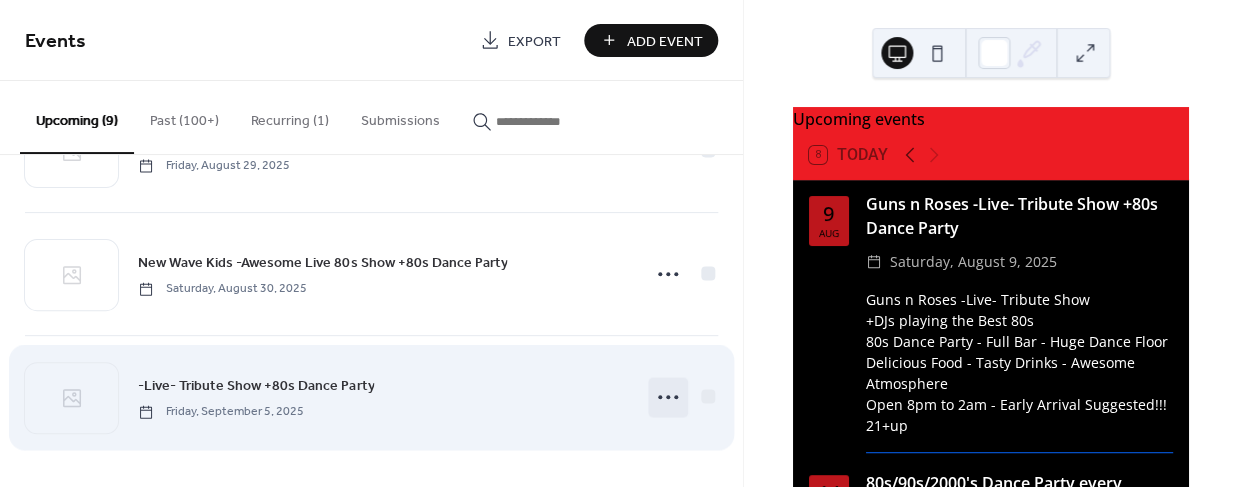 click 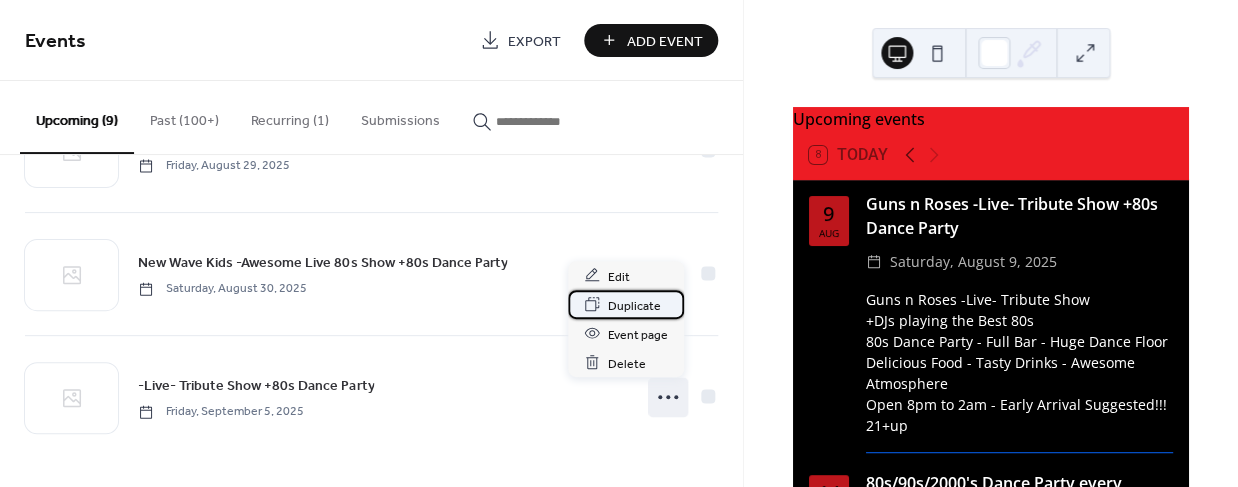 click on "Duplicate" at bounding box center (634, 305) 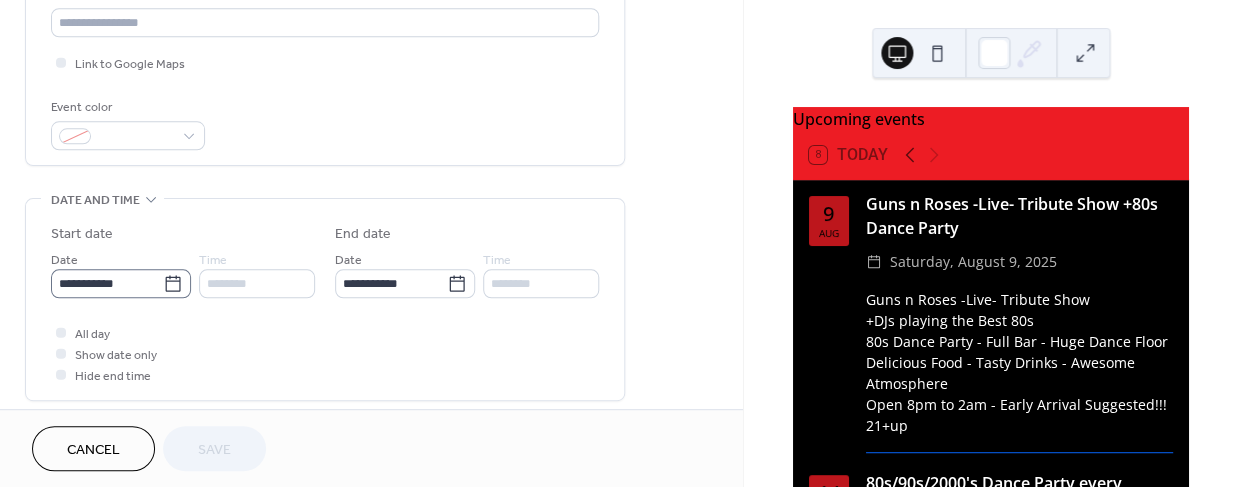 scroll, scrollTop: 453, scrollLeft: 0, axis: vertical 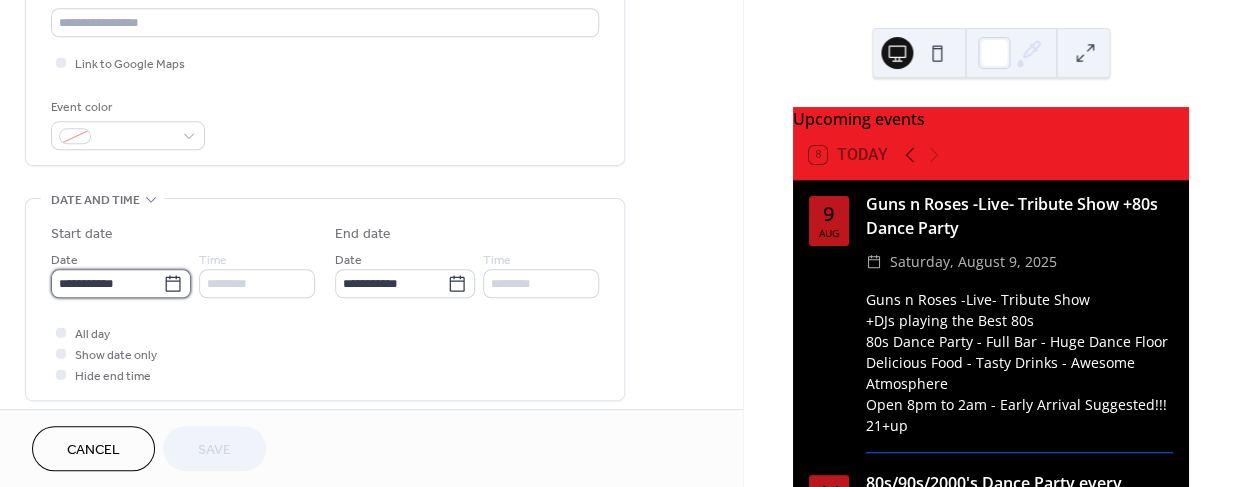 click on "**********" at bounding box center (107, 283) 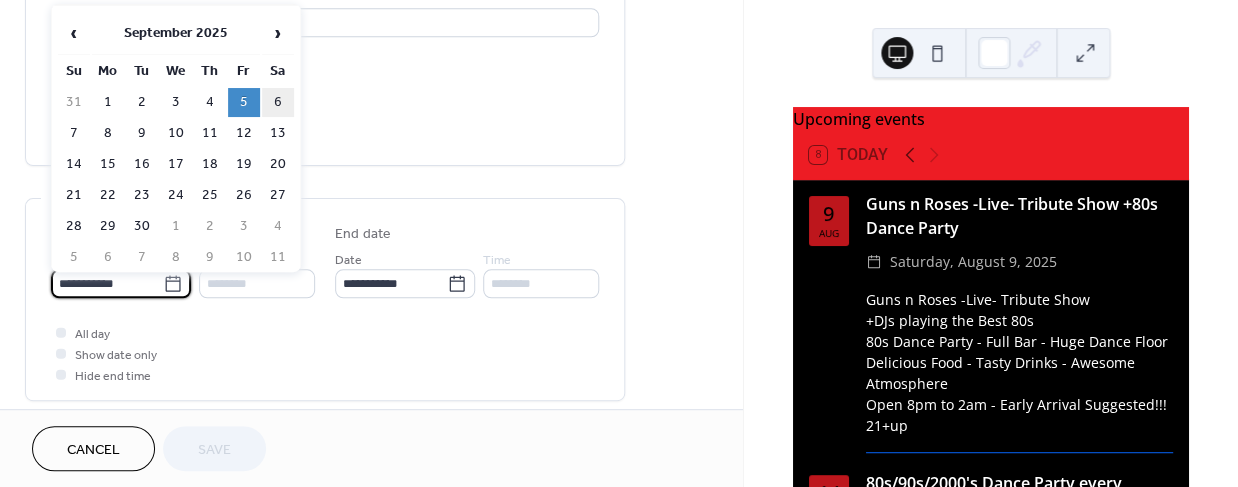 click on "6" at bounding box center (278, 102) 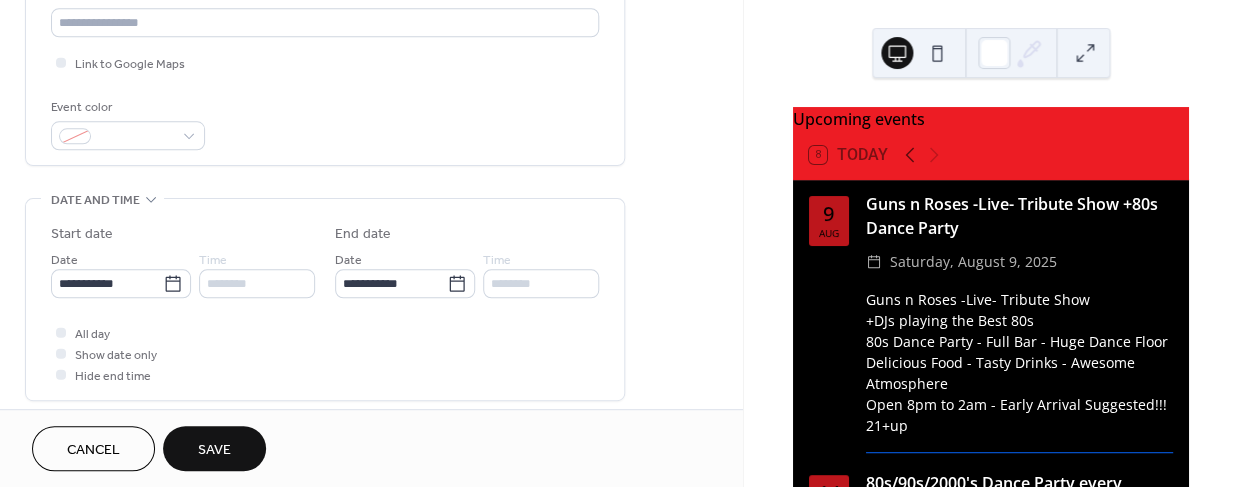 type on "**********" 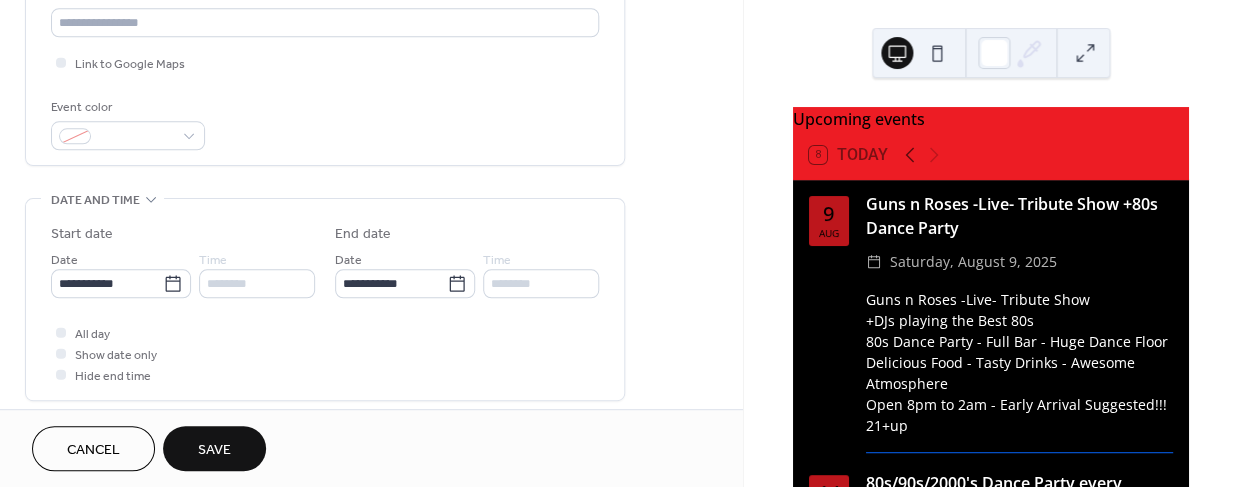 type on "**********" 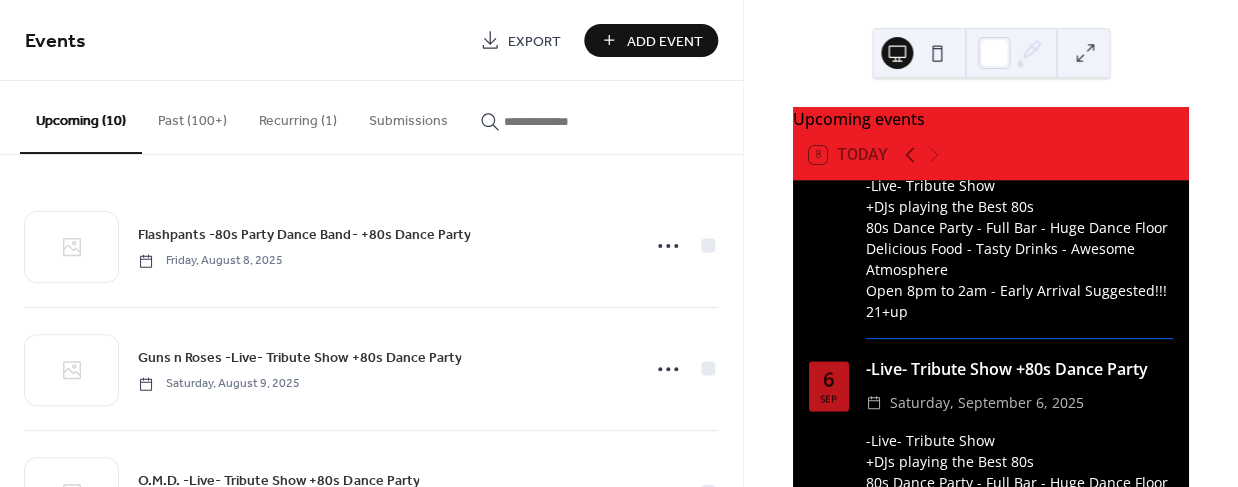 scroll, scrollTop: 2876, scrollLeft: 0, axis: vertical 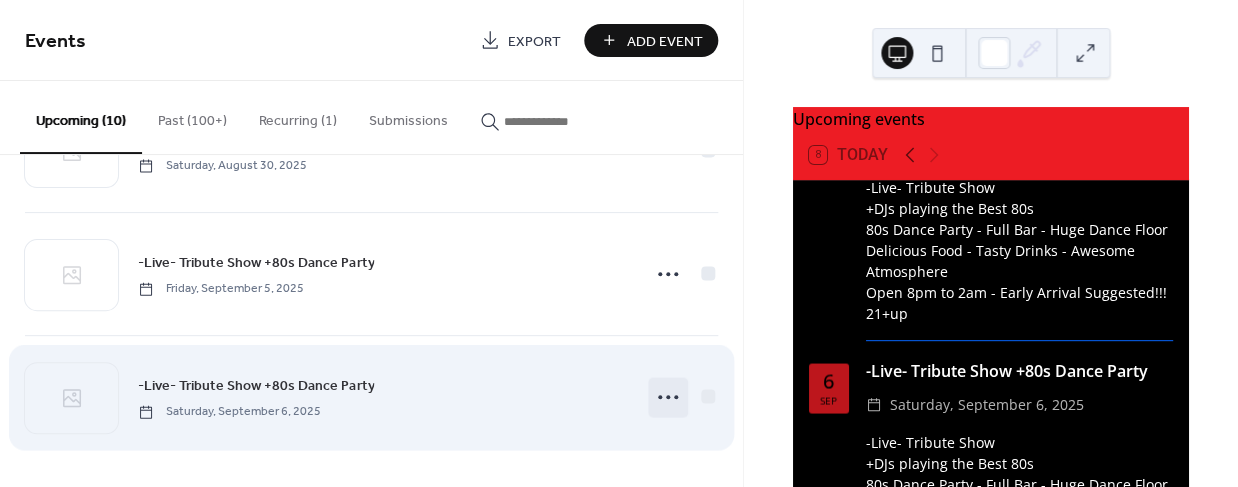 click 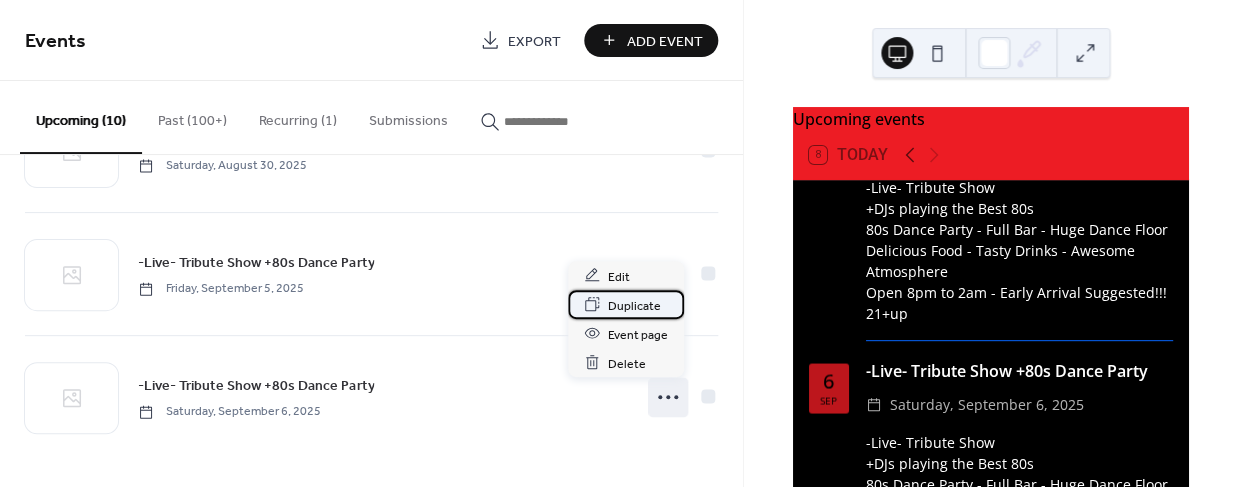 click on "Duplicate" at bounding box center [634, 305] 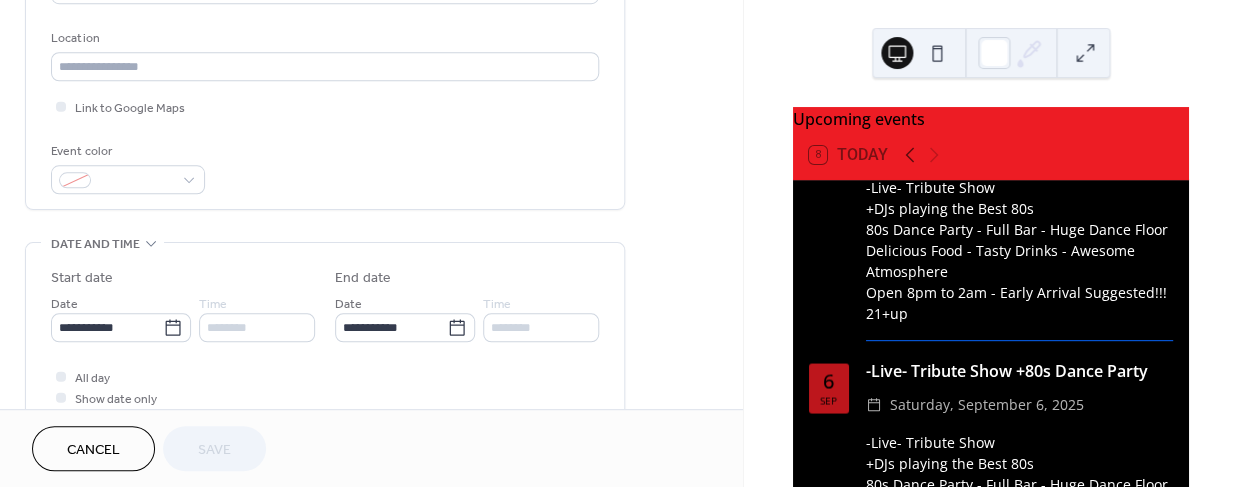 scroll, scrollTop: 436, scrollLeft: 0, axis: vertical 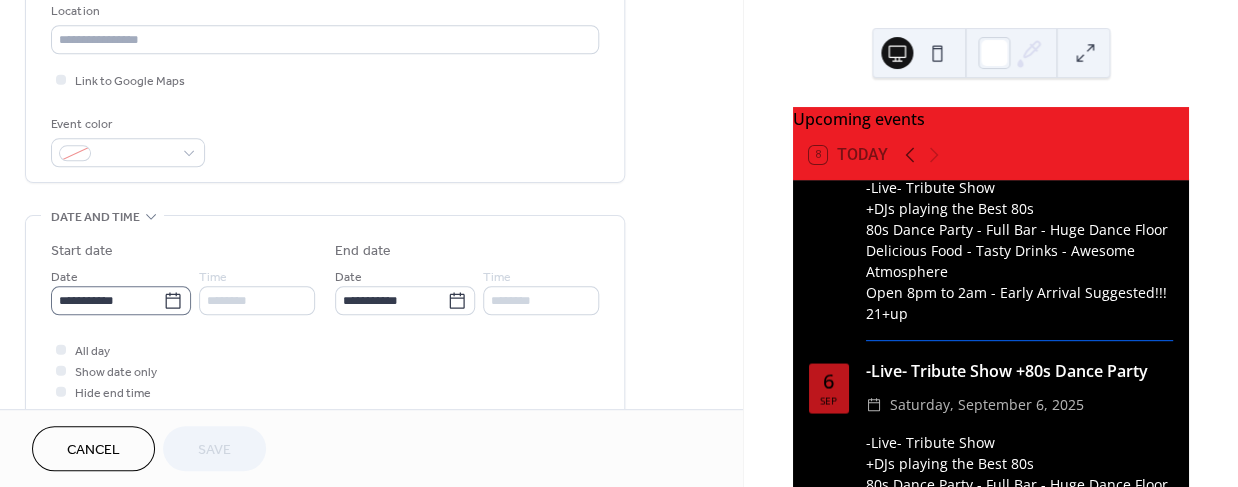 click 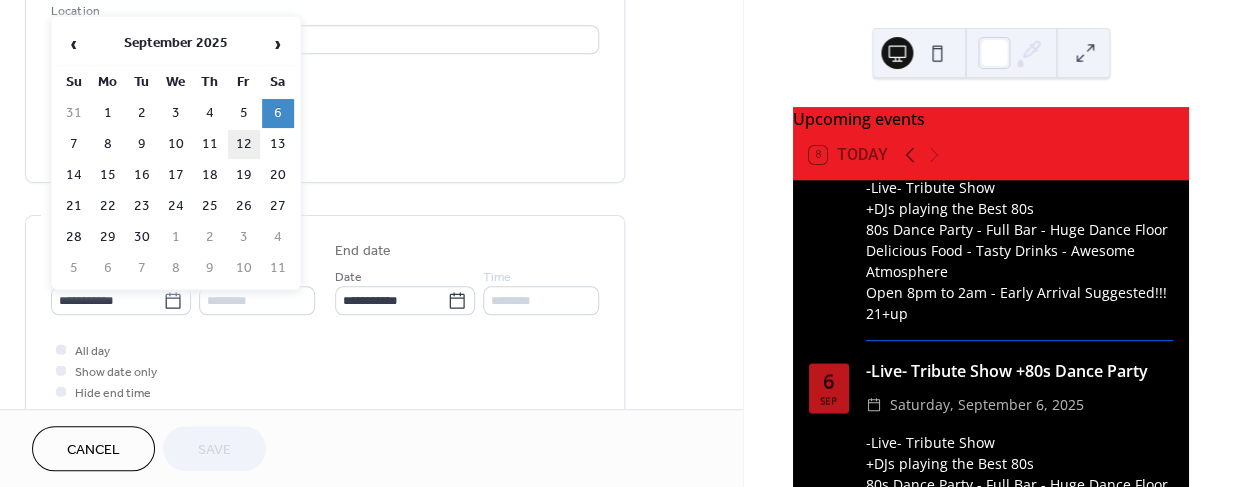 click on "12" at bounding box center [244, 144] 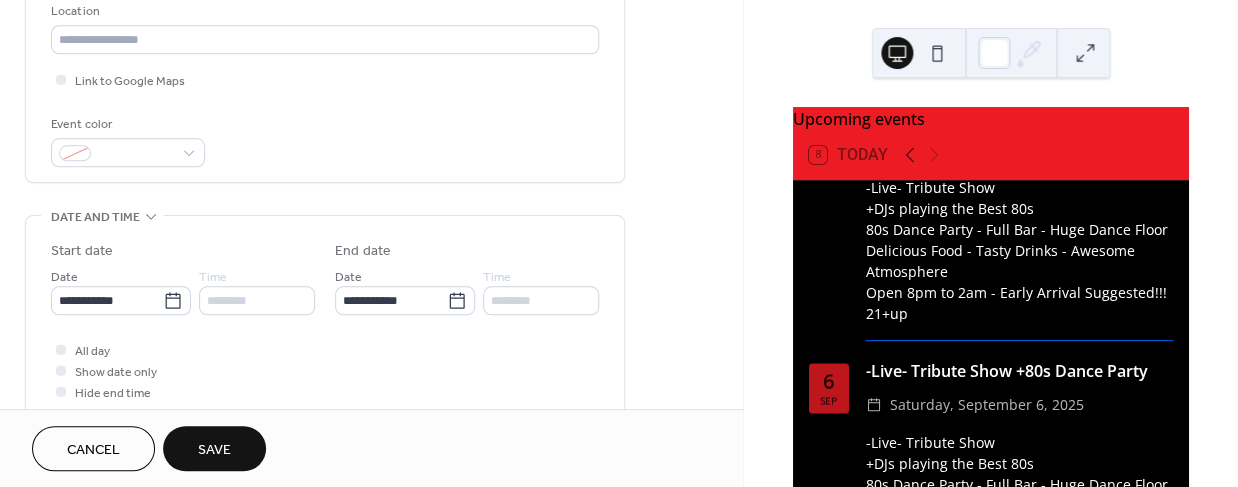 click on "Save" at bounding box center [214, 450] 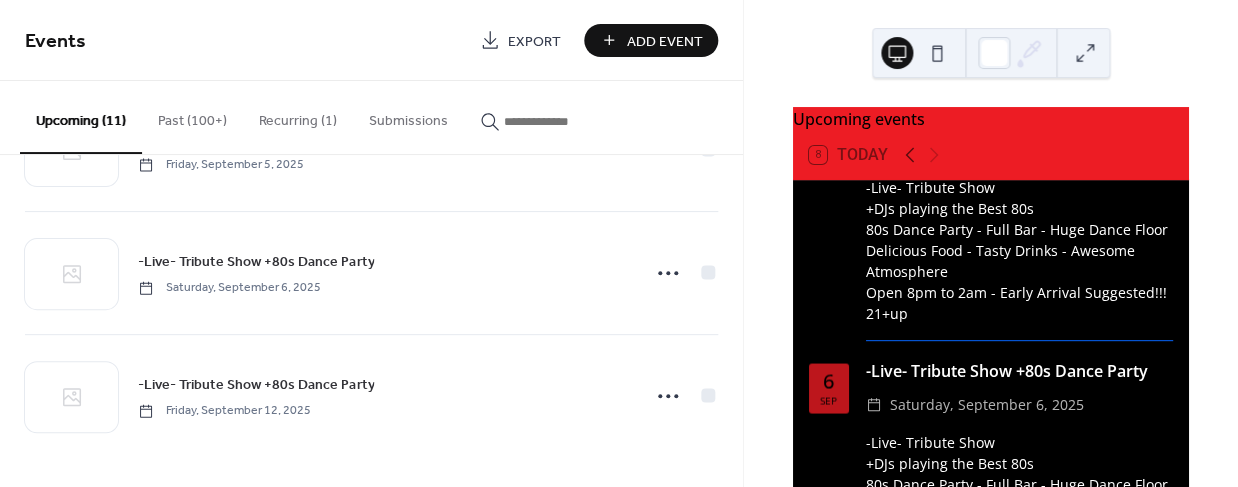scroll, scrollTop: 1079, scrollLeft: 0, axis: vertical 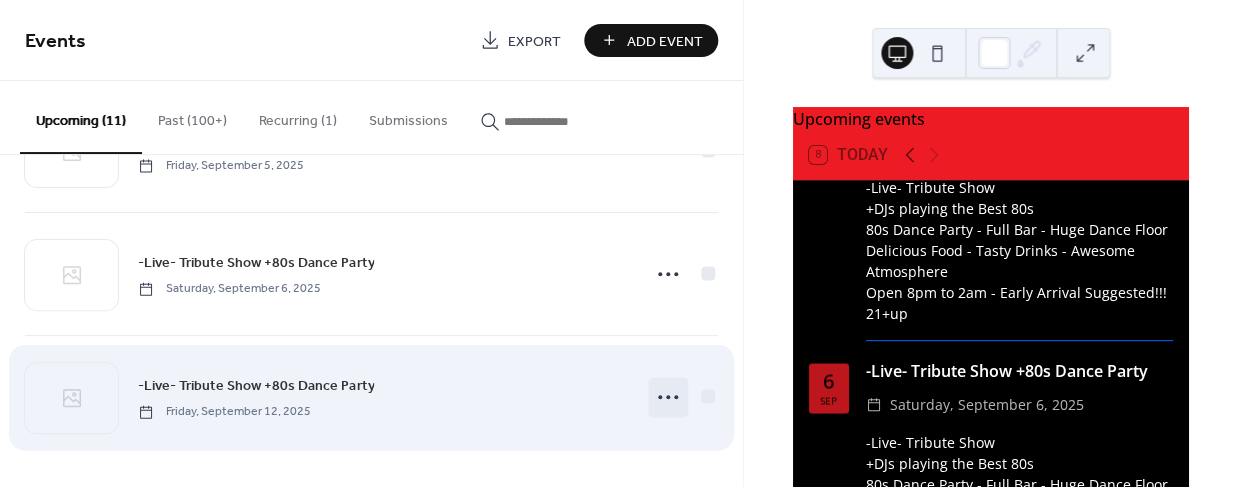 click 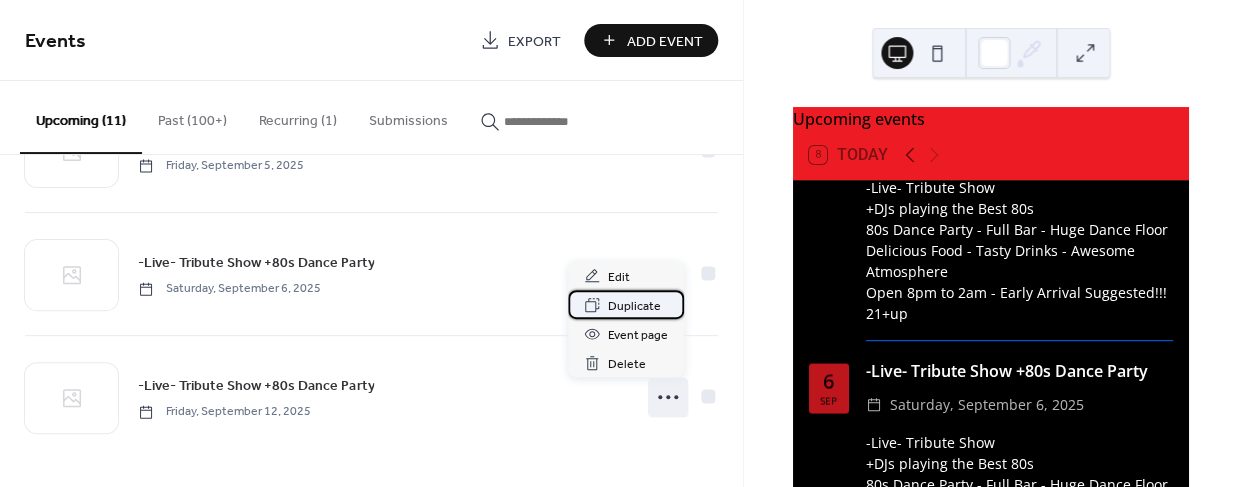 click on "Duplicate" at bounding box center [634, 306] 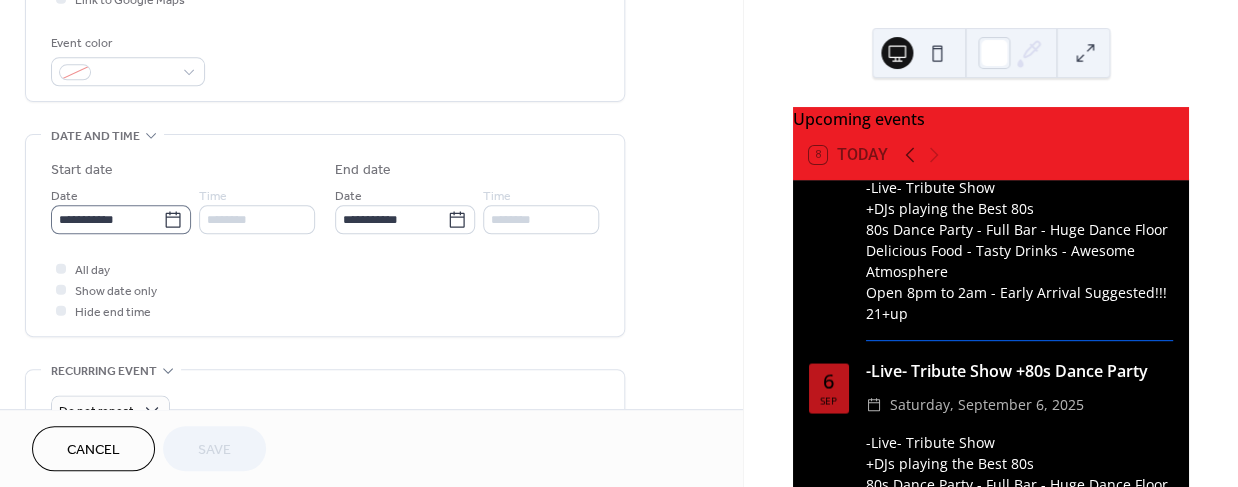 scroll, scrollTop: 518, scrollLeft: 0, axis: vertical 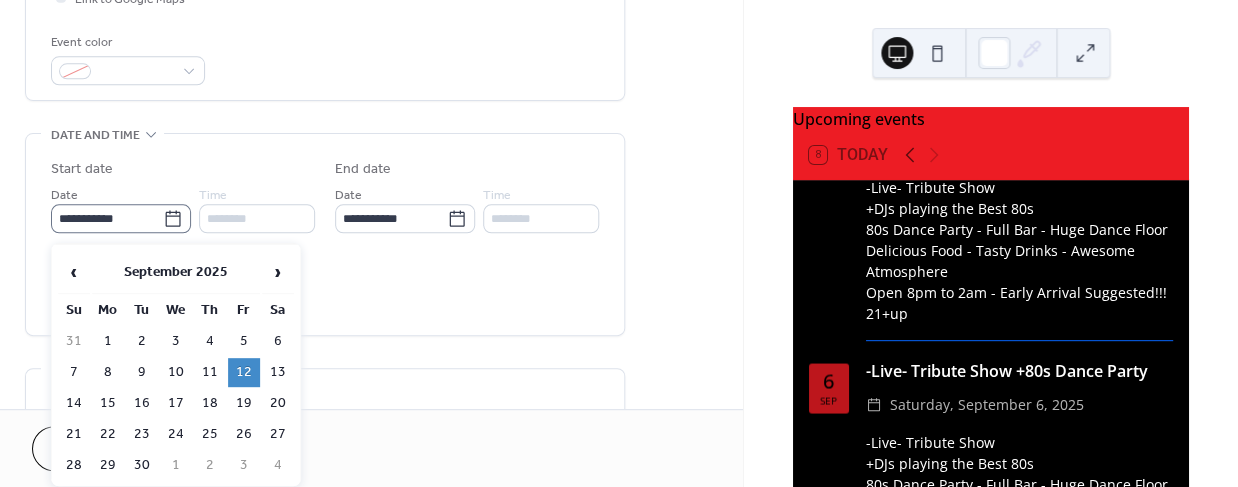 click 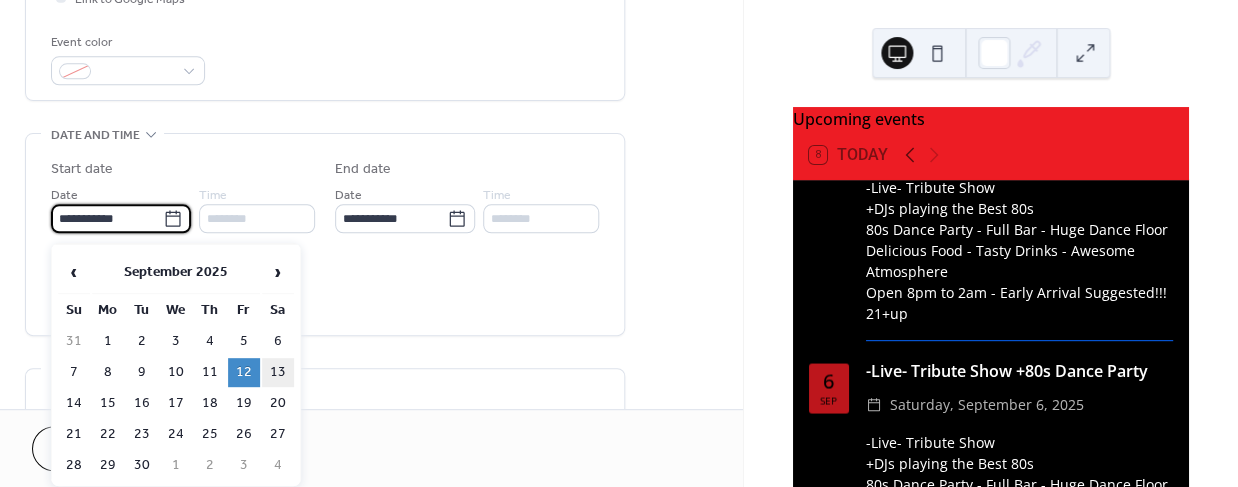 click on "13" at bounding box center [278, 372] 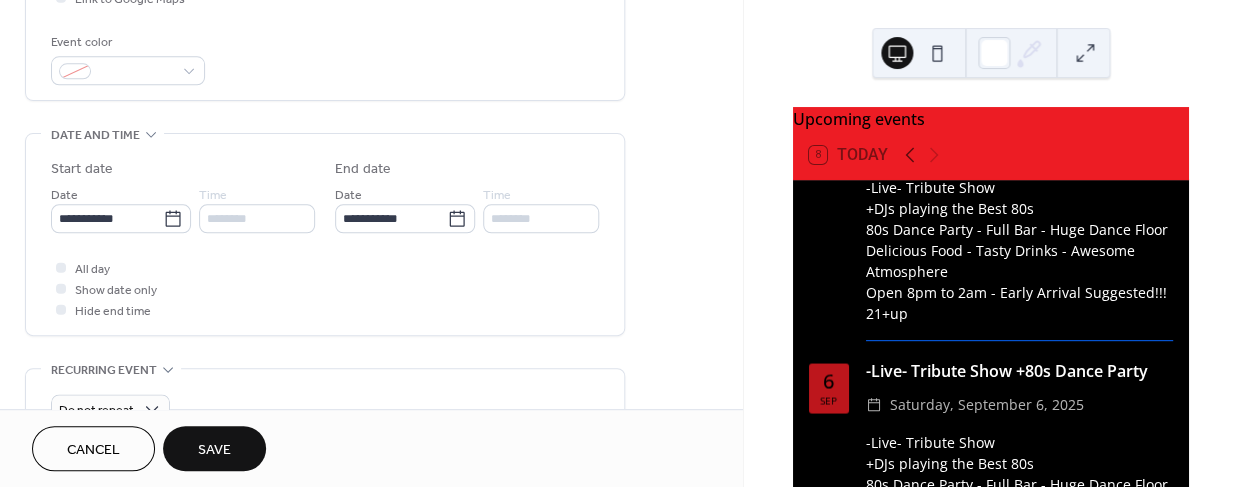 type on "**********" 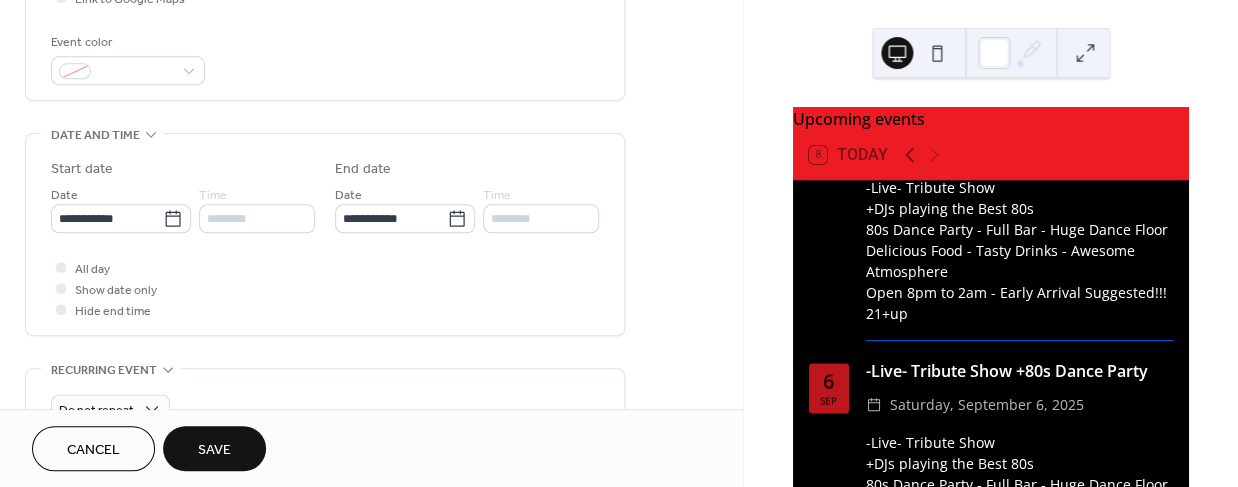 type on "**********" 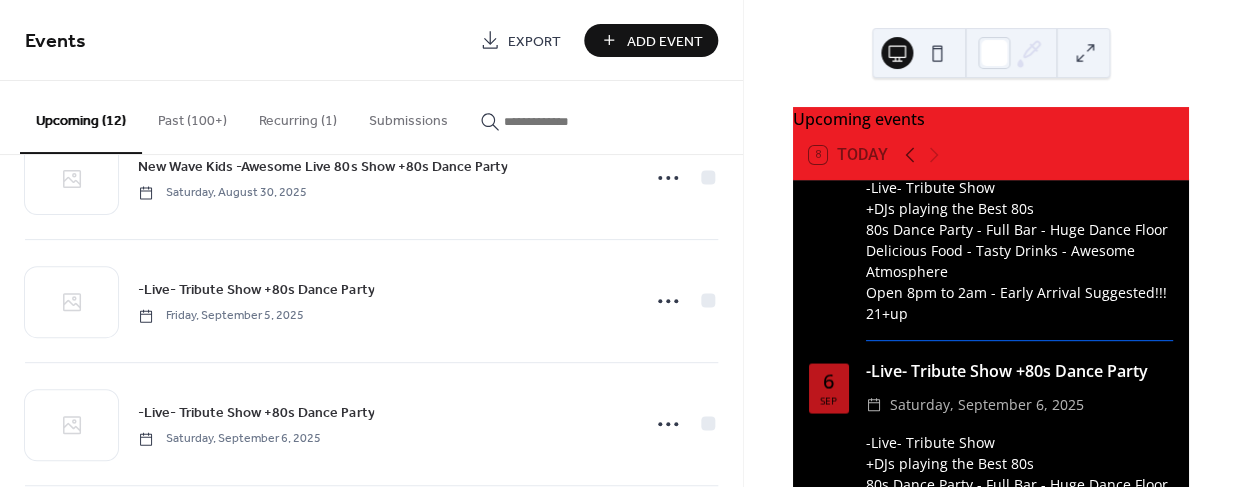 scroll, scrollTop: 1202, scrollLeft: 0, axis: vertical 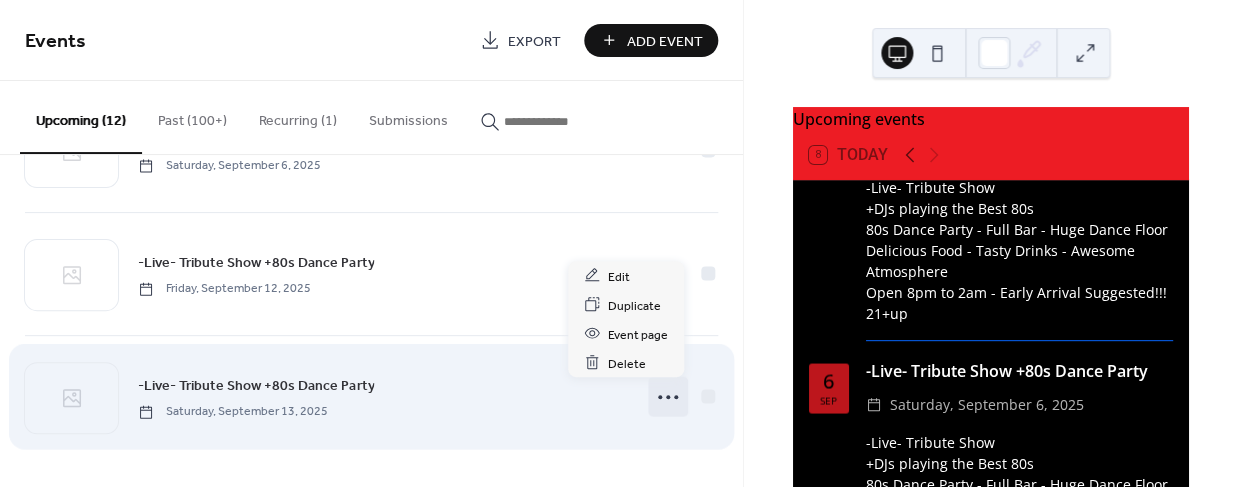 click 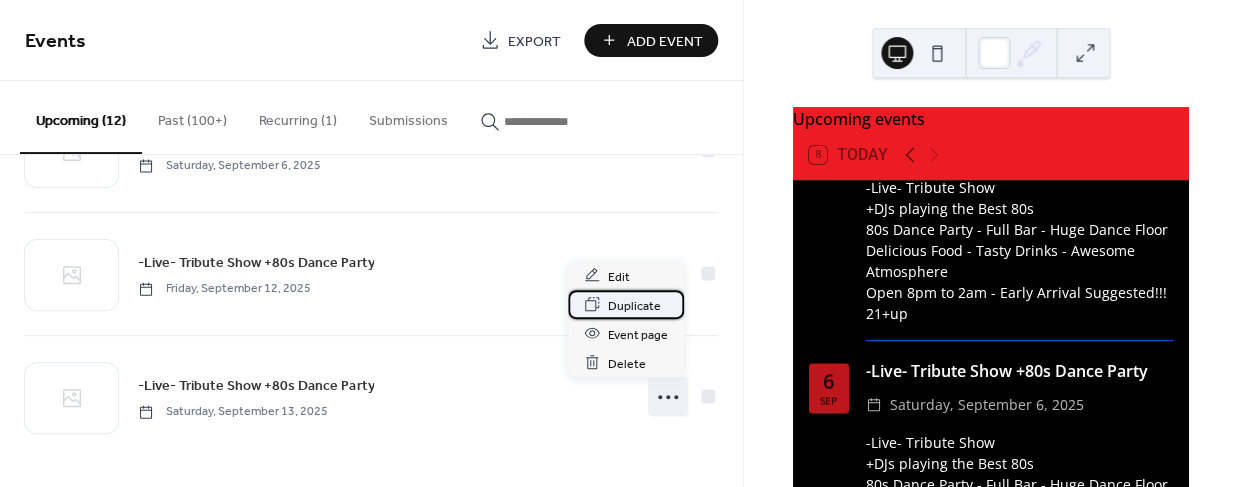 click on "Duplicate" at bounding box center [634, 305] 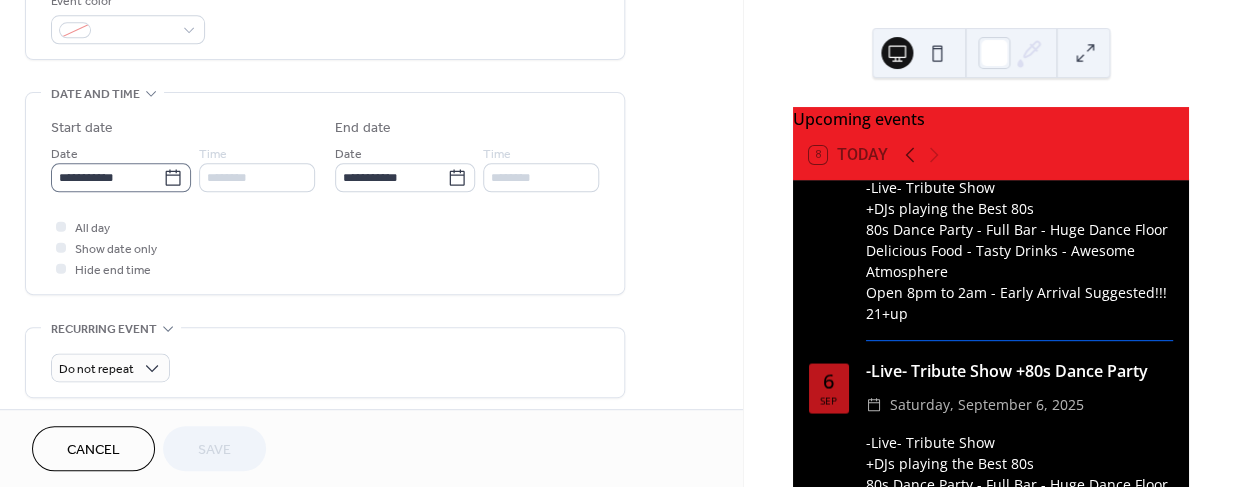 scroll, scrollTop: 562, scrollLeft: 0, axis: vertical 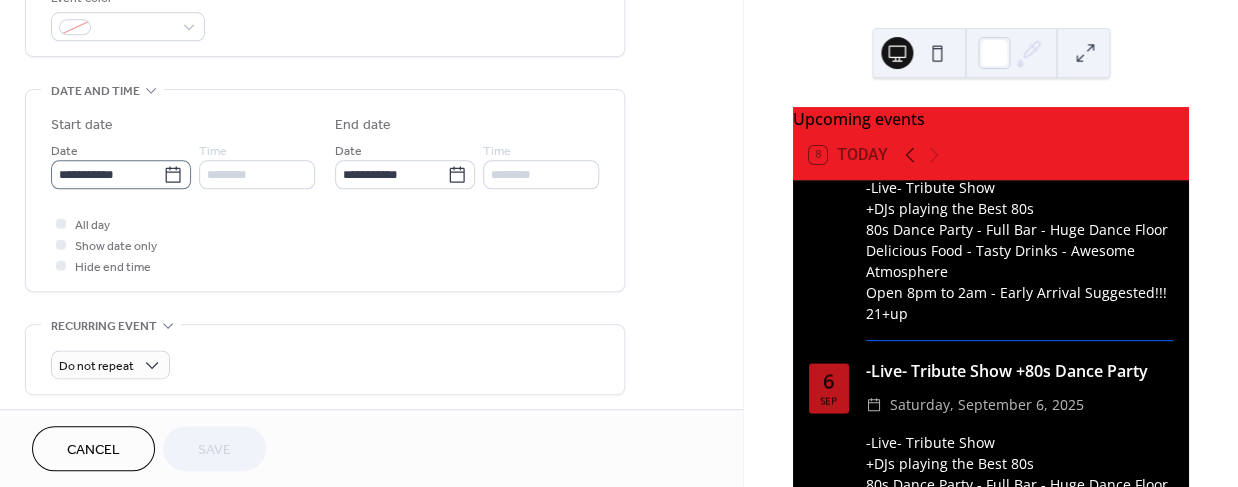 click 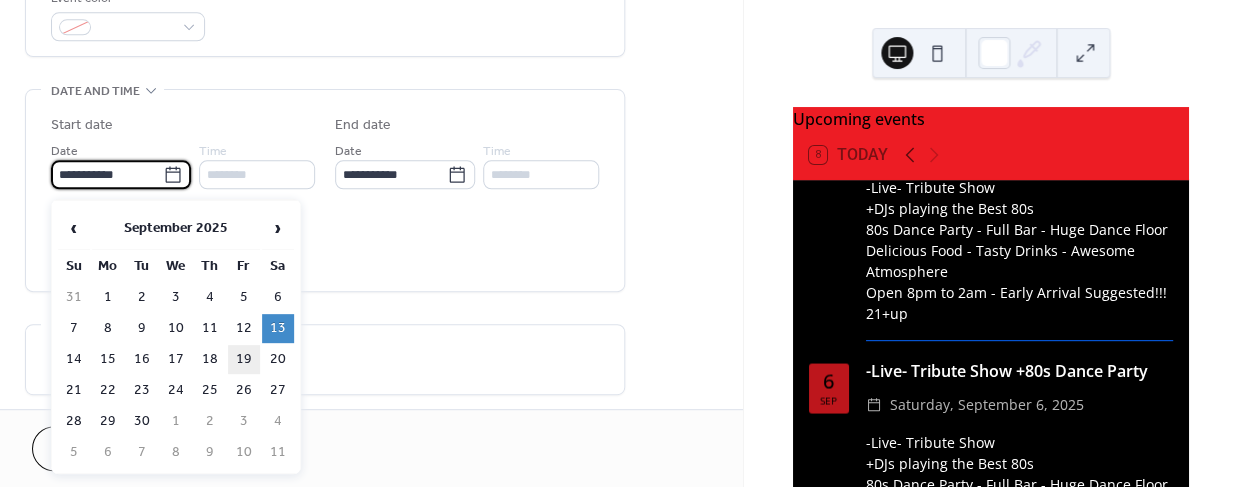 click on "19" at bounding box center (244, 359) 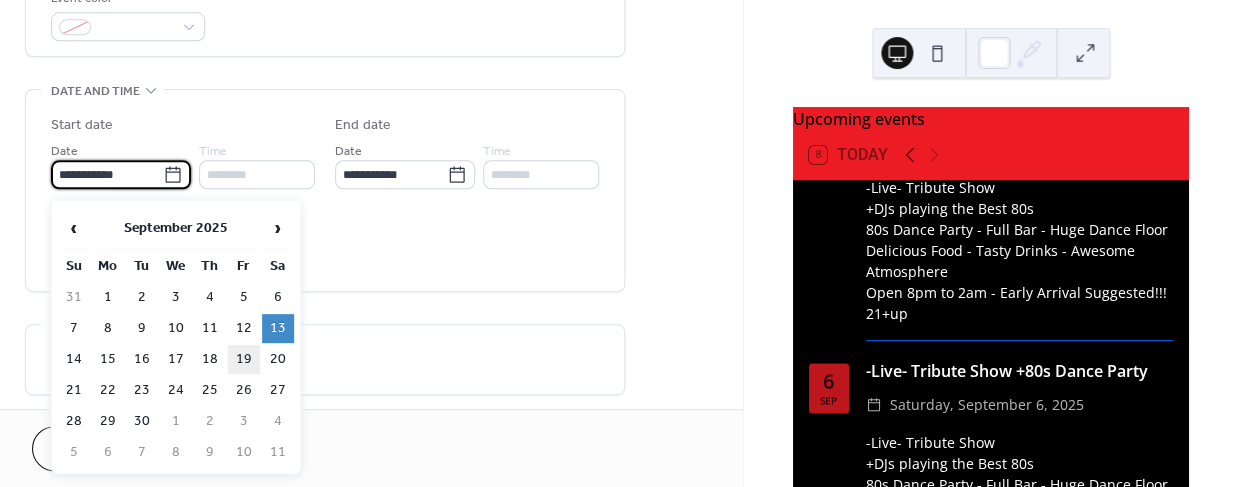 type on "**********" 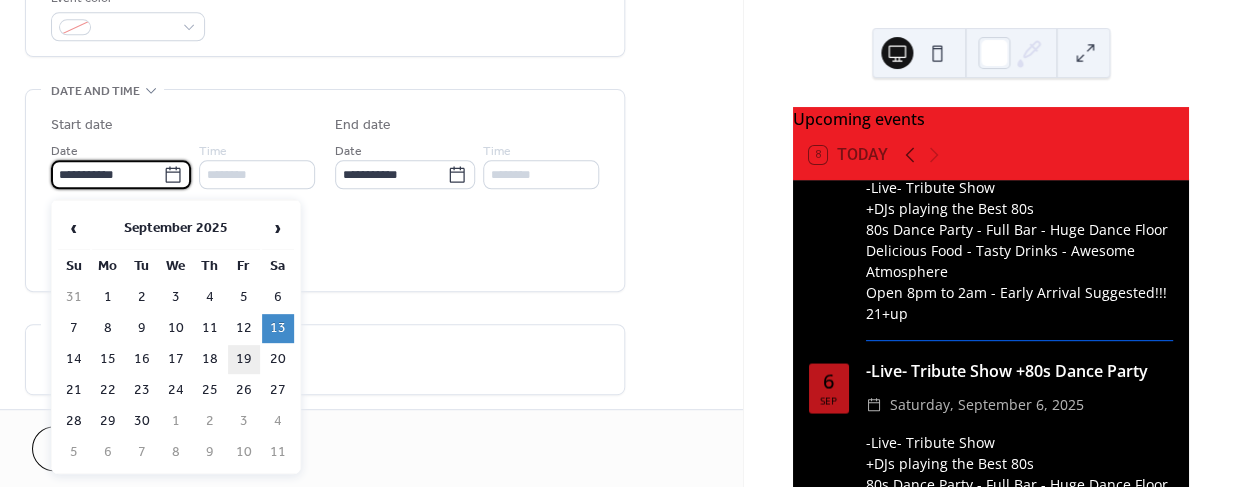 type on "**********" 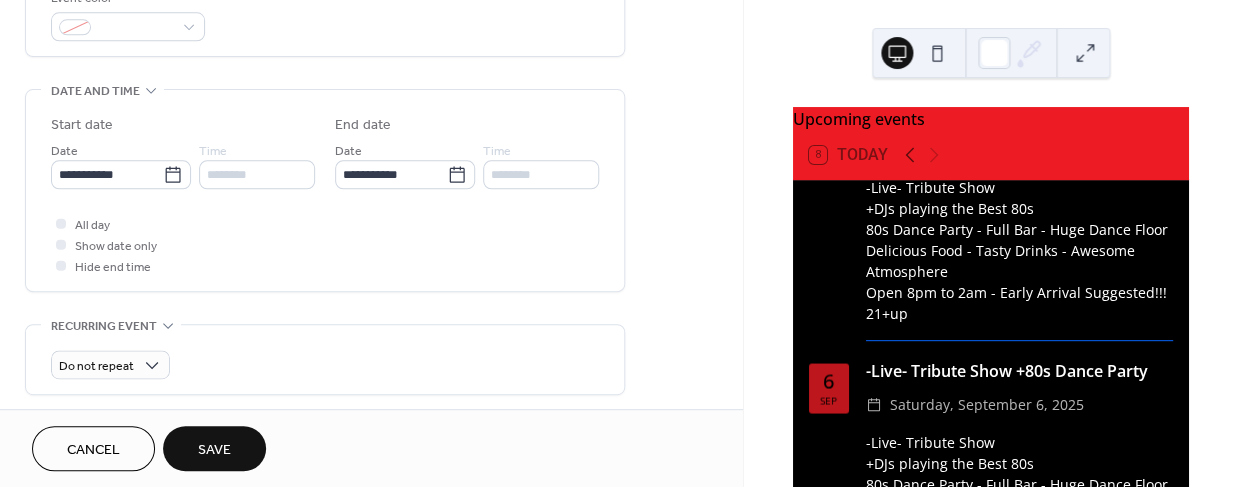 click on "Save" at bounding box center [214, 450] 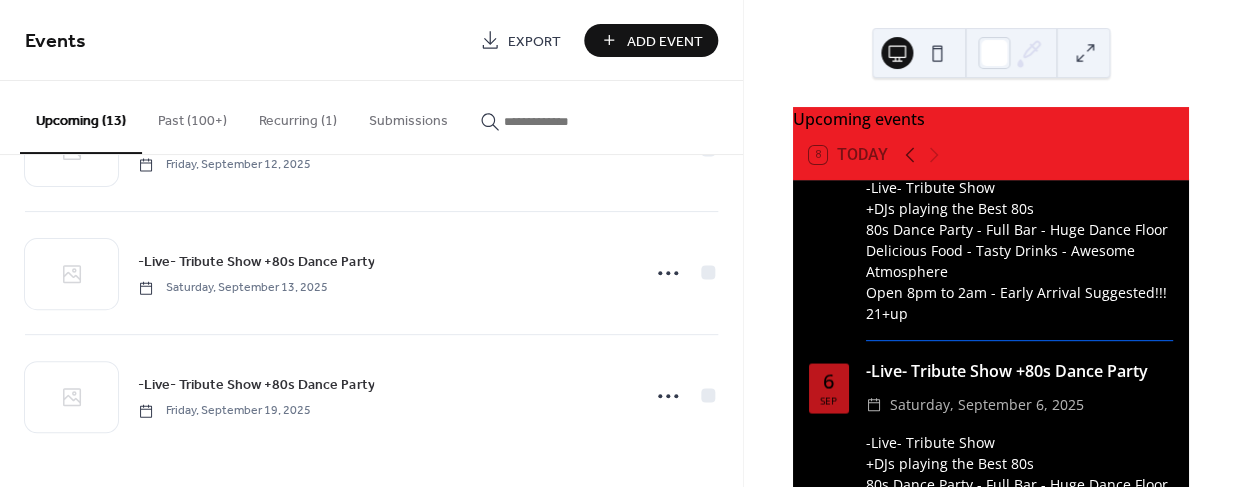 scroll, scrollTop: 1325, scrollLeft: 0, axis: vertical 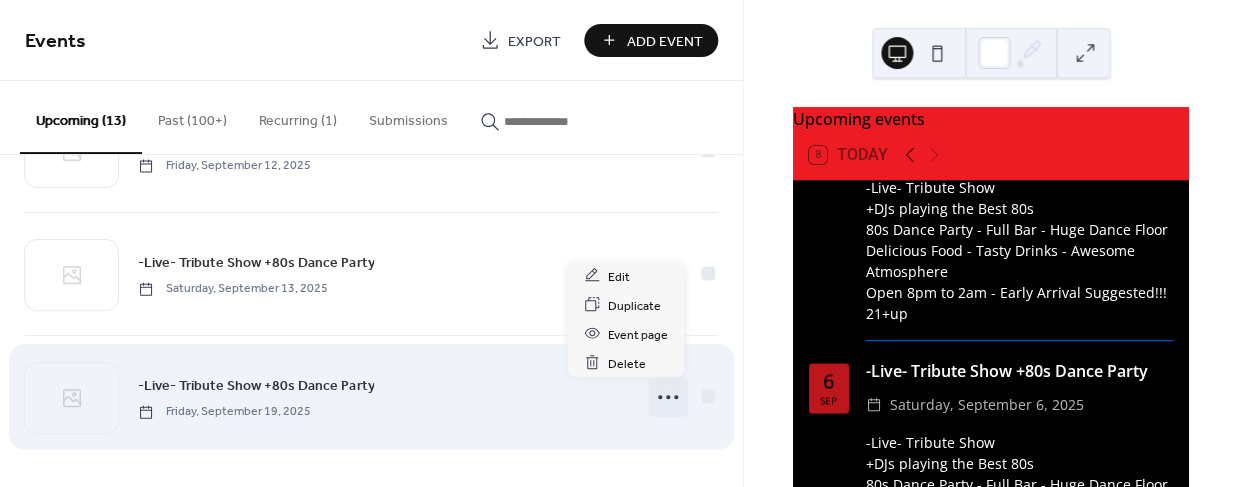 click 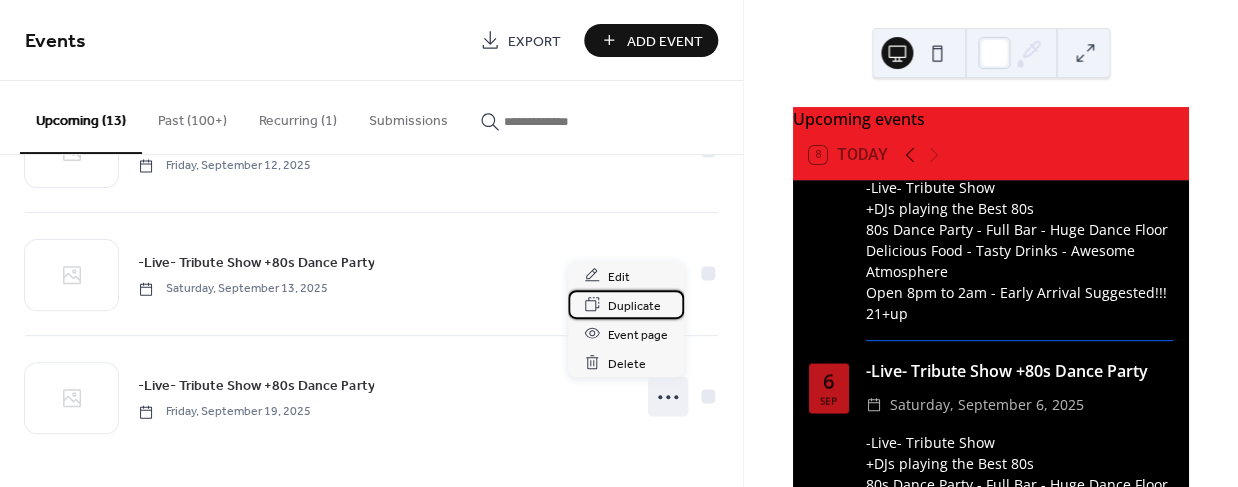 click on "Duplicate" at bounding box center [634, 305] 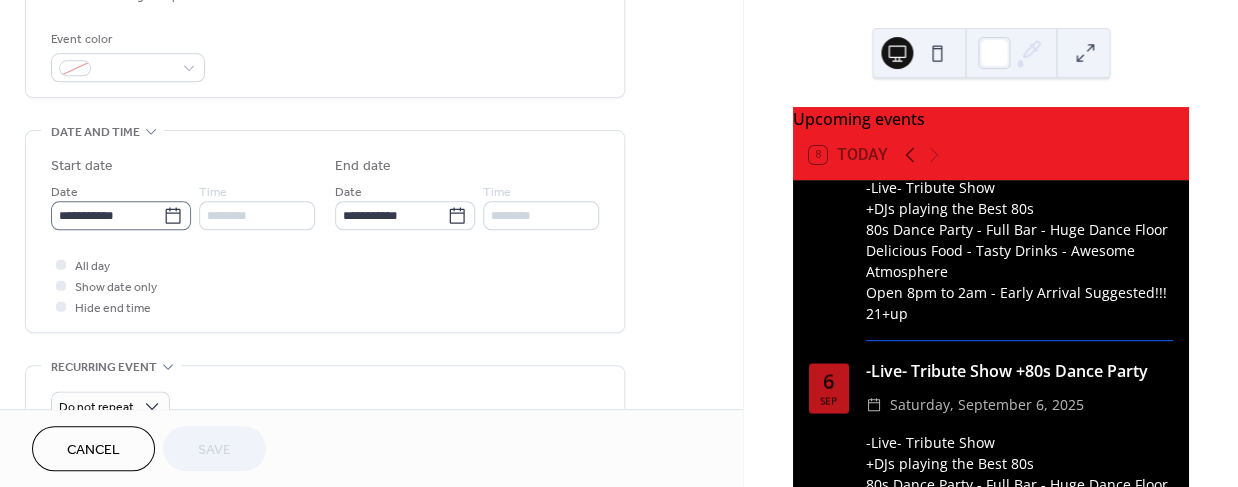scroll, scrollTop: 523, scrollLeft: 0, axis: vertical 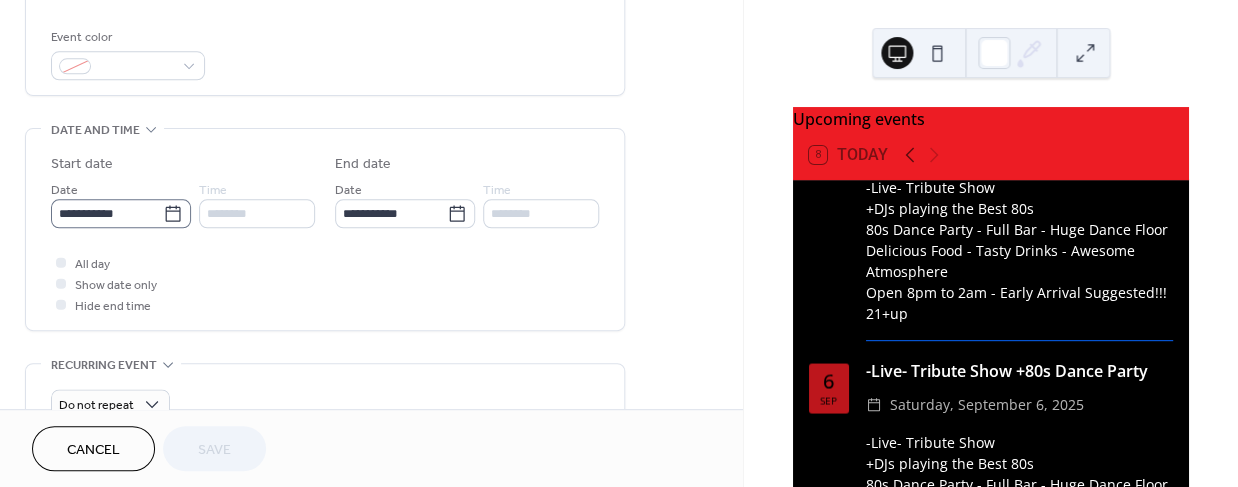 click 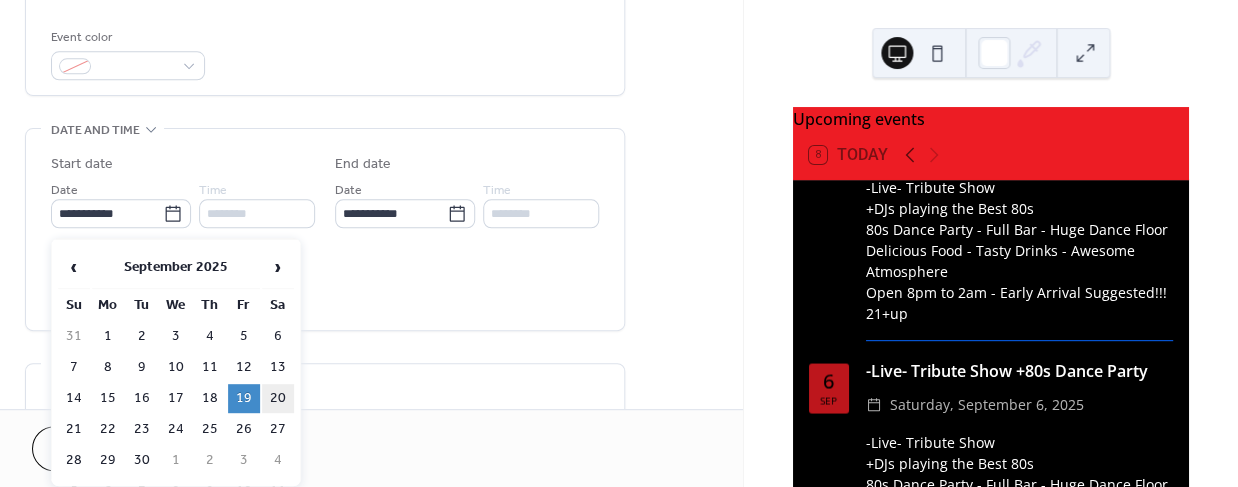 click on "20" at bounding box center [278, 398] 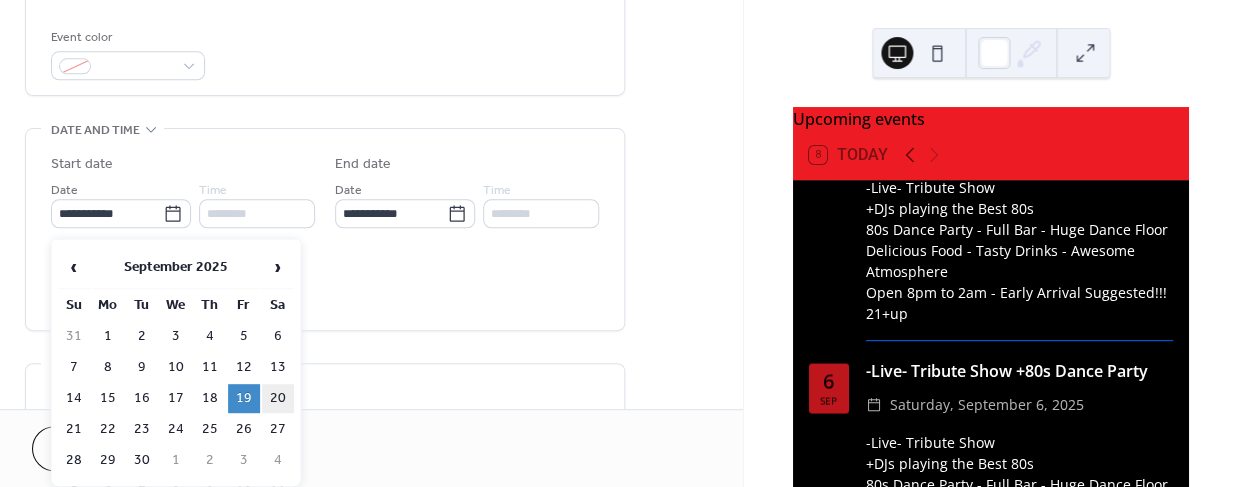 type on "**********" 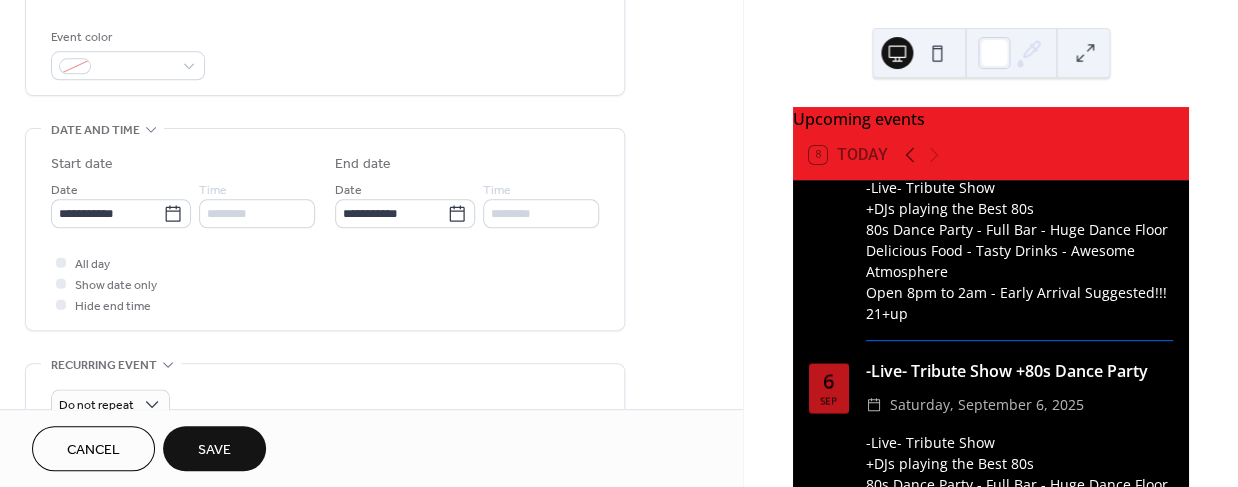 click on "Save" at bounding box center (214, 450) 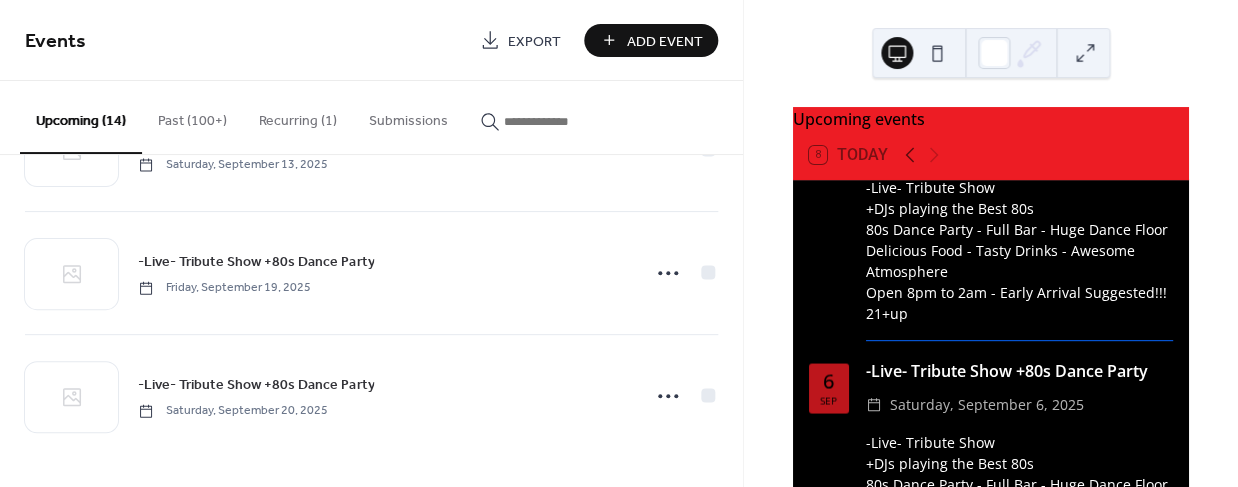 scroll, scrollTop: 1447, scrollLeft: 0, axis: vertical 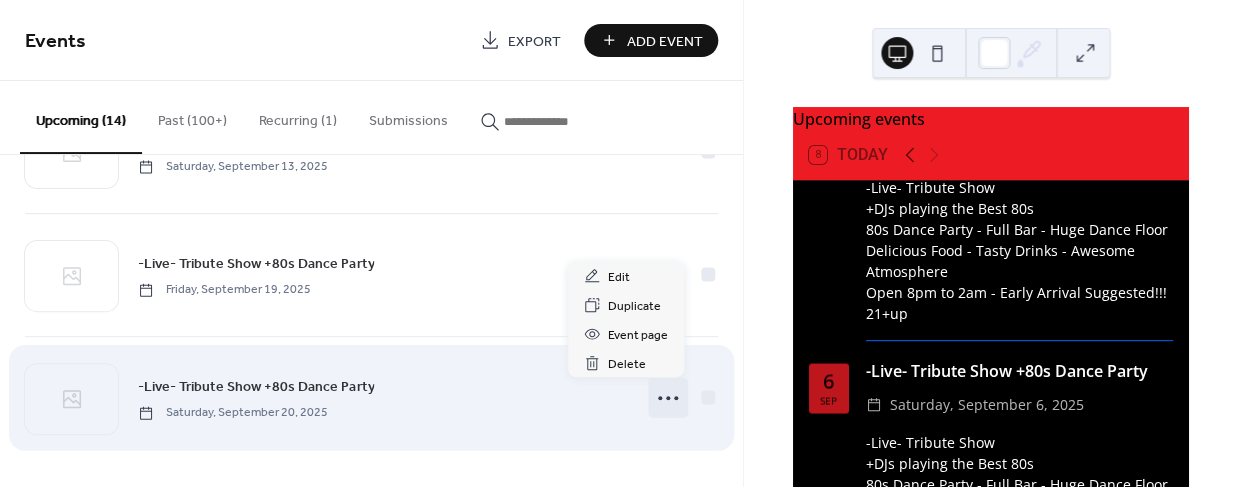 click 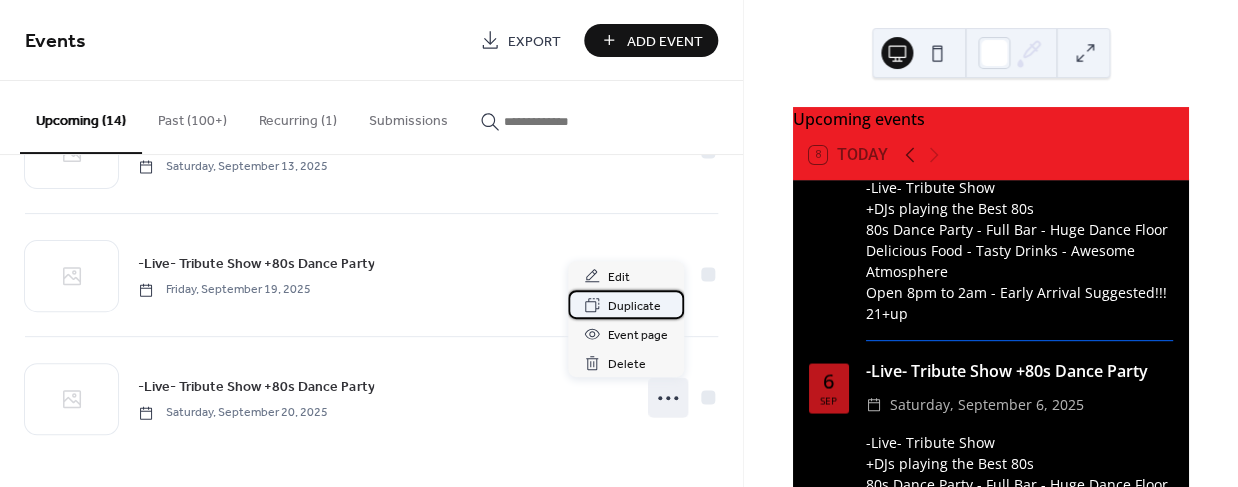 click on "Duplicate" at bounding box center [634, 306] 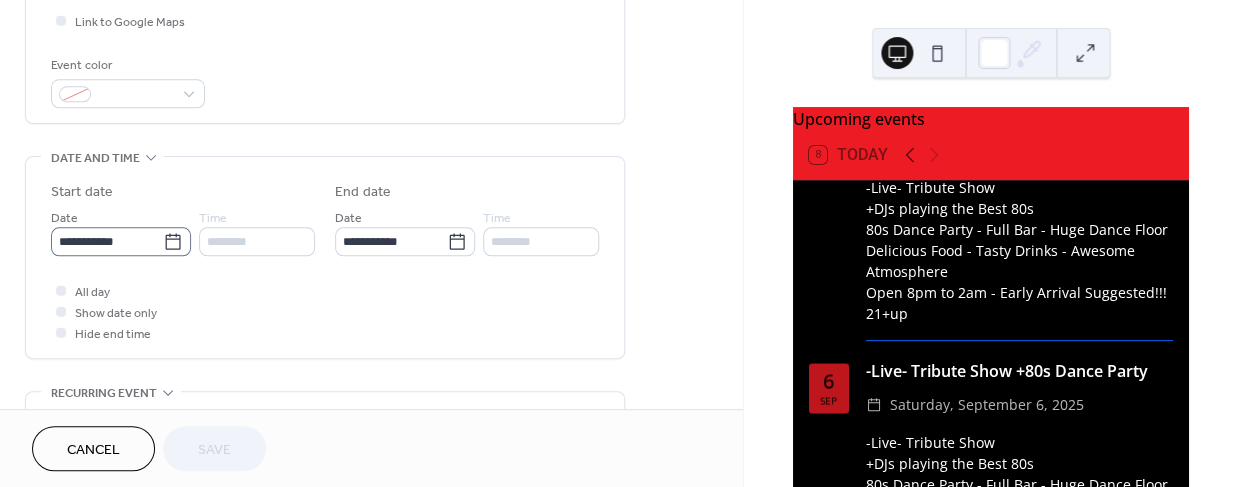 scroll, scrollTop: 496, scrollLeft: 0, axis: vertical 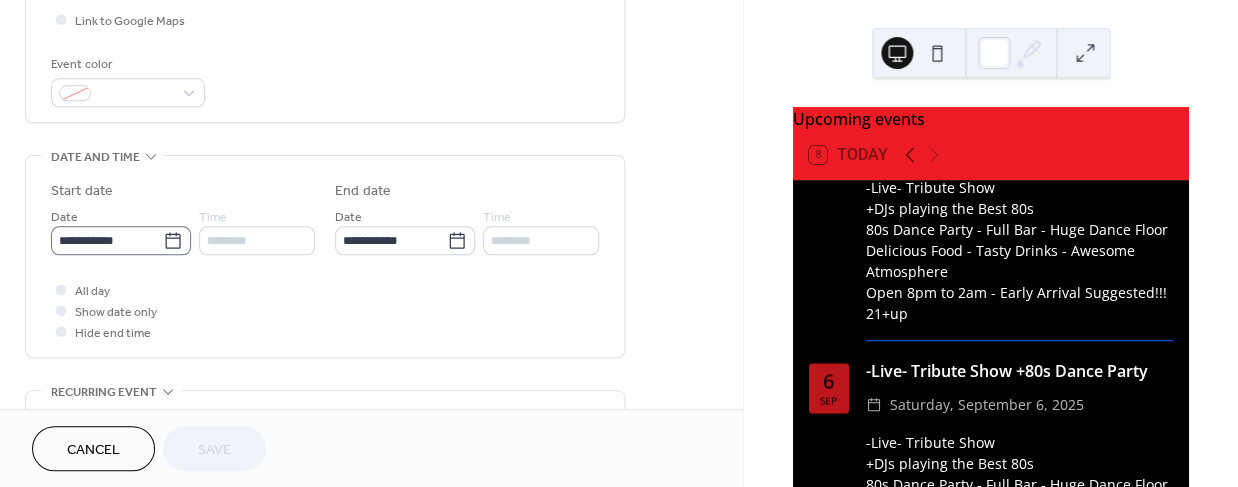 click 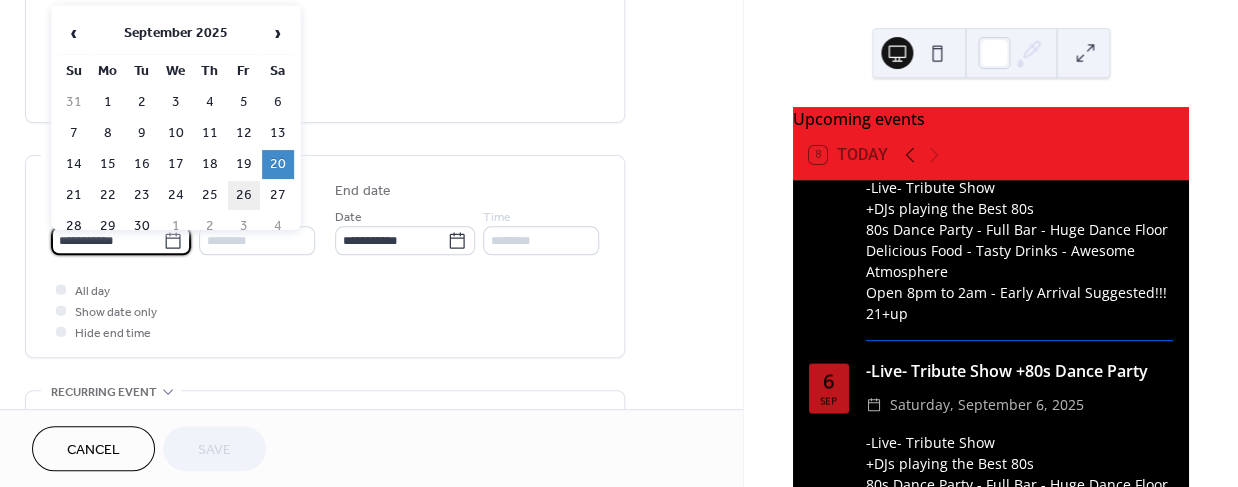 click on "26" at bounding box center [244, 195] 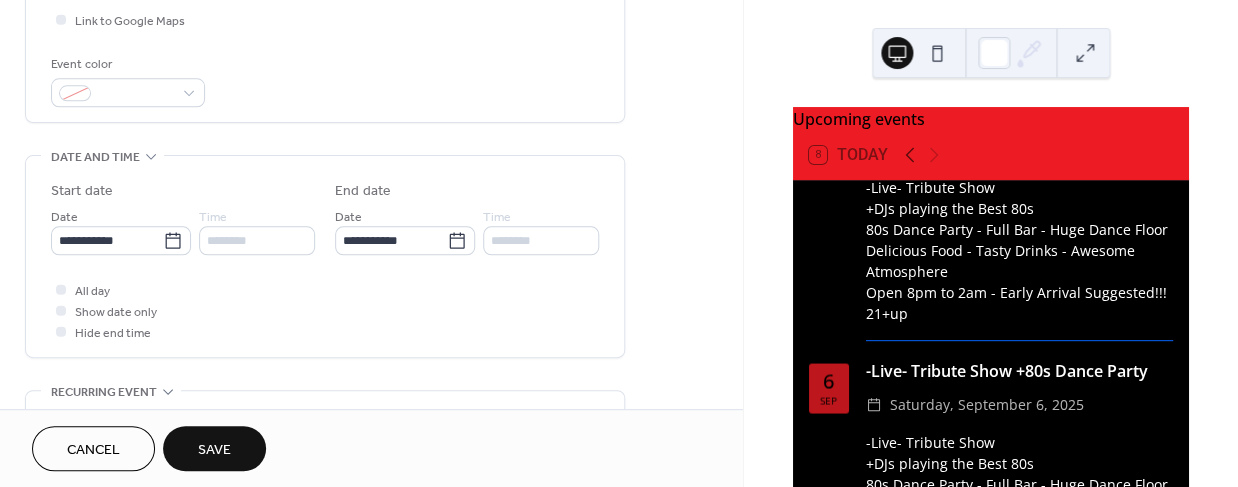 type on "**********" 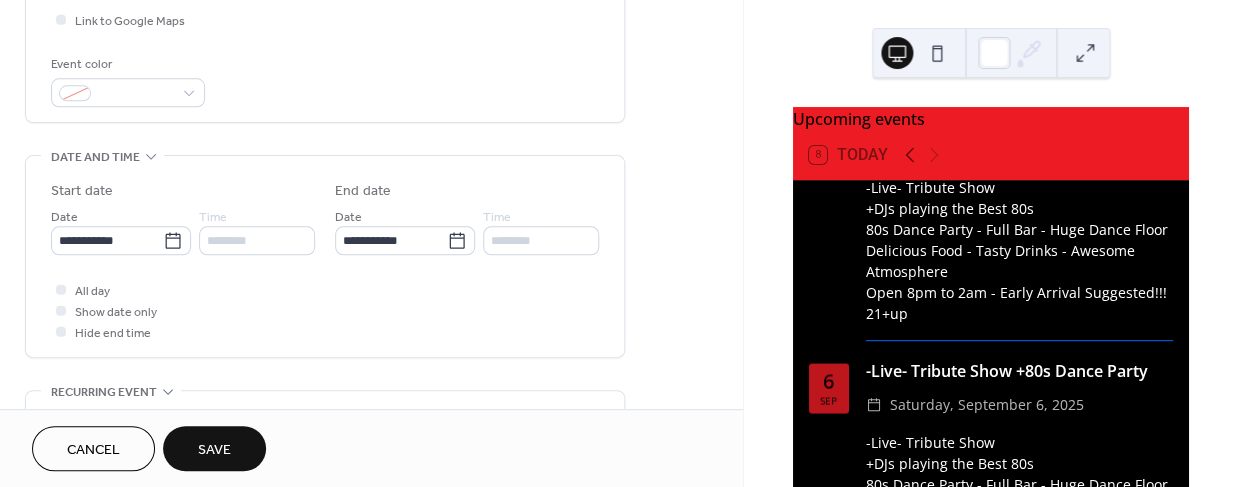 type on "**********" 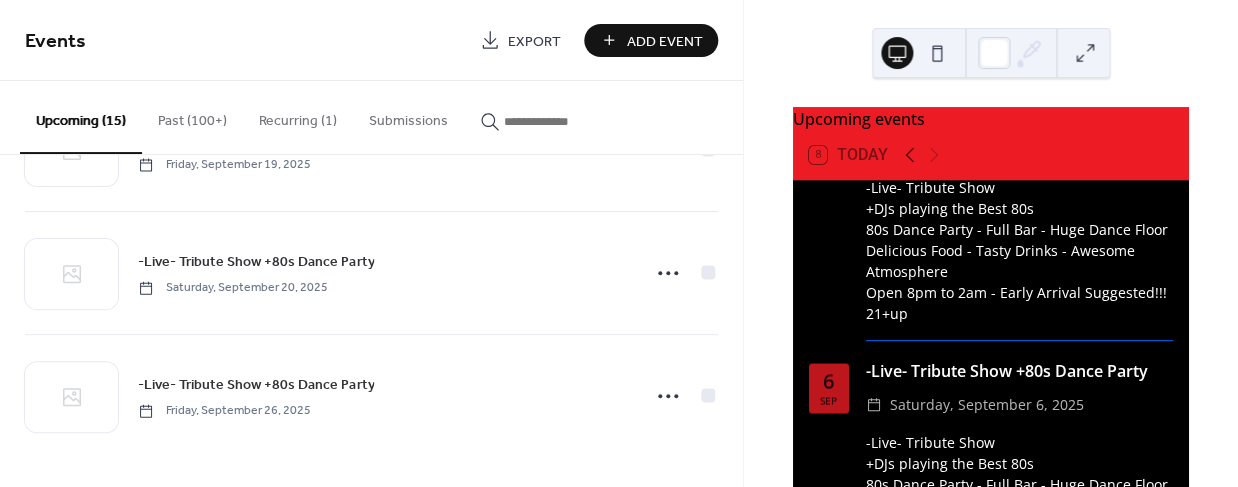 scroll, scrollTop: 1570, scrollLeft: 0, axis: vertical 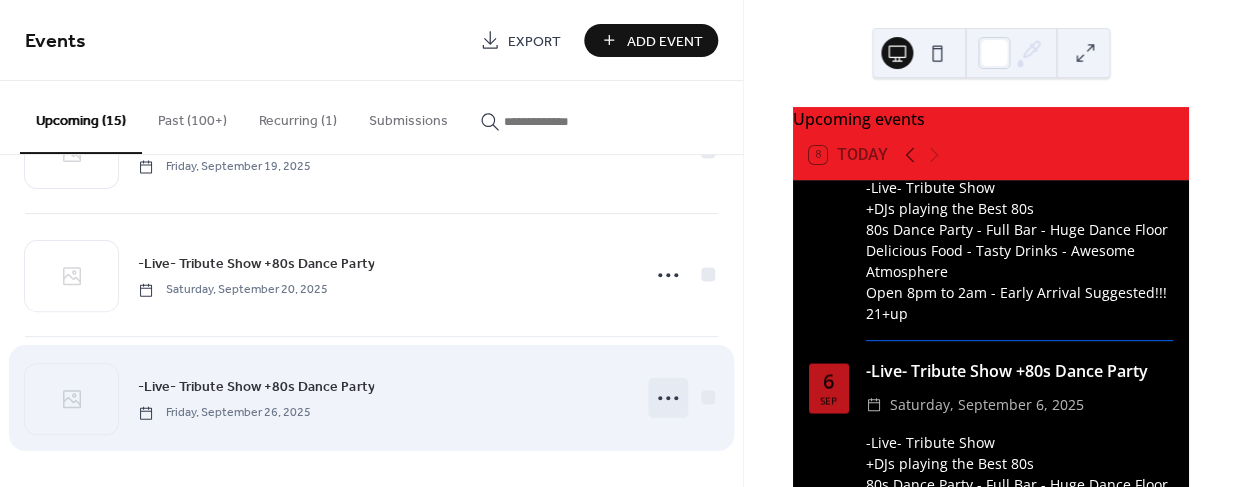 click 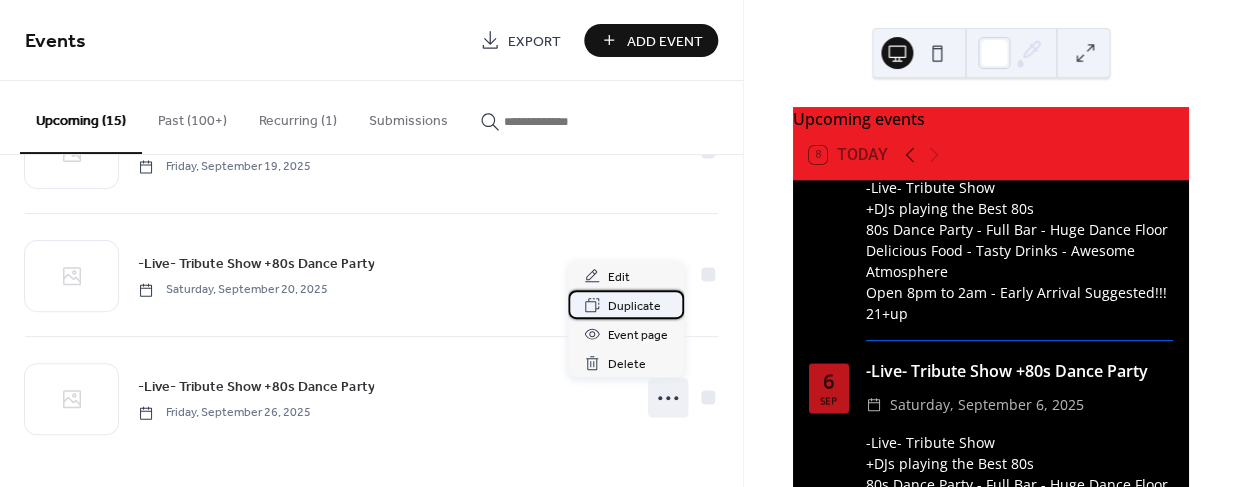 click on "Duplicate" at bounding box center [634, 306] 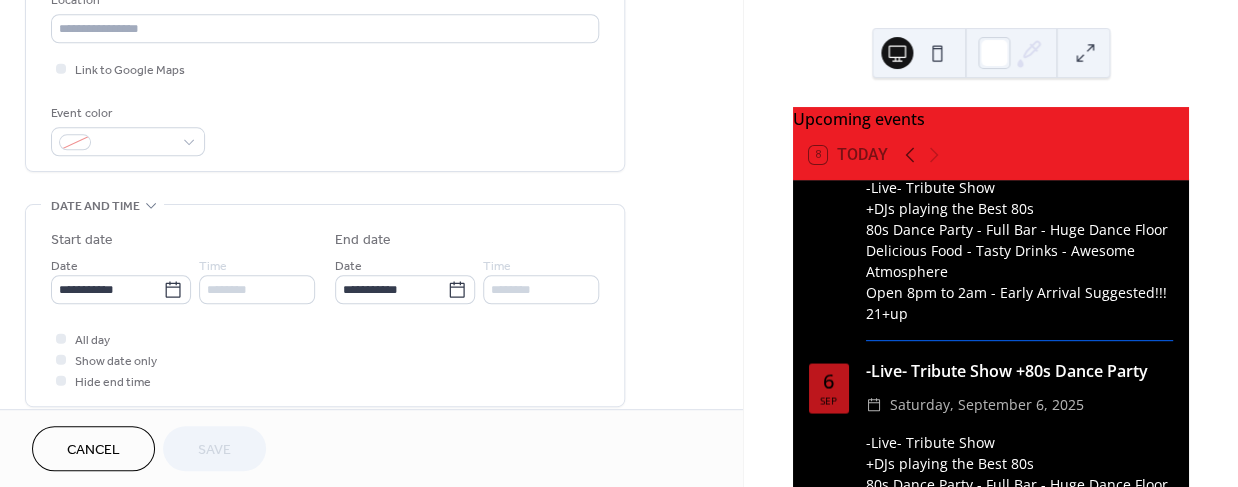 scroll, scrollTop: 450, scrollLeft: 0, axis: vertical 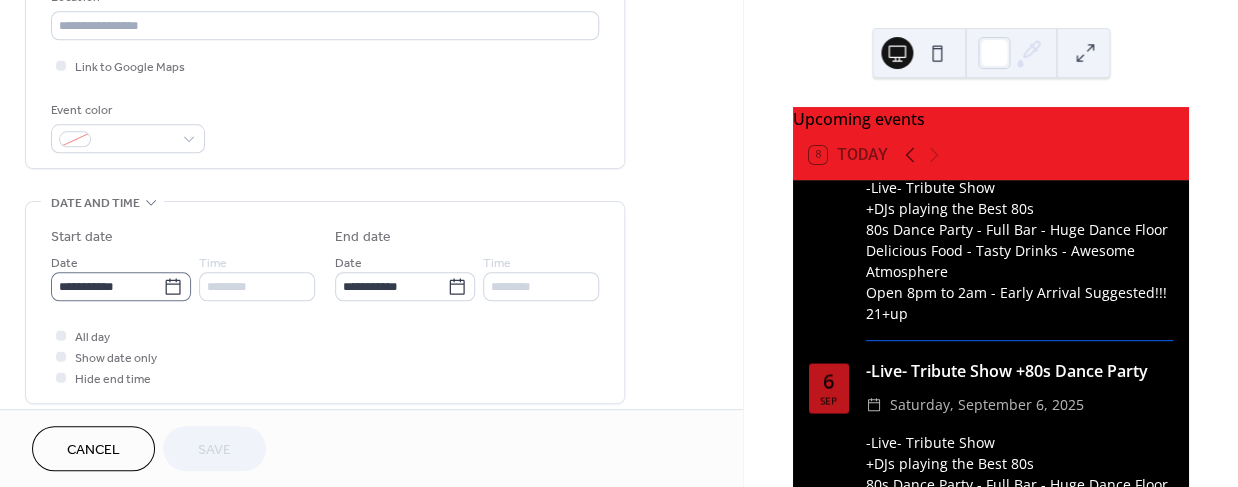 click 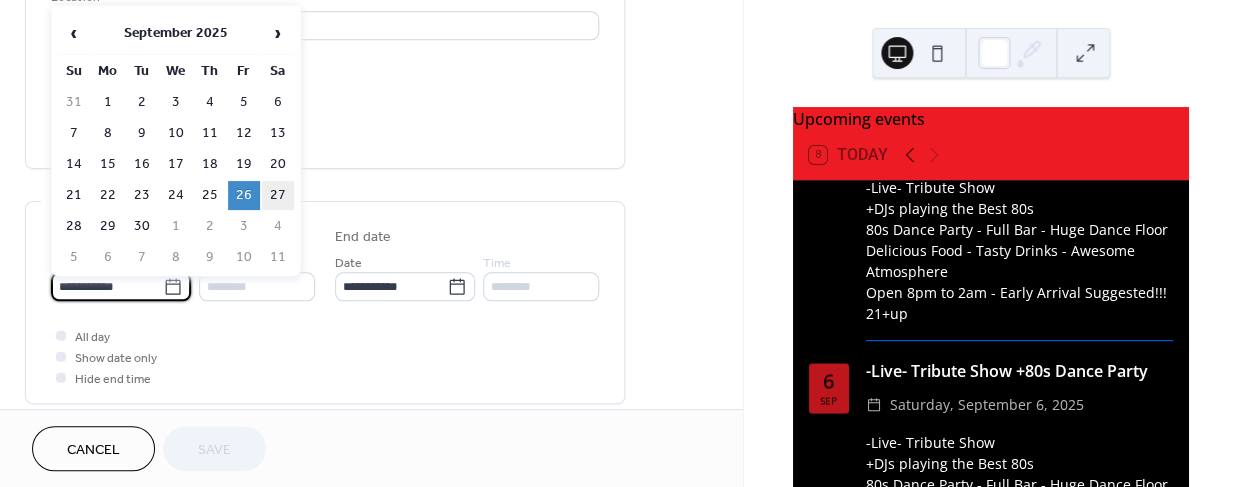 click on "27" at bounding box center (278, 195) 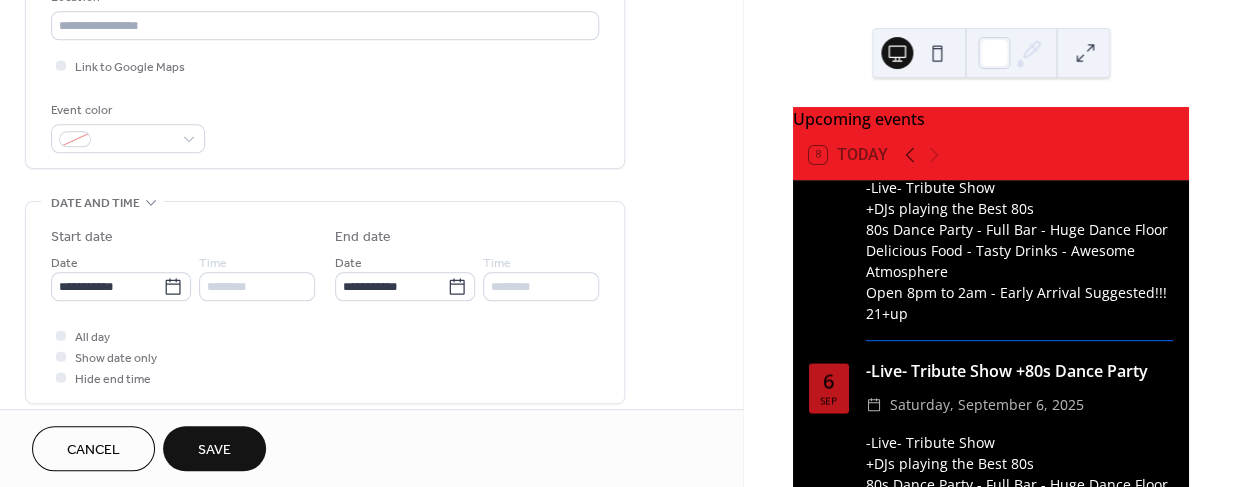 type on "**********" 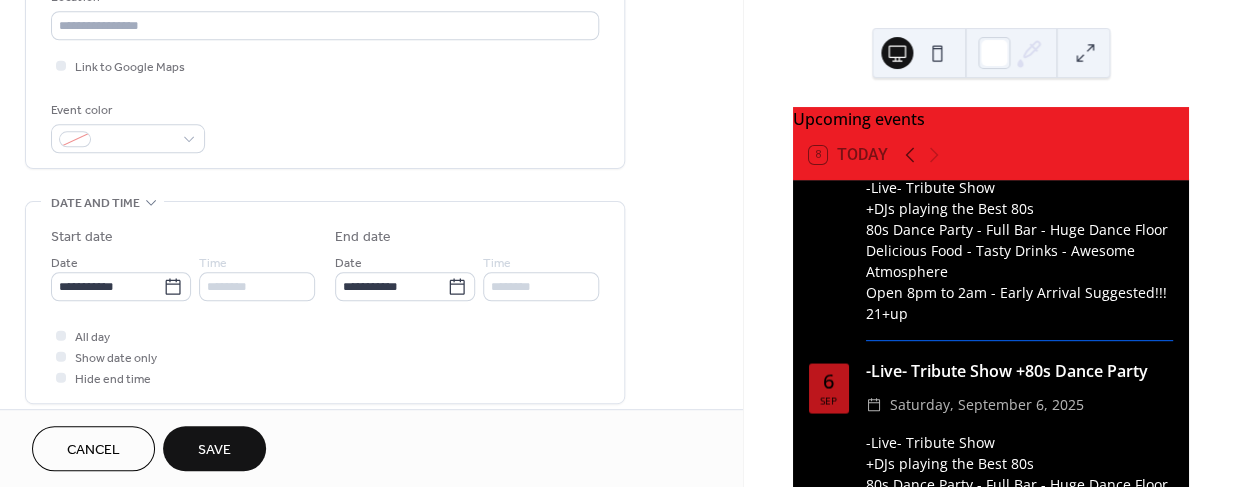 type on "**********" 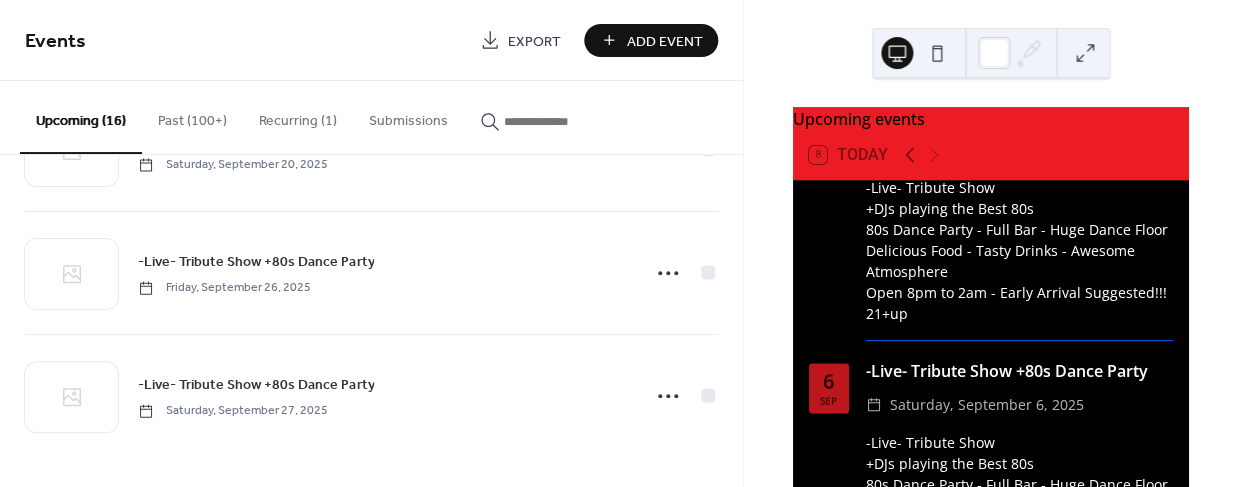 scroll, scrollTop: 1693, scrollLeft: 0, axis: vertical 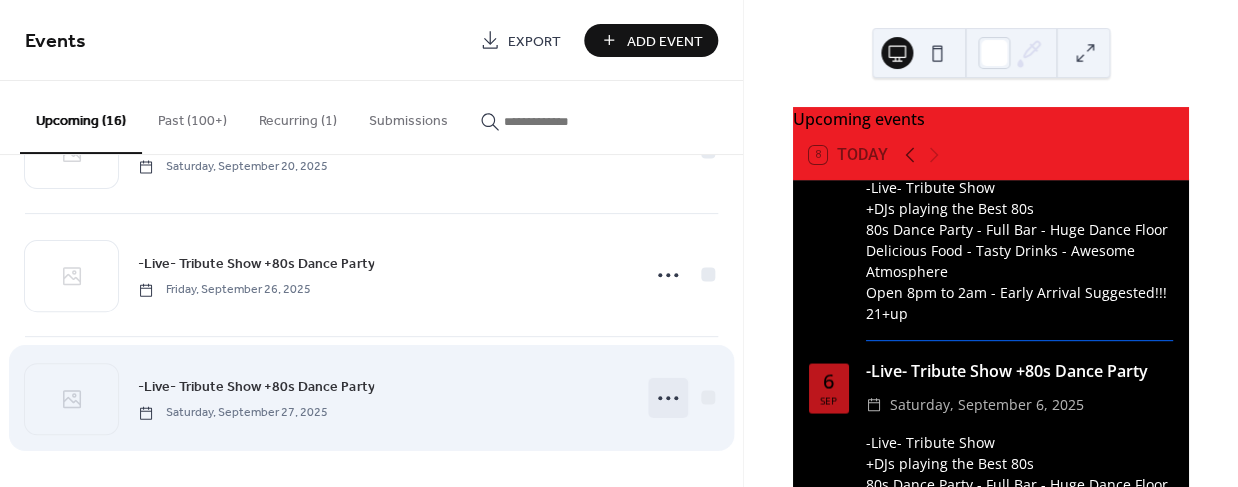 click 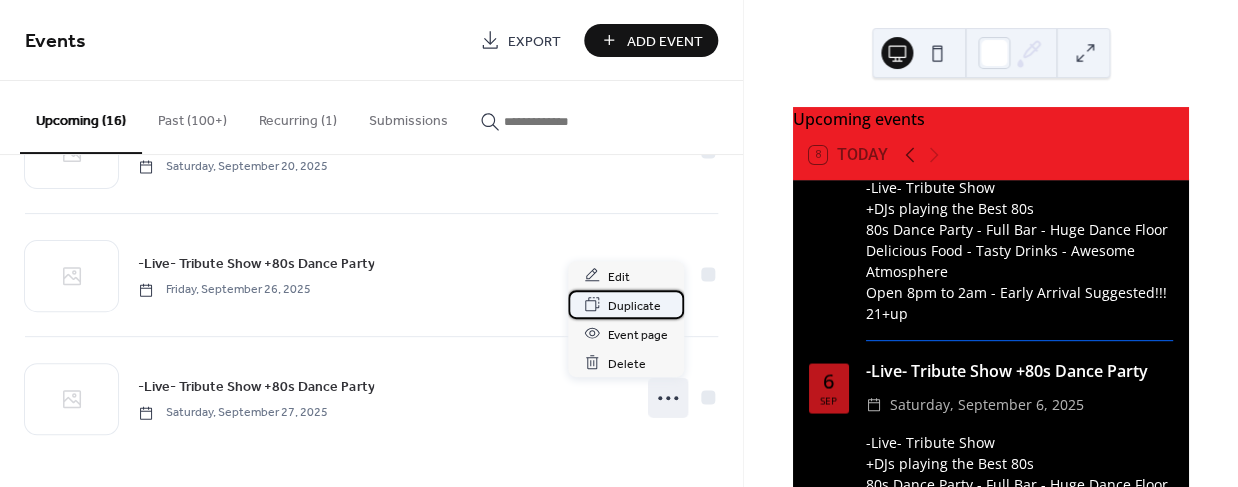 click on "Duplicate" at bounding box center [634, 305] 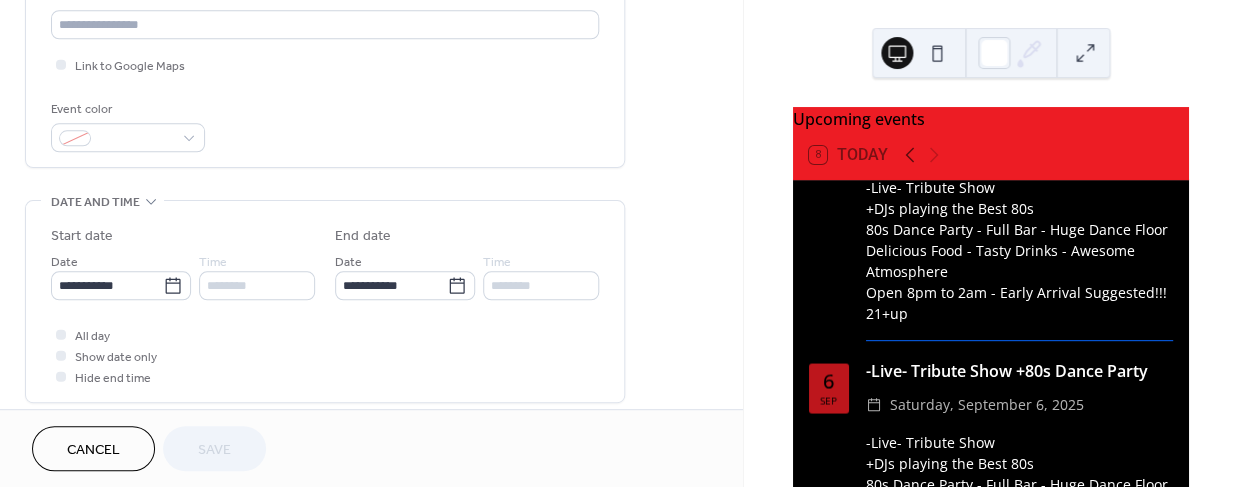scroll, scrollTop: 442, scrollLeft: 0, axis: vertical 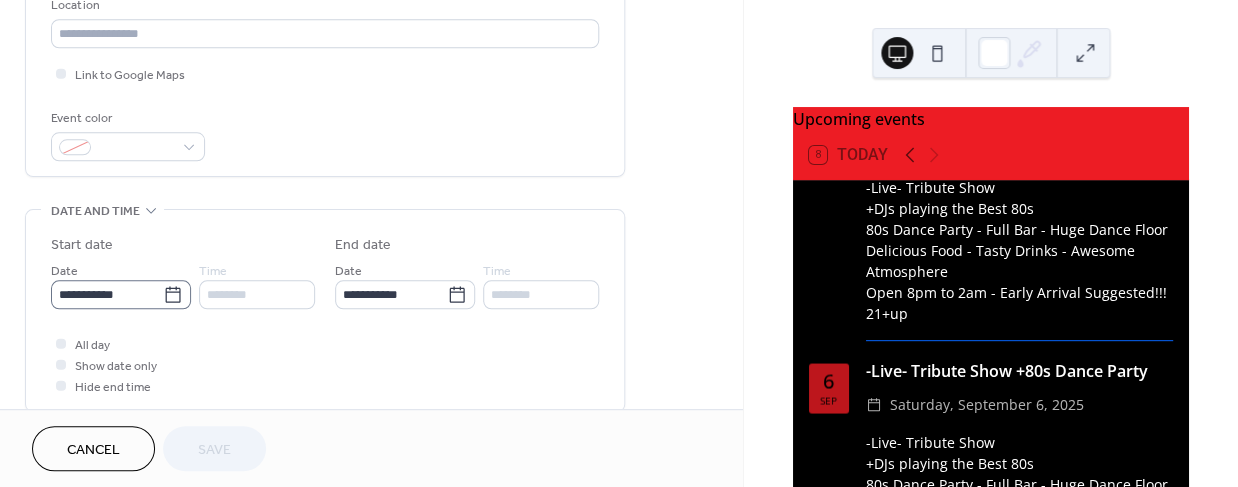 click 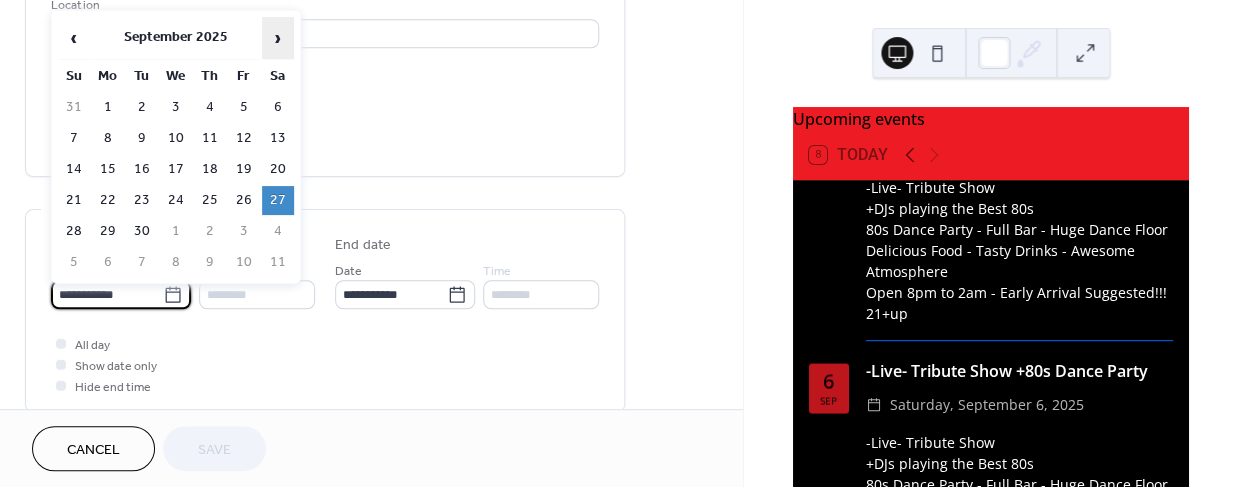 click on "›" at bounding box center (278, 38) 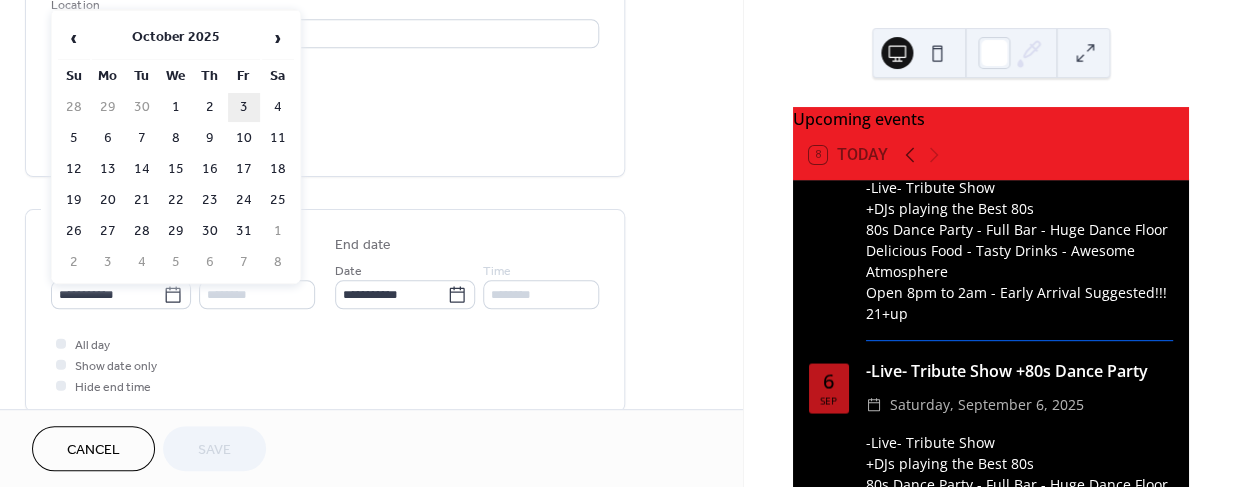click on "3" at bounding box center (244, 107) 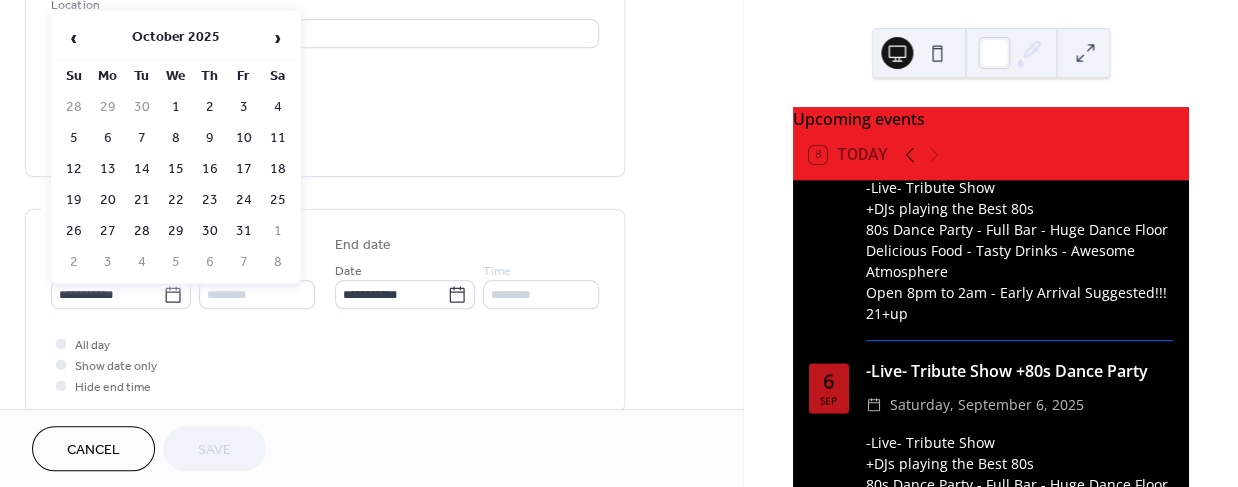 type on "**********" 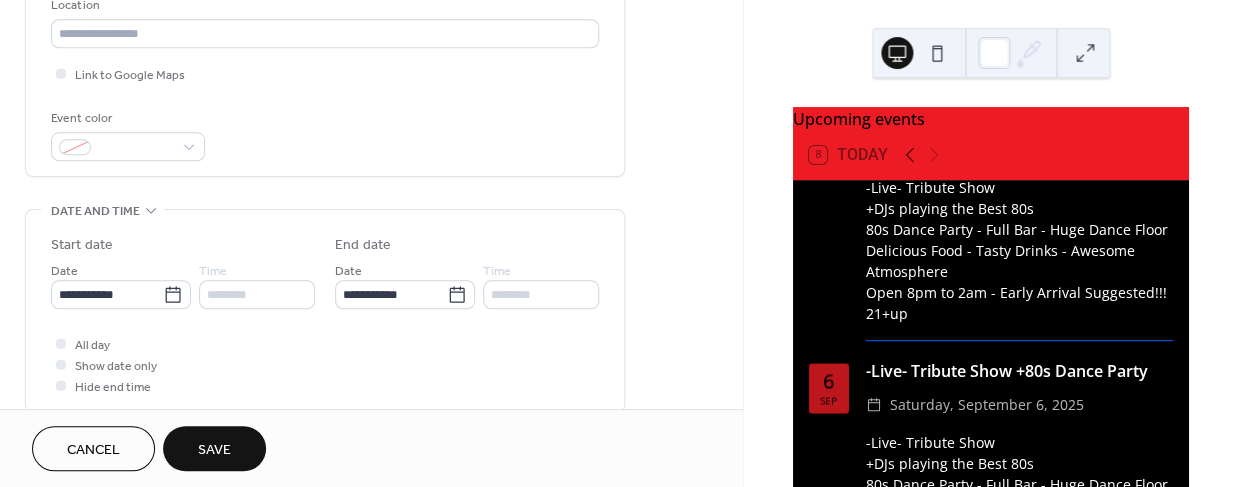 click on "Save" at bounding box center [214, 450] 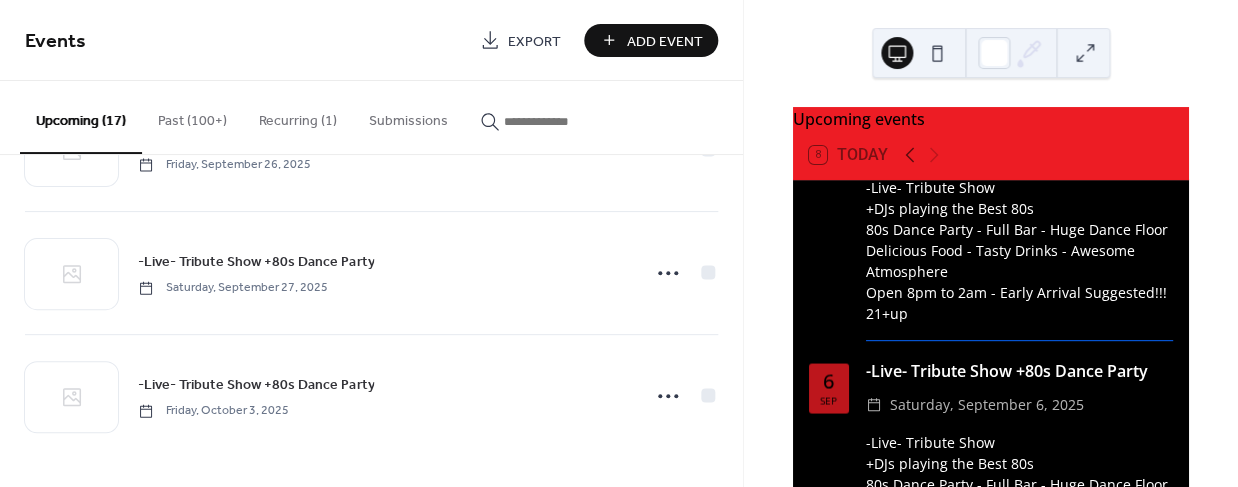 scroll, scrollTop: 1816, scrollLeft: 0, axis: vertical 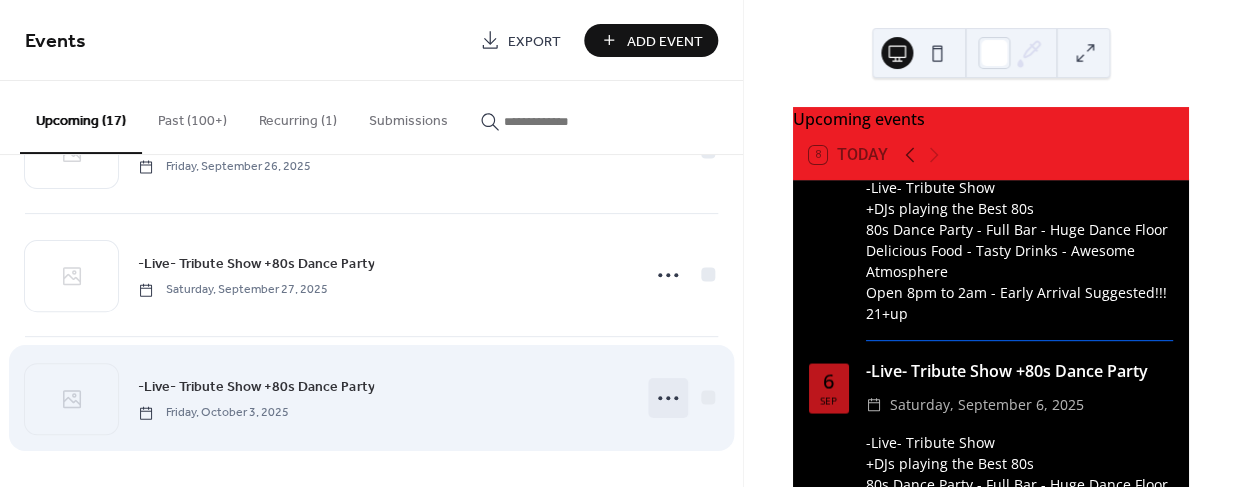 click 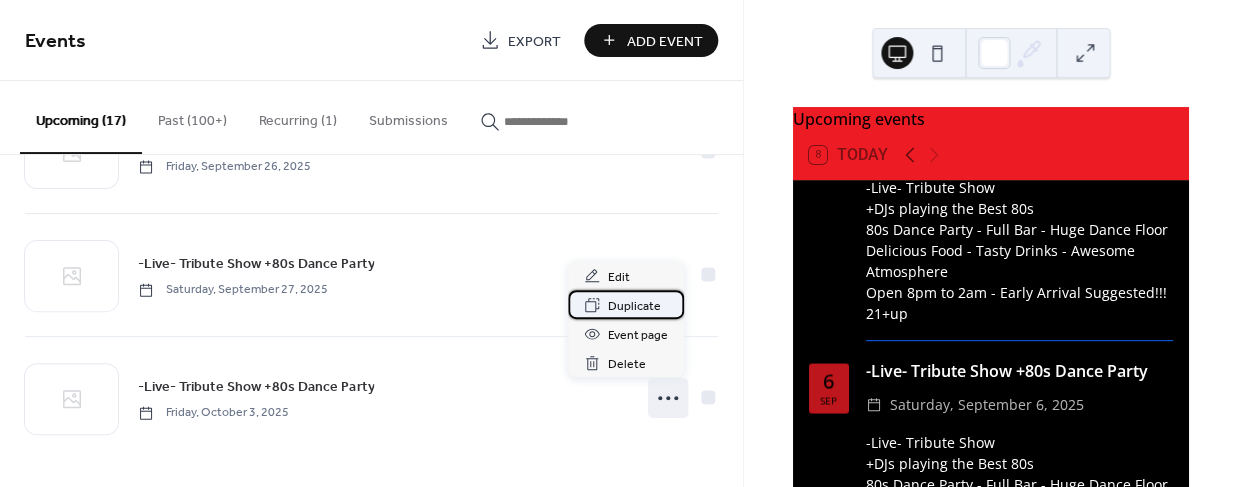 click on "Duplicate" at bounding box center [634, 306] 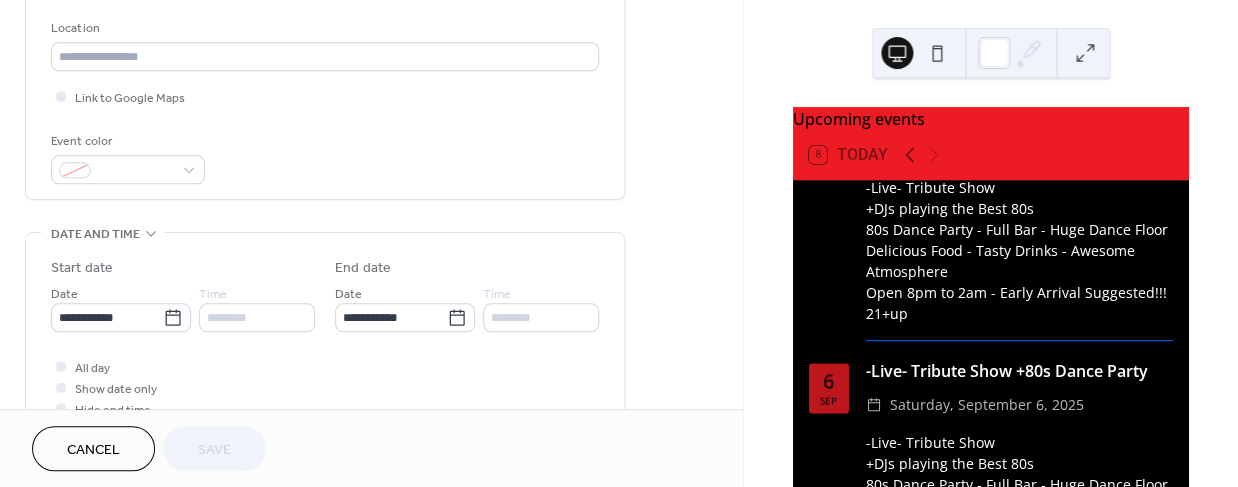 scroll, scrollTop: 425, scrollLeft: 0, axis: vertical 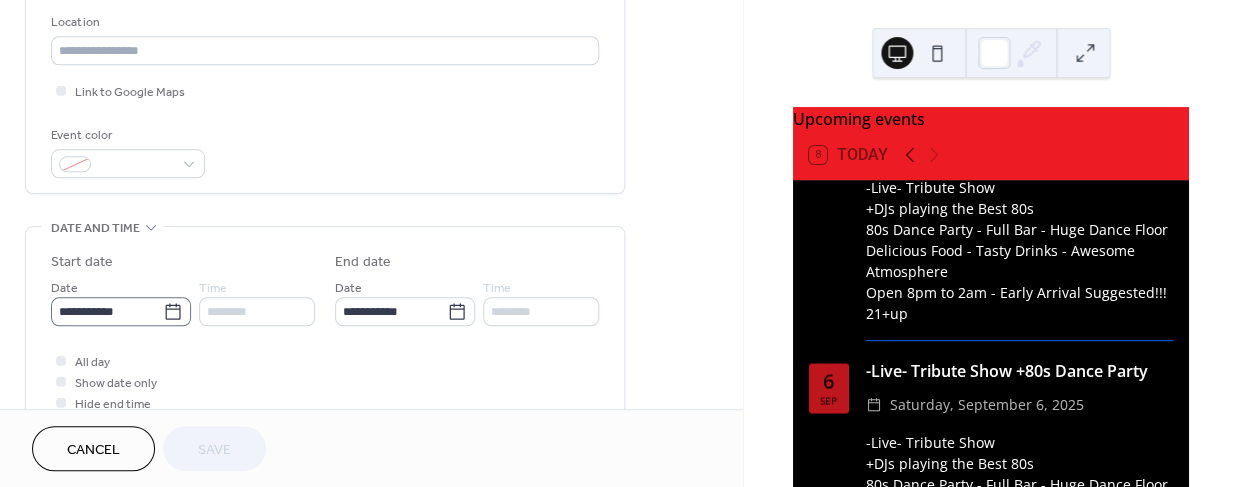 click on "**********" at bounding box center (121, 311) 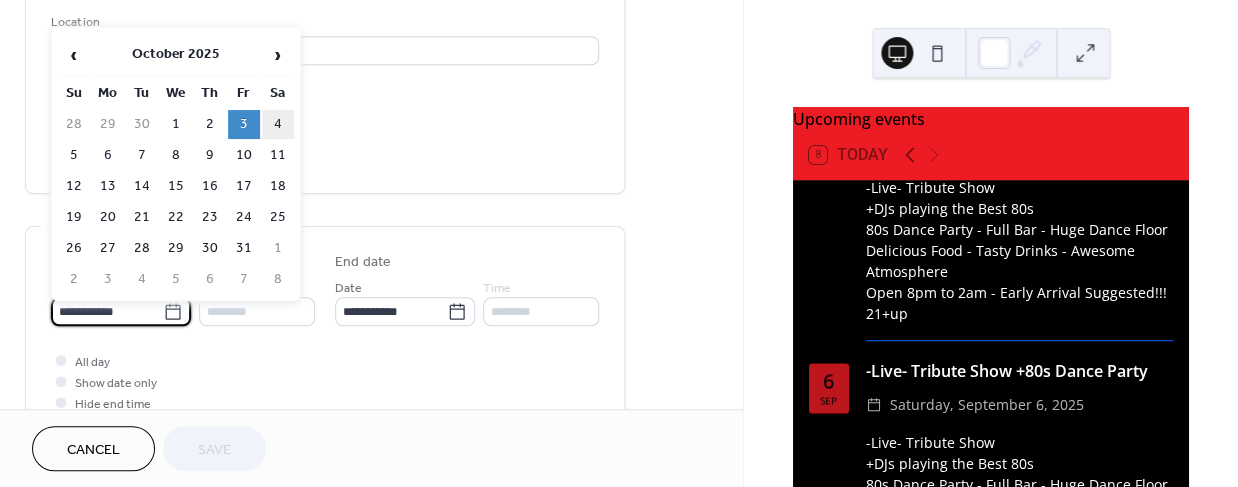 click on "4" at bounding box center [278, 124] 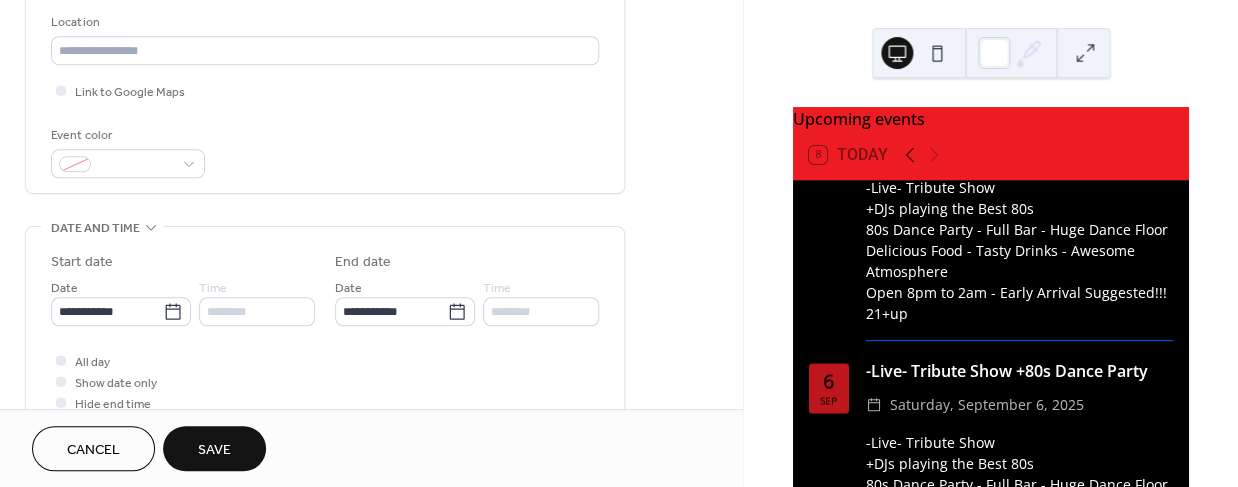 click on "Save" at bounding box center [214, 450] 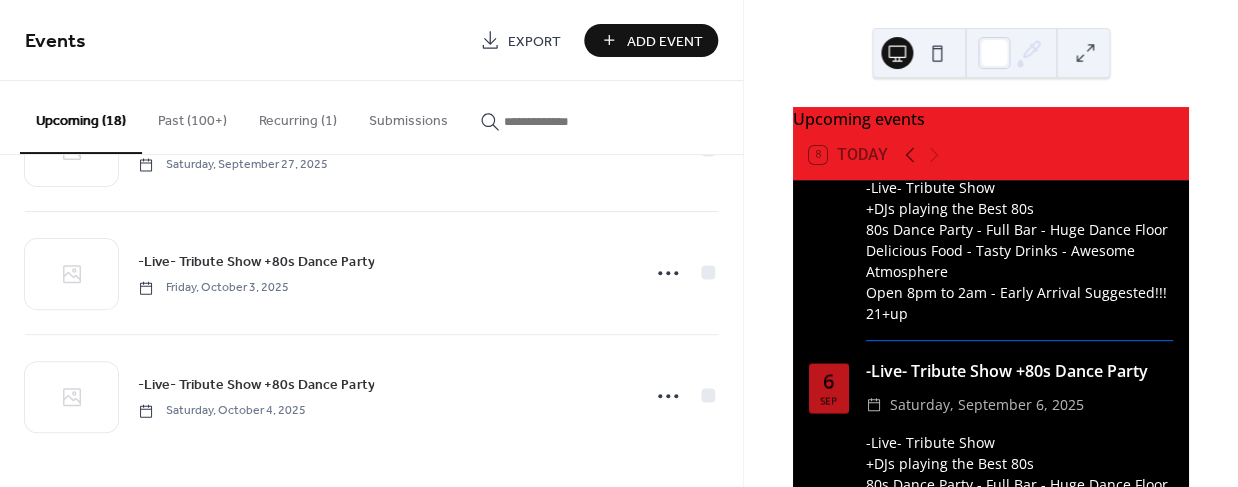 scroll, scrollTop: 1939, scrollLeft: 0, axis: vertical 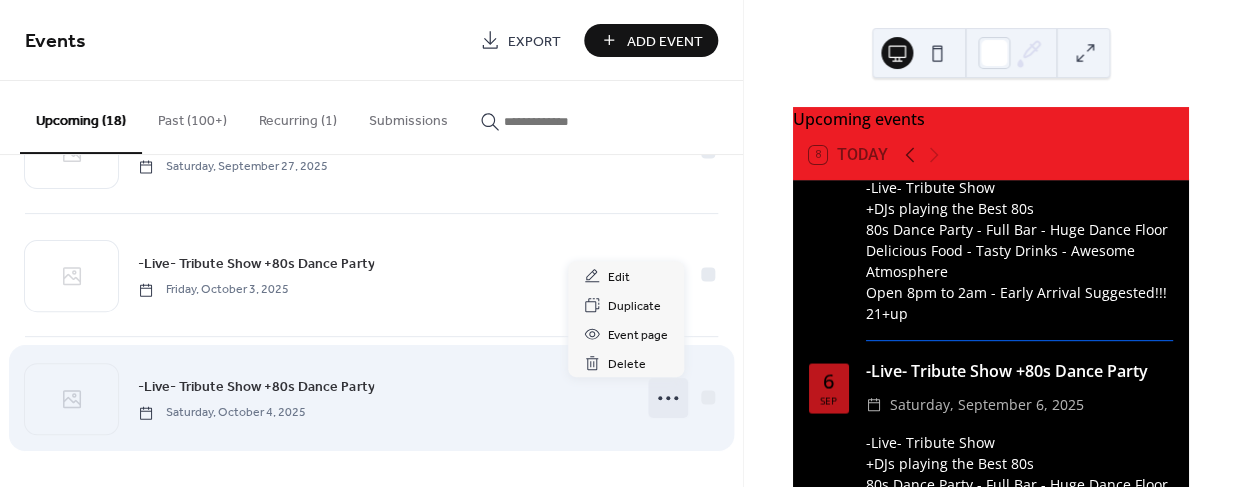 click 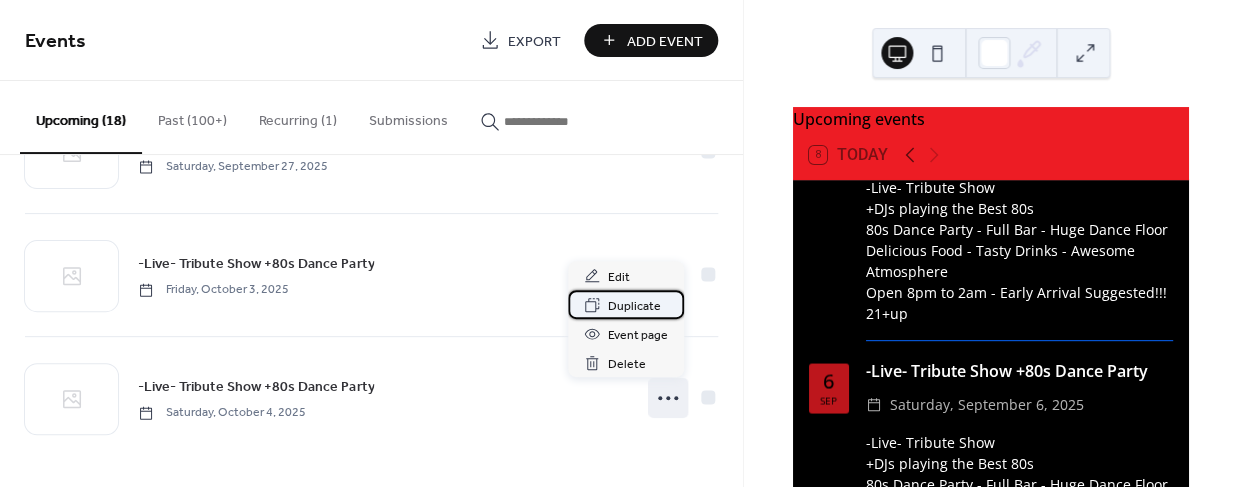 click on "Duplicate" at bounding box center (634, 306) 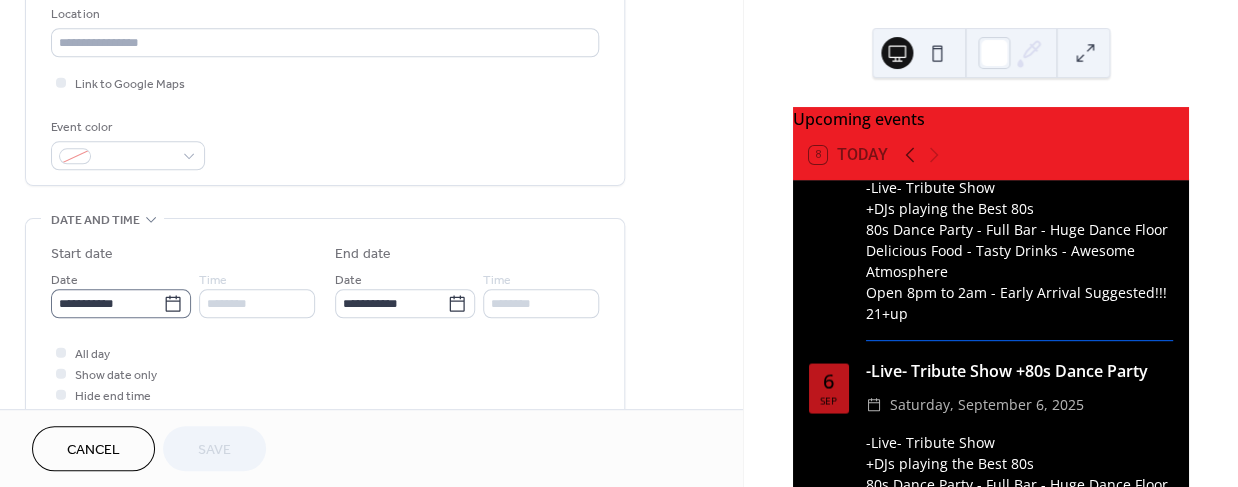 scroll, scrollTop: 436, scrollLeft: 0, axis: vertical 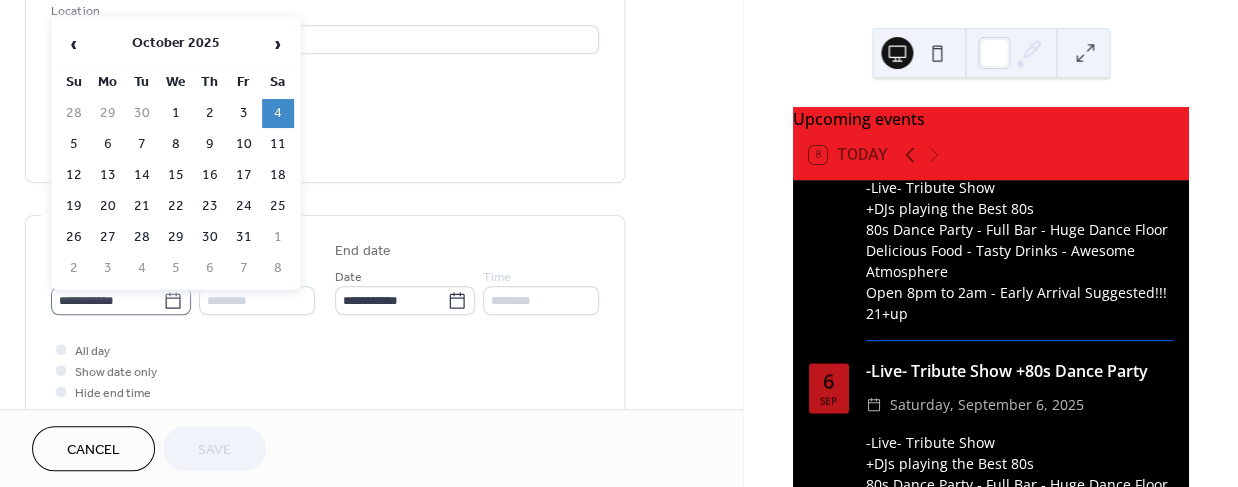 click 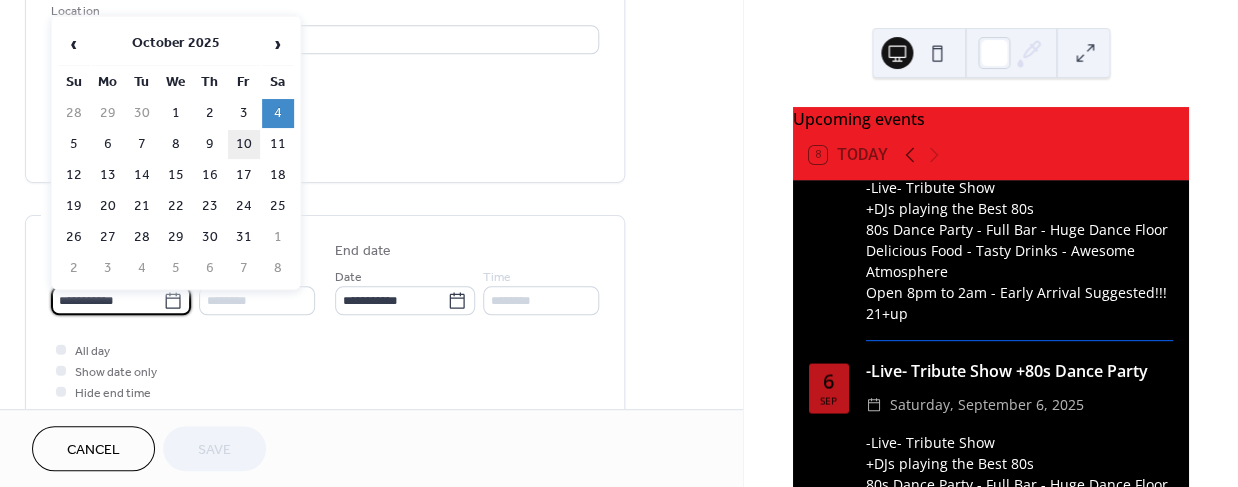 click on "10" at bounding box center [244, 144] 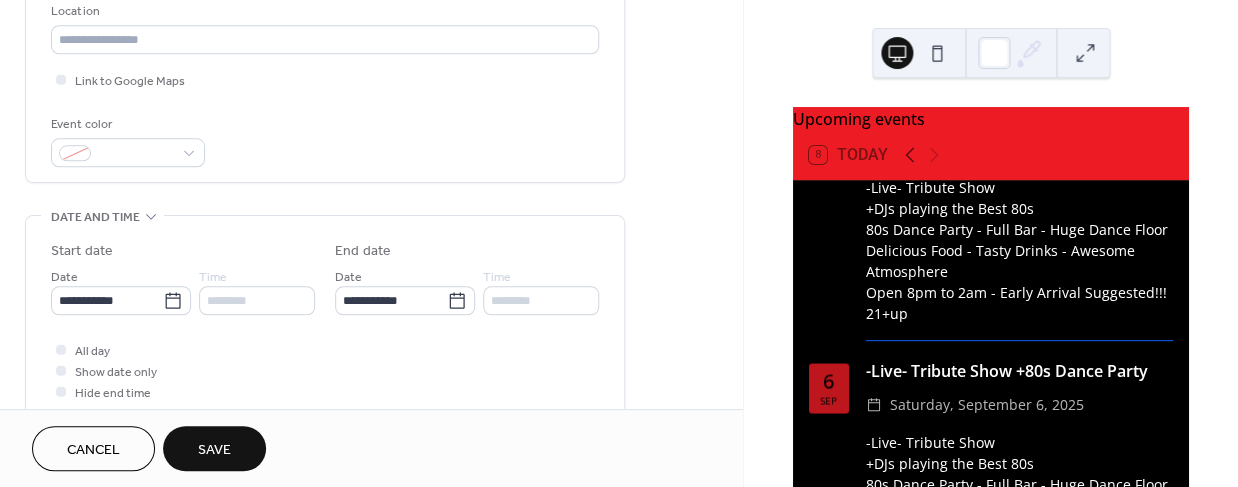 type on "**********" 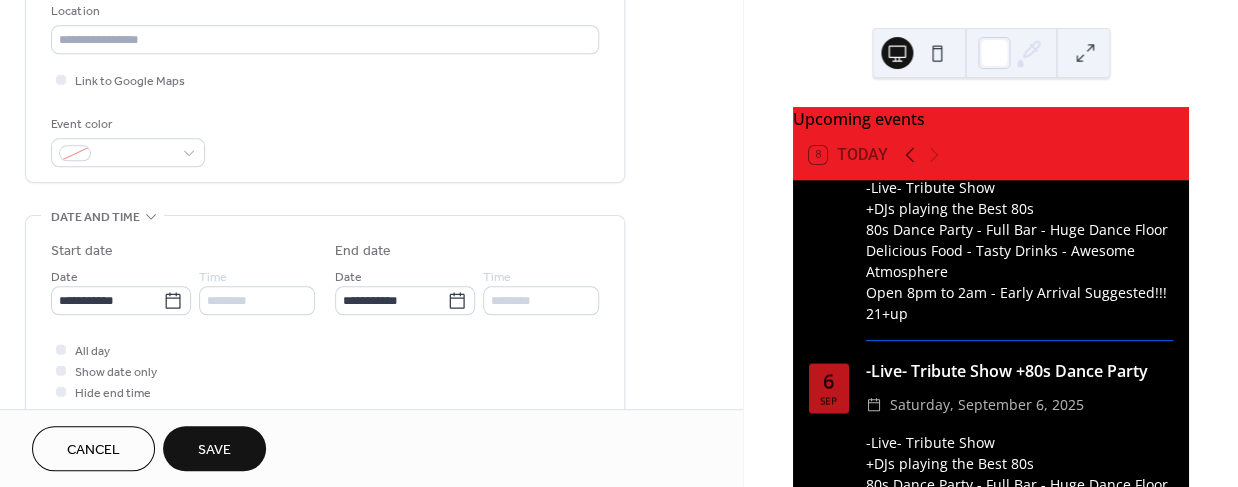 type on "**********" 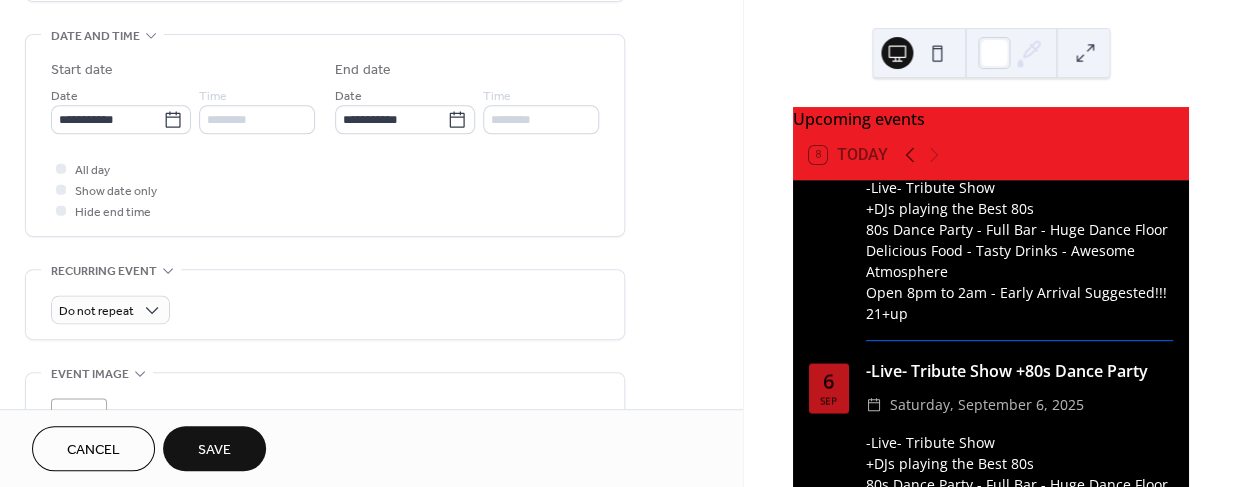 scroll, scrollTop: 626, scrollLeft: 0, axis: vertical 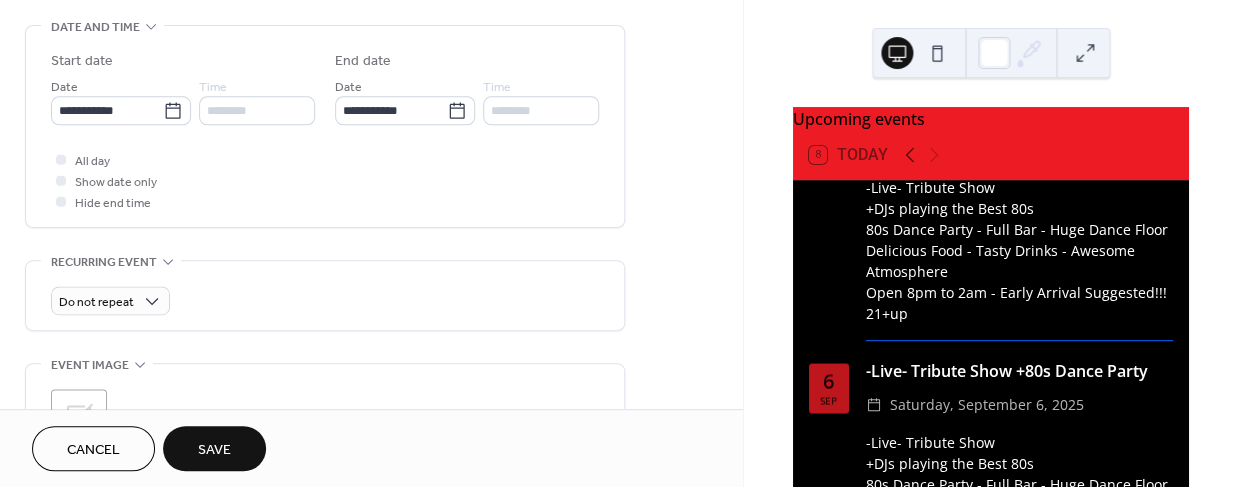 click on "Save" at bounding box center [214, 450] 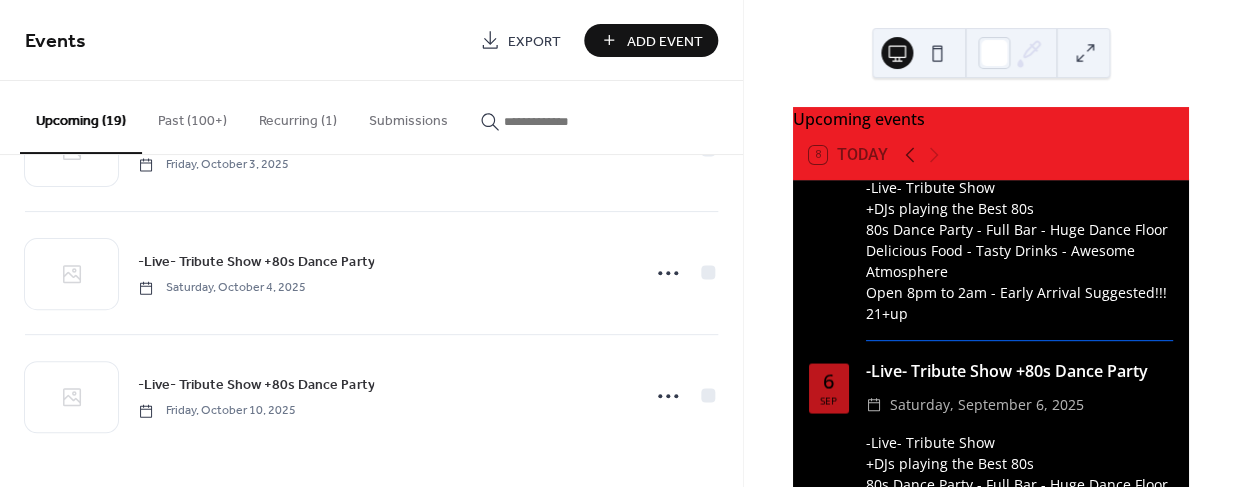 scroll, scrollTop: 2062, scrollLeft: 0, axis: vertical 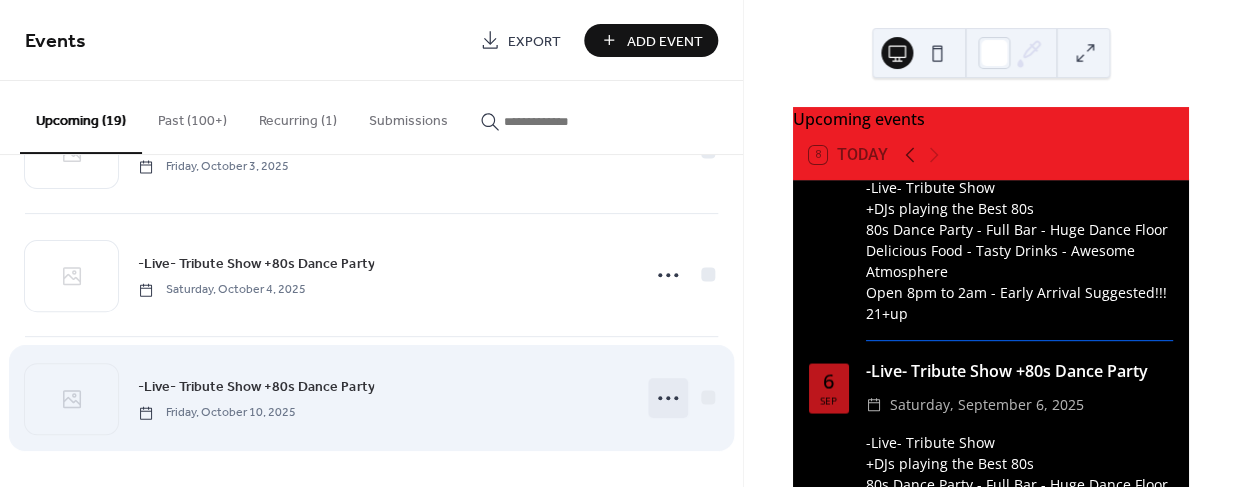 click 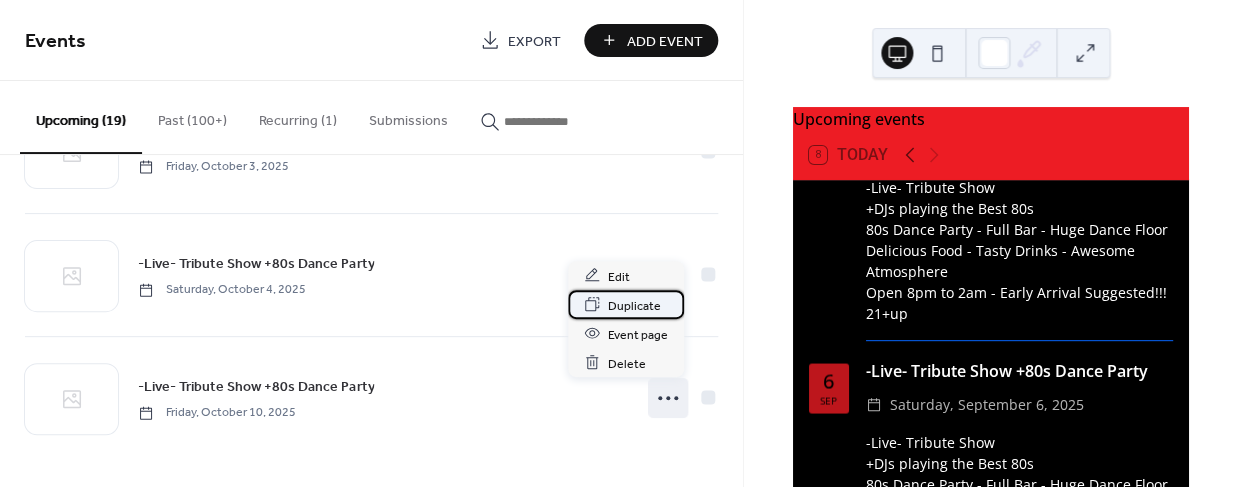 click on "Duplicate" at bounding box center (634, 305) 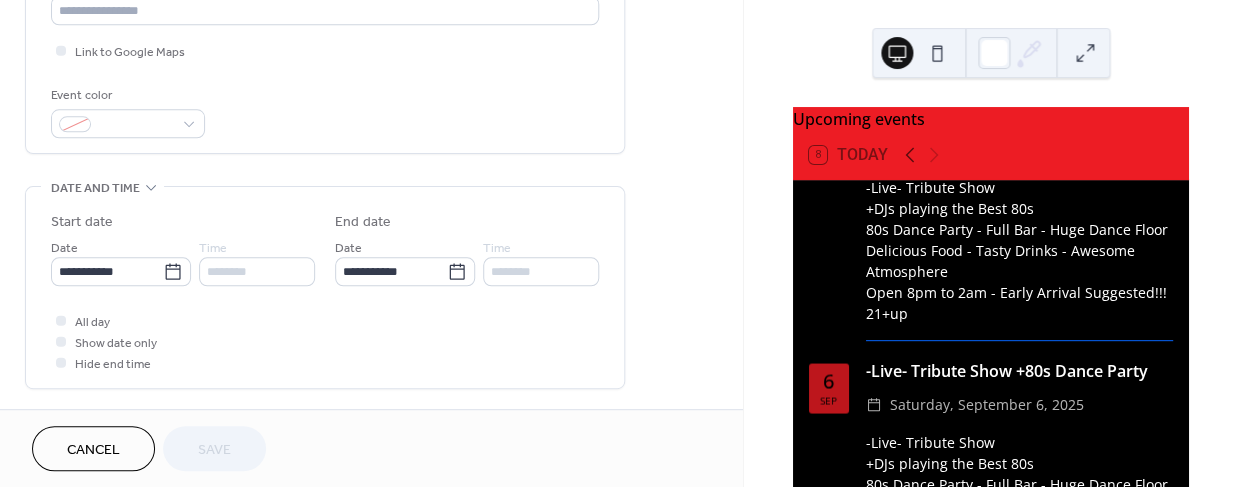 scroll, scrollTop: 470, scrollLeft: 0, axis: vertical 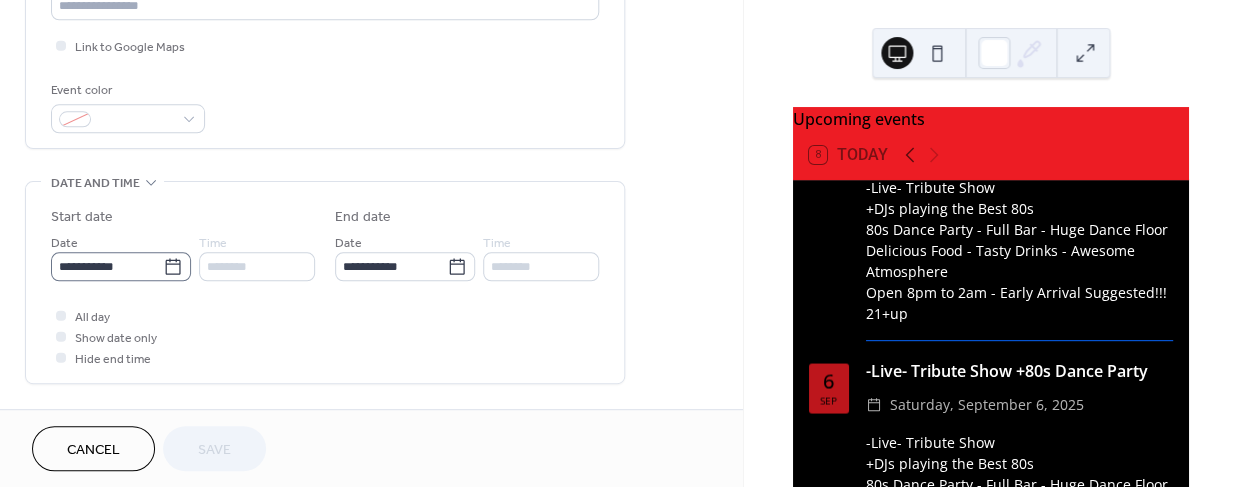 click 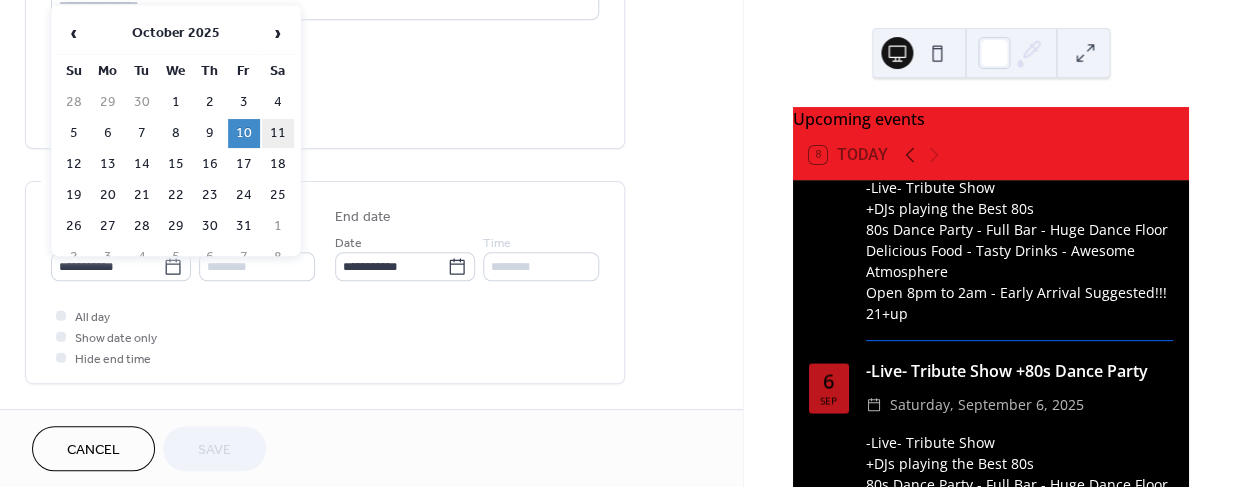 click on "11" at bounding box center (278, 133) 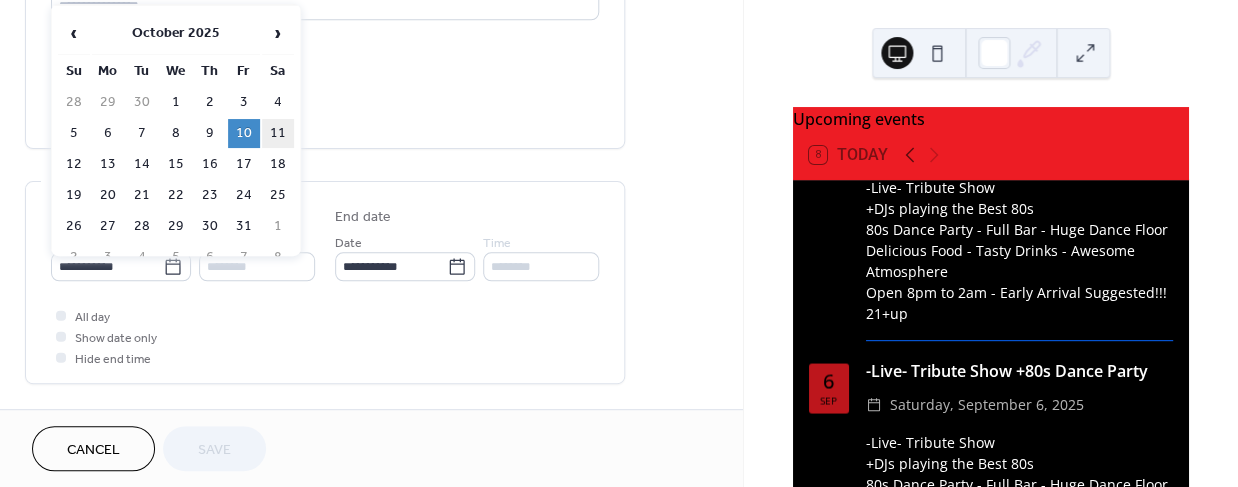 type on "**********" 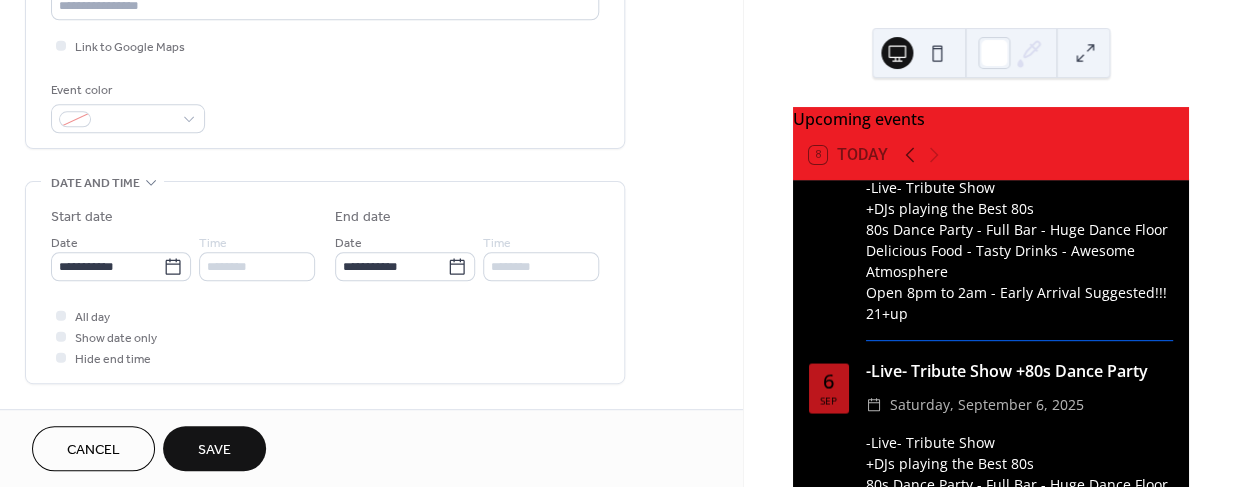 click on "Save" at bounding box center (214, 450) 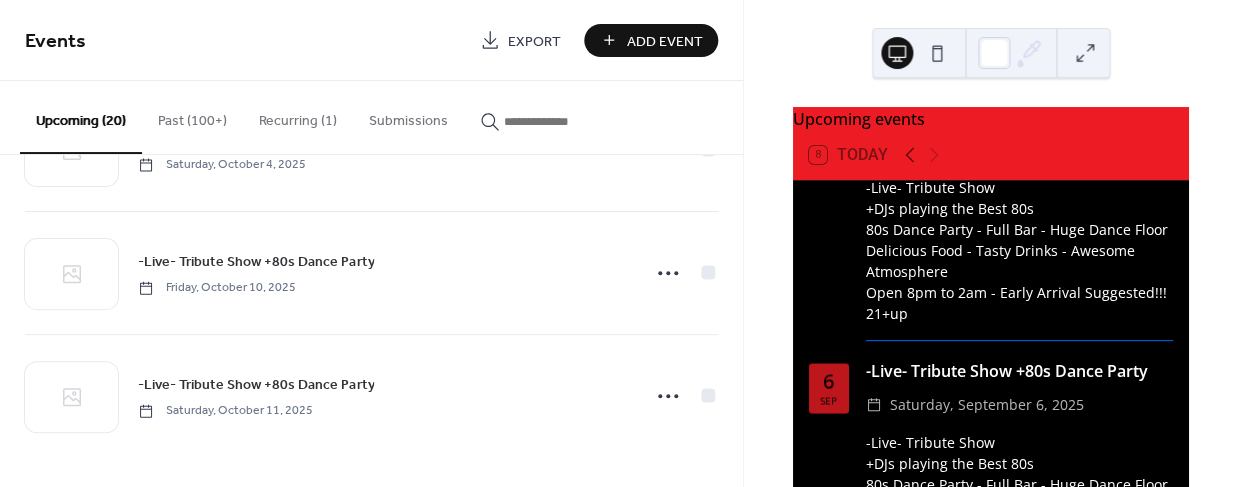 scroll, scrollTop: 2185, scrollLeft: 0, axis: vertical 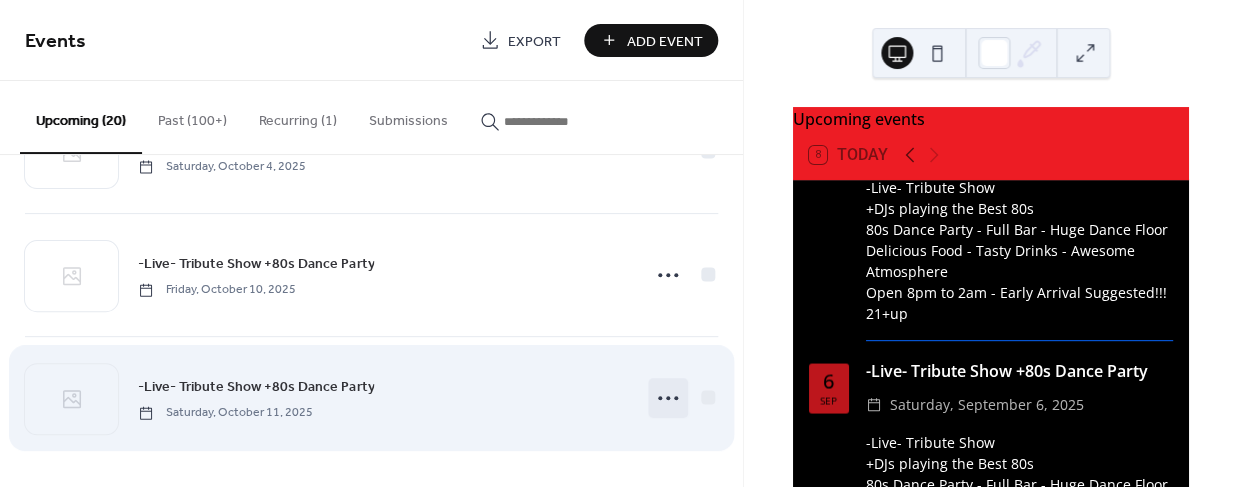 click 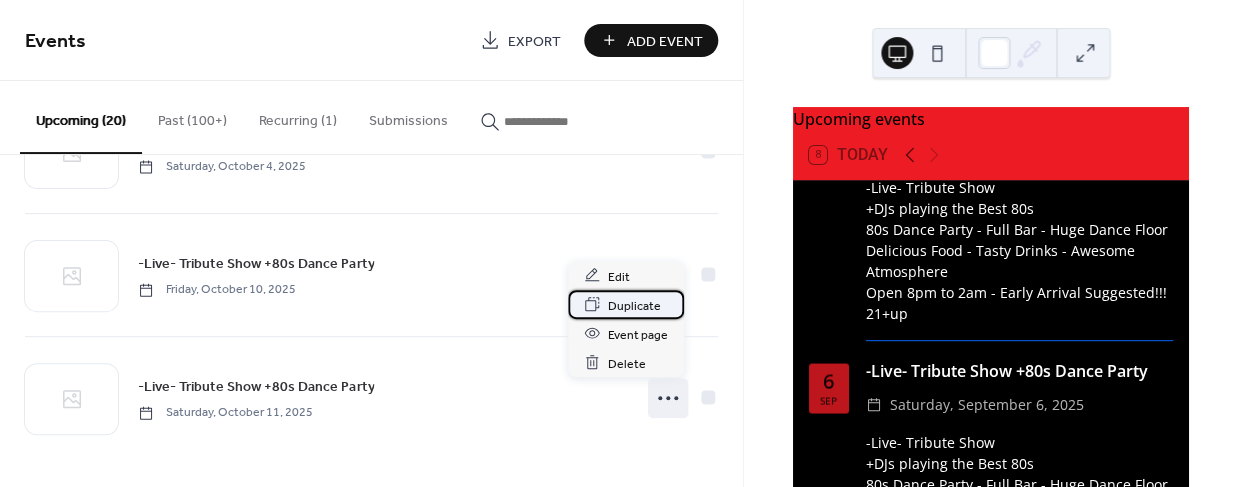 click on "Duplicate" at bounding box center [634, 305] 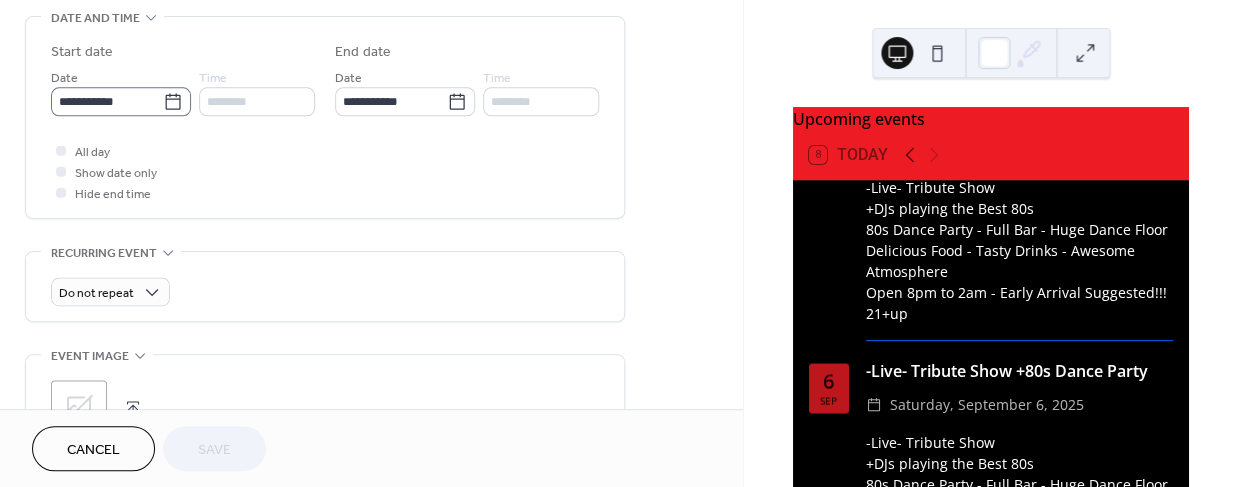 scroll, scrollTop: 637, scrollLeft: 0, axis: vertical 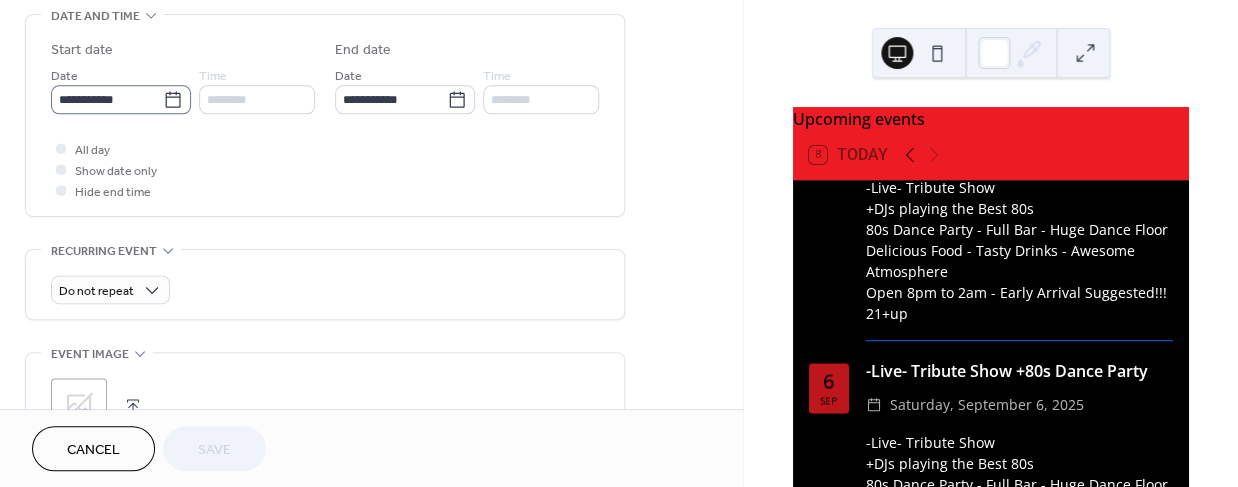 click 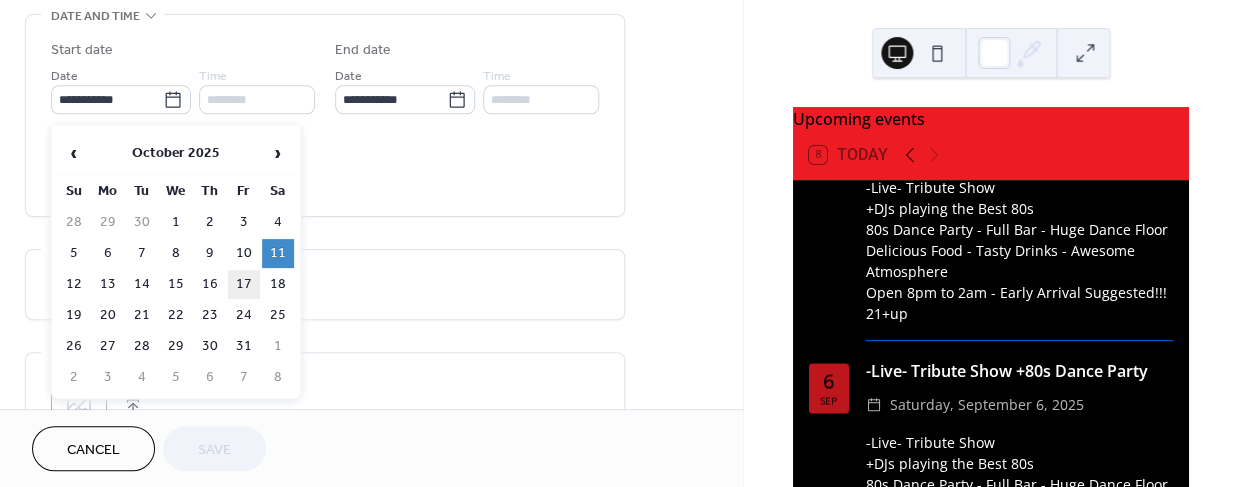 click on "17" at bounding box center (244, 284) 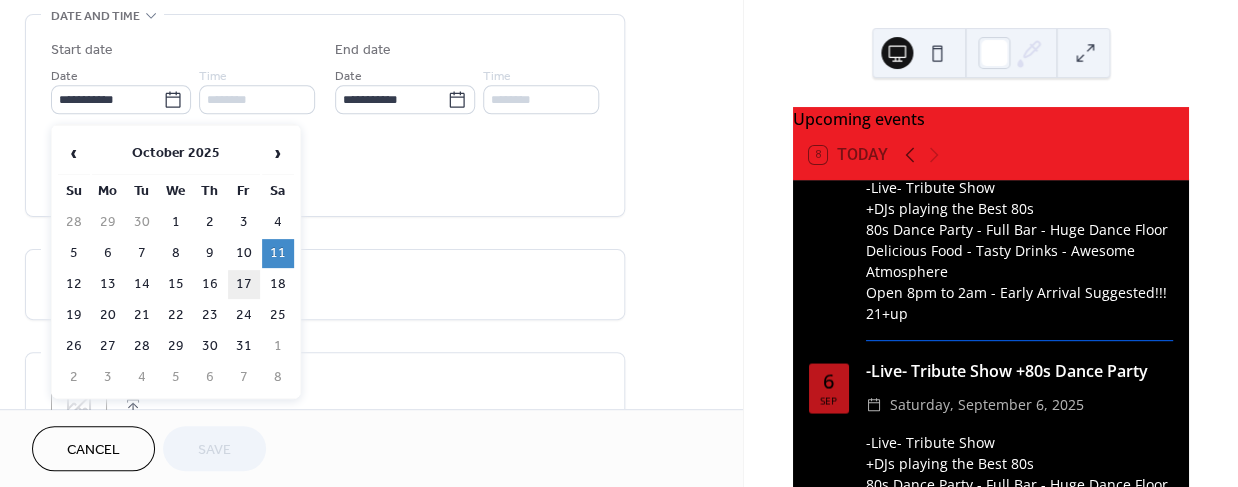 type on "**********" 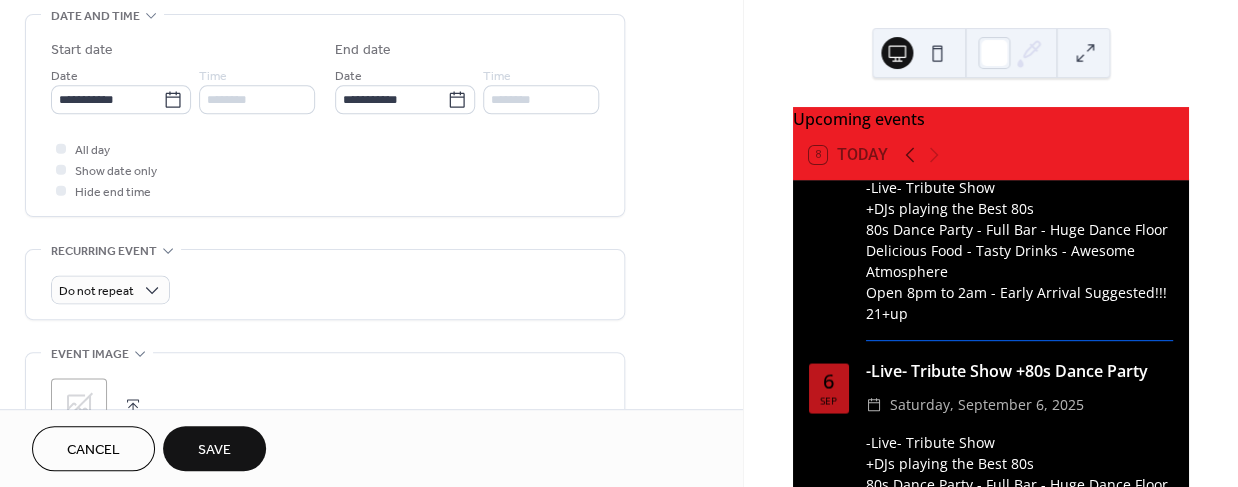 click on "Save" at bounding box center [214, 450] 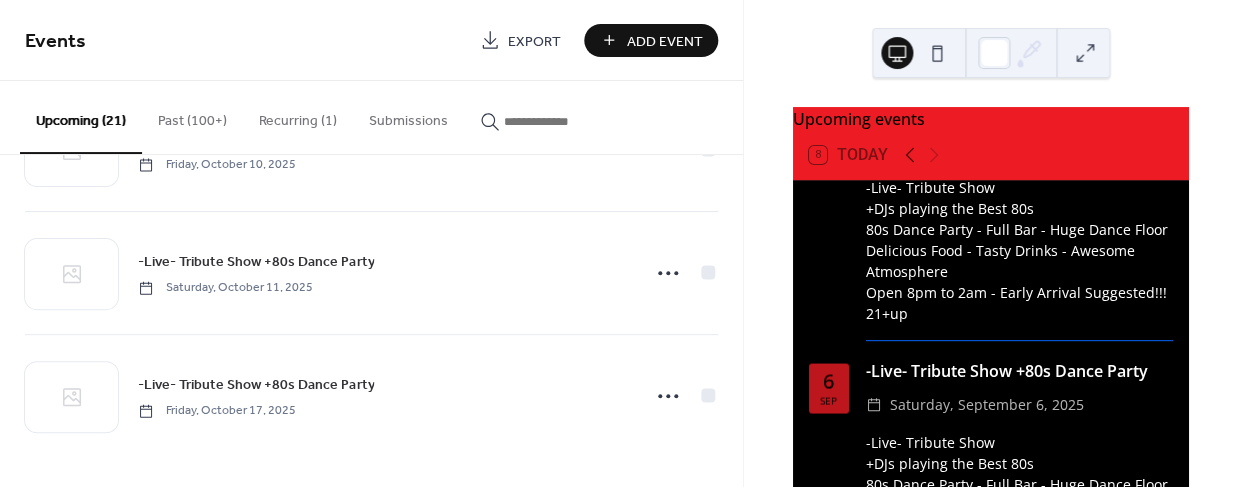 scroll, scrollTop: 2307, scrollLeft: 0, axis: vertical 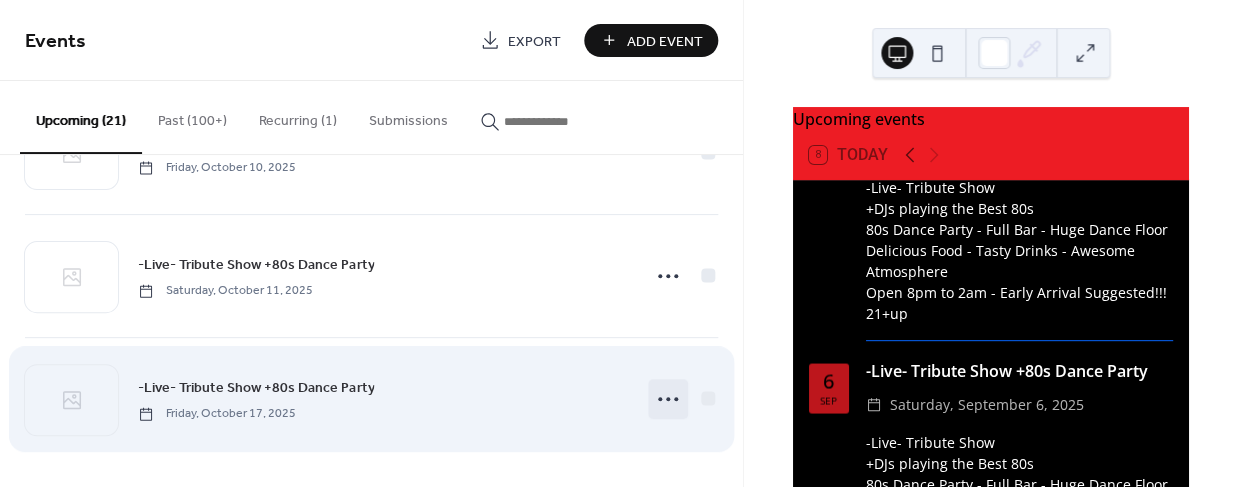 click 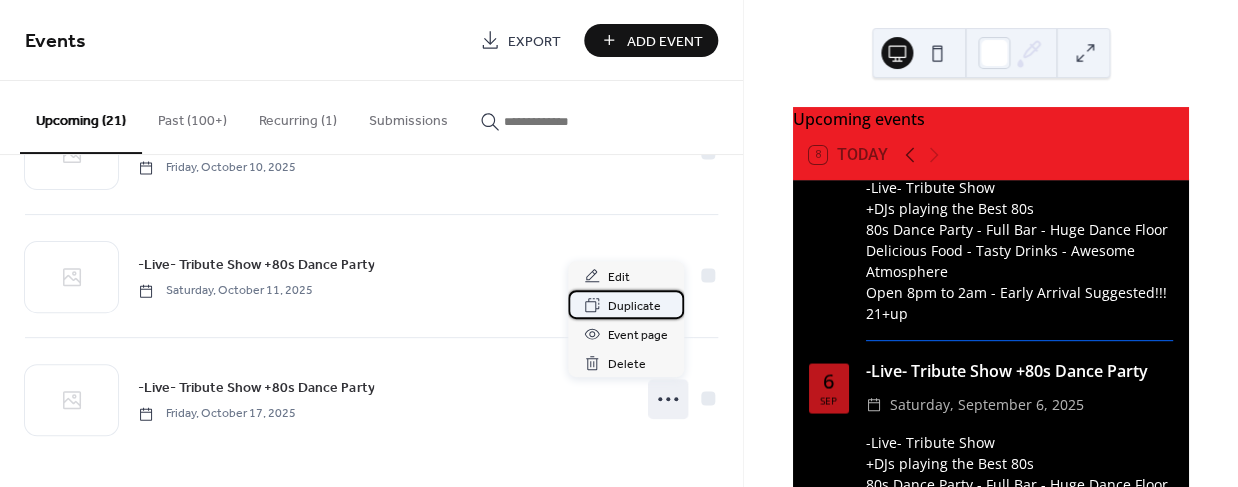 click on "Duplicate" at bounding box center [634, 306] 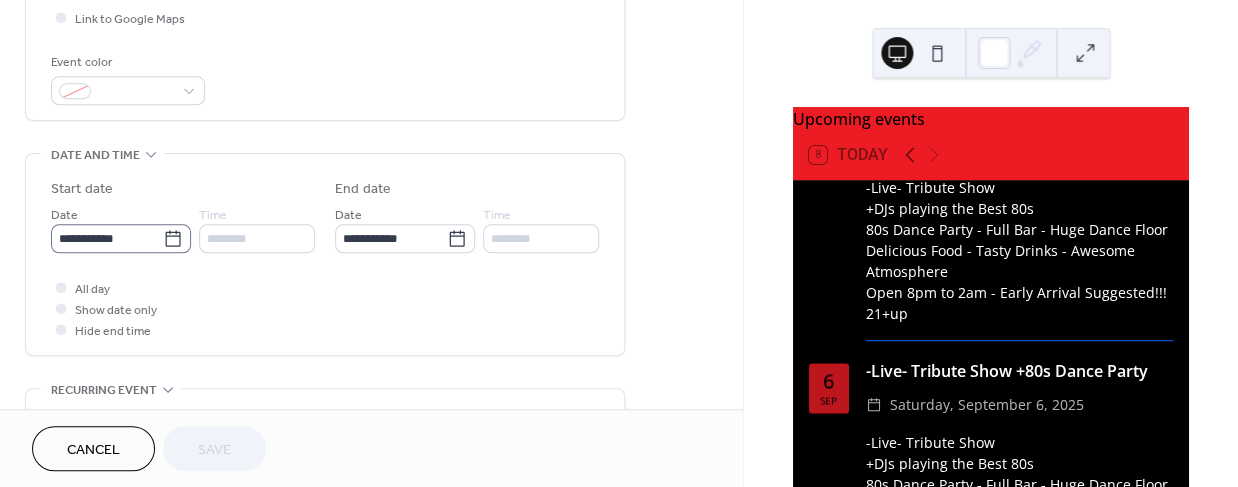 scroll, scrollTop: 500, scrollLeft: 0, axis: vertical 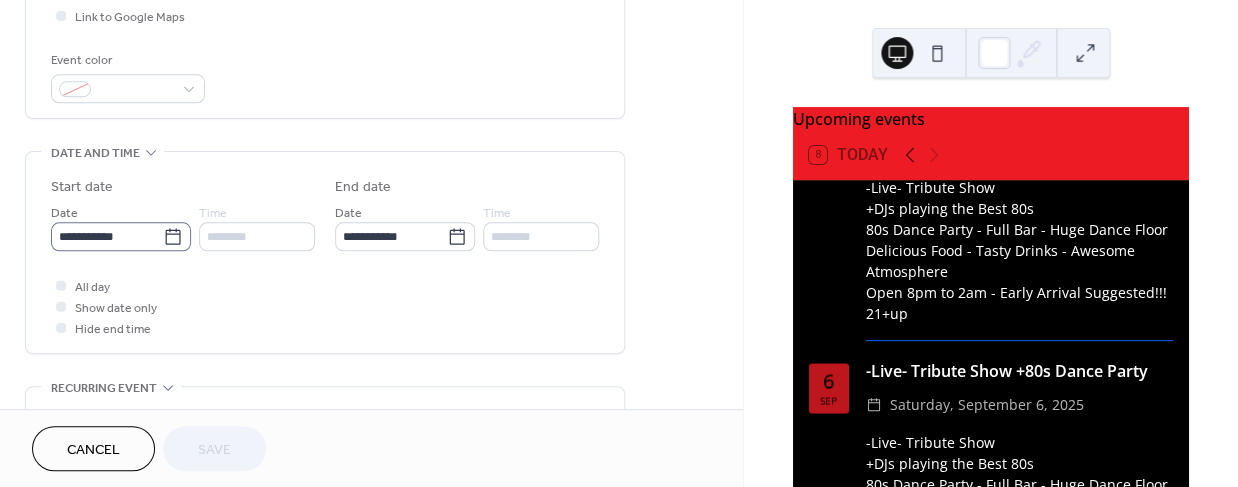 click 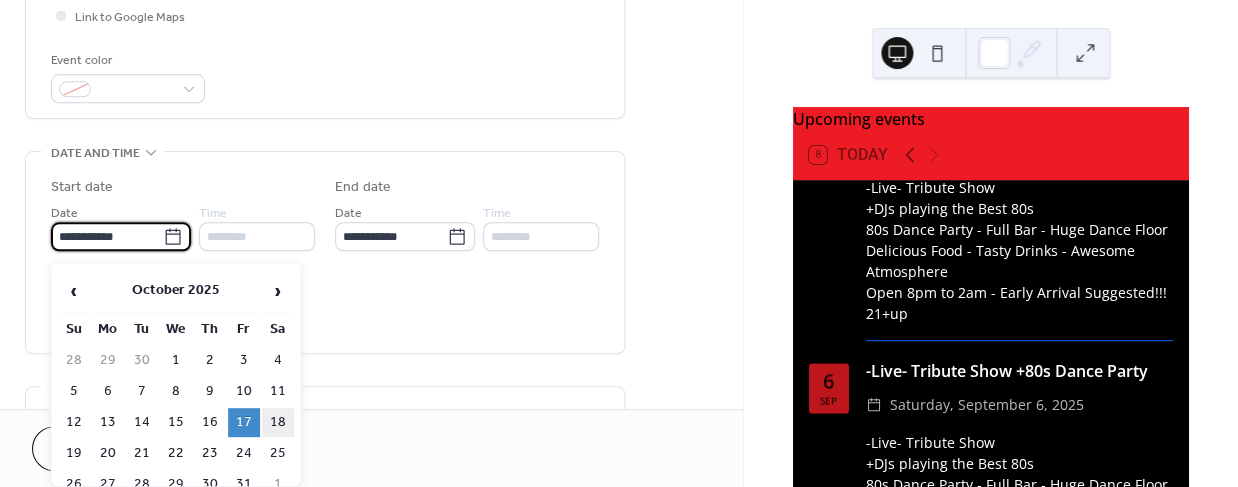 click on "18" at bounding box center [278, 422] 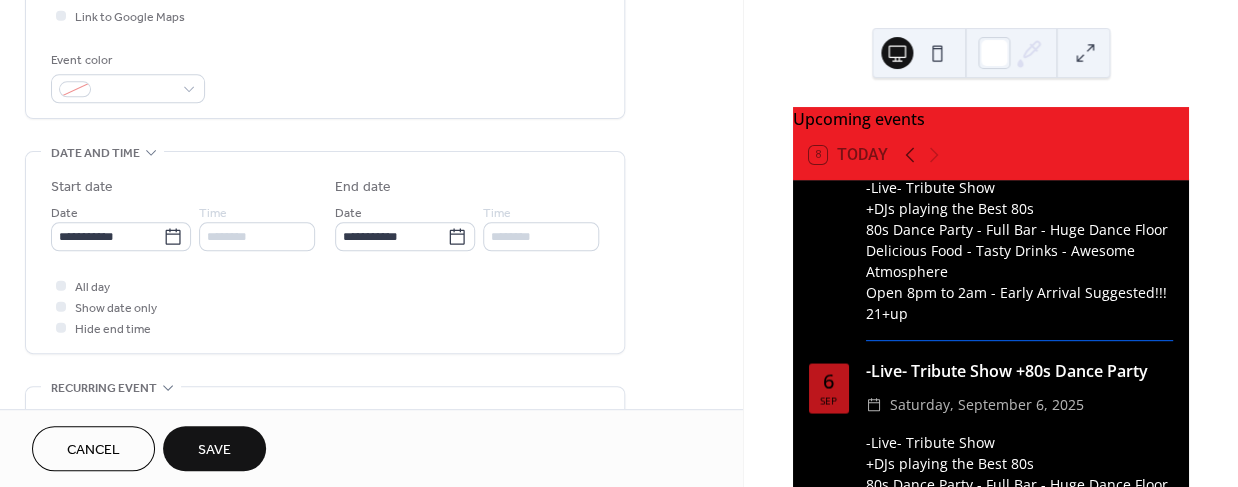 type on "**********" 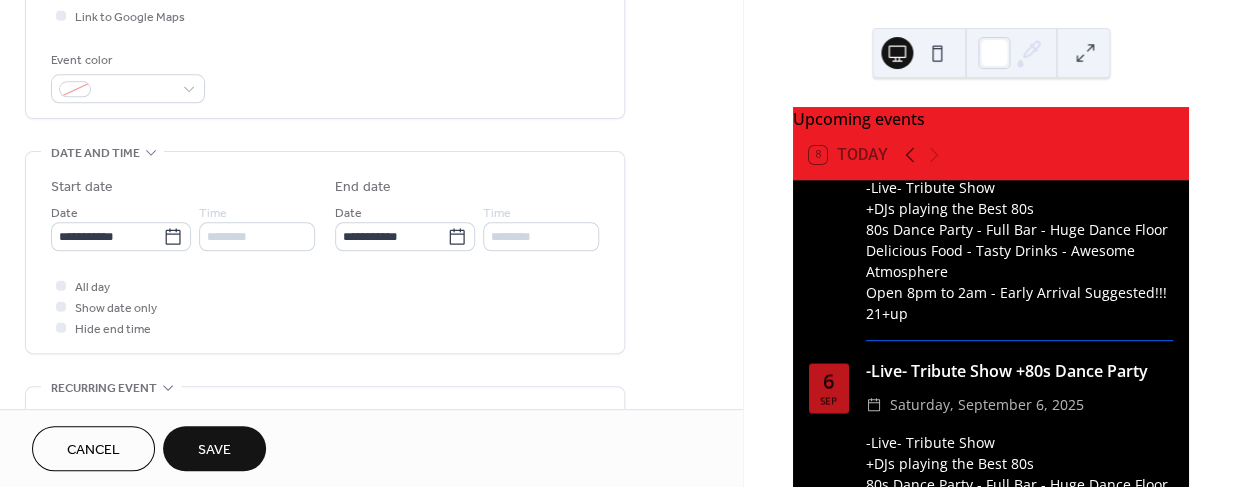 type on "**********" 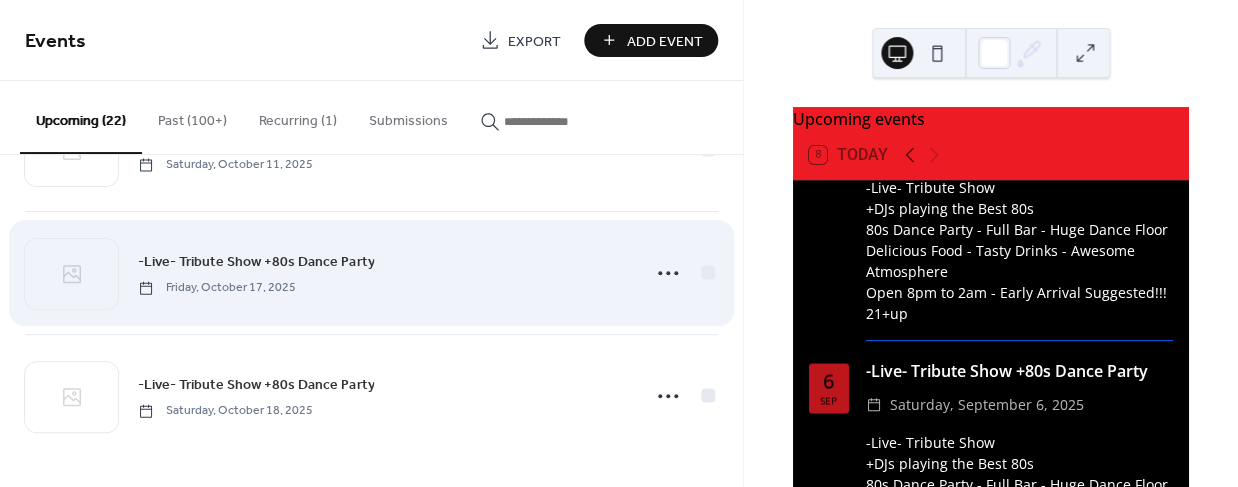 scroll, scrollTop: 2431, scrollLeft: 0, axis: vertical 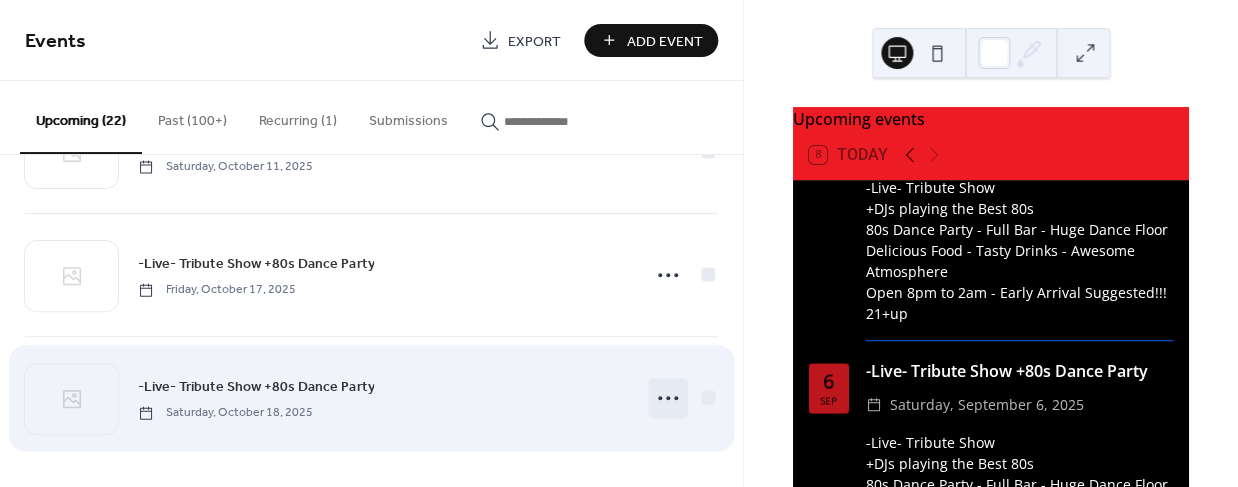 click 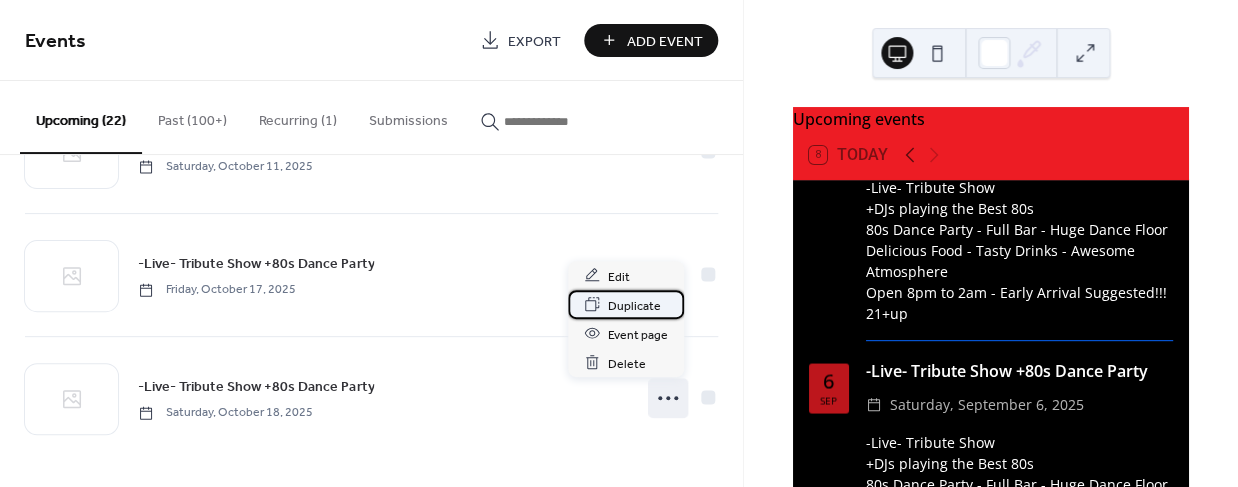 click on "Duplicate" at bounding box center [634, 305] 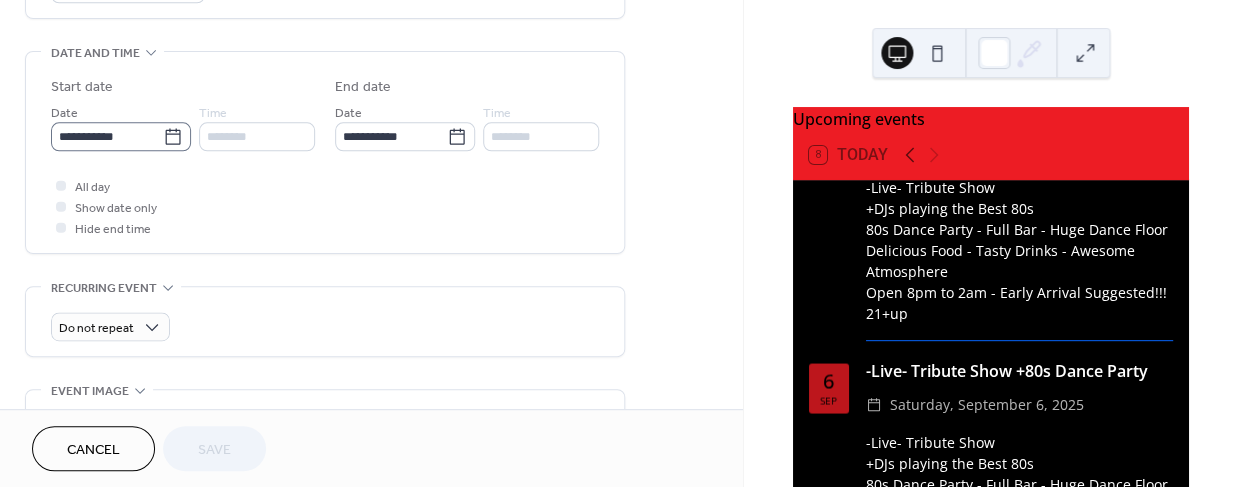 scroll, scrollTop: 600, scrollLeft: 0, axis: vertical 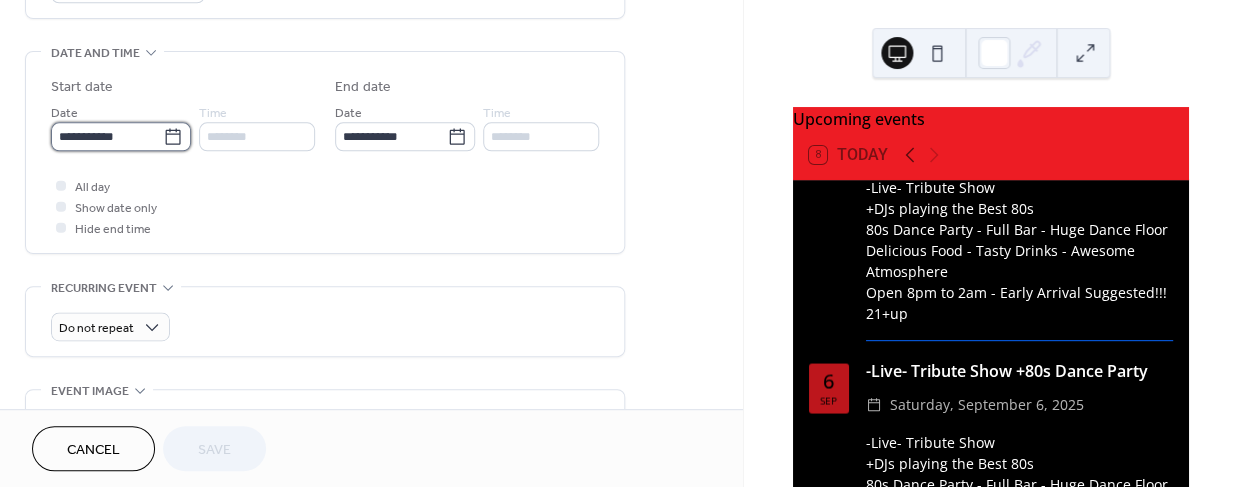 click on "**********" at bounding box center [107, 136] 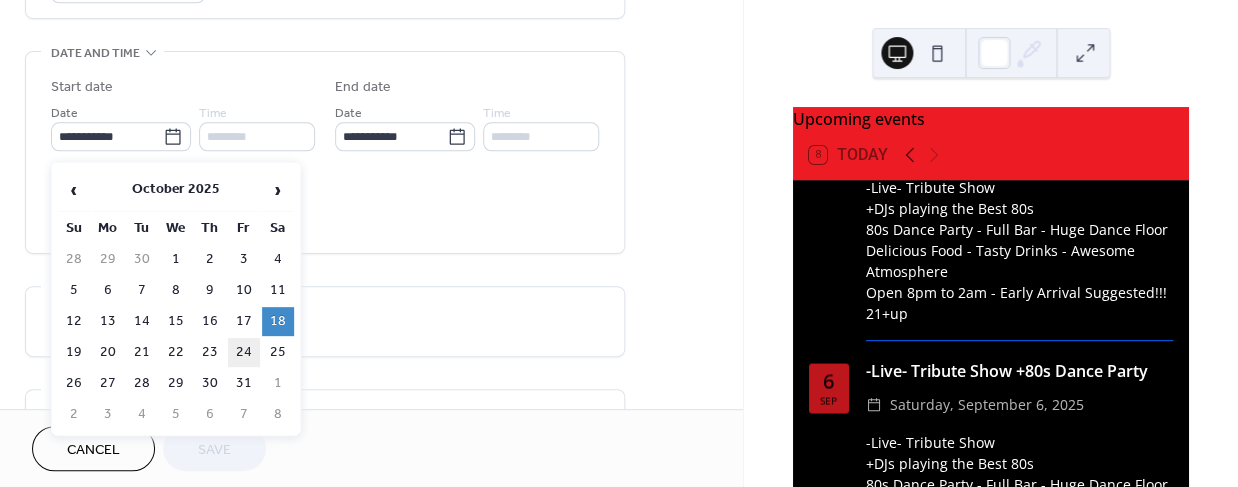 click on "24" at bounding box center [244, 352] 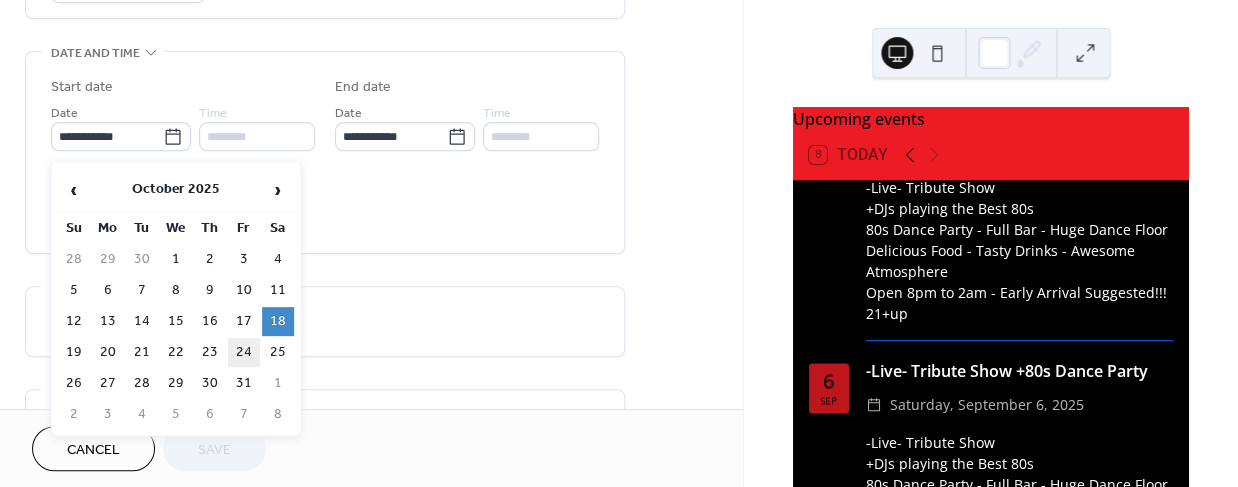 type on "**********" 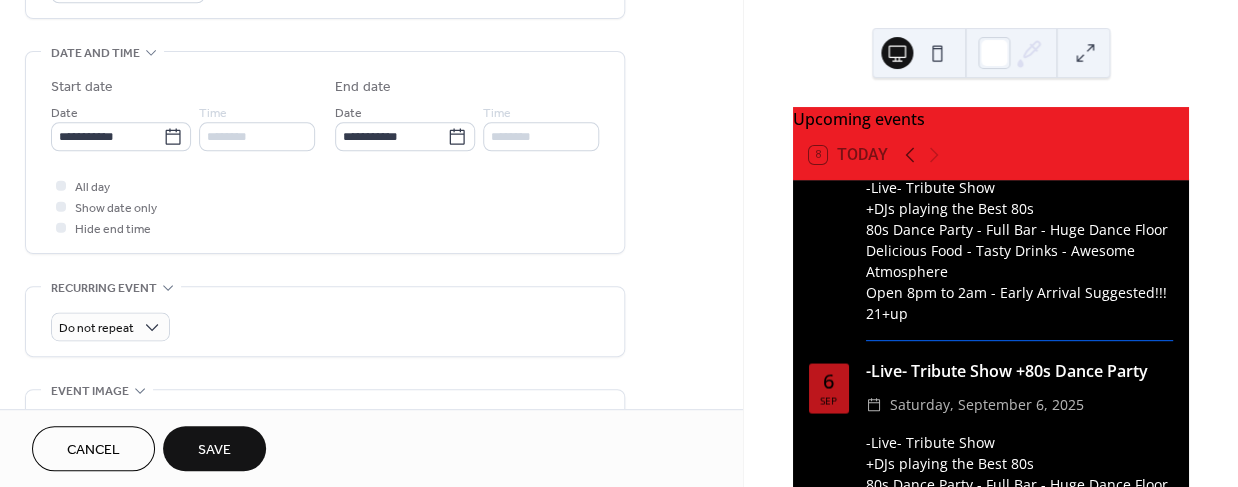 click on "Save" at bounding box center (214, 450) 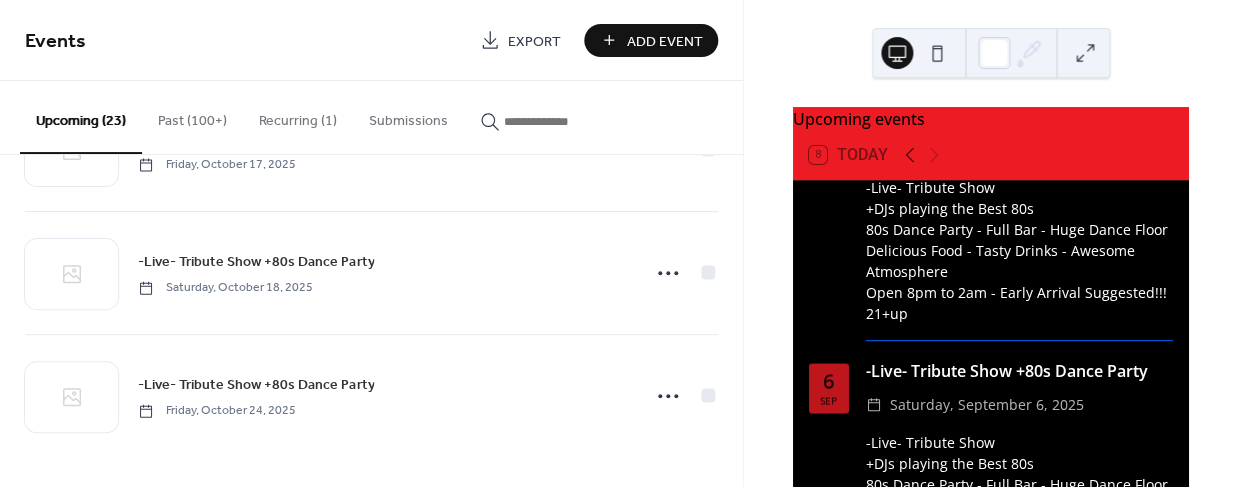 scroll, scrollTop: 2553, scrollLeft: 0, axis: vertical 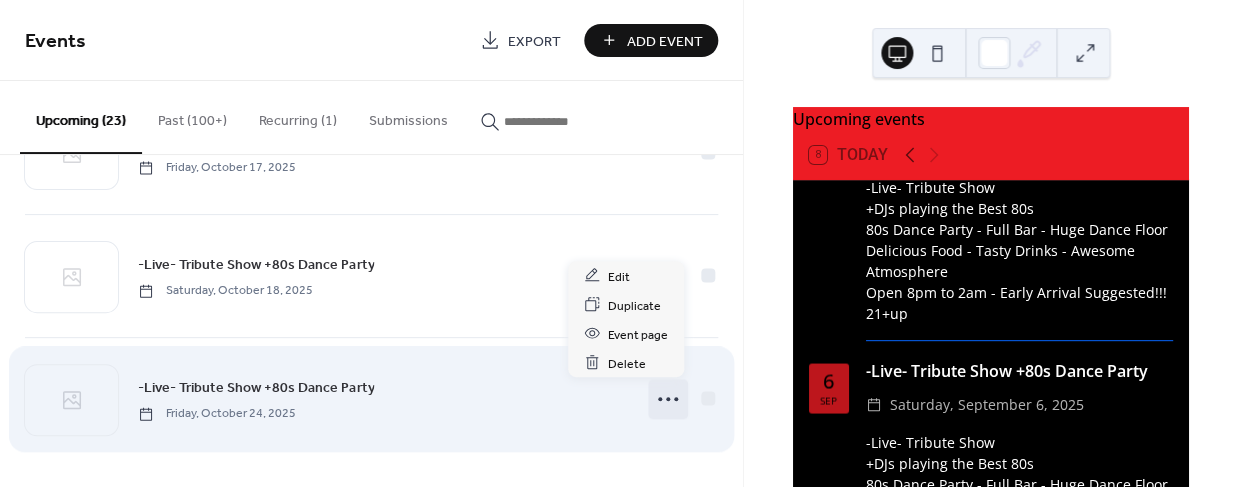 click 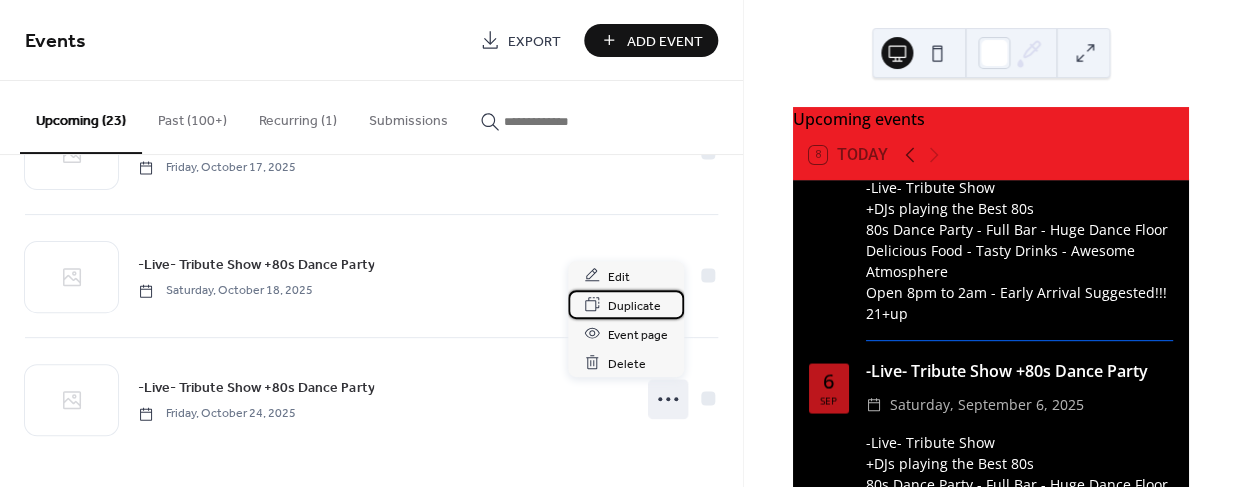 click on "Duplicate" at bounding box center (634, 305) 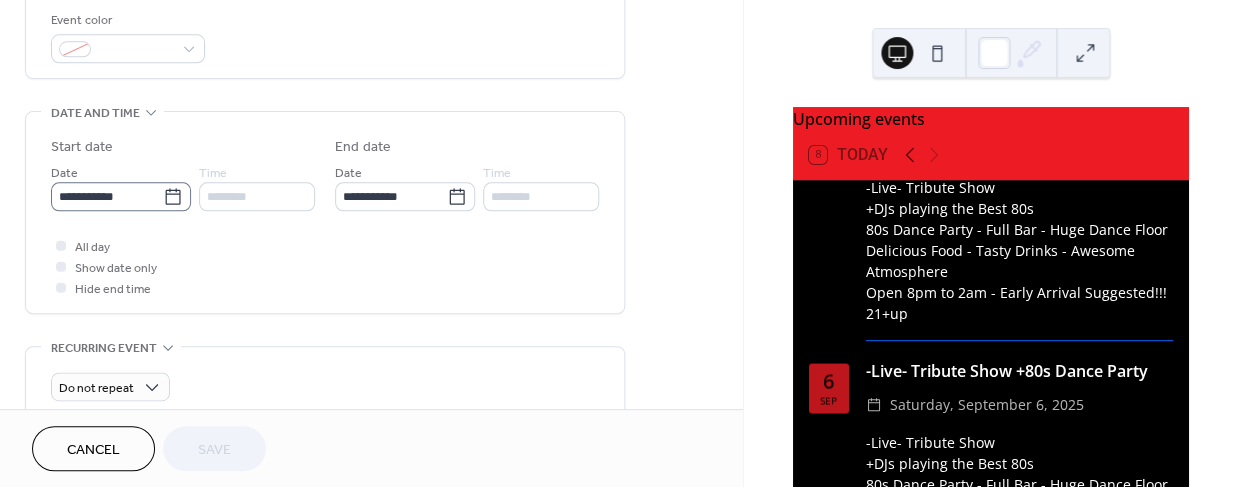 scroll, scrollTop: 541, scrollLeft: 0, axis: vertical 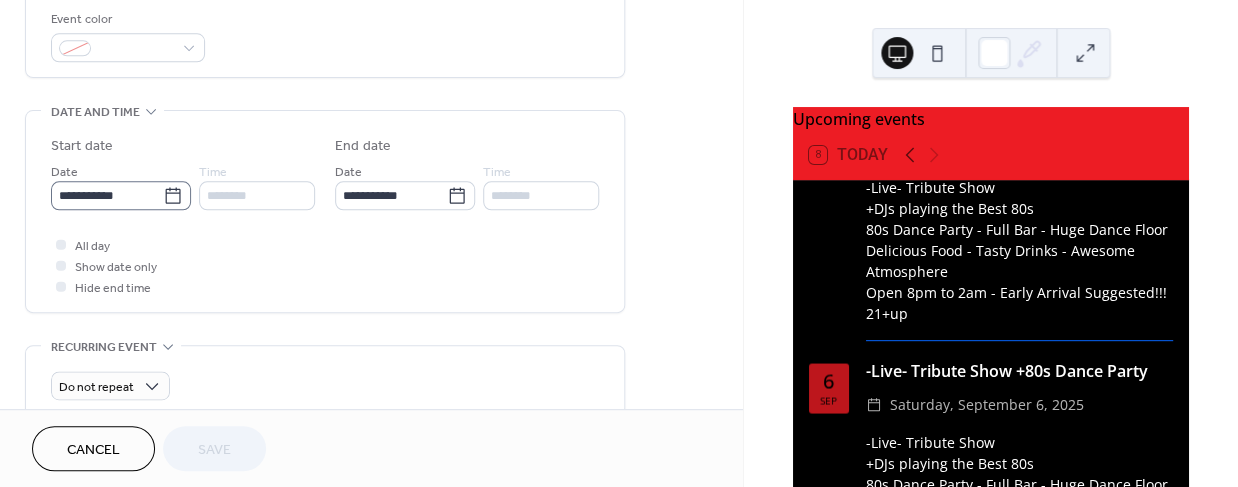 click 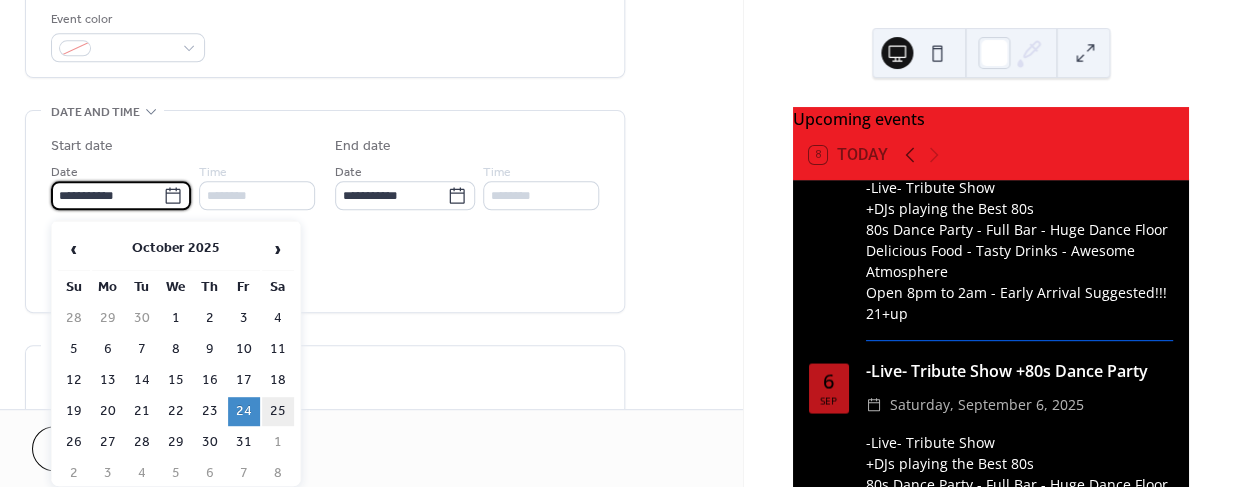 click on "25" at bounding box center [278, 411] 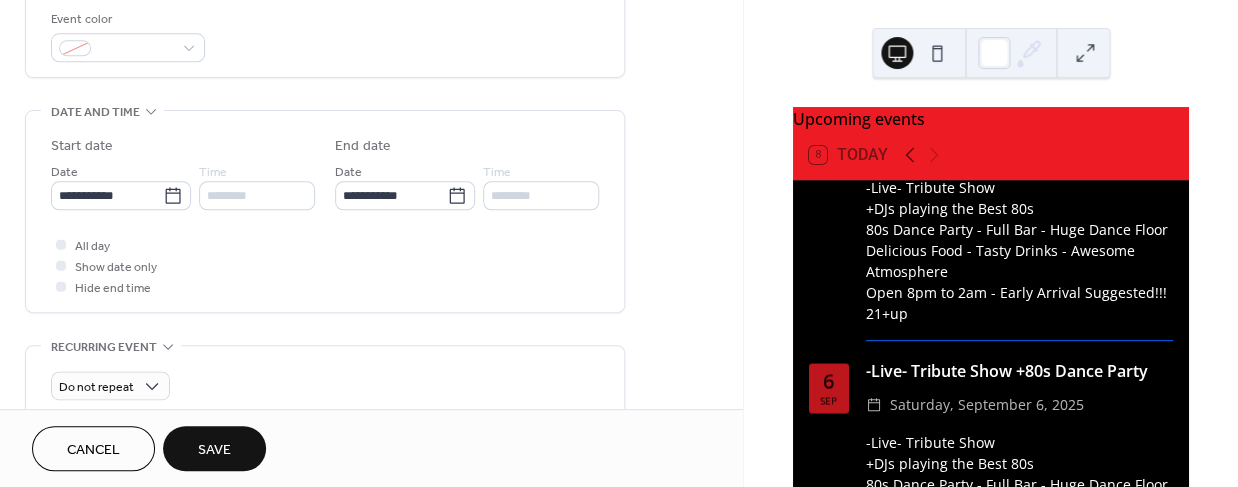 type on "**********" 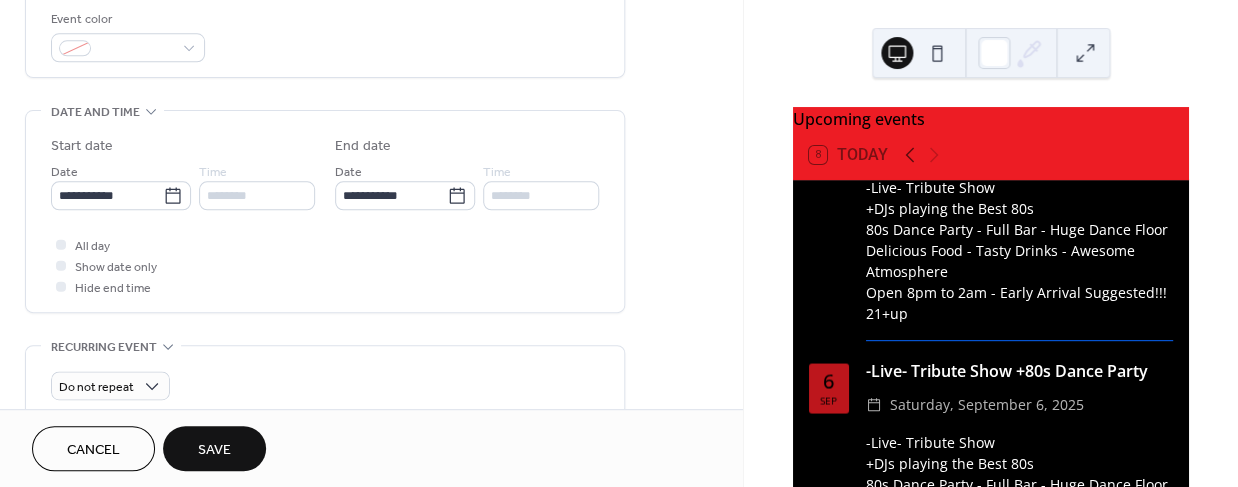 type on "**********" 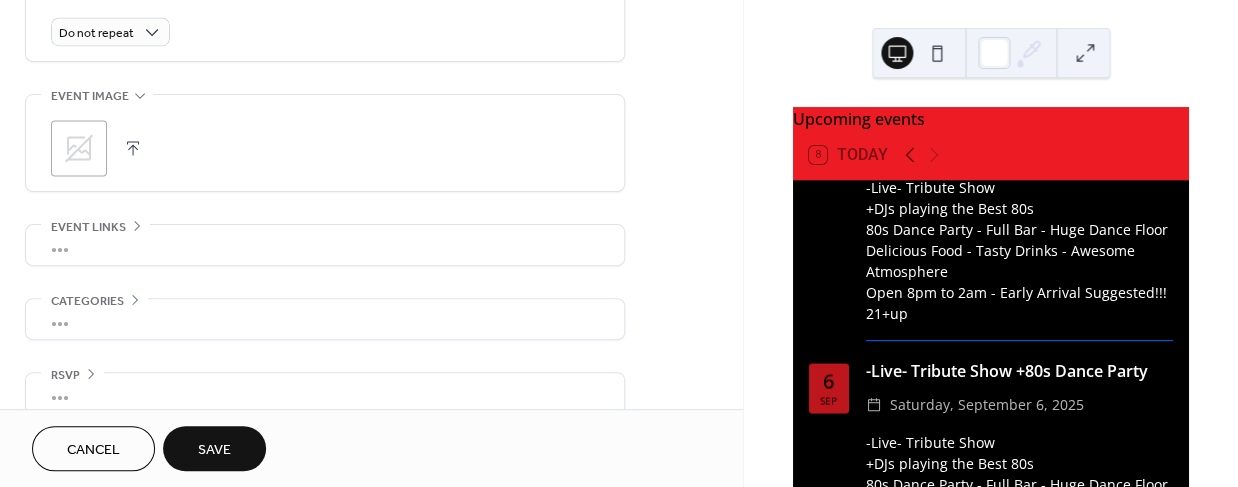 scroll, scrollTop: 883, scrollLeft: 0, axis: vertical 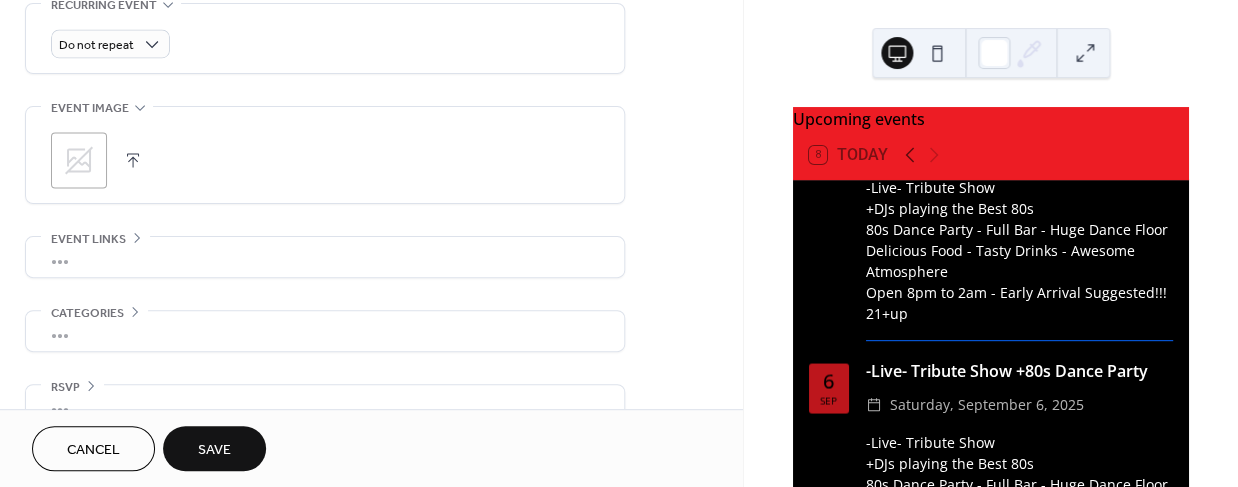 click on "Save" at bounding box center (214, 450) 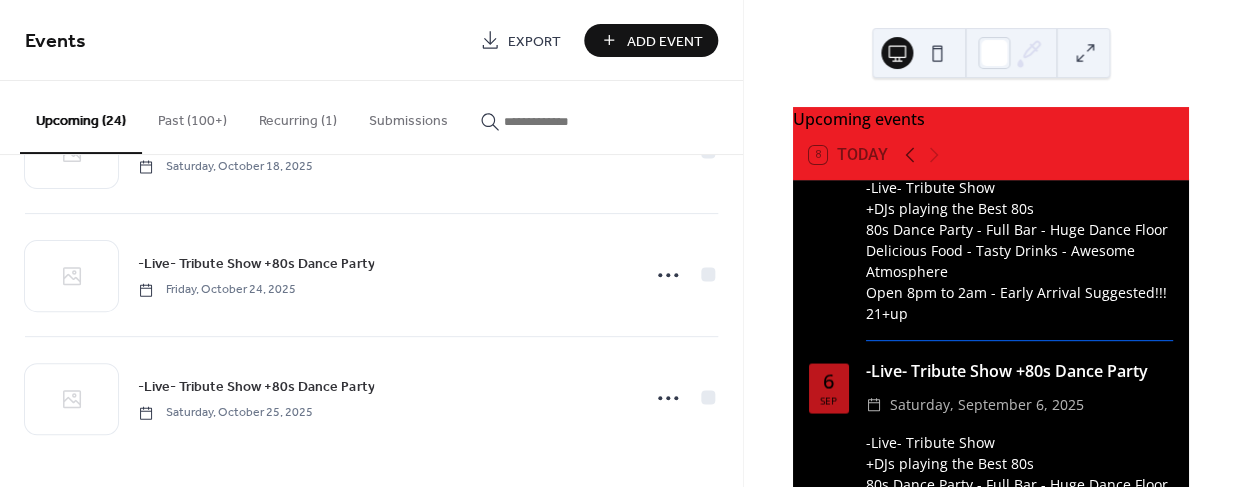 scroll, scrollTop: 2676, scrollLeft: 0, axis: vertical 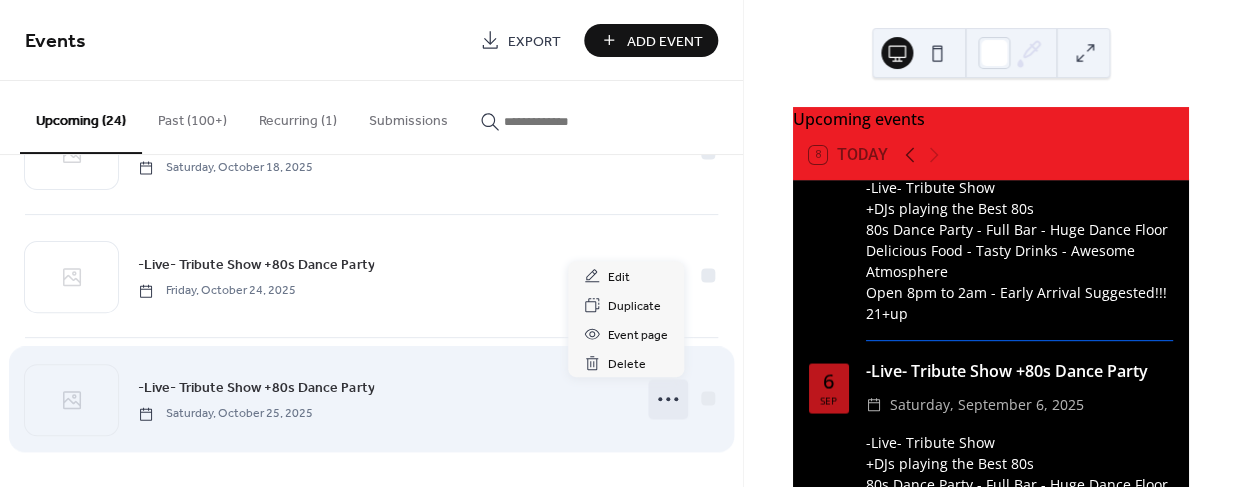 click 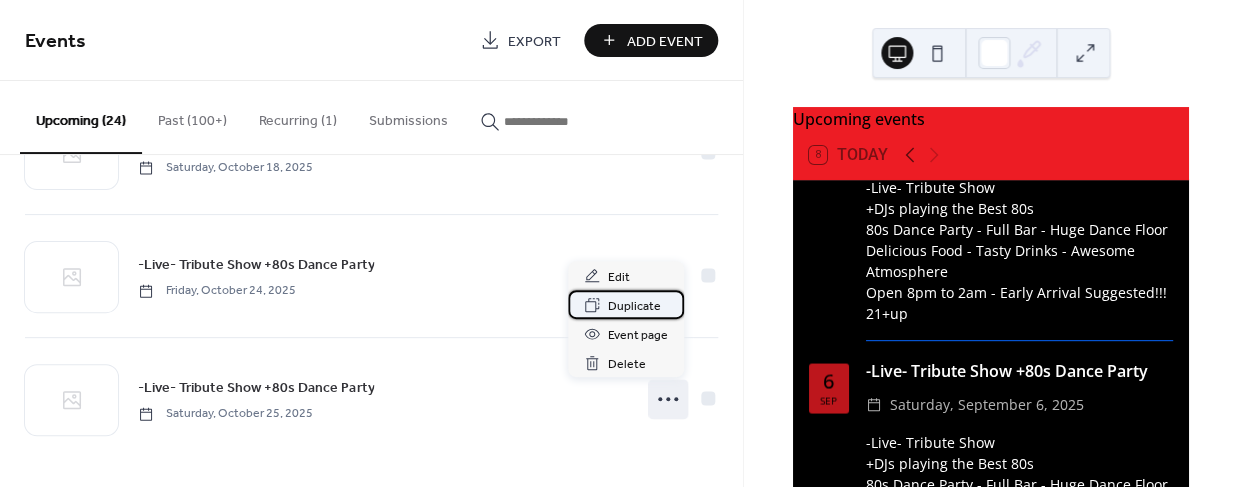 click on "Duplicate" at bounding box center (634, 306) 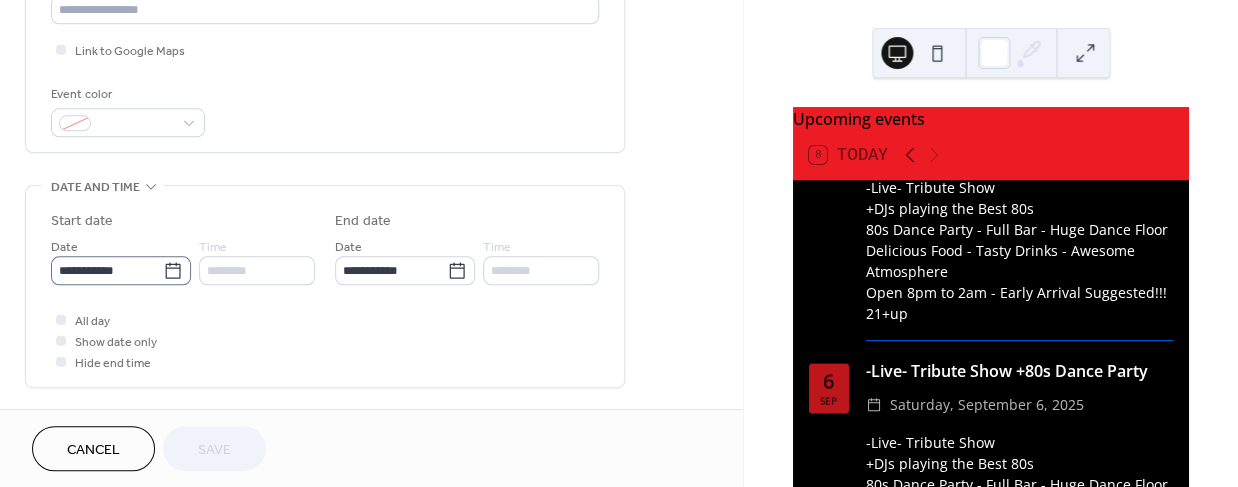 scroll, scrollTop: 466, scrollLeft: 0, axis: vertical 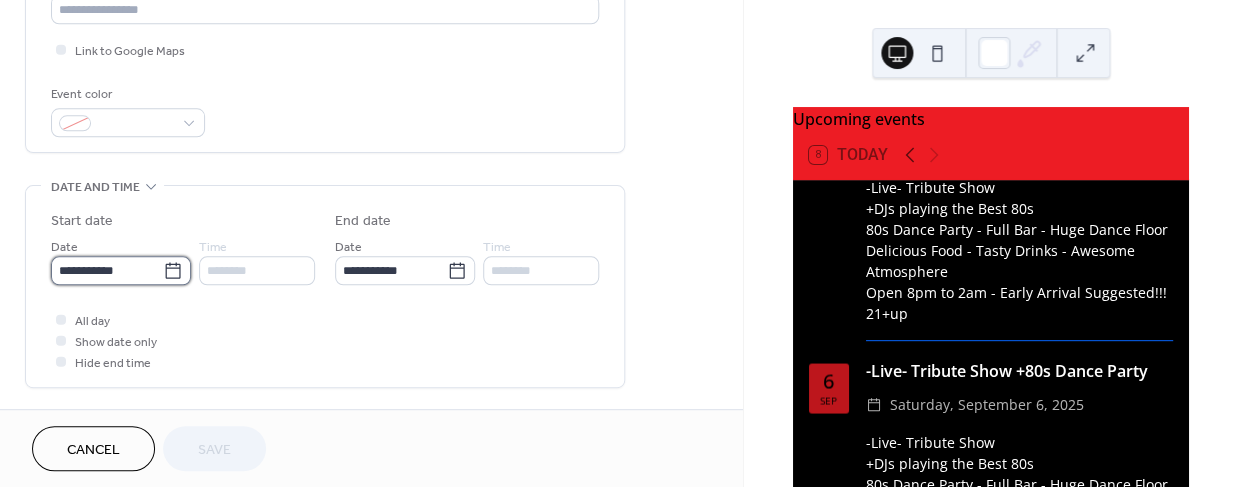 click on "**********" at bounding box center [107, 270] 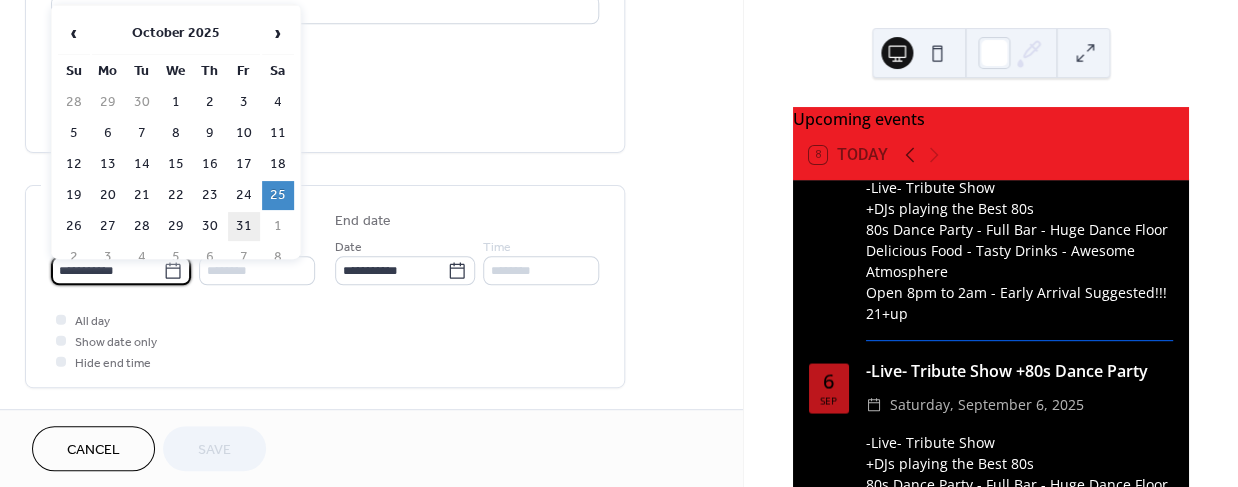 click on "31" at bounding box center [244, 226] 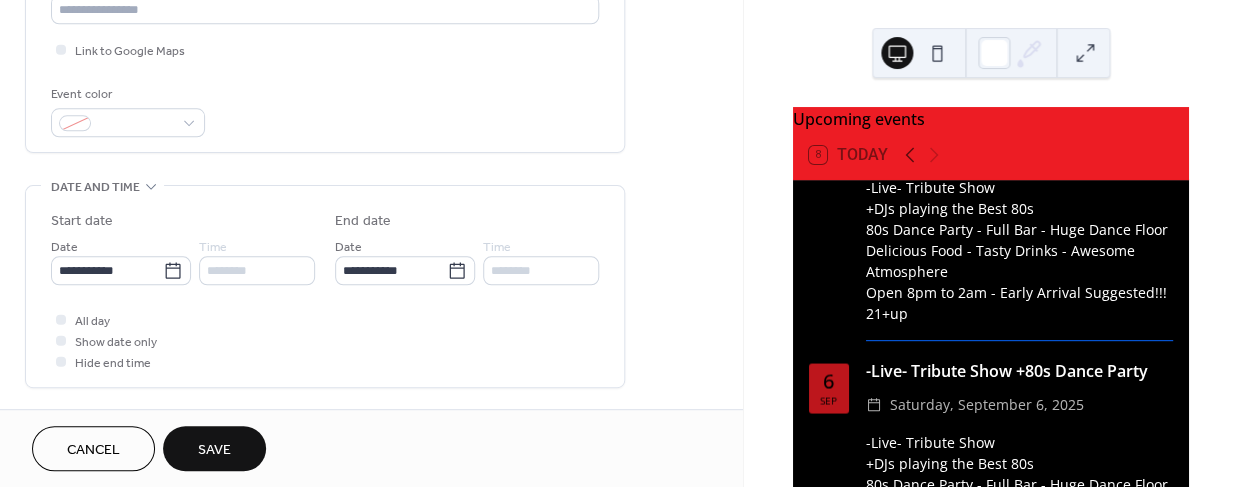 type on "**********" 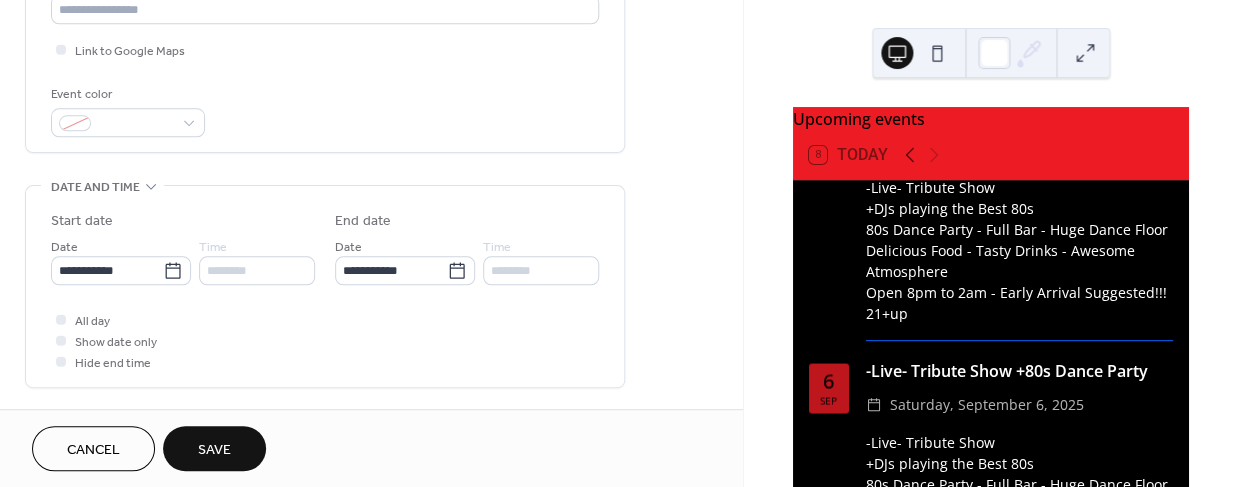 type on "**********" 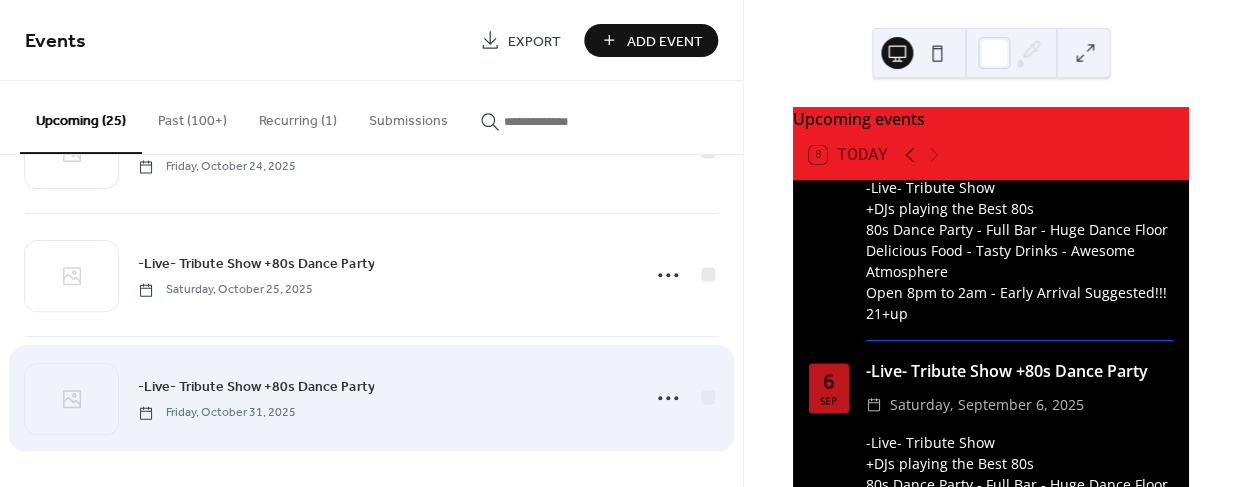 scroll, scrollTop: 2799, scrollLeft: 0, axis: vertical 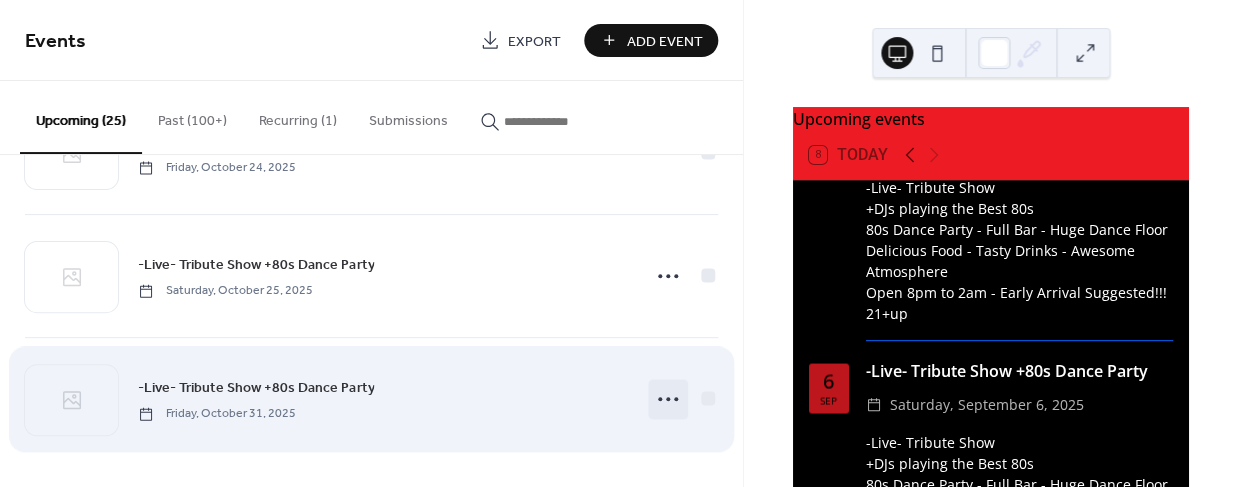 click 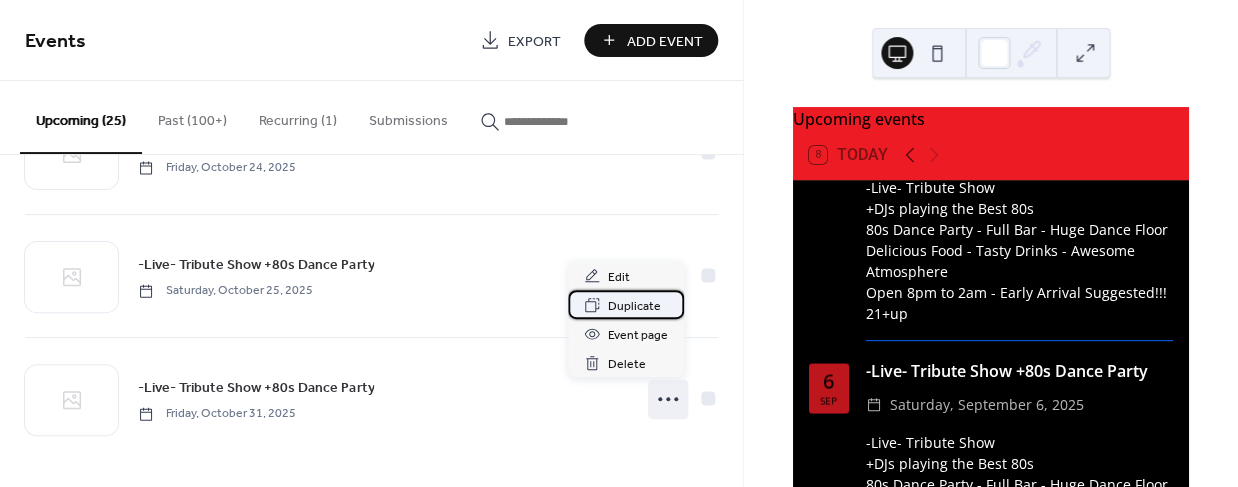 click on "Duplicate" at bounding box center [634, 306] 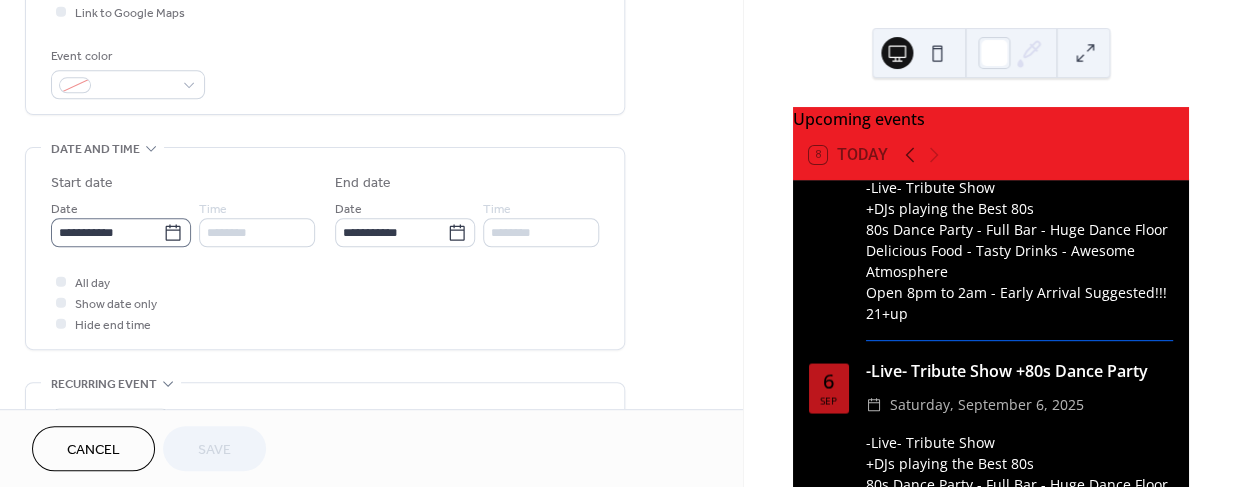 scroll, scrollTop: 505, scrollLeft: 0, axis: vertical 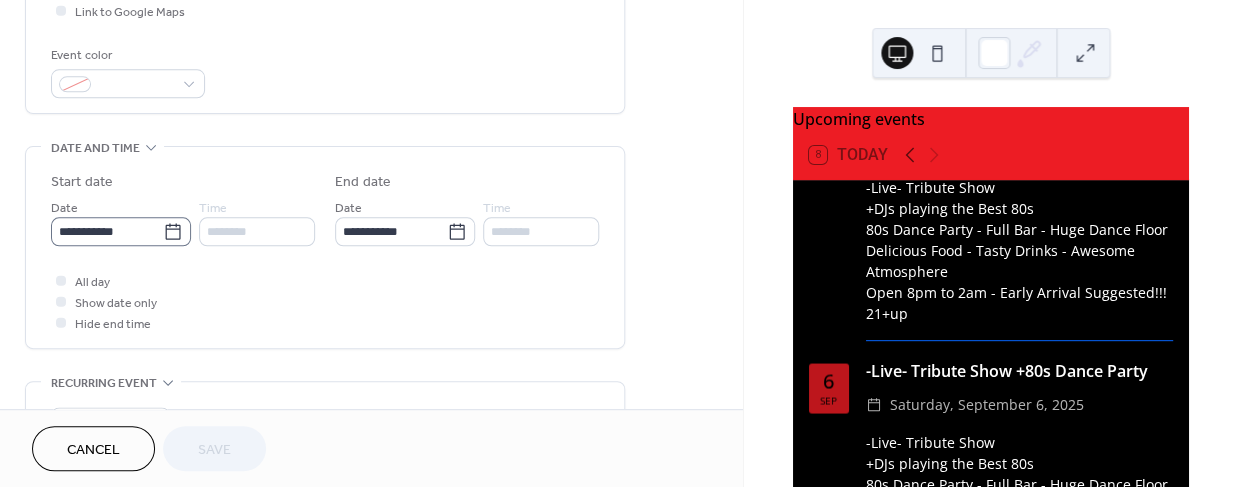 click 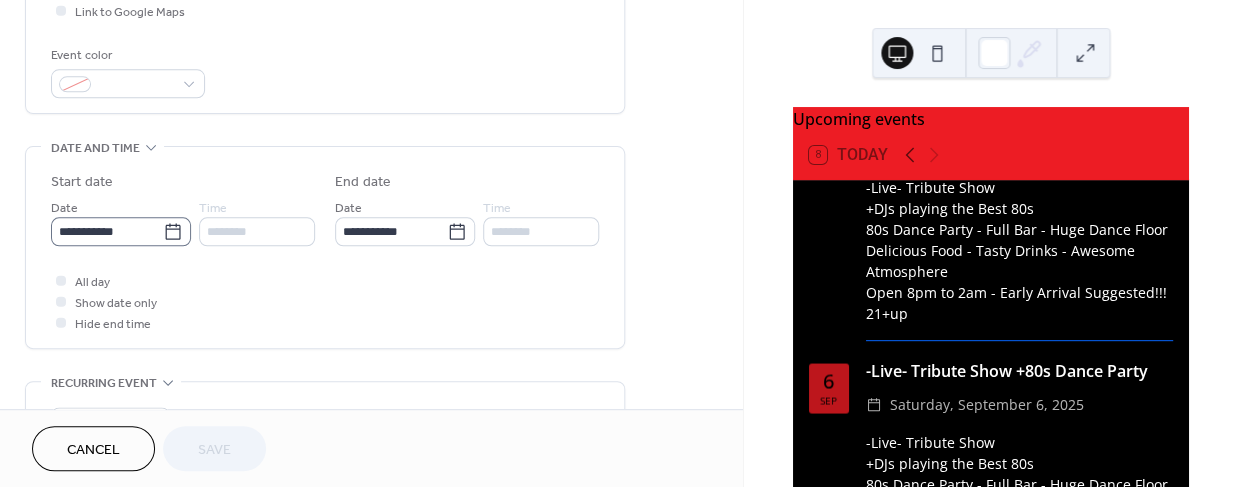 click on "**********" at bounding box center (107, 231) 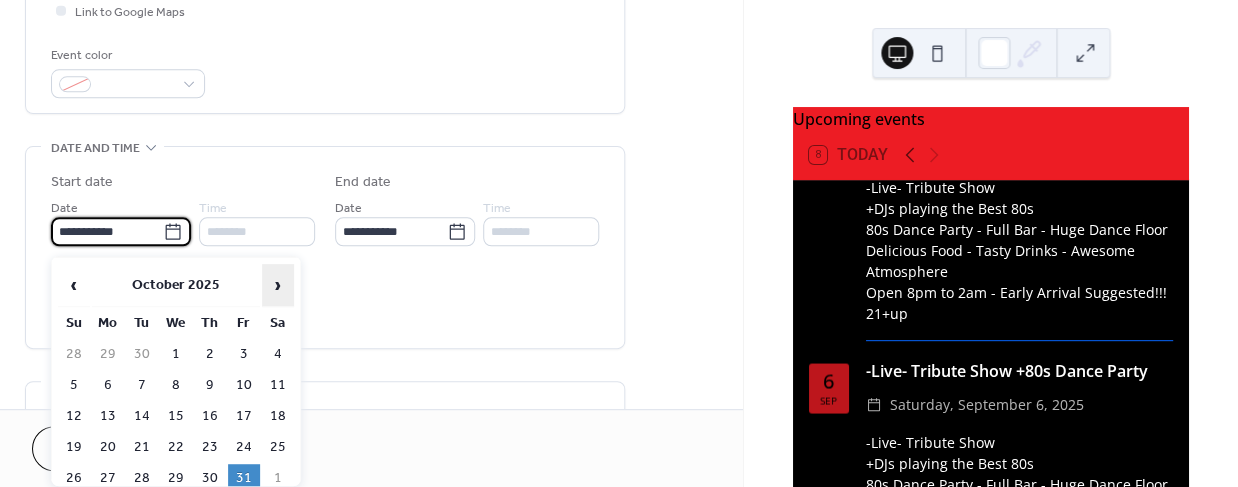 click on "›" at bounding box center (278, 285) 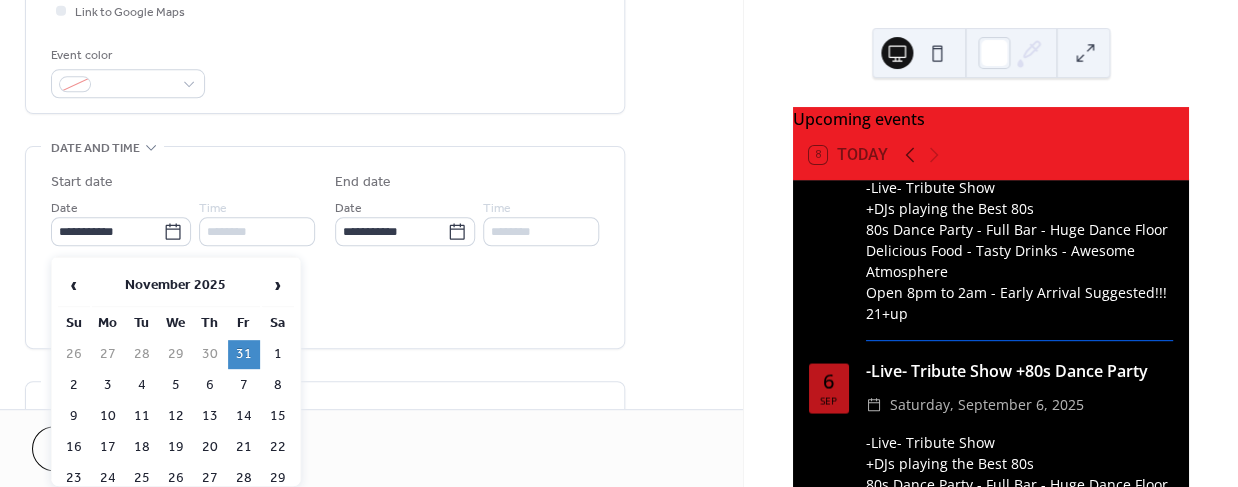 click on "1" at bounding box center [278, 354] 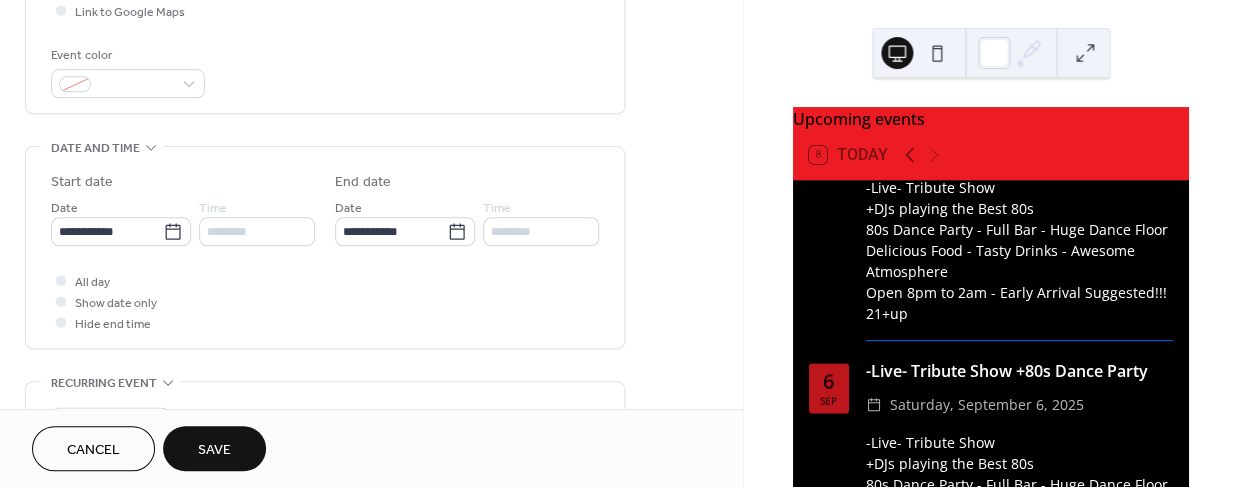 click on "Save" at bounding box center (214, 450) 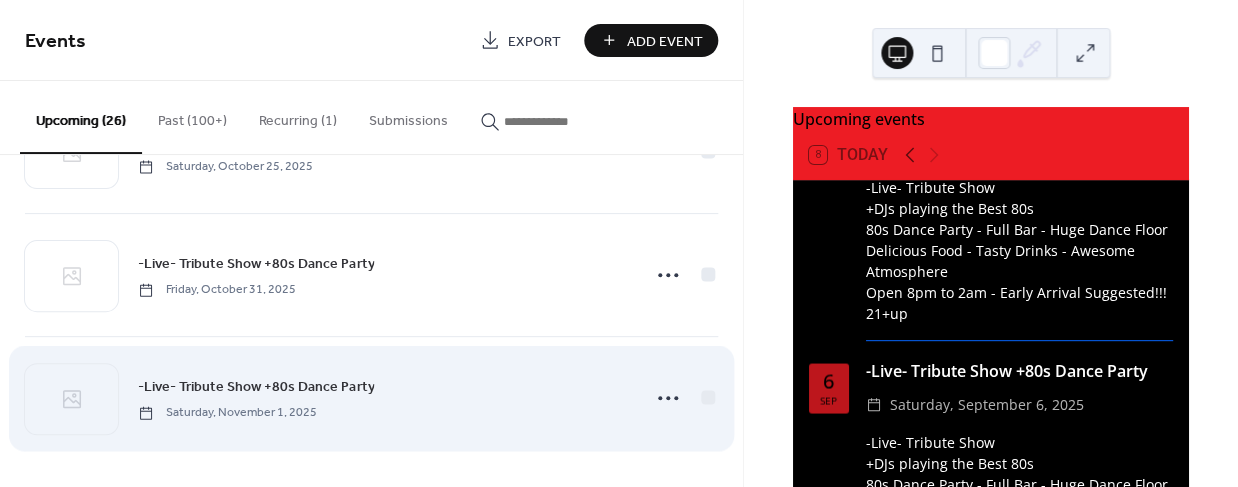 scroll, scrollTop: 2922, scrollLeft: 0, axis: vertical 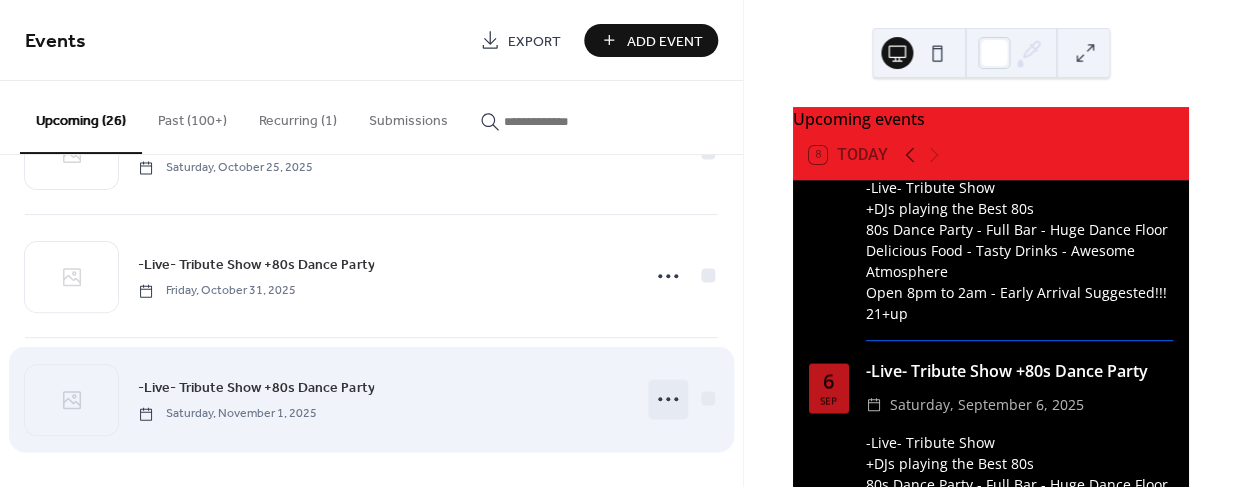 click 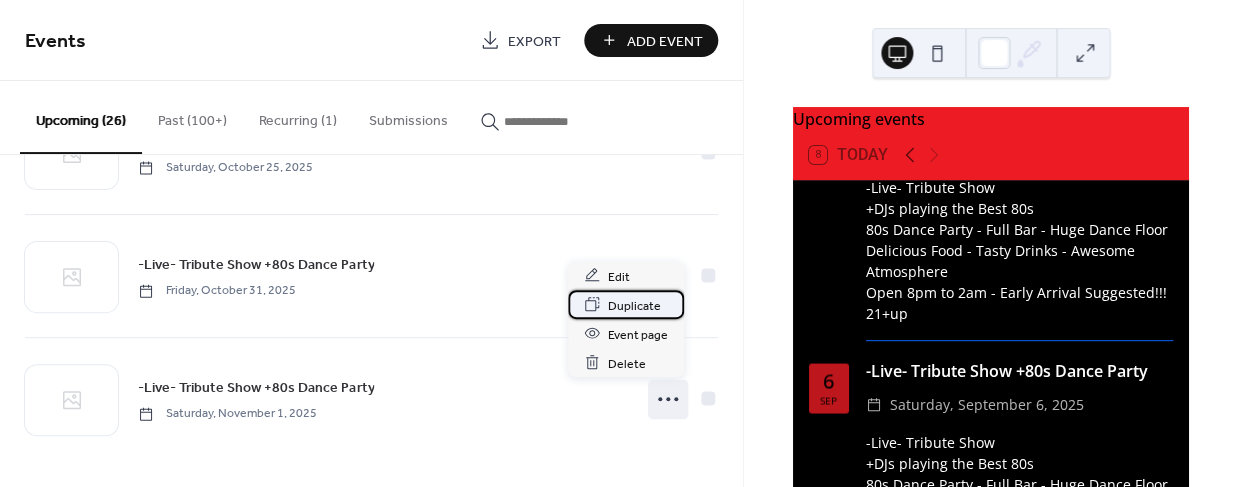 click on "Duplicate" at bounding box center (634, 305) 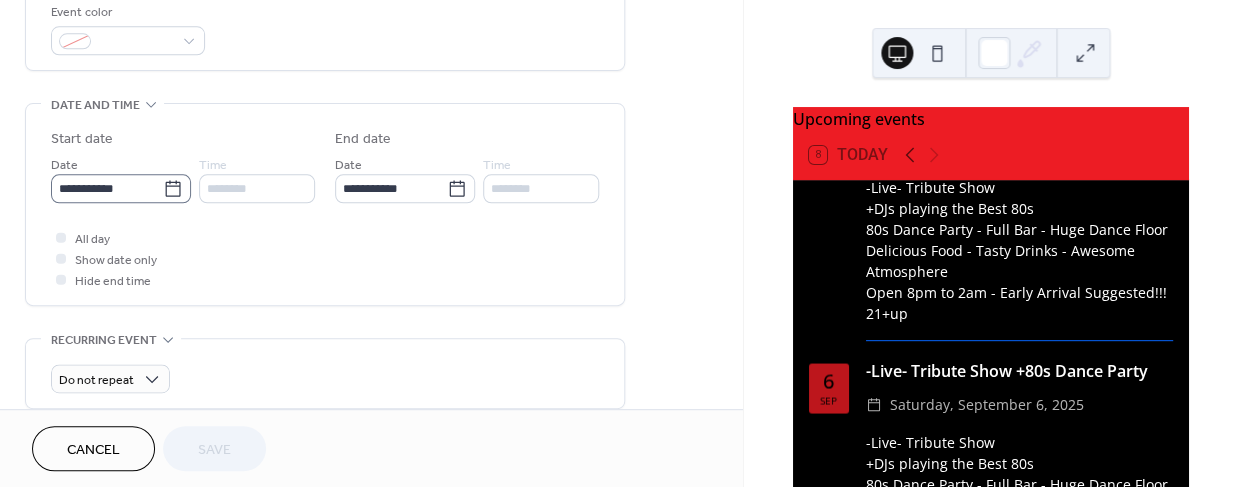 scroll, scrollTop: 555, scrollLeft: 0, axis: vertical 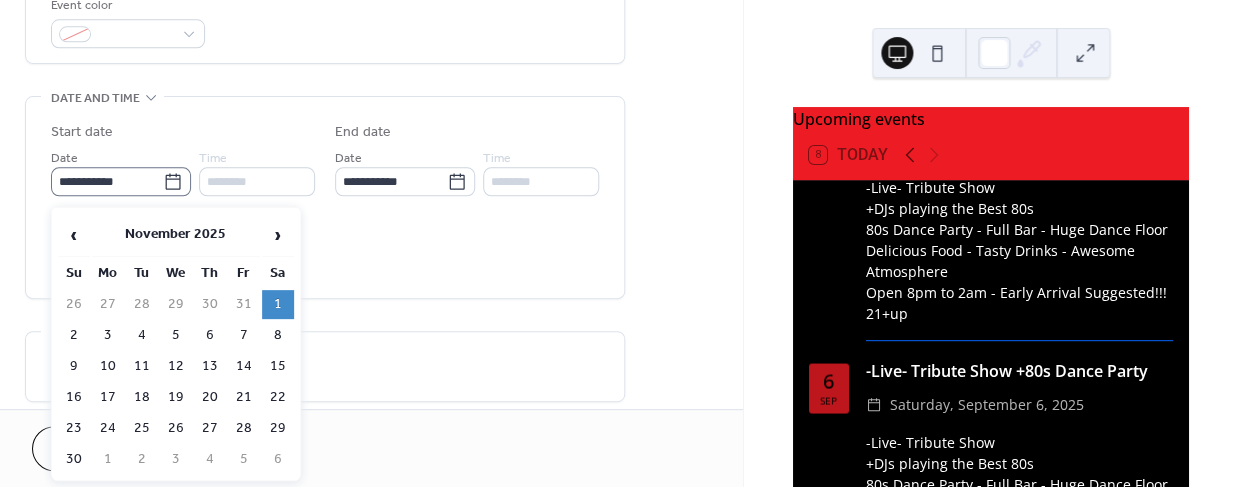 click 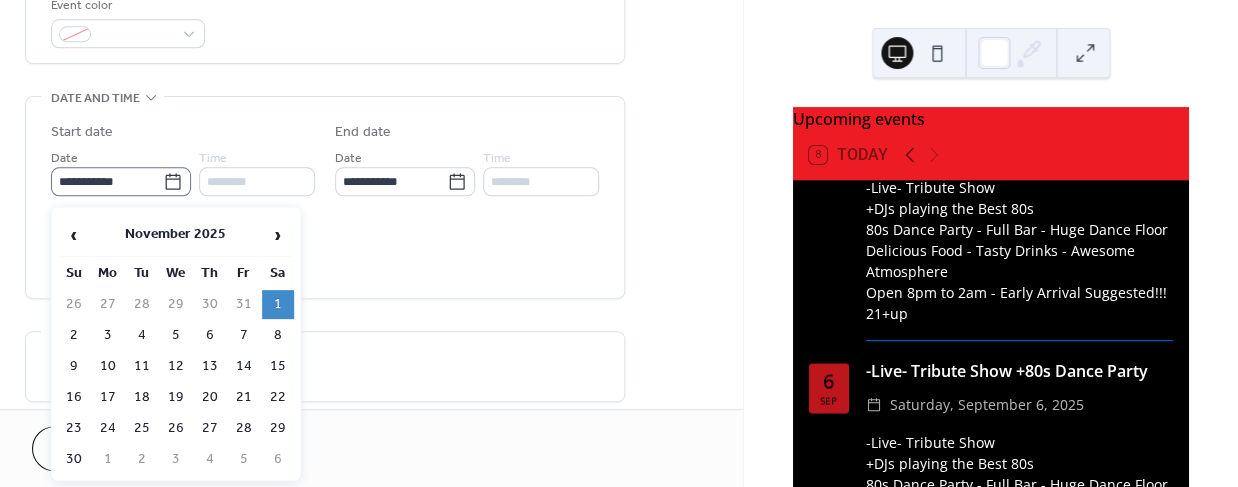 click on "**********" at bounding box center [107, 181] 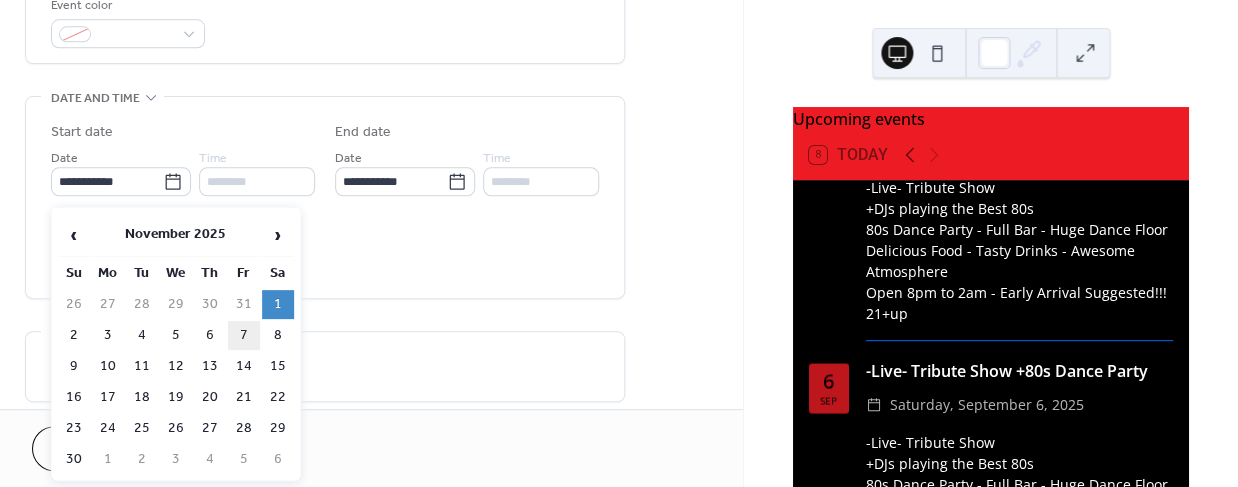 click on "7" at bounding box center [244, 335] 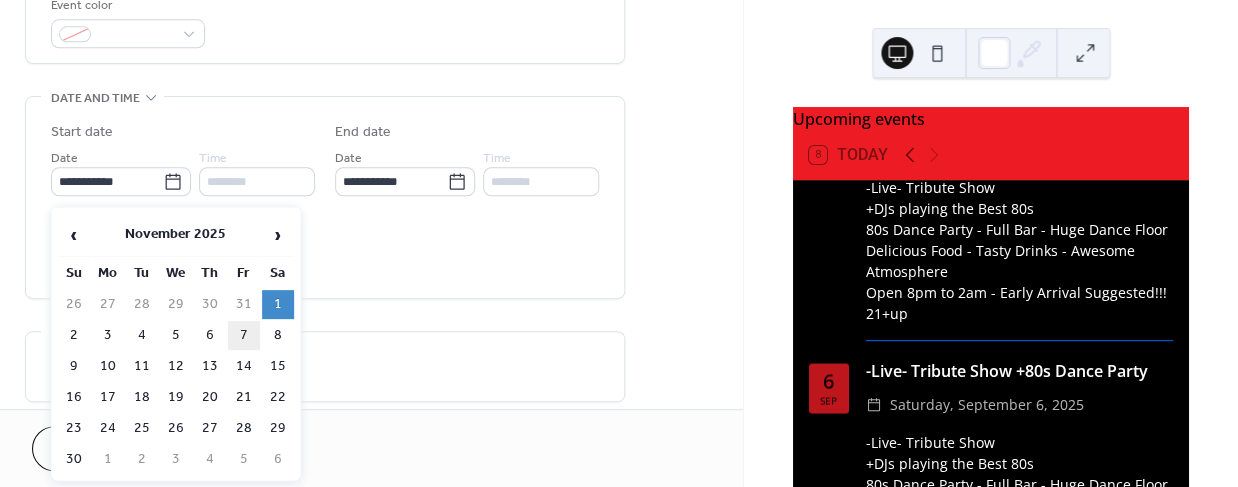 type on "**********" 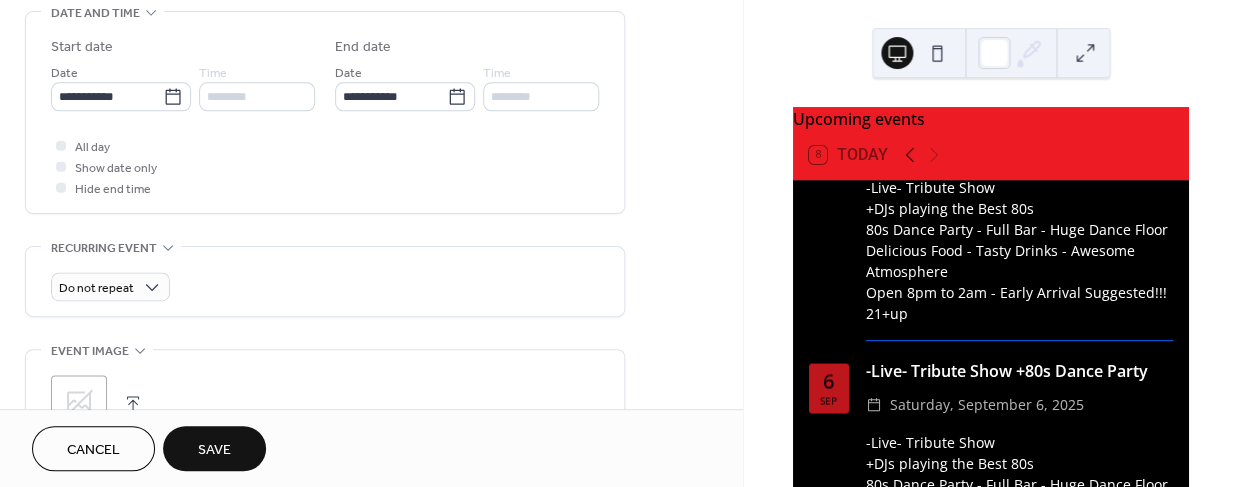 scroll, scrollTop: 640, scrollLeft: 0, axis: vertical 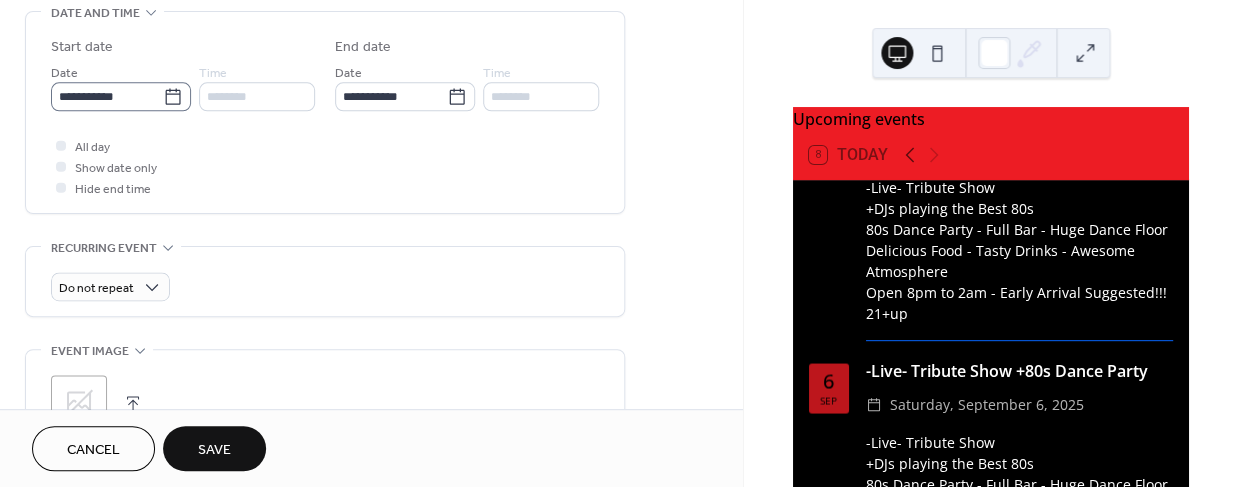 click 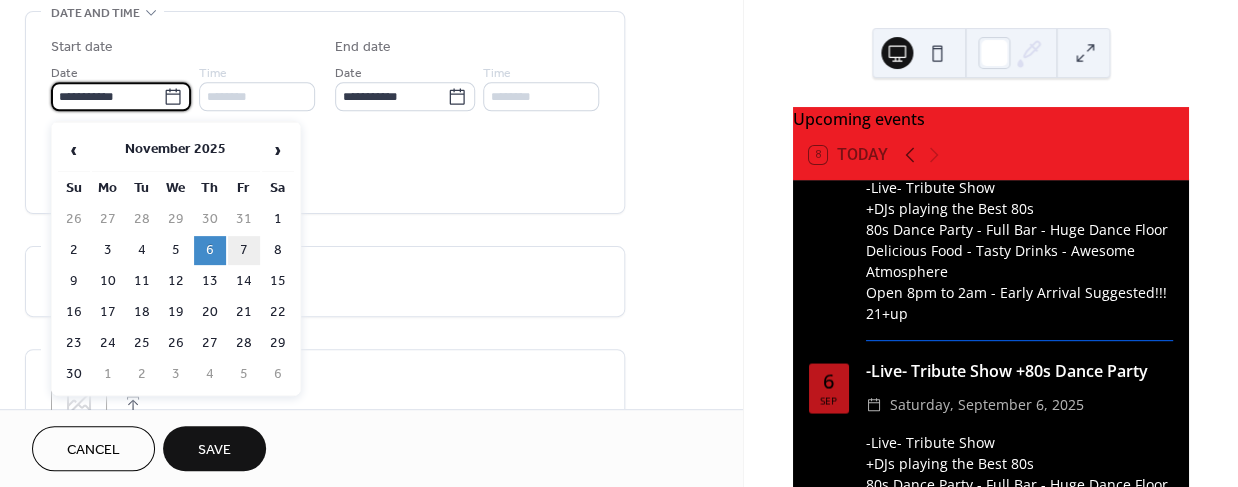 click on "7" at bounding box center [244, 250] 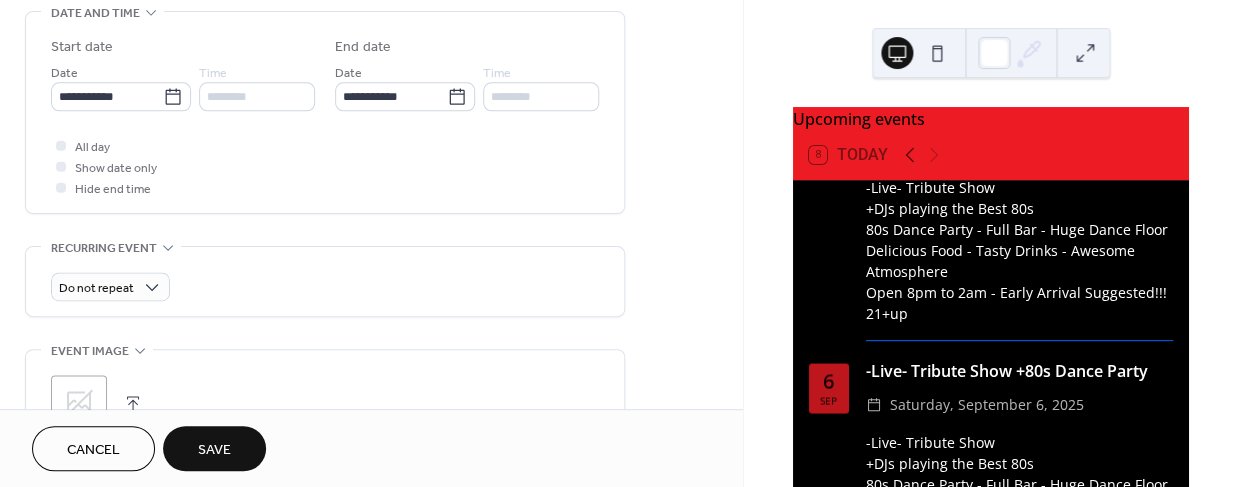 type on "**********" 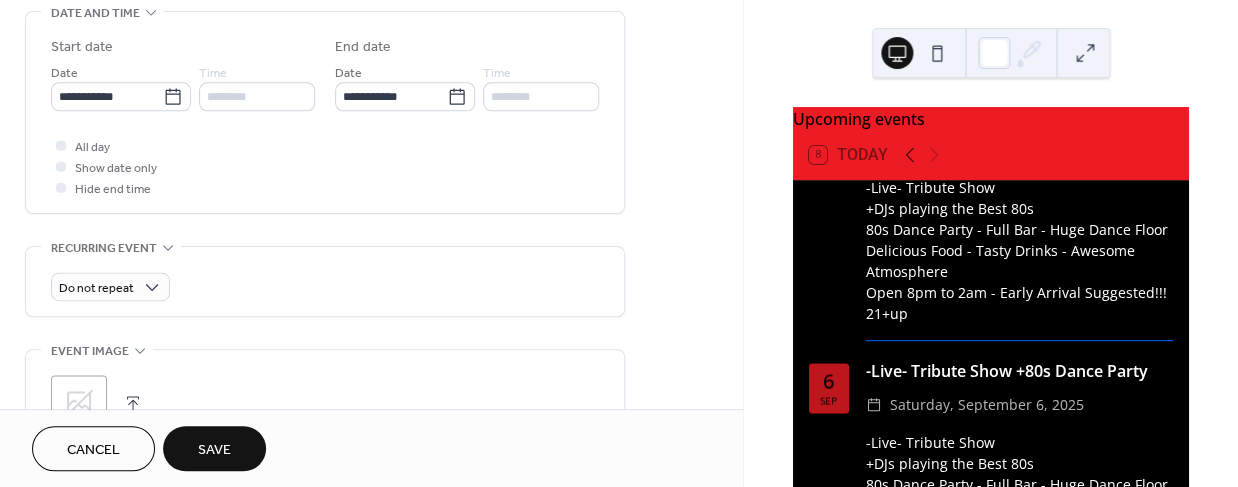 click on "Save" at bounding box center (214, 450) 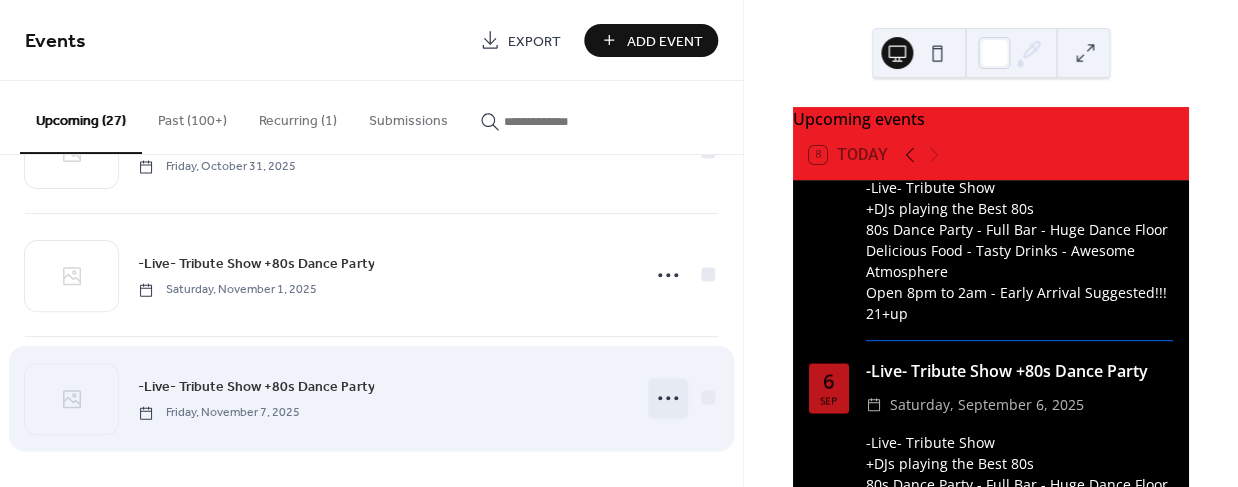 scroll, scrollTop: 3045, scrollLeft: 0, axis: vertical 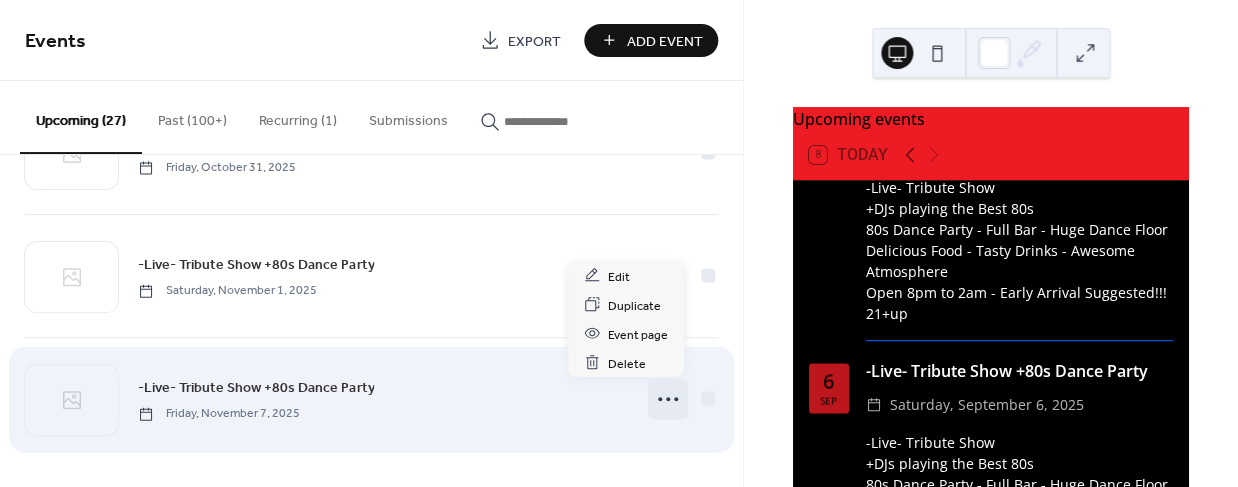 click 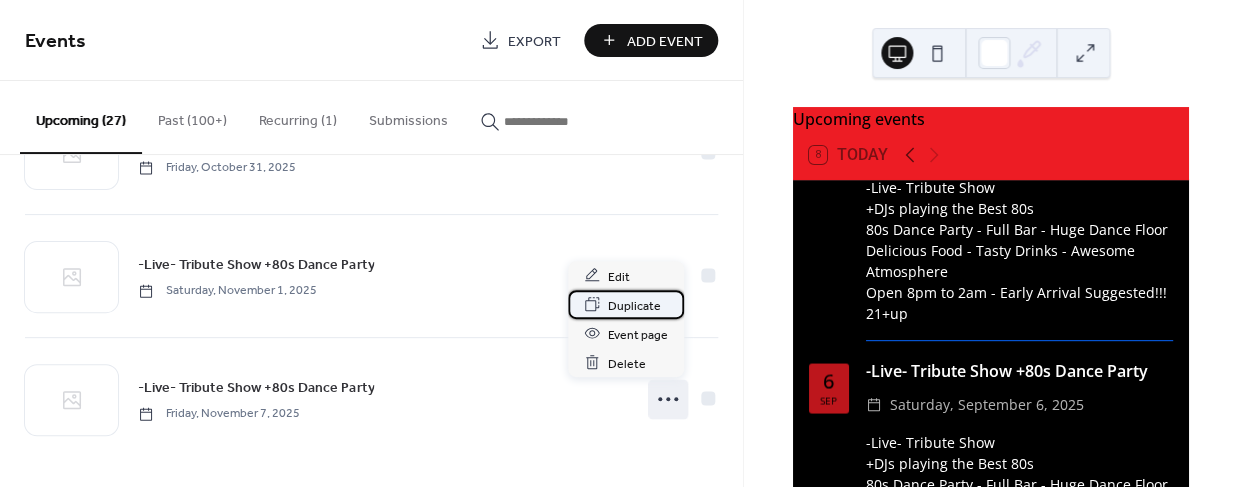 click on "Duplicate" at bounding box center [634, 305] 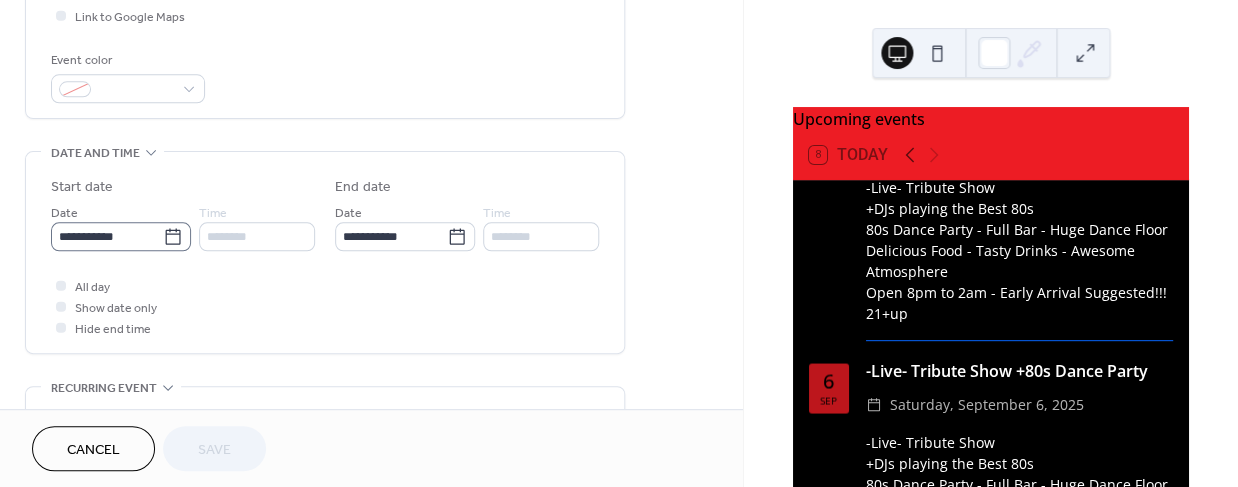 scroll, scrollTop: 500, scrollLeft: 0, axis: vertical 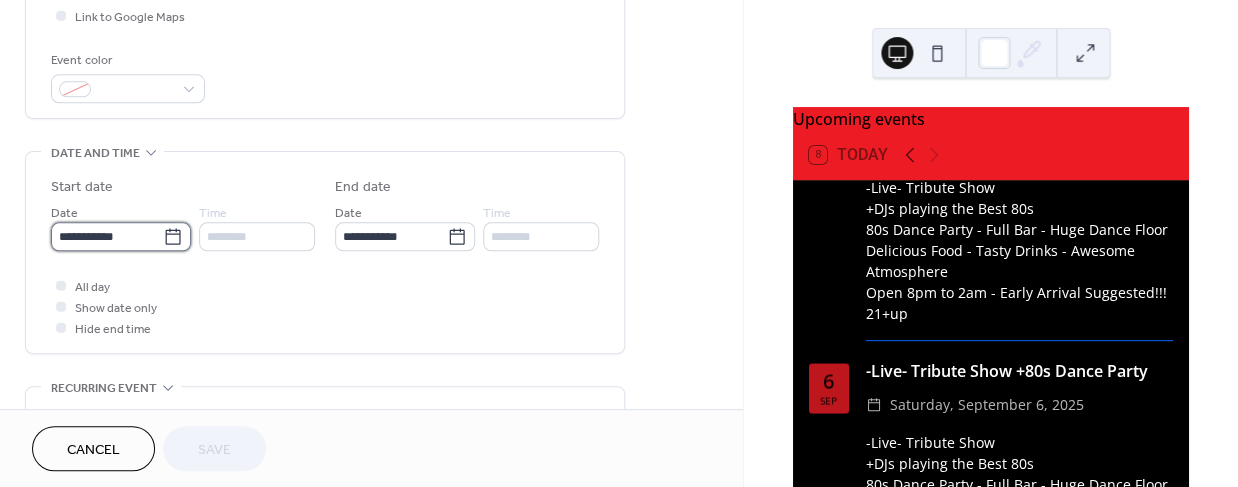 click on "**********" at bounding box center [107, 236] 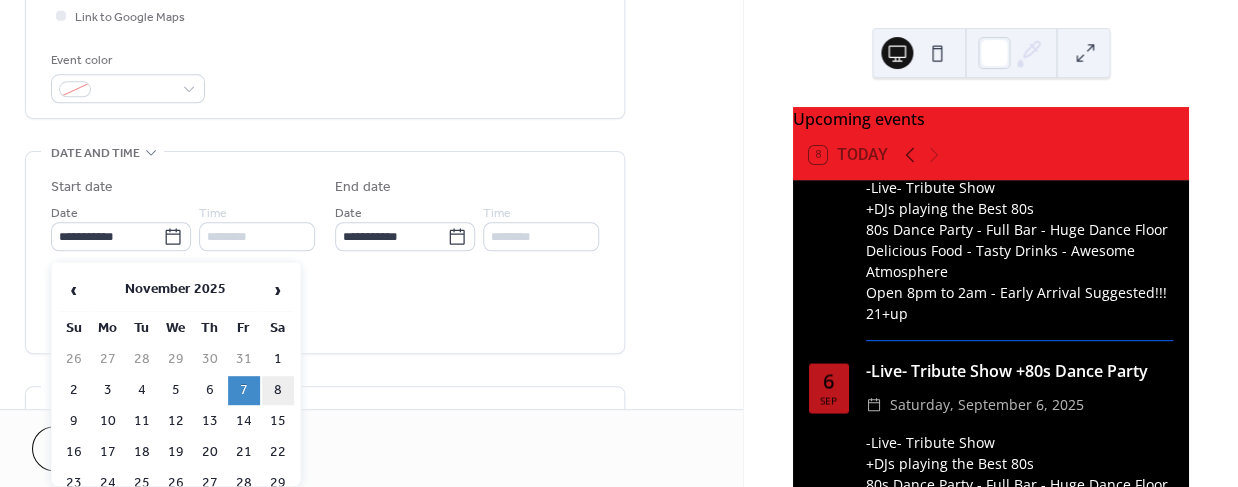 click on "8" at bounding box center [278, 390] 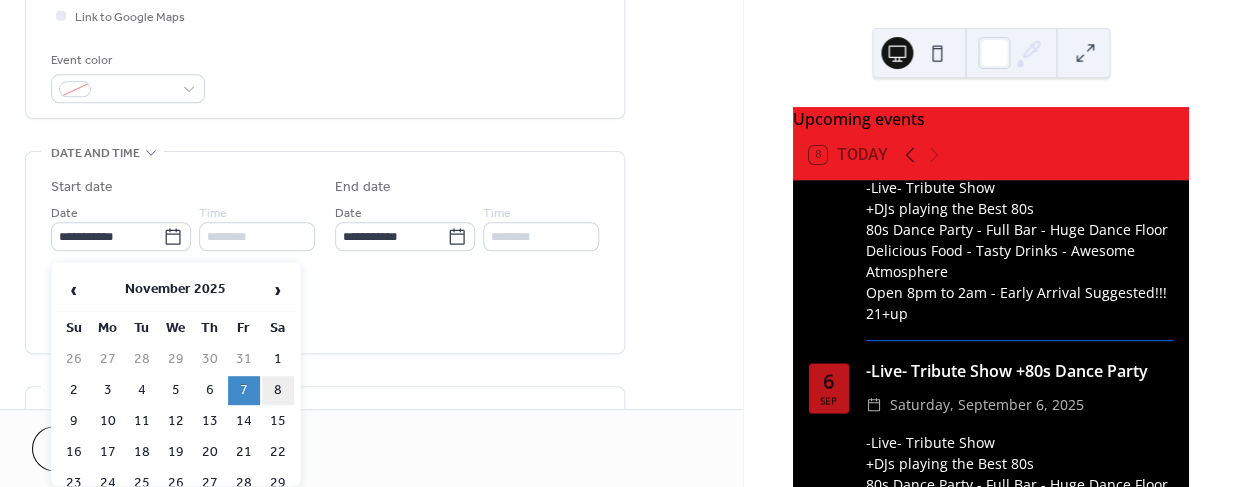 type on "**********" 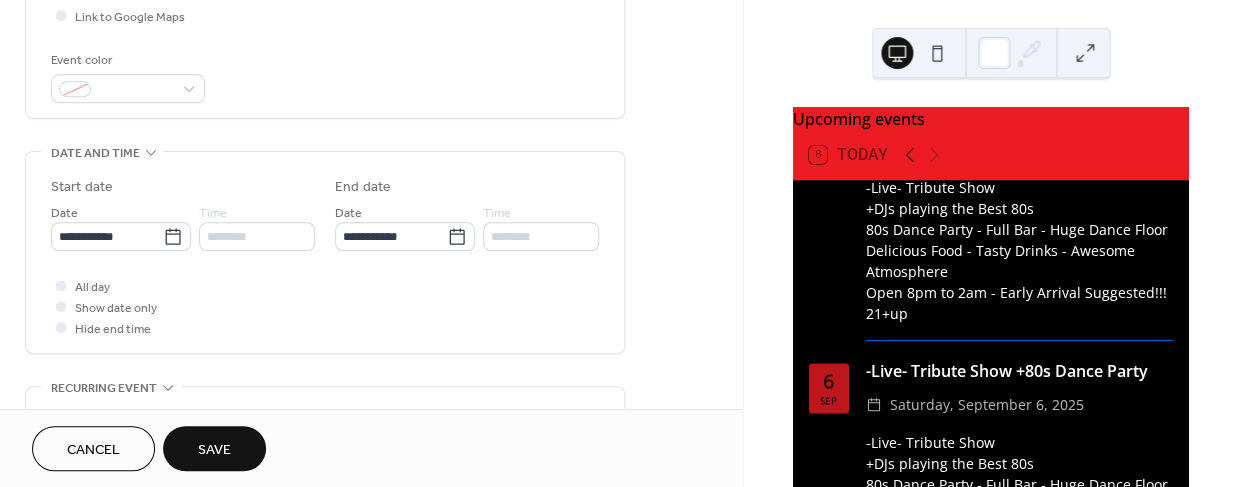 click on "Save" at bounding box center [214, 450] 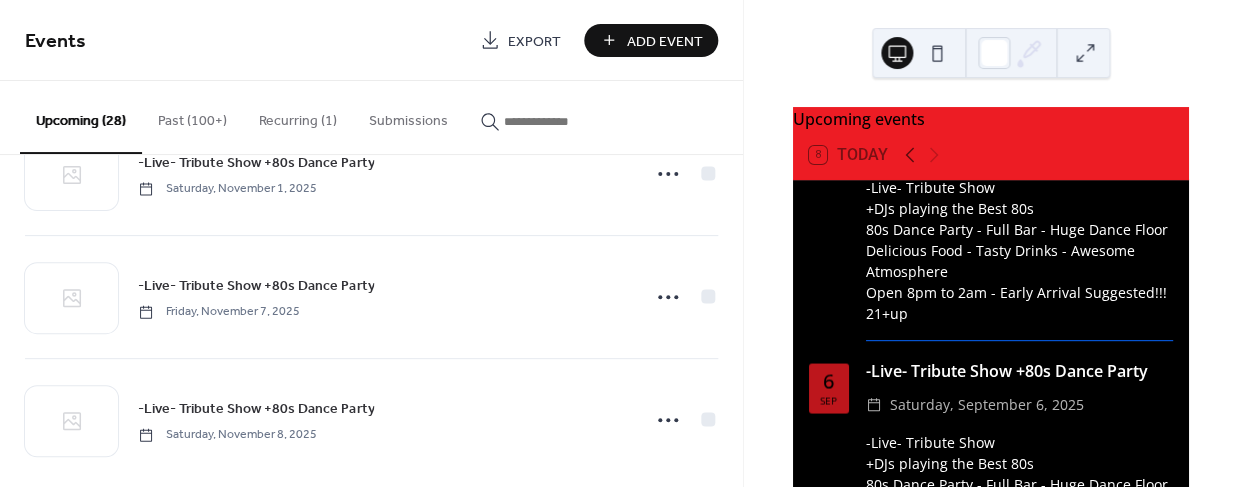 scroll, scrollTop: 3167, scrollLeft: 0, axis: vertical 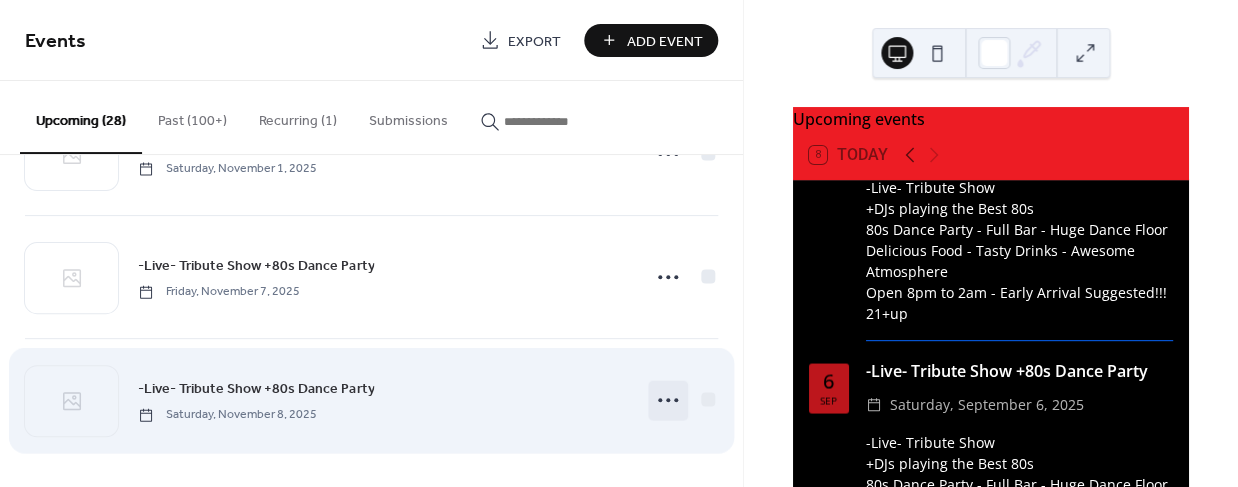 click 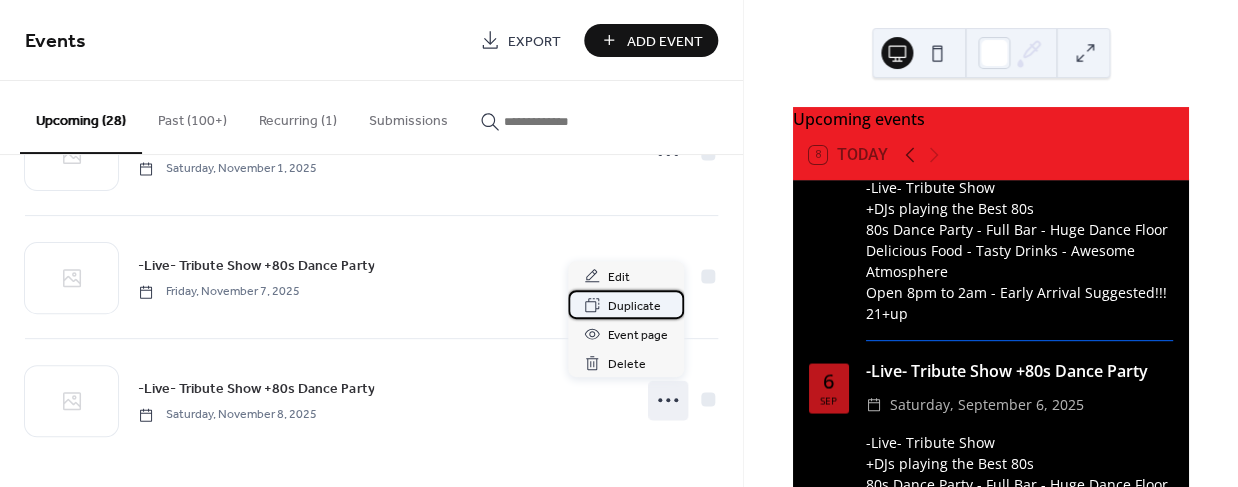 click on "Duplicate" at bounding box center [634, 306] 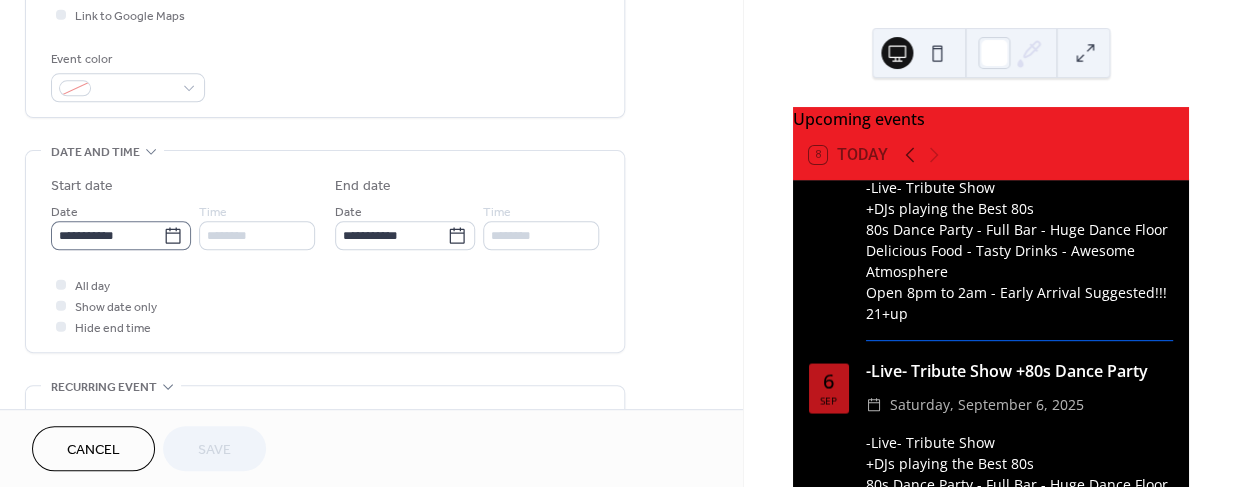 scroll, scrollTop: 499, scrollLeft: 0, axis: vertical 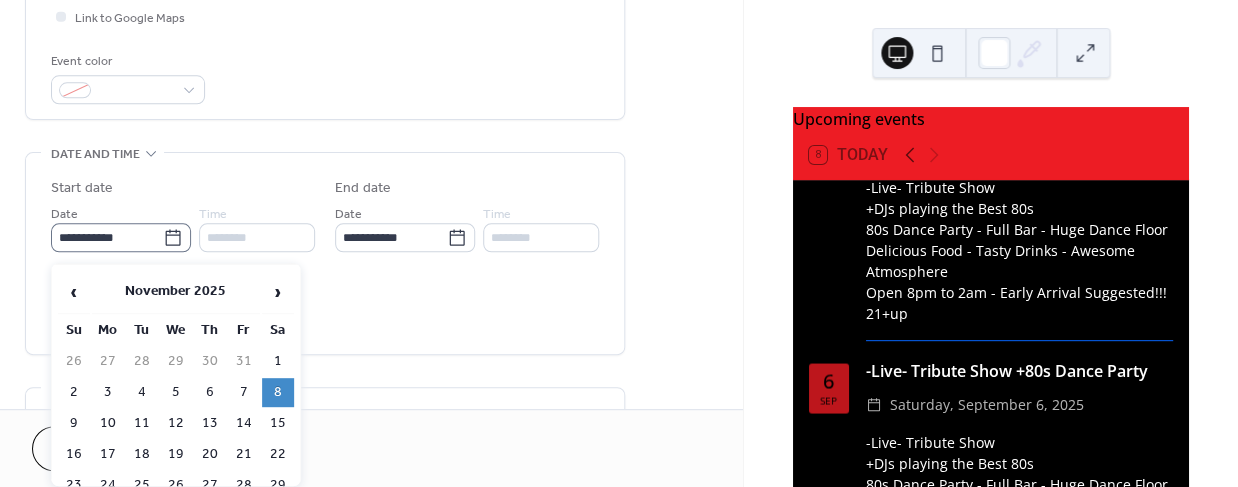 click 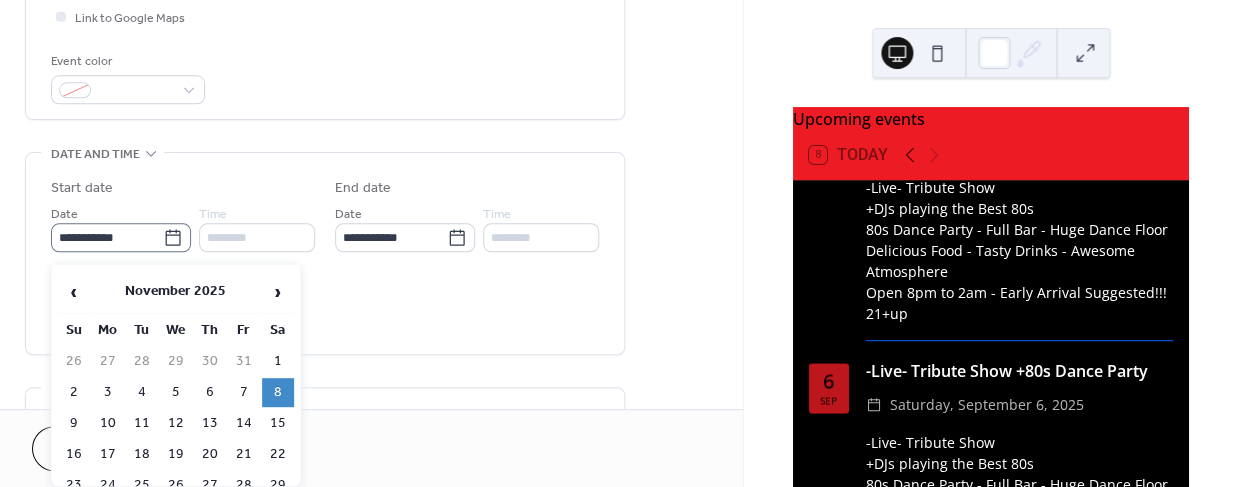 click on "**********" at bounding box center [107, 237] 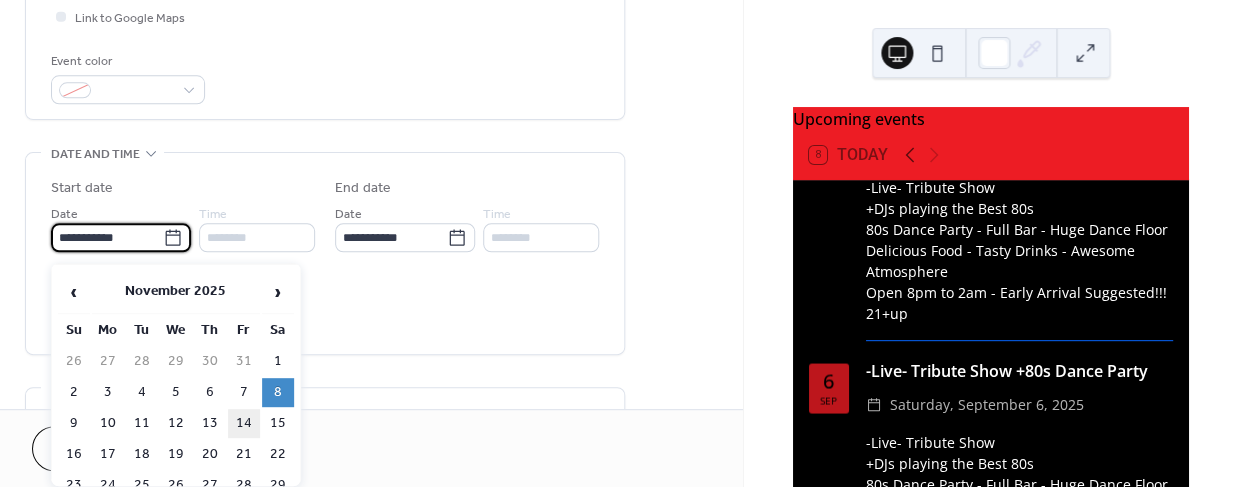 click on "14" at bounding box center [244, 423] 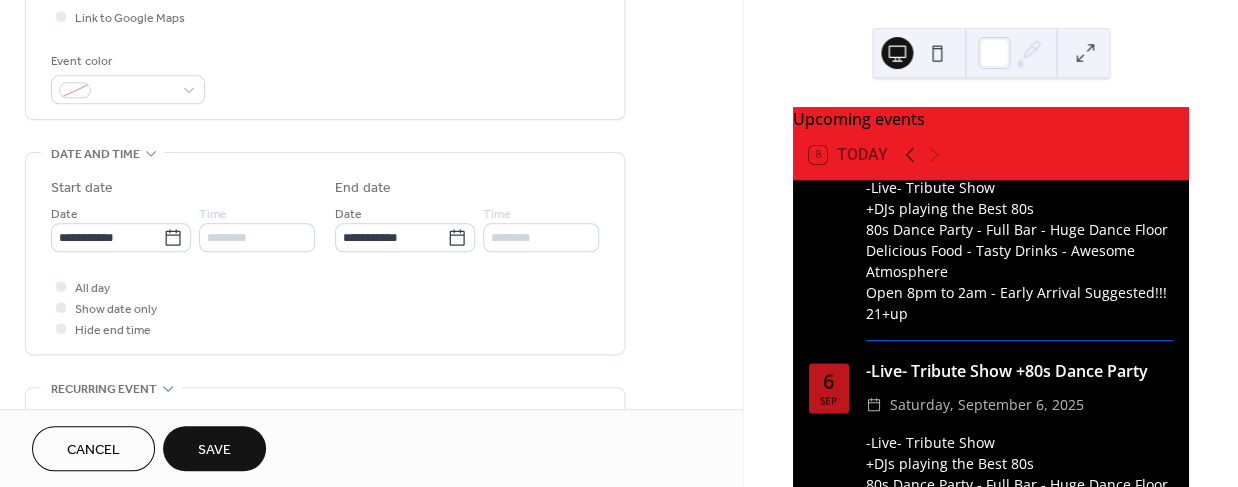 click on "Save" at bounding box center (214, 450) 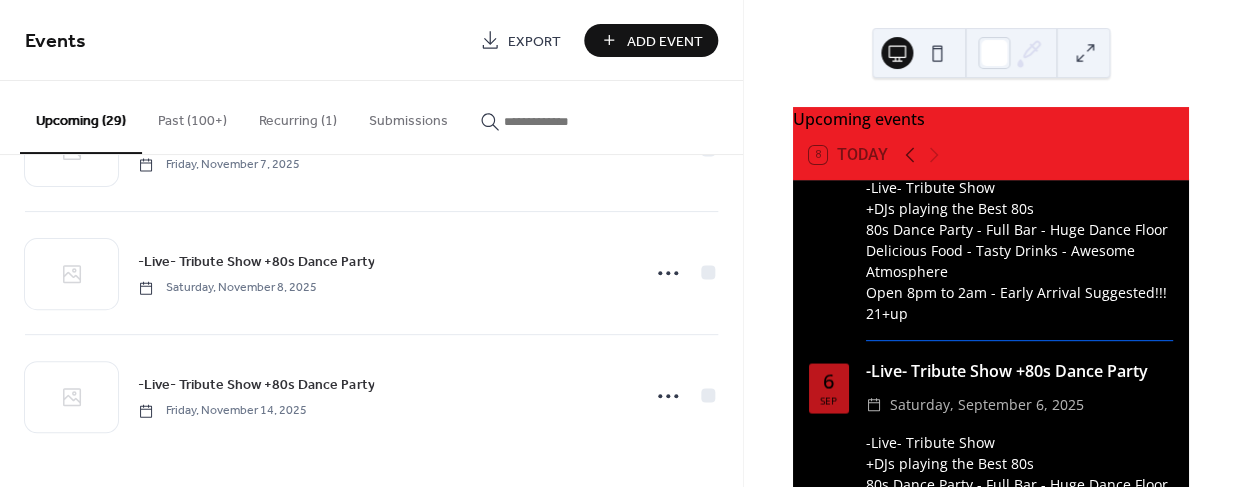 scroll, scrollTop: 3291, scrollLeft: 0, axis: vertical 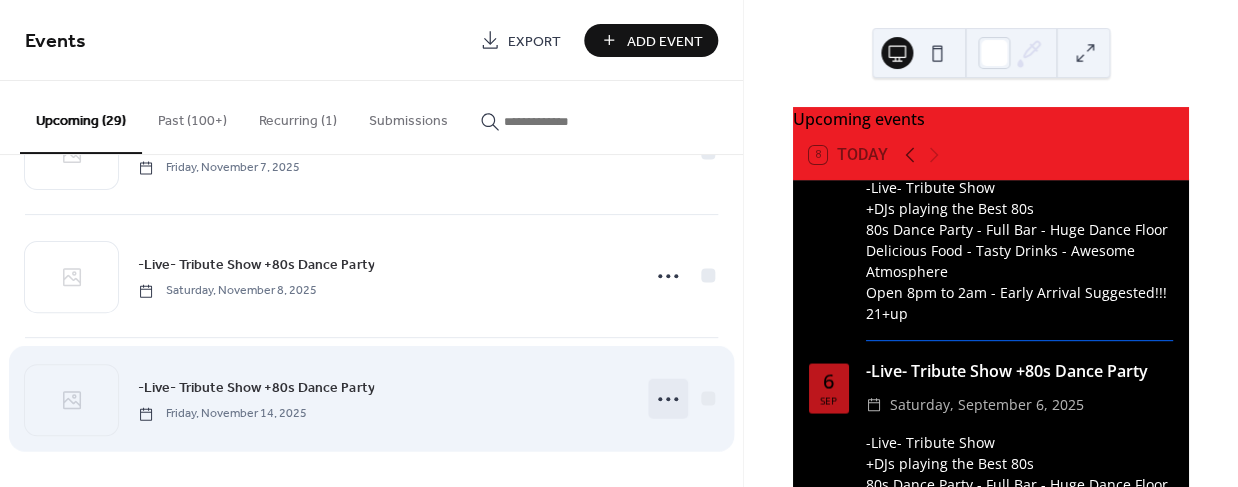 click 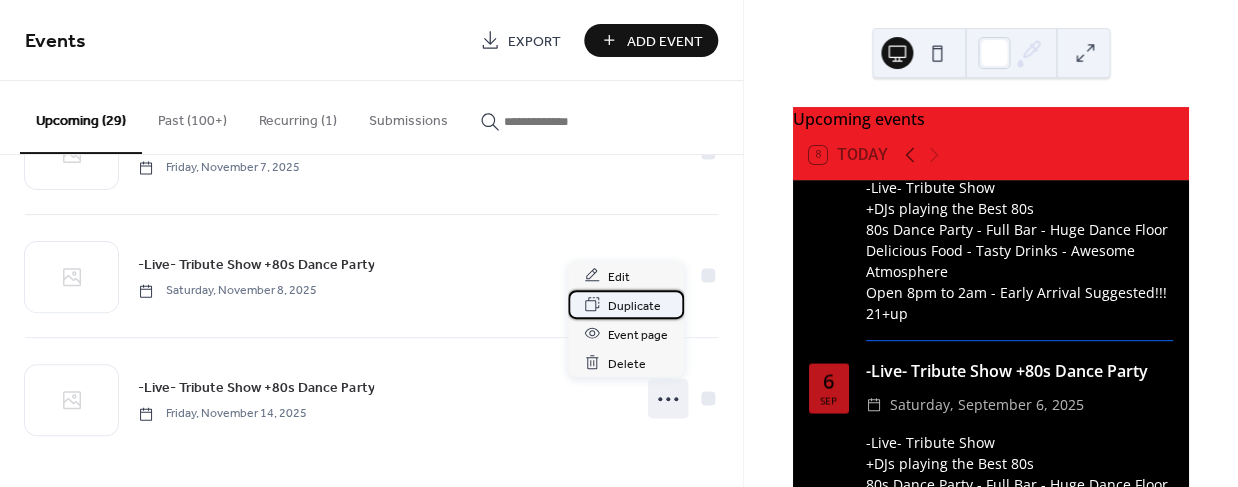 click on "Duplicate" at bounding box center [634, 305] 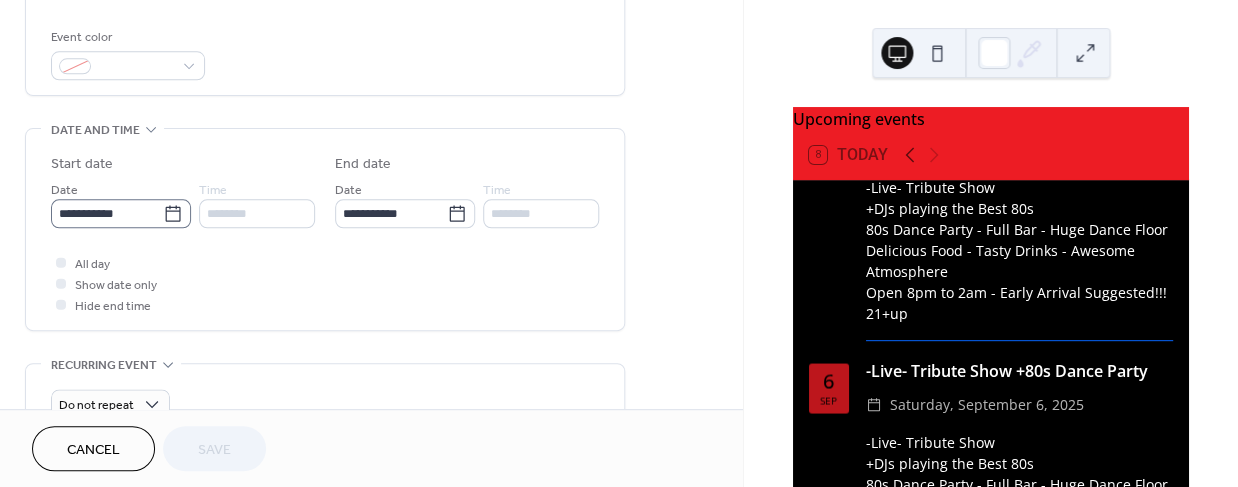 scroll, scrollTop: 532, scrollLeft: 0, axis: vertical 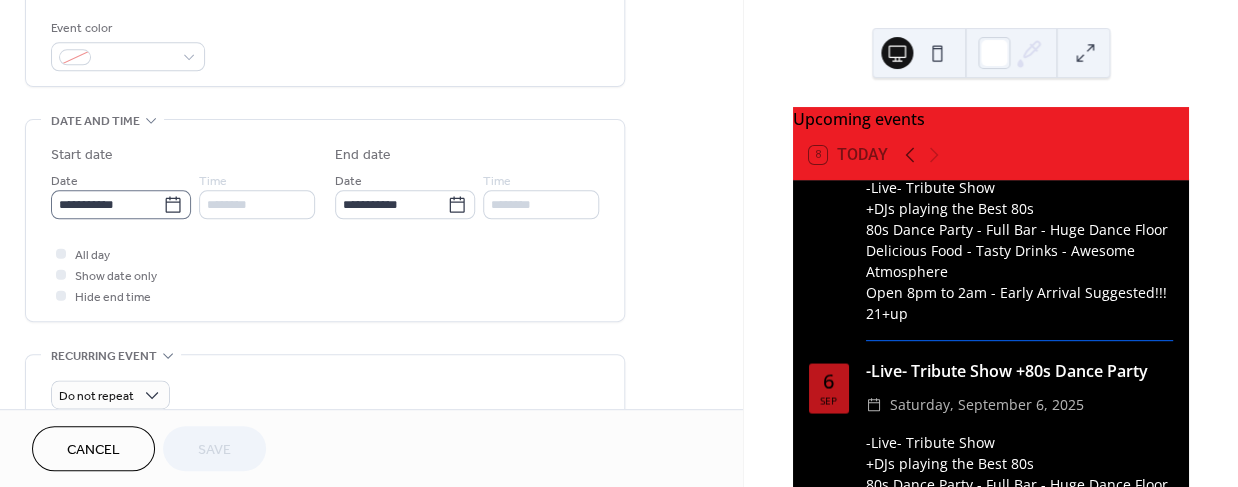 click 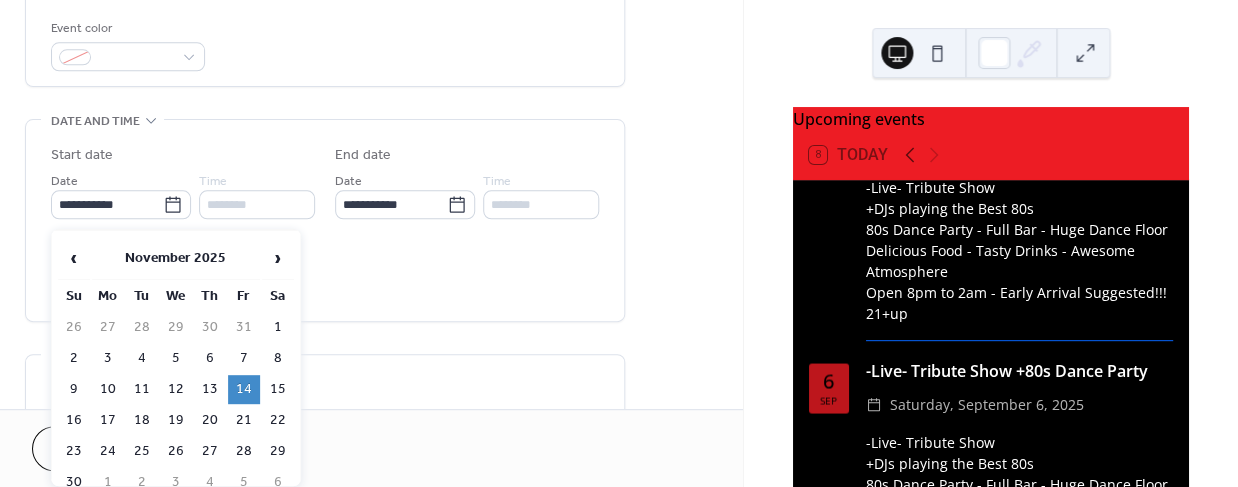 click on "15" at bounding box center (278, 389) 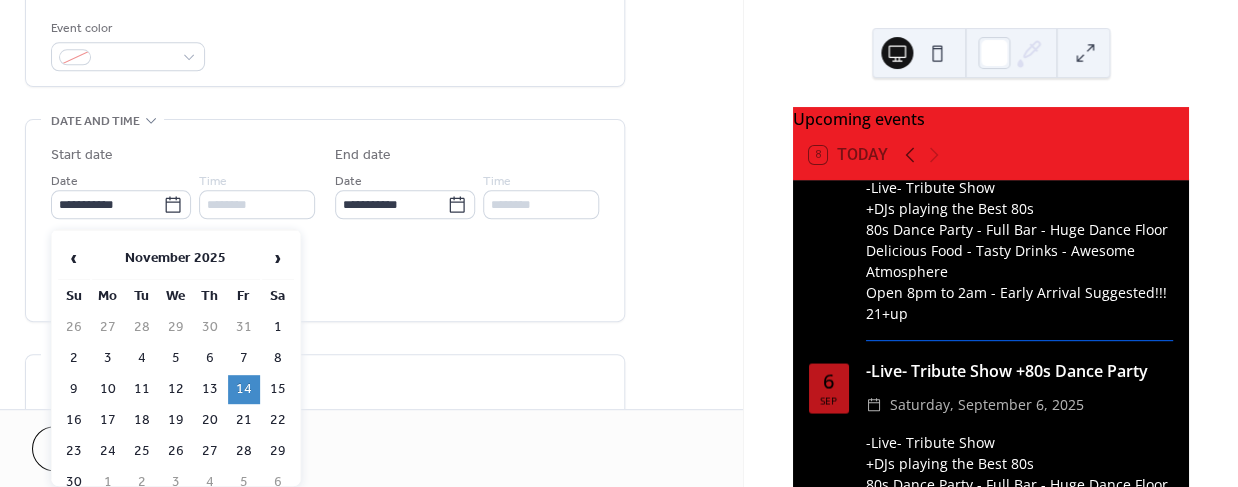 type on "**********" 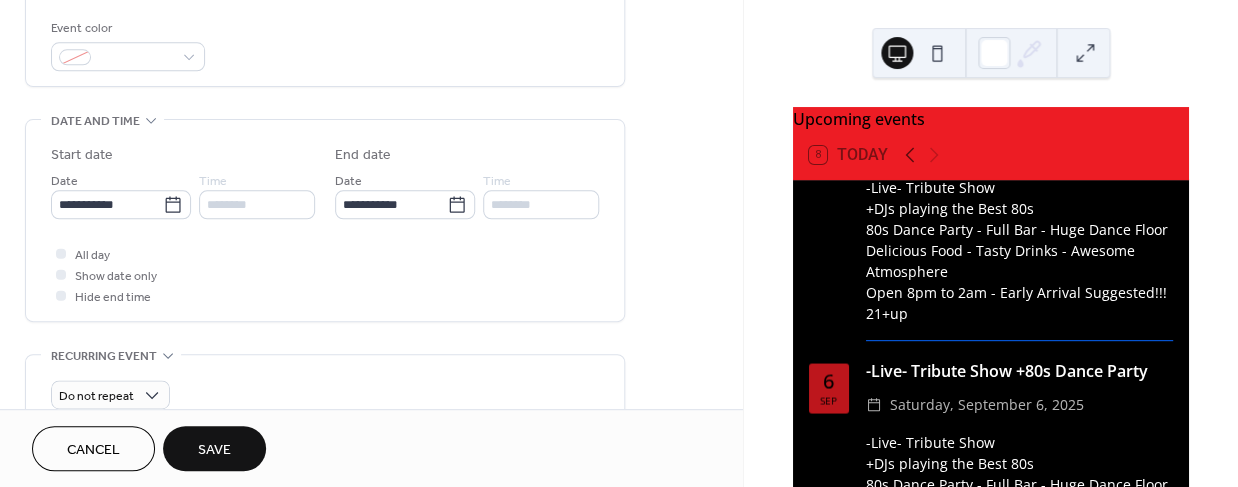 click on "Save" at bounding box center [214, 450] 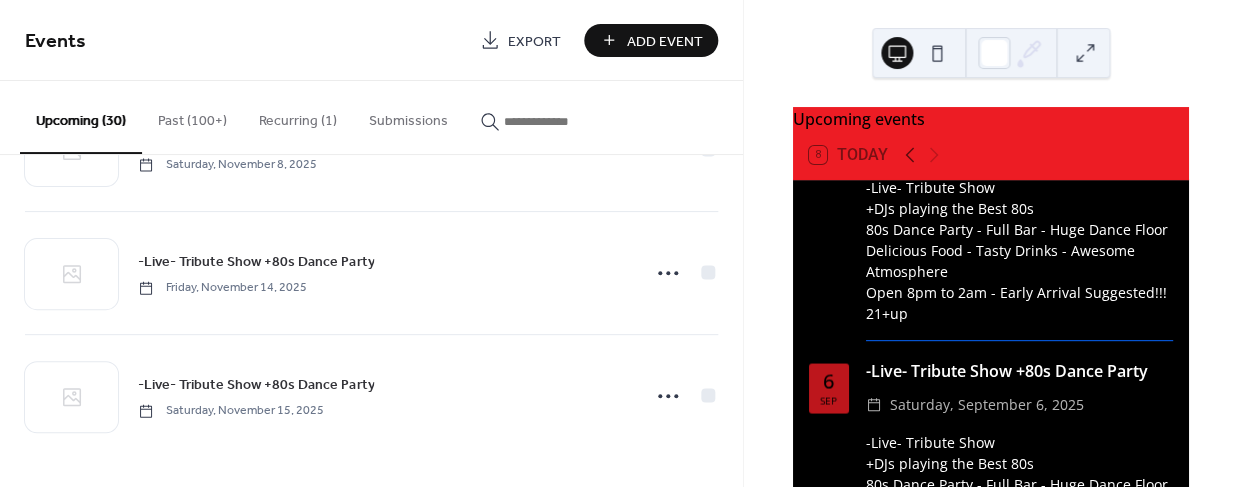 scroll, scrollTop: 3413, scrollLeft: 0, axis: vertical 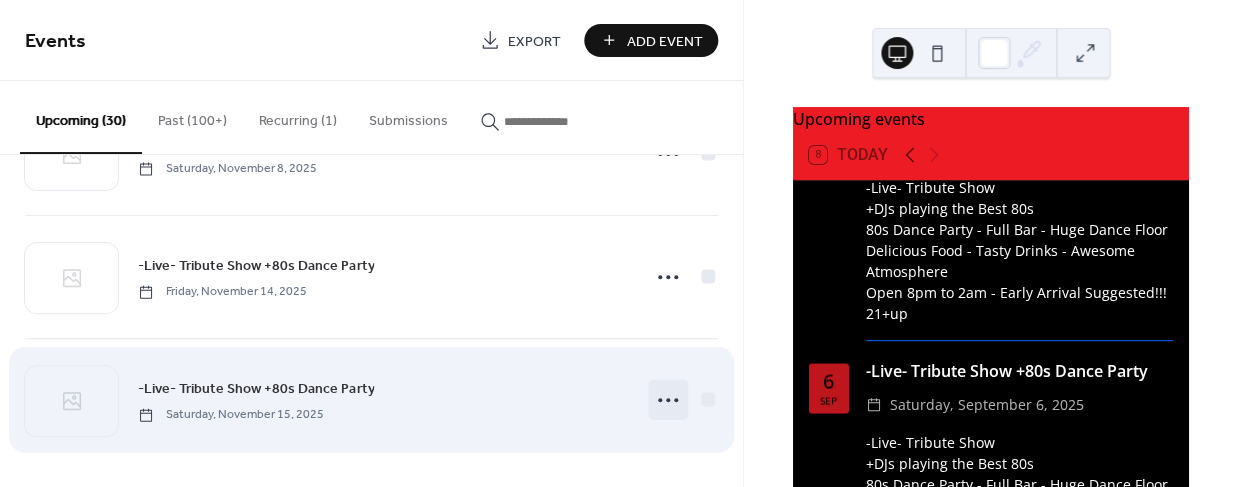 click 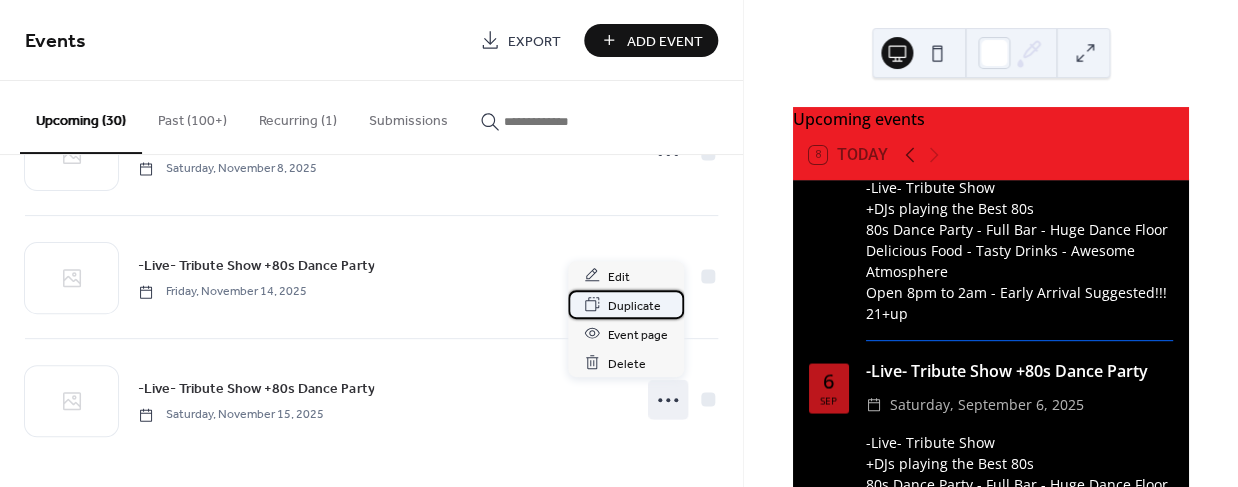 click on "Duplicate" at bounding box center [634, 305] 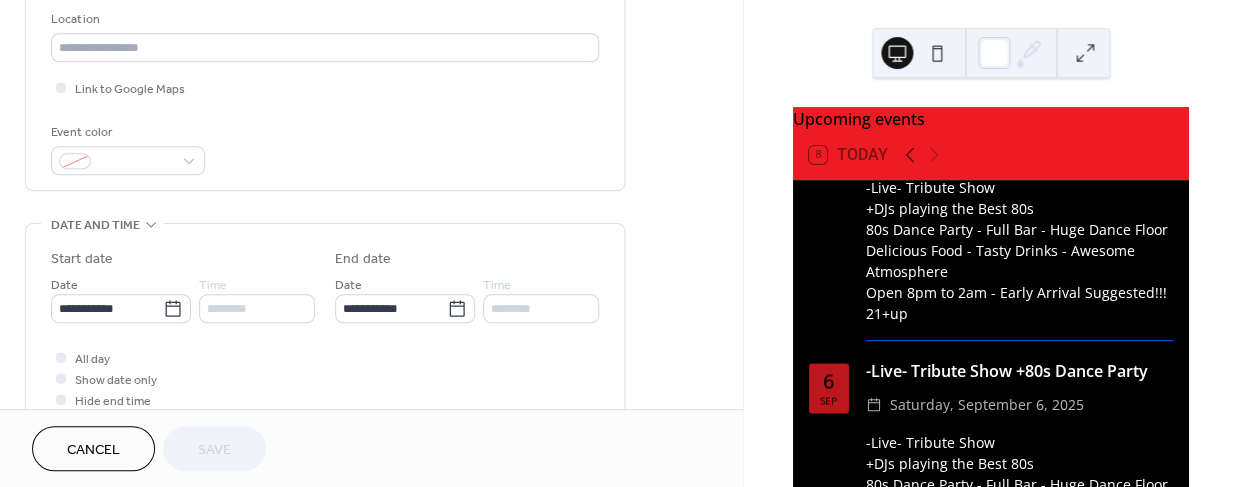 scroll, scrollTop: 442, scrollLeft: 0, axis: vertical 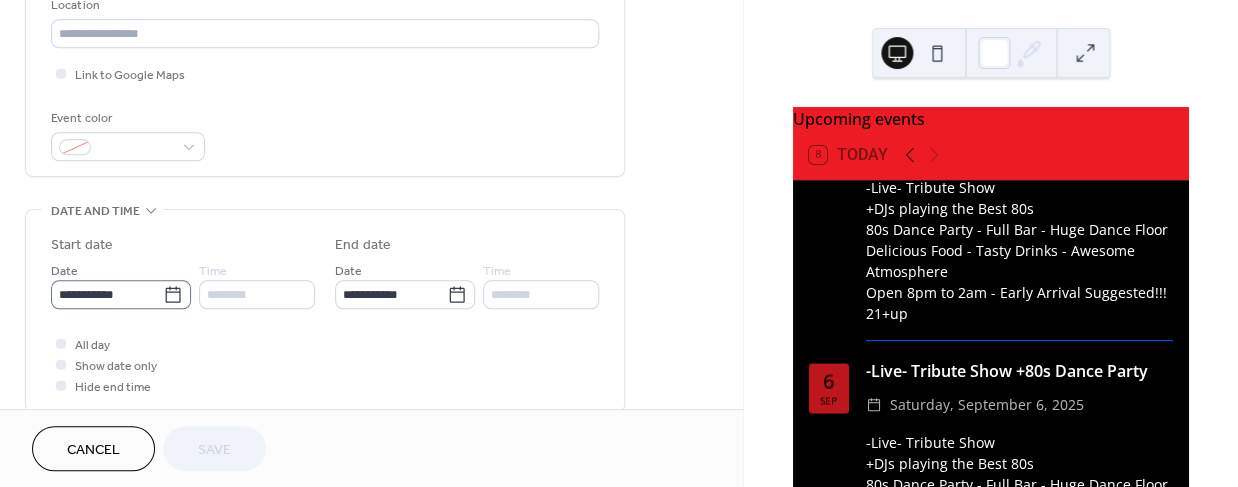 click 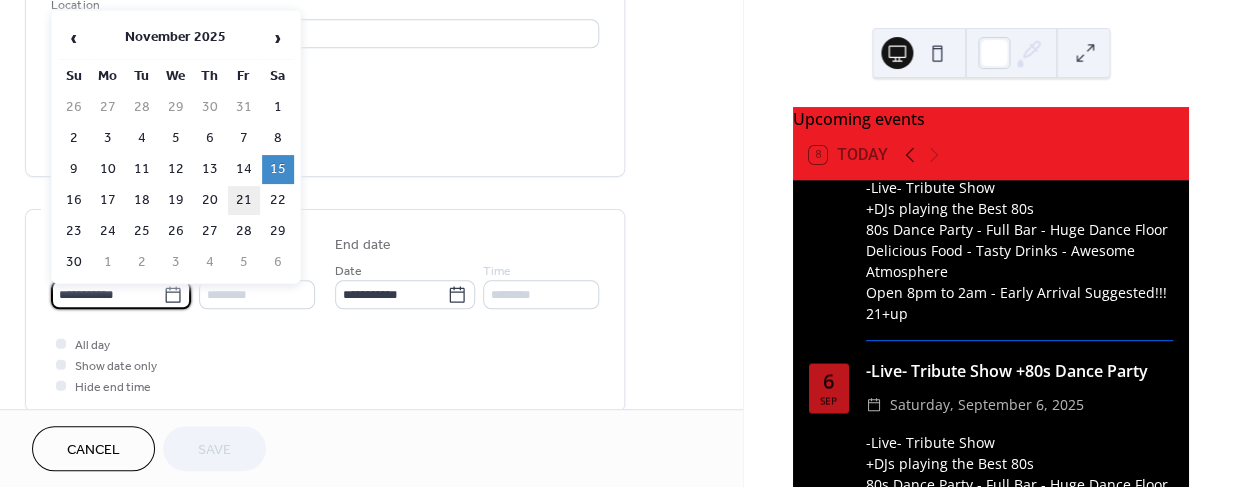 click on "21" at bounding box center [244, 200] 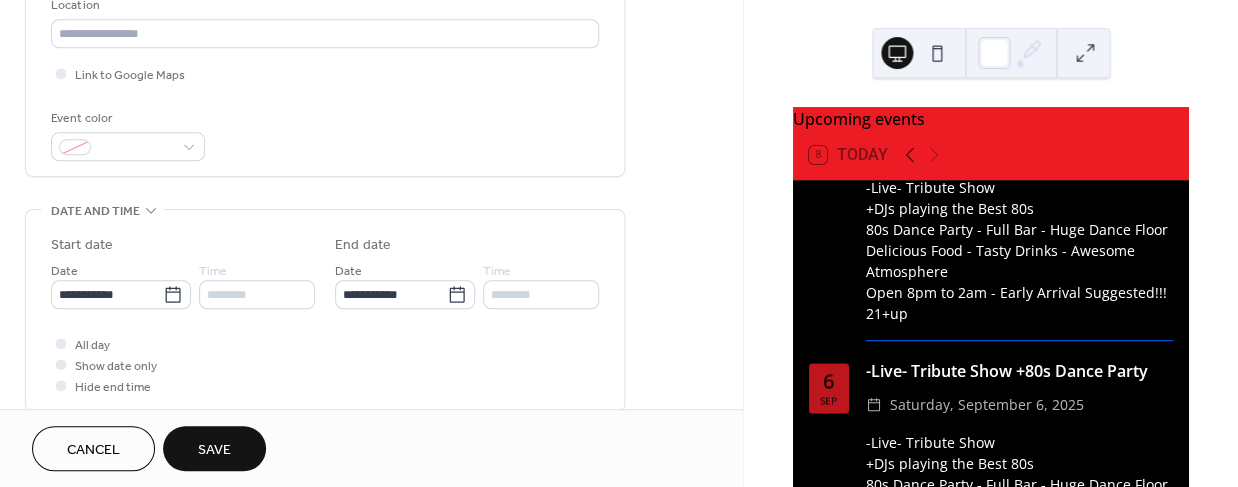 type on "**********" 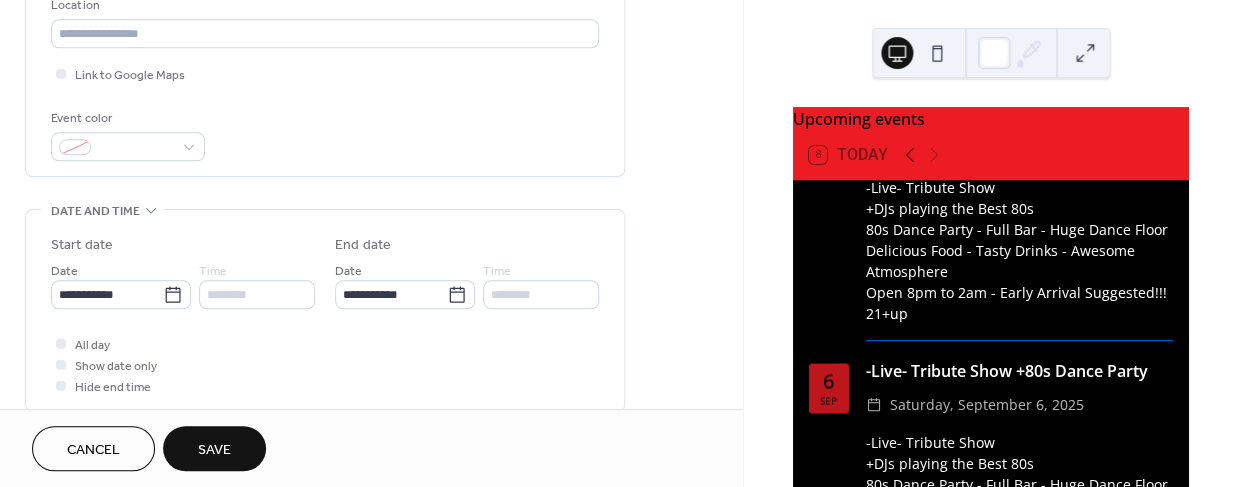type on "**********" 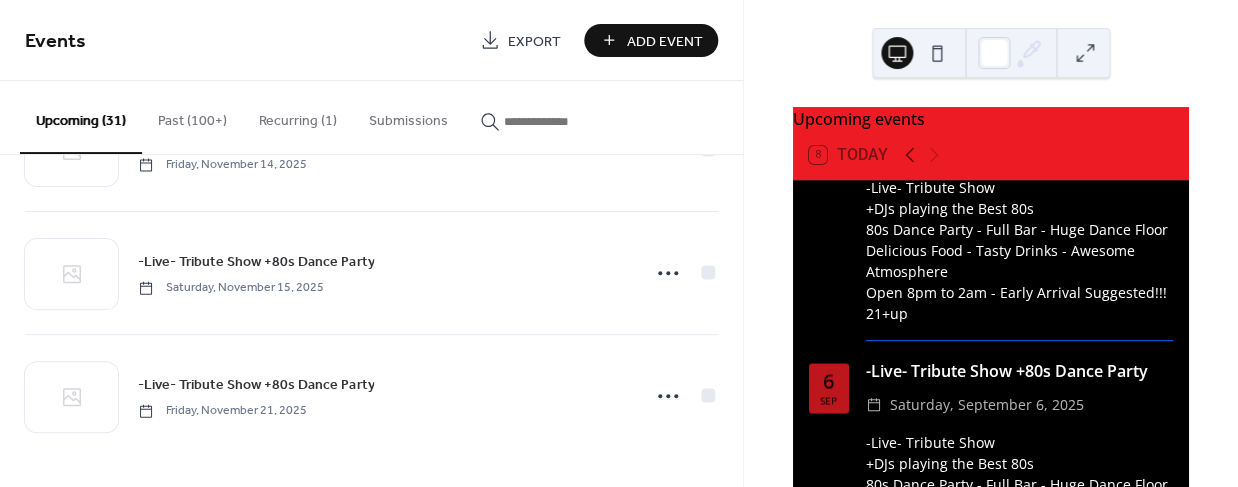 scroll, scrollTop: 3536, scrollLeft: 0, axis: vertical 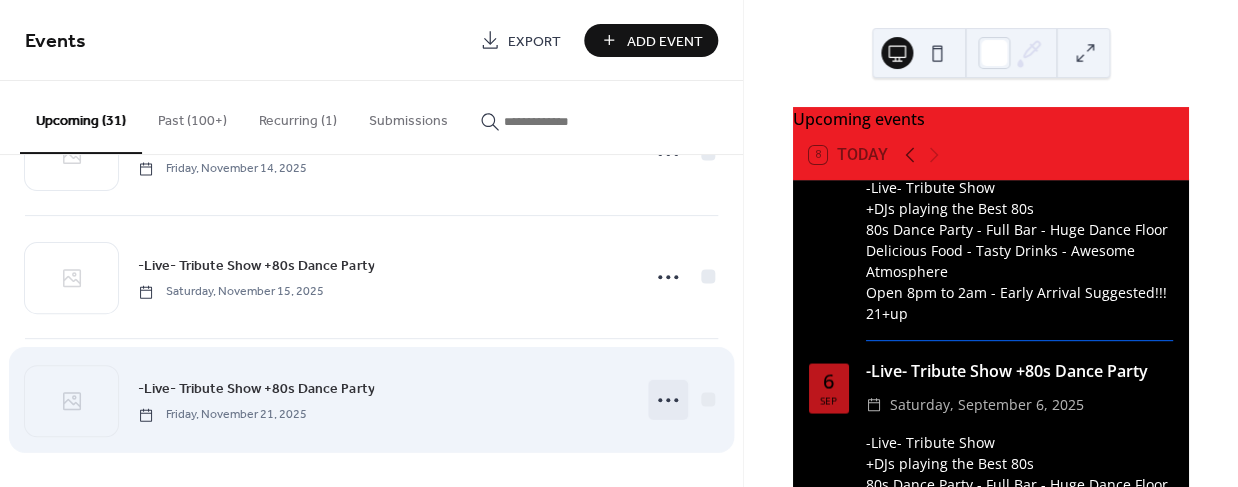 click 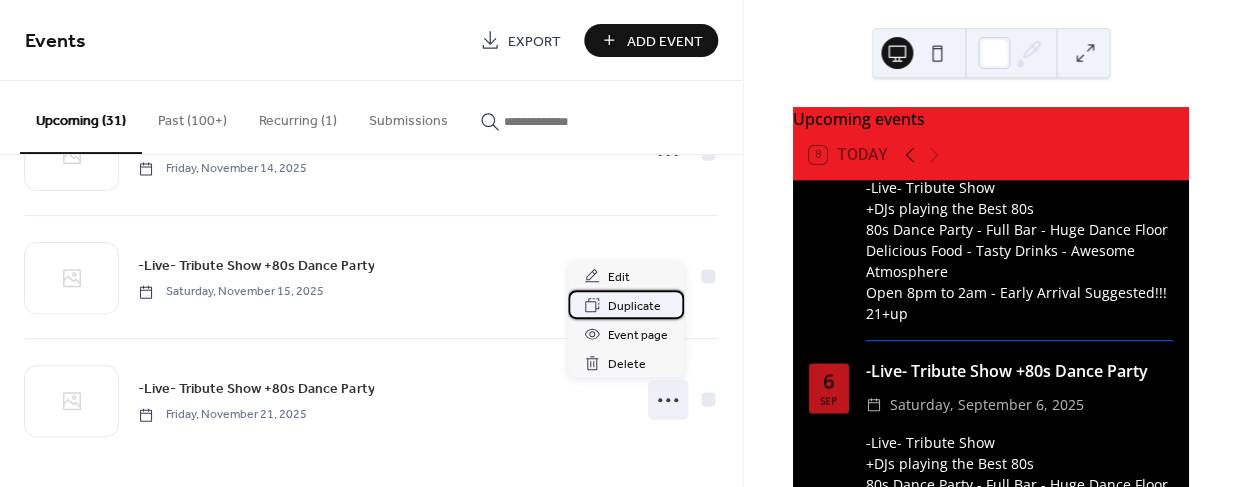 click on "Duplicate" at bounding box center (634, 306) 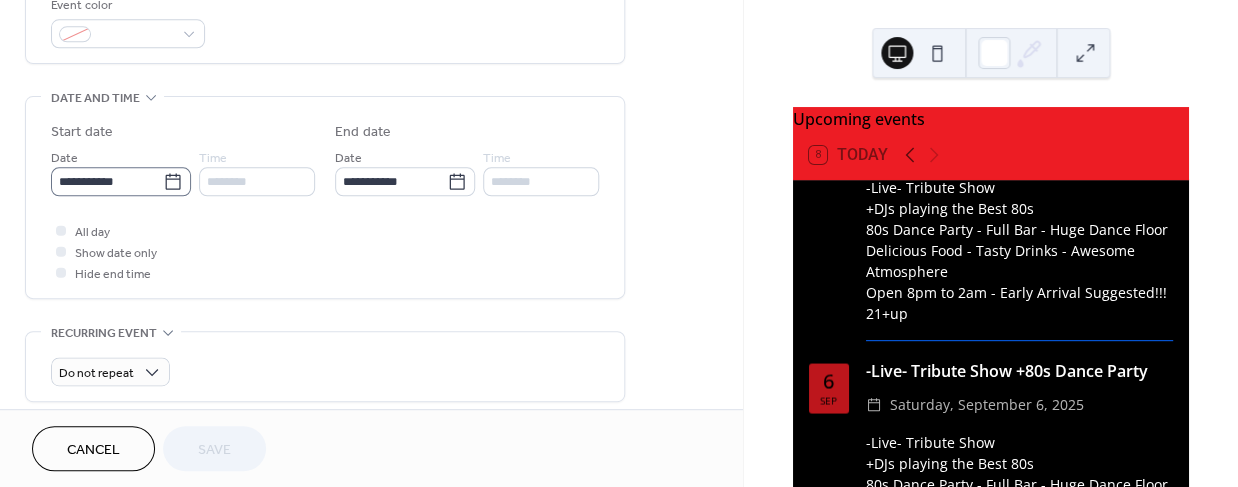 scroll, scrollTop: 556, scrollLeft: 0, axis: vertical 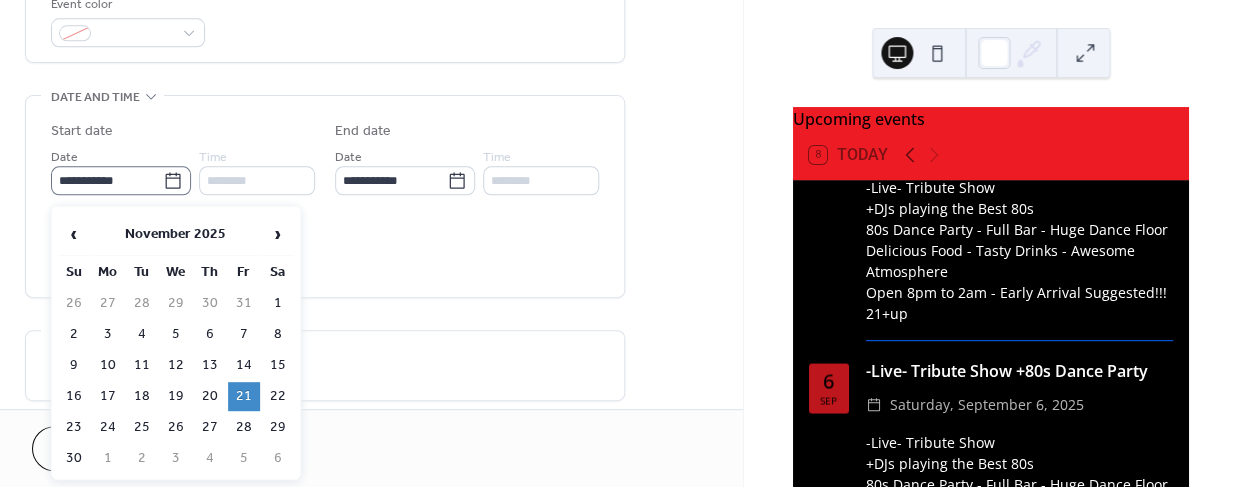 click 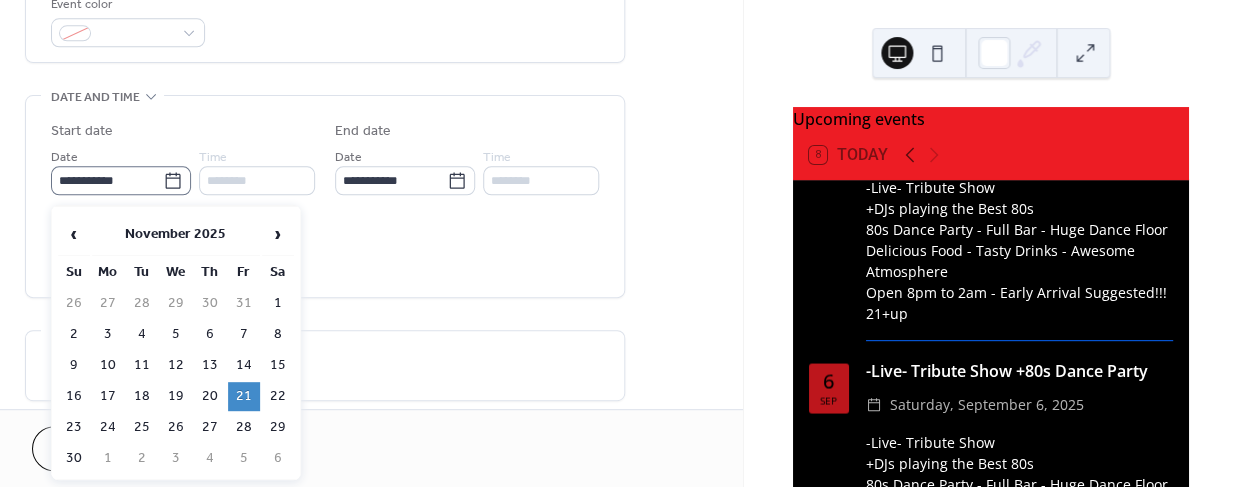 click on "**********" at bounding box center (107, 180) 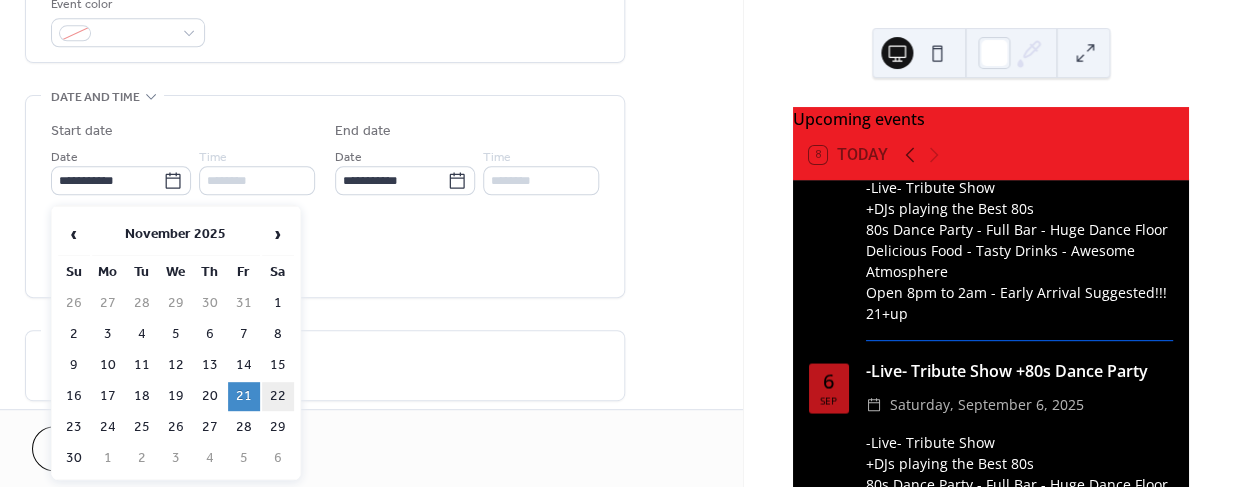 click on "22" at bounding box center (278, 396) 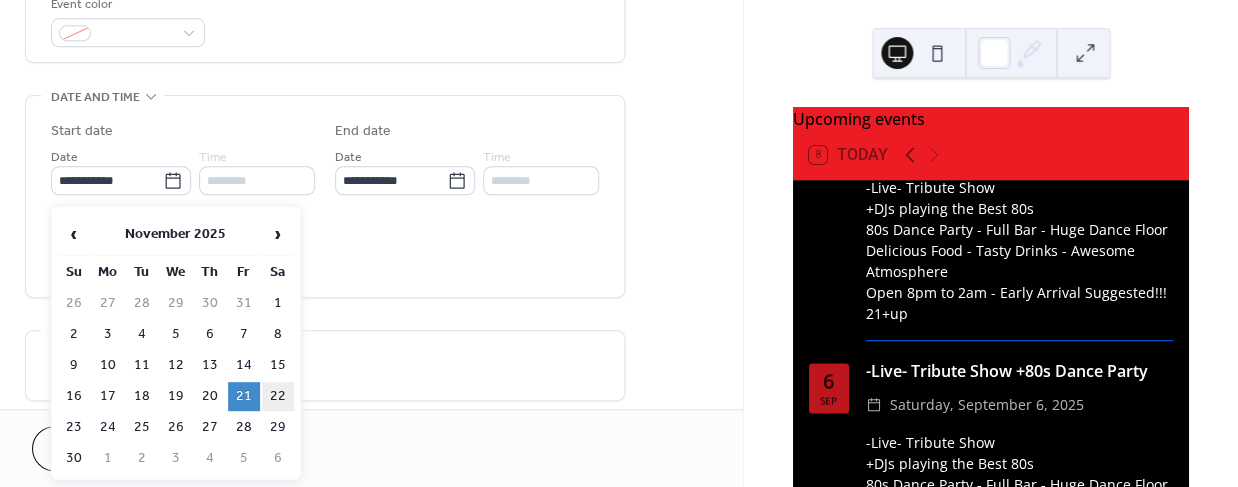 type on "**********" 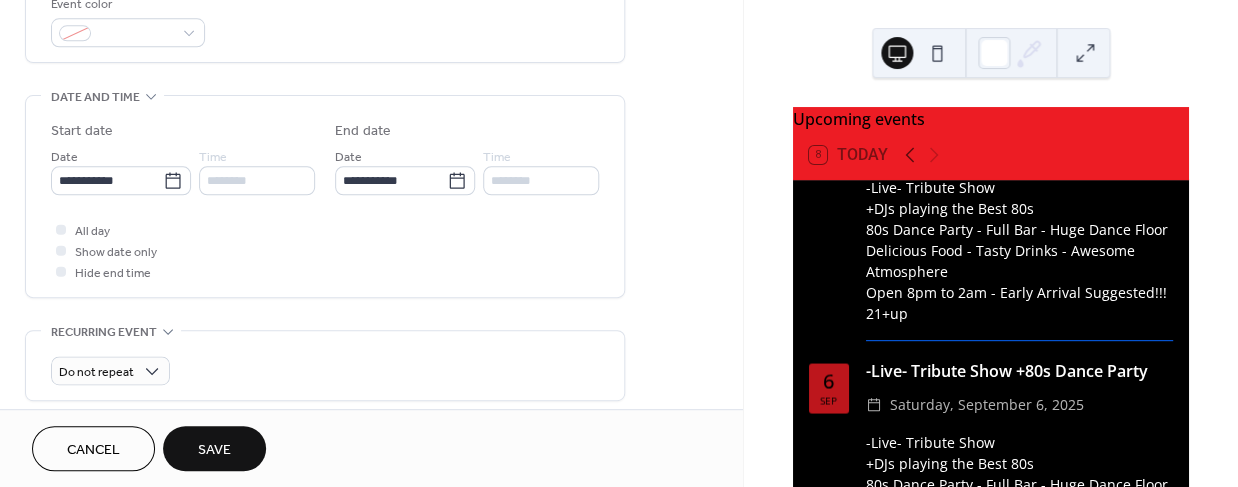 click on "Save" at bounding box center [214, 450] 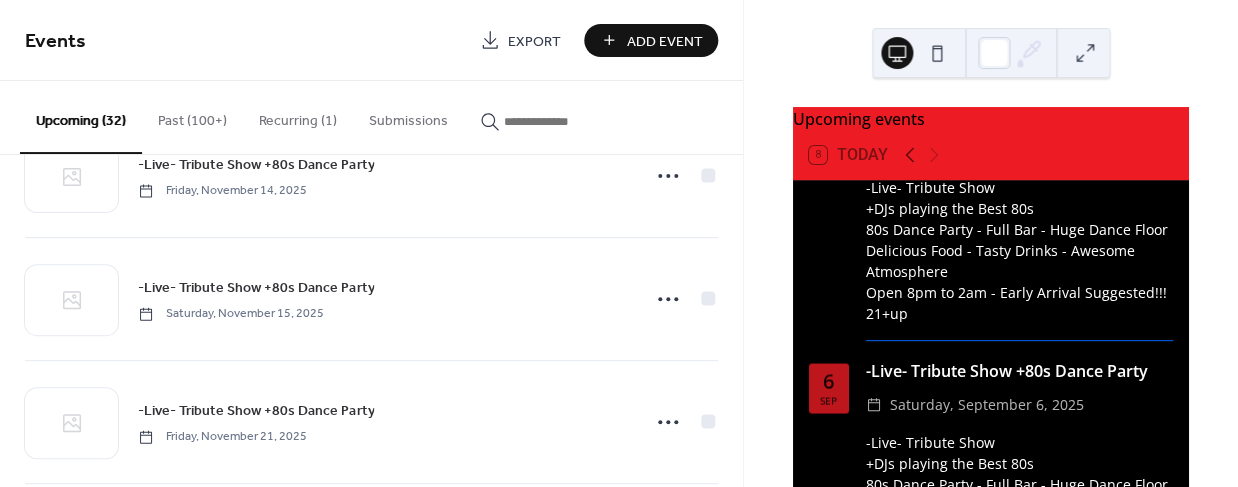 scroll, scrollTop: 3660, scrollLeft: 0, axis: vertical 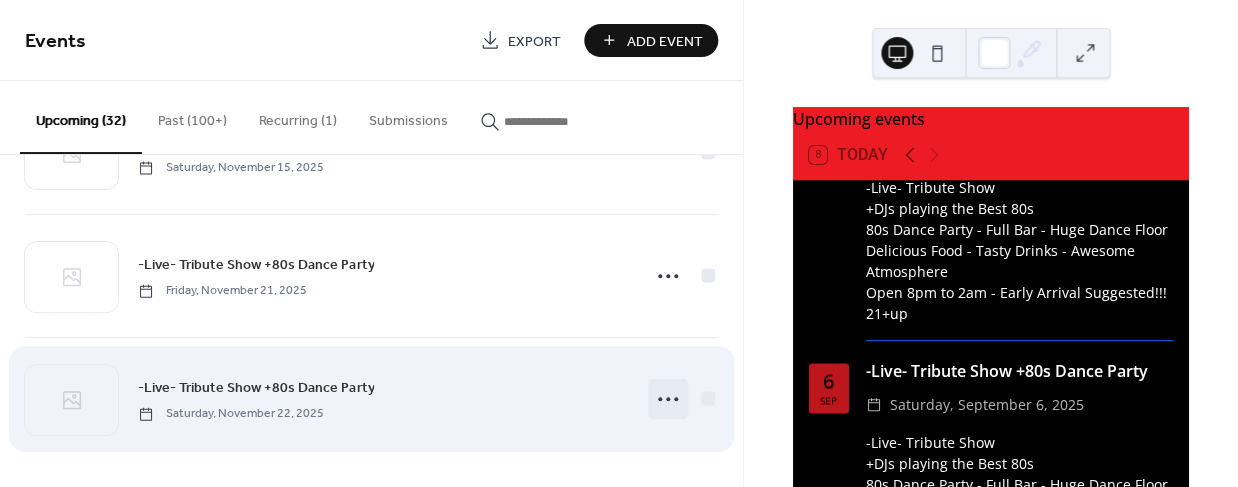 click 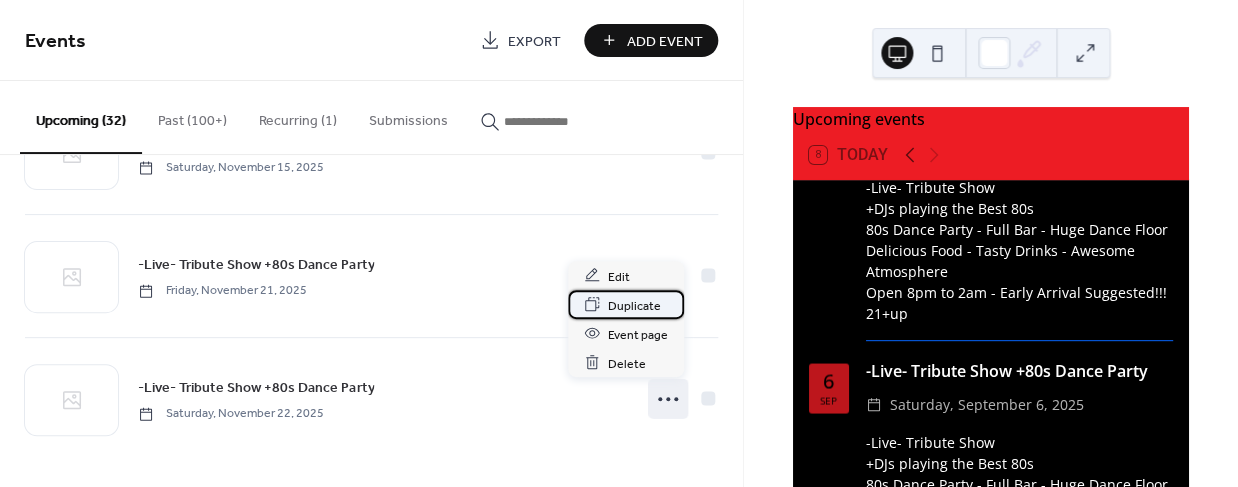click on "Duplicate" at bounding box center (634, 305) 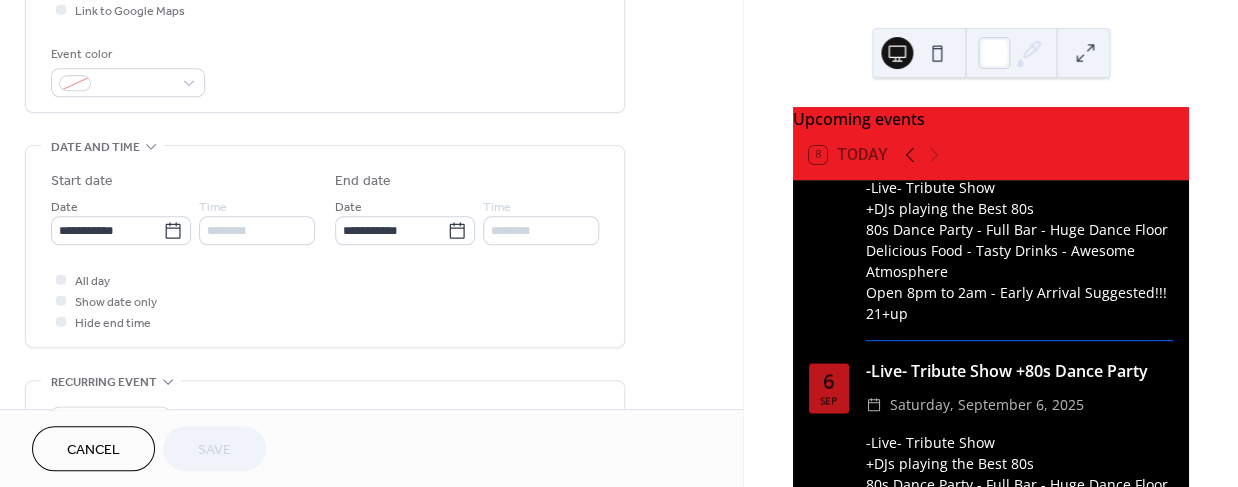 scroll, scrollTop: 505, scrollLeft: 0, axis: vertical 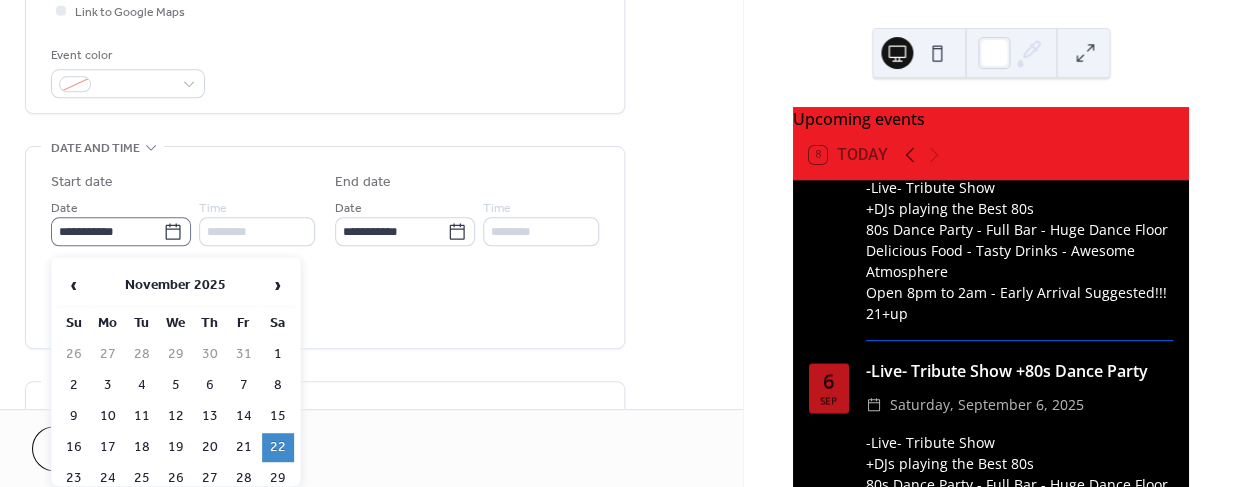 click 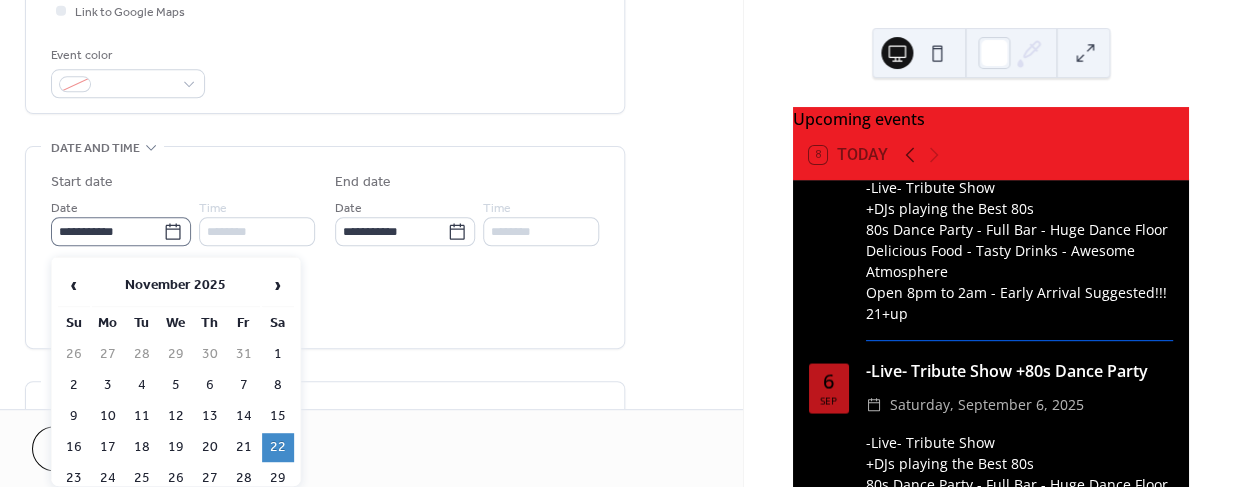 click on "**********" at bounding box center (107, 231) 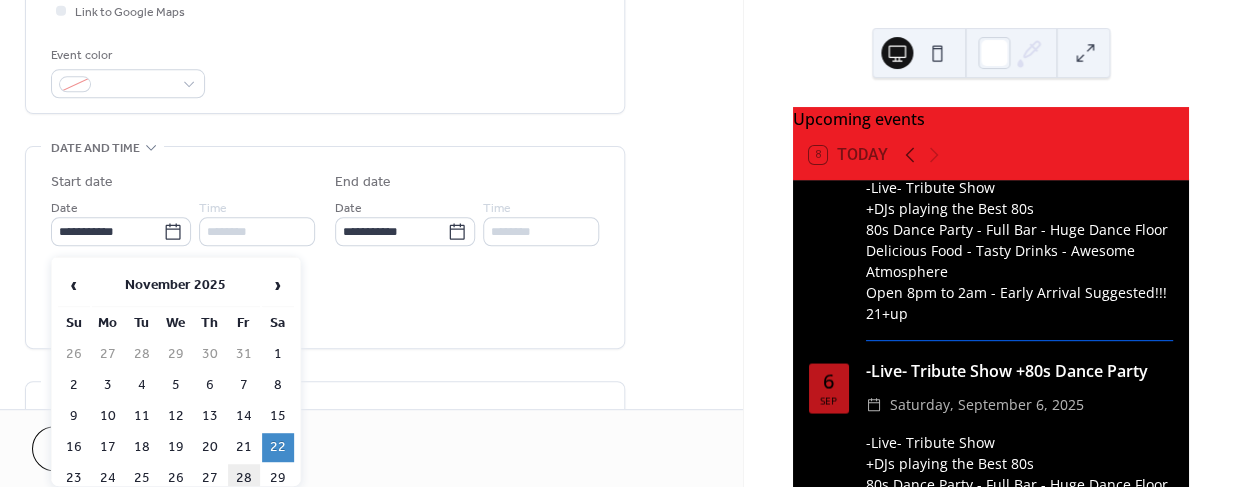 click on "28" at bounding box center [244, 478] 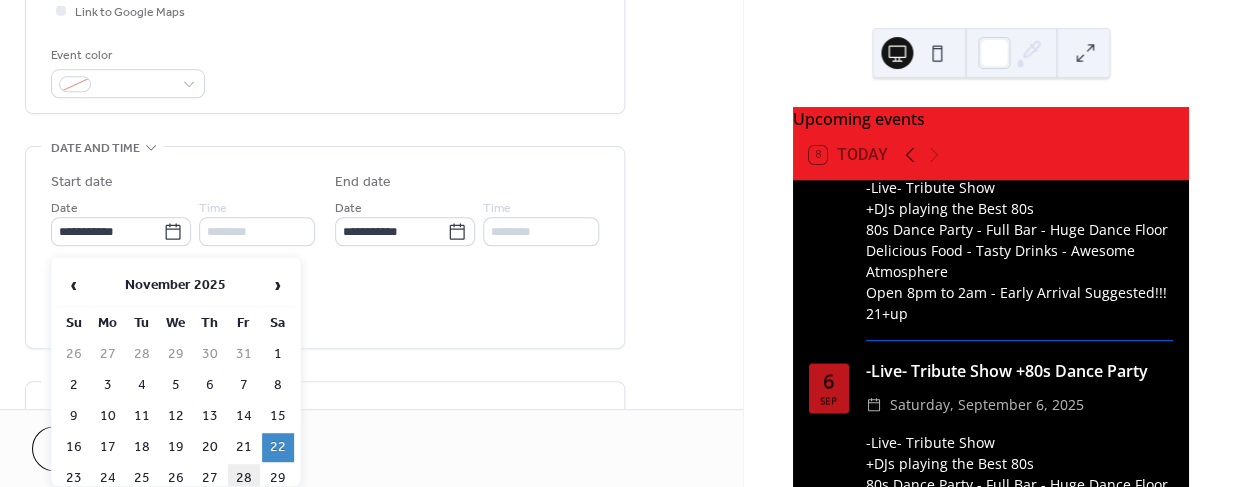 type on "**********" 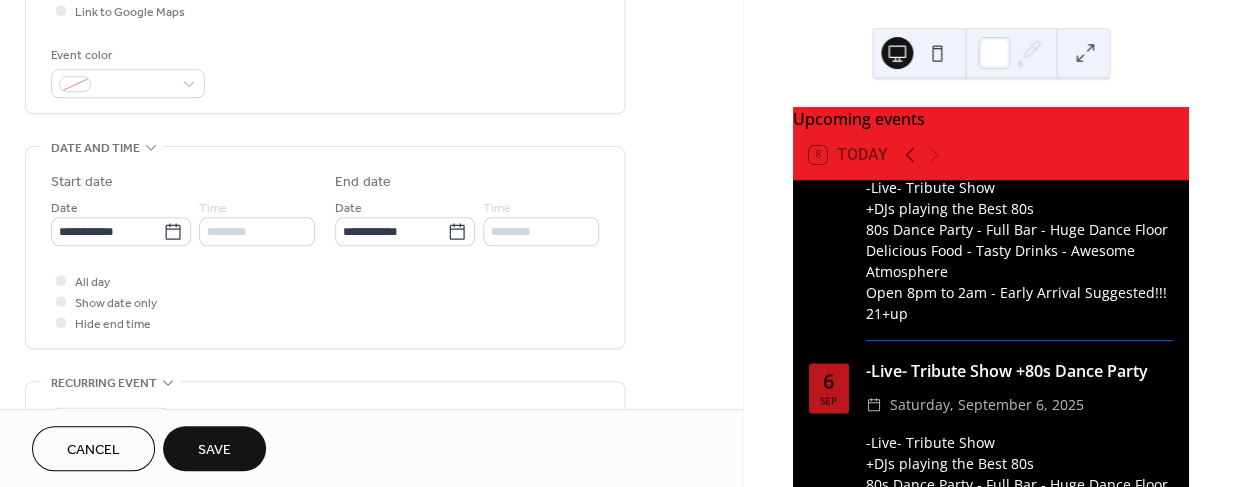 click on "Save" at bounding box center (214, 450) 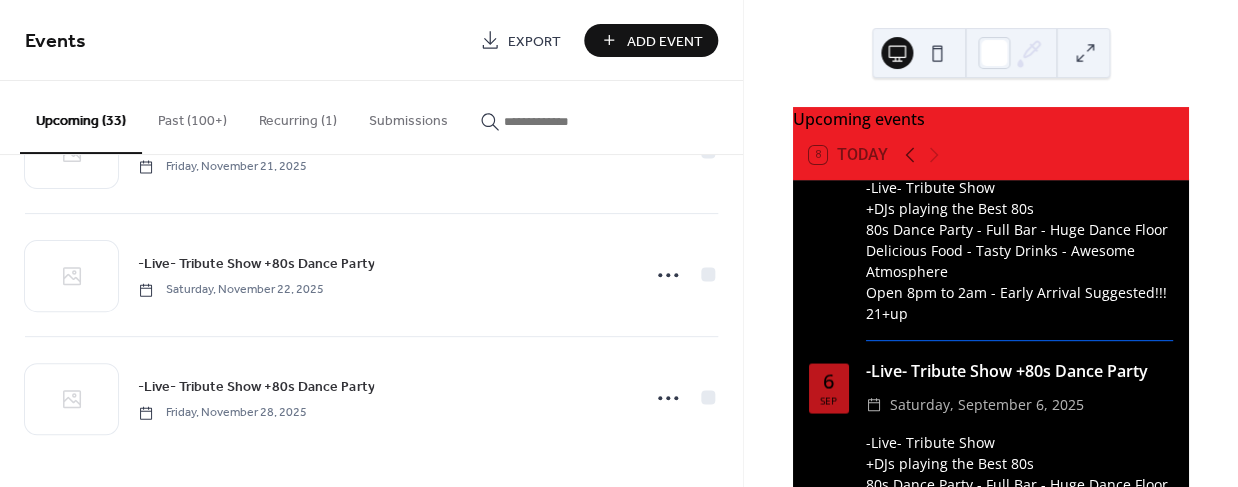 scroll, scrollTop: 3782, scrollLeft: 0, axis: vertical 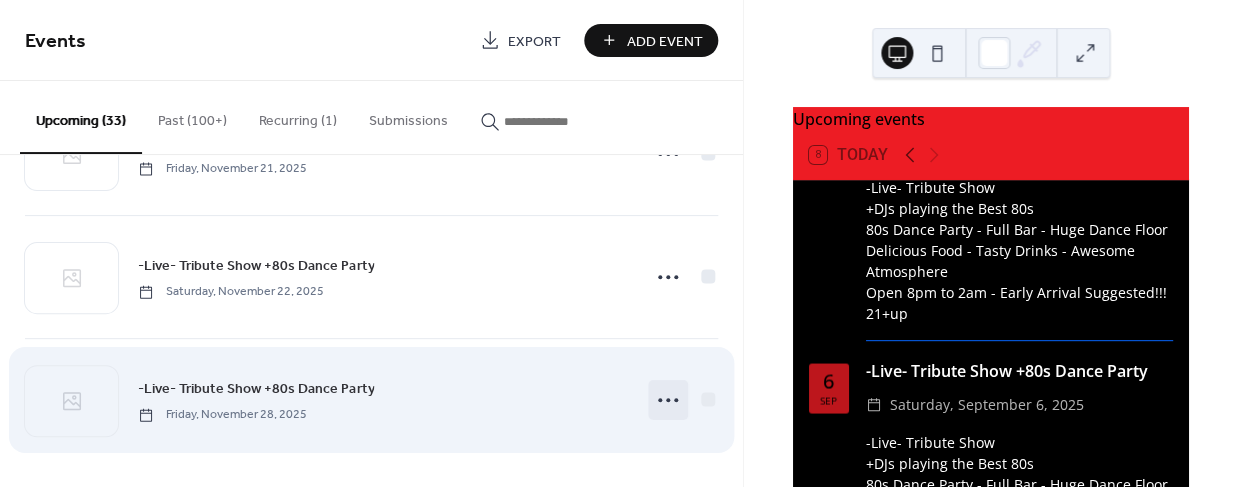 click 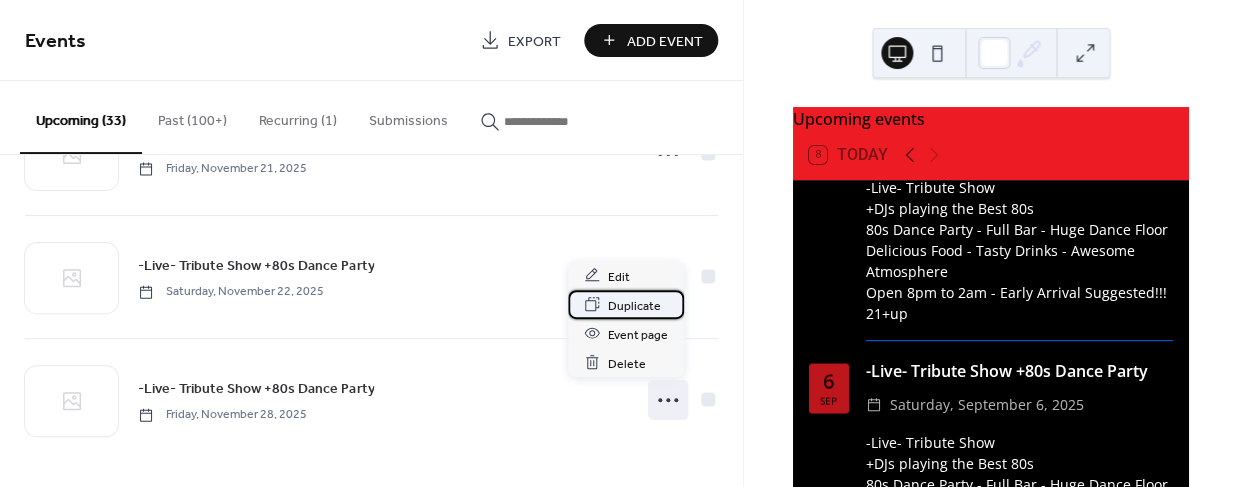 click on "Duplicate" at bounding box center [634, 305] 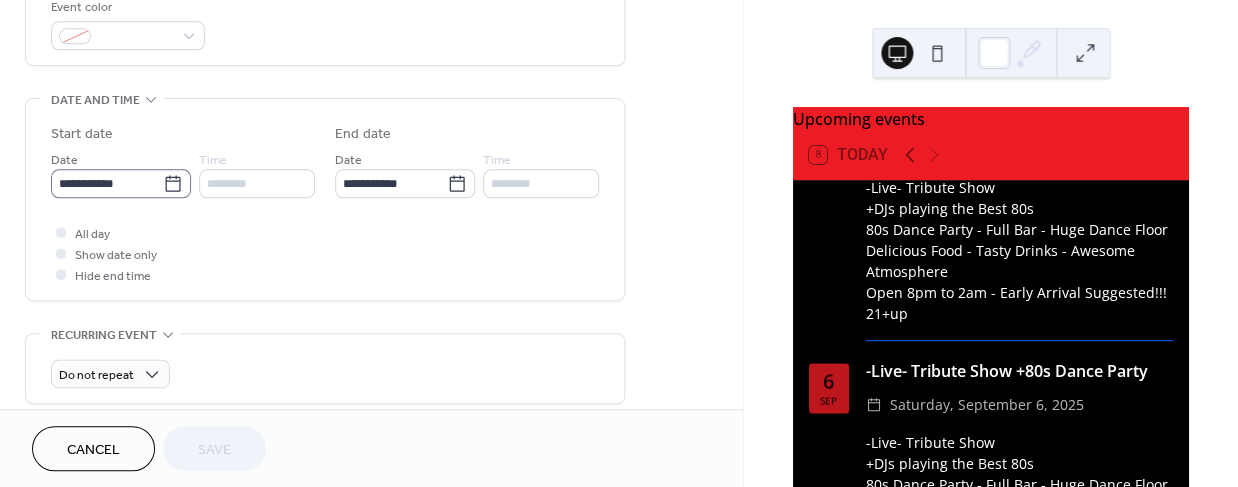 scroll, scrollTop: 554, scrollLeft: 0, axis: vertical 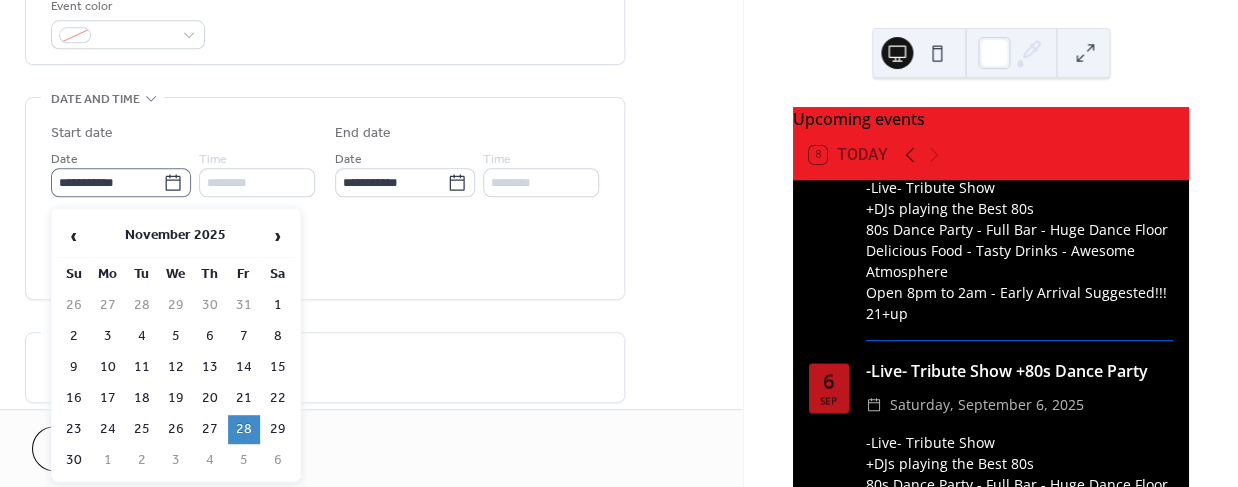 click 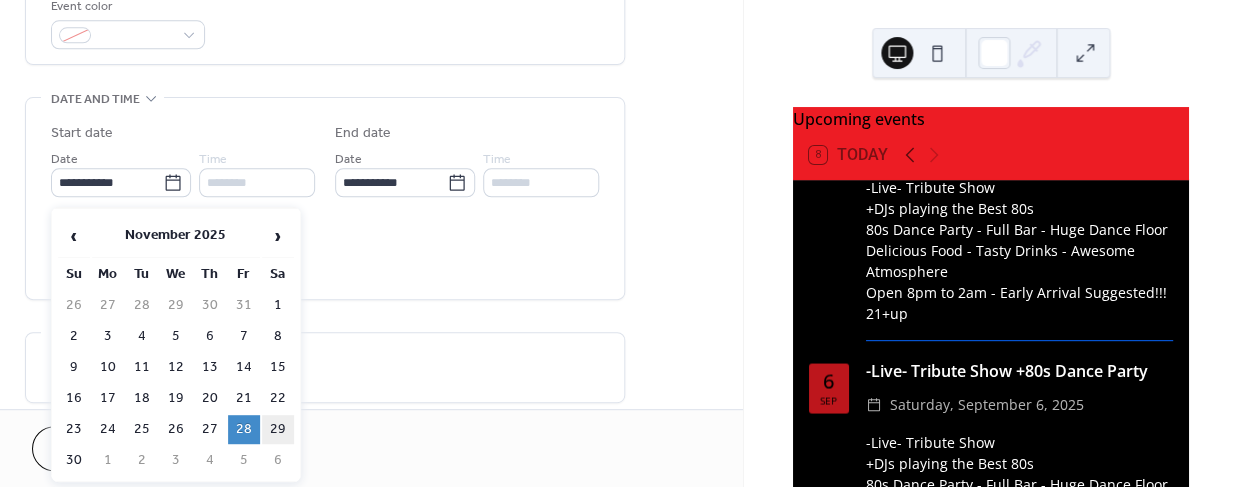 click on "29" at bounding box center (278, 429) 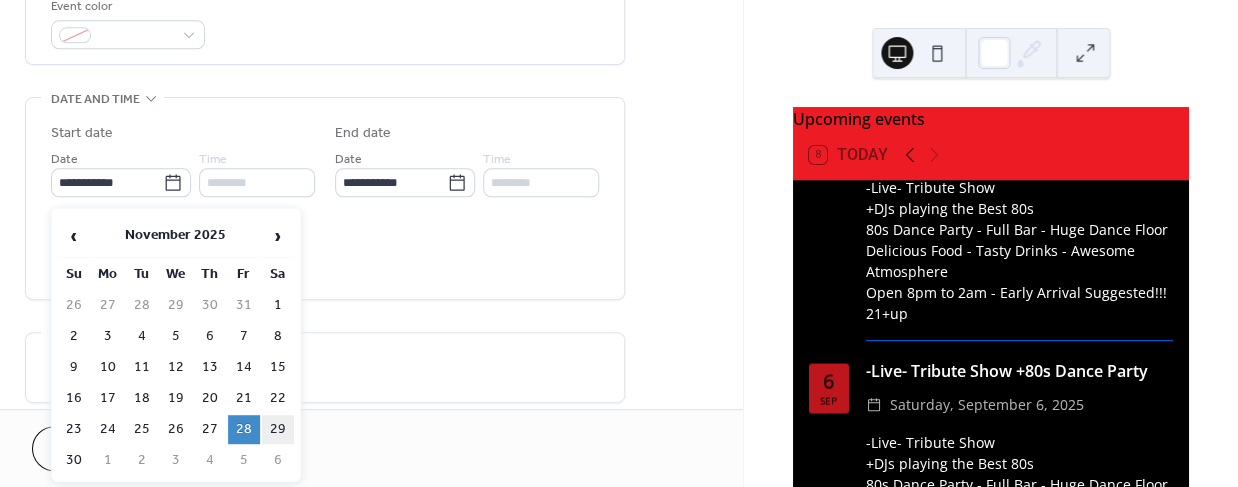 type on "**********" 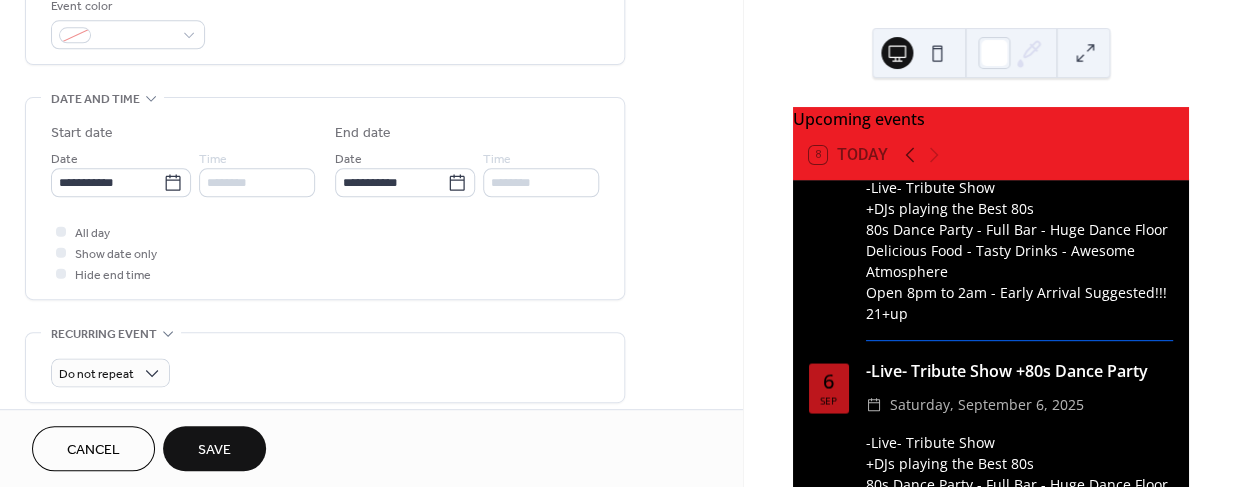 click on "Save" at bounding box center (214, 450) 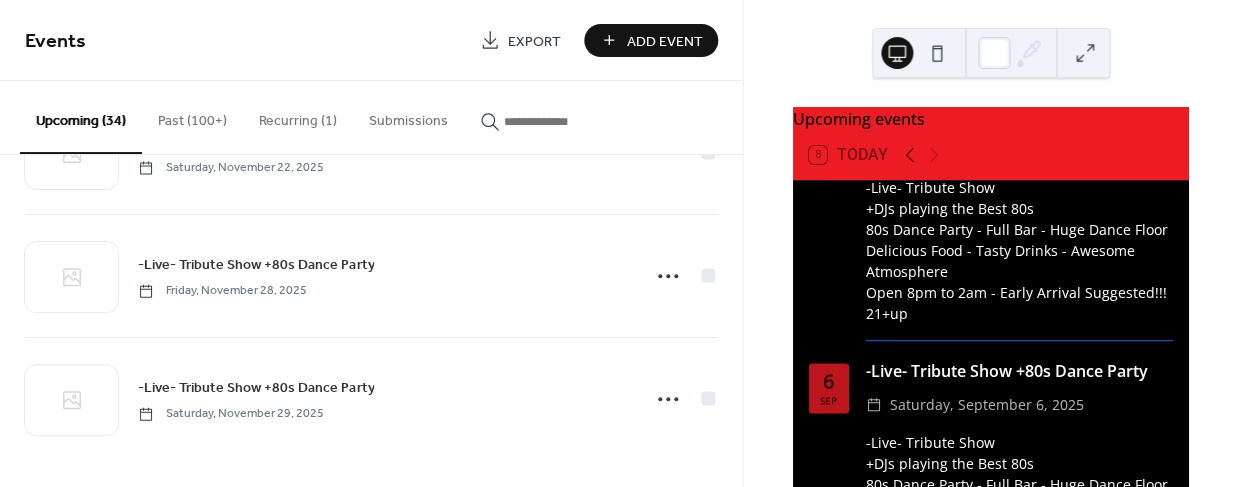 scroll, scrollTop: 3905, scrollLeft: 0, axis: vertical 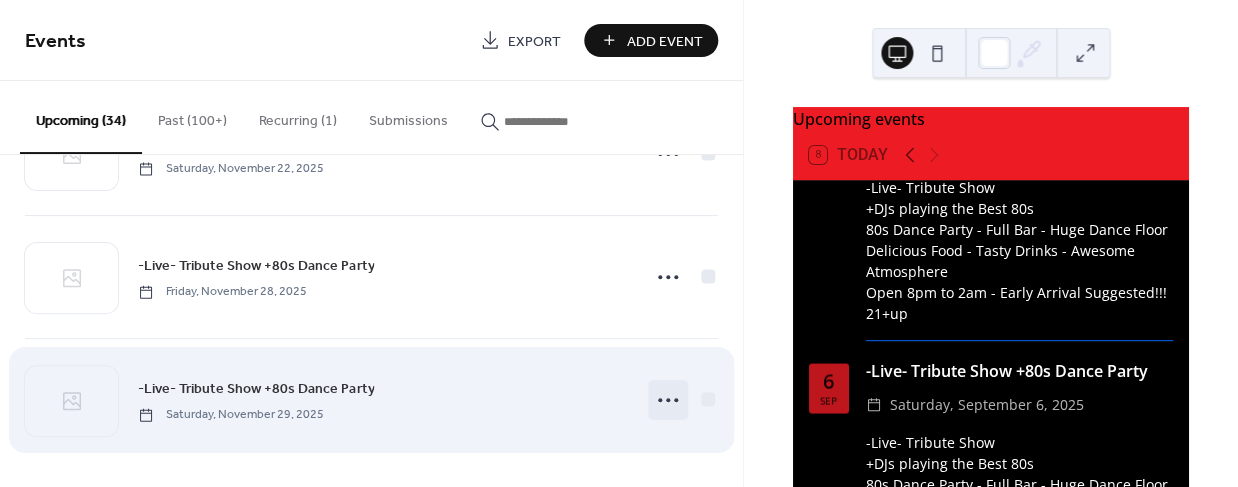 click 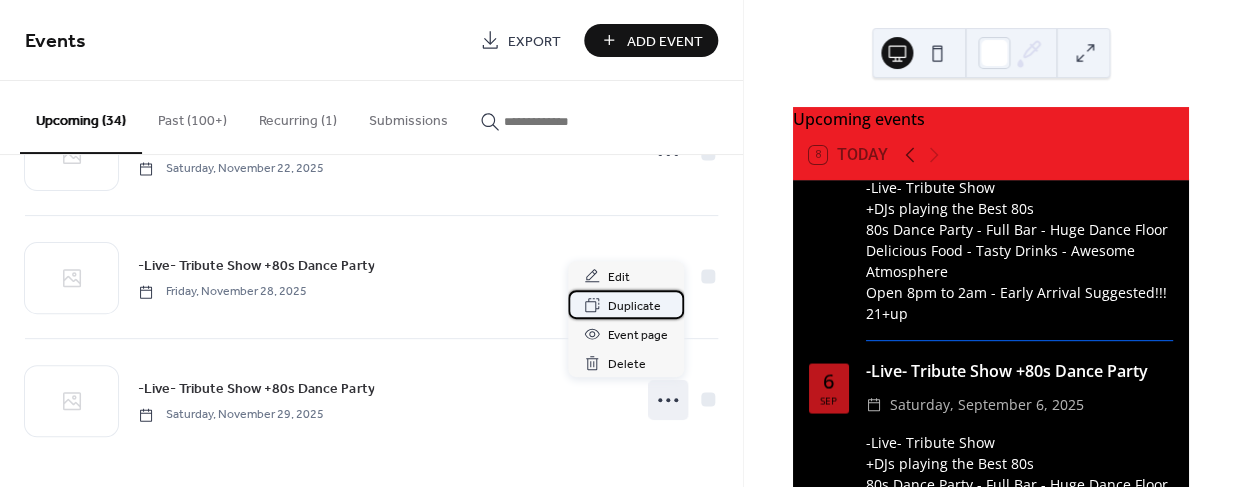 click on "Duplicate" at bounding box center [634, 306] 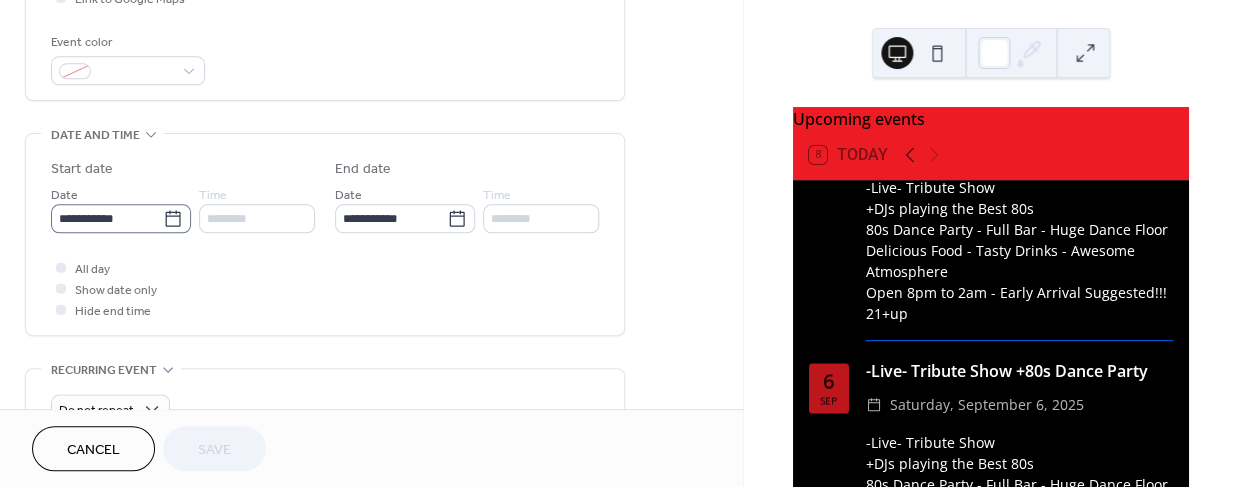 scroll, scrollTop: 519, scrollLeft: 0, axis: vertical 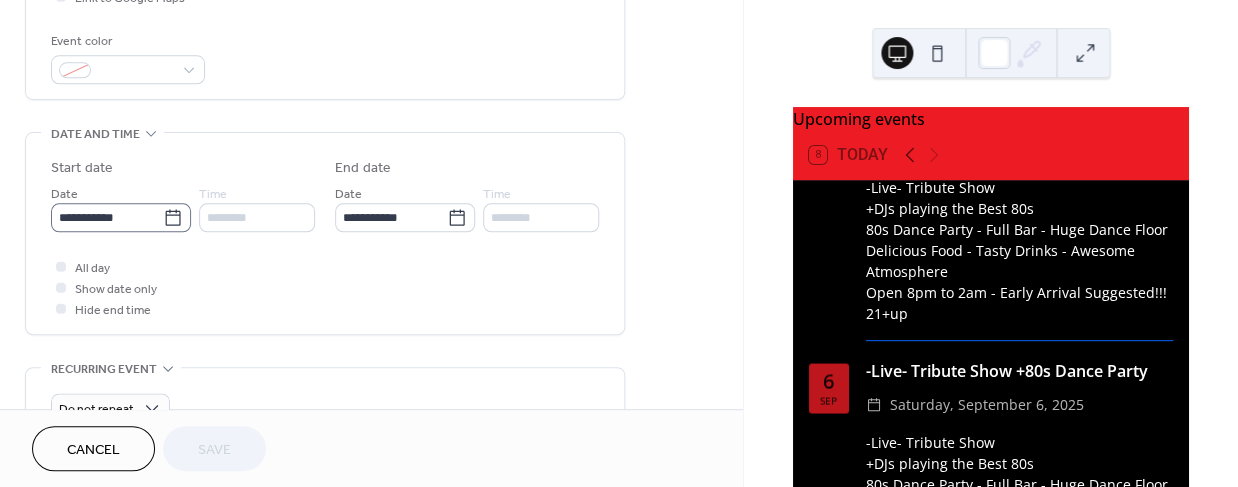 click 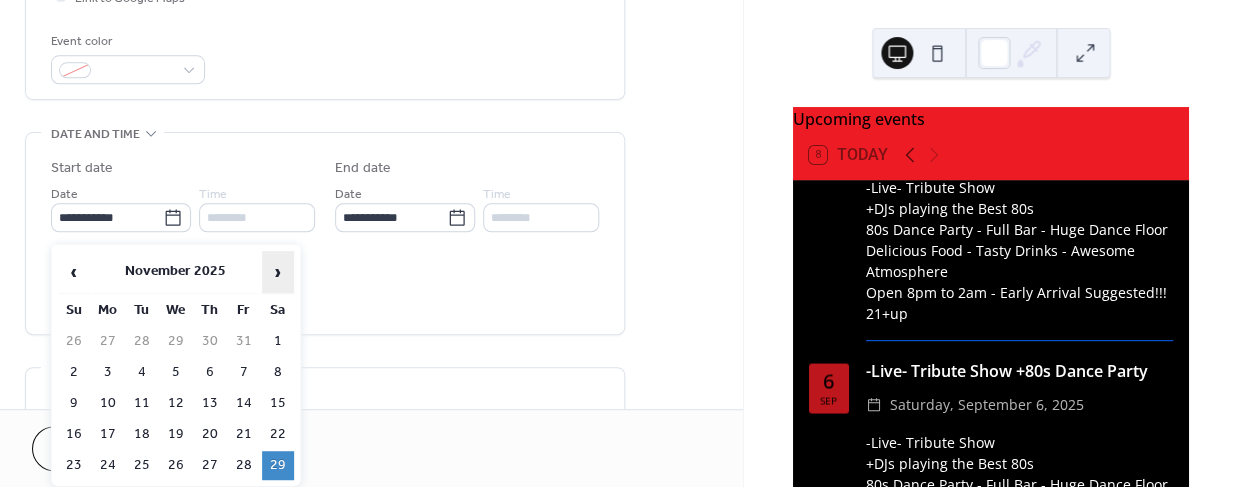 click on "›" at bounding box center [278, 272] 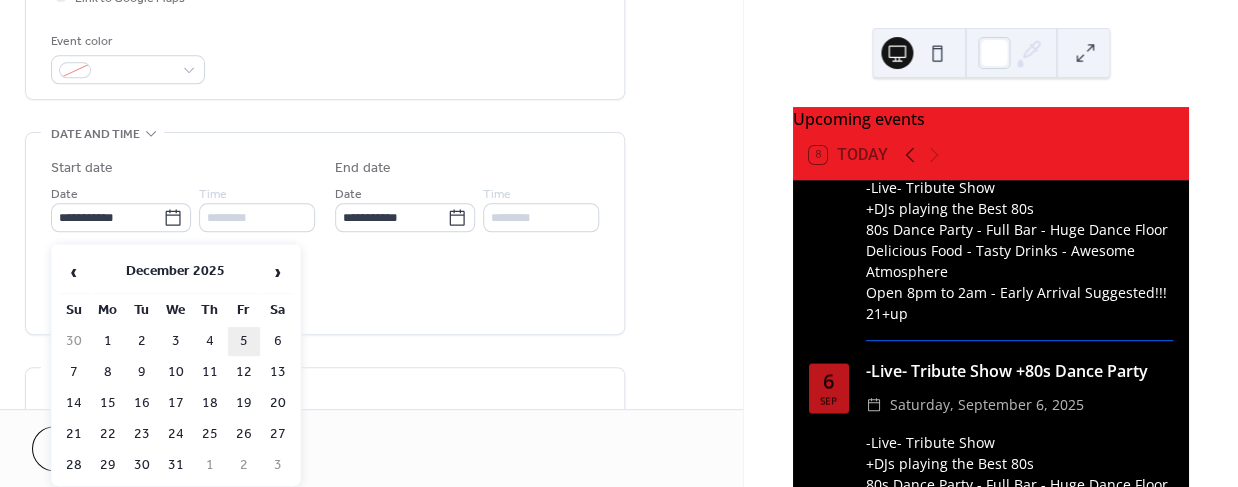 click on "5" at bounding box center (244, 341) 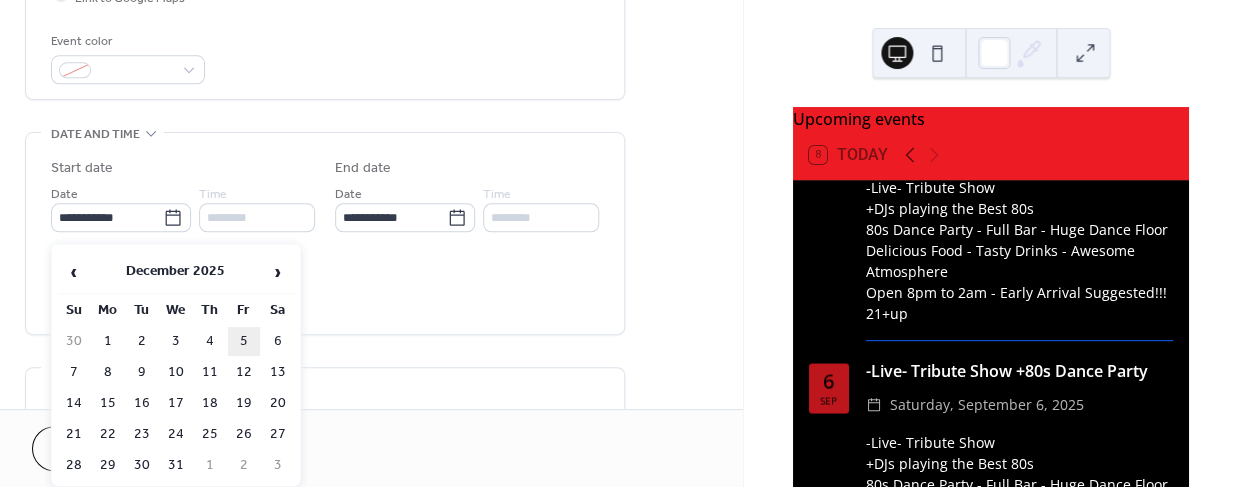 type on "**********" 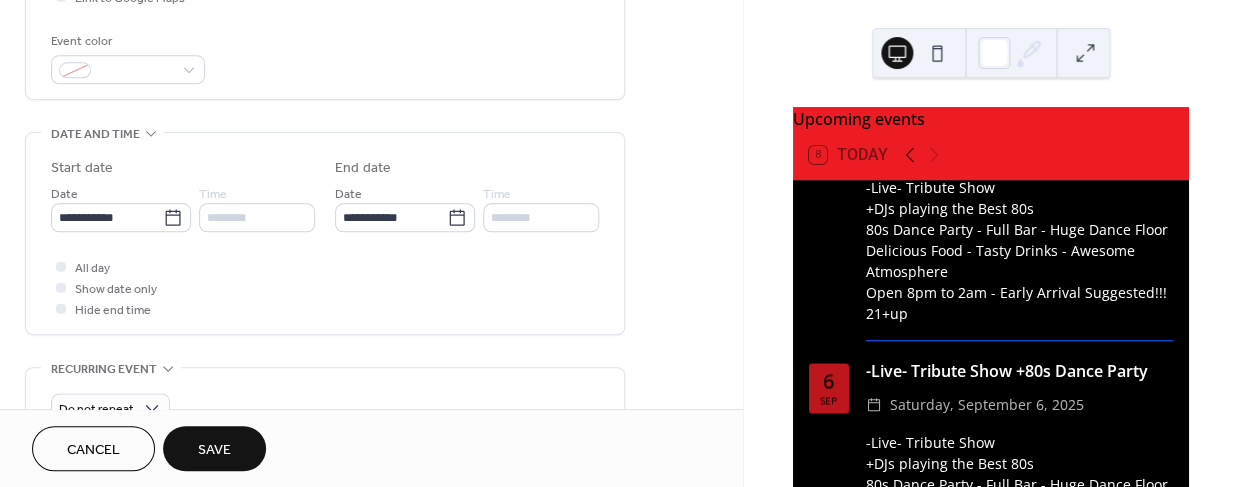 click on "Save" at bounding box center (214, 450) 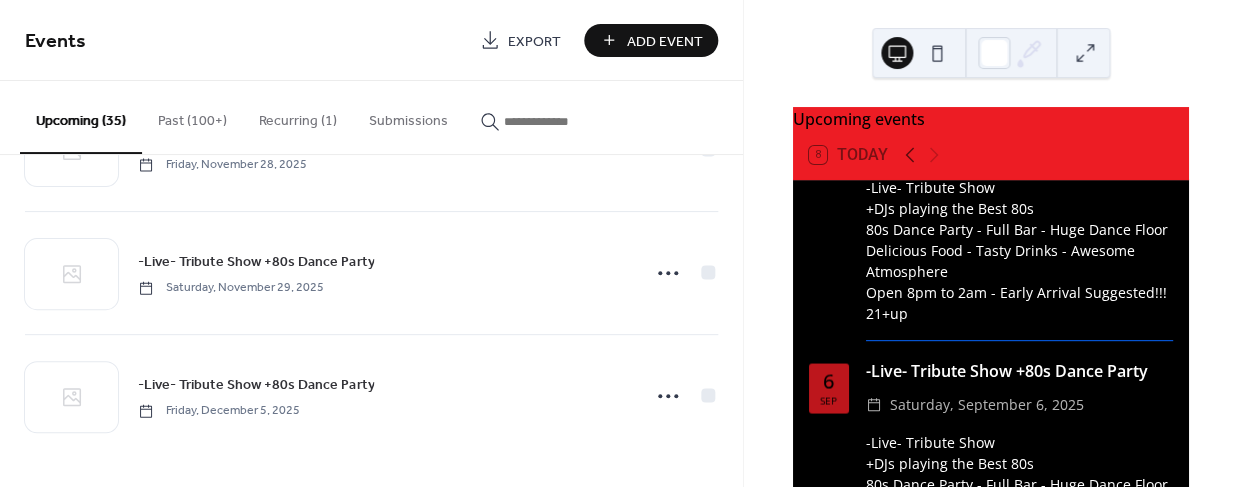 scroll, scrollTop: 4027, scrollLeft: 0, axis: vertical 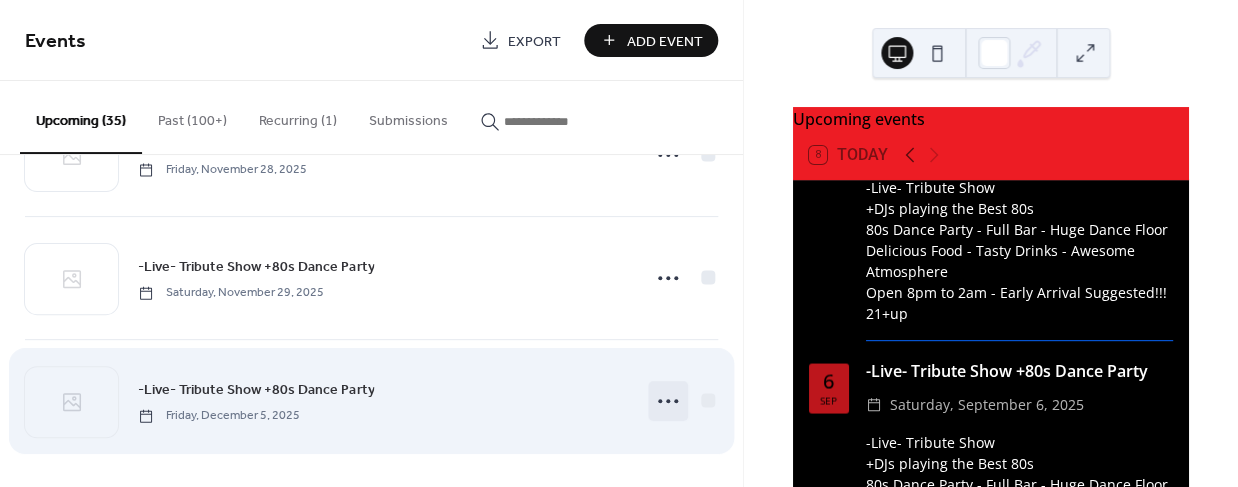 click 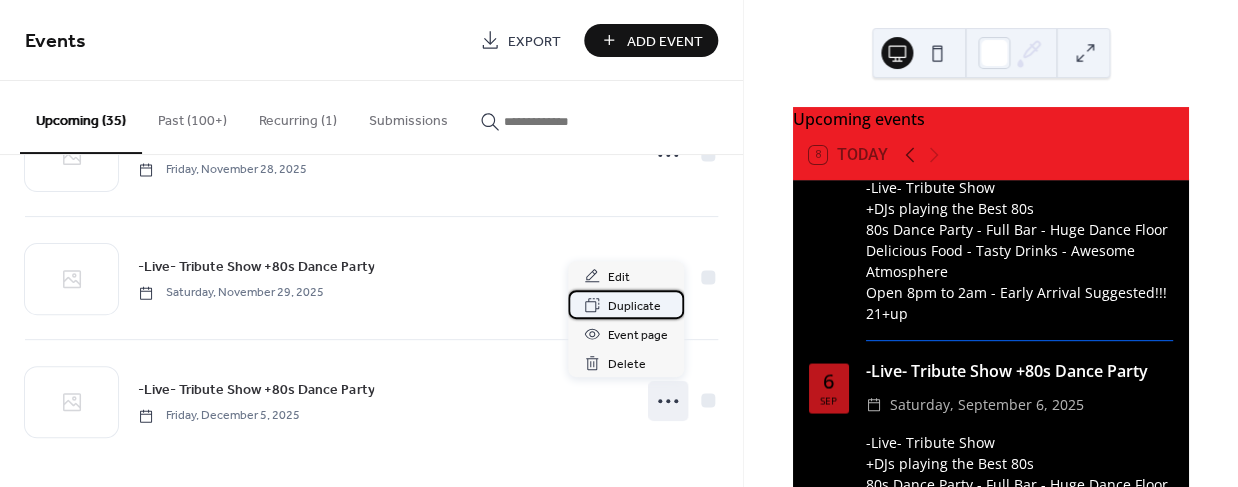 click on "Duplicate" at bounding box center [634, 306] 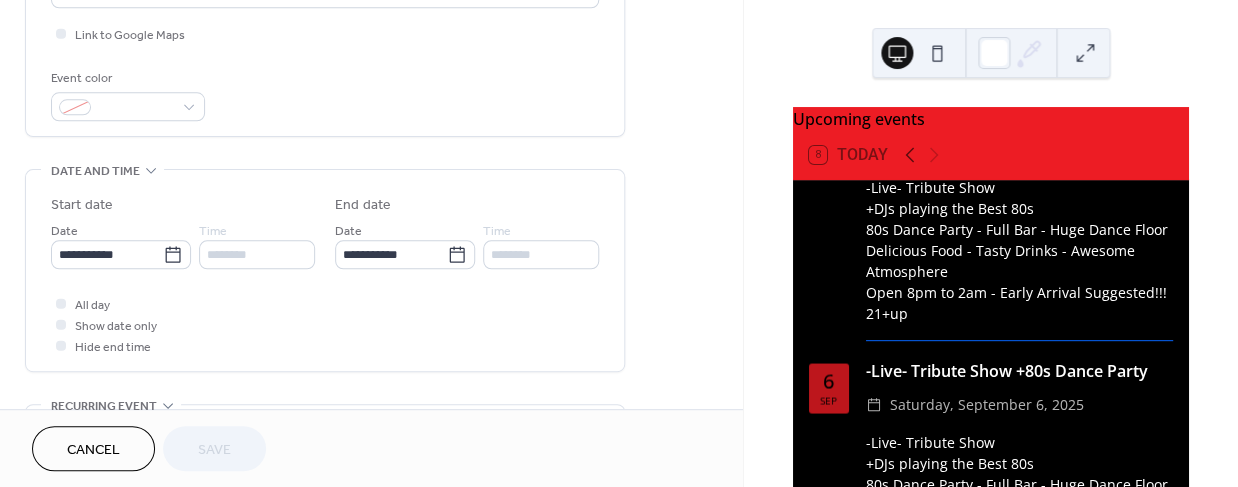 scroll, scrollTop: 483, scrollLeft: 0, axis: vertical 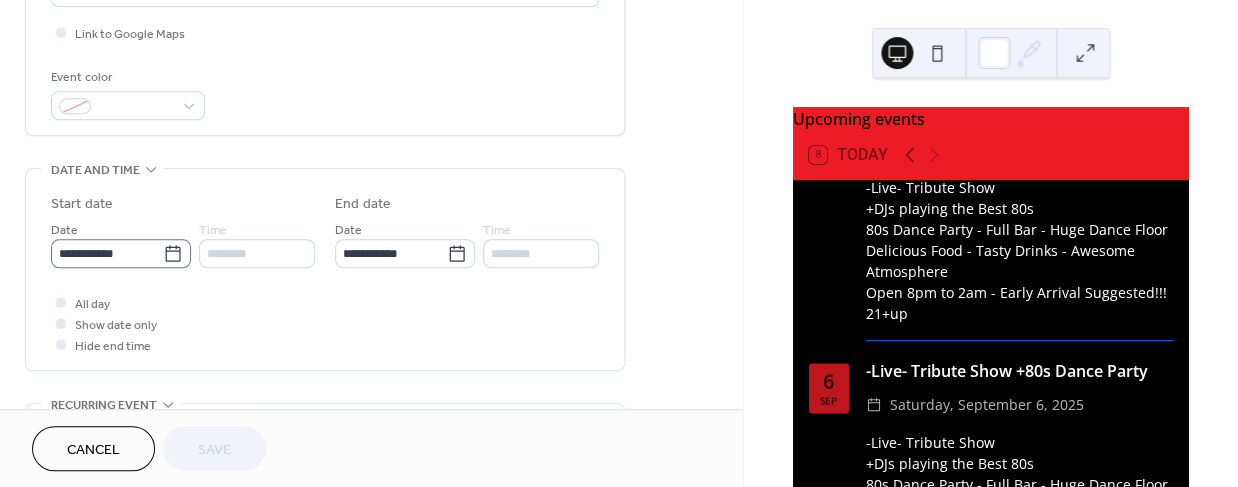 click 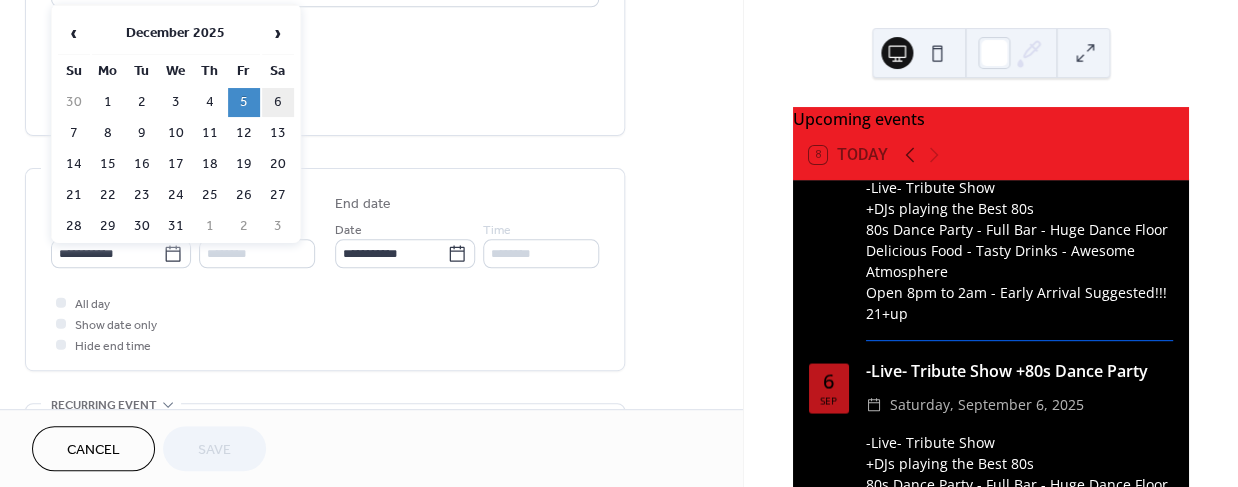 click on "6" at bounding box center (278, 102) 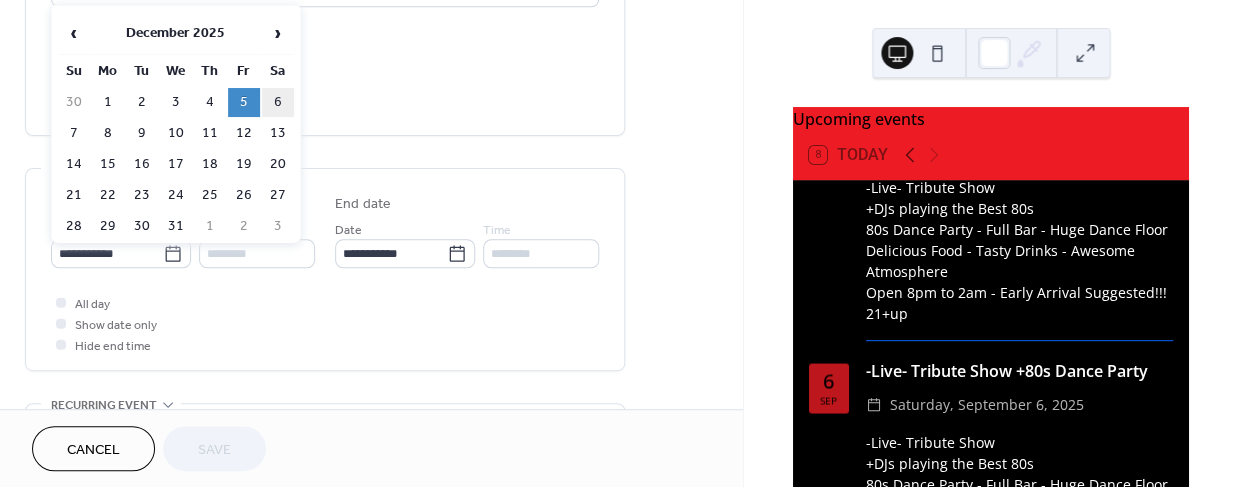 type on "**********" 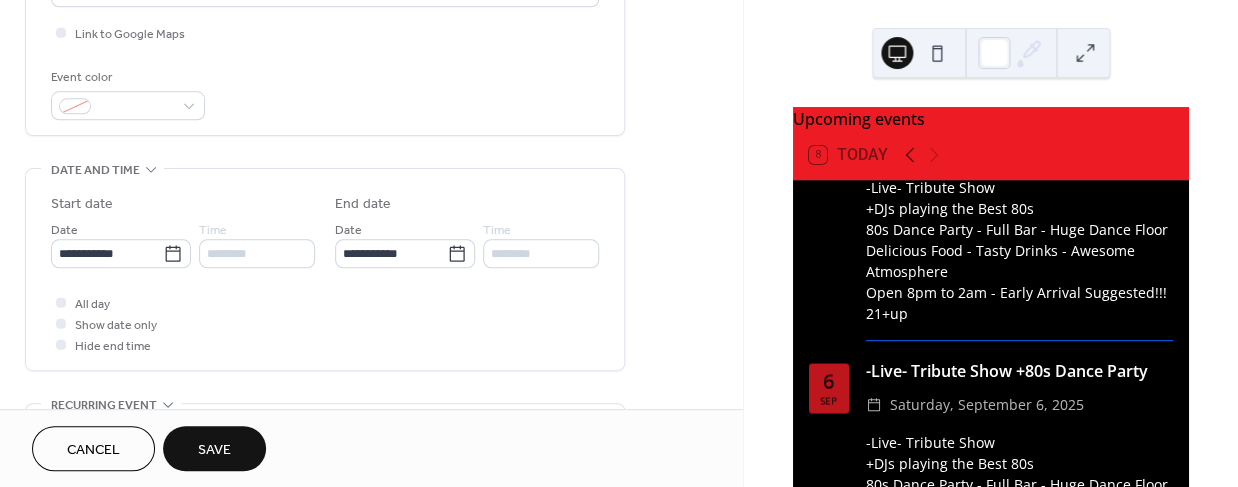 click on "Save" at bounding box center (214, 450) 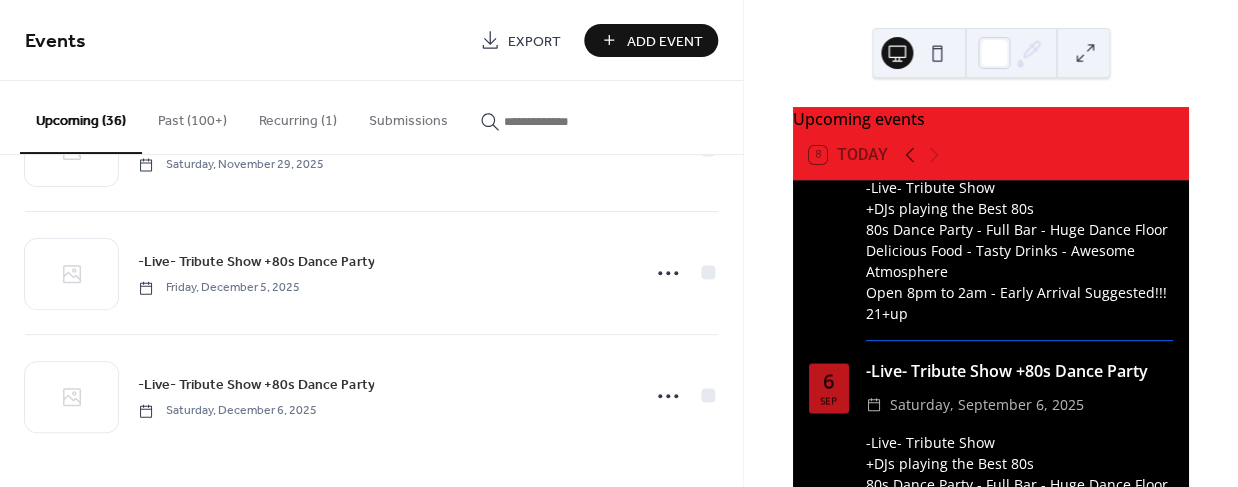 scroll, scrollTop: 4151, scrollLeft: 0, axis: vertical 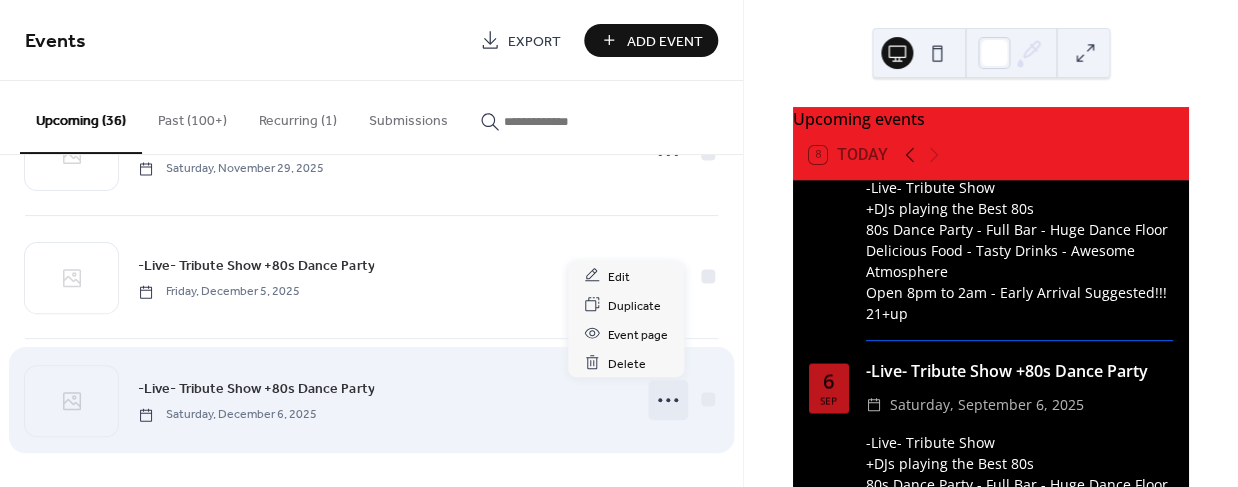 click 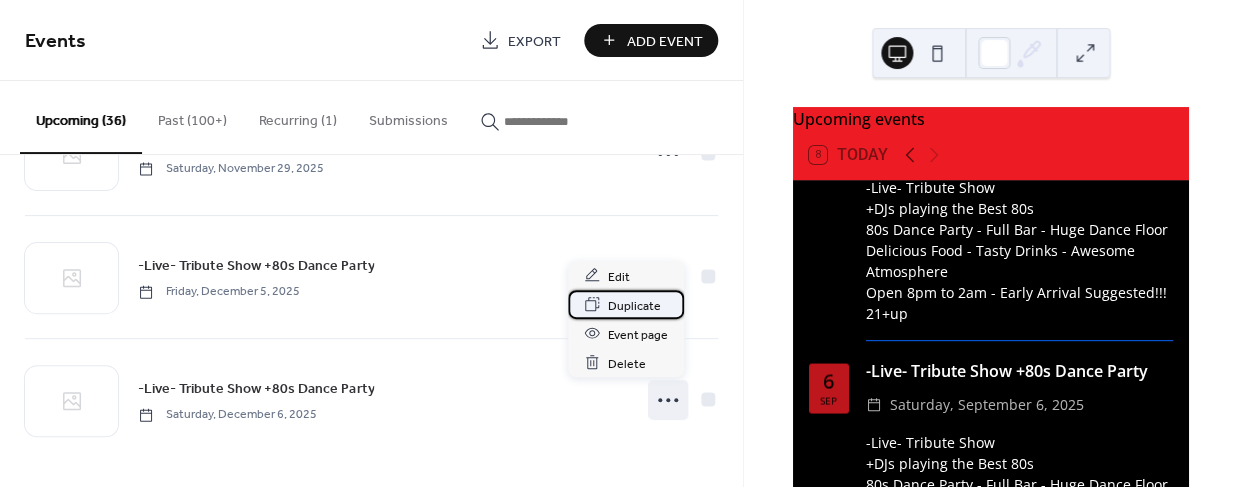 click on "Duplicate" at bounding box center (634, 305) 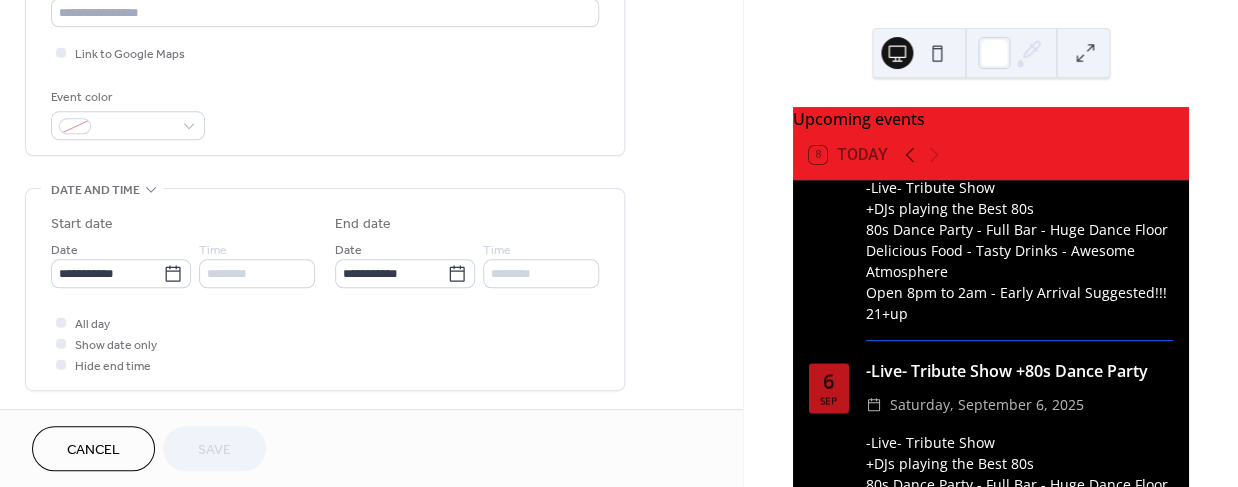 scroll, scrollTop: 464, scrollLeft: 0, axis: vertical 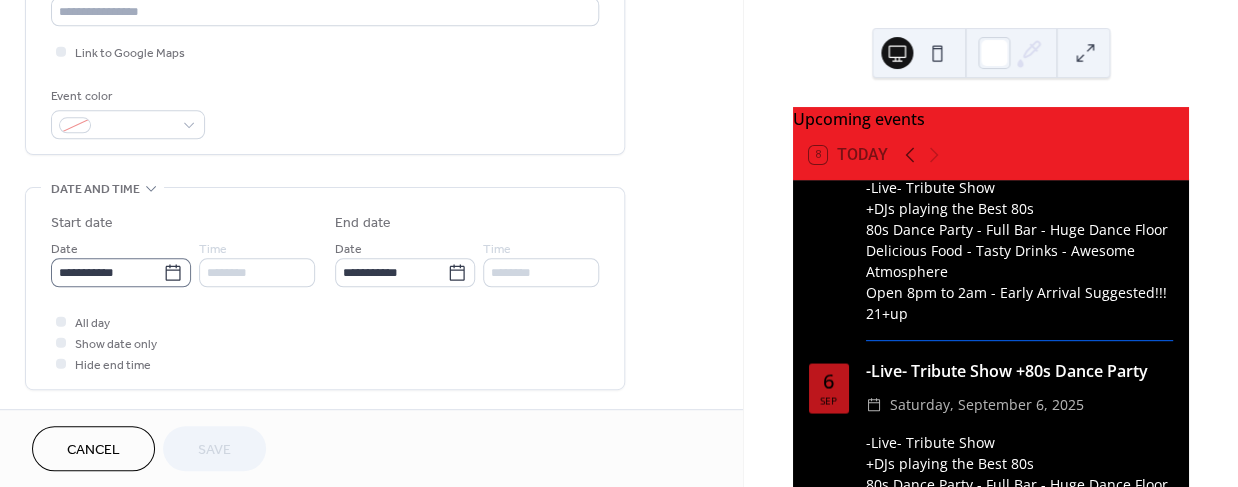 click 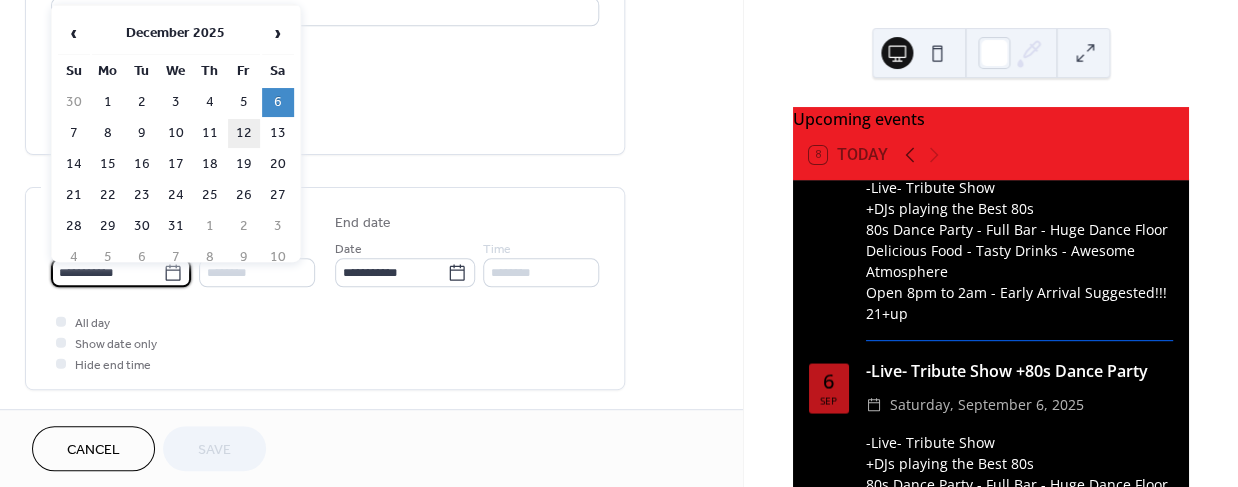 click on "12" at bounding box center (244, 133) 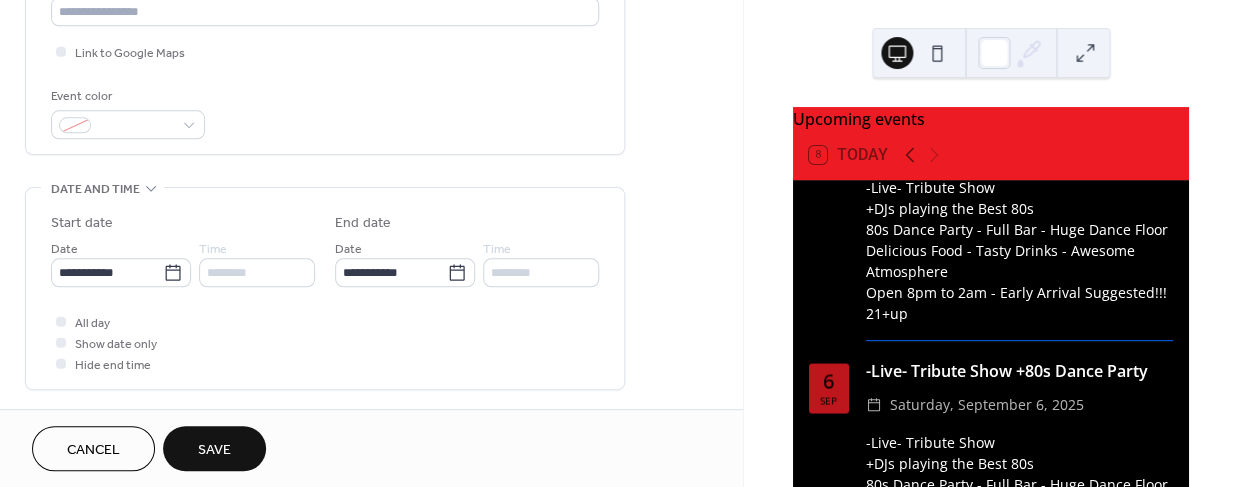 type on "**********" 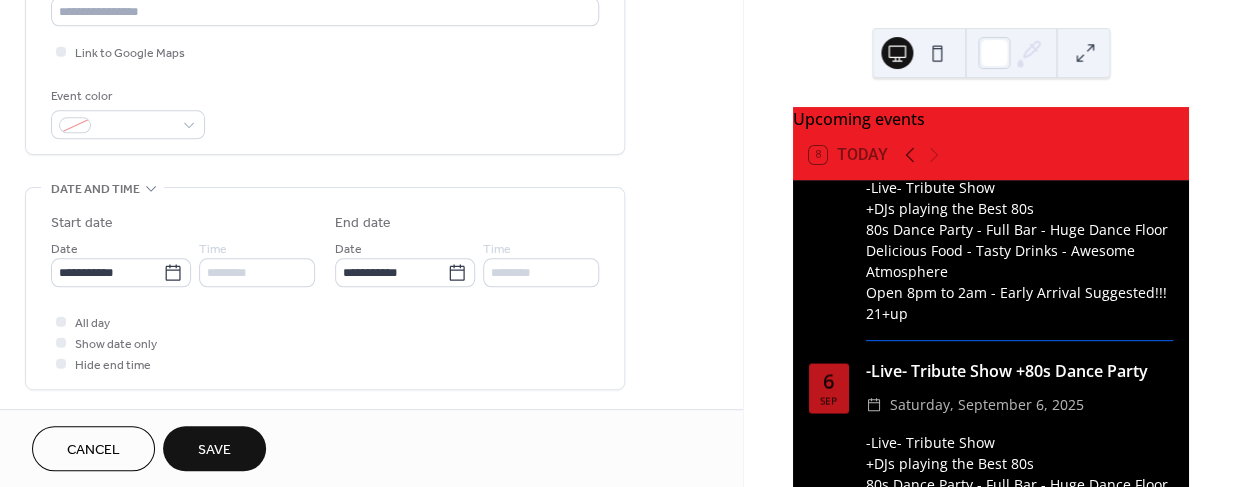 type on "**********" 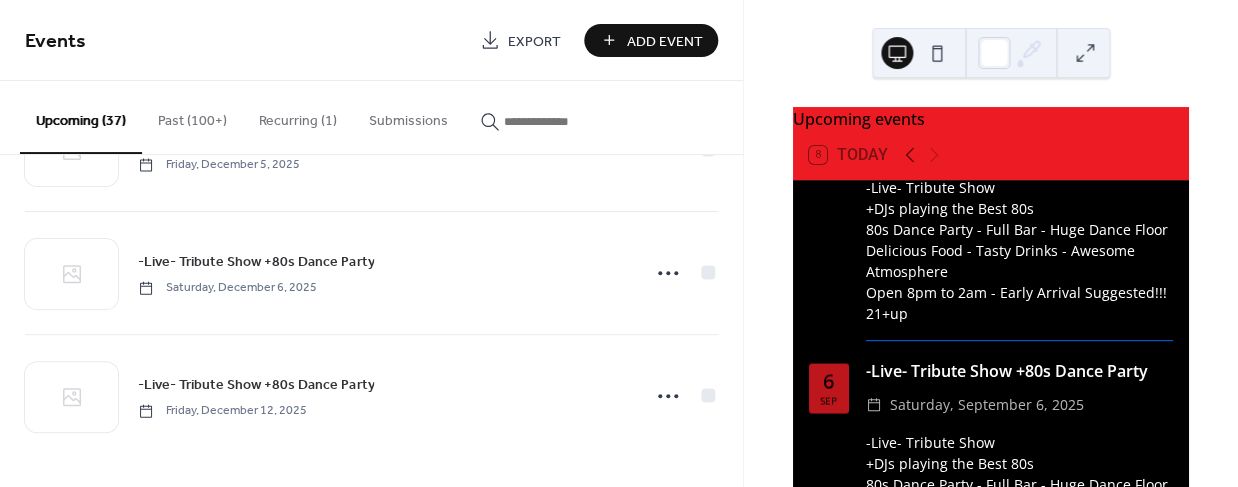 scroll, scrollTop: 4273, scrollLeft: 0, axis: vertical 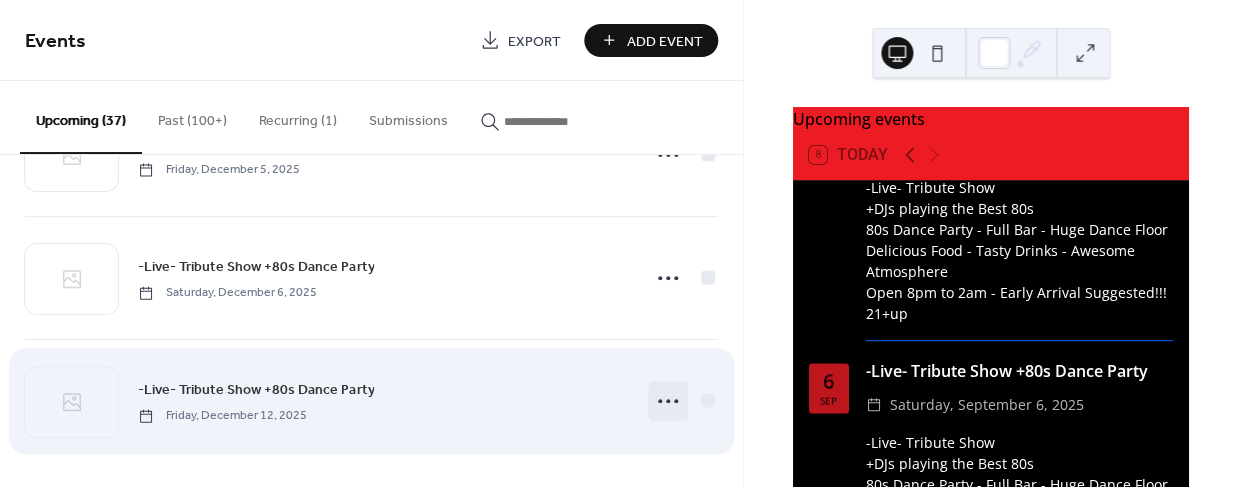 click 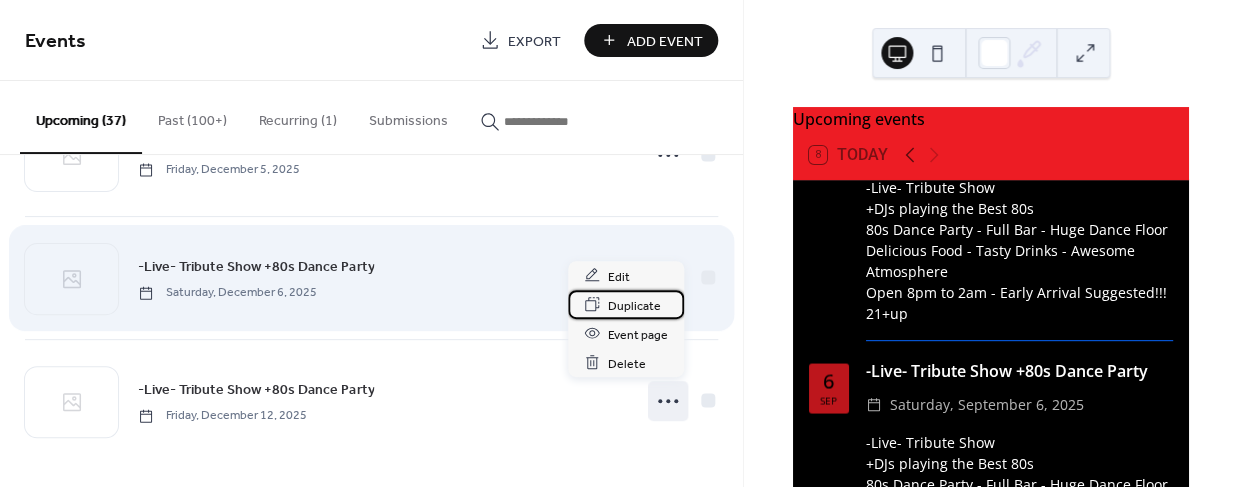 click on "Duplicate" at bounding box center [634, 305] 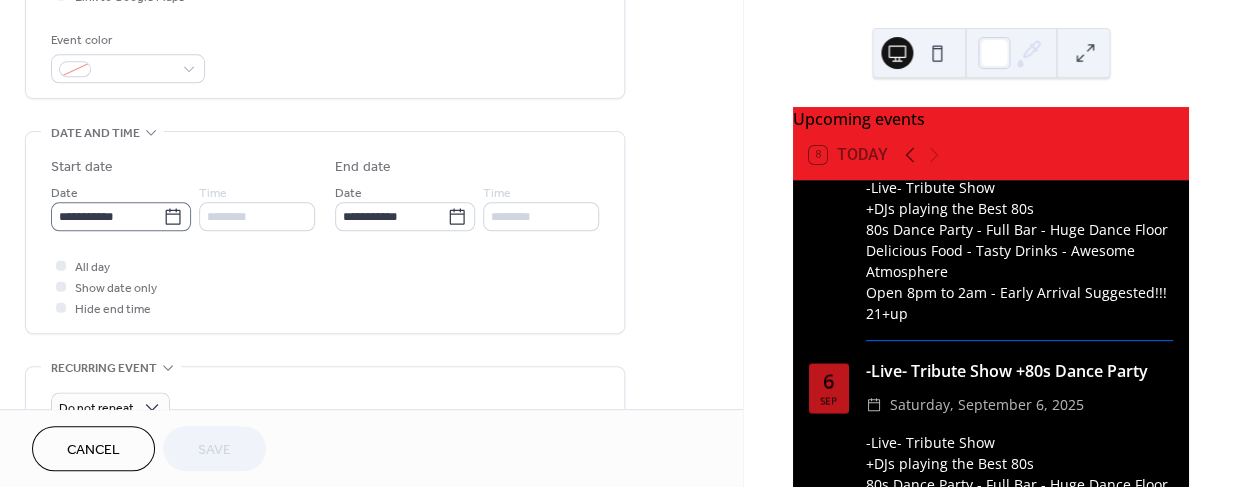 scroll, scrollTop: 520, scrollLeft: 0, axis: vertical 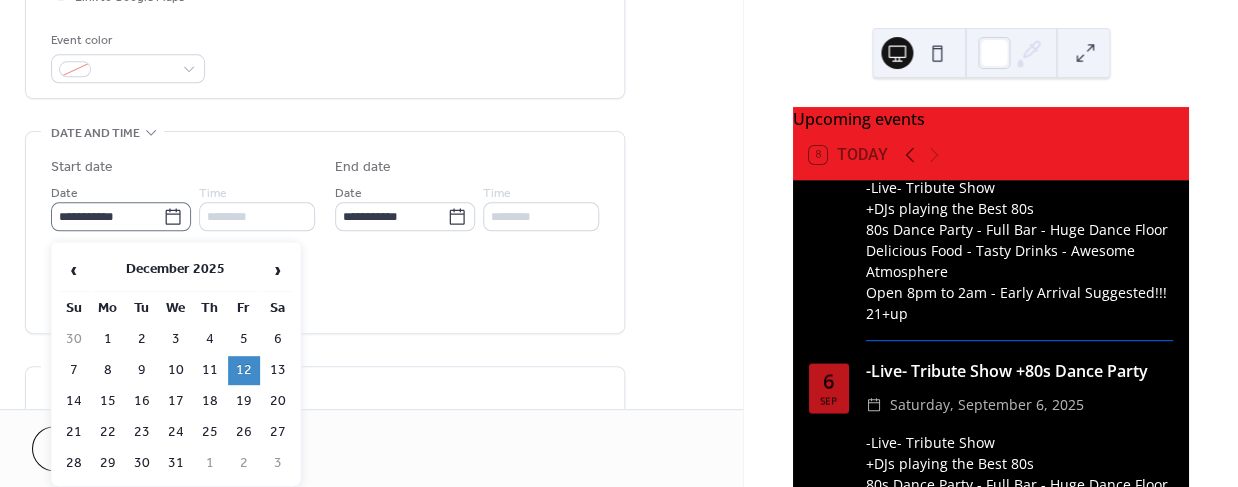 click 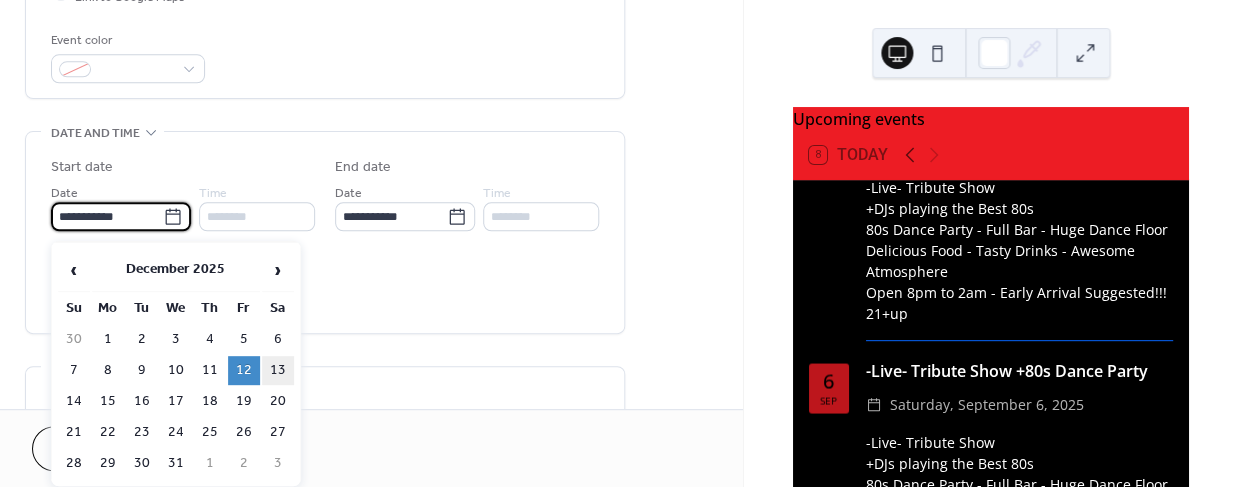 click on "13" at bounding box center (278, 370) 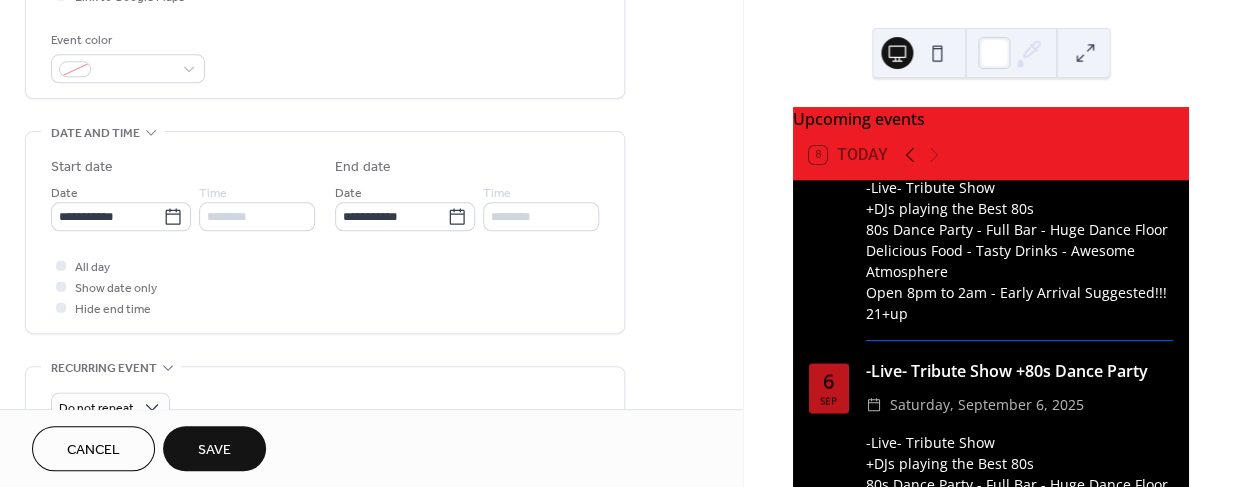 click on "Save" at bounding box center (214, 450) 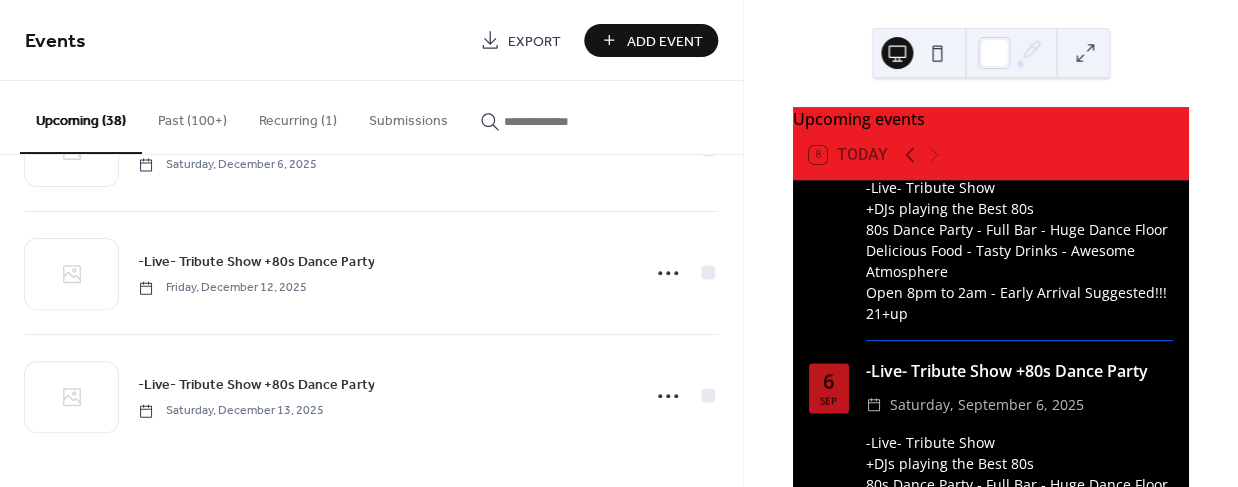 scroll, scrollTop: 4396, scrollLeft: 0, axis: vertical 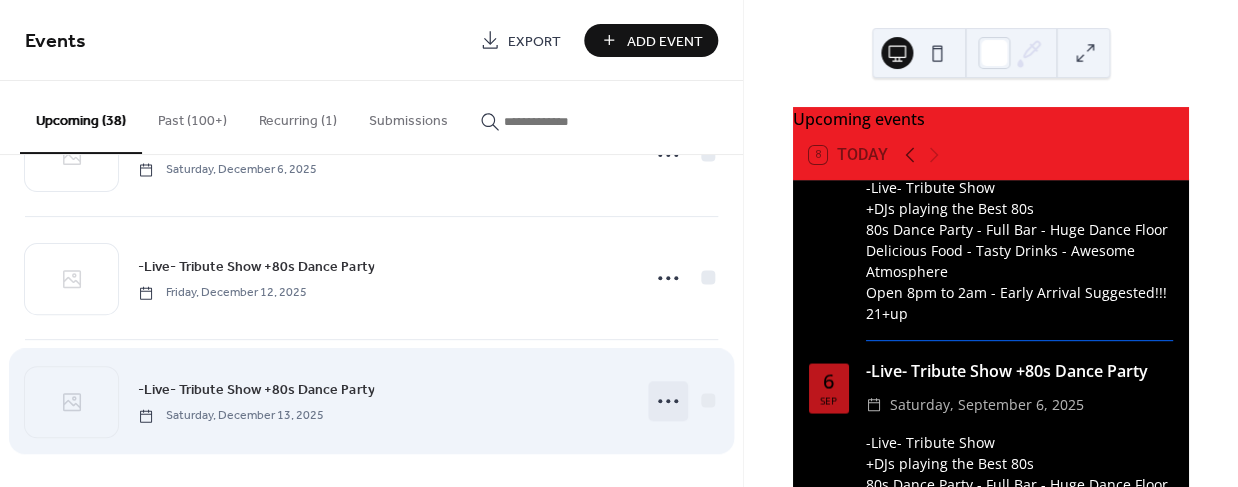 click 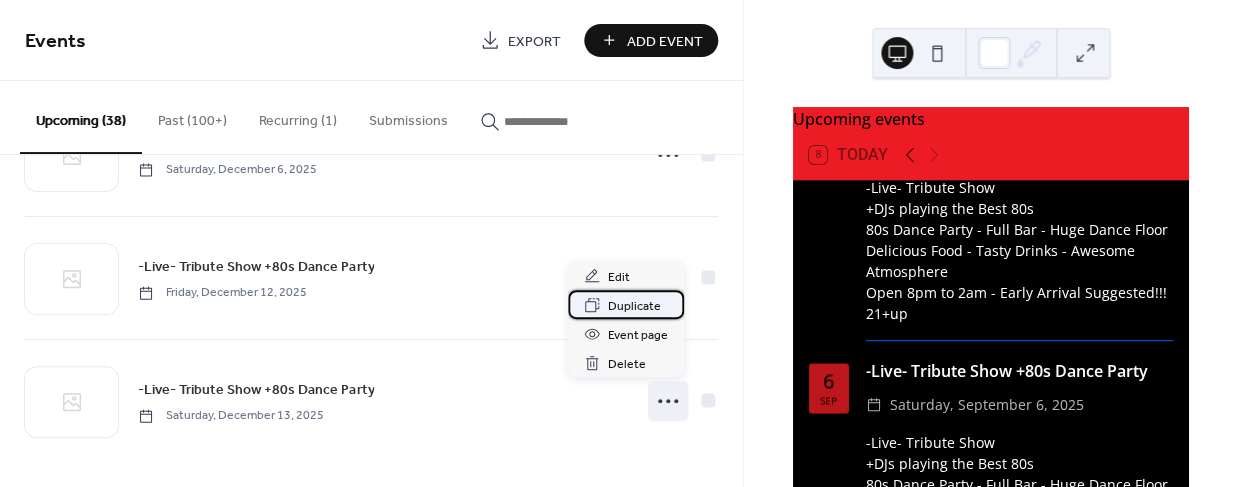 click on "Duplicate" at bounding box center (634, 306) 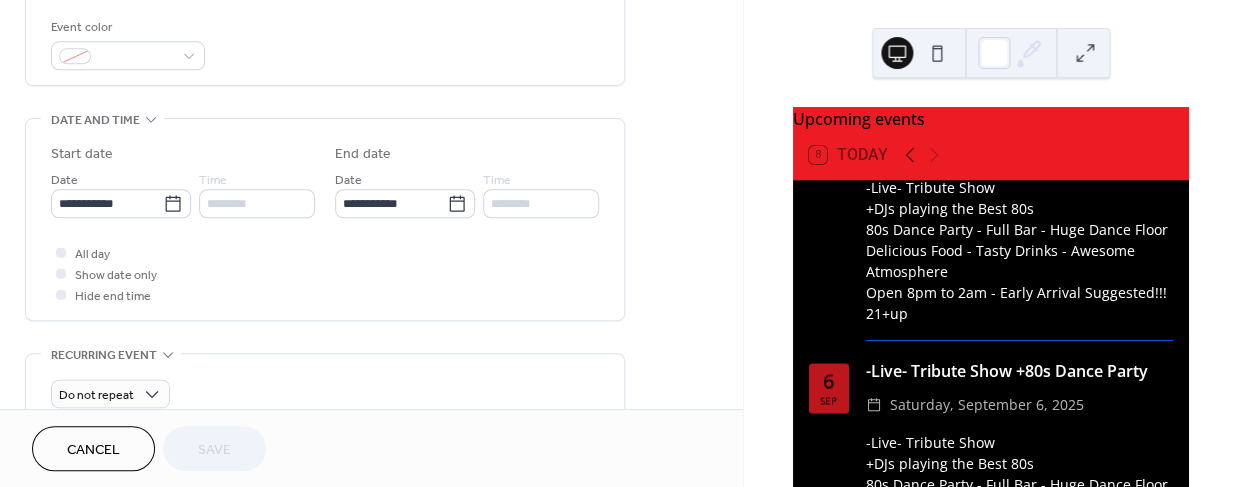scroll, scrollTop: 534, scrollLeft: 0, axis: vertical 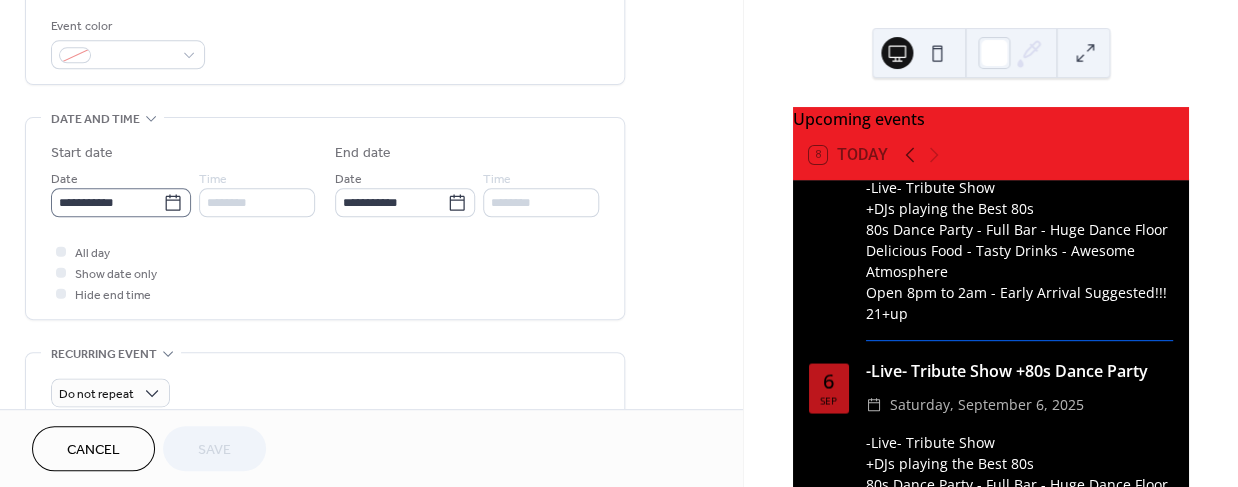 click 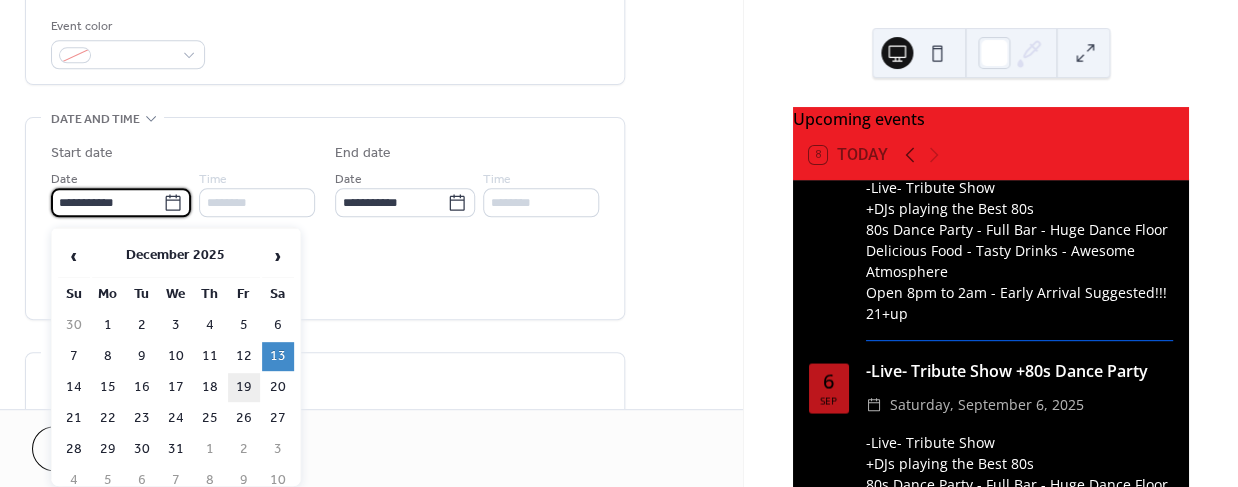 click on "19" at bounding box center [244, 387] 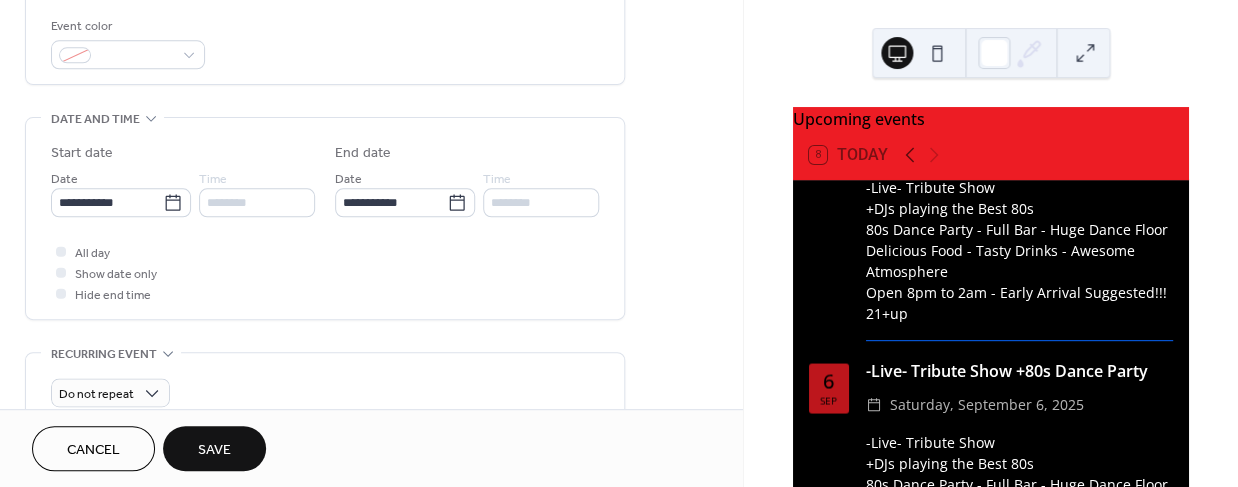 type on "**********" 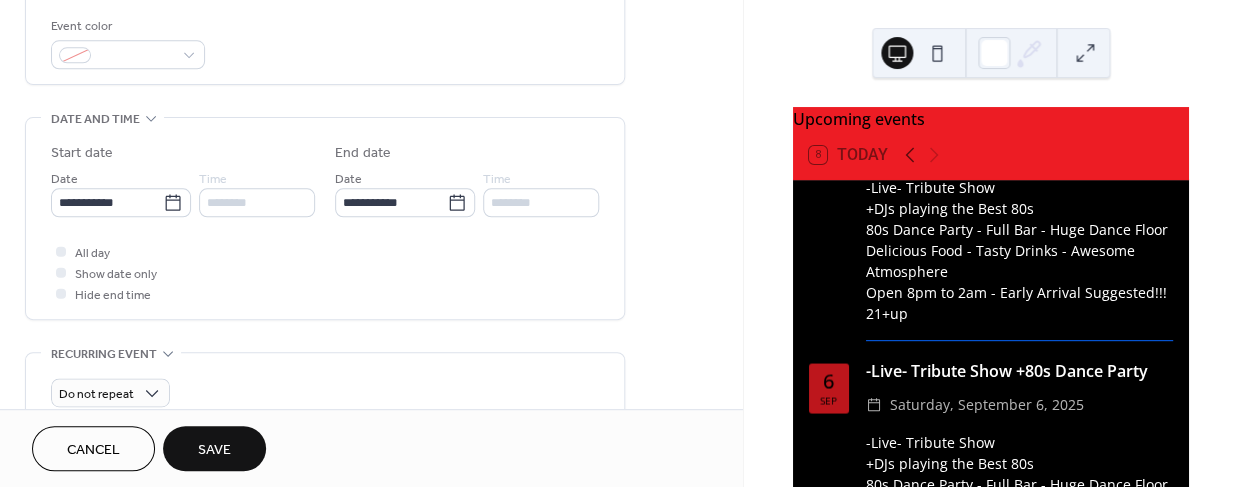 type on "**********" 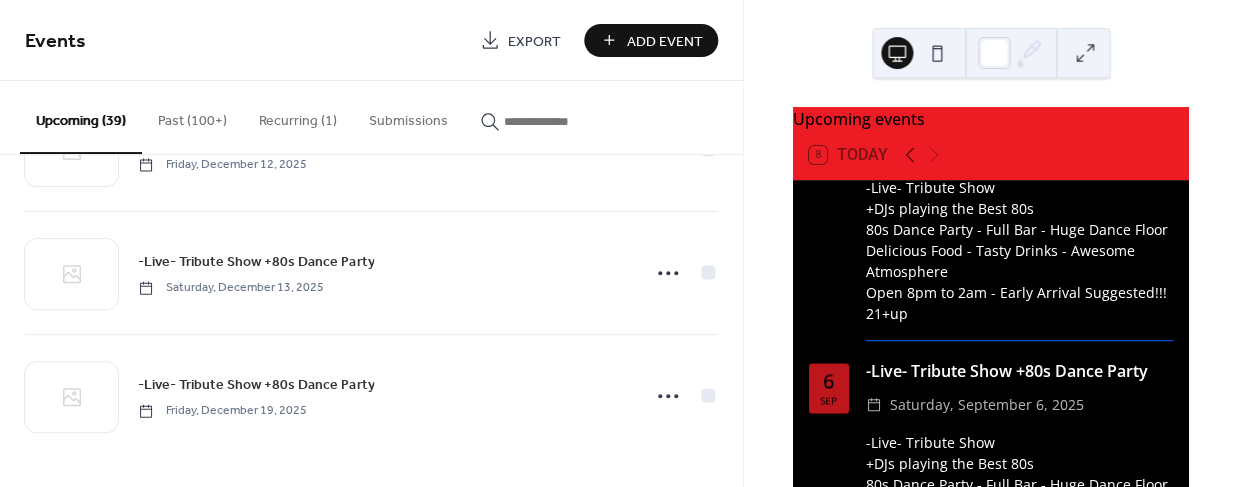 scroll, scrollTop: 4520, scrollLeft: 0, axis: vertical 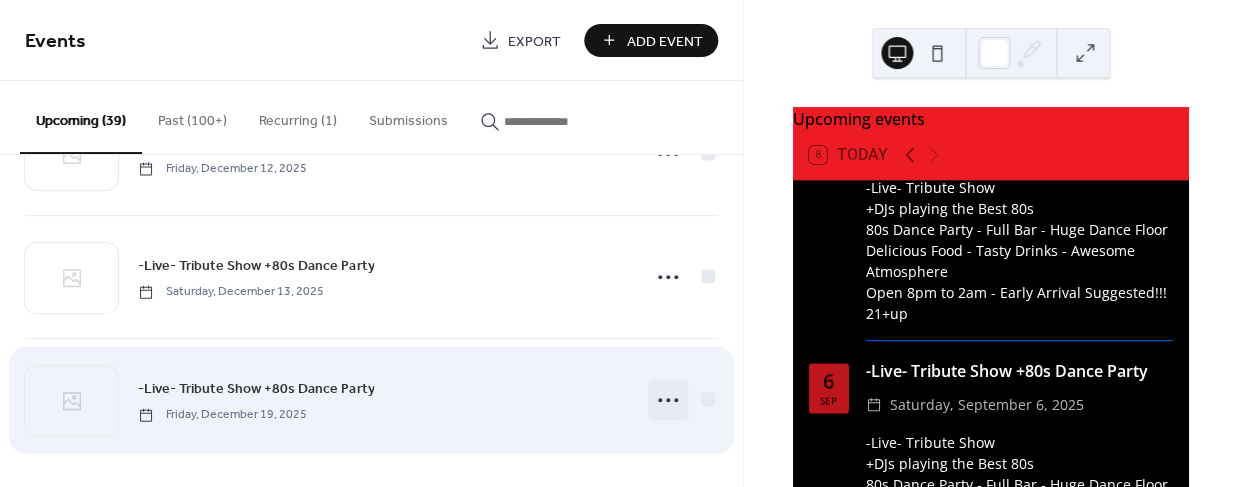 click 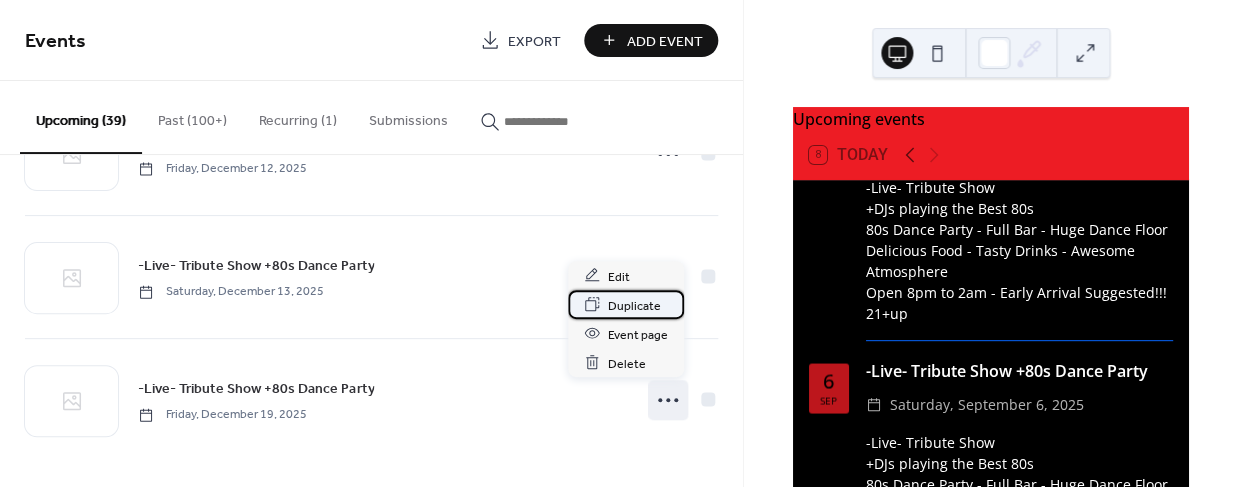 click on "Duplicate" at bounding box center [634, 305] 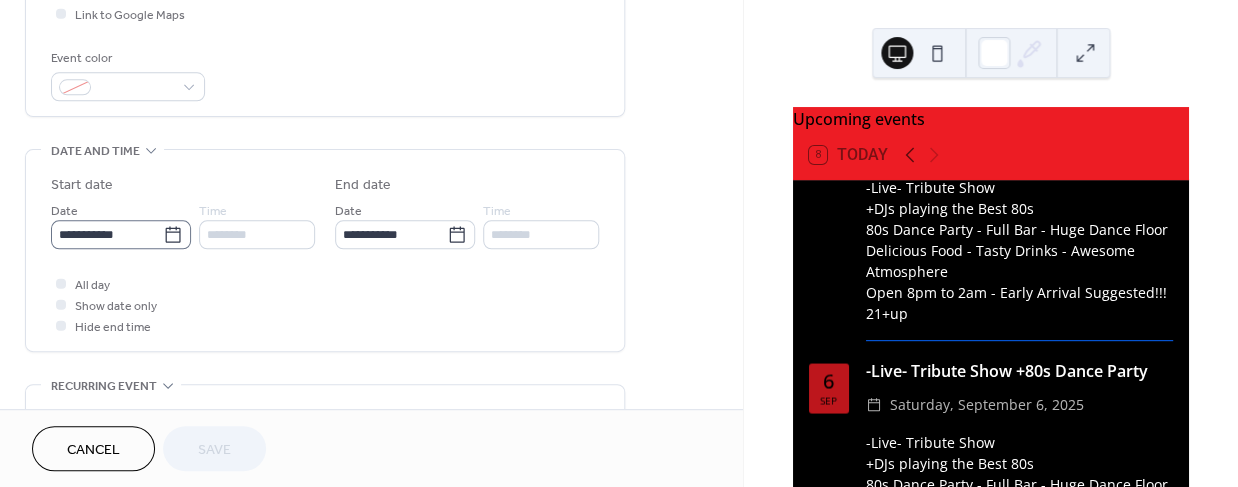 scroll, scrollTop: 503, scrollLeft: 0, axis: vertical 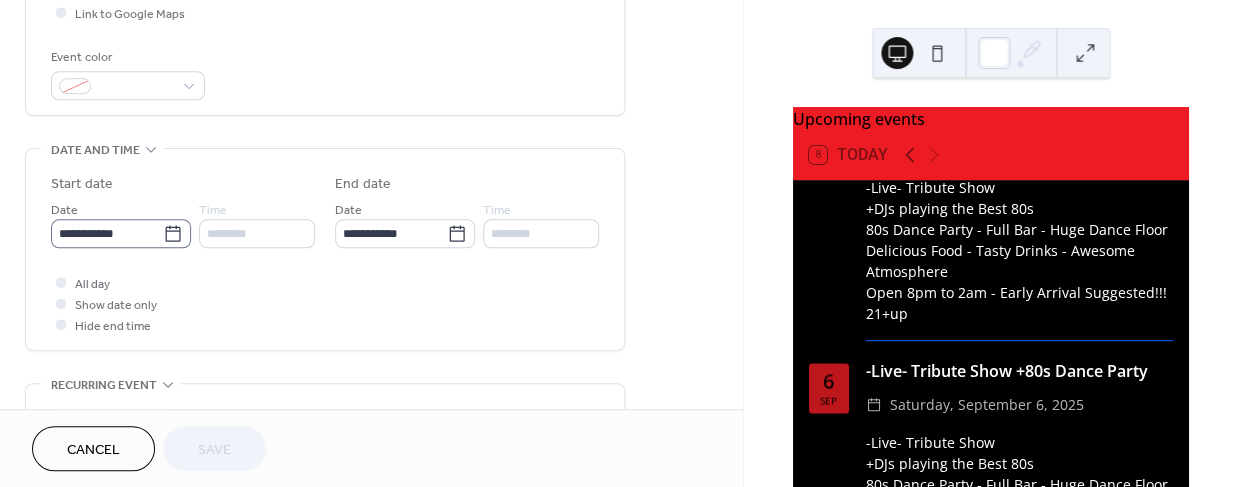click 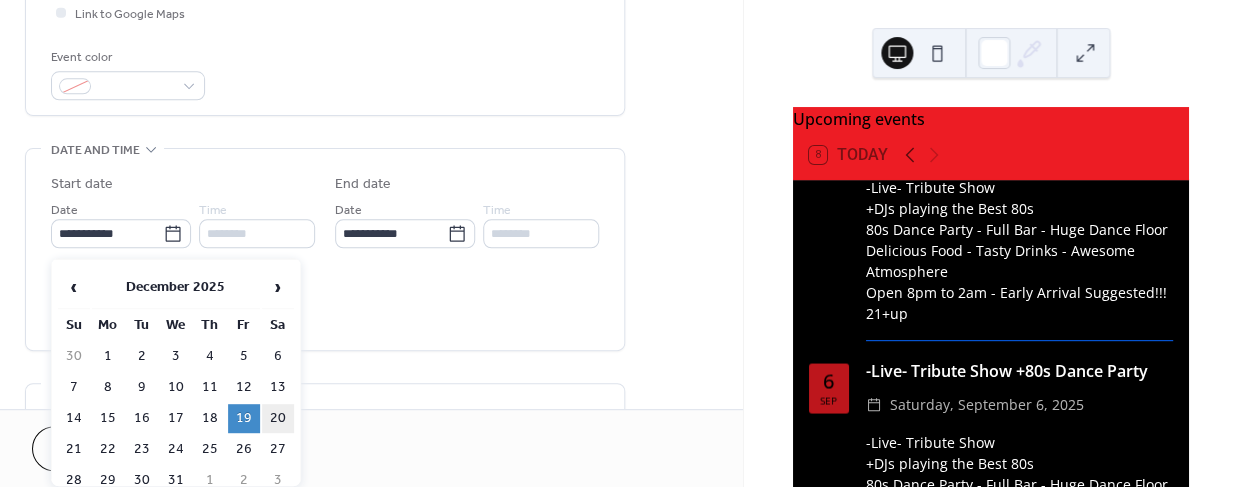 click on "20" at bounding box center [278, 418] 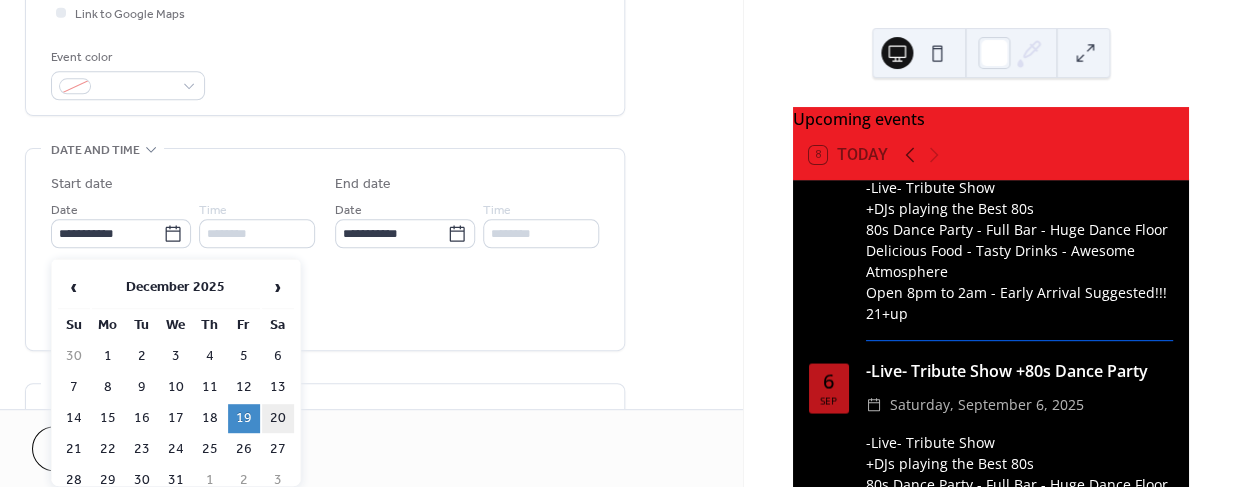 type on "**********" 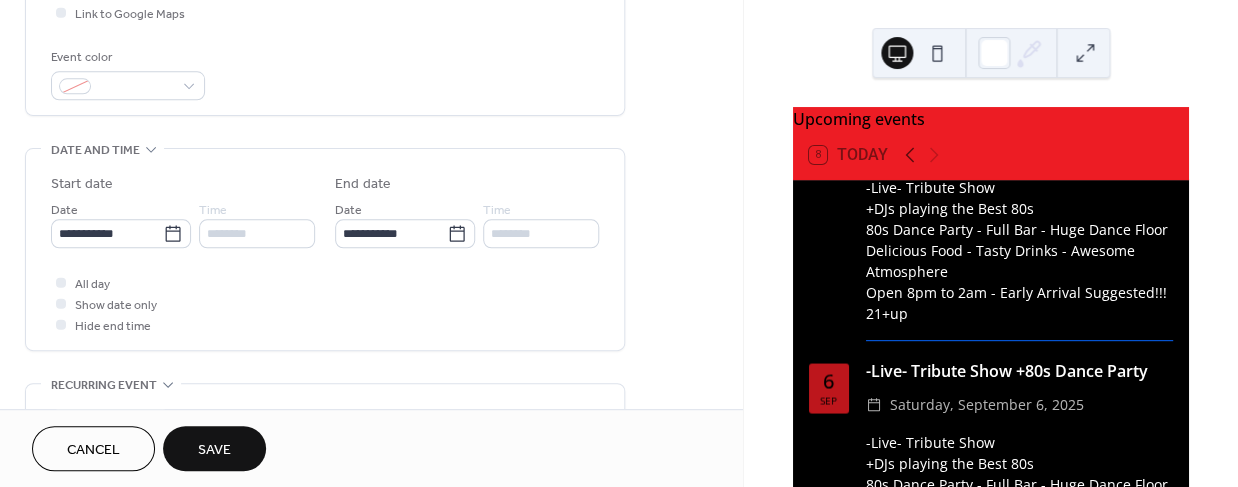 click on "Save" at bounding box center (214, 450) 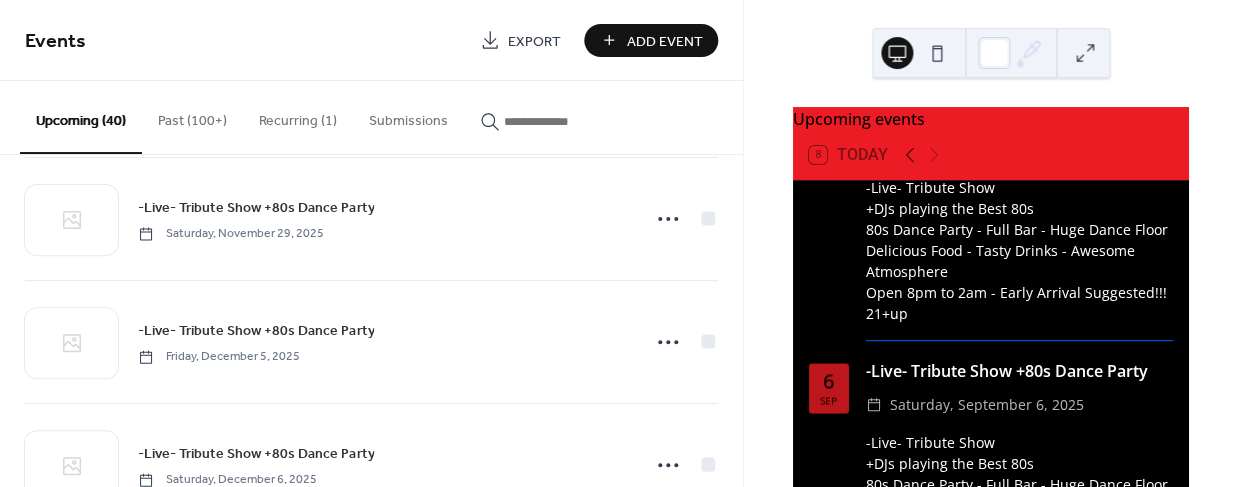 scroll, scrollTop: 4642, scrollLeft: 0, axis: vertical 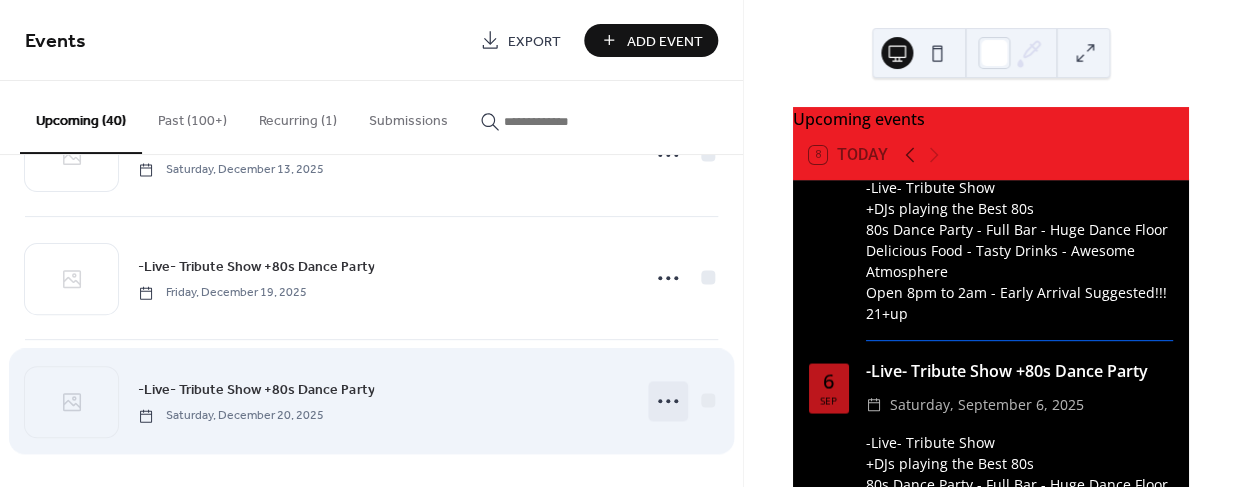 click 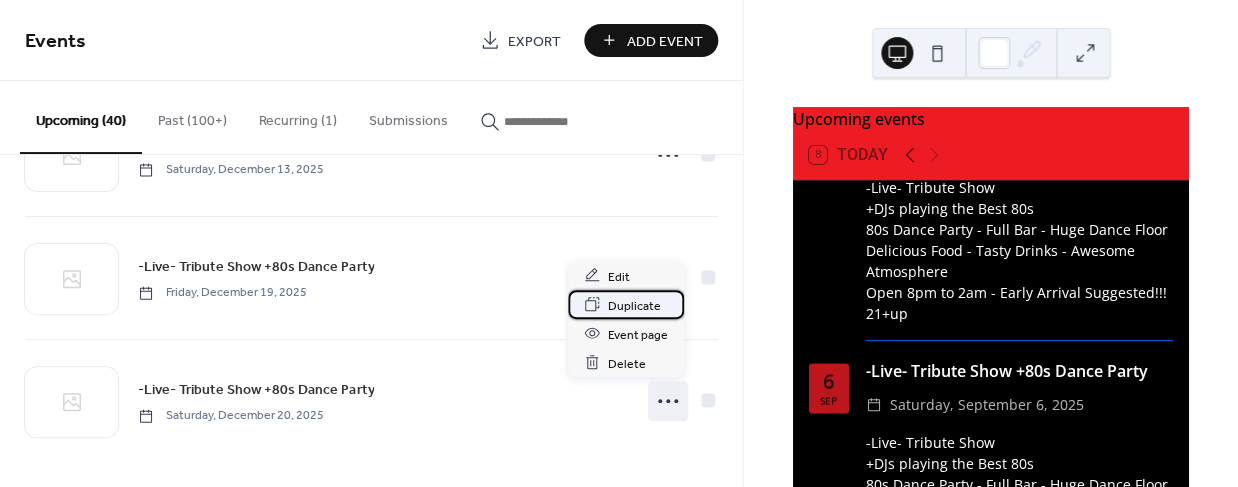 click on "Duplicate" at bounding box center (626, 304) 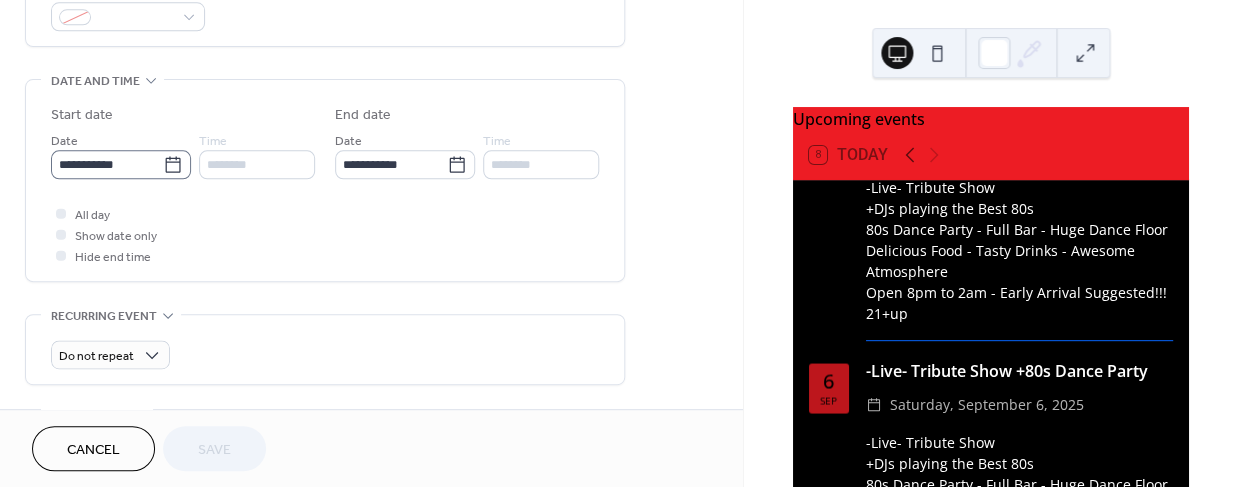 scroll, scrollTop: 573, scrollLeft: 0, axis: vertical 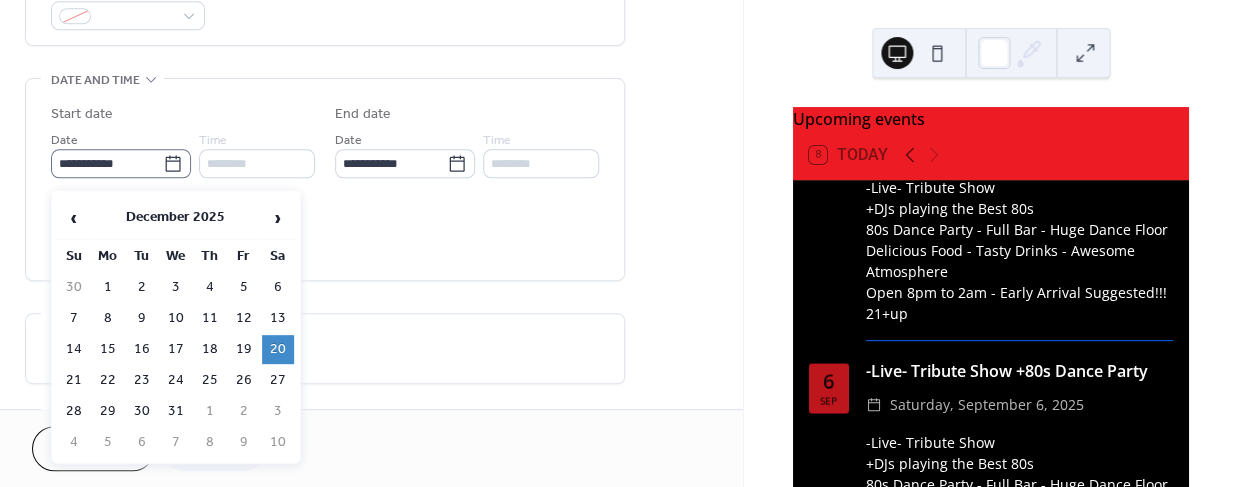 click 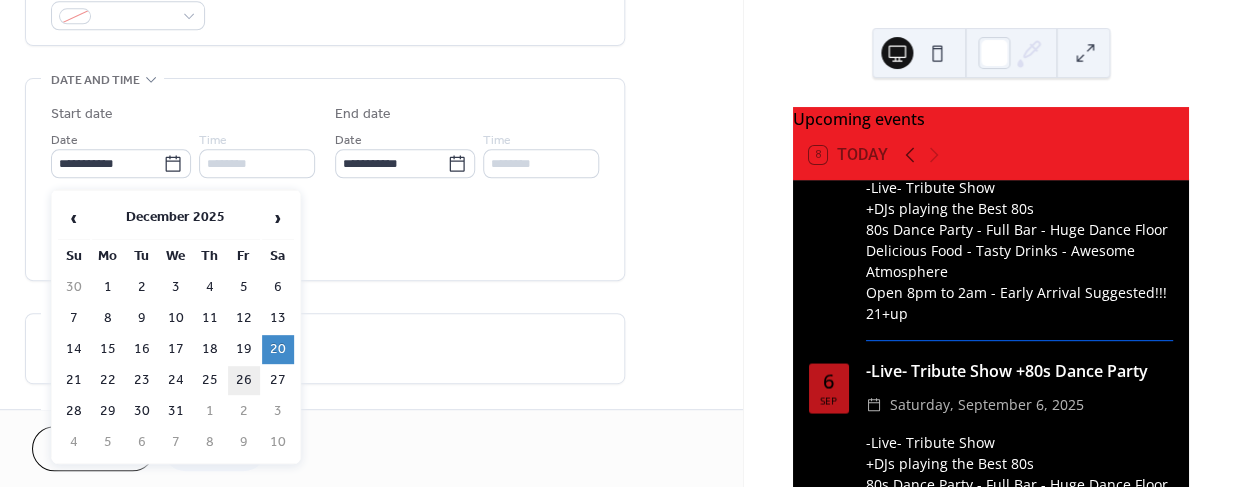 click on "26" at bounding box center (244, 380) 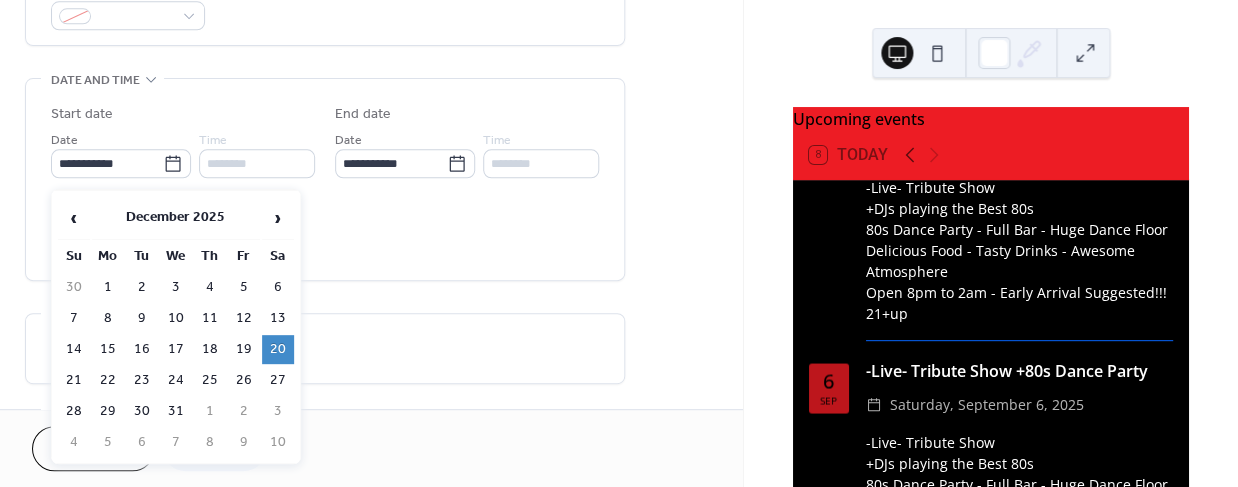 type on "**********" 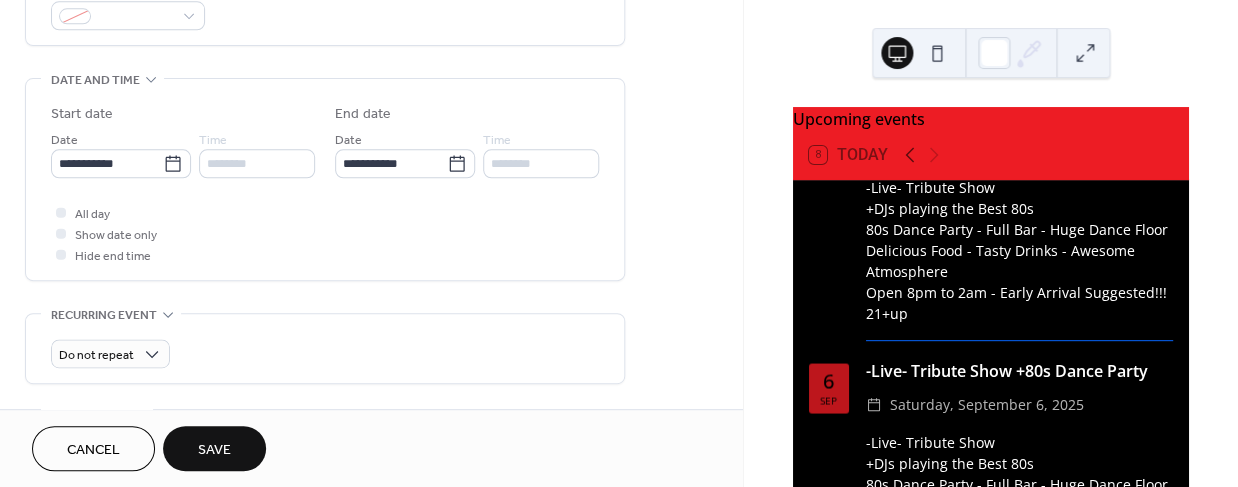 click on "Save" at bounding box center [214, 450] 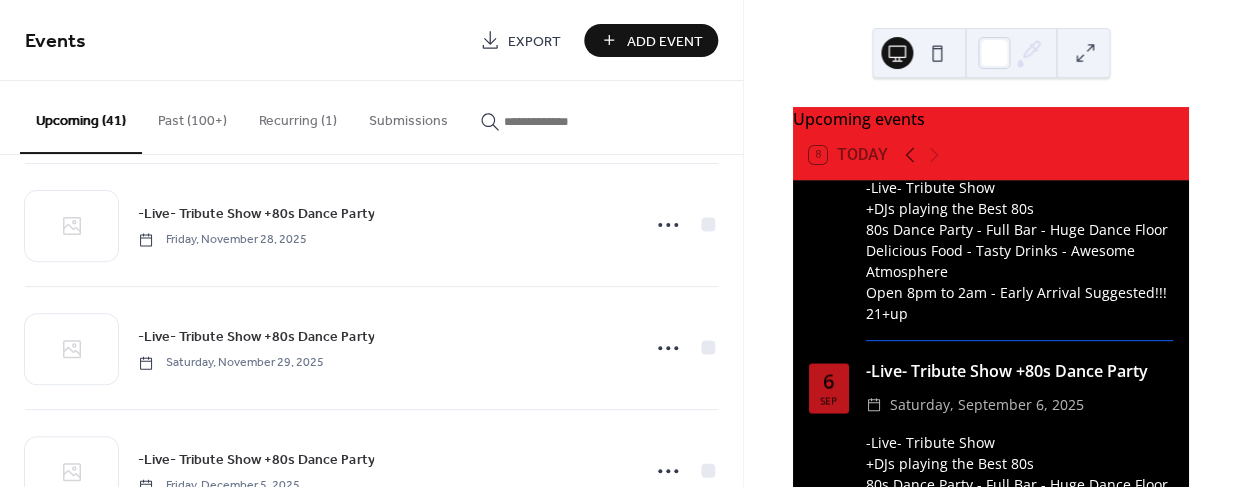 scroll, scrollTop: 4765, scrollLeft: 0, axis: vertical 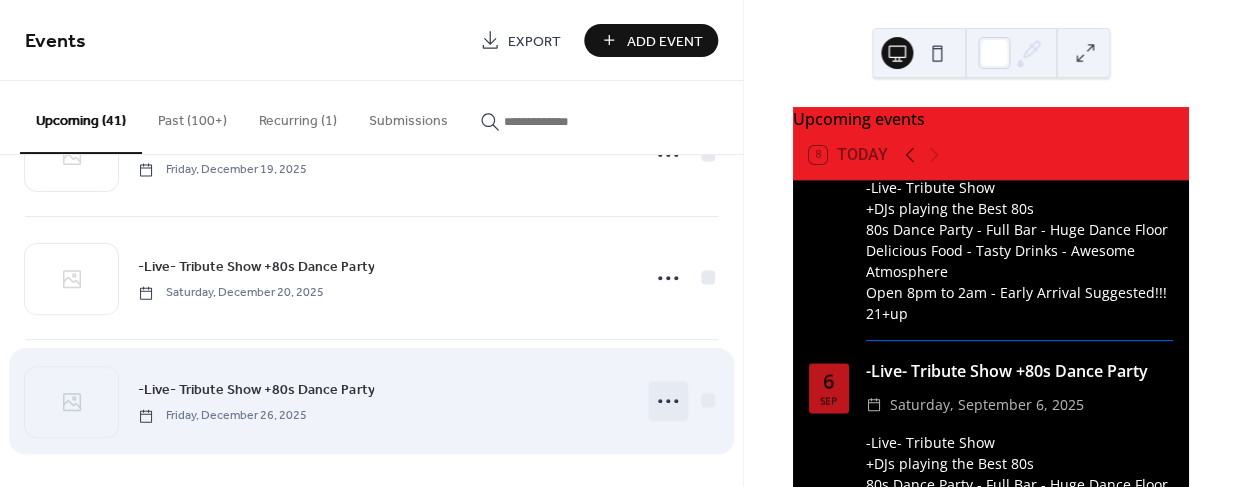 click 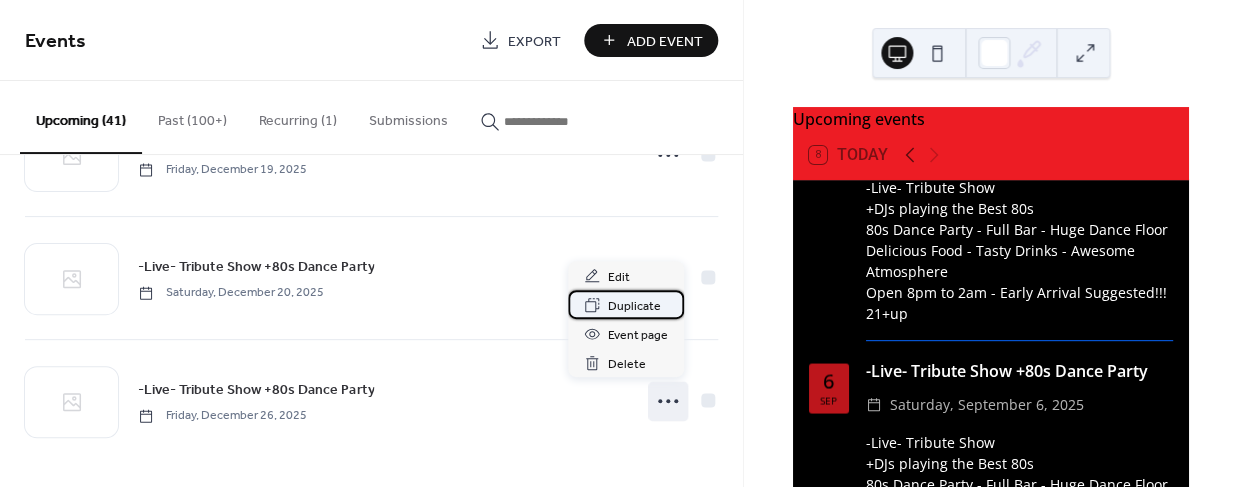 click on "Duplicate" at bounding box center (634, 306) 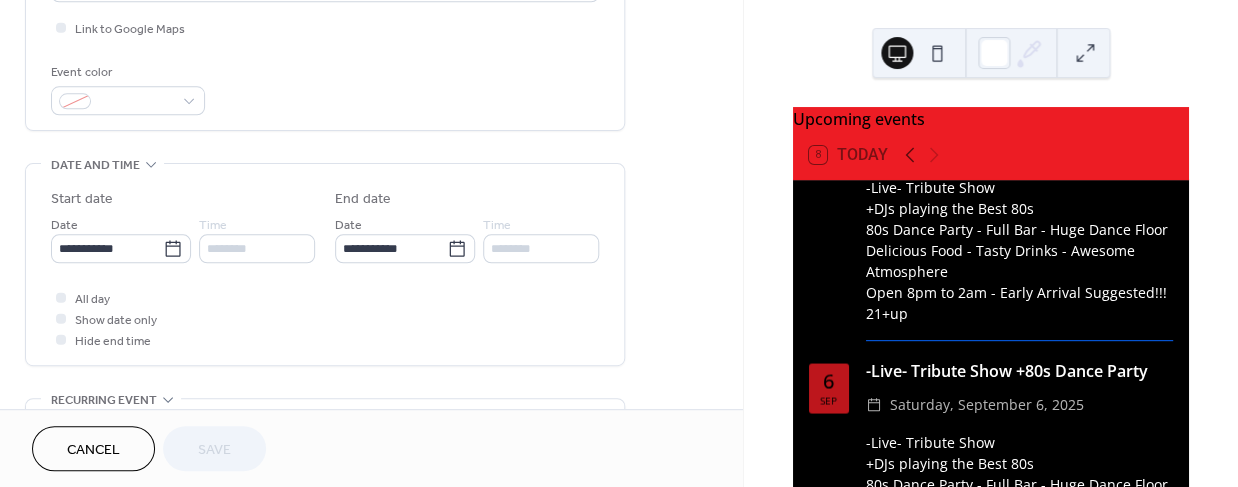scroll, scrollTop: 524, scrollLeft: 0, axis: vertical 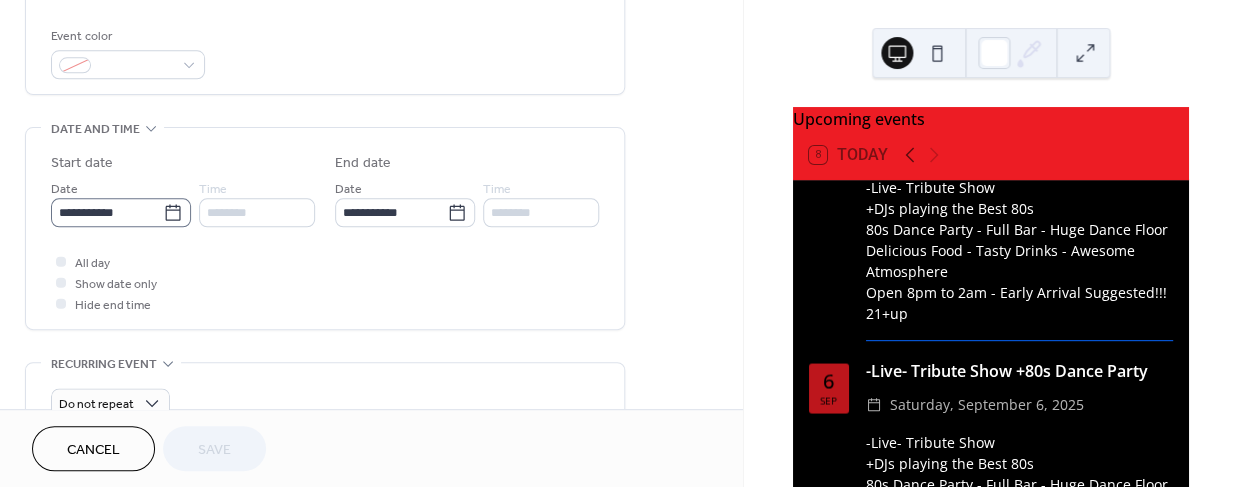 click 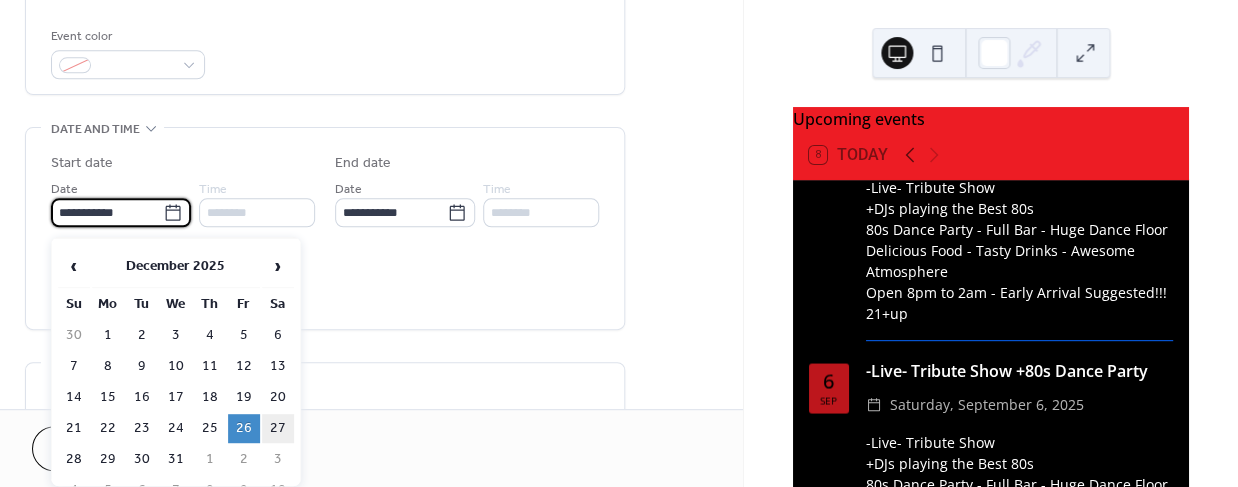 click on "27" at bounding box center [278, 428] 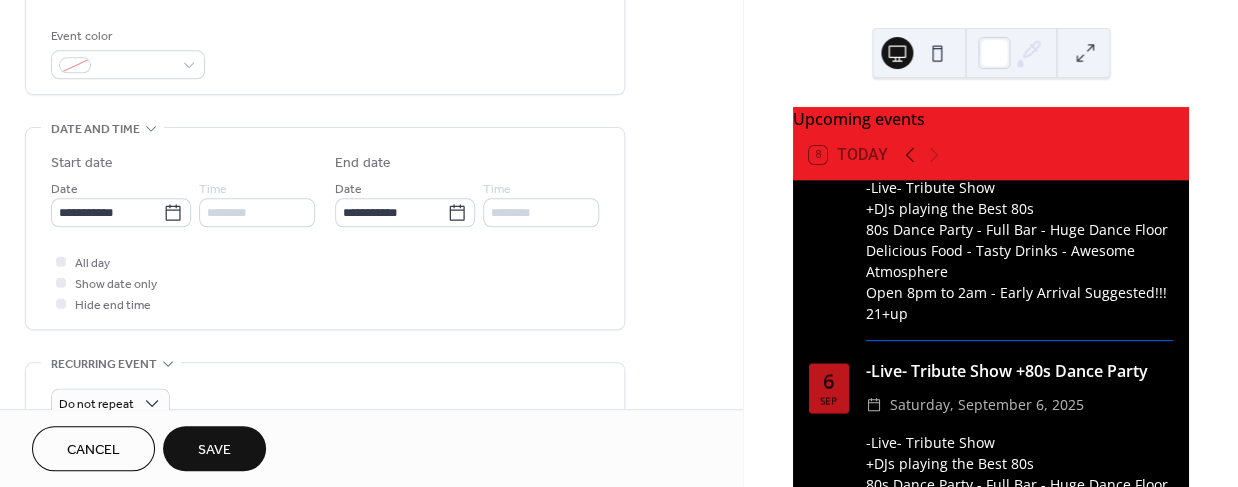 type on "**********" 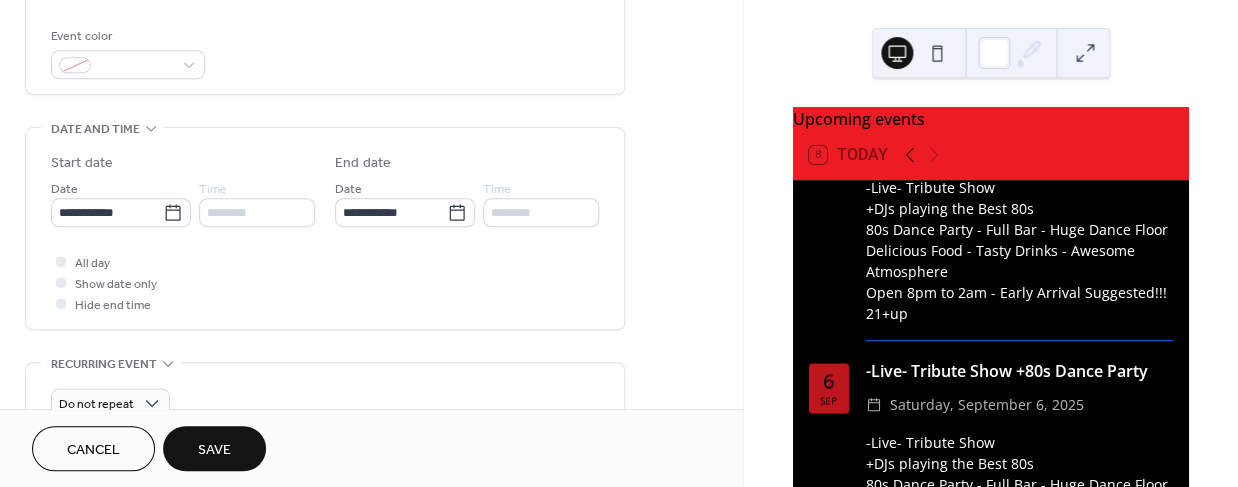 type on "**********" 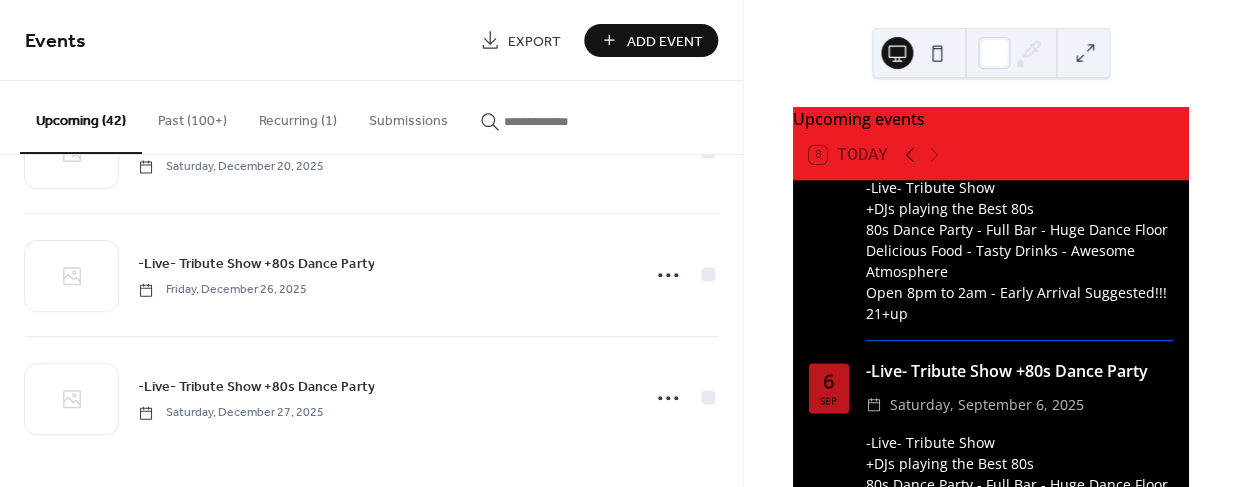 scroll, scrollTop: 4887, scrollLeft: 0, axis: vertical 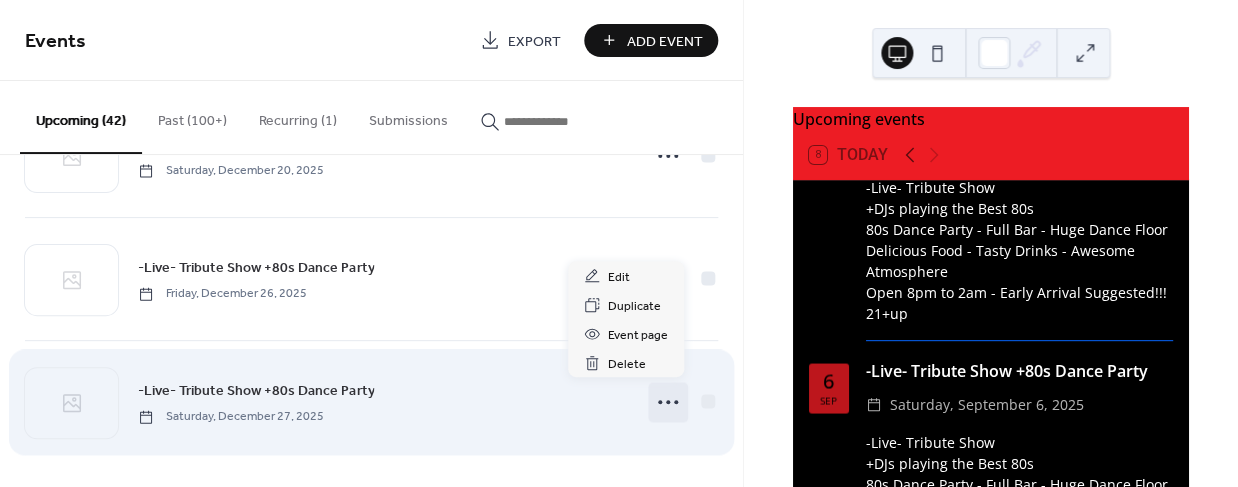 click 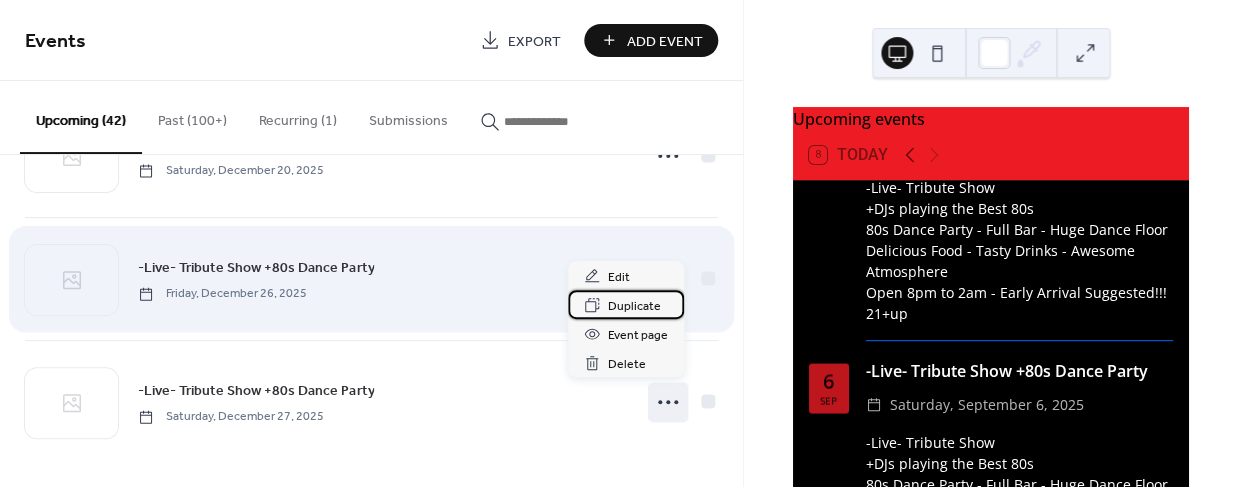 click on "Duplicate" at bounding box center (634, 306) 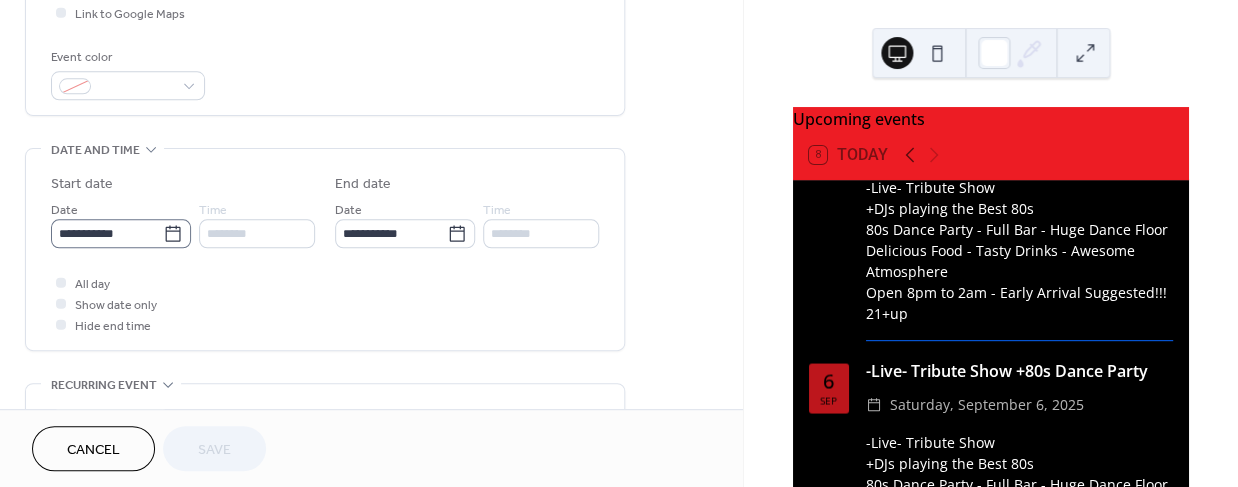 scroll, scrollTop: 506, scrollLeft: 0, axis: vertical 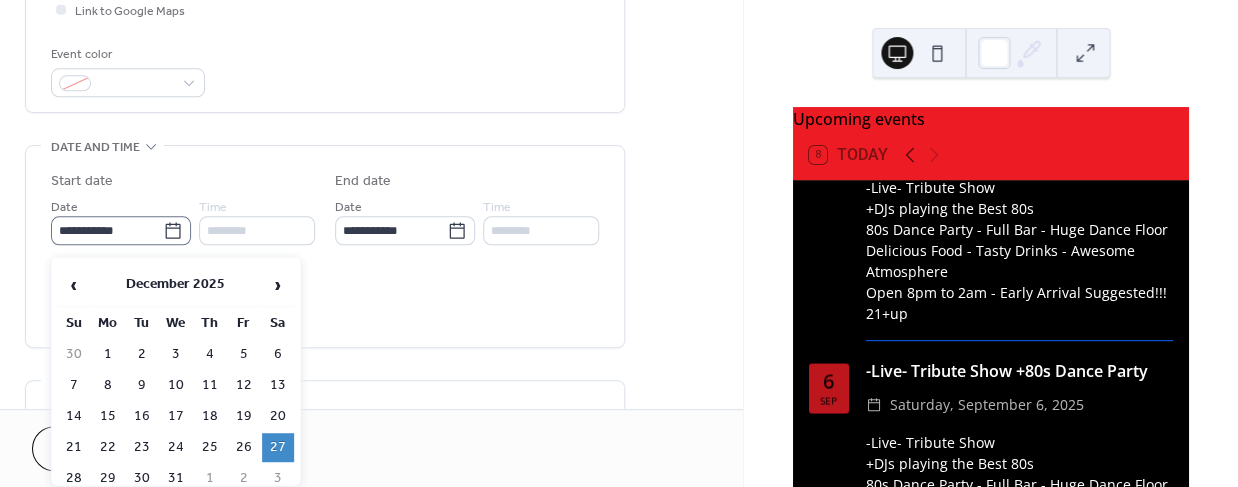 click 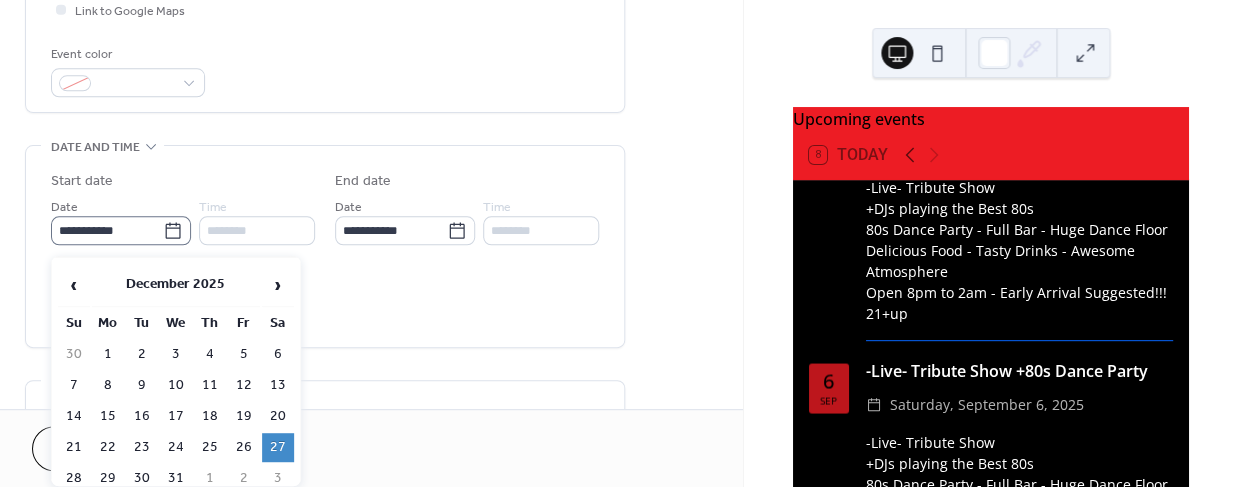 click on "**********" at bounding box center (107, 230) 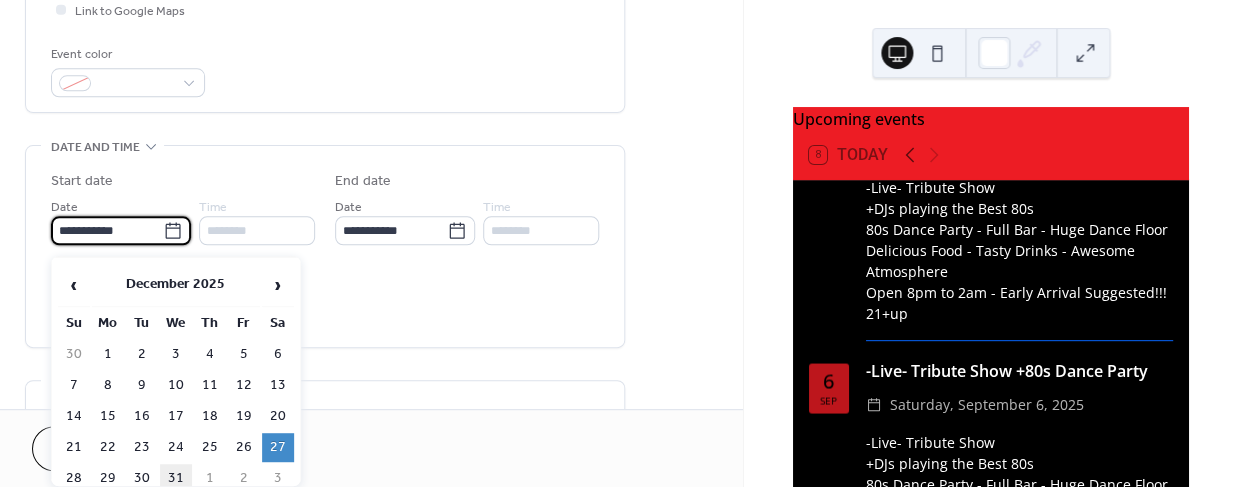 click on "31" at bounding box center (176, 478) 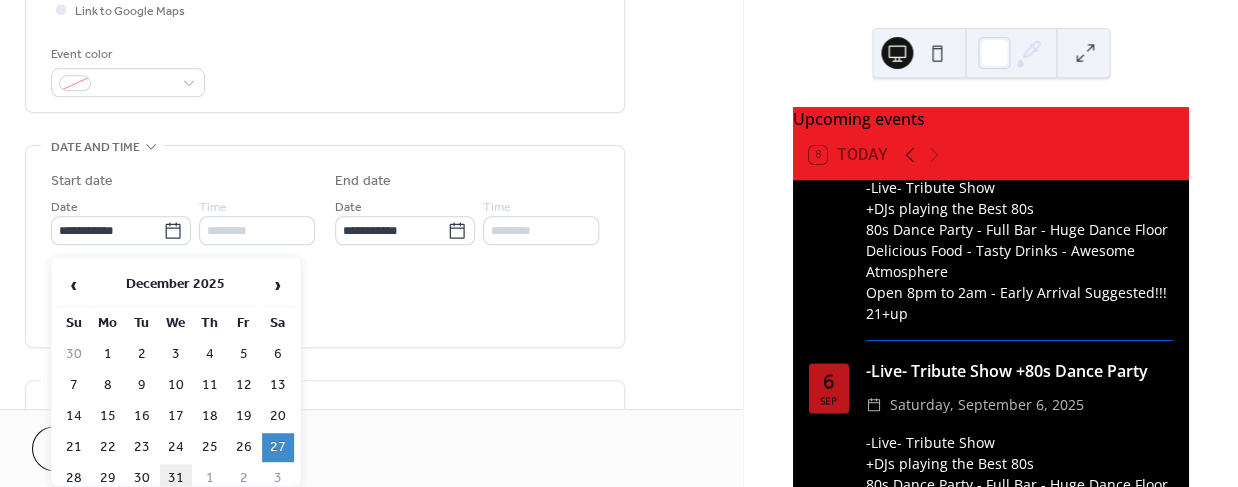 type on "**********" 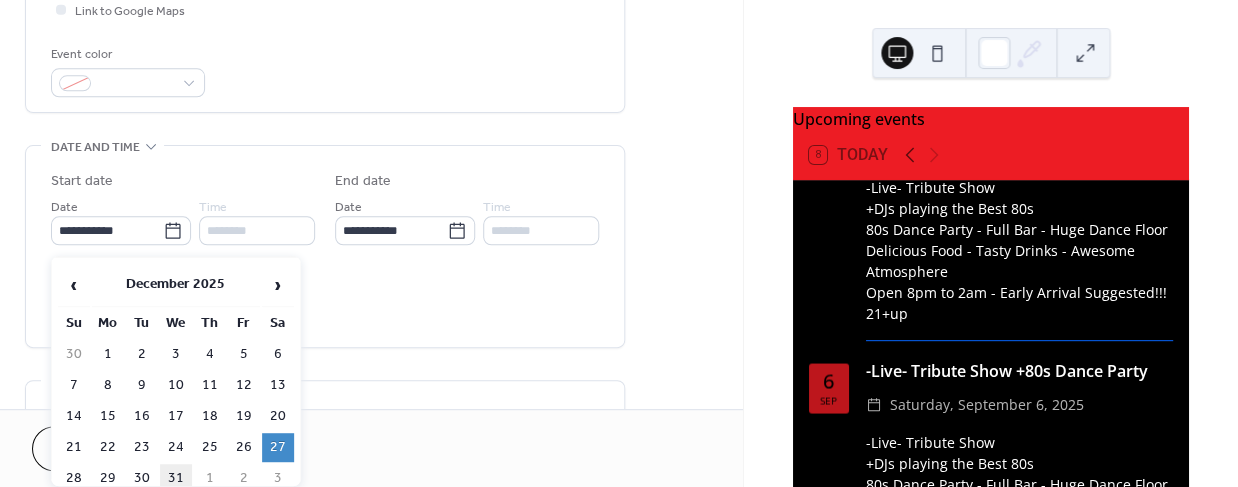 type on "**********" 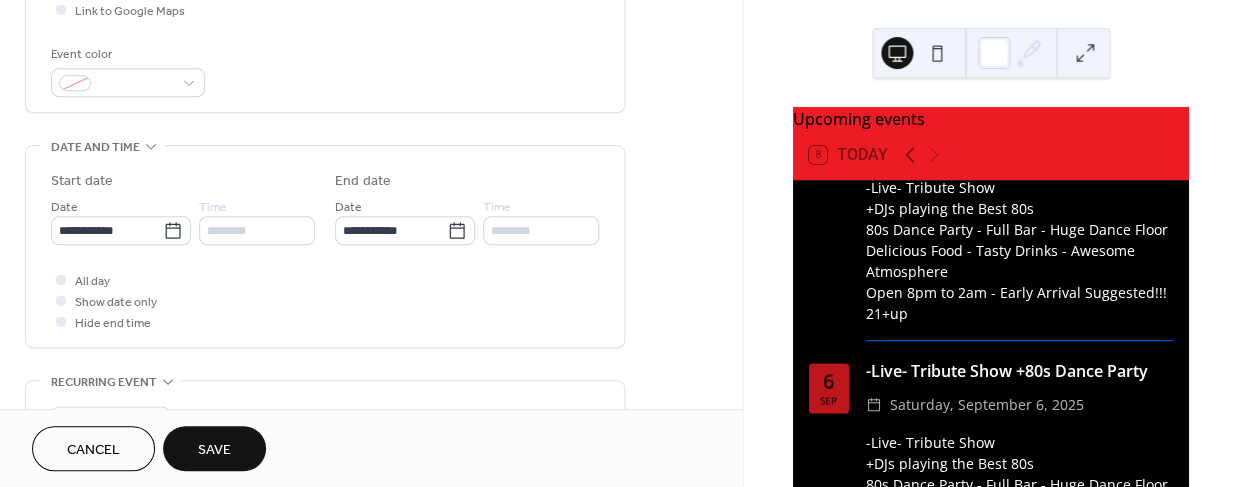 click on "Save" at bounding box center (214, 450) 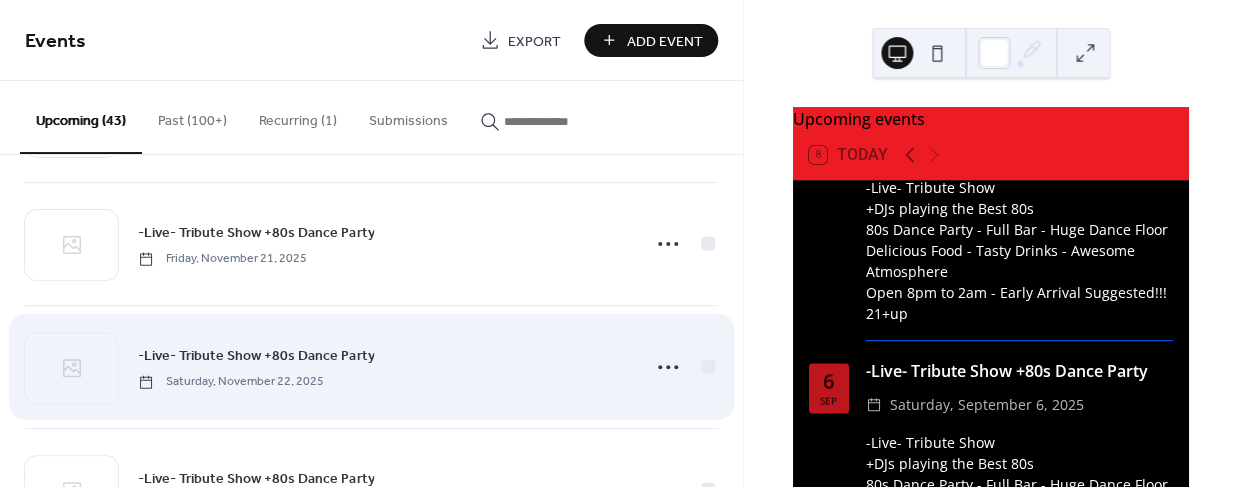 scroll, scrollTop: 3676, scrollLeft: 0, axis: vertical 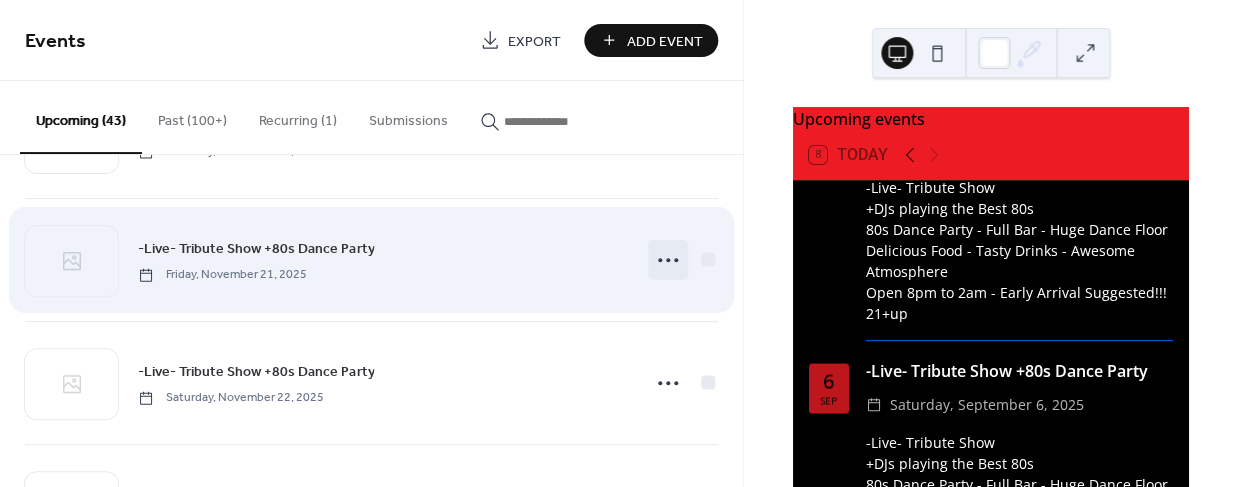 click 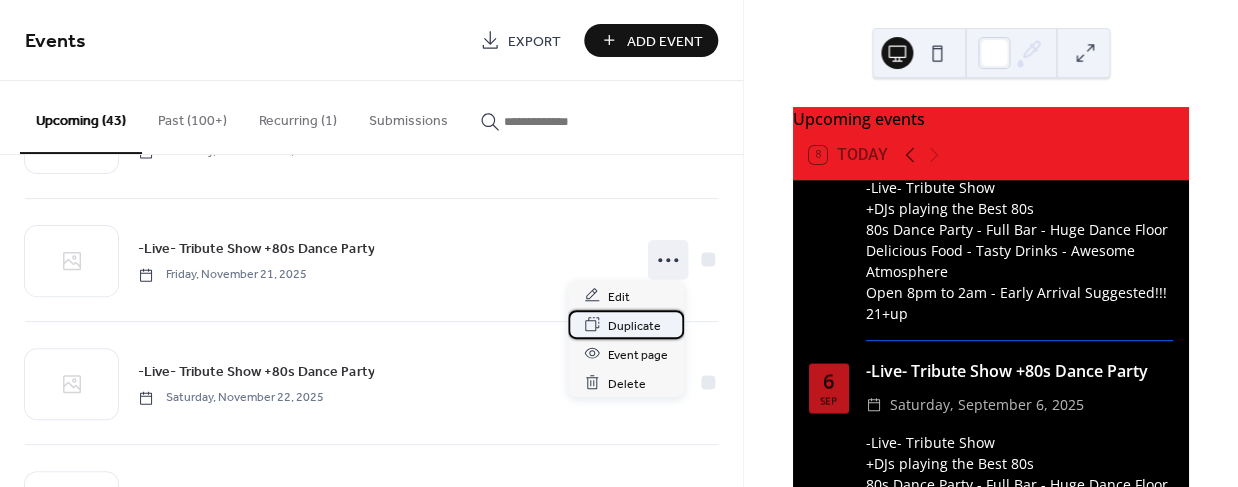 click on "Duplicate" at bounding box center [634, 325] 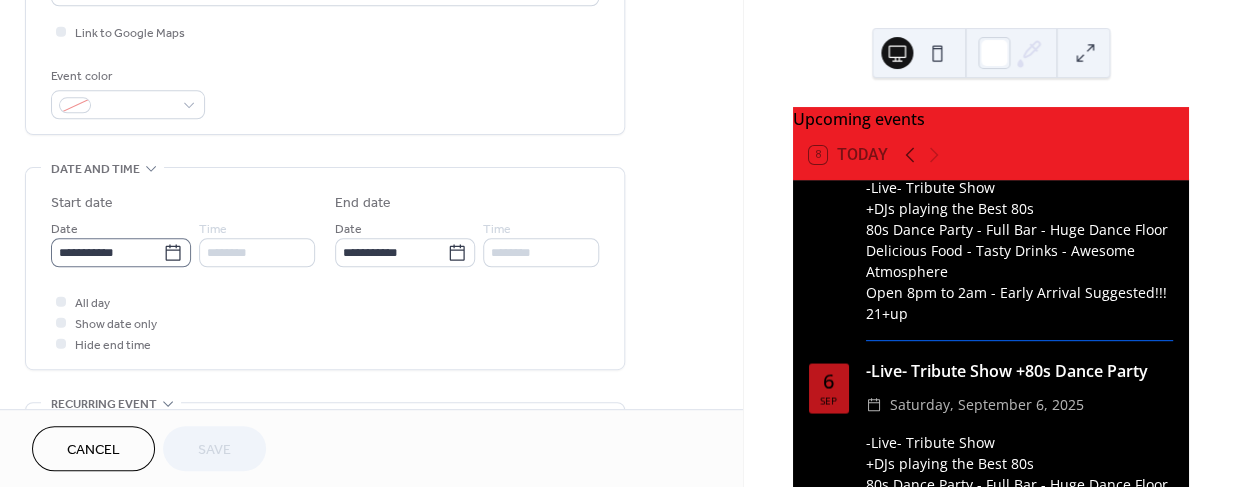 scroll, scrollTop: 485, scrollLeft: 0, axis: vertical 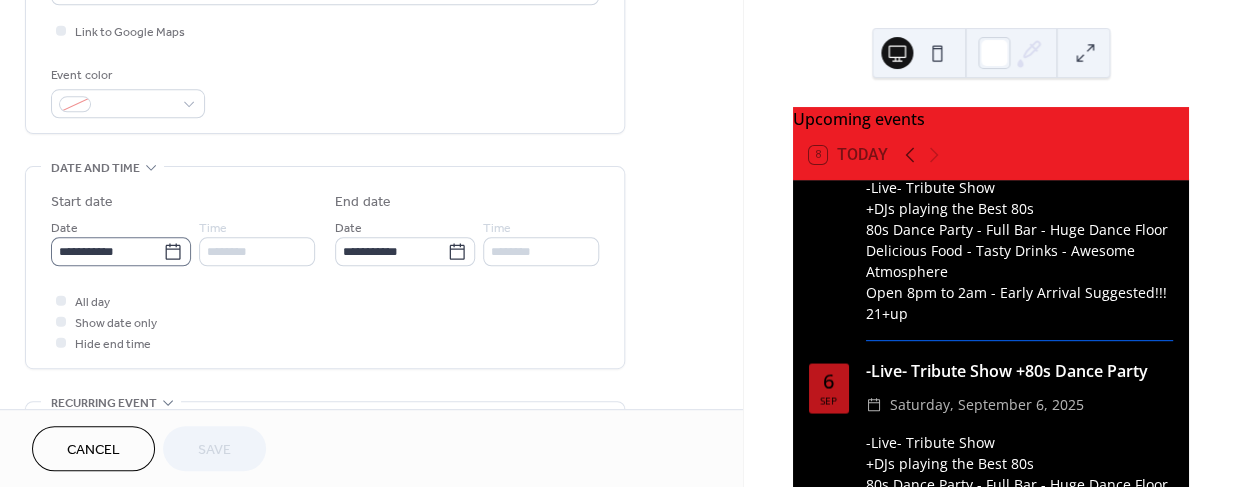 click 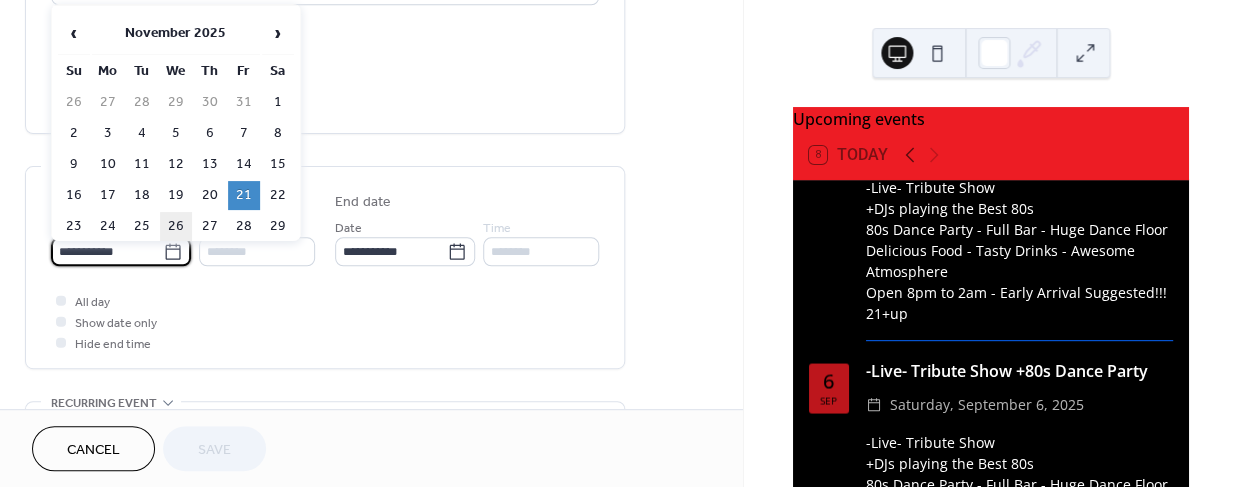 click on "26" at bounding box center [176, 226] 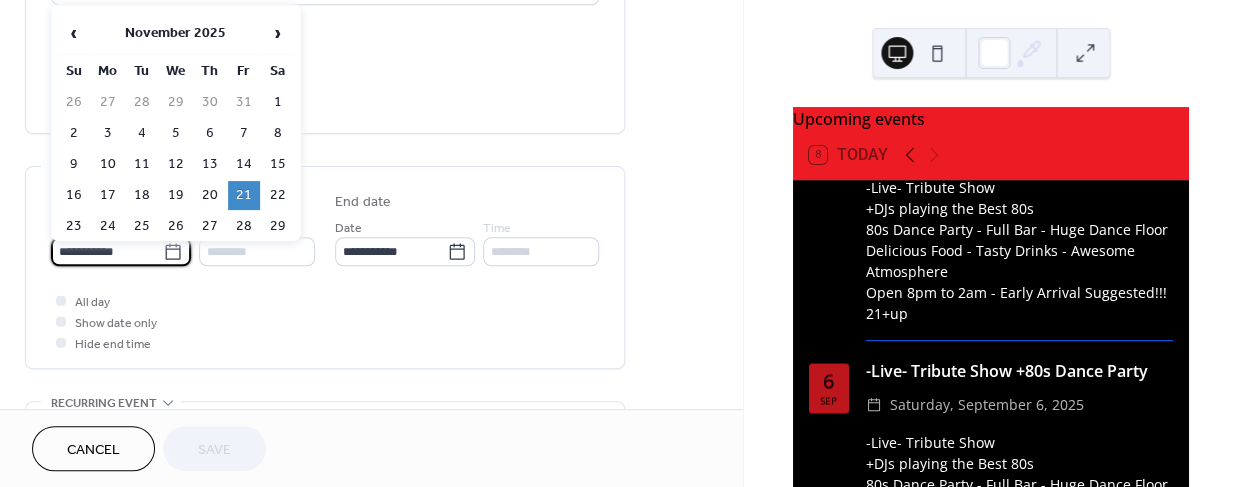 type on "**********" 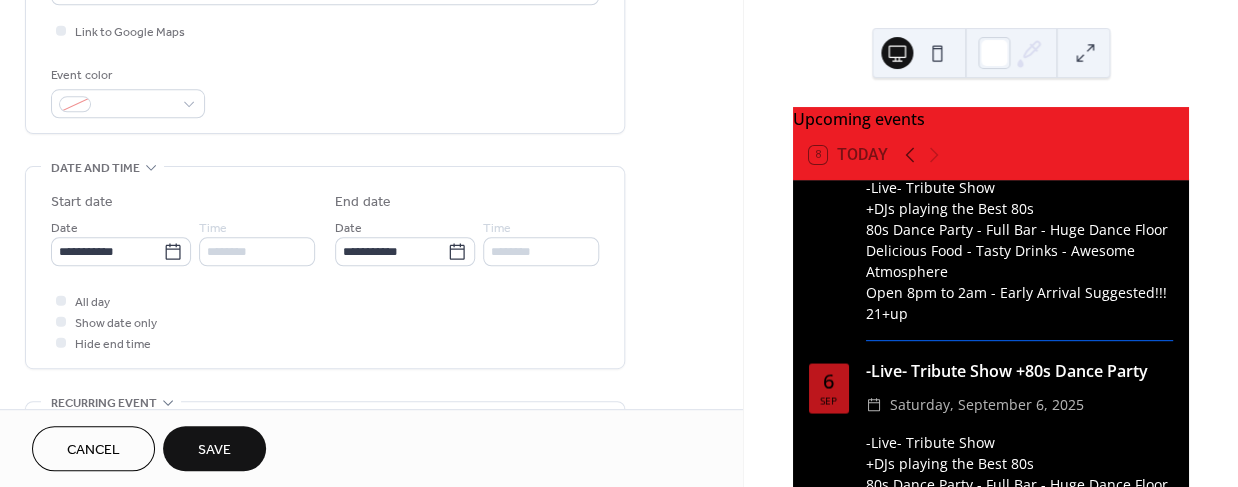 click on "Save" at bounding box center [214, 450] 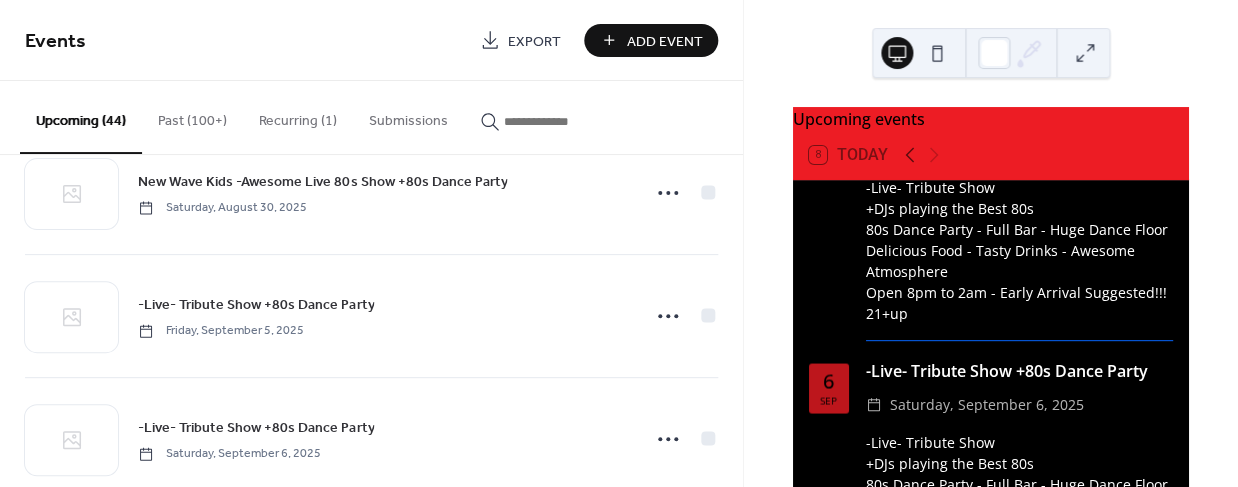 scroll, scrollTop: 938, scrollLeft: 0, axis: vertical 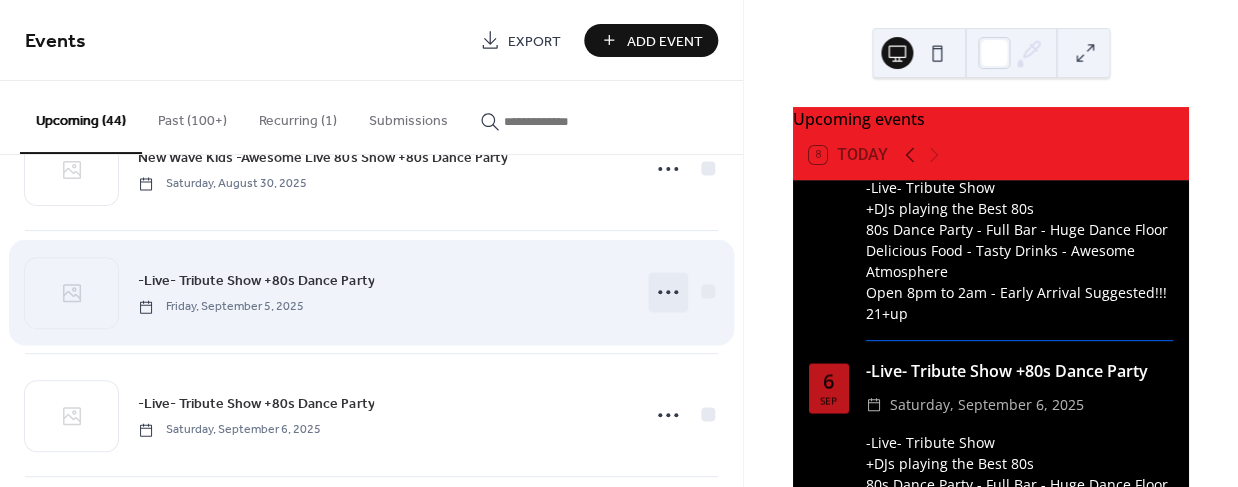 click 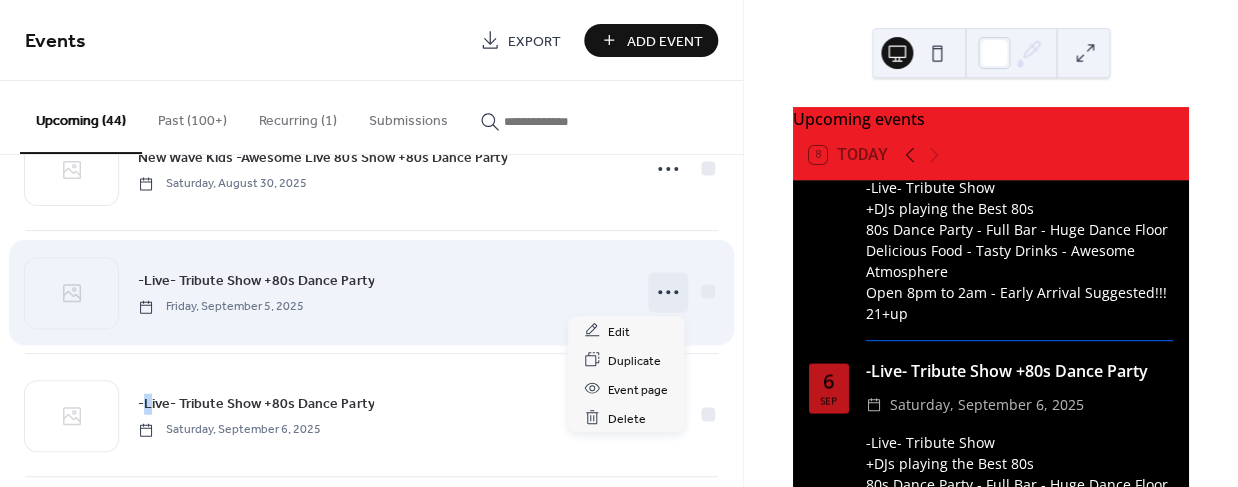 click 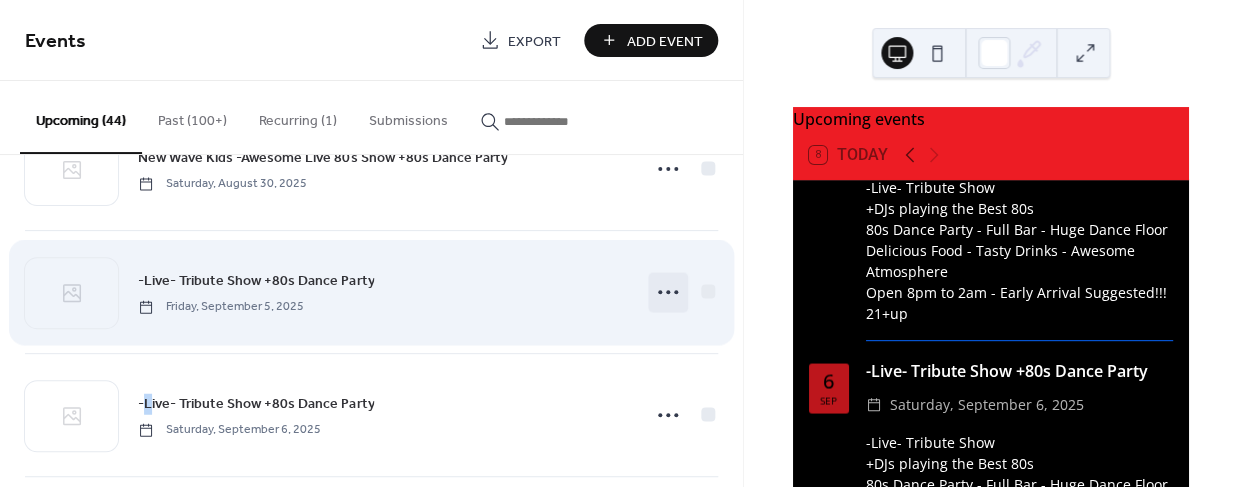 click 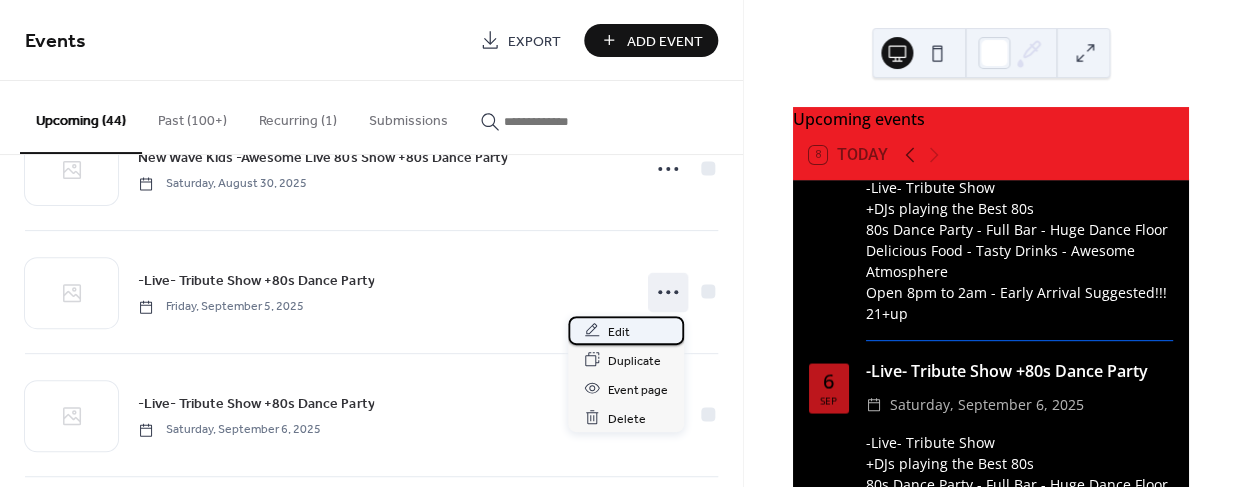 click on "Edit" at bounding box center [619, 331] 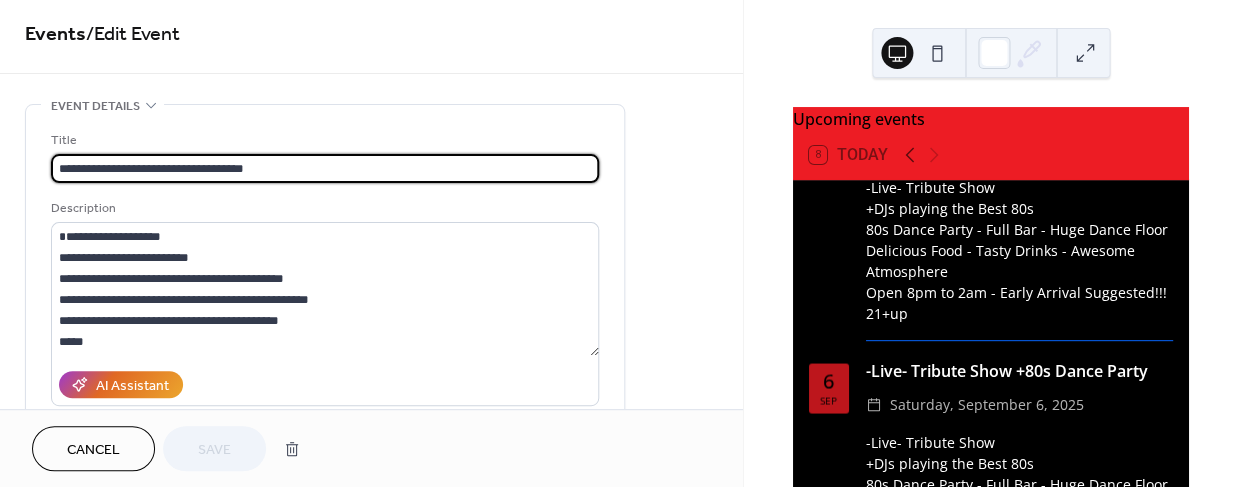 scroll, scrollTop: 6, scrollLeft: 0, axis: vertical 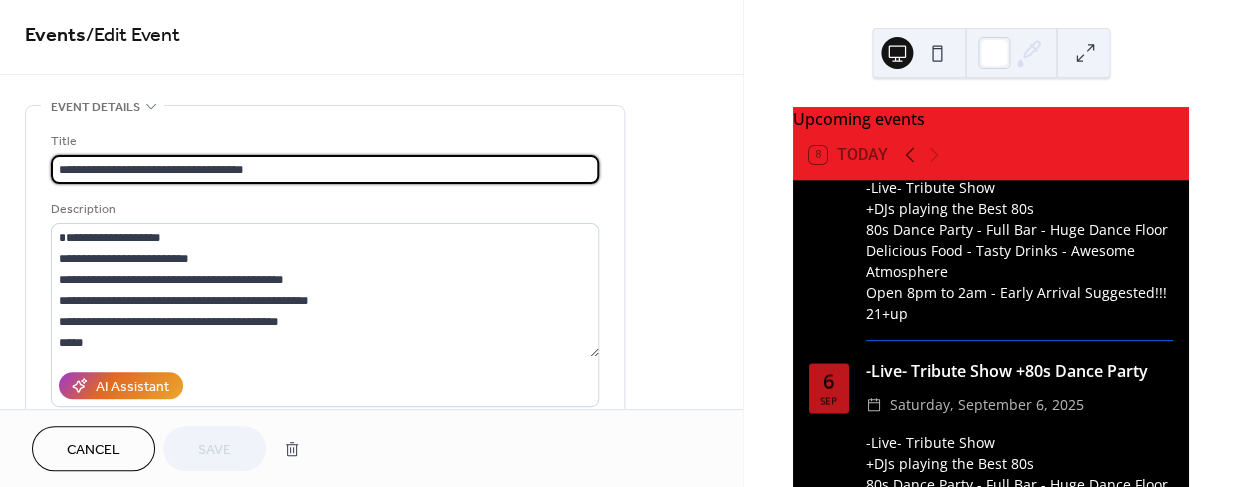 drag, startPoint x: 197, startPoint y: 171, endPoint x: 60, endPoint y: 170, distance: 137.00365 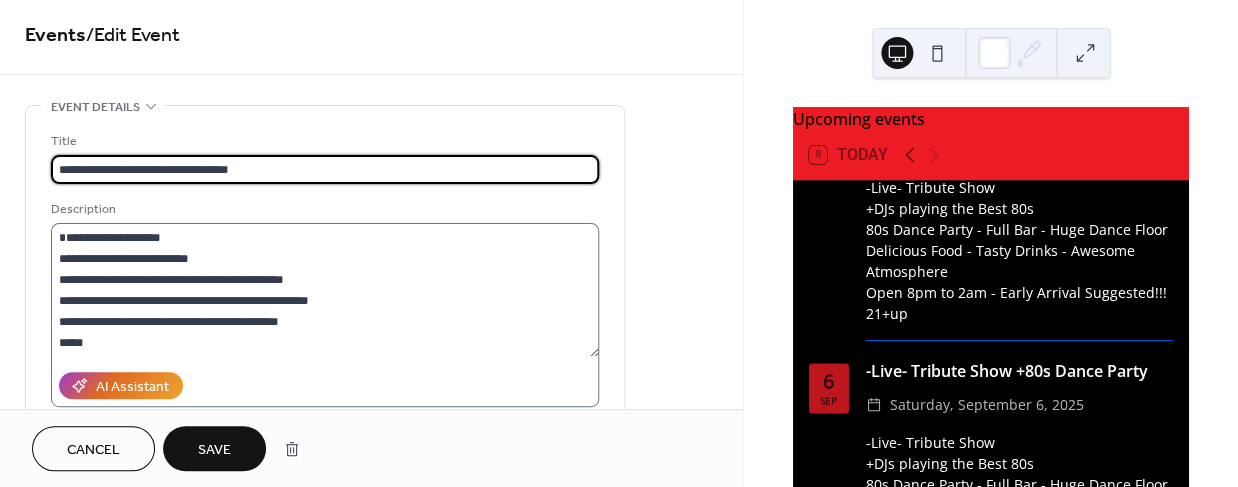 type on "**********" 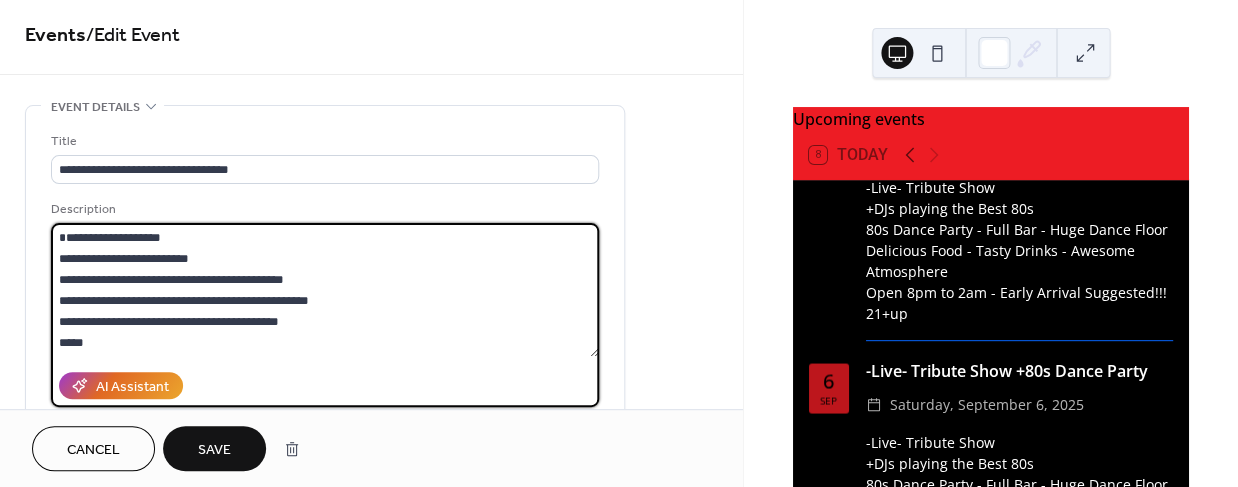 drag, startPoint x: 174, startPoint y: 236, endPoint x: 53, endPoint y: 233, distance: 121.037186 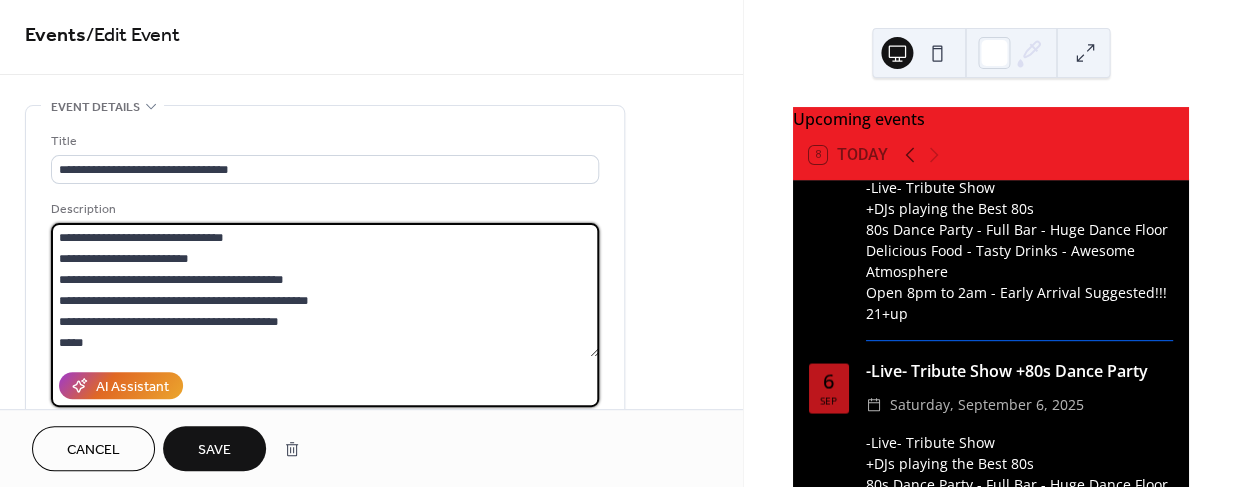 drag, startPoint x: 172, startPoint y: 260, endPoint x: -24, endPoint y: 259, distance: 196.00255 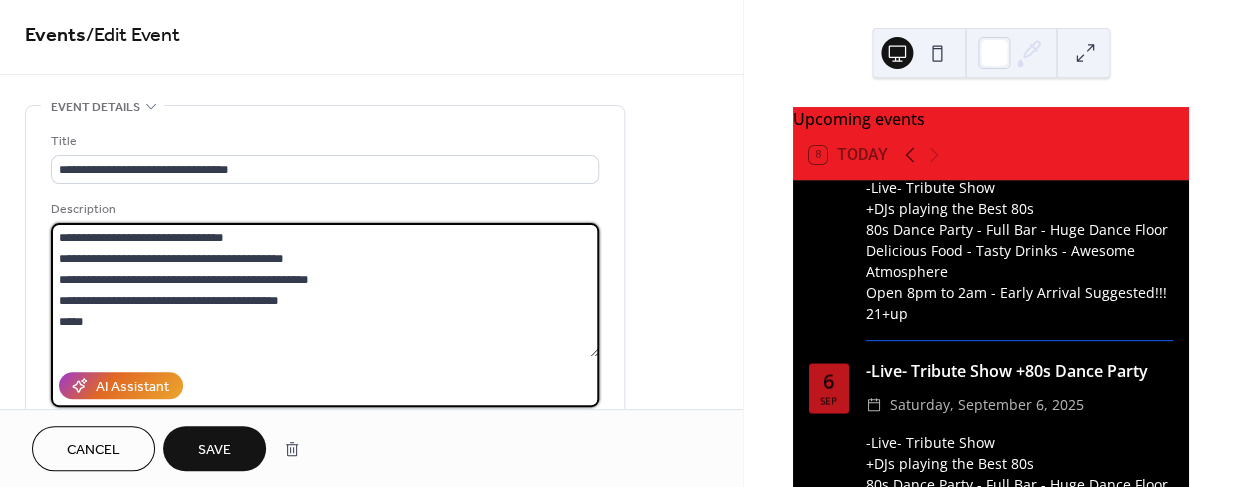 drag, startPoint x: 80, startPoint y: 260, endPoint x: 43, endPoint y: 261, distance: 37.01351 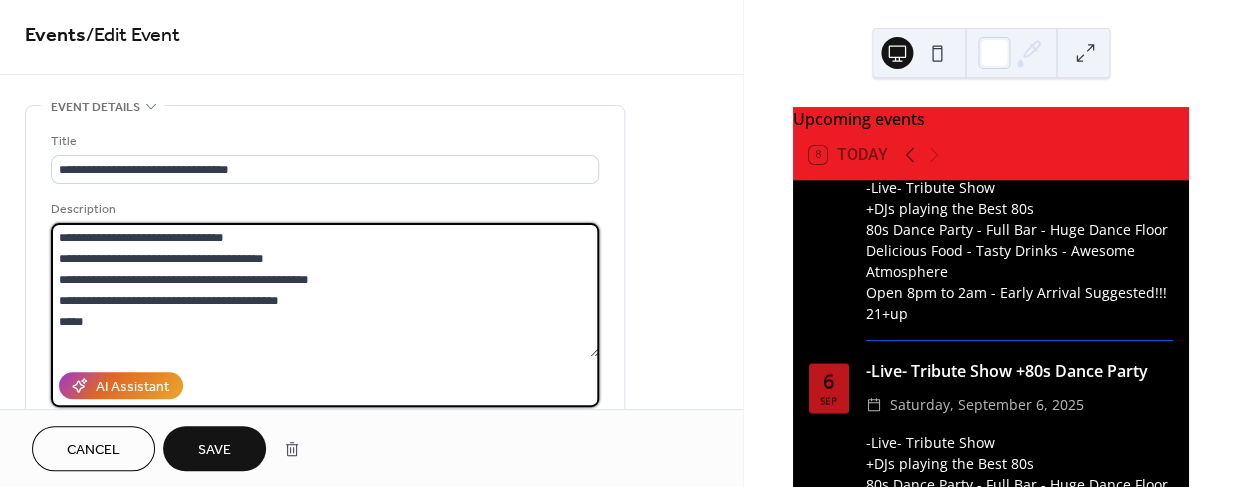 type on "**********" 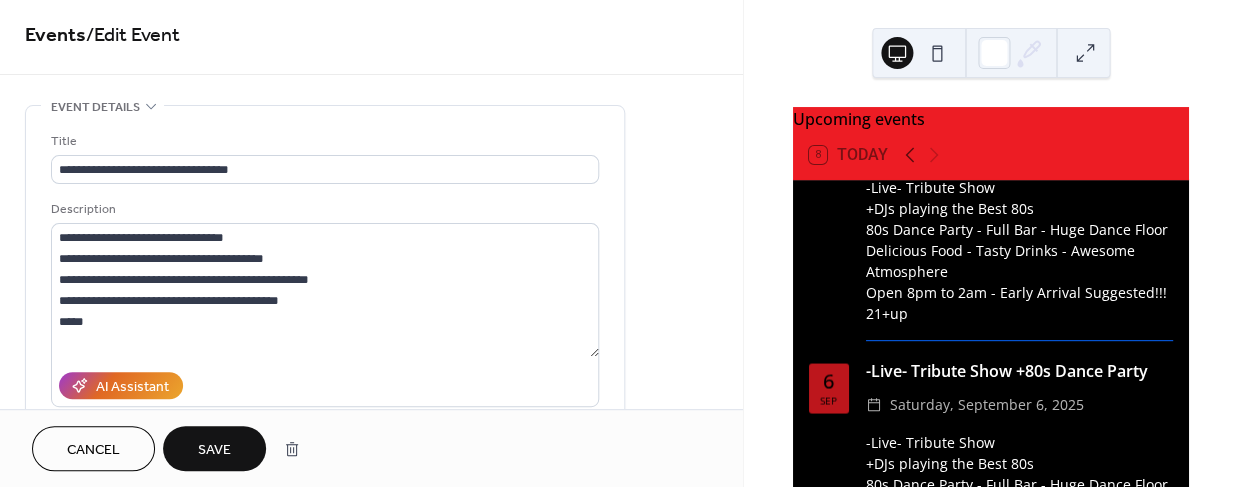 click on "Save" at bounding box center [214, 450] 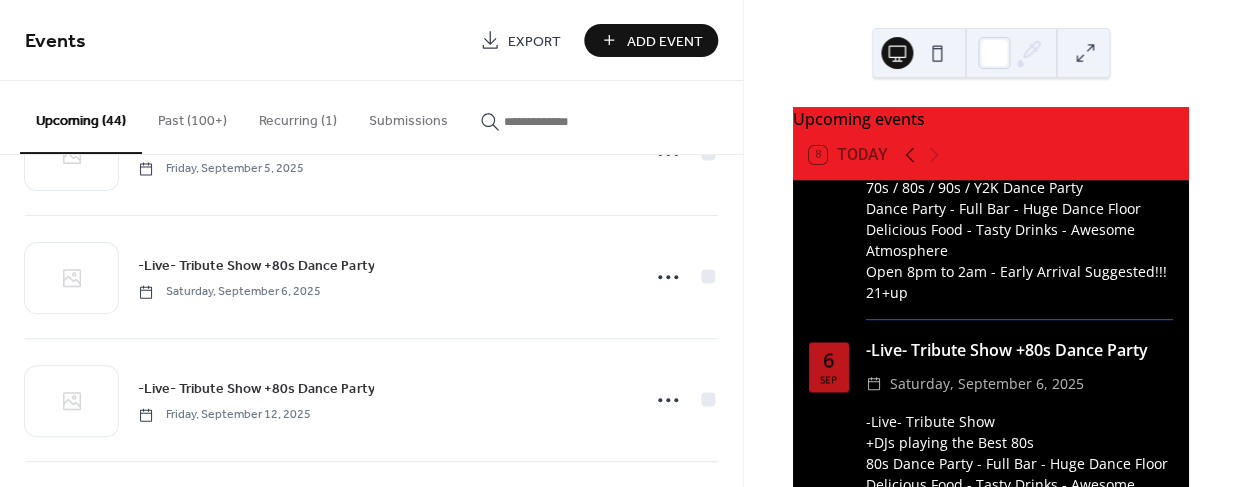 scroll, scrollTop: 1081, scrollLeft: 0, axis: vertical 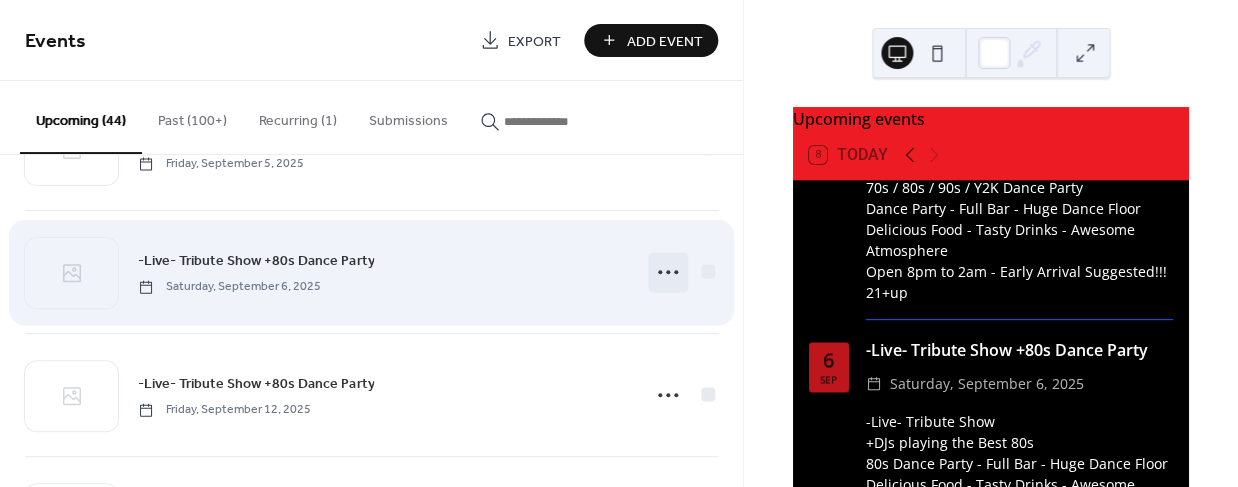 click 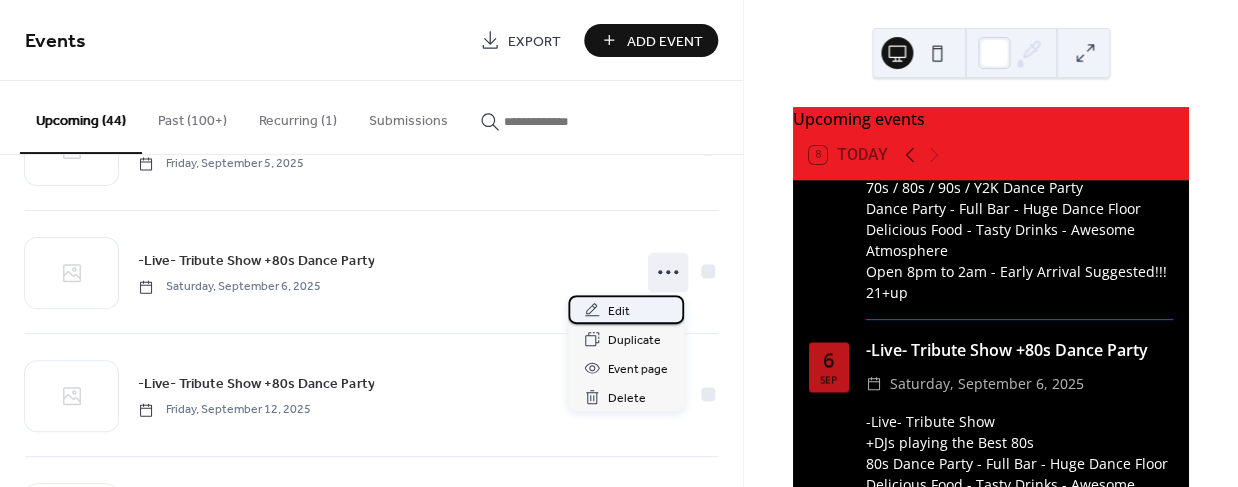 click on "Edit" at bounding box center (619, 311) 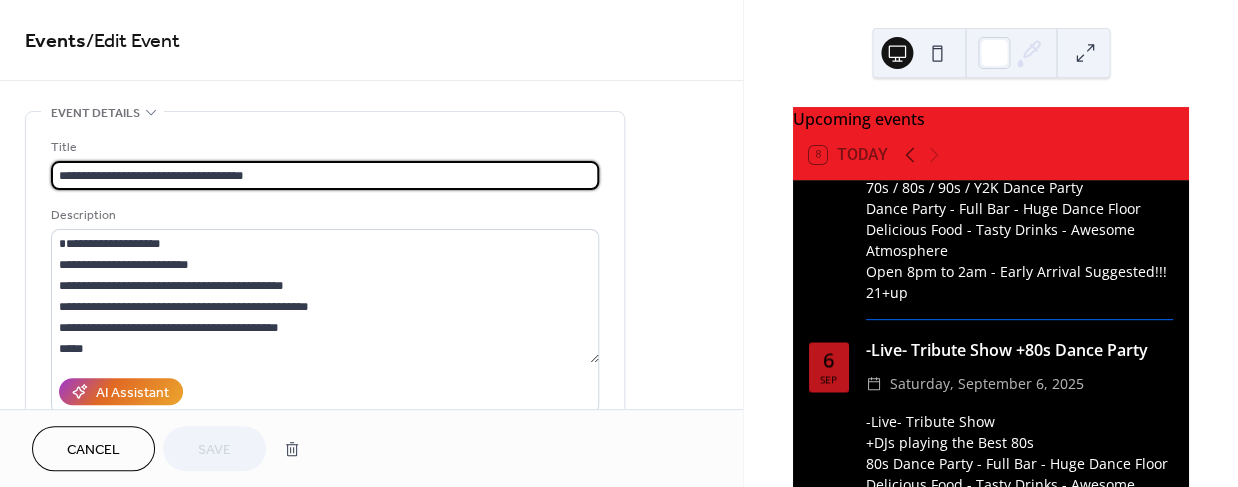 drag, startPoint x: 103, startPoint y: 178, endPoint x: 10, endPoint y: 173, distance: 93.13431 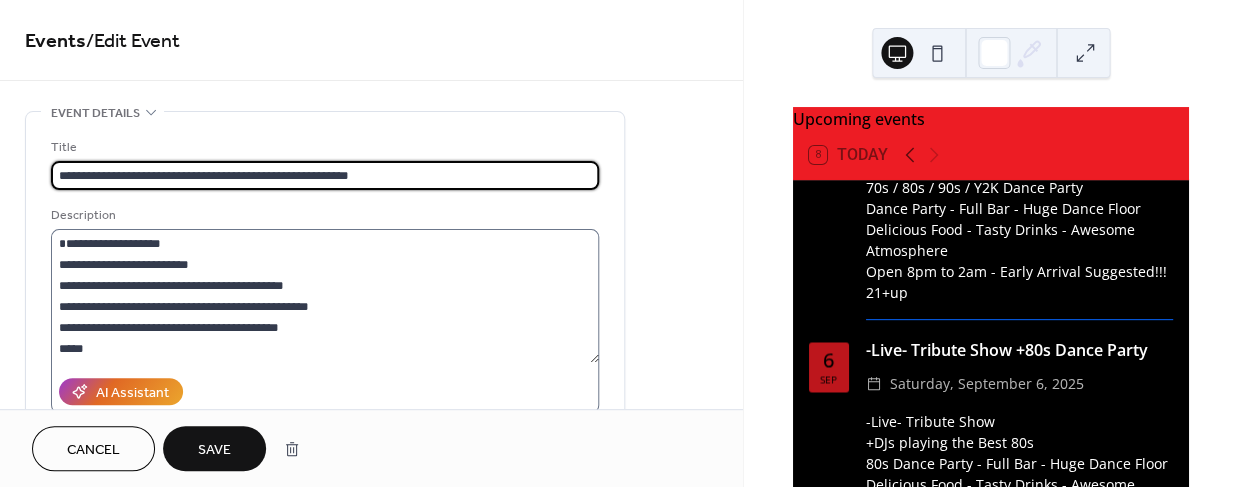 type on "**********" 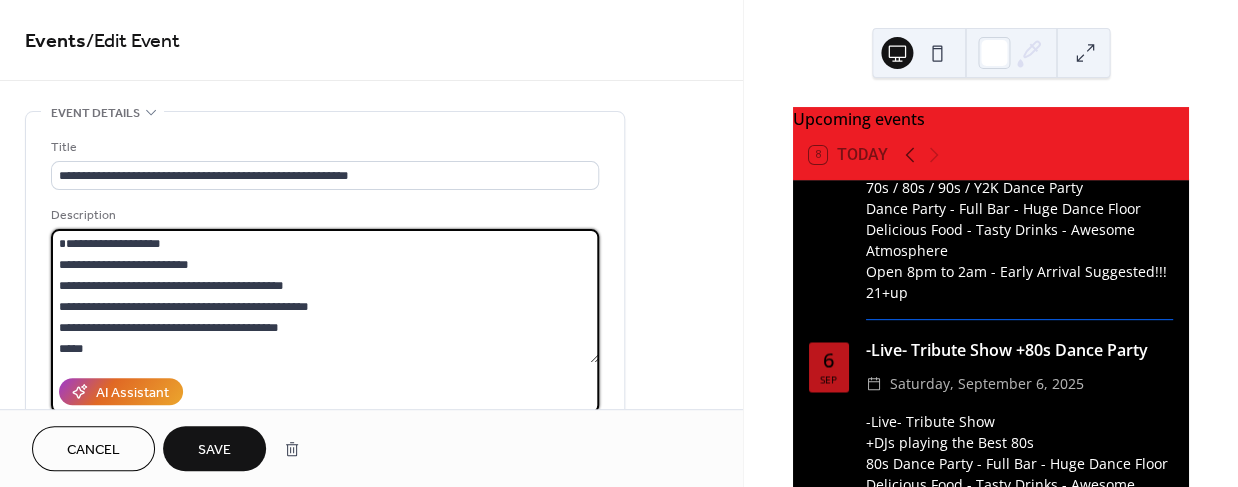 drag, startPoint x: 136, startPoint y: 241, endPoint x: 44, endPoint y: 239, distance: 92.021736 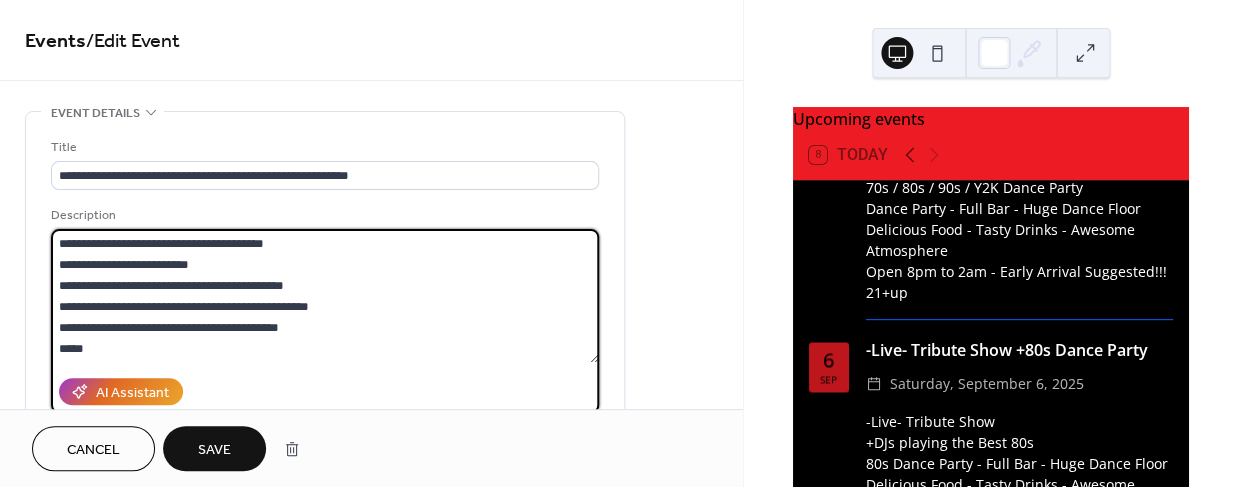 type on "**********" 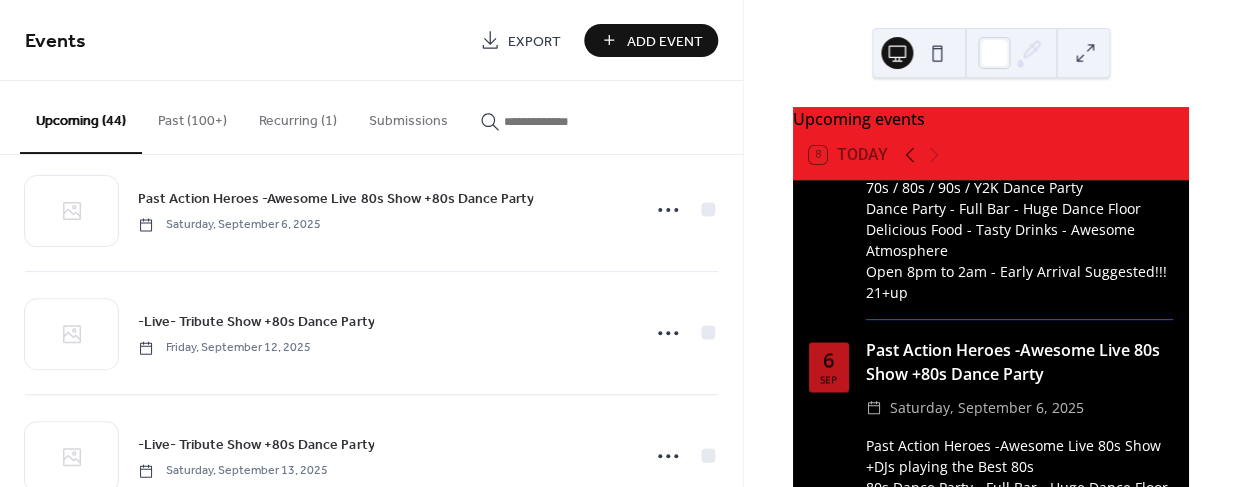 scroll, scrollTop: 1160, scrollLeft: 0, axis: vertical 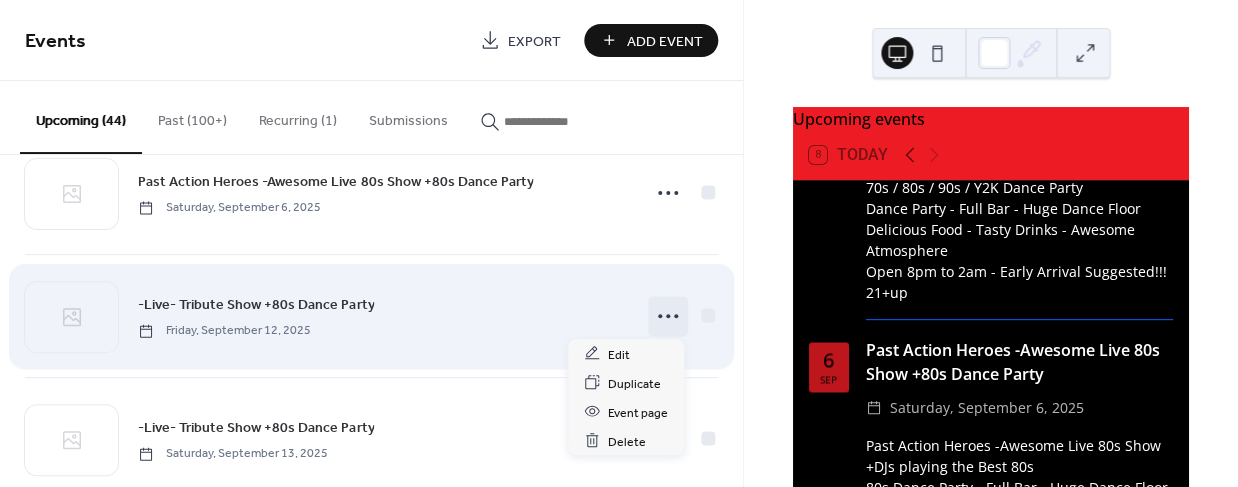 click 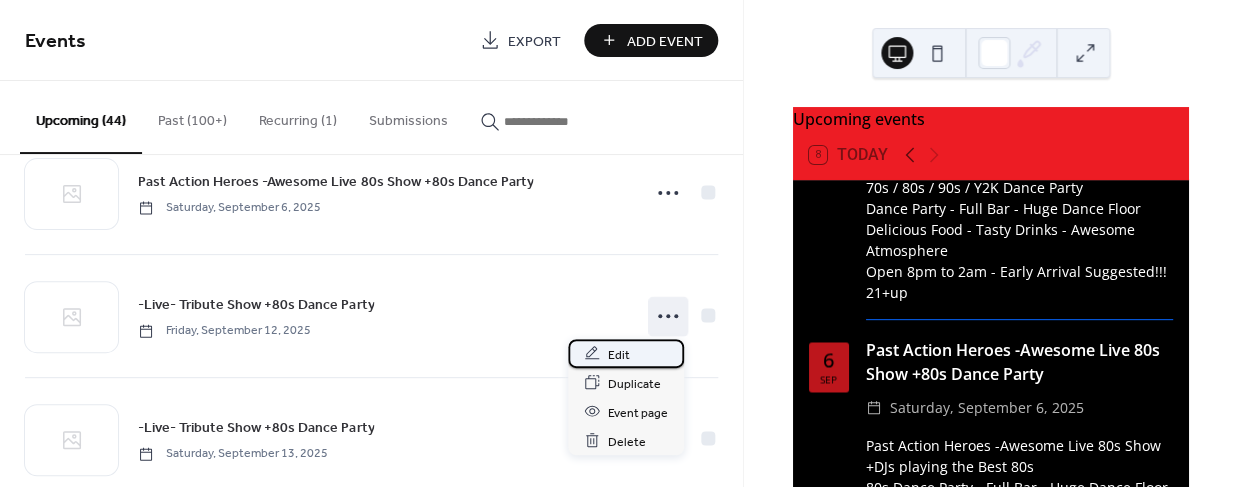 click on "Edit" at bounding box center (619, 354) 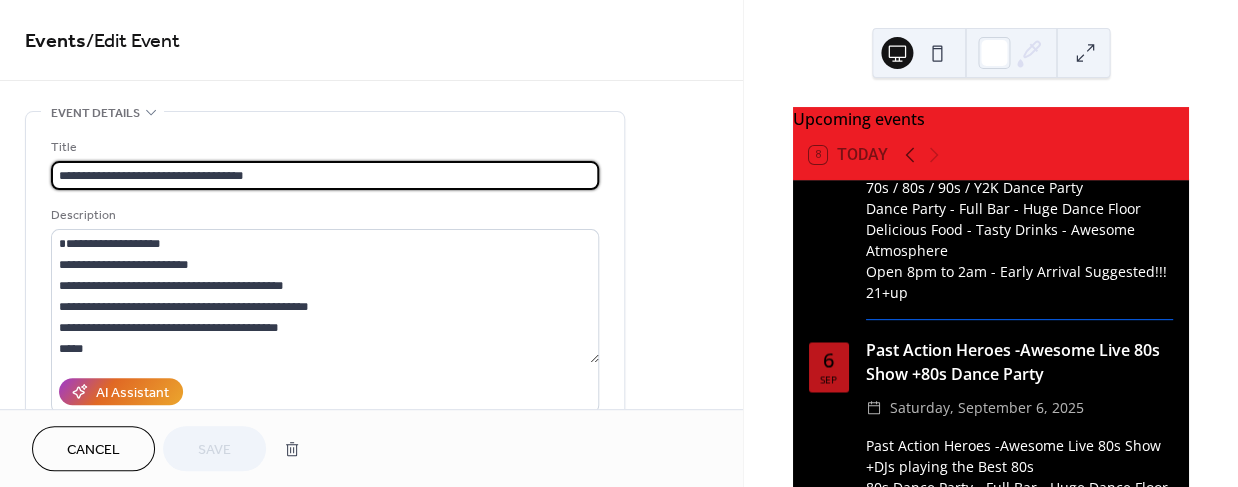 drag, startPoint x: 114, startPoint y: 176, endPoint x: 26, endPoint y: 177, distance: 88.005684 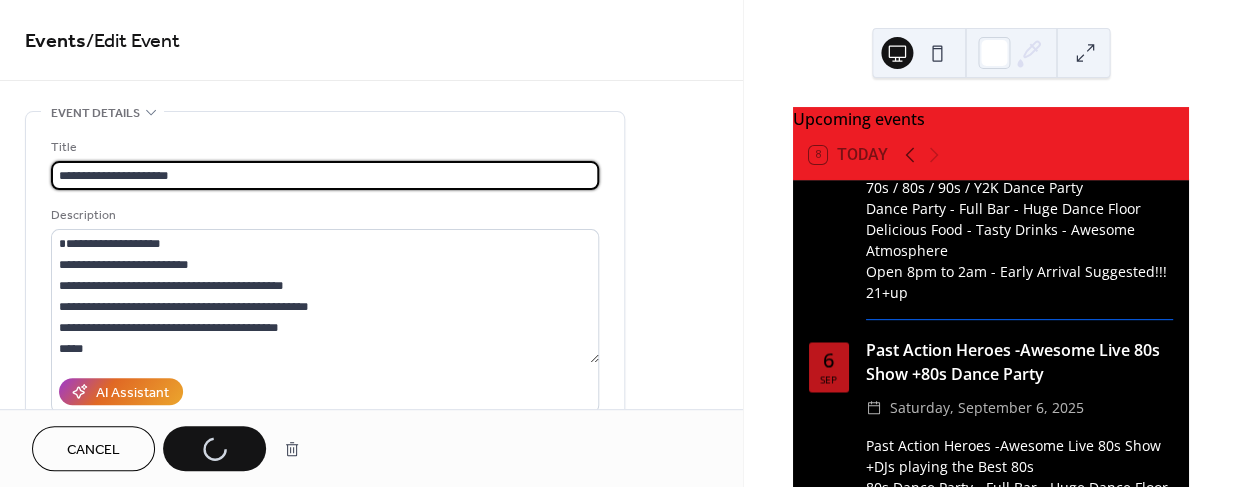 type on "**********" 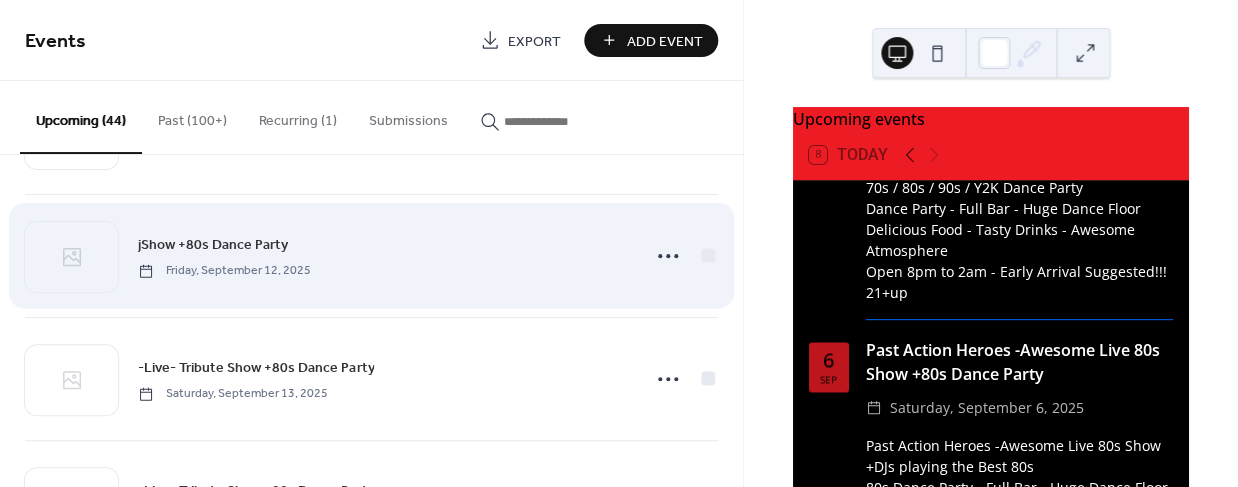 scroll, scrollTop: 1220, scrollLeft: 0, axis: vertical 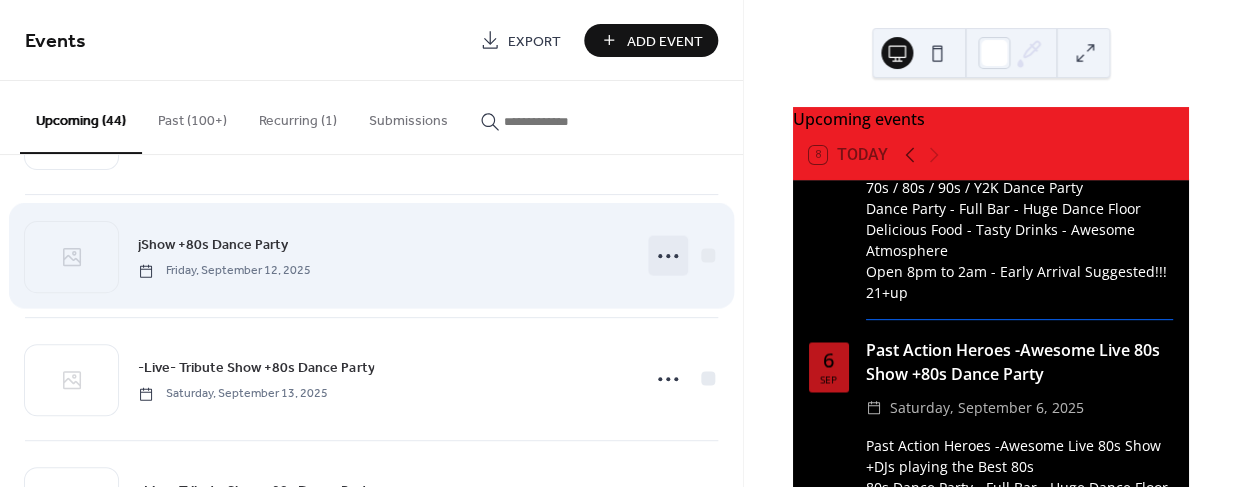 click 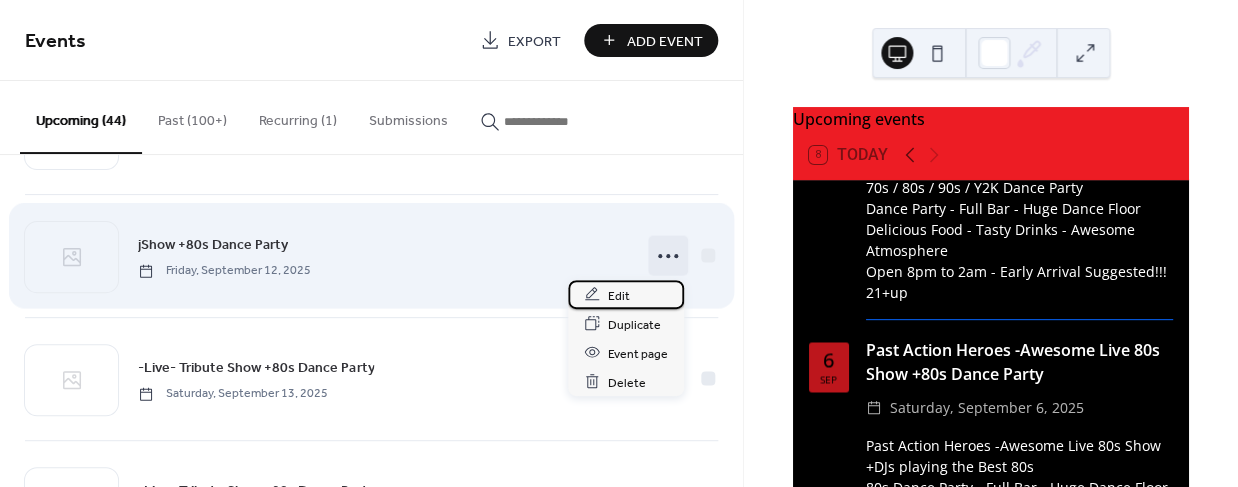 click on "Edit" at bounding box center (619, 295) 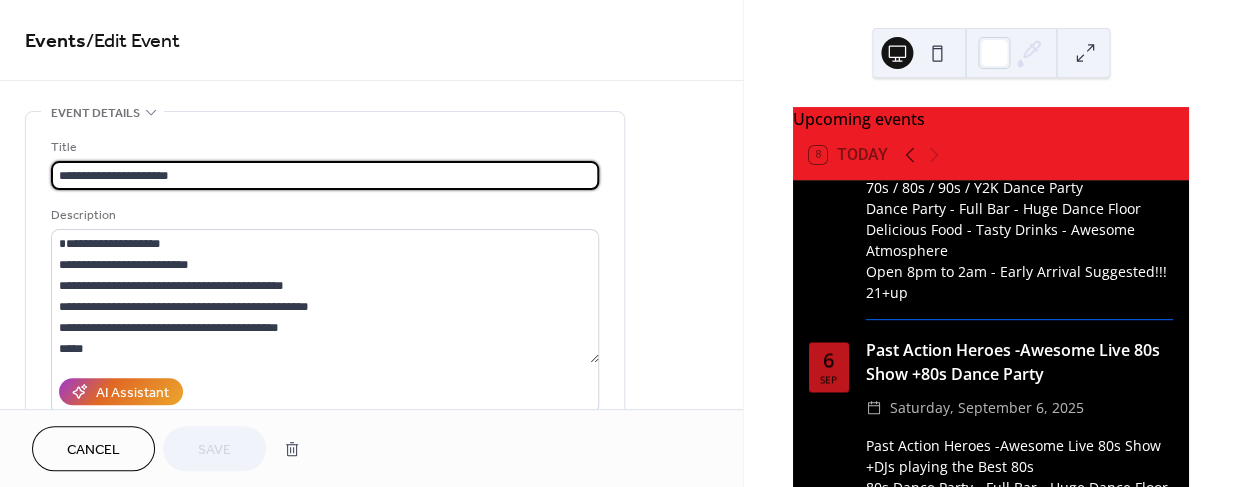 drag, startPoint x: 88, startPoint y: 175, endPoint x: 25, endPoint y: 176, distance: 63.007935 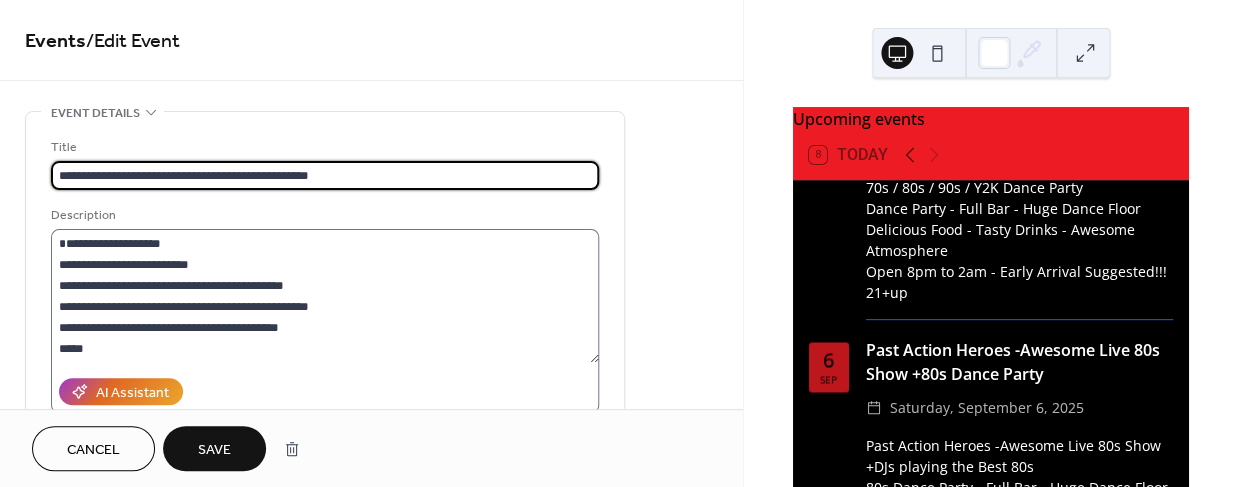 type on "**********" 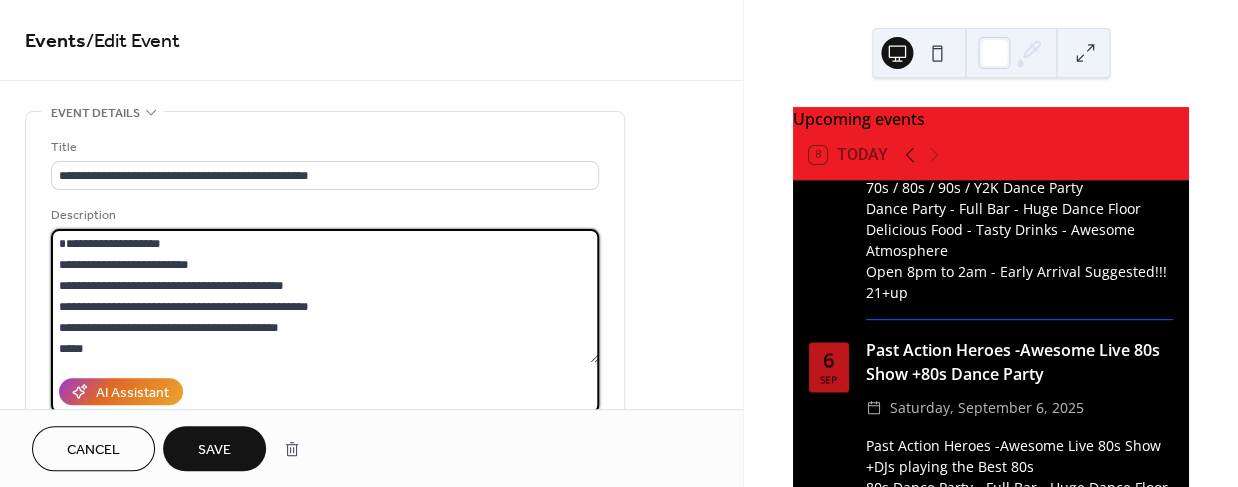 drag, startPoint x: 133, startPoint y: 242, endPoint x: 34, endPoint y: 241, distance: 99.00505 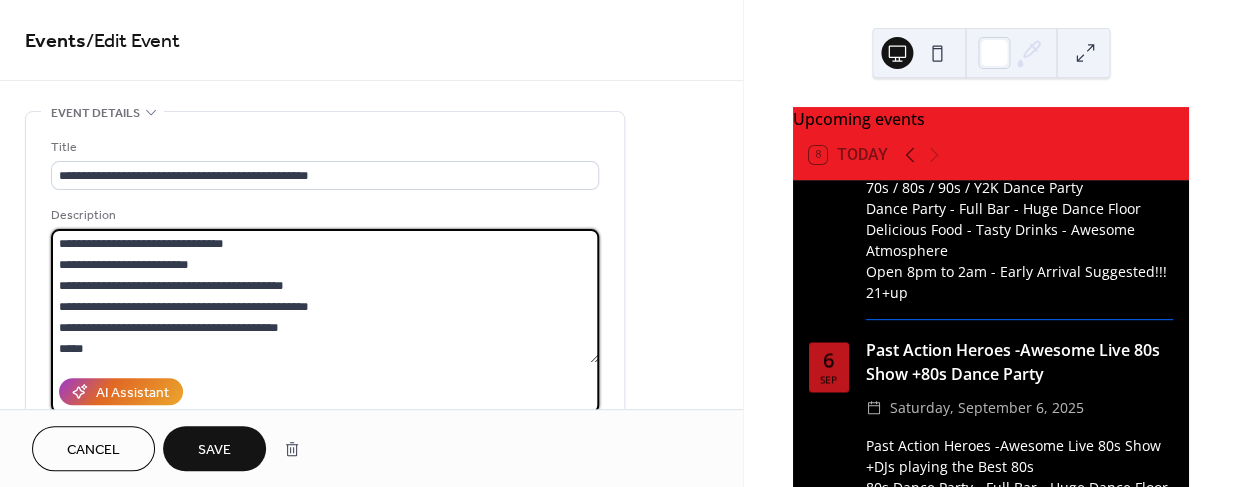 type on "**********" 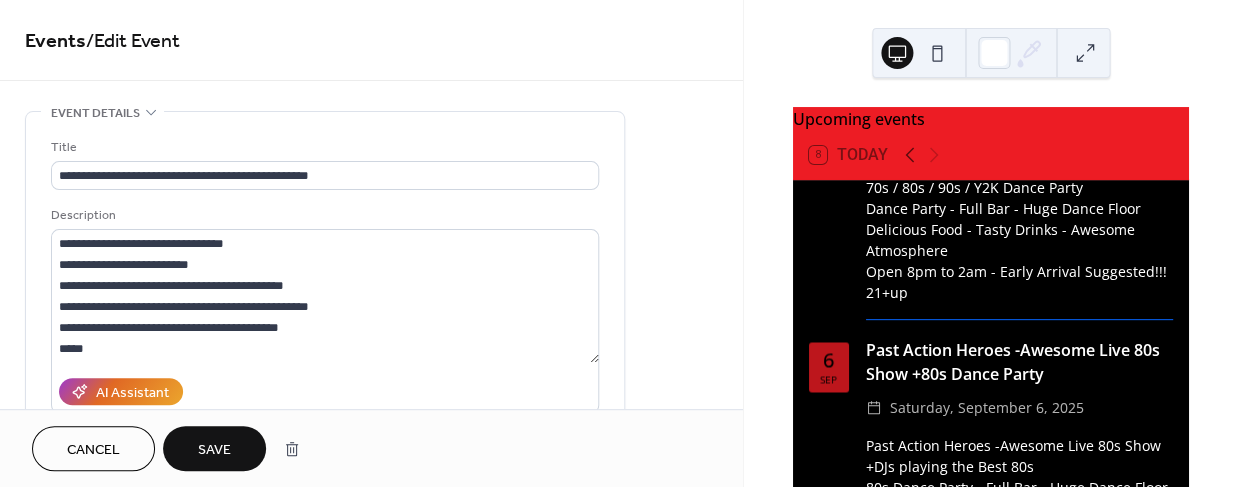 click on "Save" at bounding box center (214, 450) 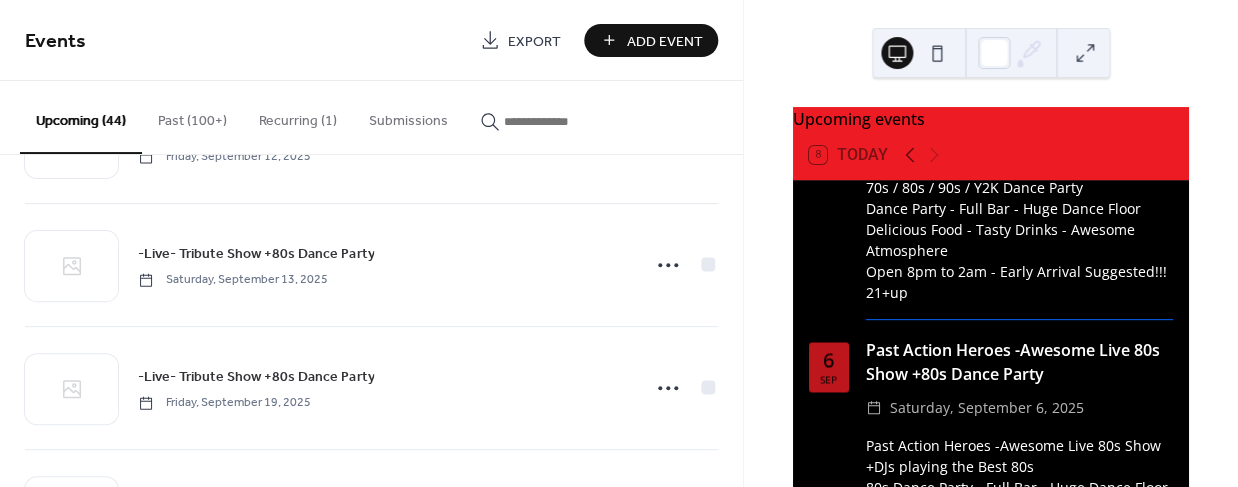 scroll, scrollTop: 1340, scrollLeft: 0, axis: vertical 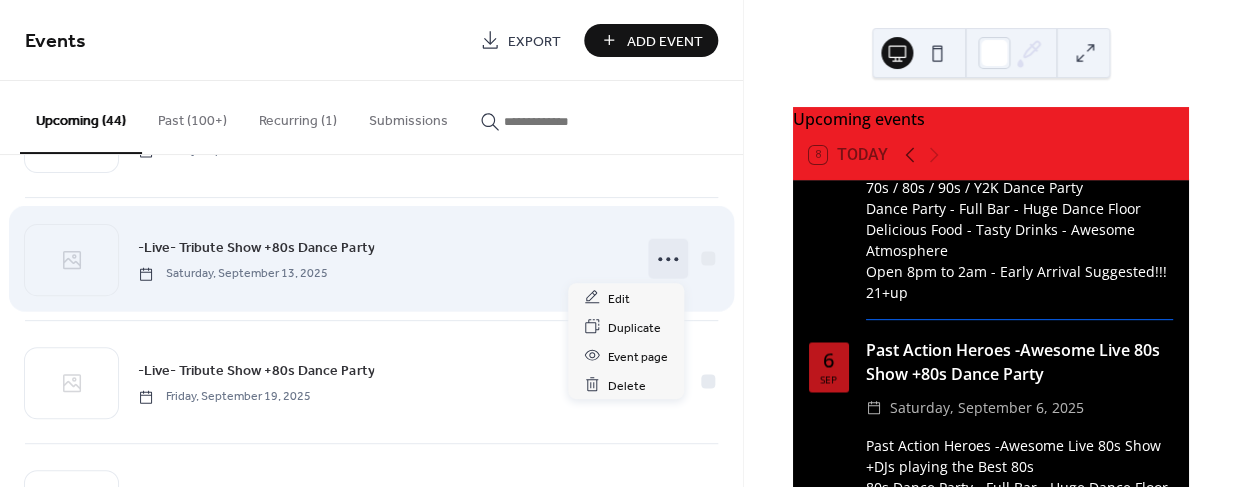 click 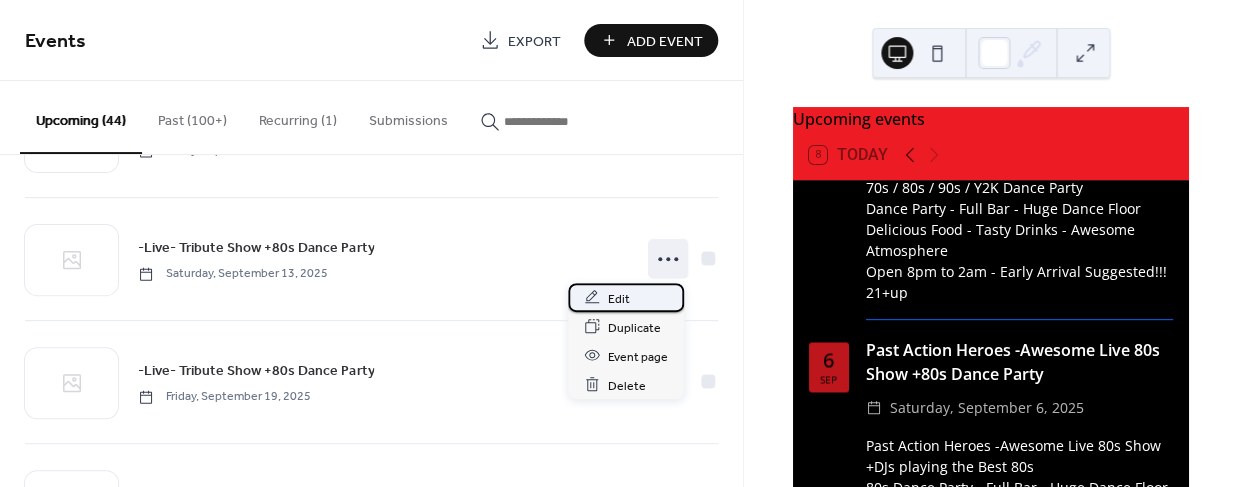 click on "Edit" at bounding box center [619, 298] 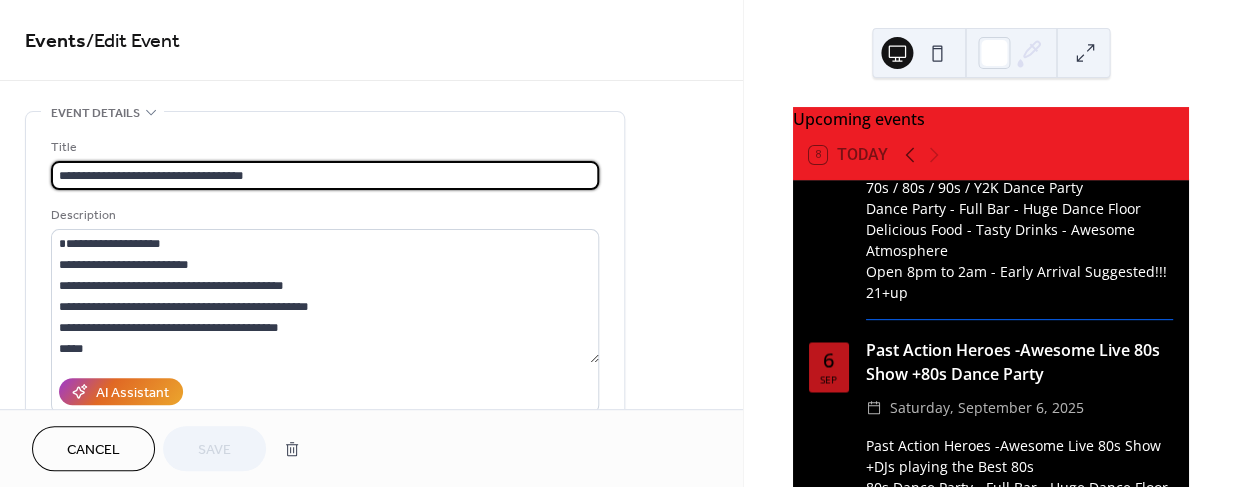 click on "**********" at bounding box center [325, 175] 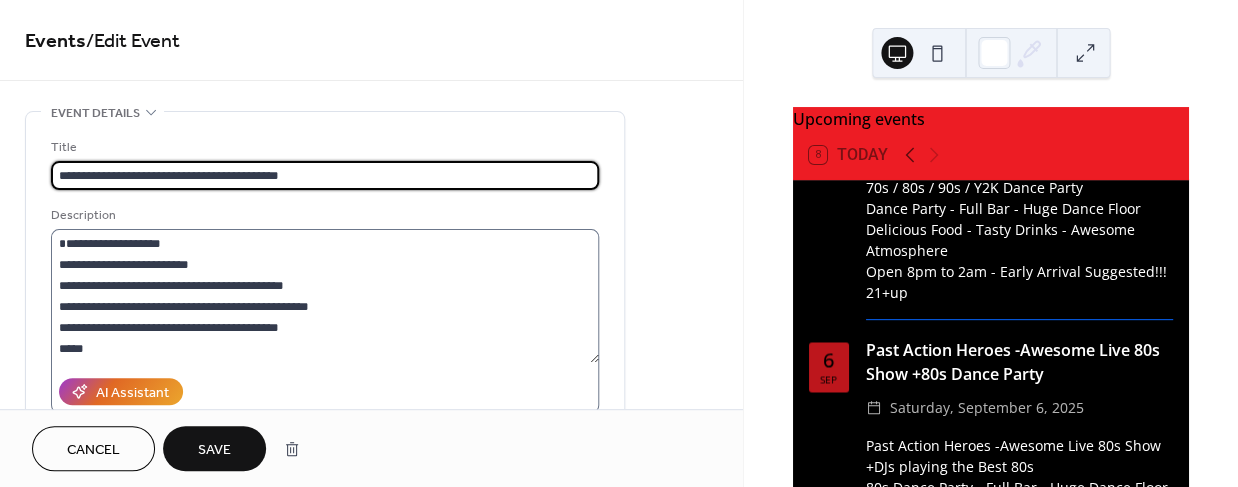 type on "**********" 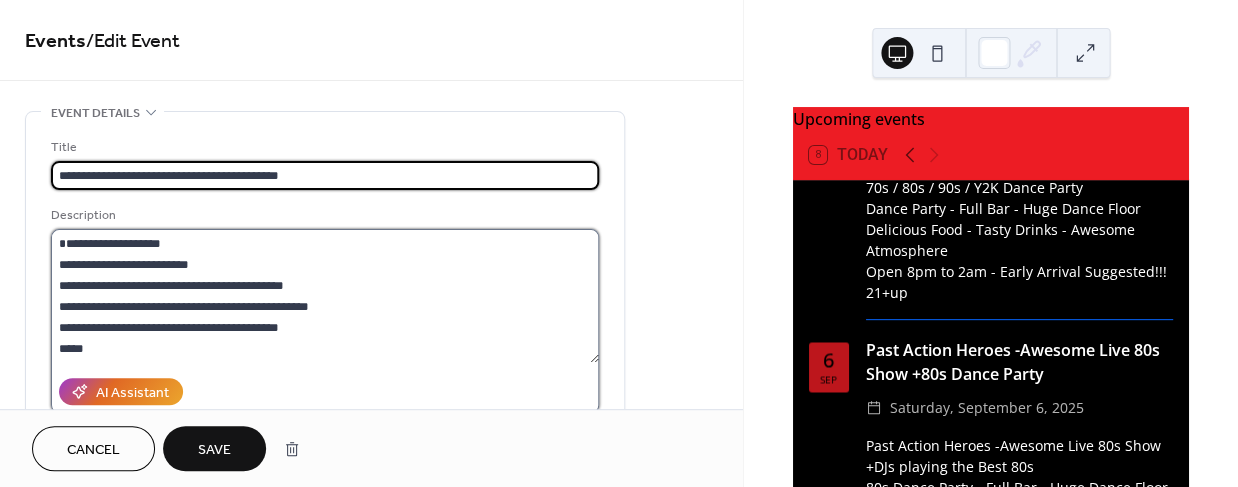 click on "**********" at bounding box center (325, 296) 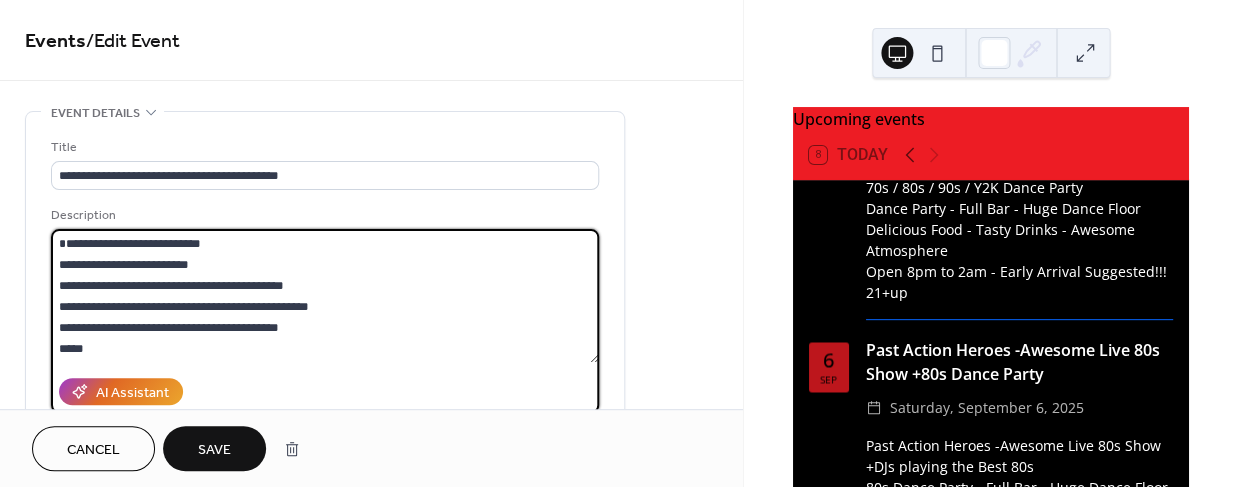 type on "**********" 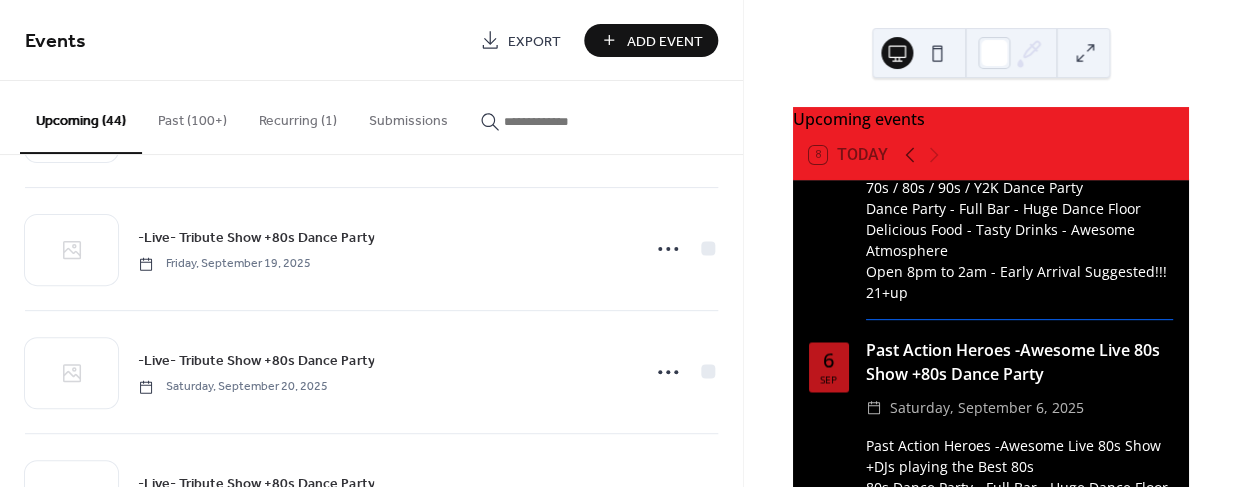 scroll, scrollTop: 1474, scrollLeft: 0, axis: vertical 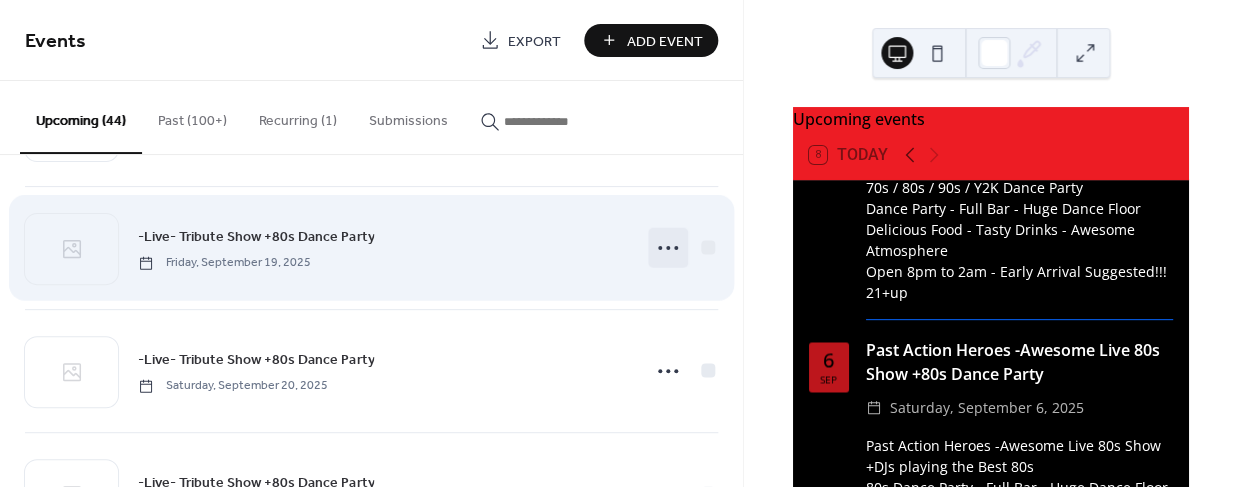 click 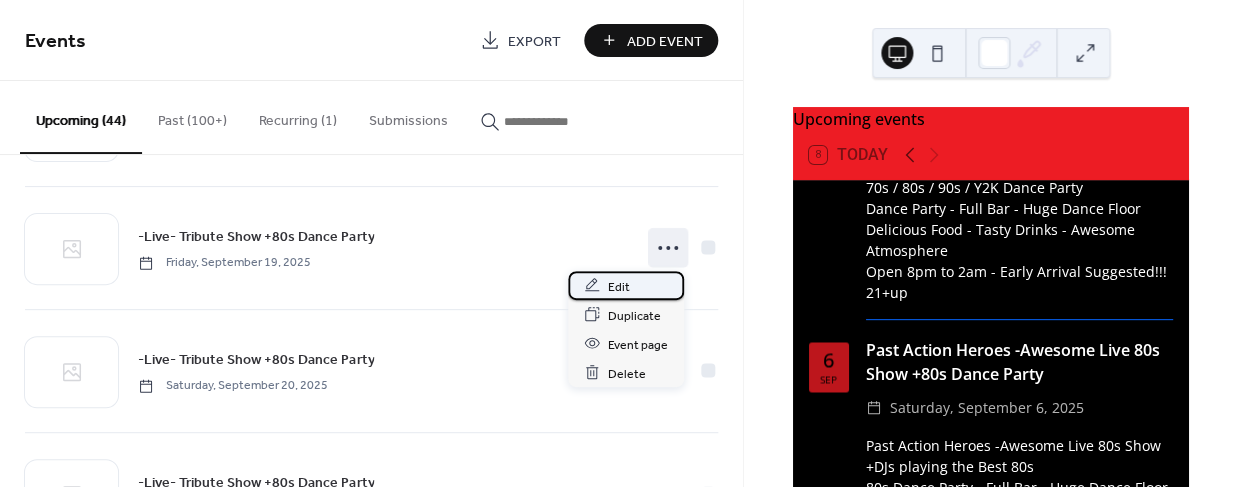 click on "Edit" at bounding box center [619, 286] 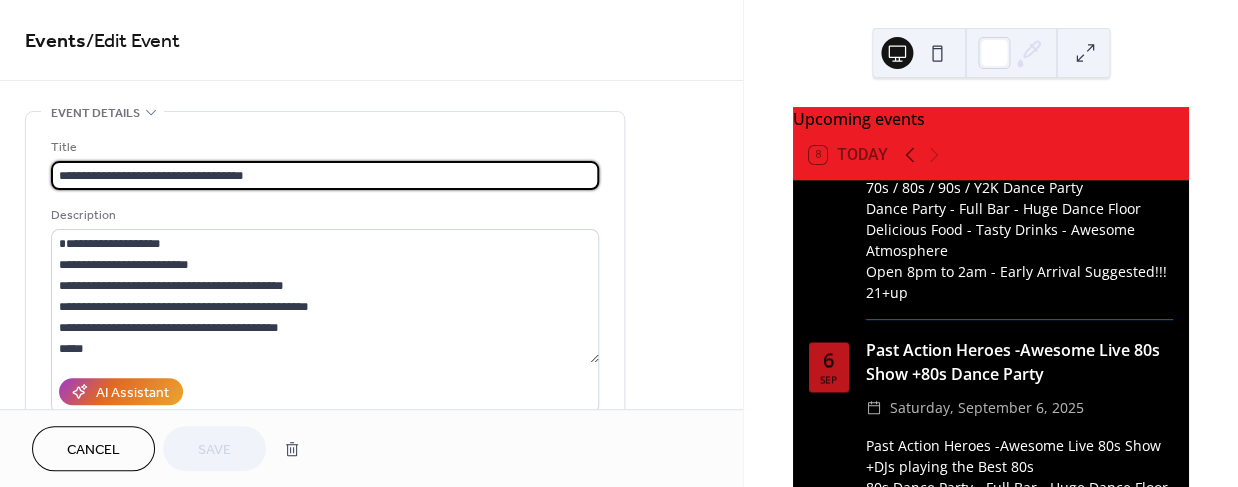 click on "**********" at bounding box center (325, 175) 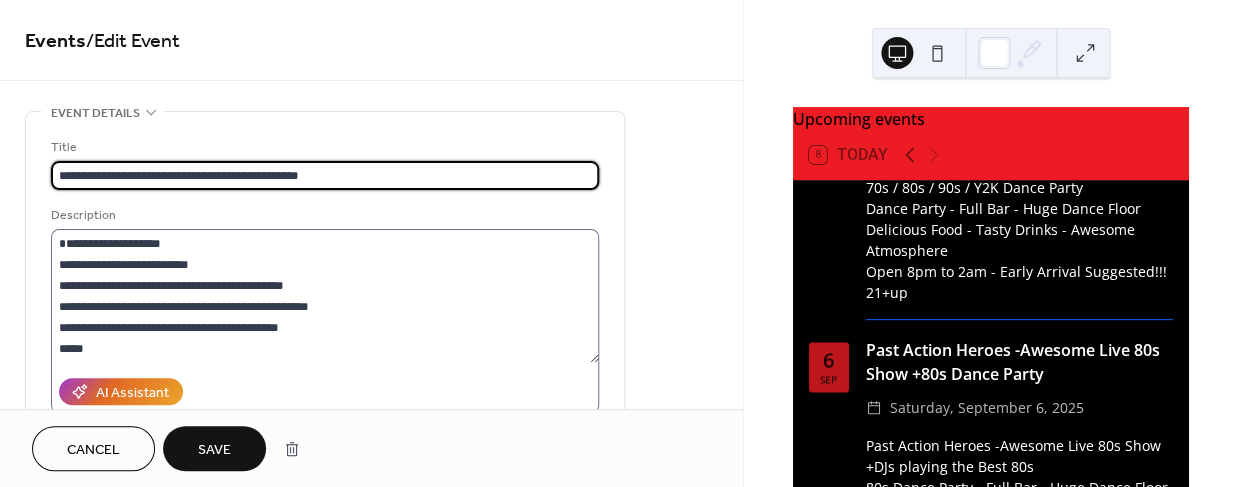 type on "**********" 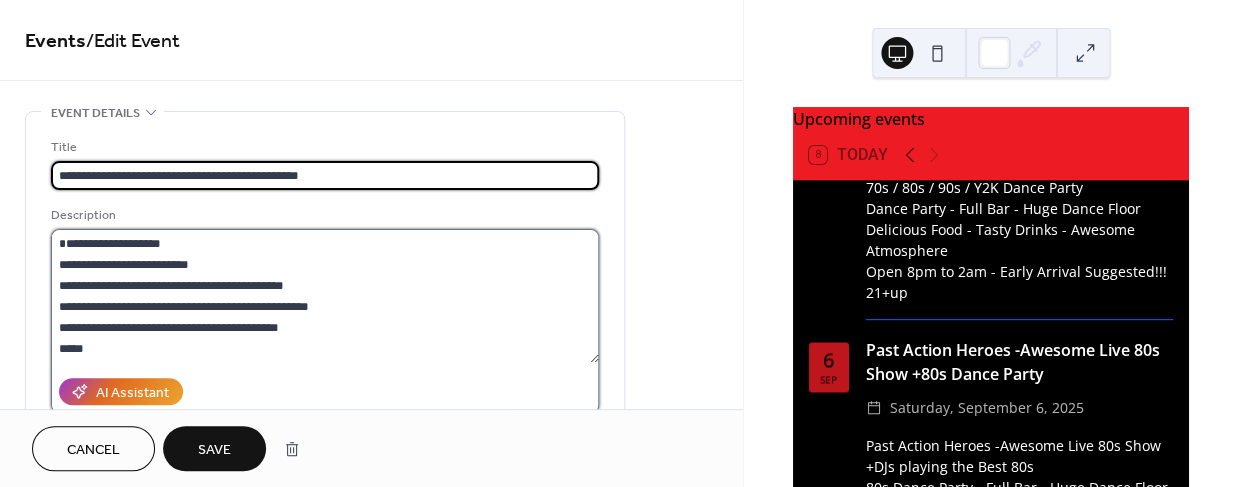 click on "**********" at bounding box center (325, 296) 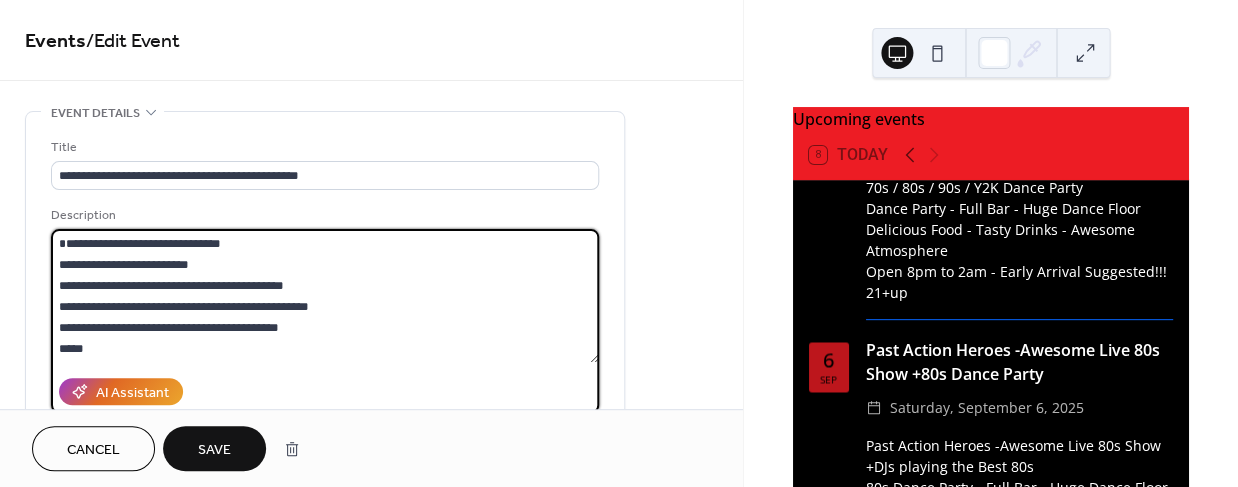 type on "**********" 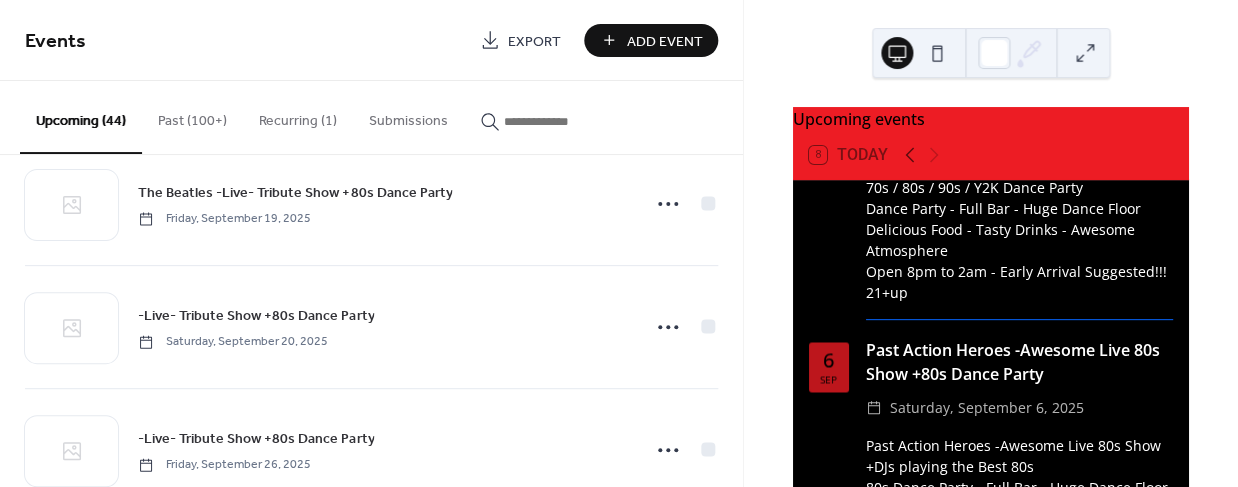 scroll, scrollTop: 1523, scrollLeft: 0, axis: vertical 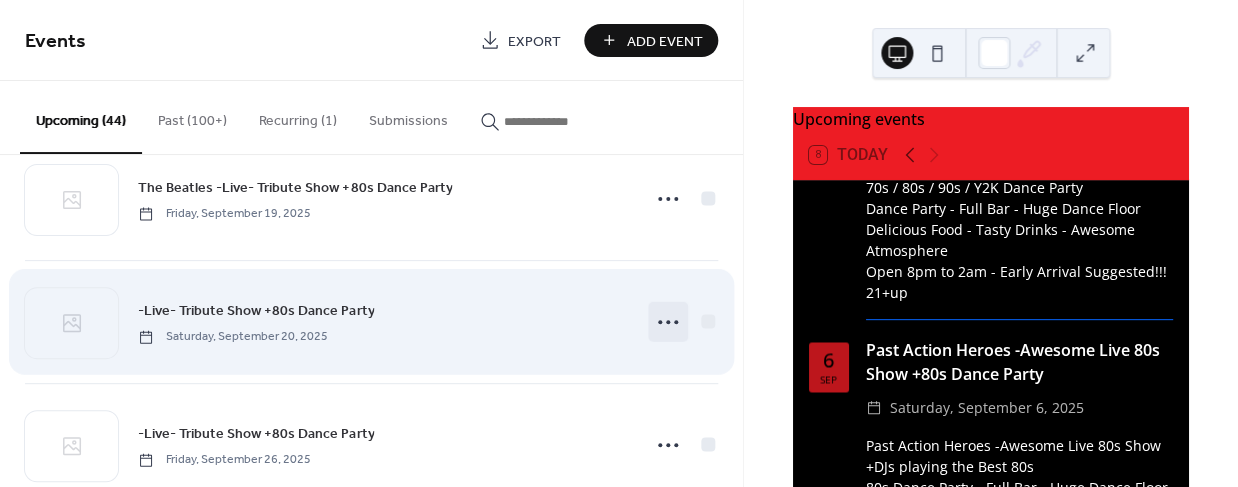 click 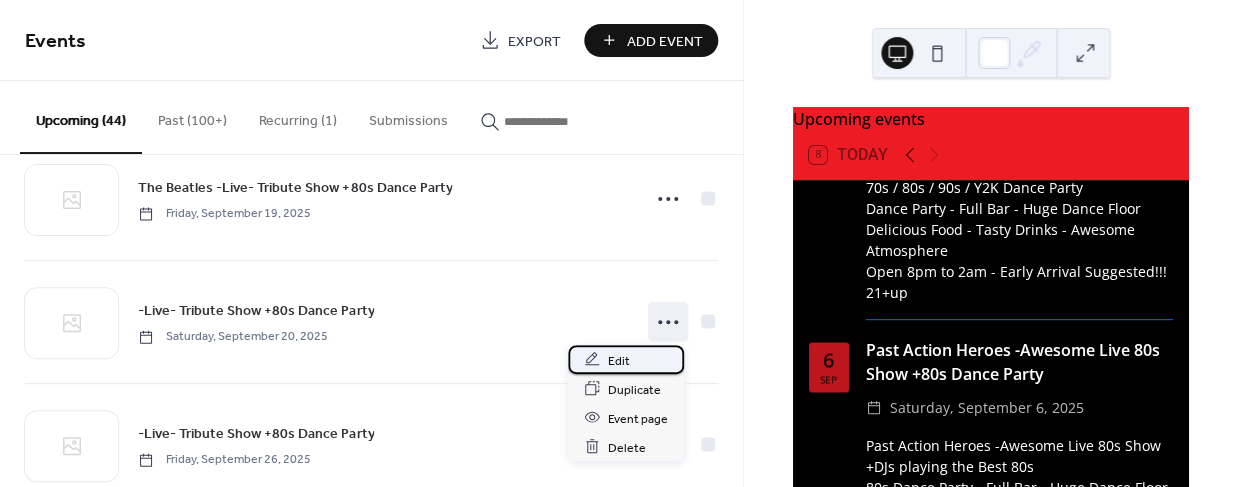 click on "Edit" at bounding box center (626, 359) 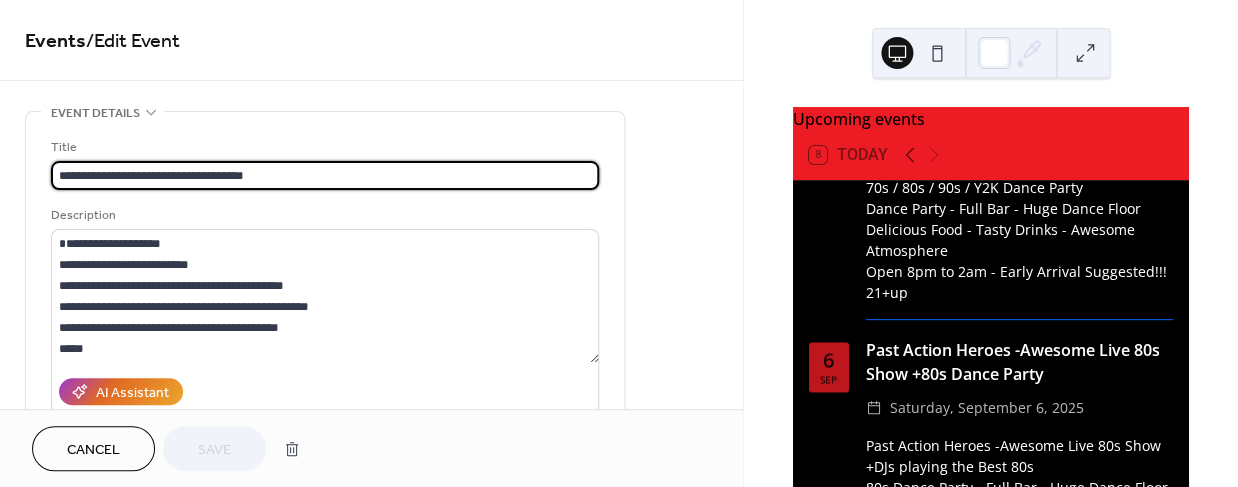 drag, startPoint x: 133, startPoint y: 176, endPoint x: 22, endPoint y: 170, distance: 111.16204 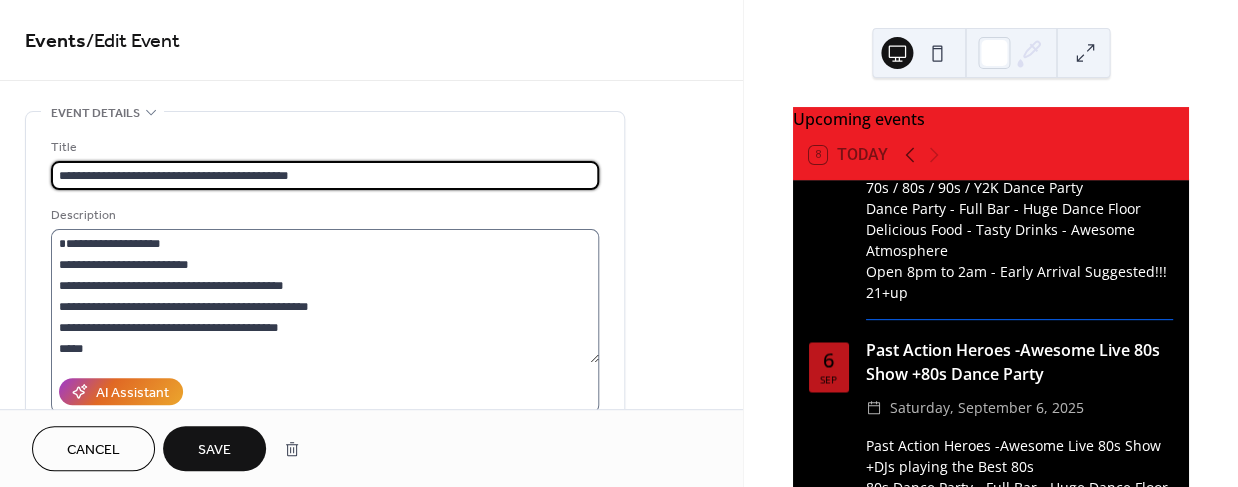 type on "**********" 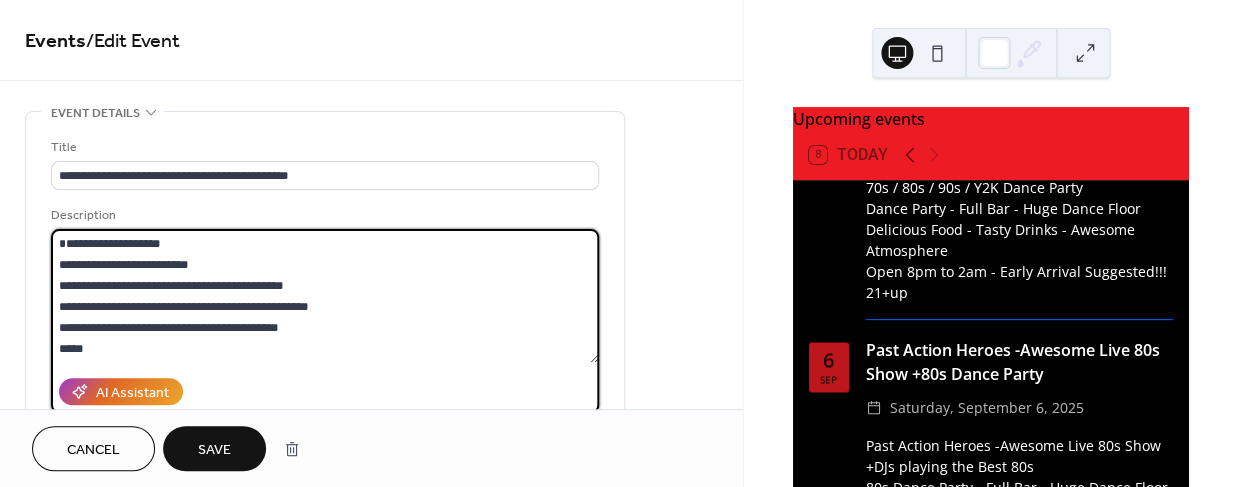 drag, startPoint x: 101, startPoint y: 244, endPoint x: 26, endPoint y: 236, distance: 75.42546 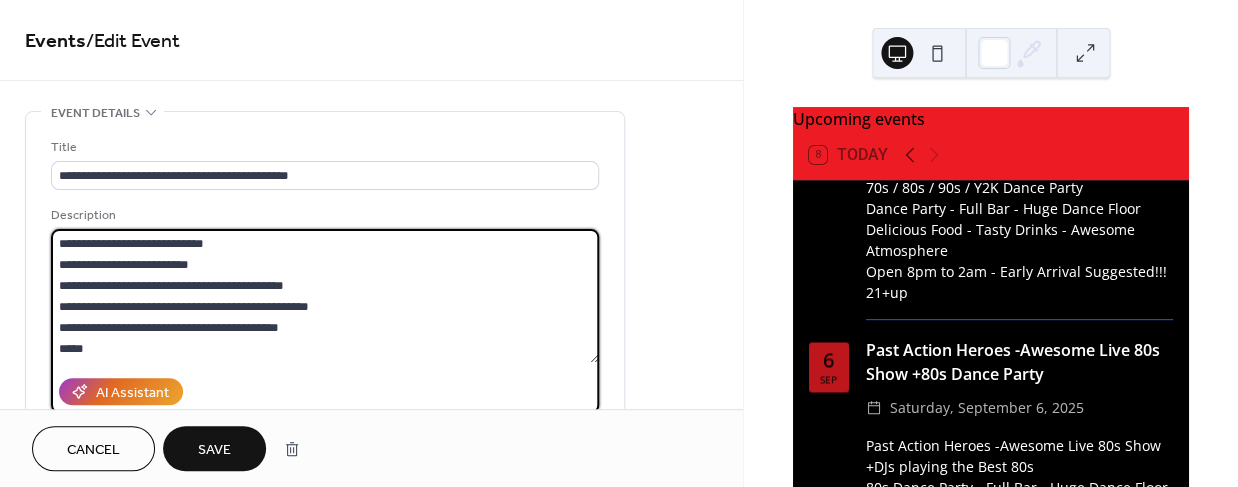 type on "**********" 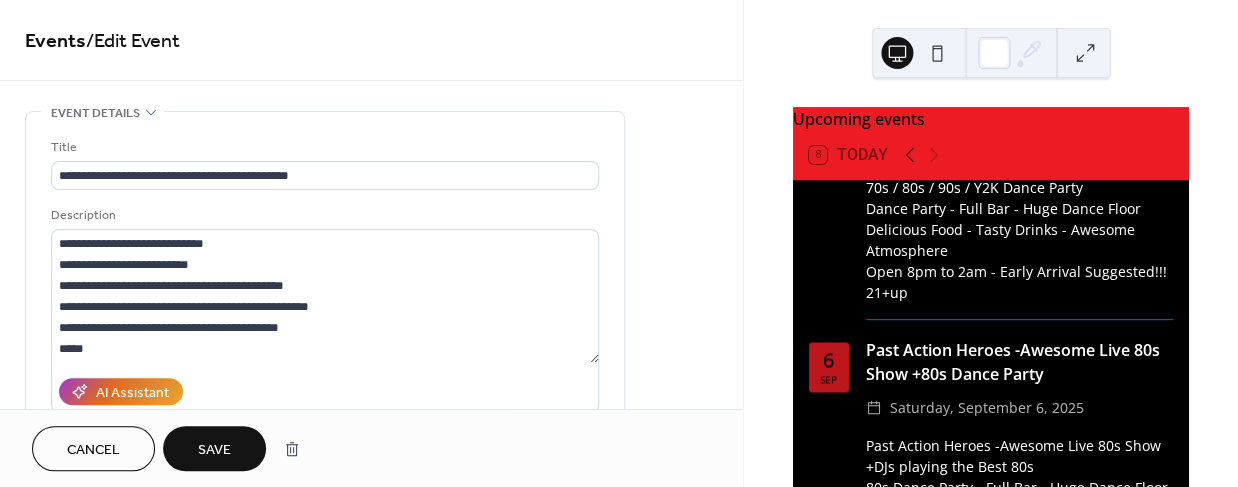 click on "Save" at bounding box center [214, 450] 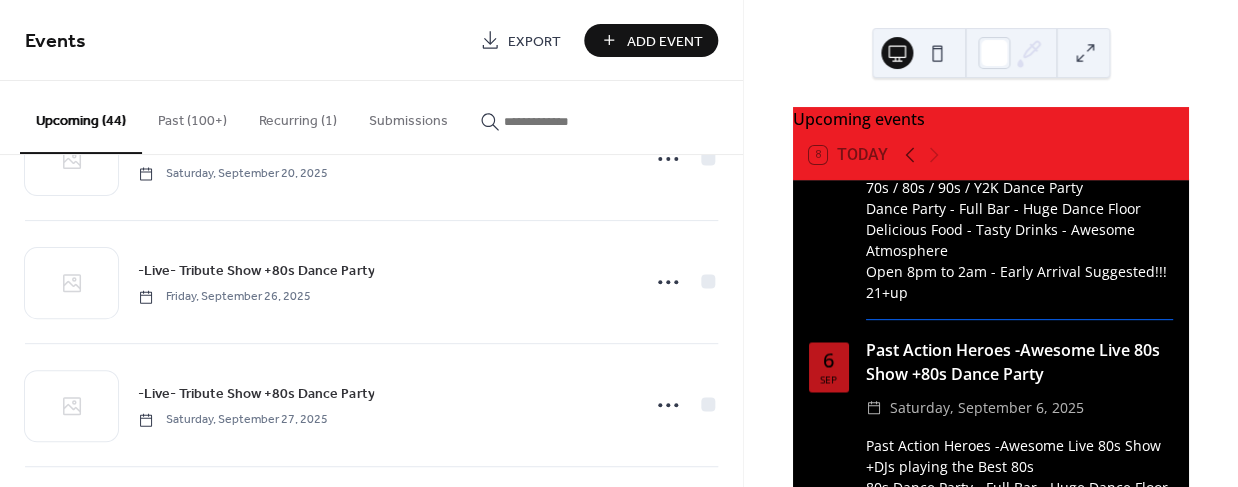 scroll, scrollTop: 1685, scrollLeft: 0, axis: vertical 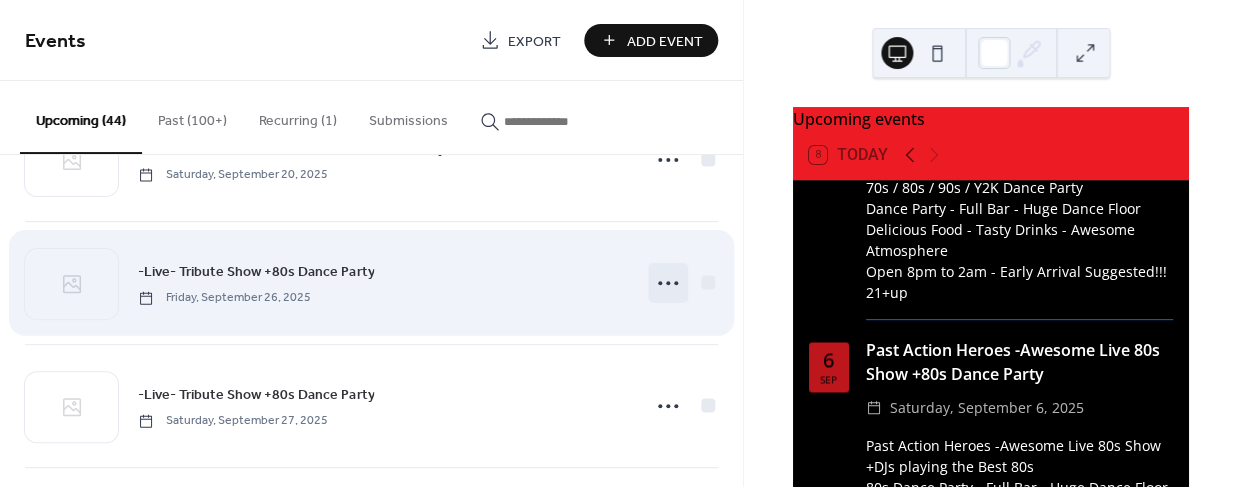 click 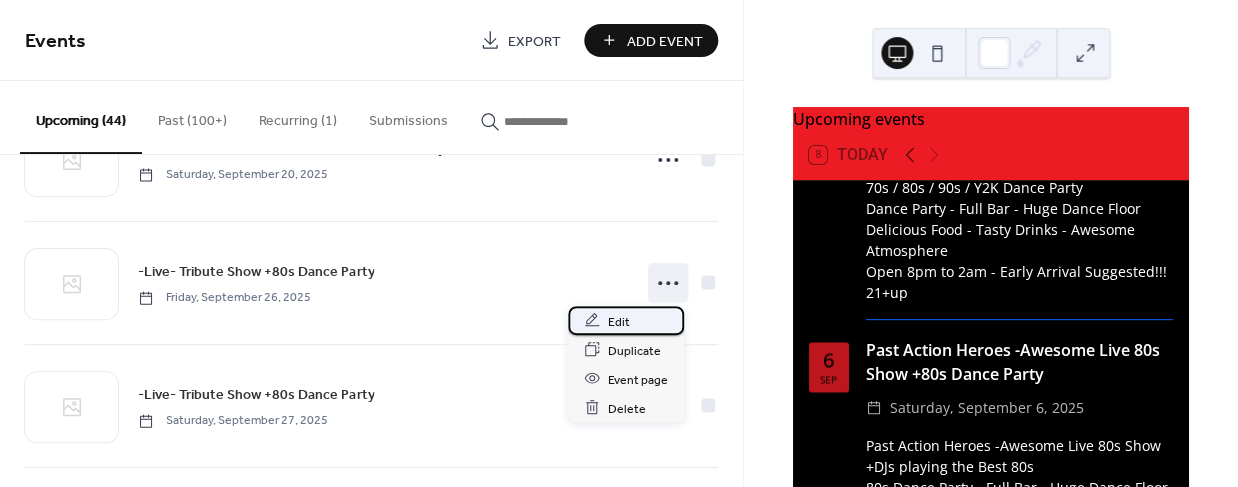 click on "Edit" at bounding box center [619, 321] 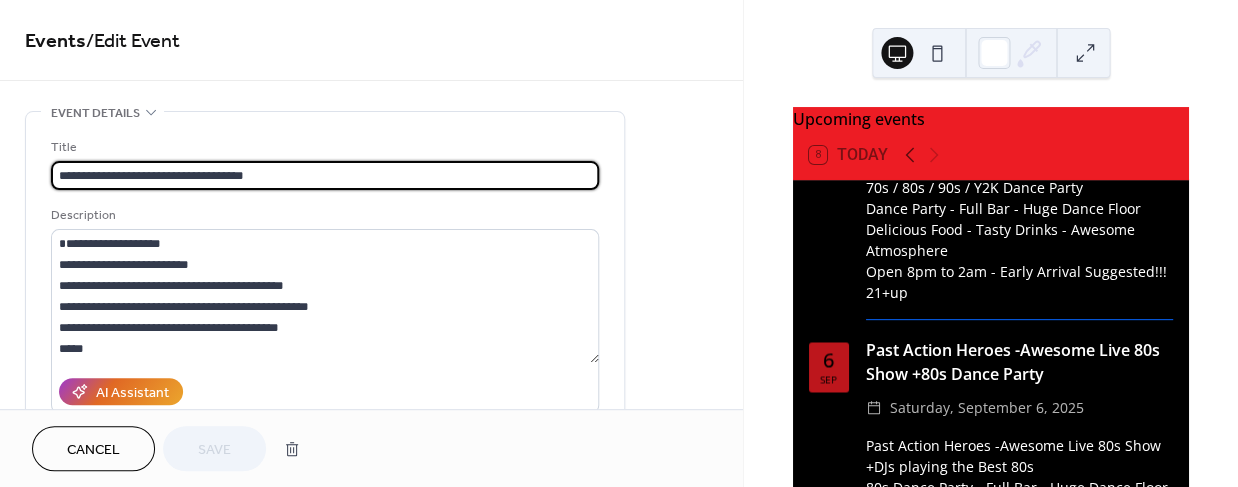 click on "**********" at bounding box center (325, 175) 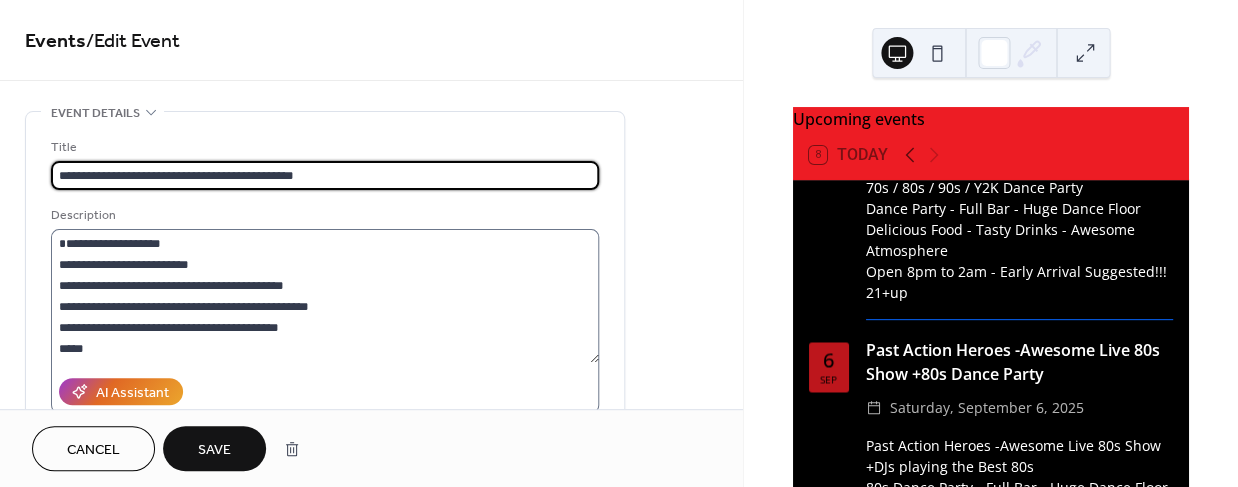 type on "**********" 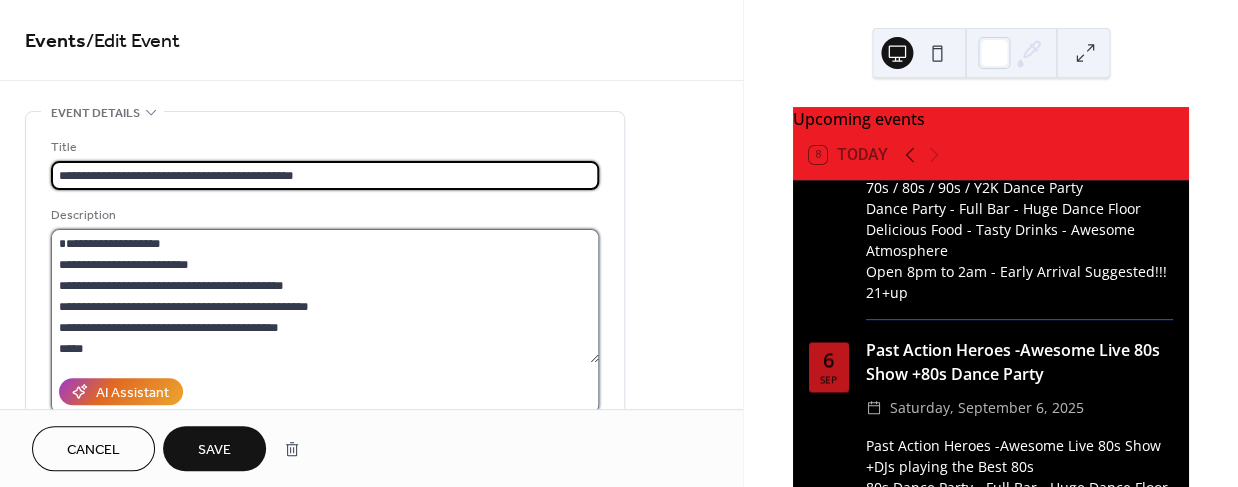 click on "**********" at bounding box center [325, 296] 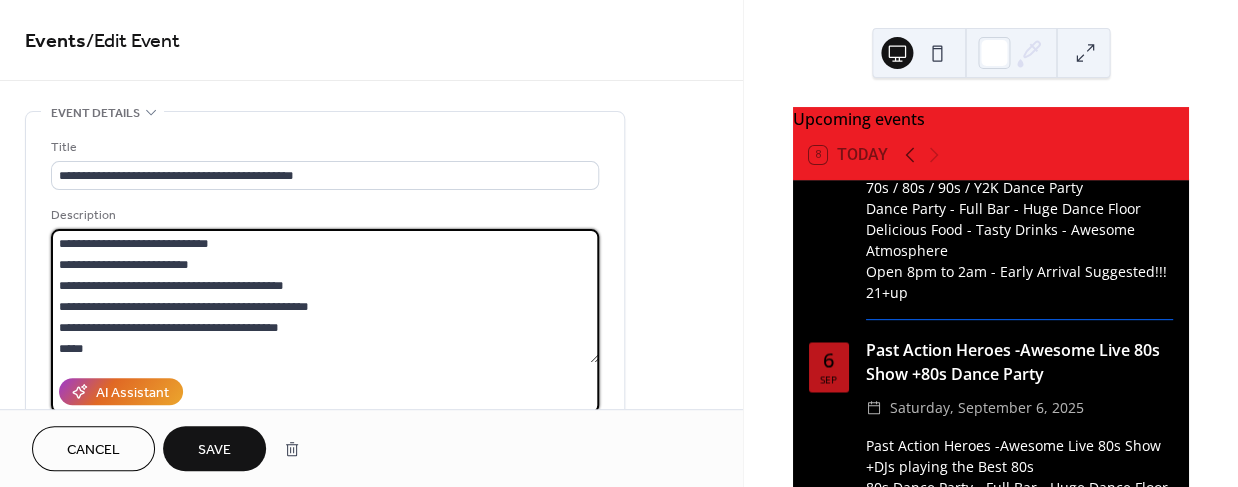 type on "**********" 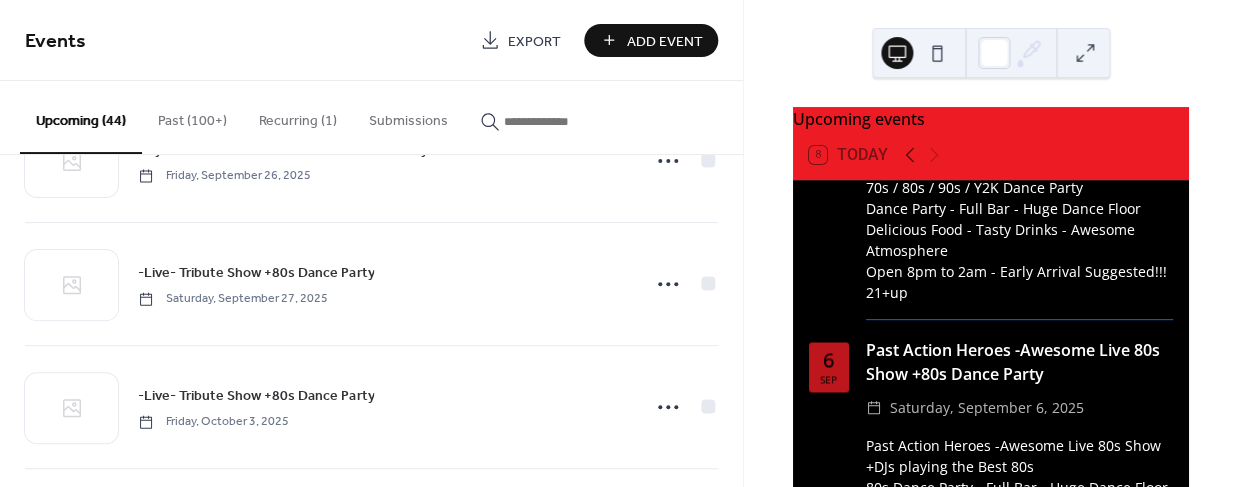 scroll, scrollTop: 1827, scrollLeft: 0, axis: vertical 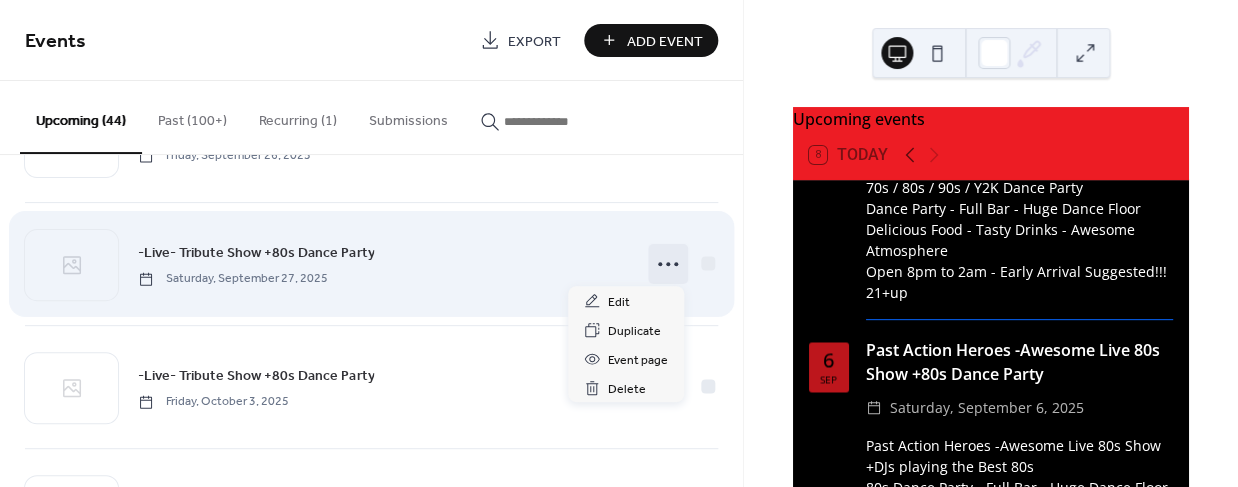click 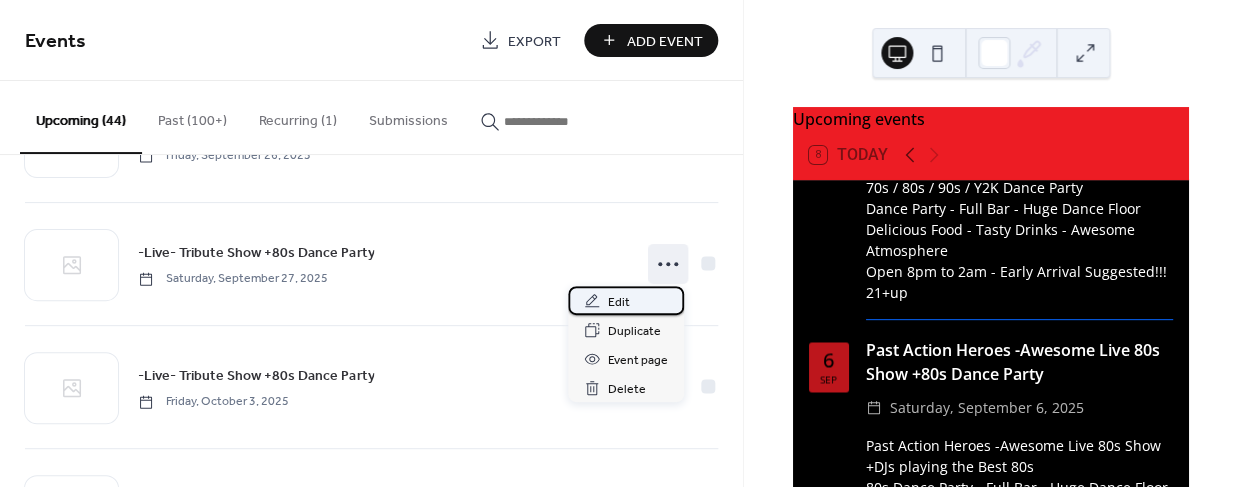 click on "Edit" at bounding box center [619, 302] 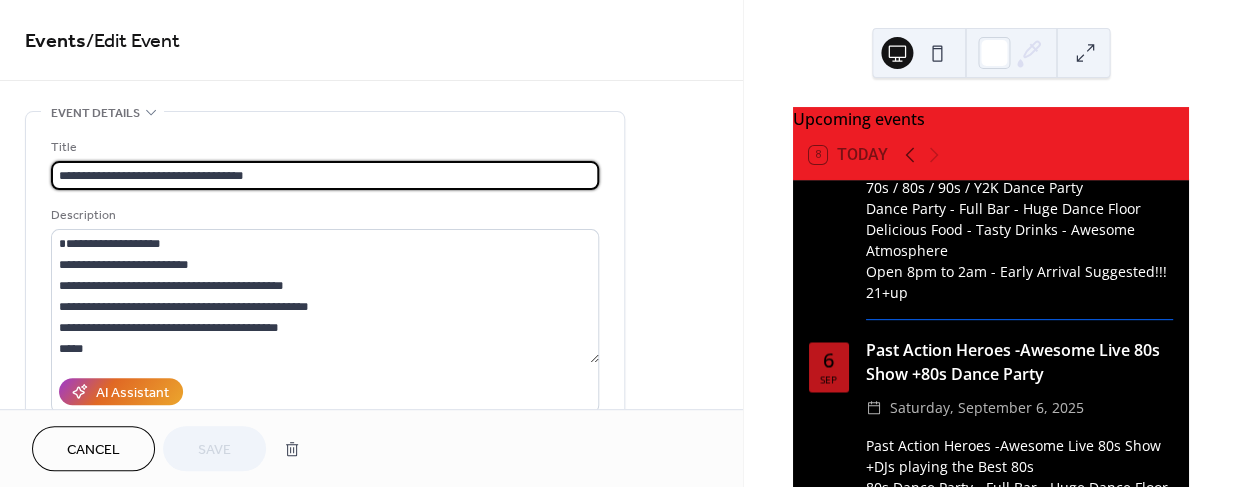 click on "**********" at bounding box center [325, 175] 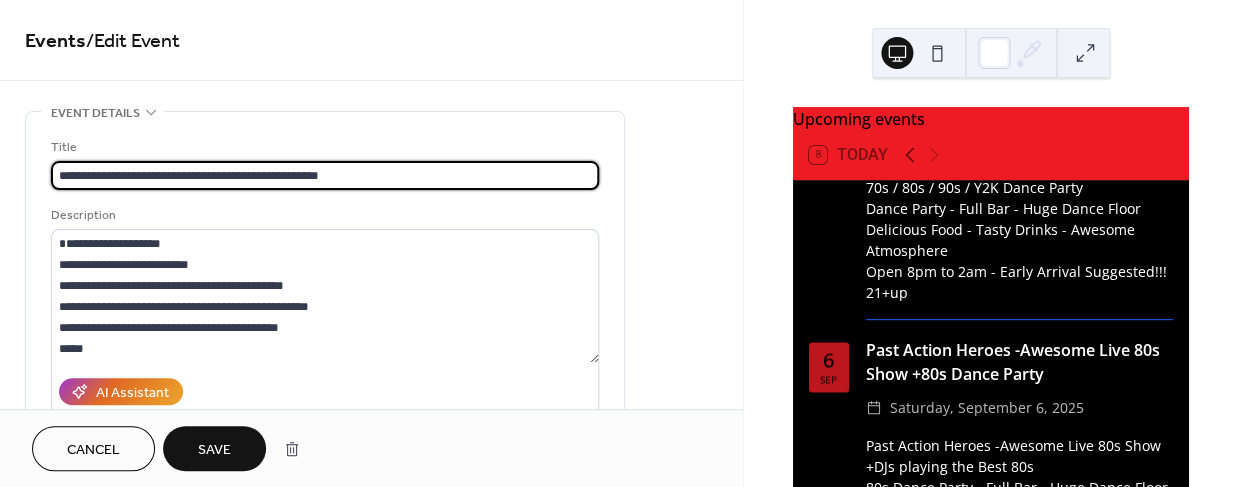 scroll, scrollTop: 7, scrollLeft: 0, axis: vertical 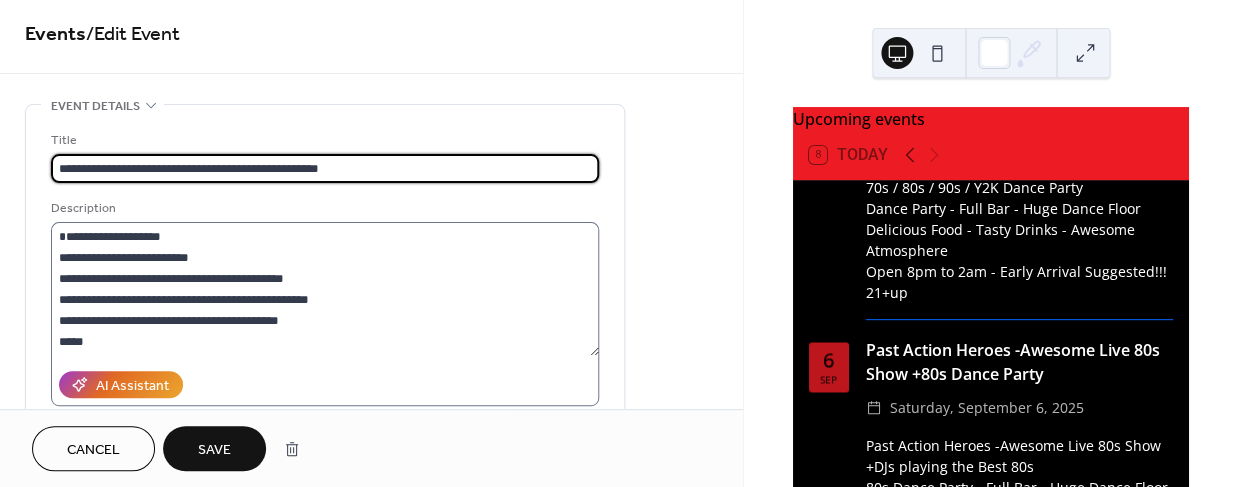 type on "**********" 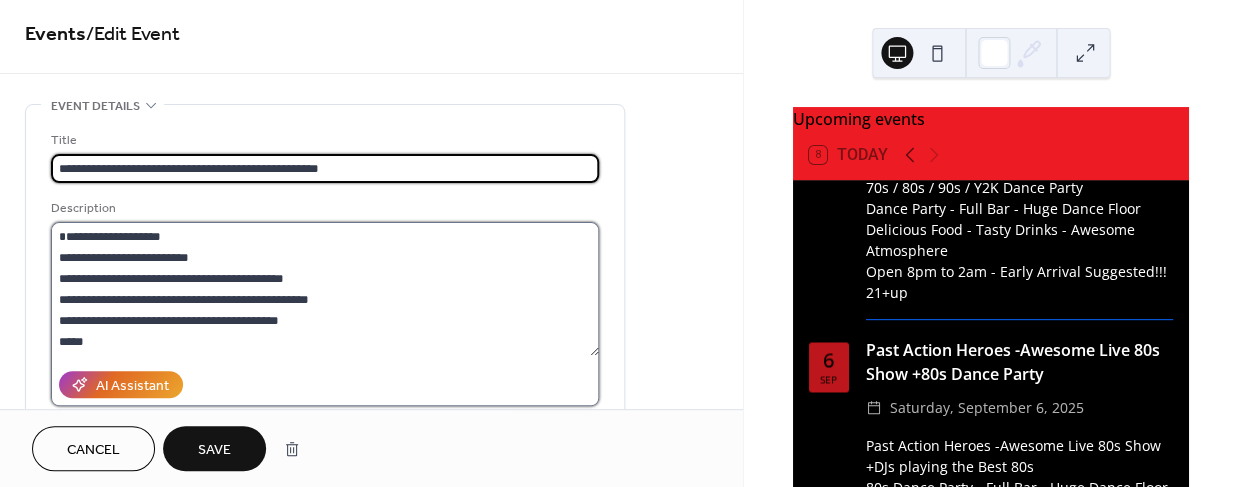 click on "**********" at bounding box center [325, 289] 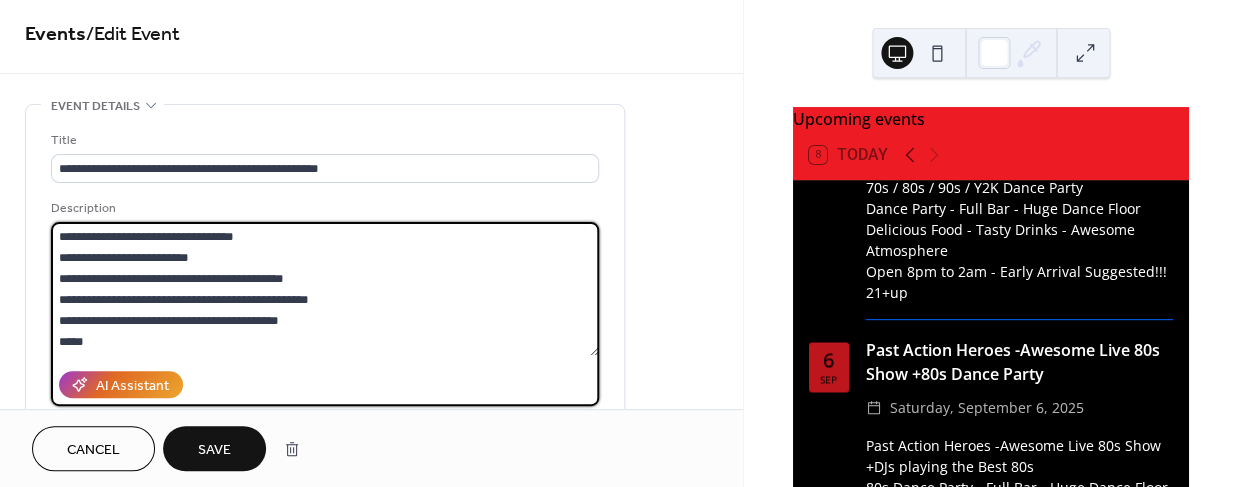 type on "**********" 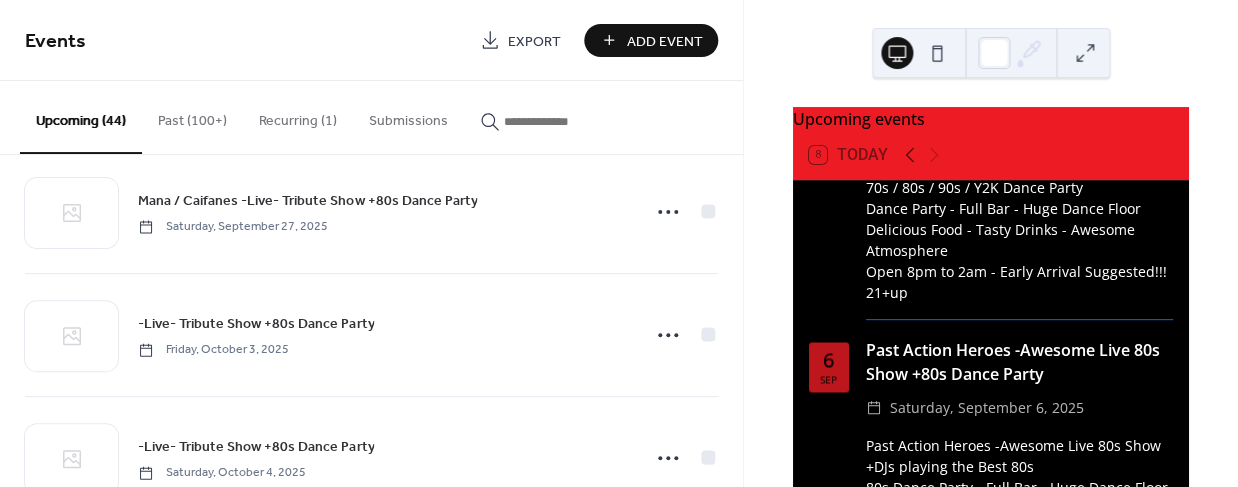 scroll, scrollTop: 1895, scrollLeft: 0, axis: vertical 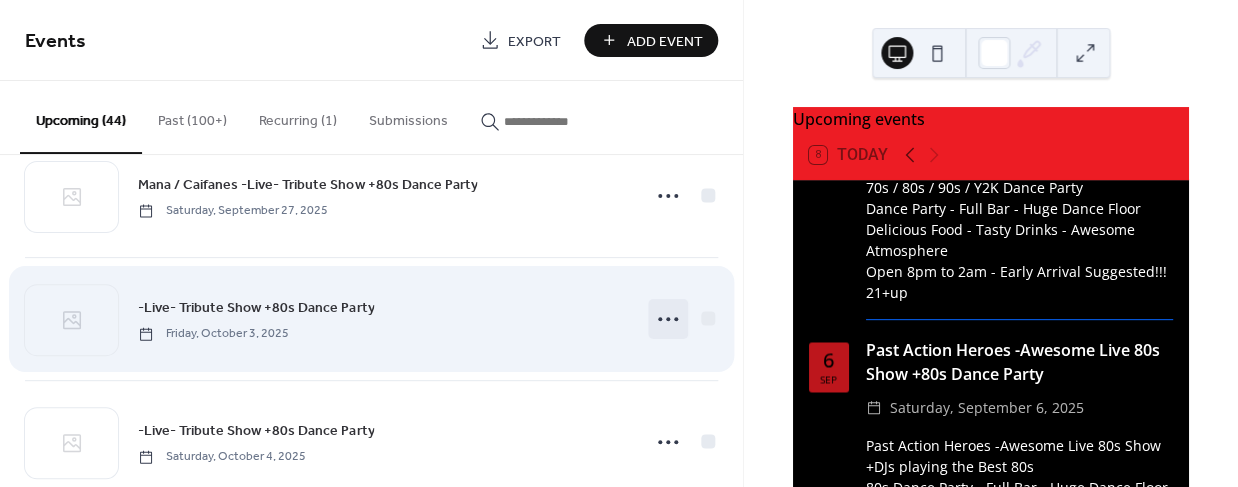 click 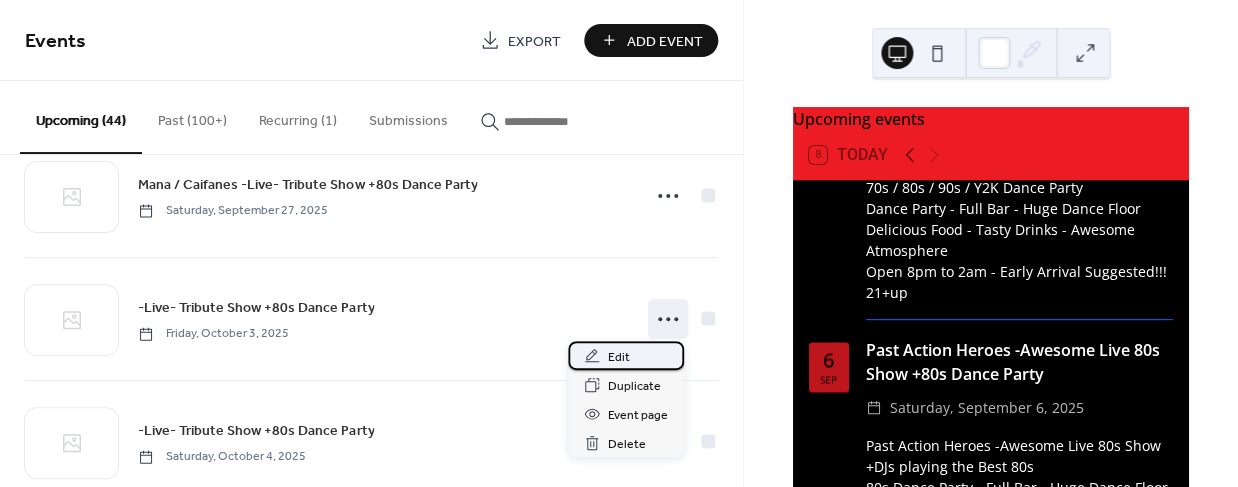 click on "Edit" at bounding box center (619, 357) 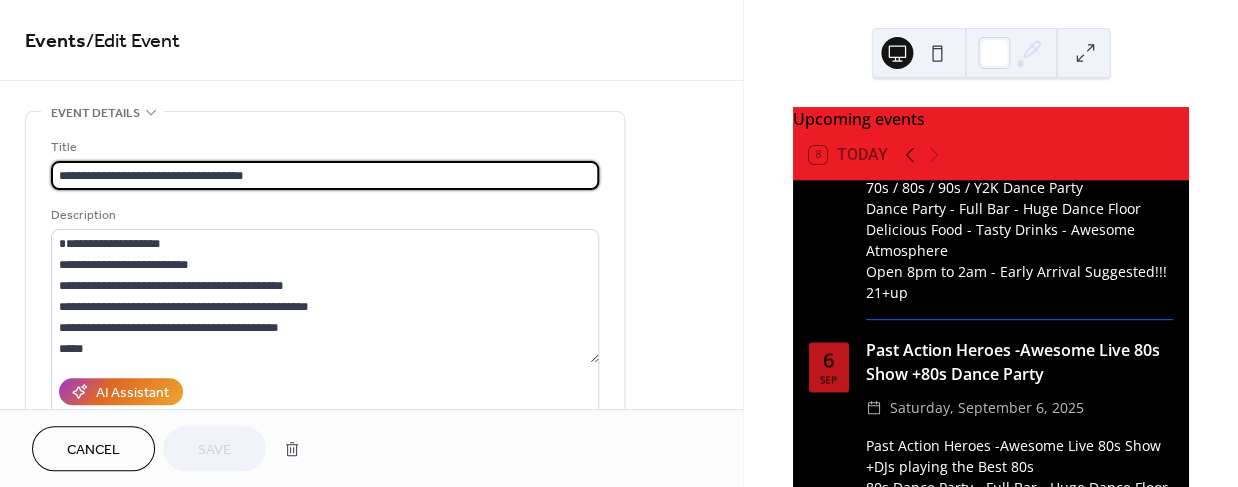 click on "**********" at bounding box center [325, 175] 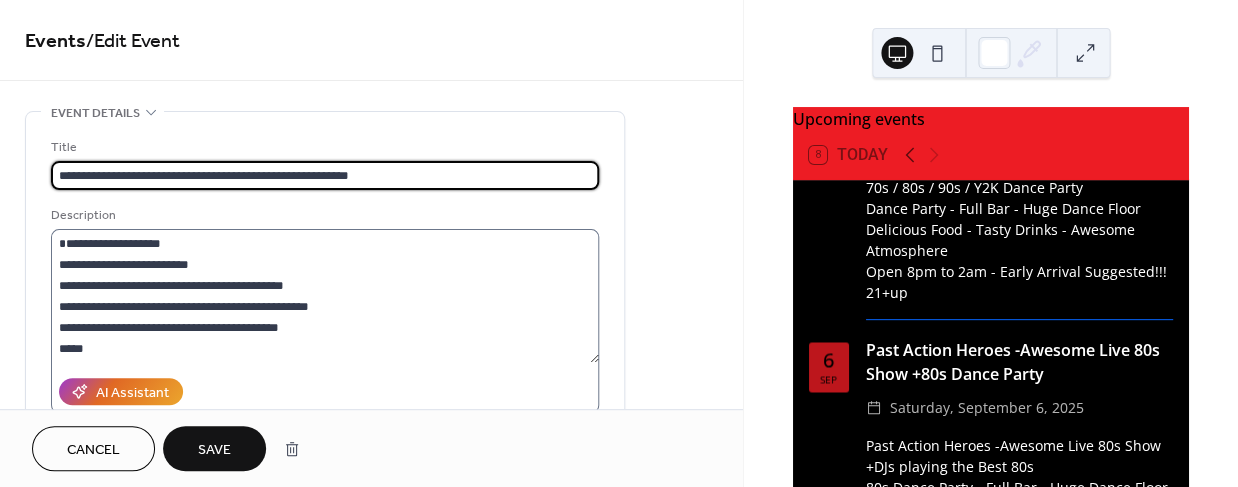 type on "**********" 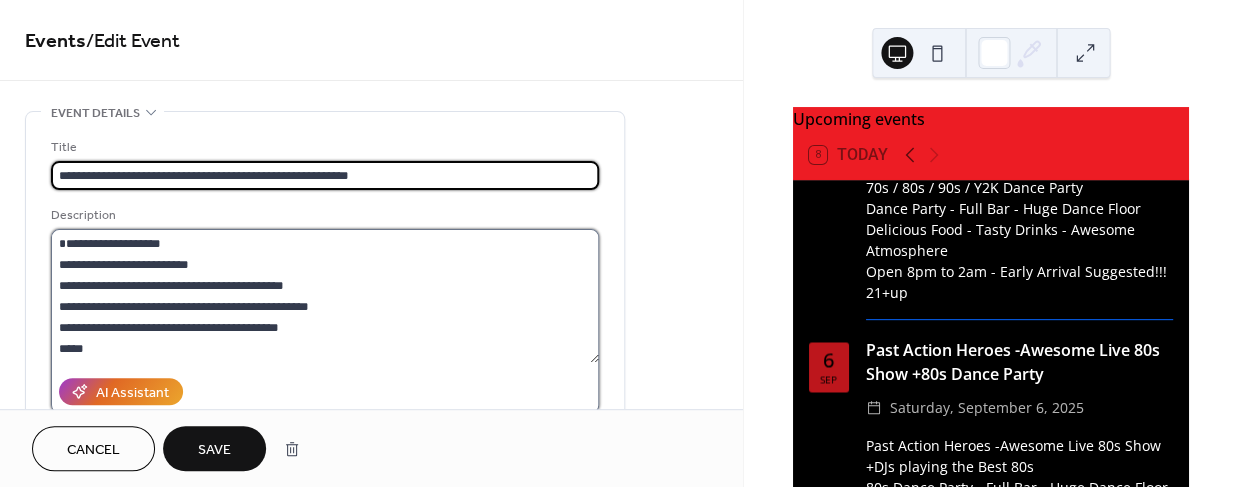 click on "**********" at bounding box center [325, 296] 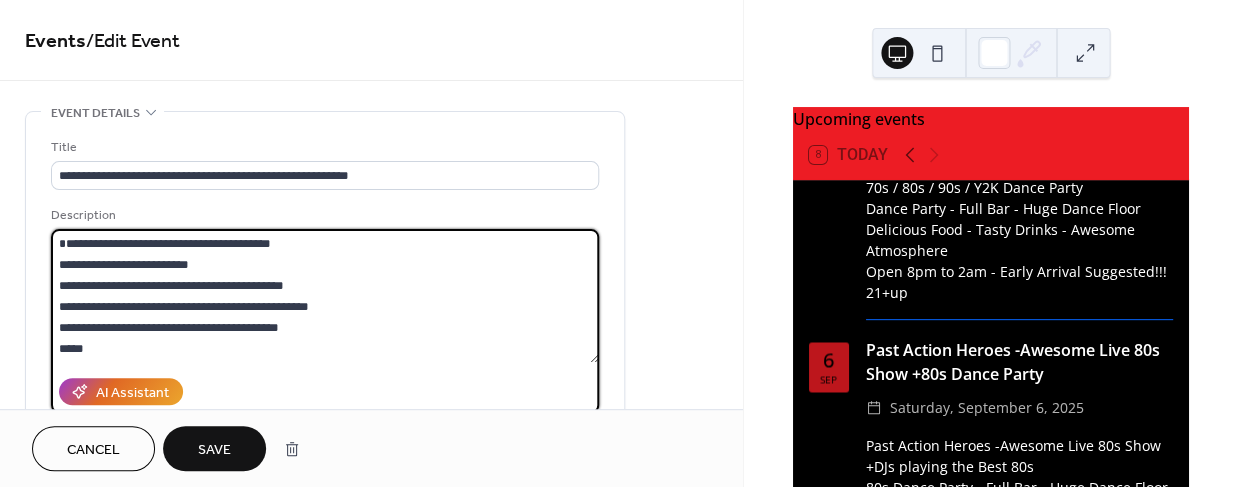 type on "**********" 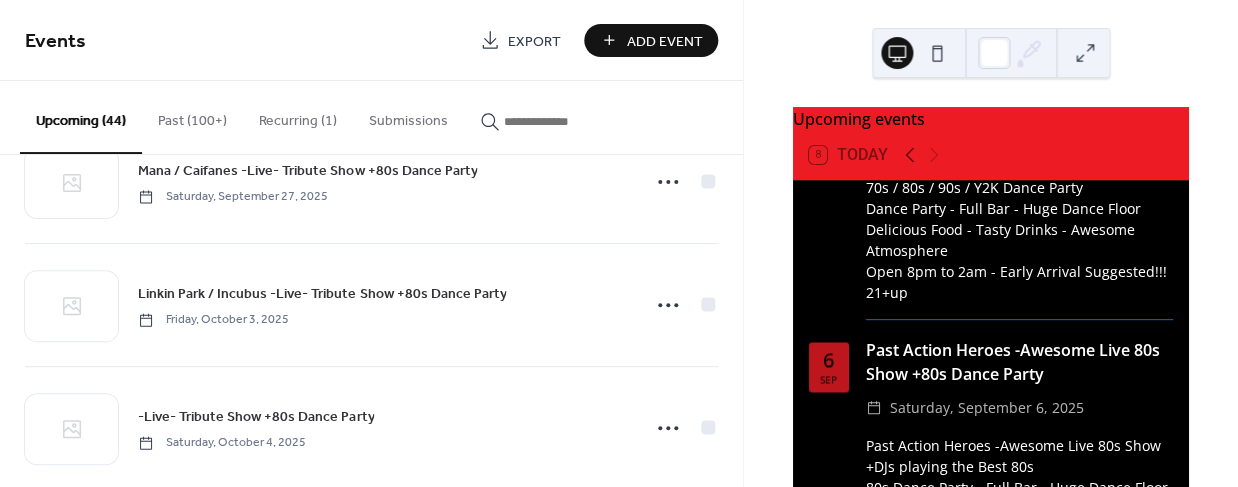 scroll, scrollTop: 2006, scrollLeft: 0, axis: vertical 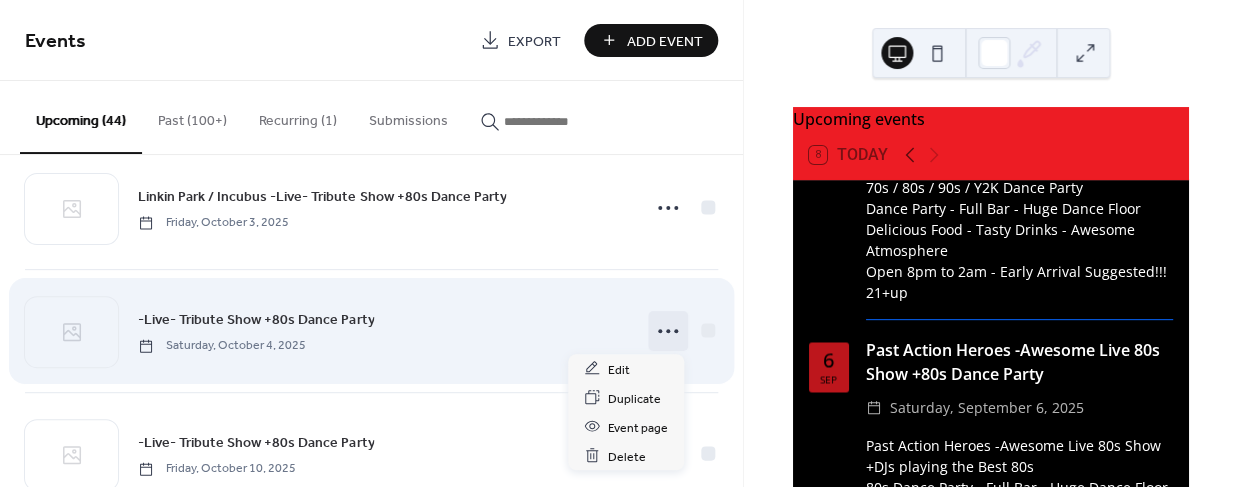 click 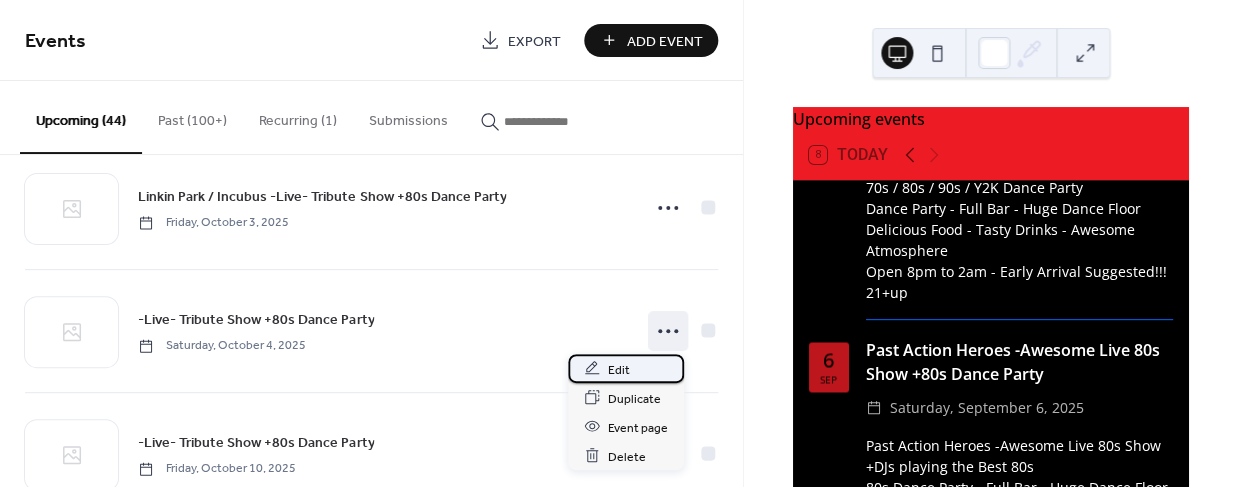click on "Edit" at bounding box center (619, 369) 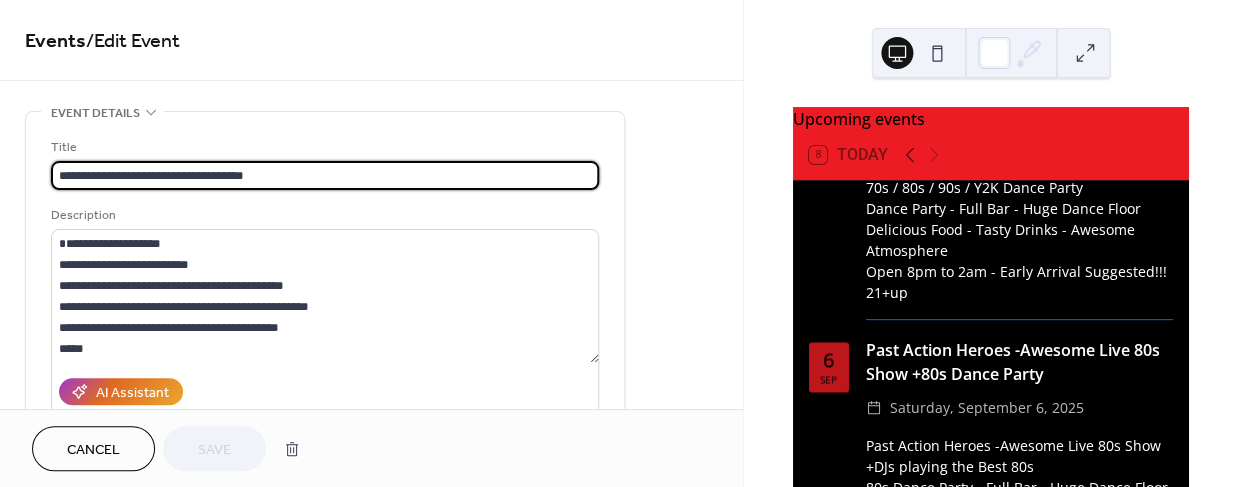 click on "**********" at bounding box center [325, 175] 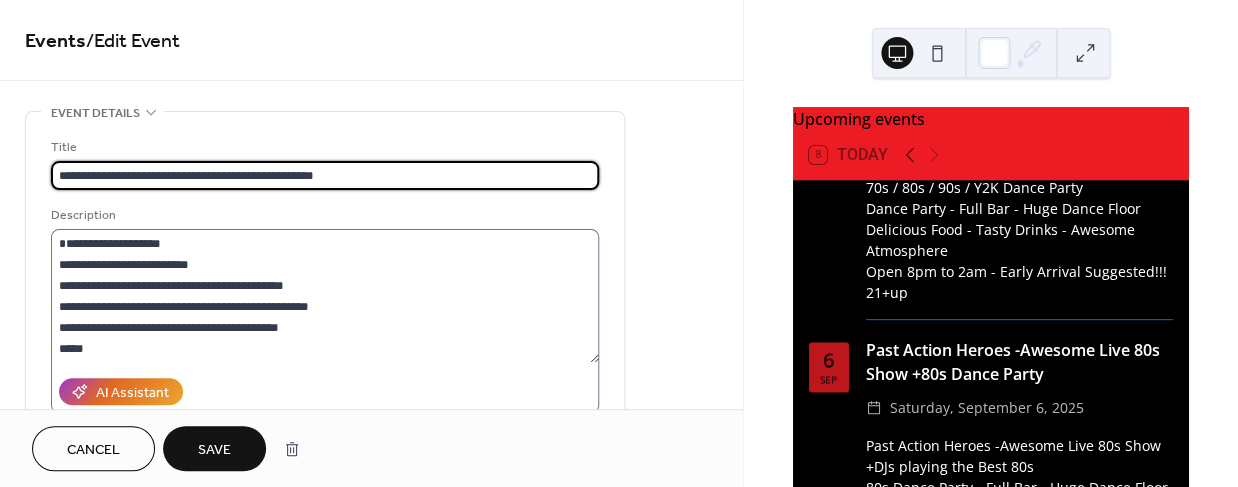 type on "**********" 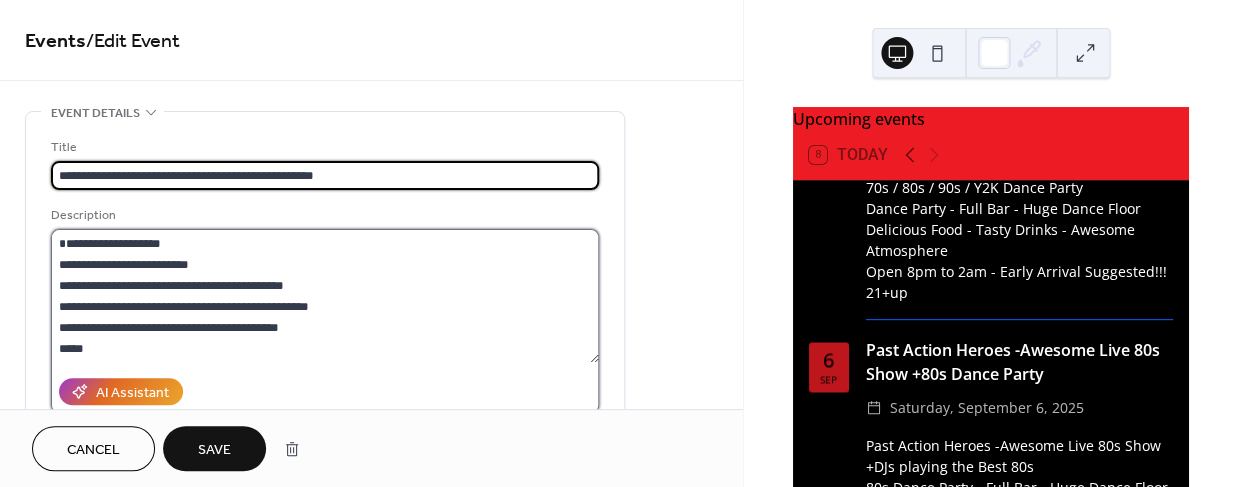 click on "**********" at bounding box center (325, 296) 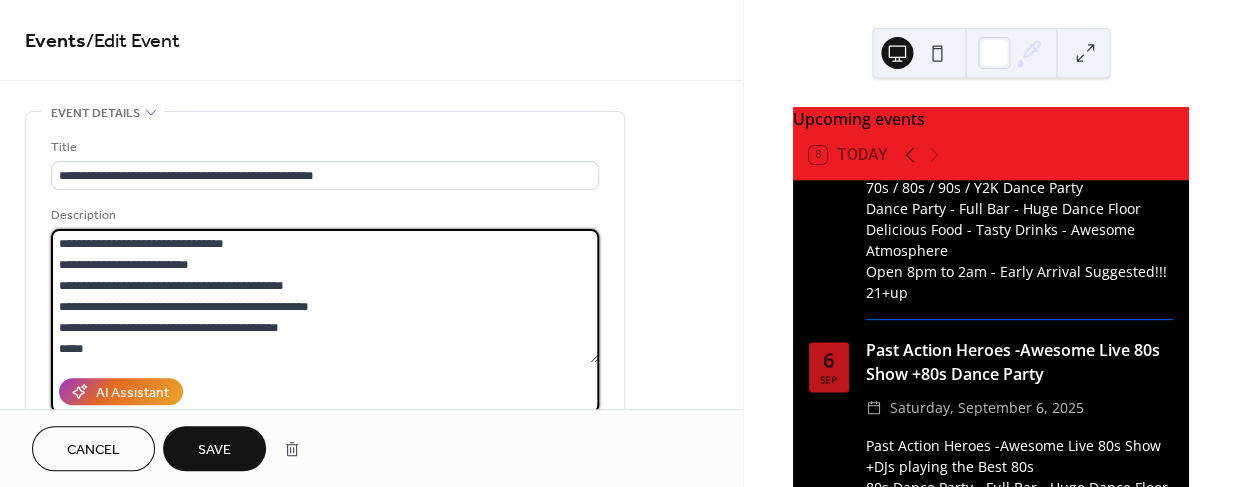 type on "**********" 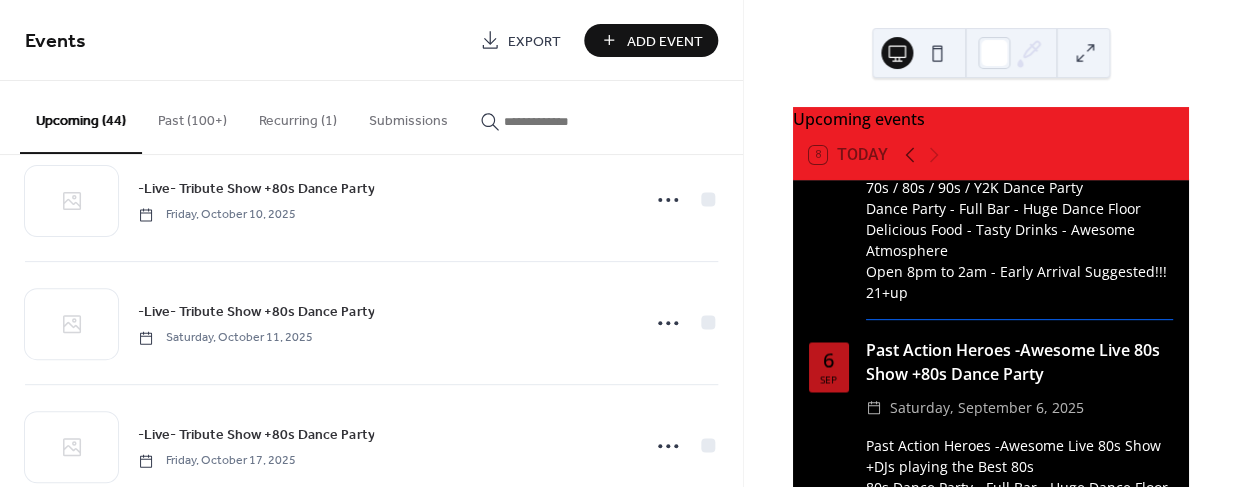 scroll, scrollTop: 2237, scrollLeft: 0, axis: vertical 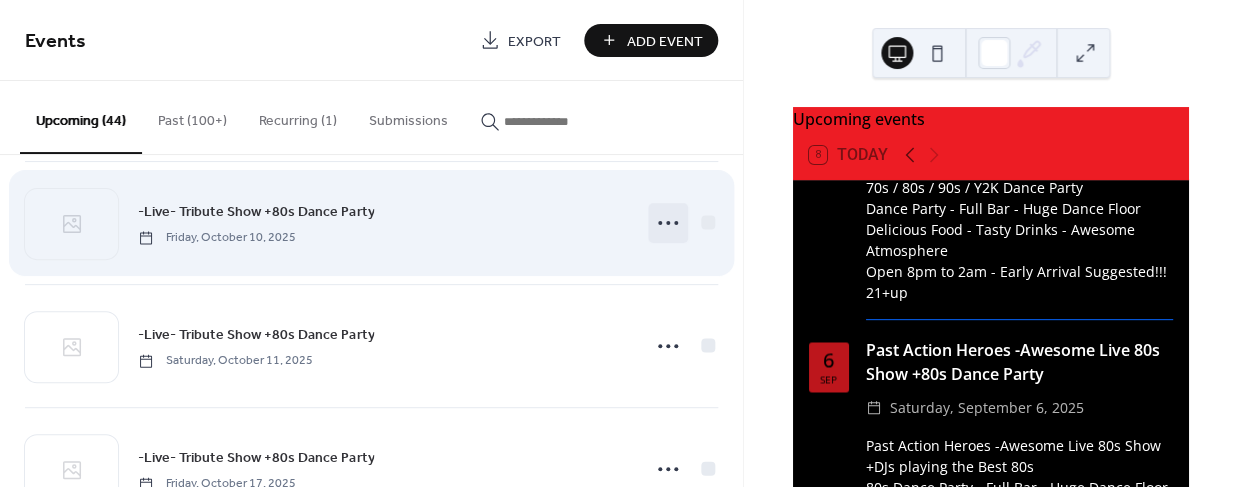 click 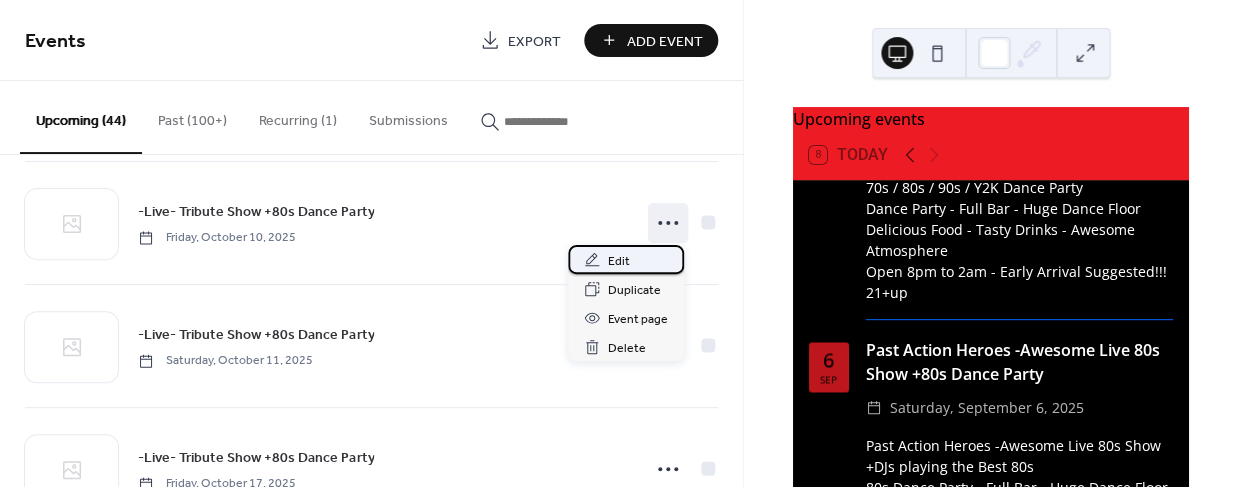 click on "Edit" at bounding box center [619, 261] 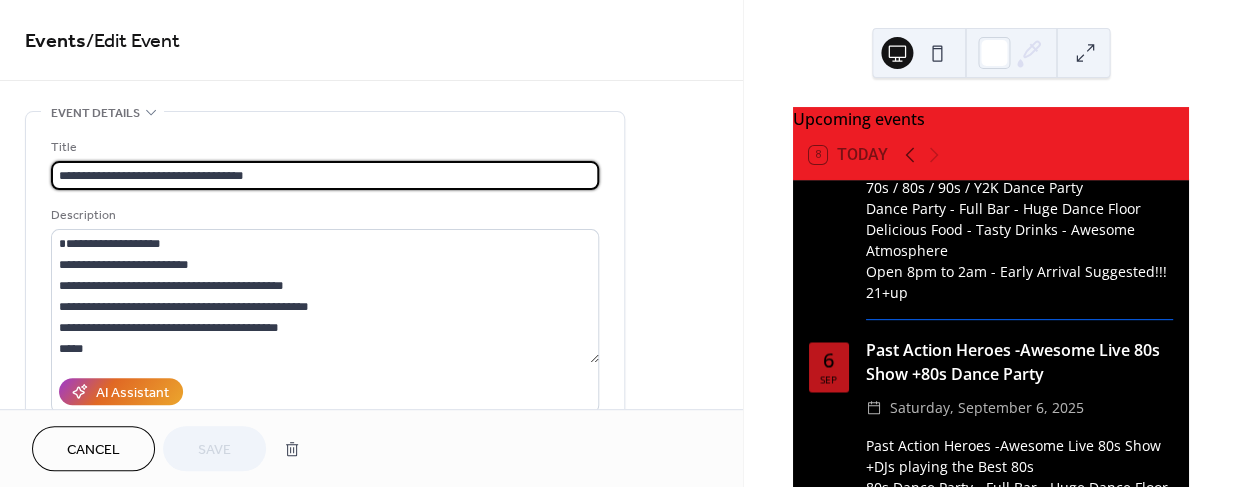 drag, startPoint x: 135, startPoint y: 176, endPoint x: 55, endPoint y: 175, distance: 80.00625 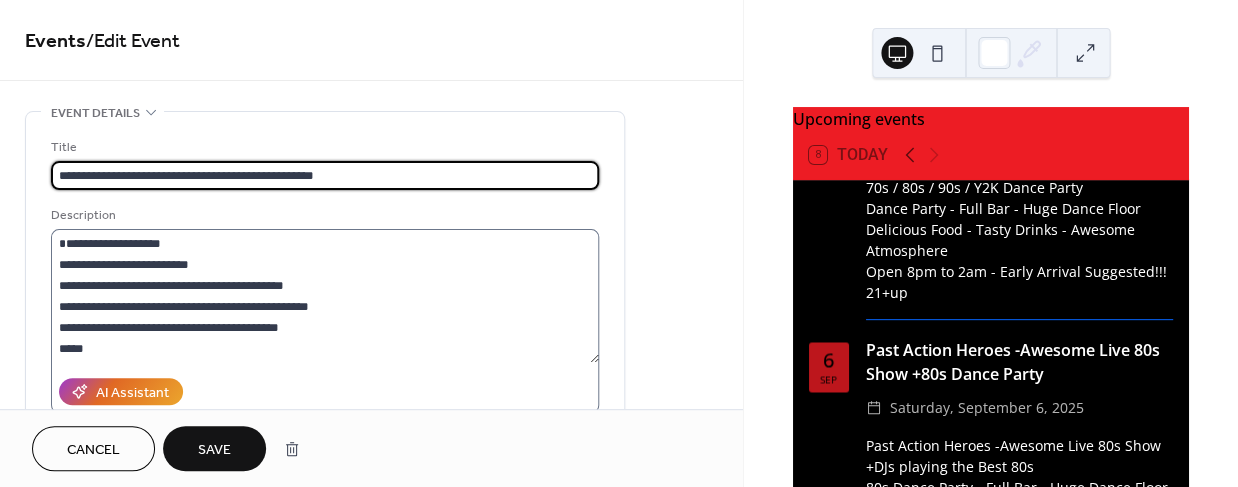 type on "**********" 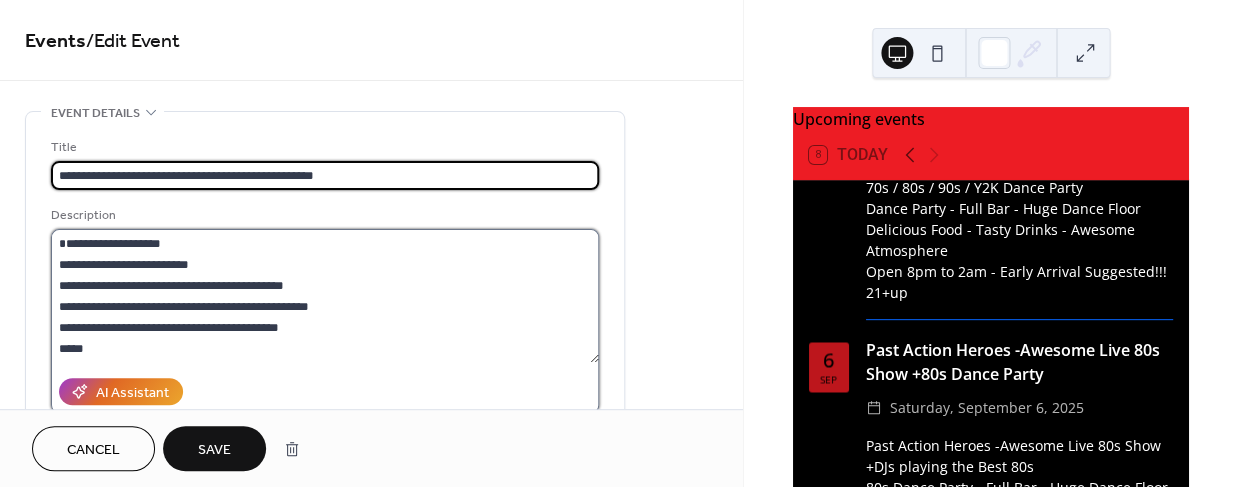 click on "**********" at bounding box center (325, 296) 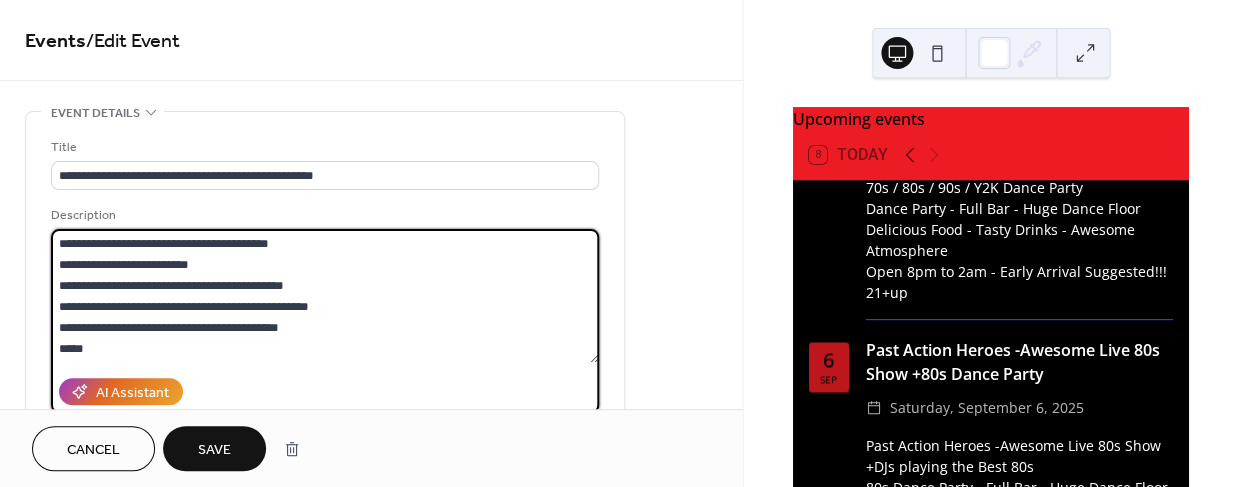 drag, startPoint x: 57, startPoint y: 244, endPoint x: 258, endPoint y: 242, distance: 201.00995 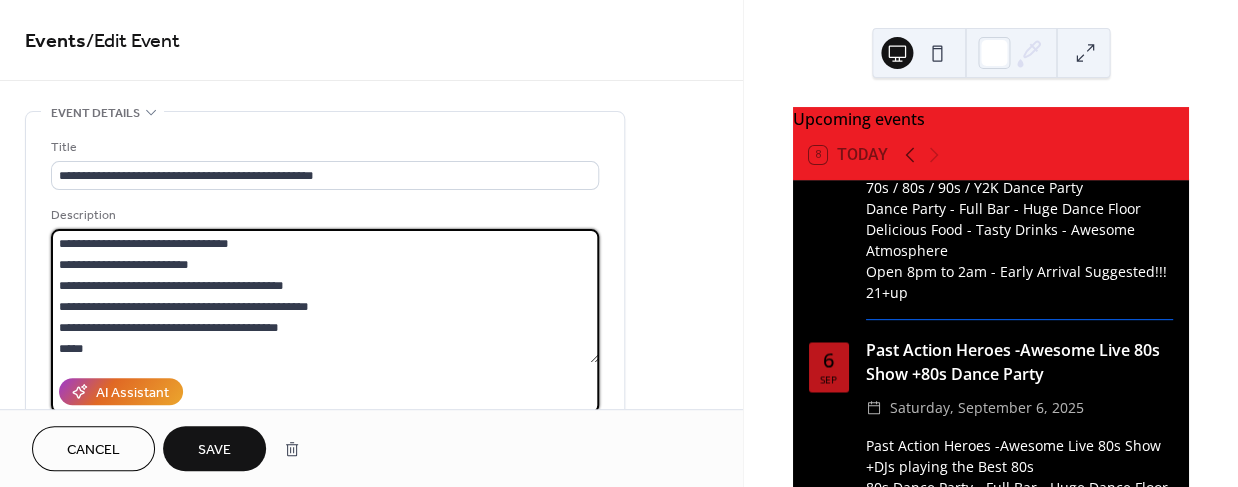 type on "**********" 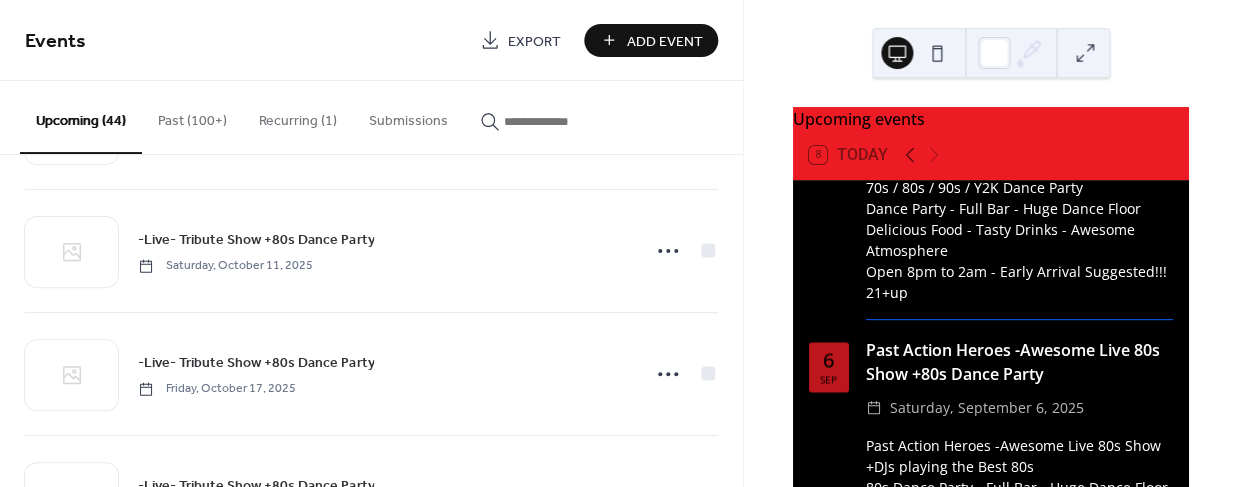 scroll, scrollTop: 2322, scrollLeft: 0, axis: vertical 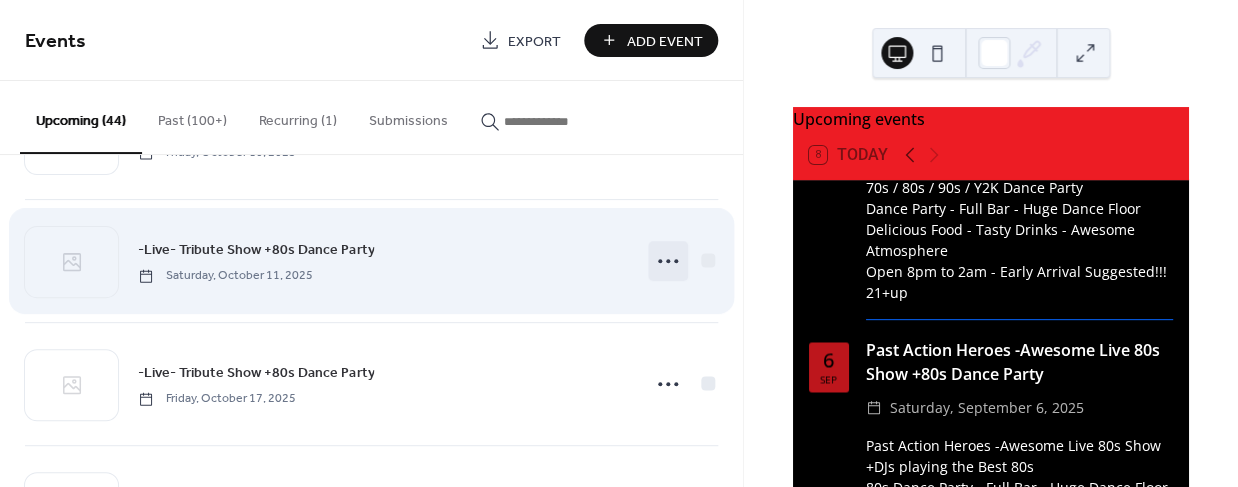 click 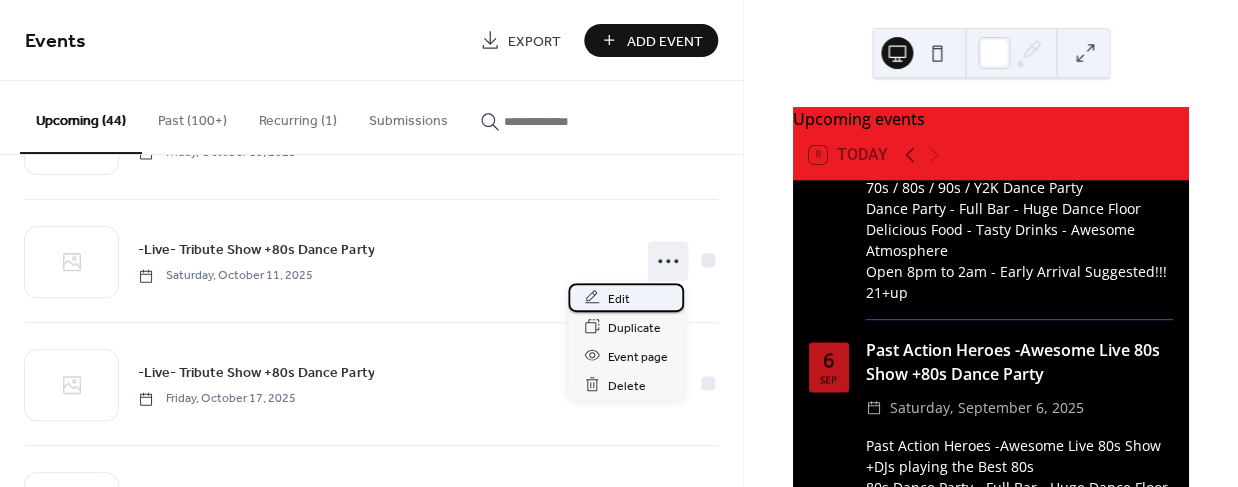click on "Edit" at bounding box center [619, 298] 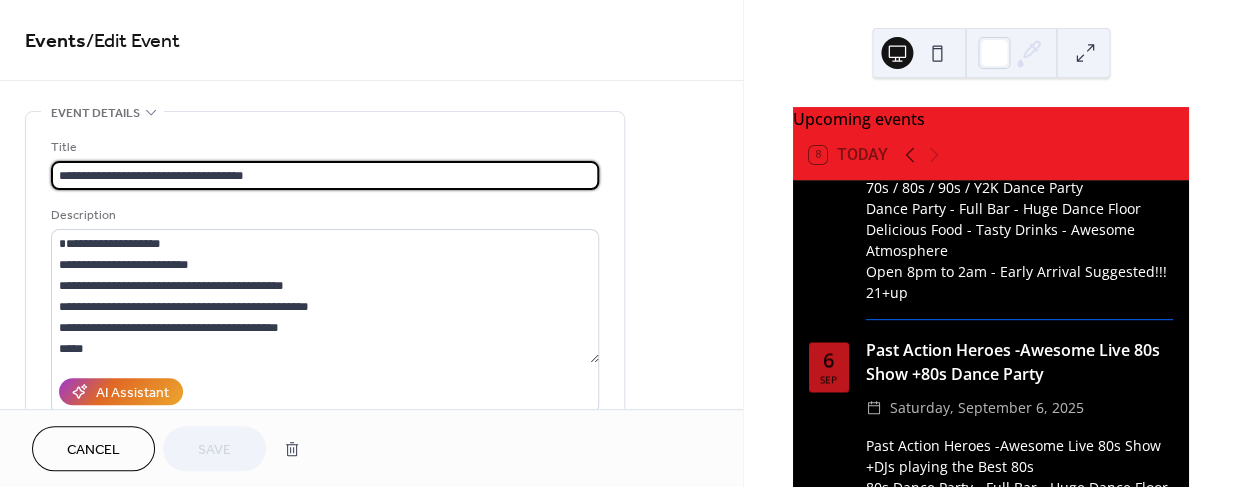 drag, startPoint x: 69, startPoint y: 173, endPoint x: 1, endPoint y: 171, distance: 68.0294 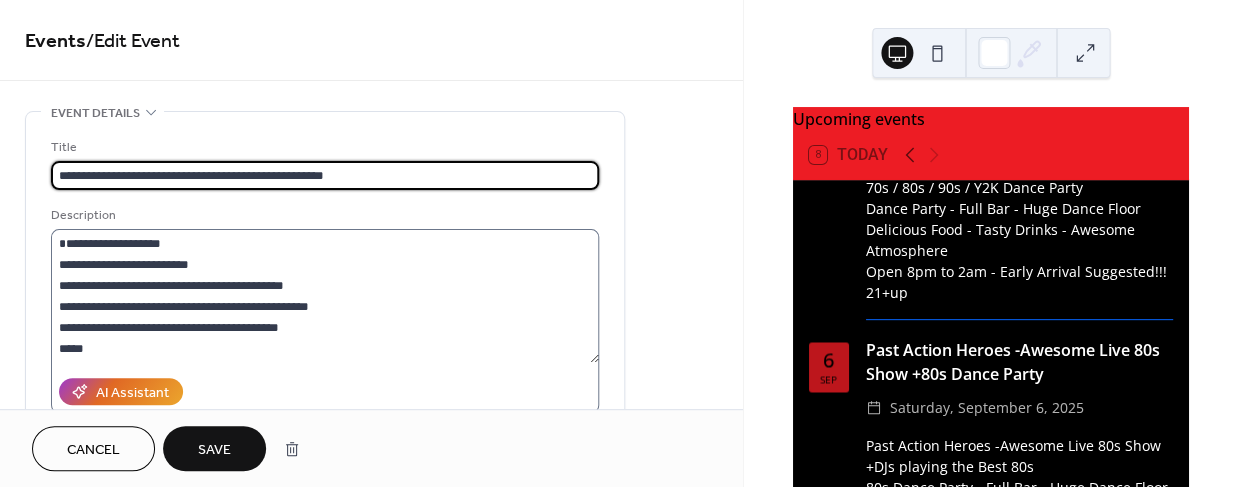 type on "**********" 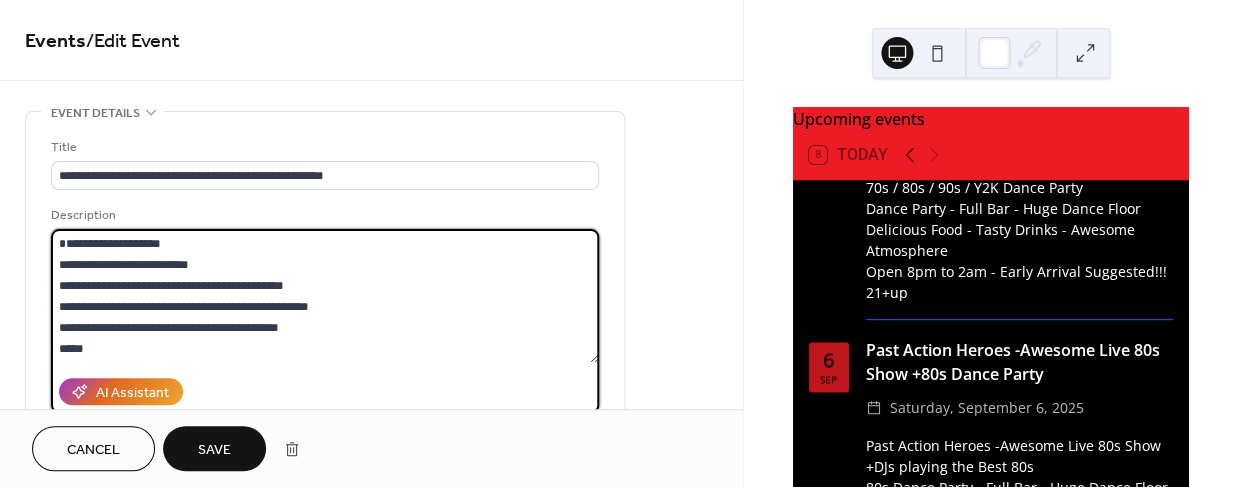 drag, startPoint x: 133, startPoint y: 242, endPoint x: 25, endPoint y: 246, distance: 108.07405 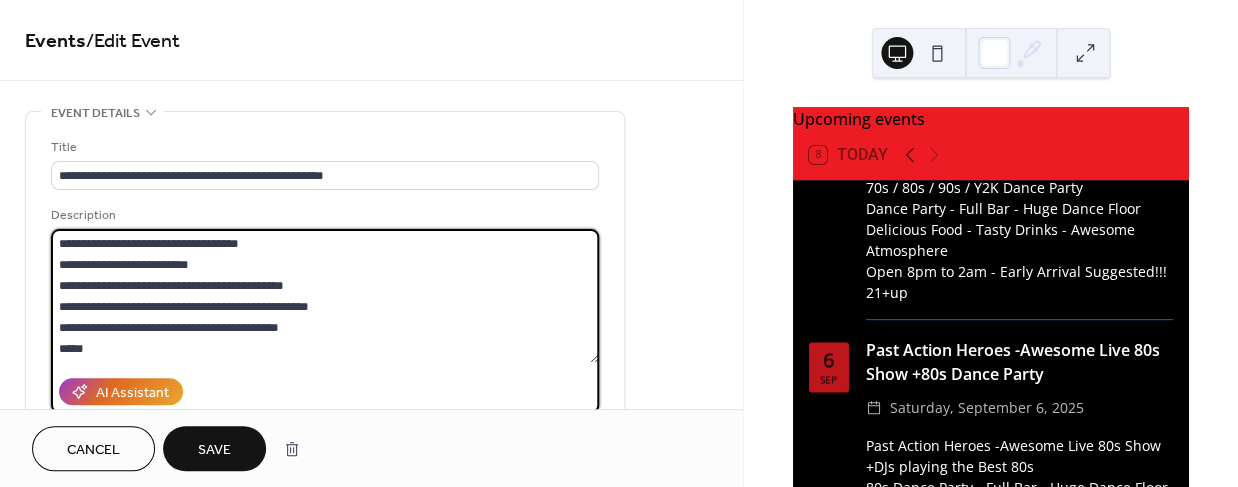 type on "**********" 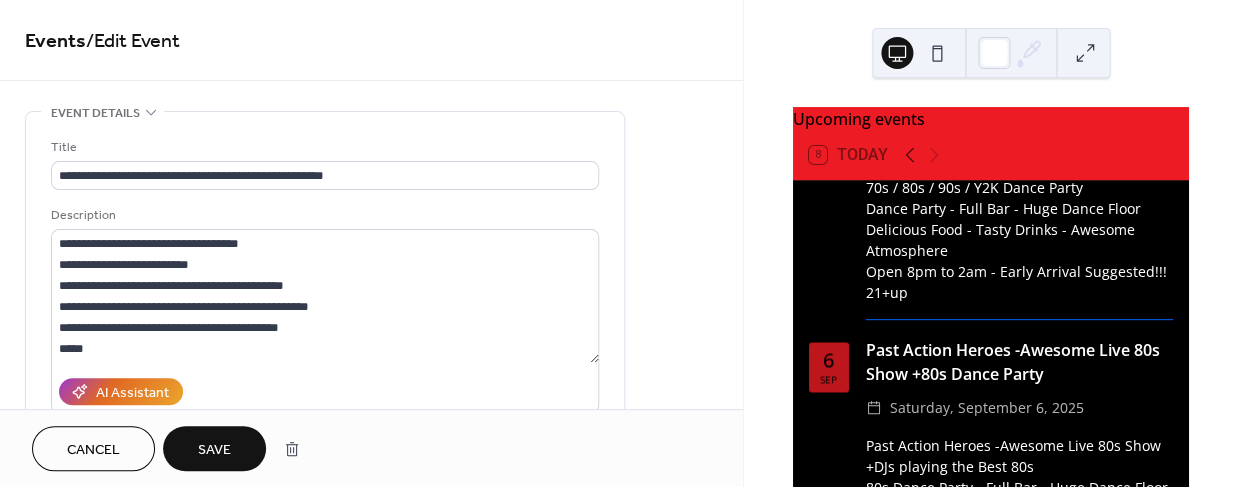 click on "Save" at bounding box center (214, 450) 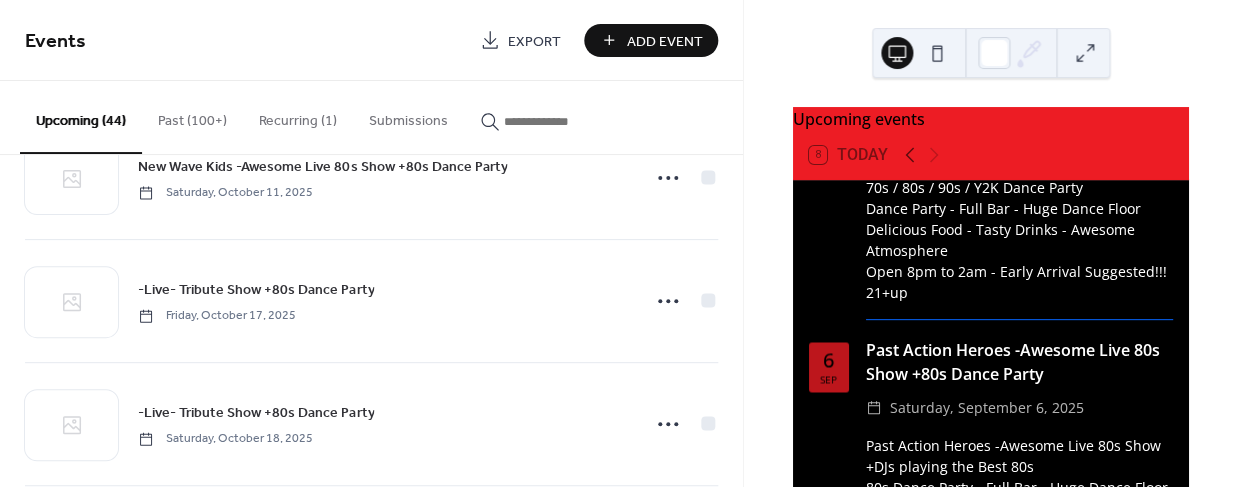 scroll, scrollTop: 2373, scrollLeft: 0, axis: vertical 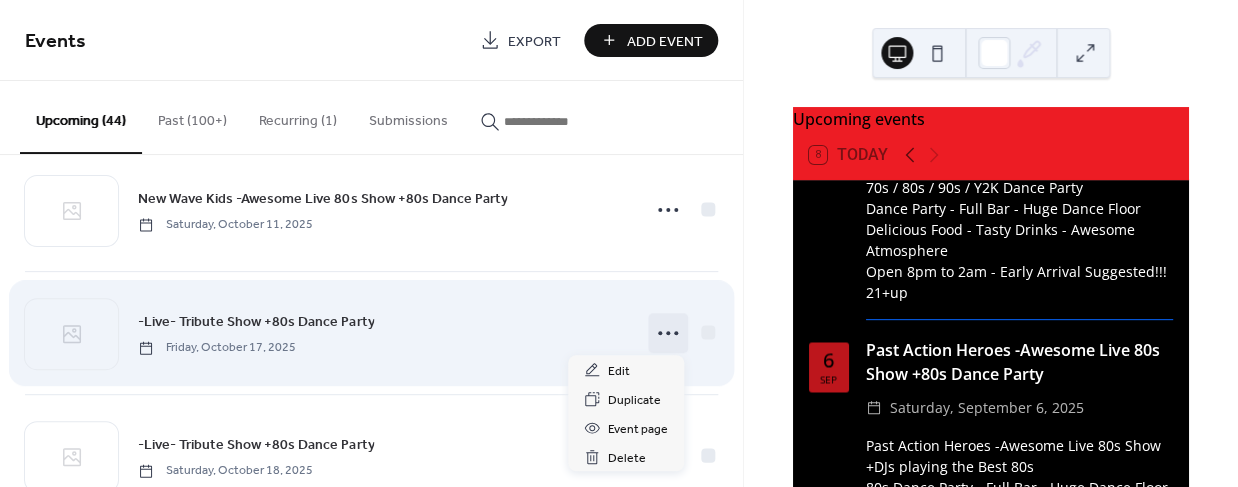 click 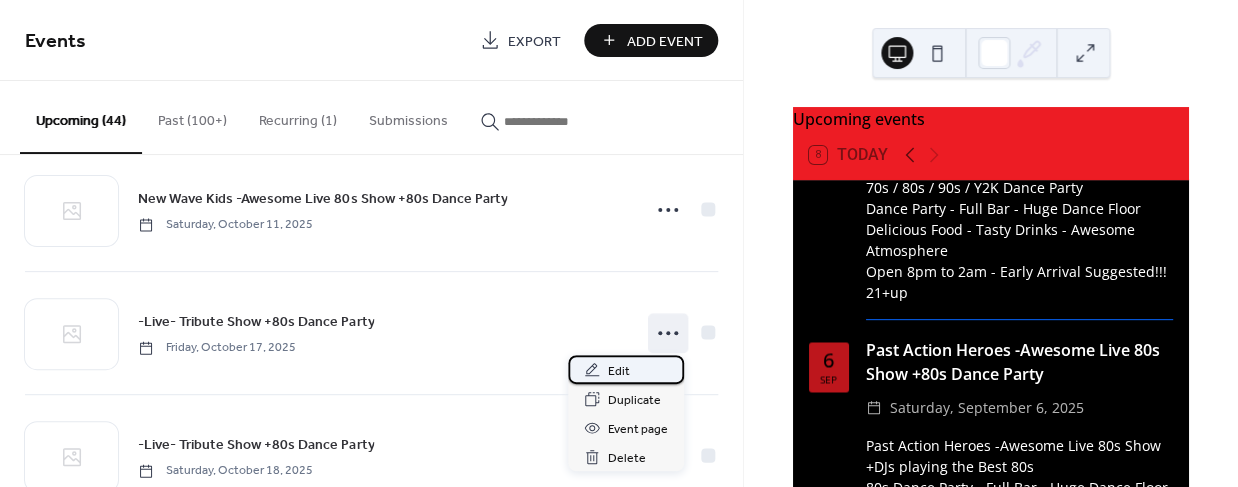 click on "Edit" at bounding box center (619, 371) 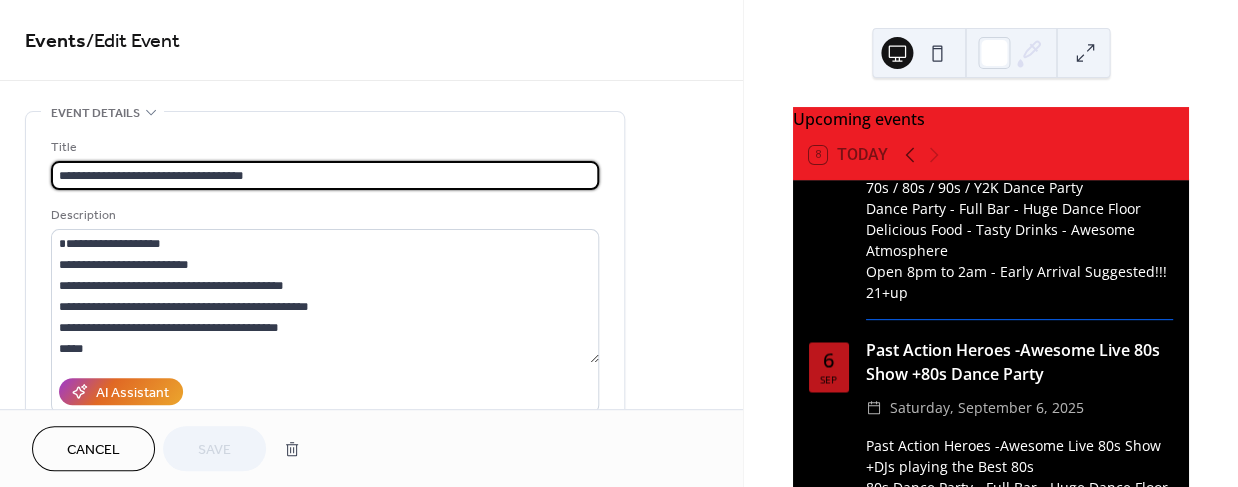 click on "**********" at bounding box center [325, 175] 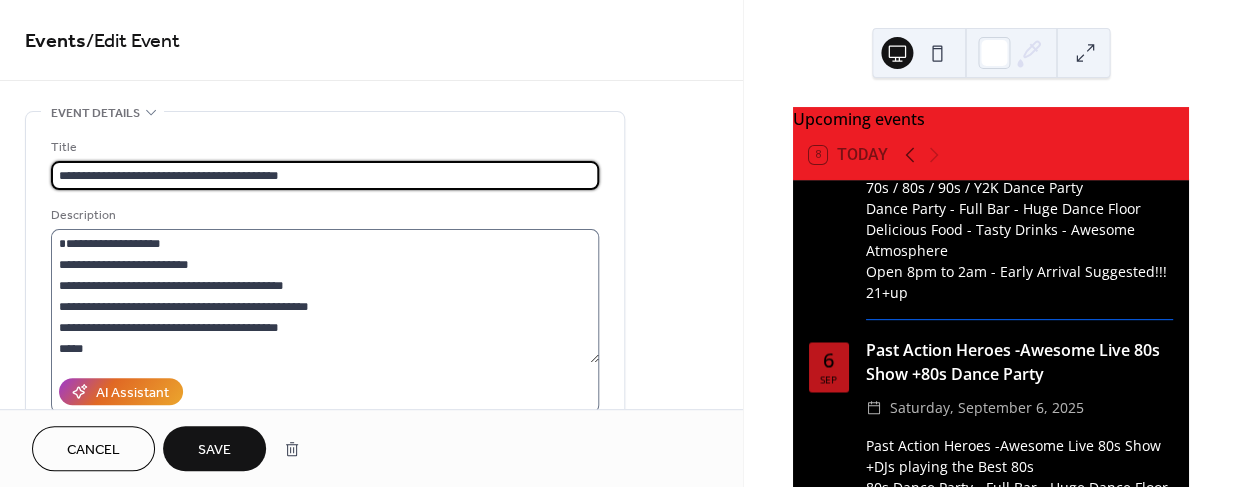 type on "**********" 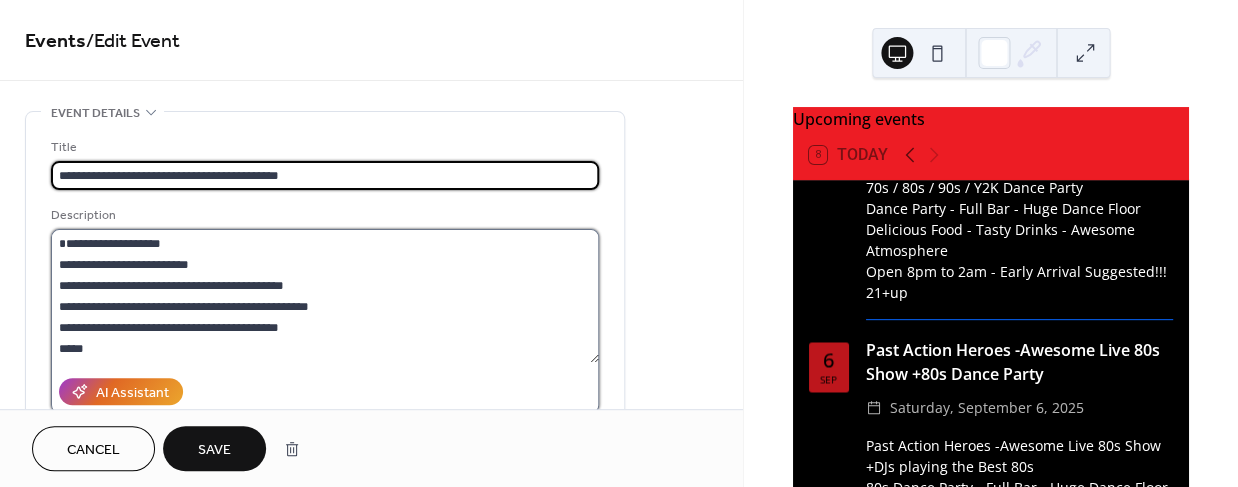 click on "**********" at bounding box center [325, 296] 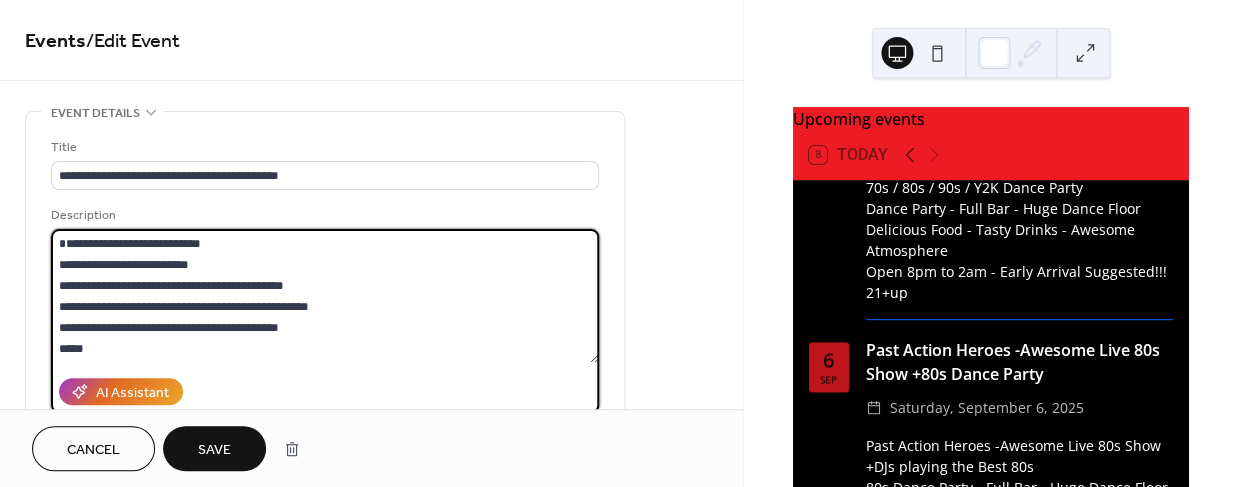 scroll, scrollTop: 1, scrollLeft: 0, axis: vertical 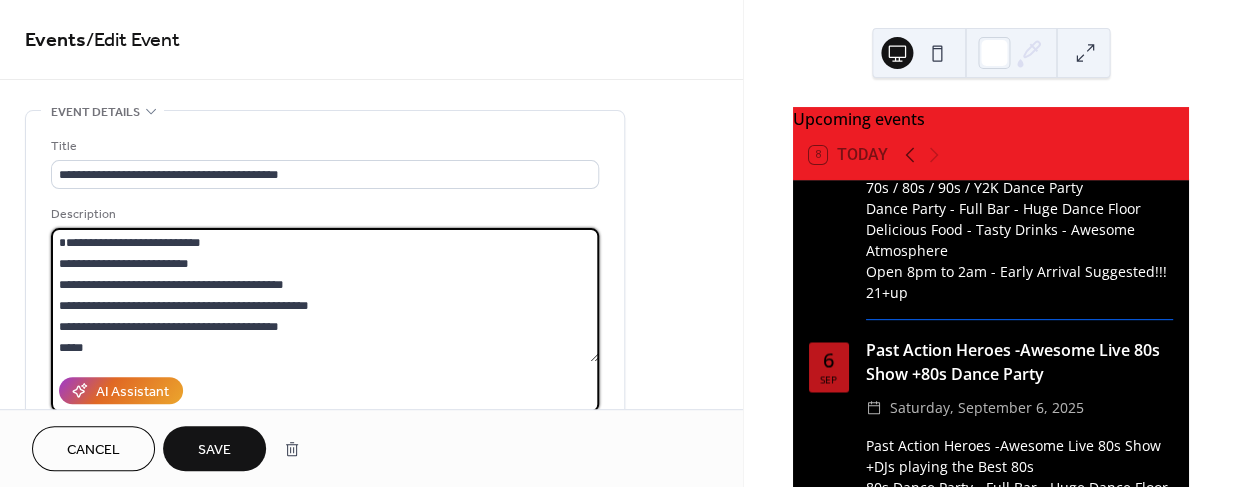 type on "**********" 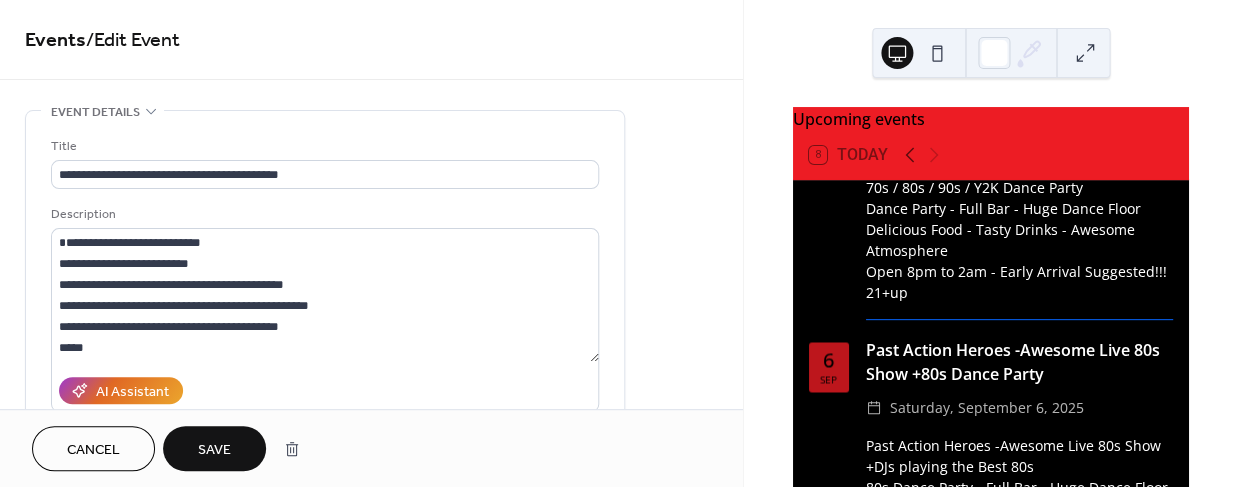 click on "Save" at bounding box center (214, 450) 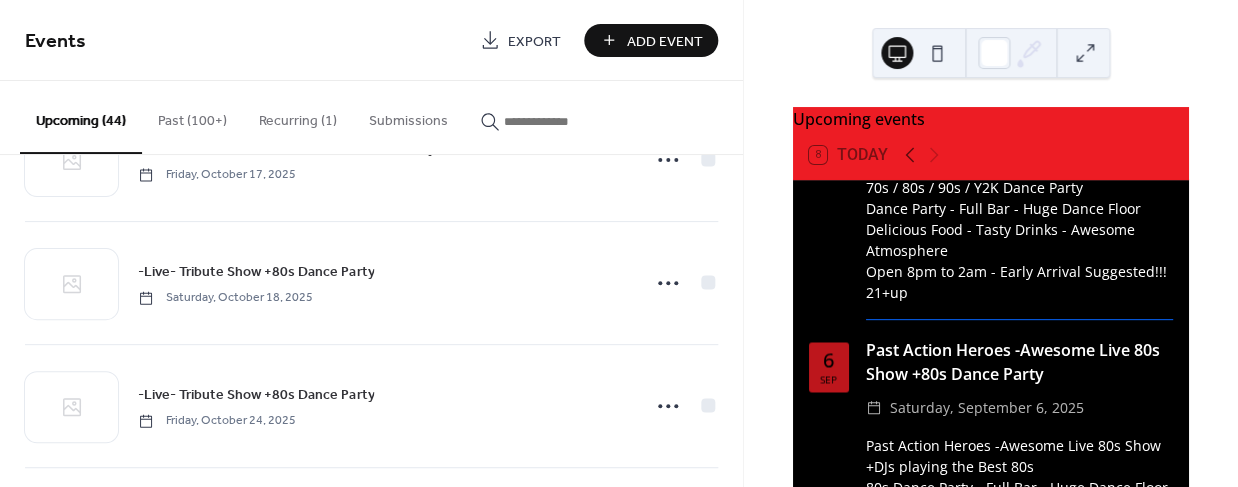 scroll, scrollTop: 2546, scrollLeft: 0, axis: vertical 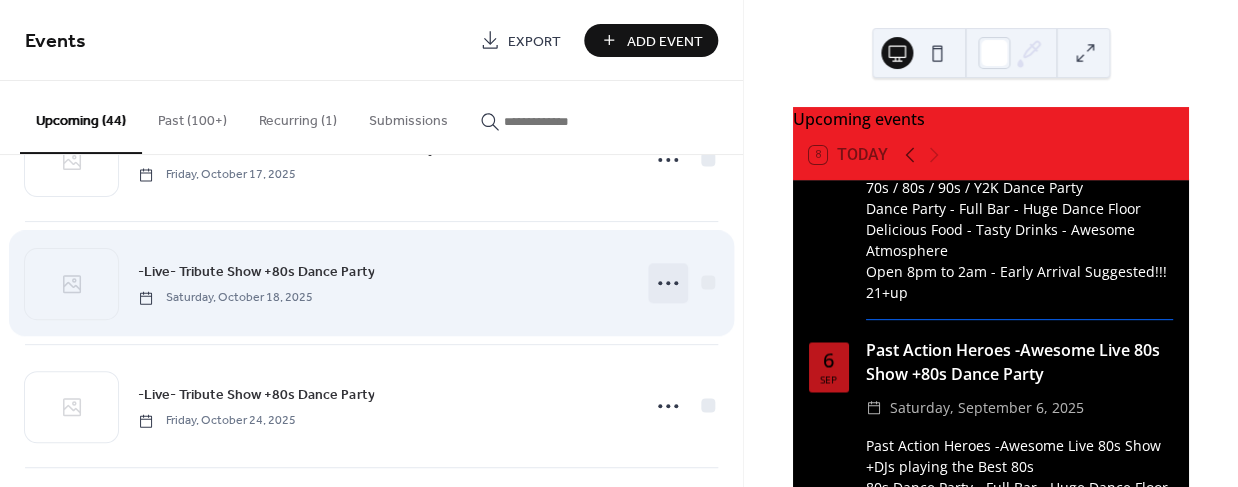click 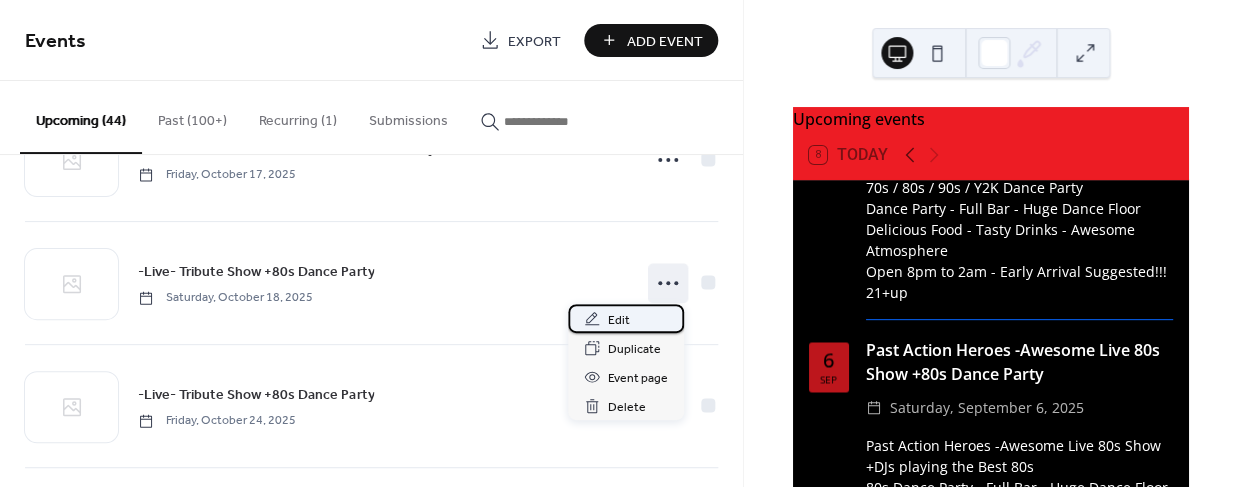 click on "Edit" at bounding box center [619, 320] 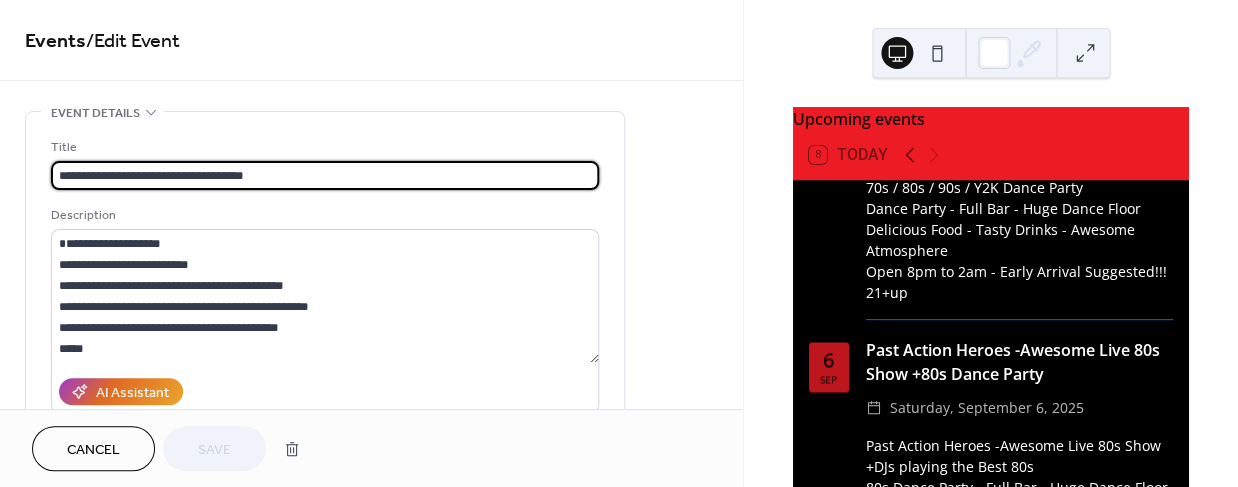 click on "**********" at bounding box center (325, 175) 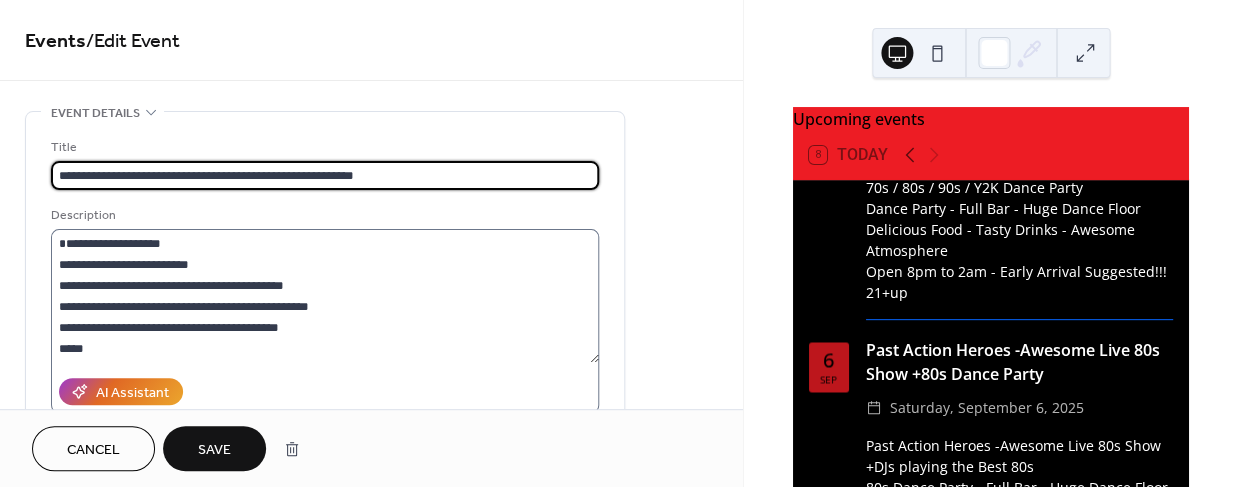 type on "**********" 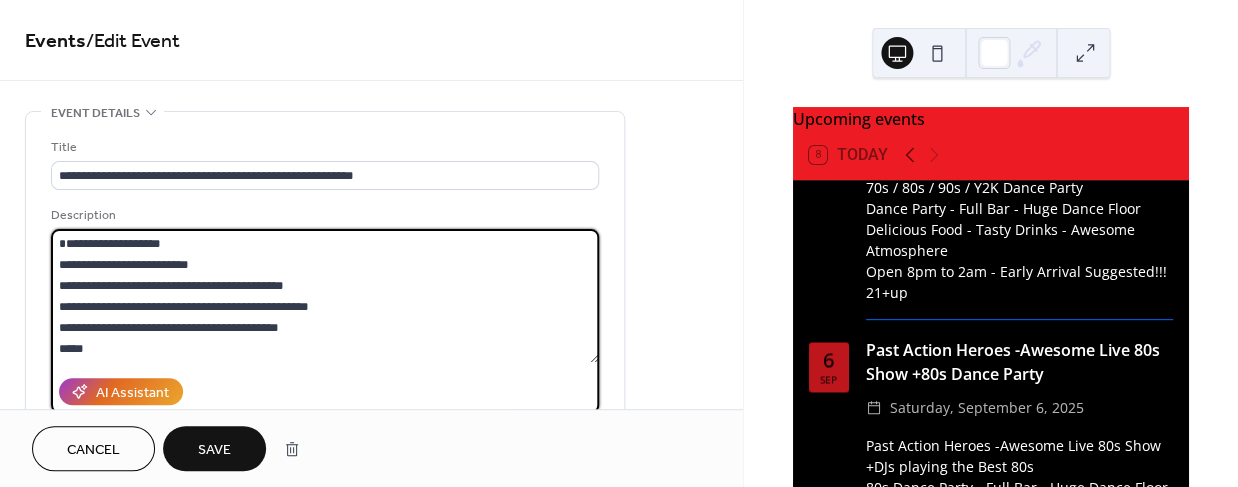 click on "**********" at bounding box center [325, 296] 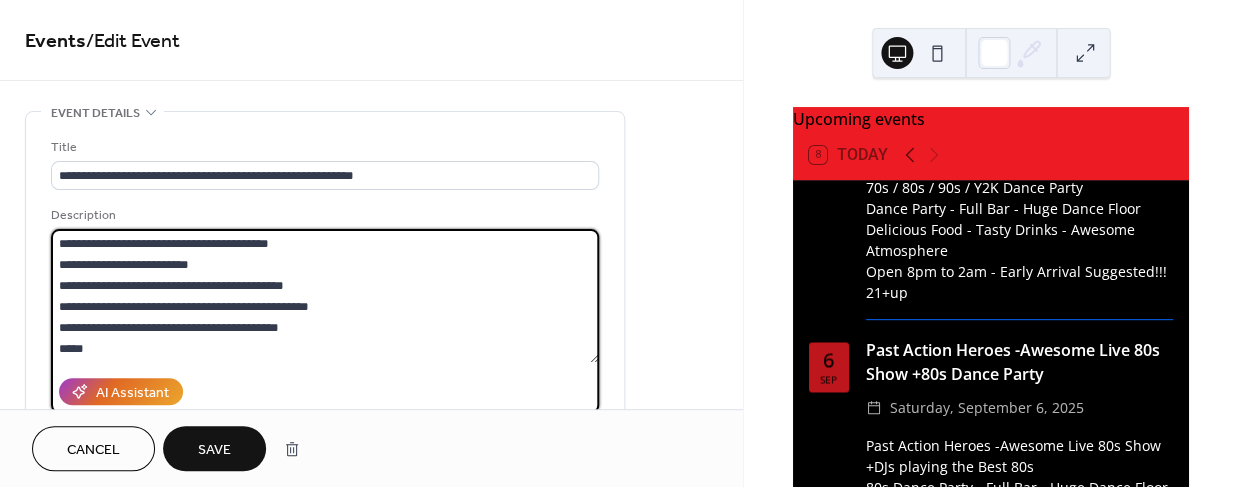 type on "**********" 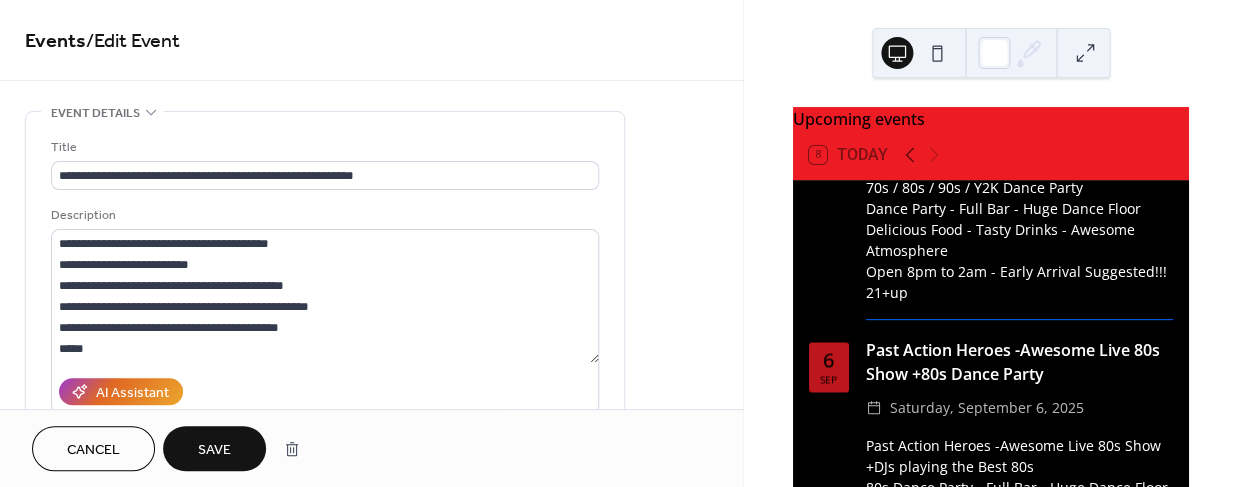 click on "Save" at bounding box center [214, 450] 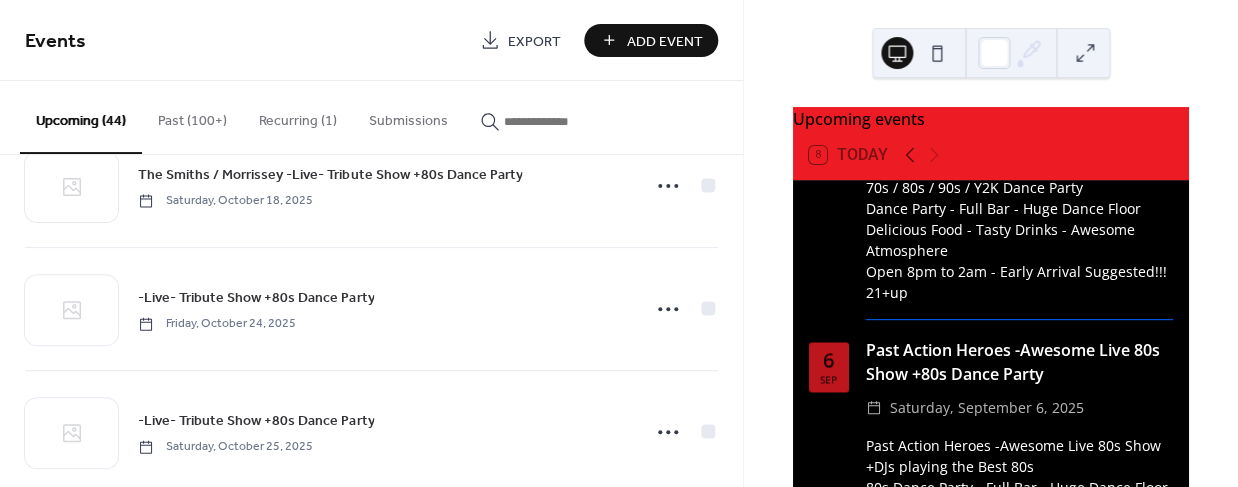 scroll, scrollTop: 2644, scrollLeft: 0, axis: vertical 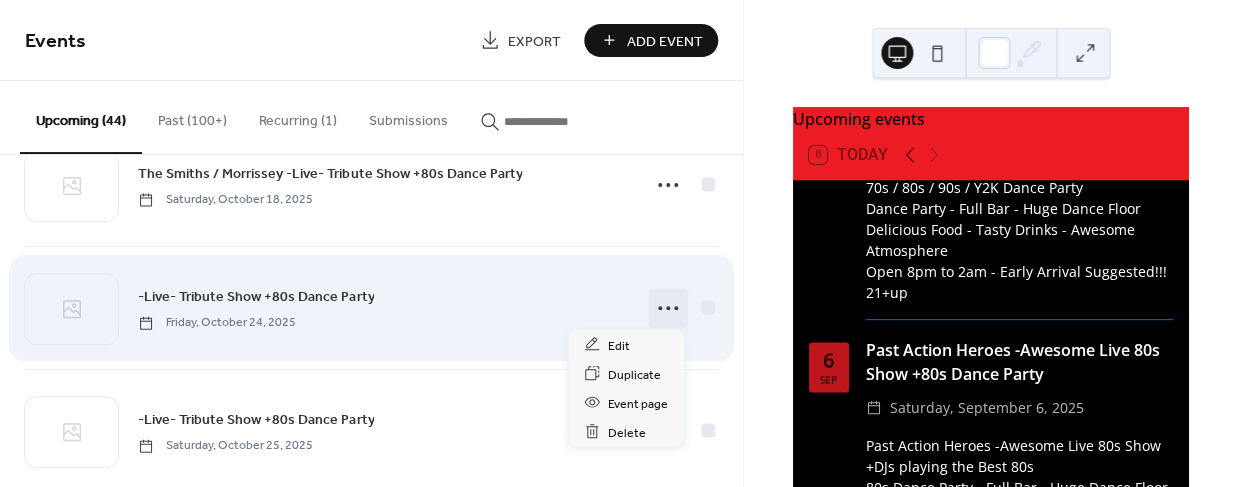 click 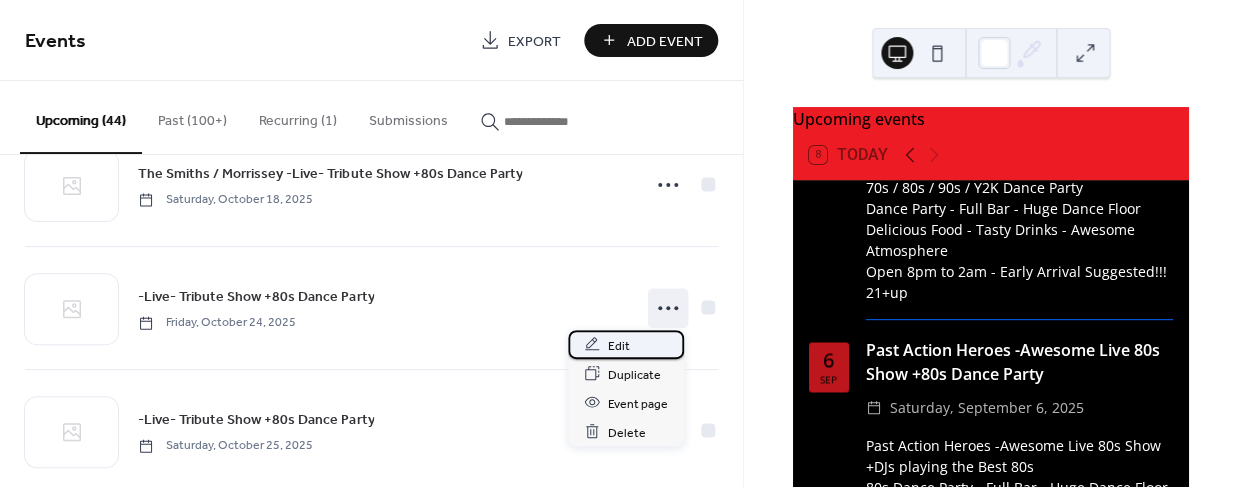 click on "Edit" at bounding box center (619, 345) 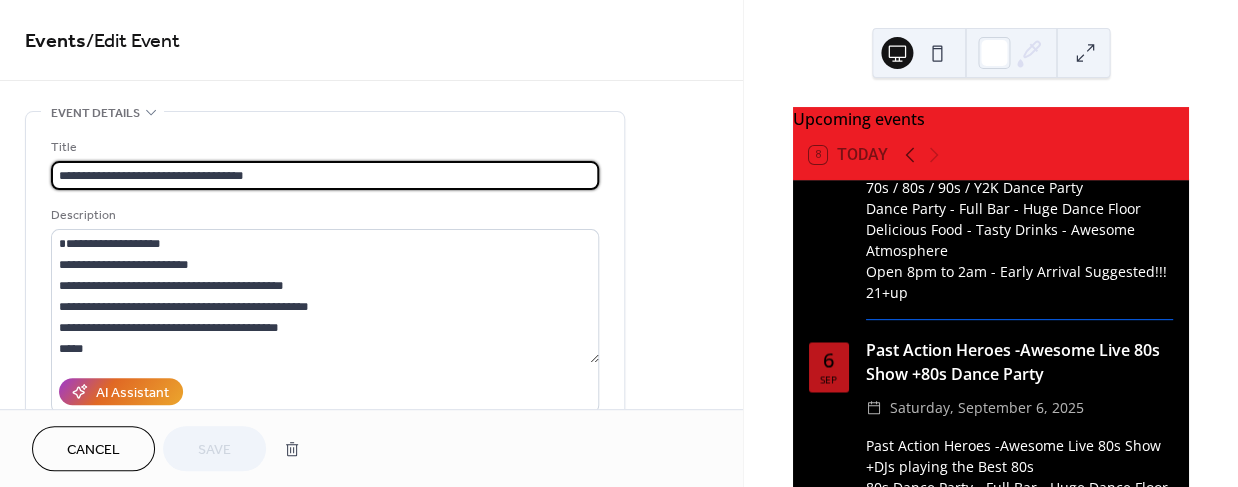 drag, startPoint x: 196, startPoint y: 175, endPoint x: 36, endPoint y: 167, distance: 160.19987 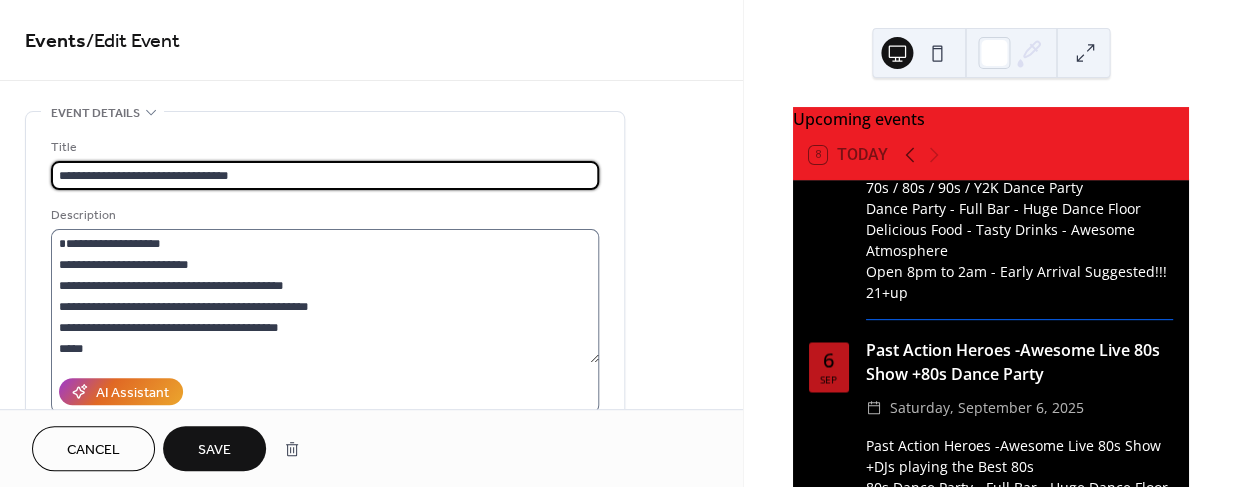type on "**********" 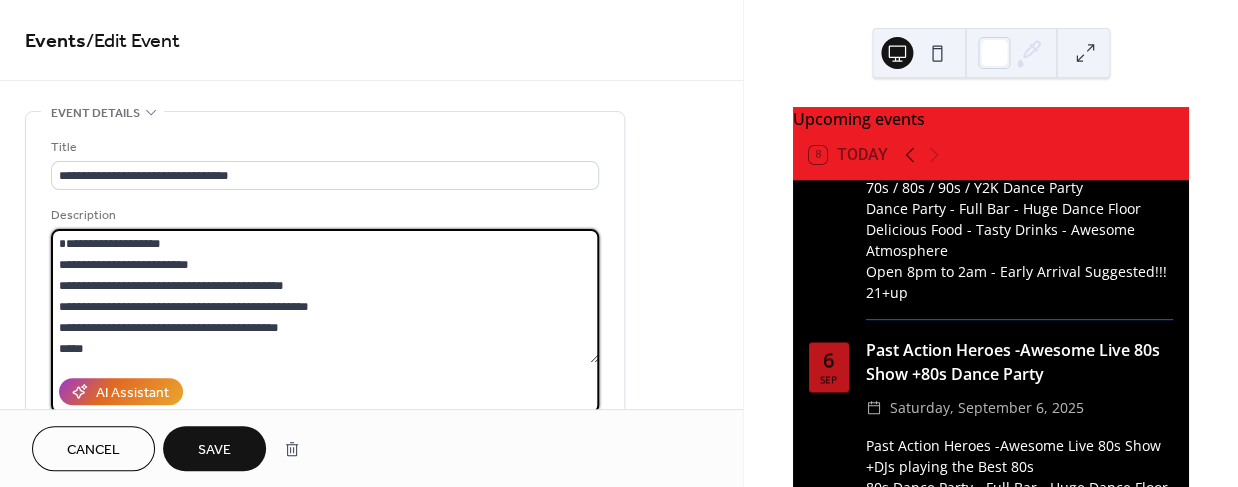 drag, startPoint x: 178, startPoint y: 243, endPoint x: 14, endPoint y: 238, distance: 164.0762 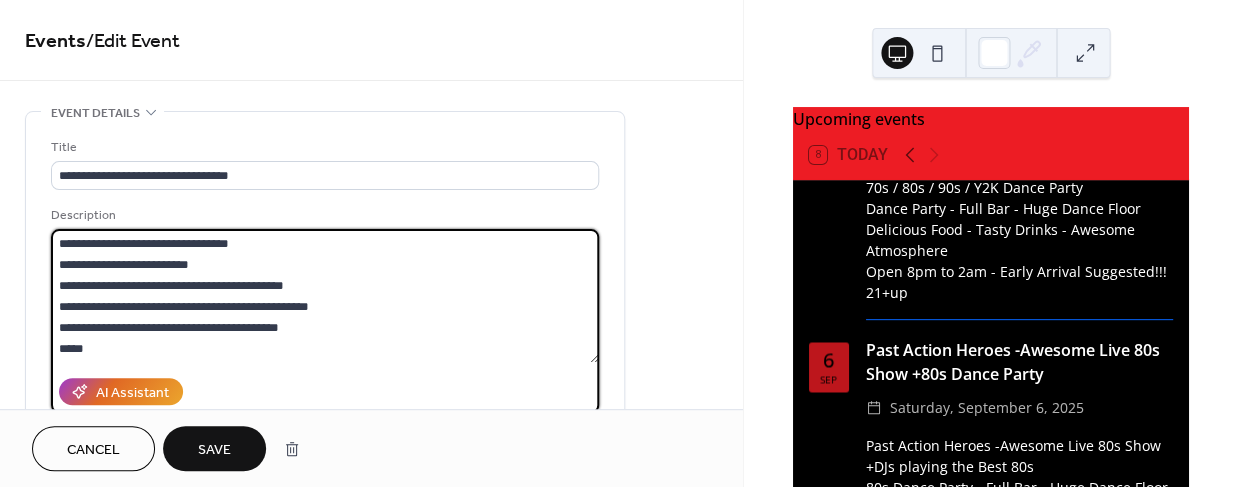 click on "**********" at bounding box center (325, 296) 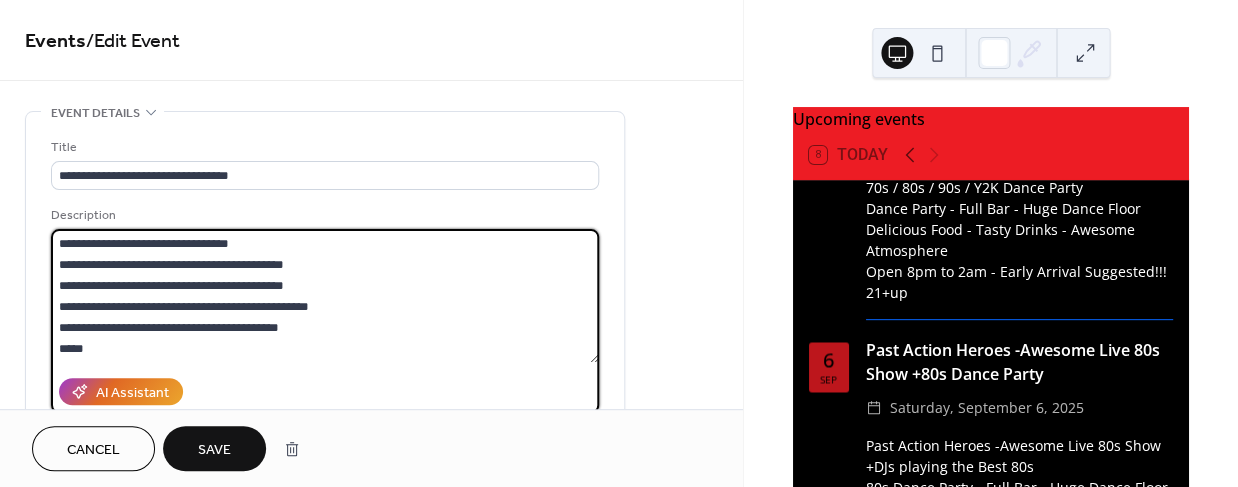 drag, startPoint x: 80, startPoint y: 287, endPoint x: 26, endPoint y: 284, distance: 54.08327 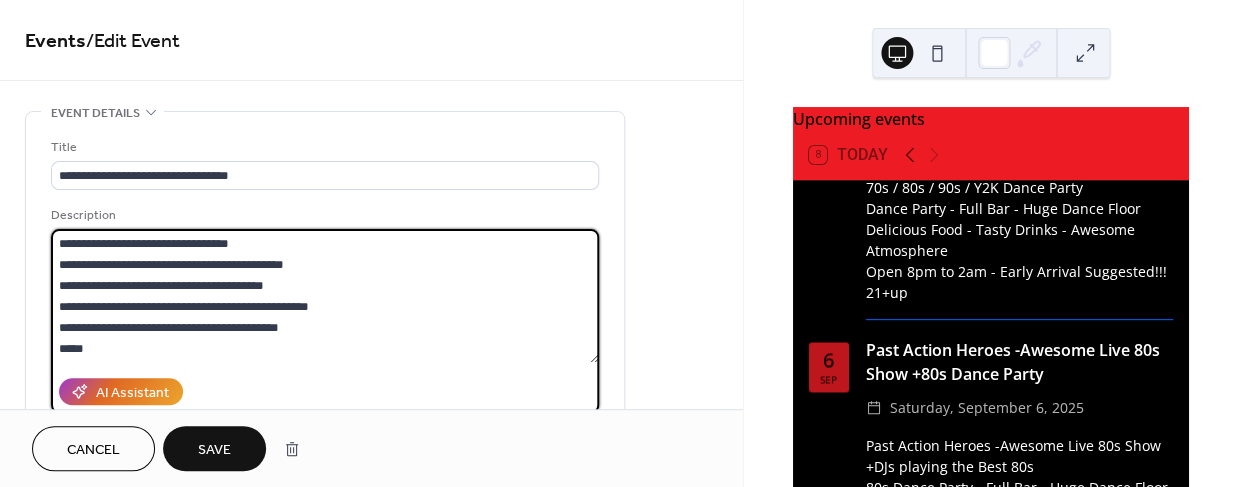 type on "**********" 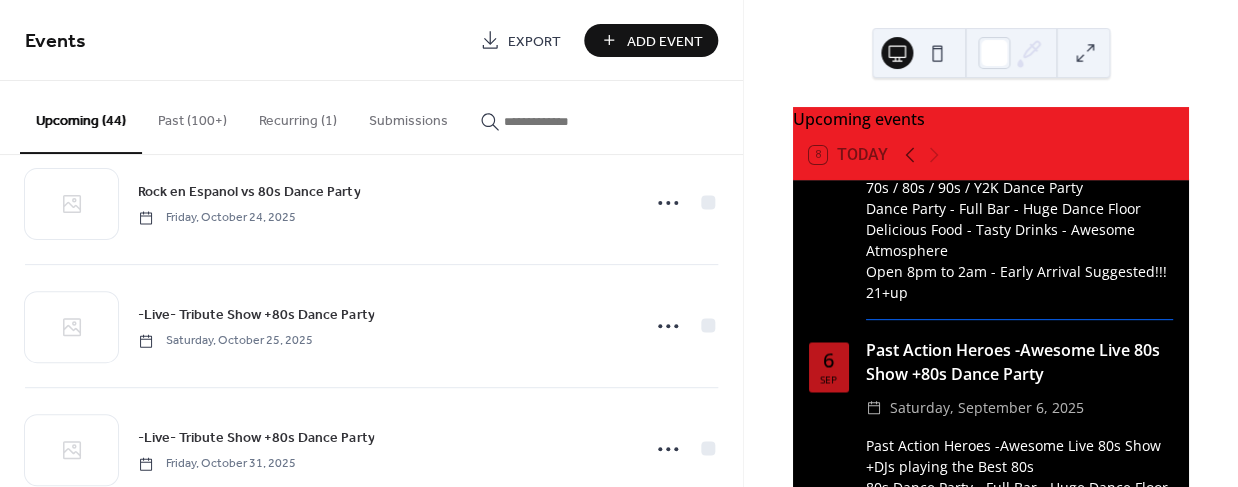 scroll, scrollTop: 2751, scrollLeft: 0, axis: vertical 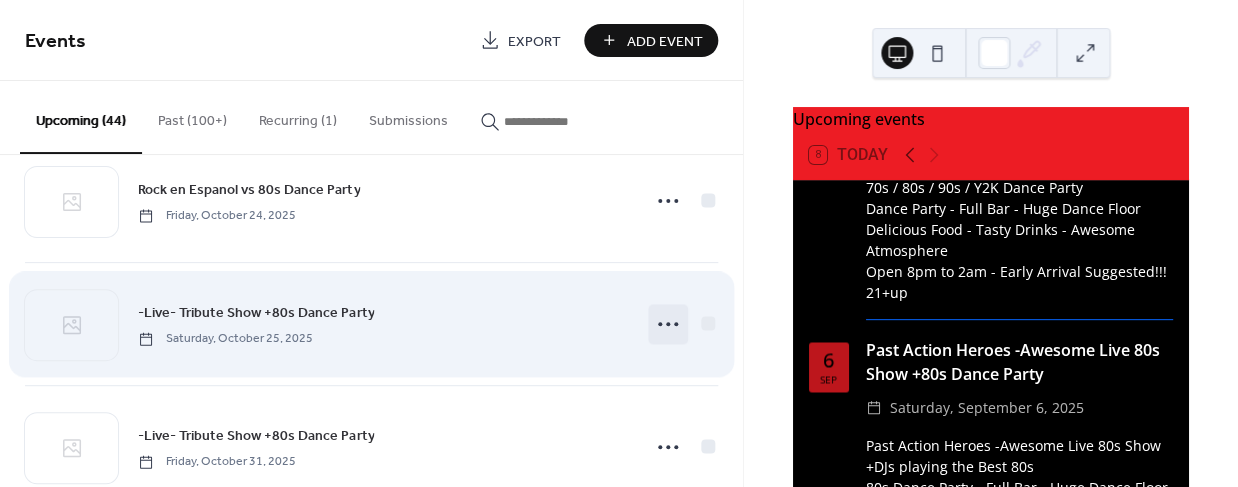 click 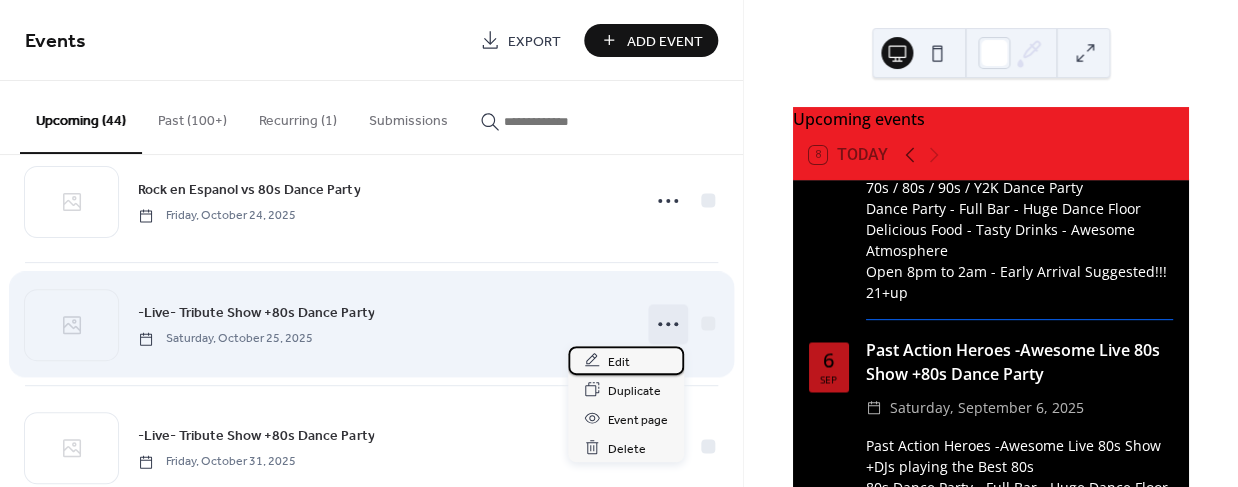 click on "Edit" at bounding box center (619, 361) 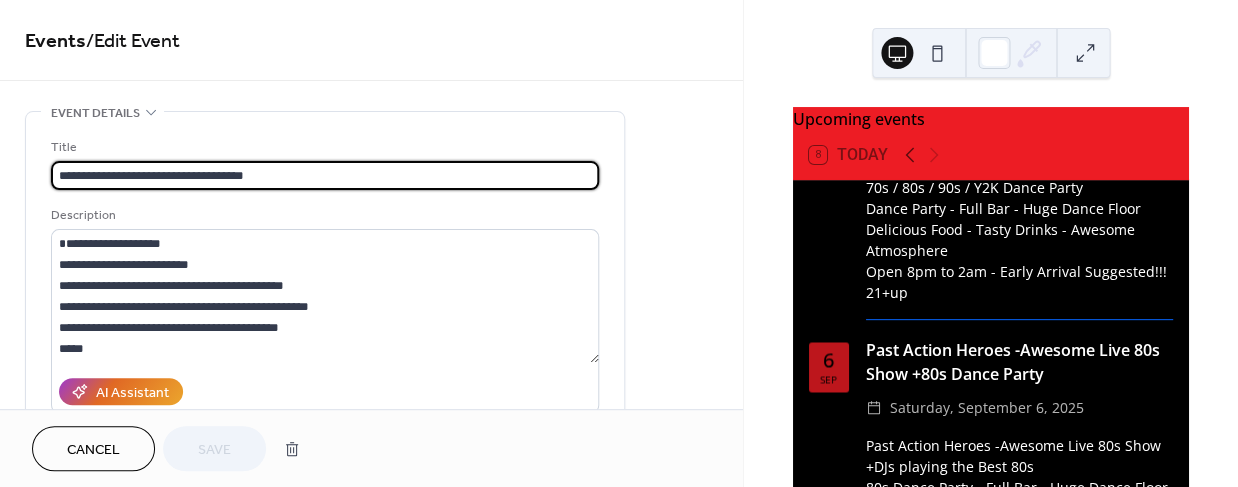 drag, startPoint x: 174, startPoint y: 178, endPoint x: 16, endPoint y: 176, distance: 158.01266 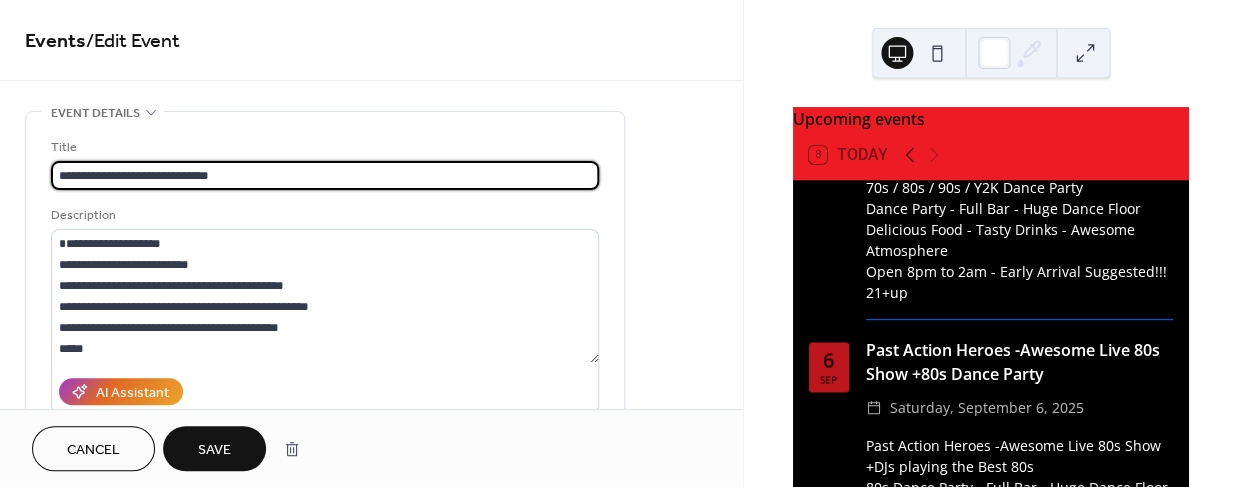 click on "**********" at bounding box center (325, 175) 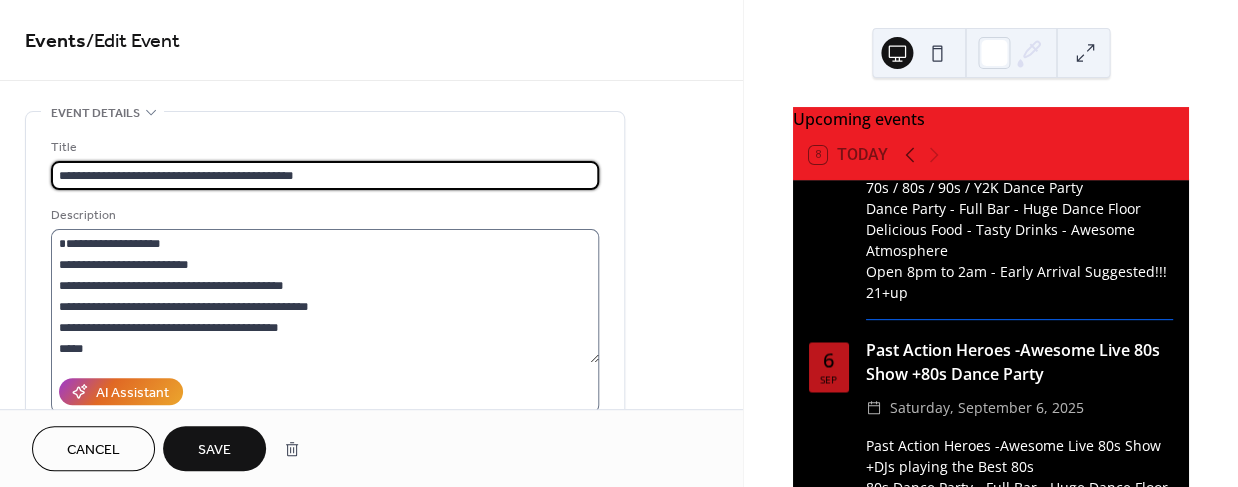 type on "**********" 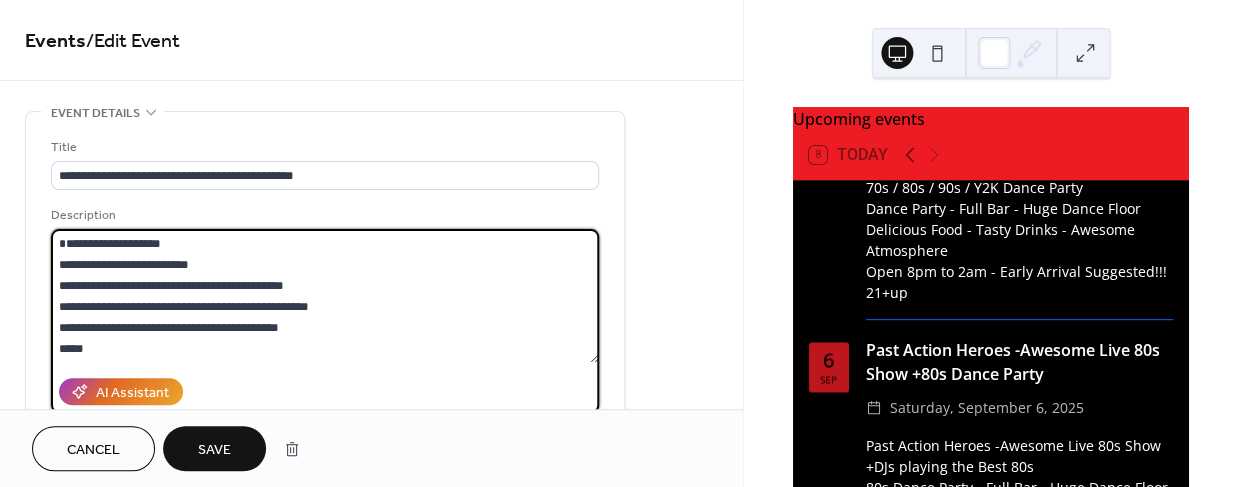 drag, startPoint x: 170, startPoint y: 243, endPoint x: 55, endPoint y: 240, distance: 115.03912 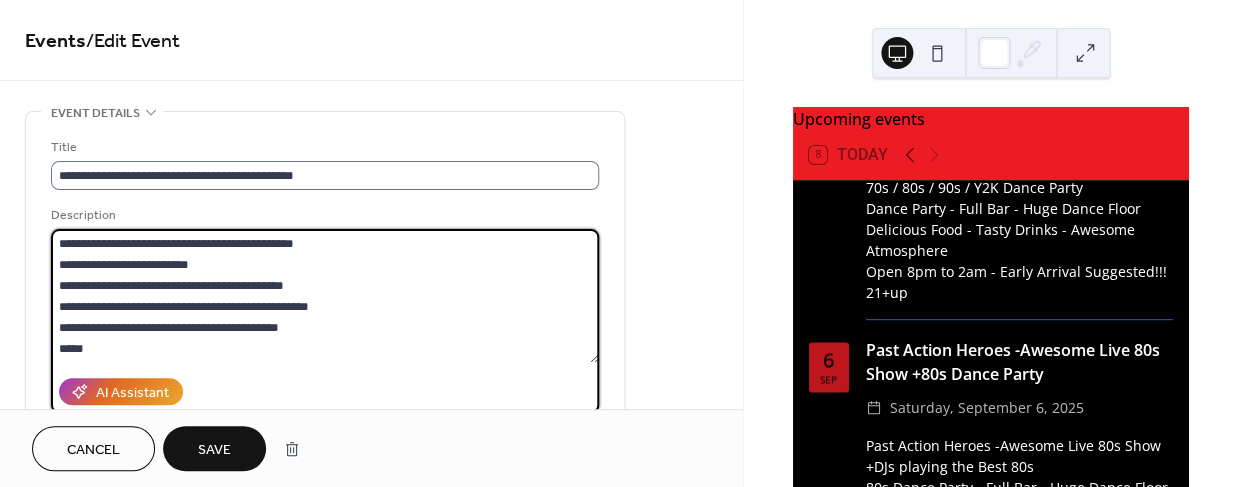 type on "**********" 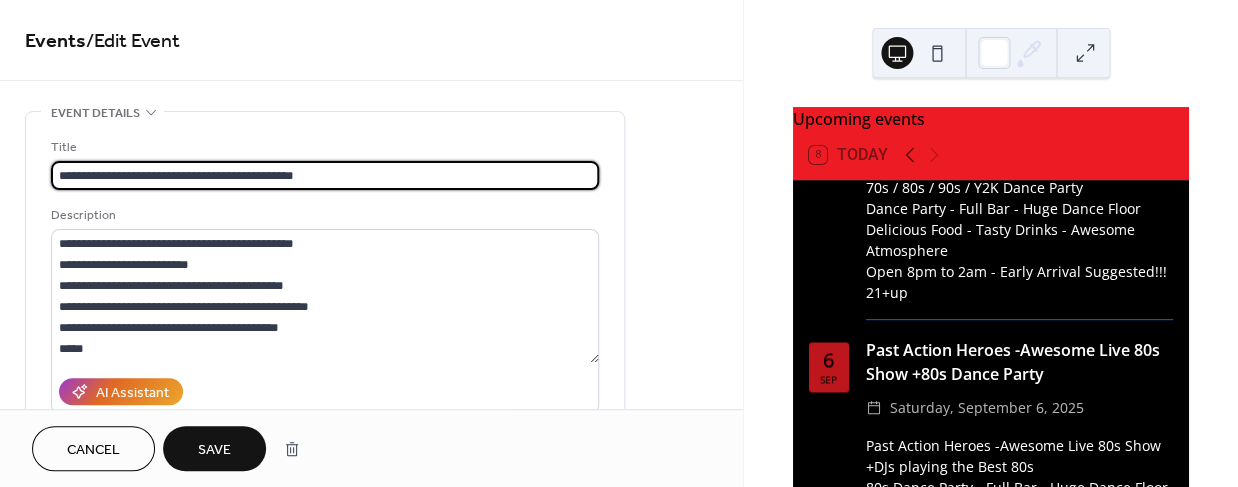 click on "**********" at bounding box center [325, 175] 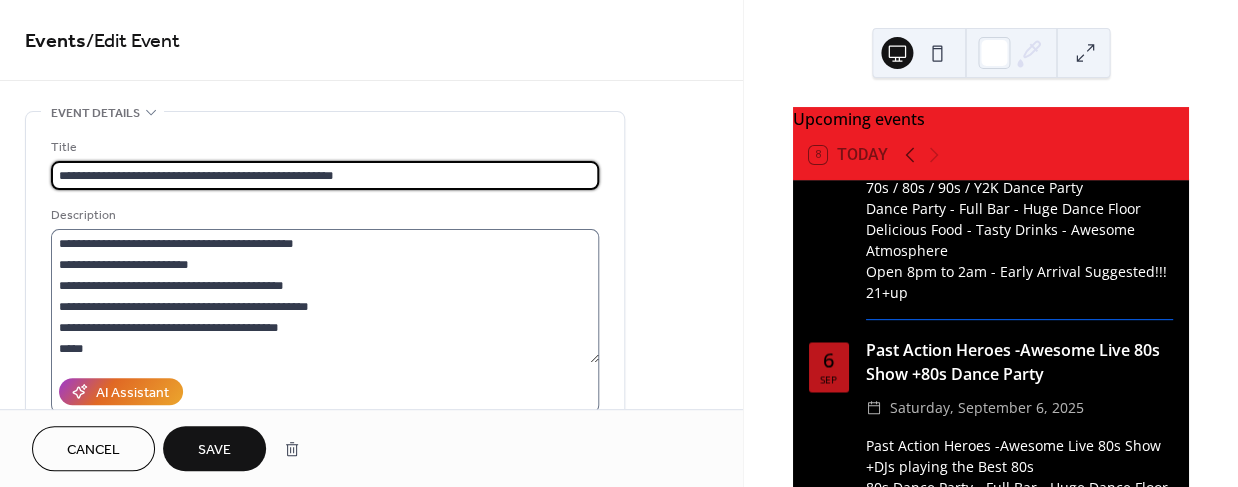 type on "**********" 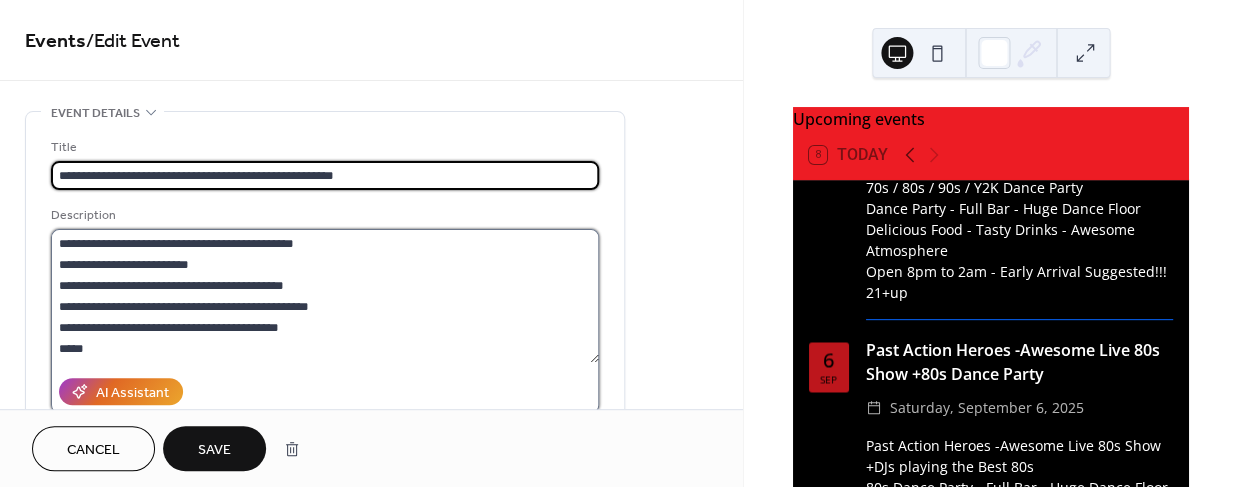 click on "**********" at bounding box center [325, 296] 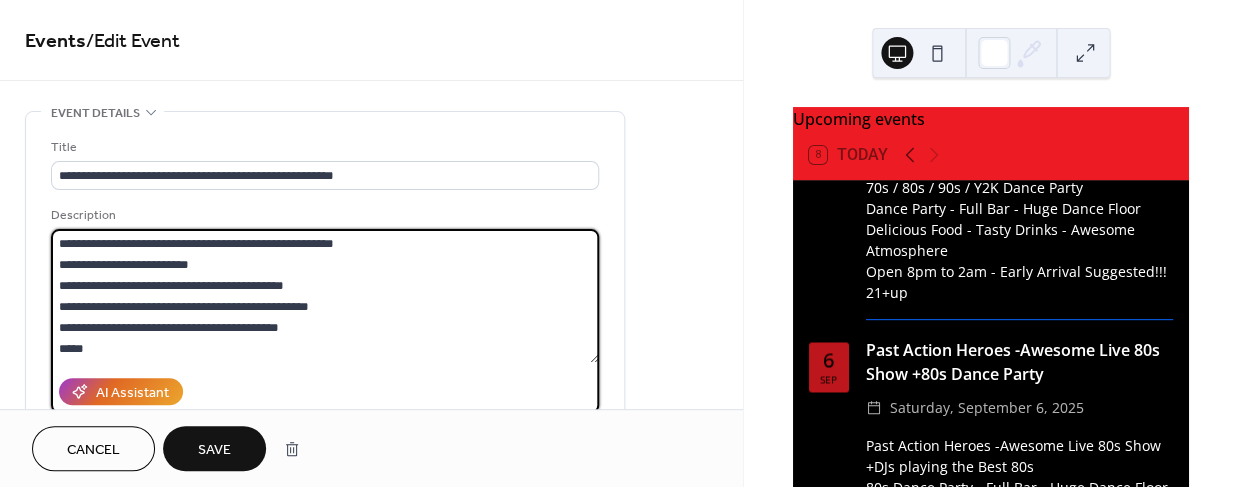 click on "**********" at bounding box center [325, 296] 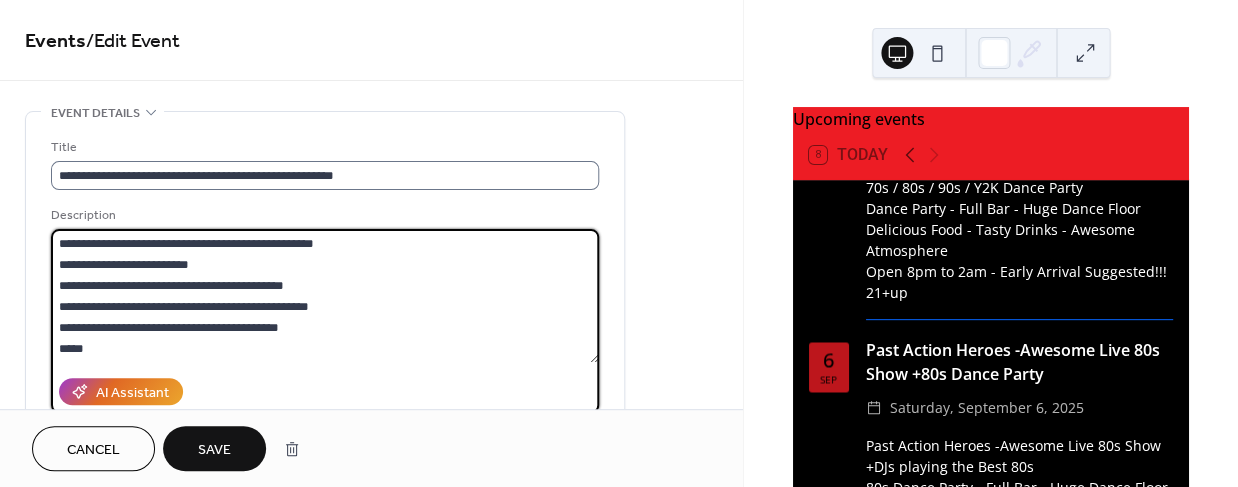 type on "**********" 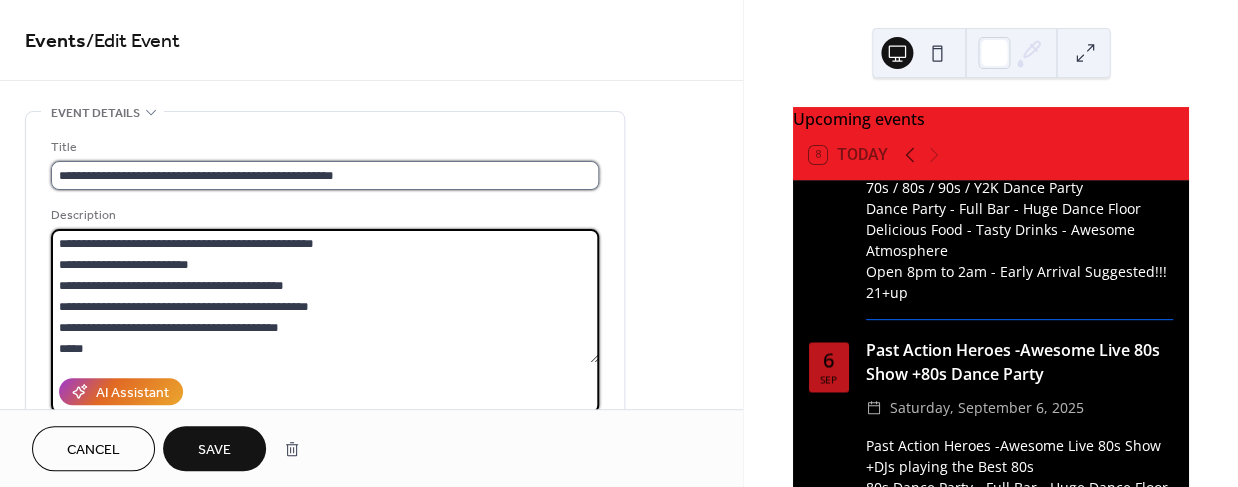 click on "**********" at bounding box center (325, 175) 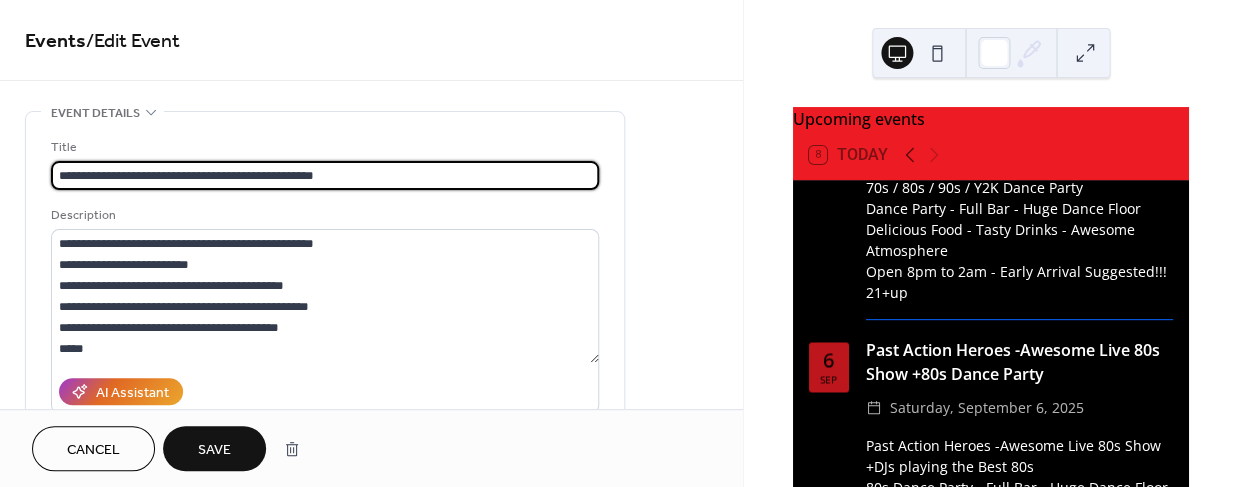 type on "**********" 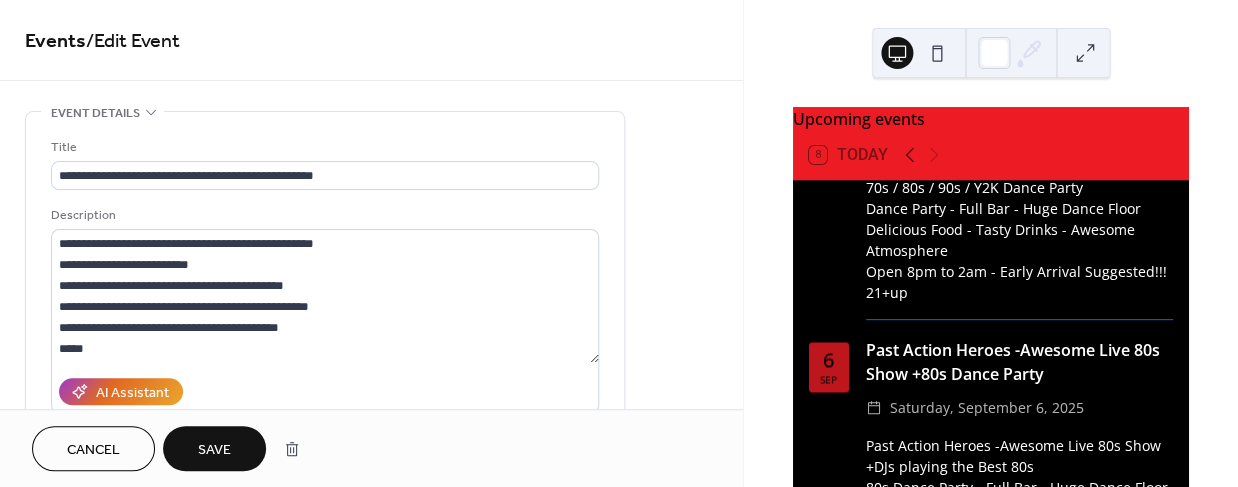 click on "Save" at bounding box center [214, 450] 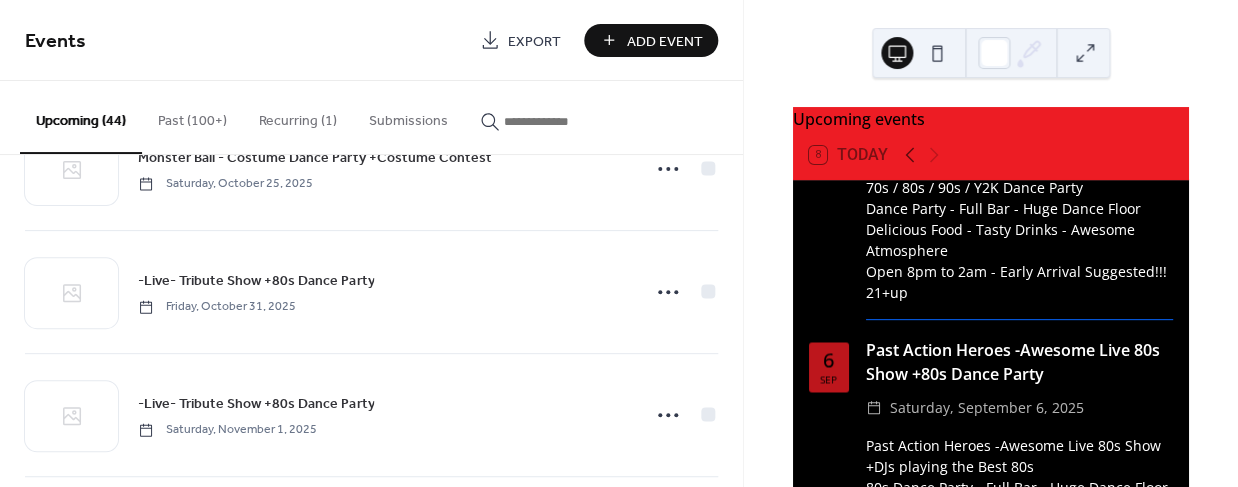 scroll, scrollTop: 2907, scrollLeft: 0, axis: vertical 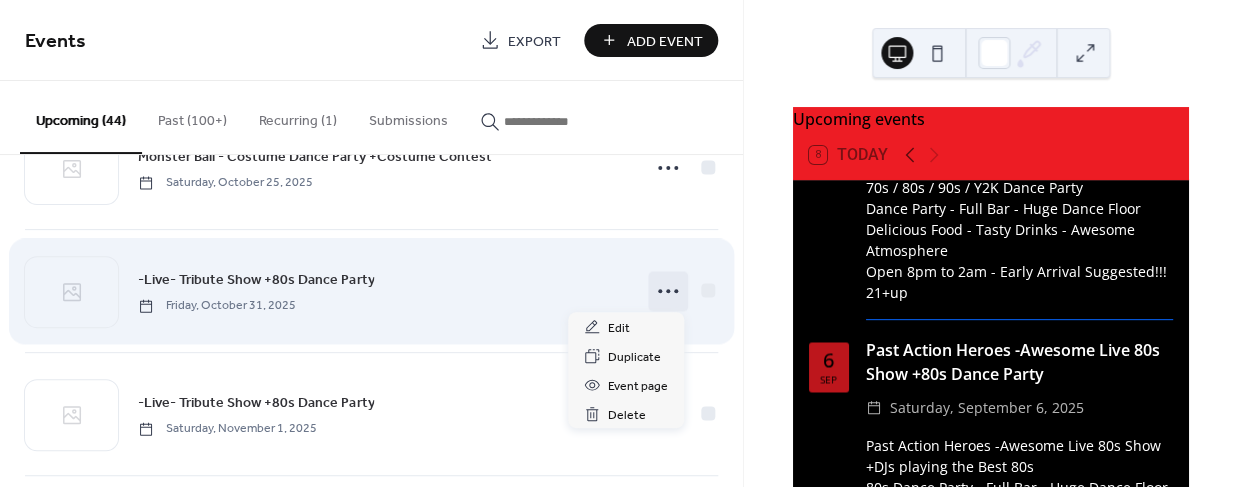 click 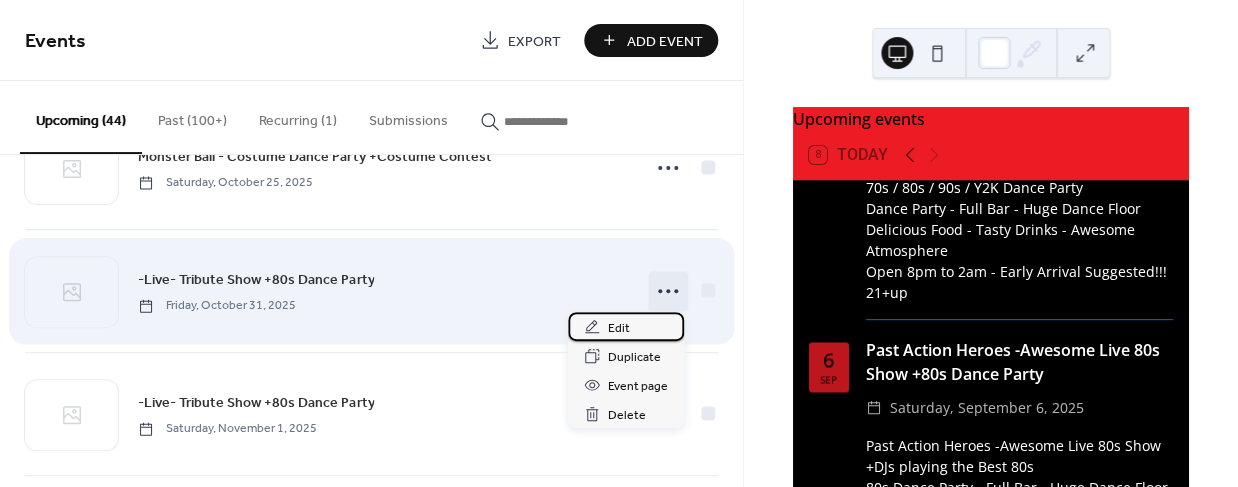 click on "Edit" at bounding box center [619, 328] 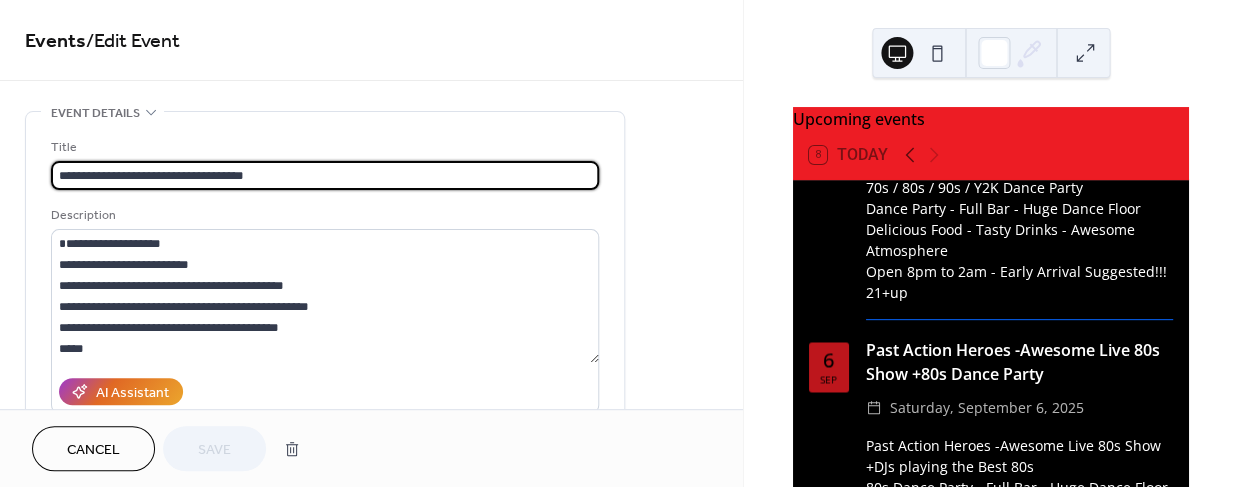 drag, startPoint x: 186, startPoint y: 175, endPoint x: 22, endPoint y: 166, distance: 164.24677 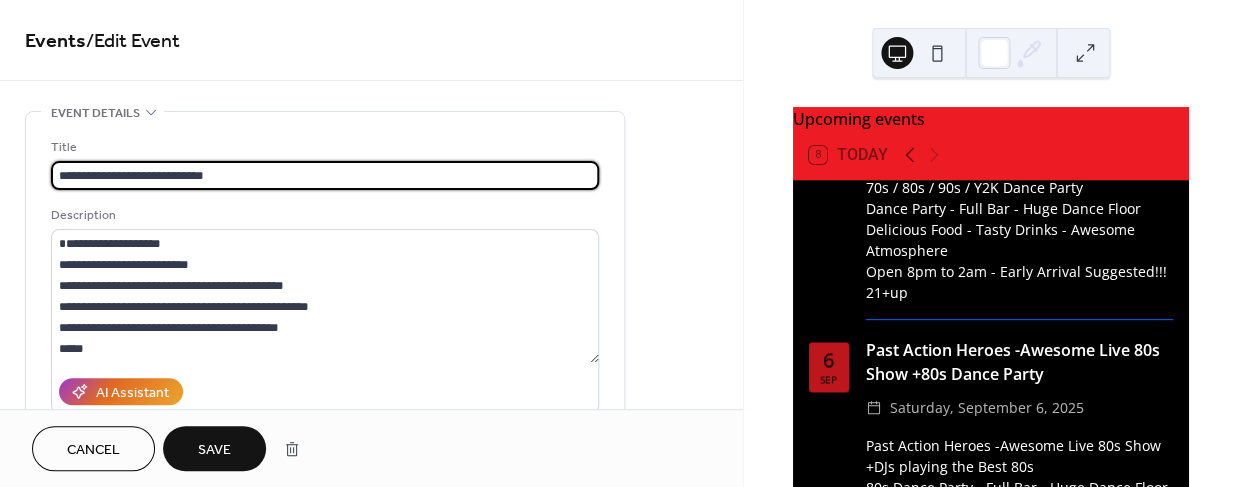 click on "**********" at bounding box center [325, 175] 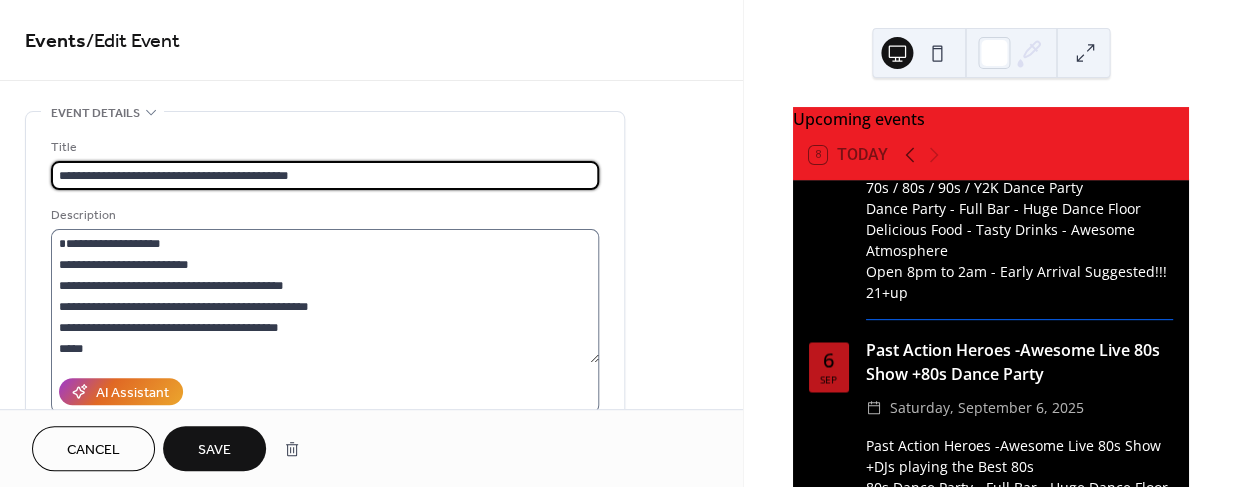 type on "**********" 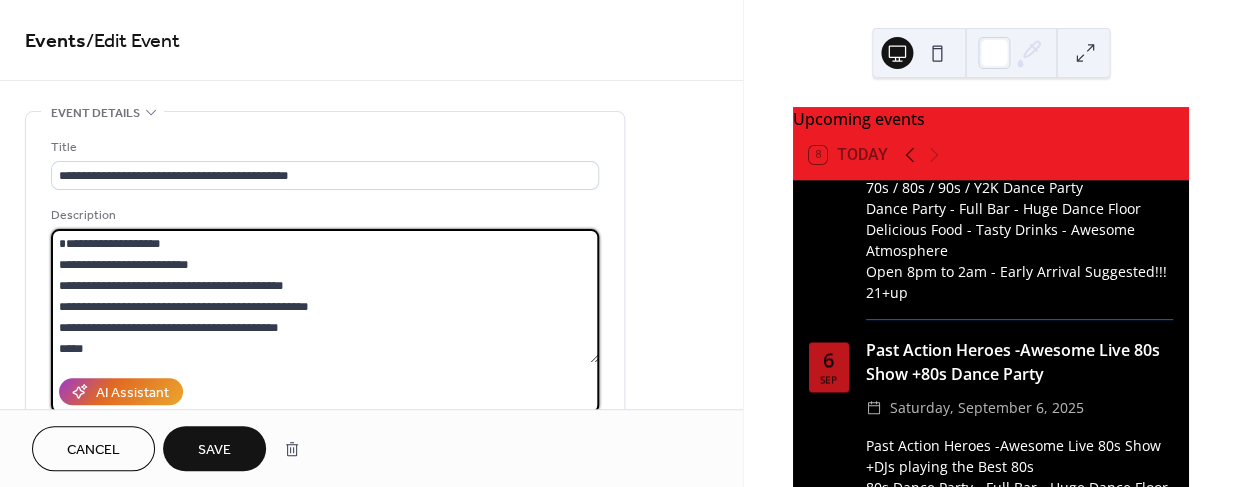 drag, startPoint x: 94, startPoint y: 242, endPoint x: 27, endPoint y: 239, distance: 67.06713 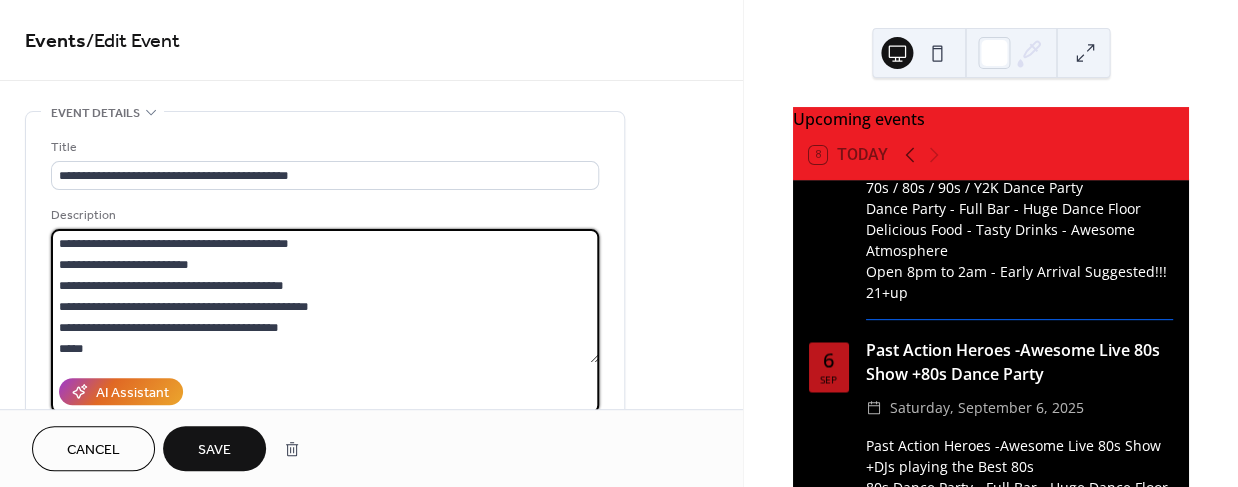 type on "**********" 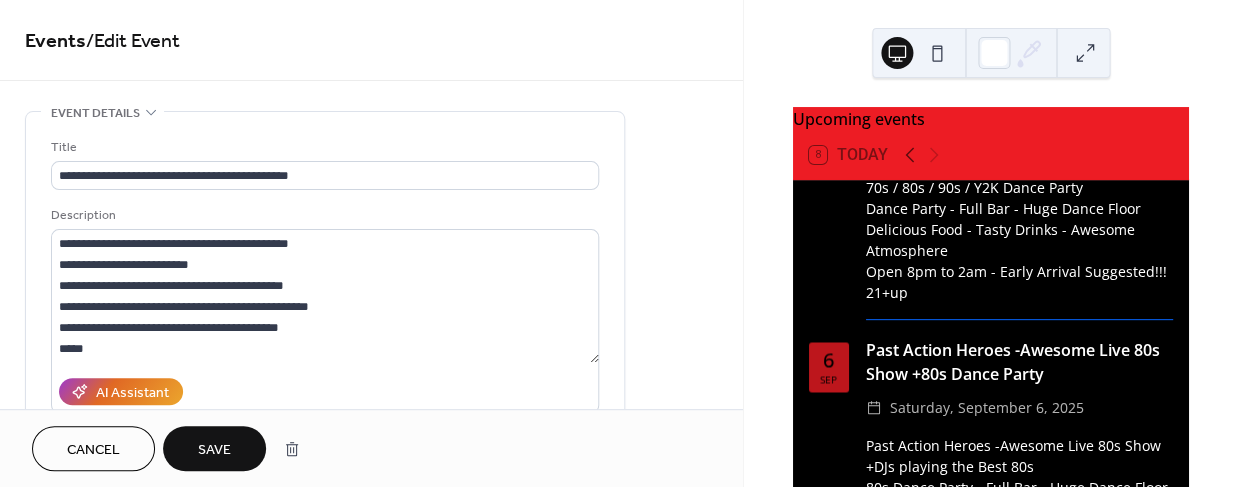 click on "Save" at bounding box center [214, 450] 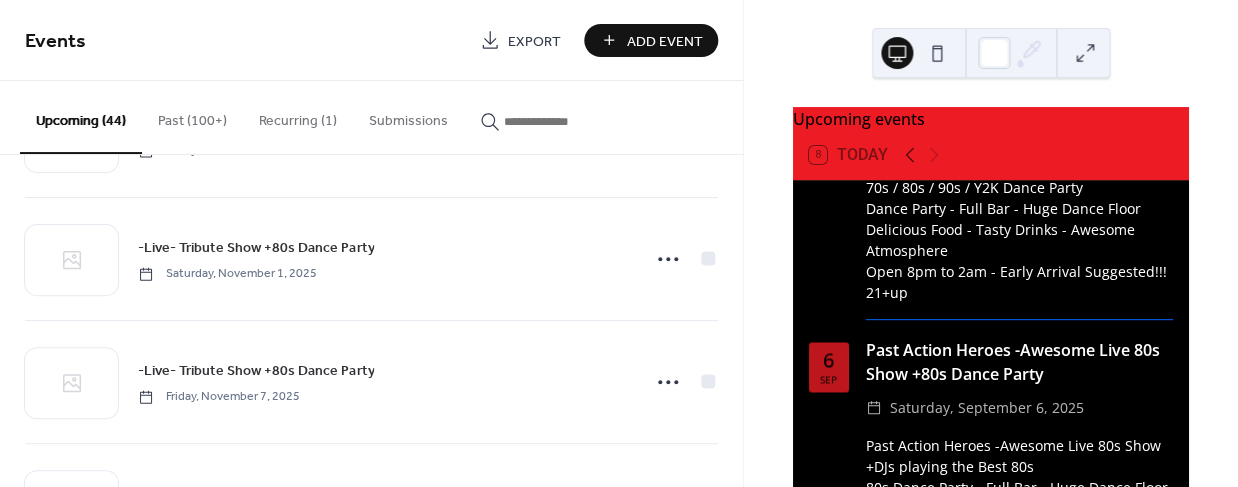 scroll, scrollTop: 3071, scrollLeft: 0, axis: vertical 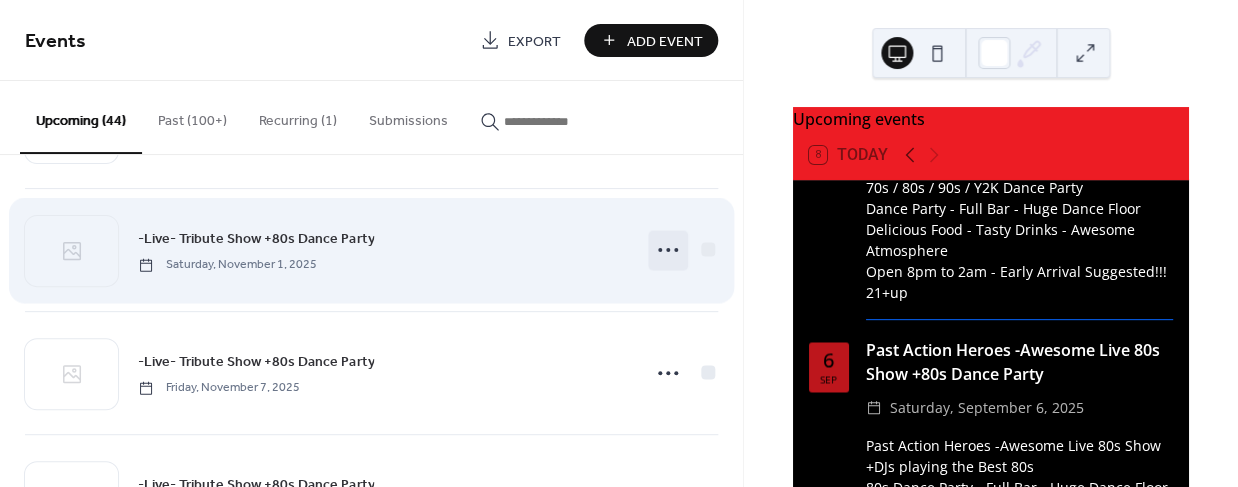click 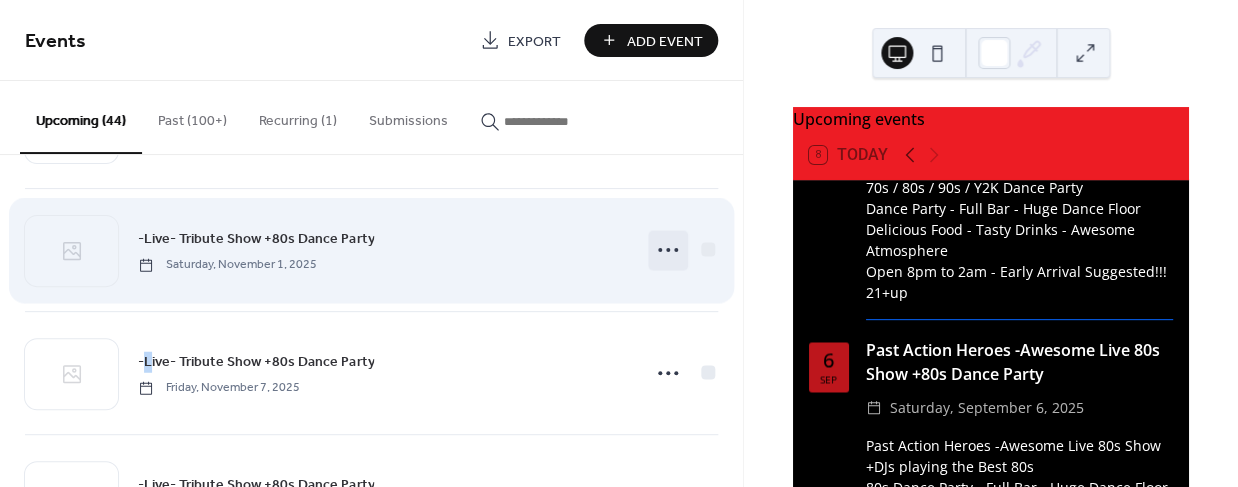 click 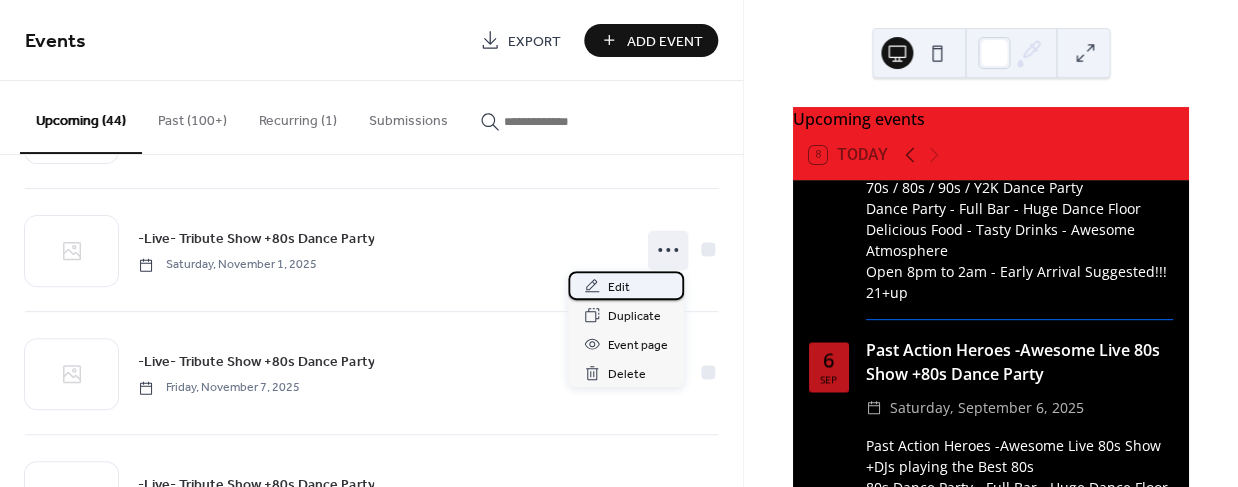 click on "Edit" at bounding box center (619, 287) 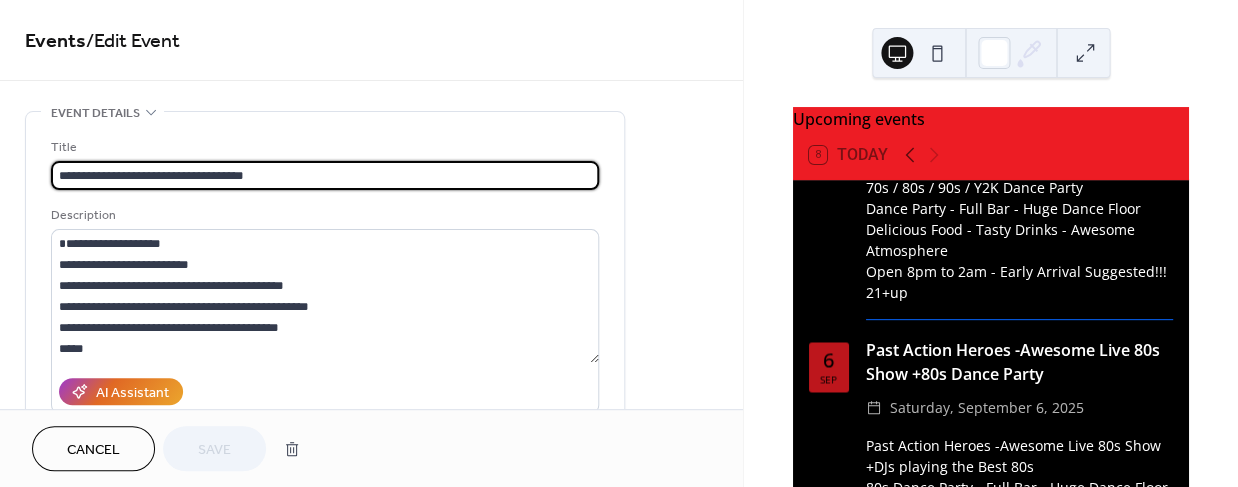 drag, startPoint x: 194, startPoint y: 173, endPoint x: -7, endPoint y: 165, distance: 201.15913 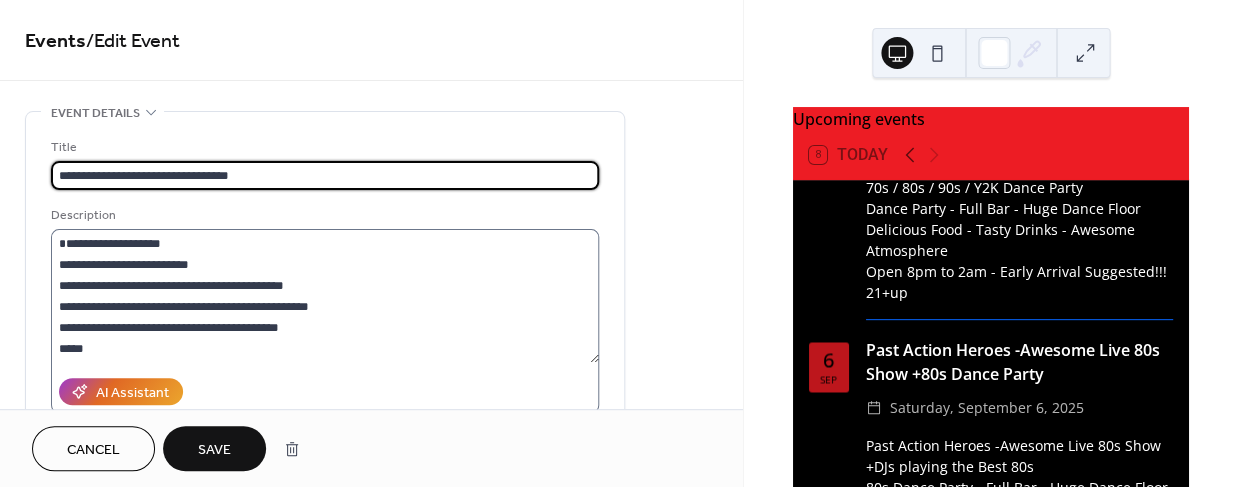 type on "**********" 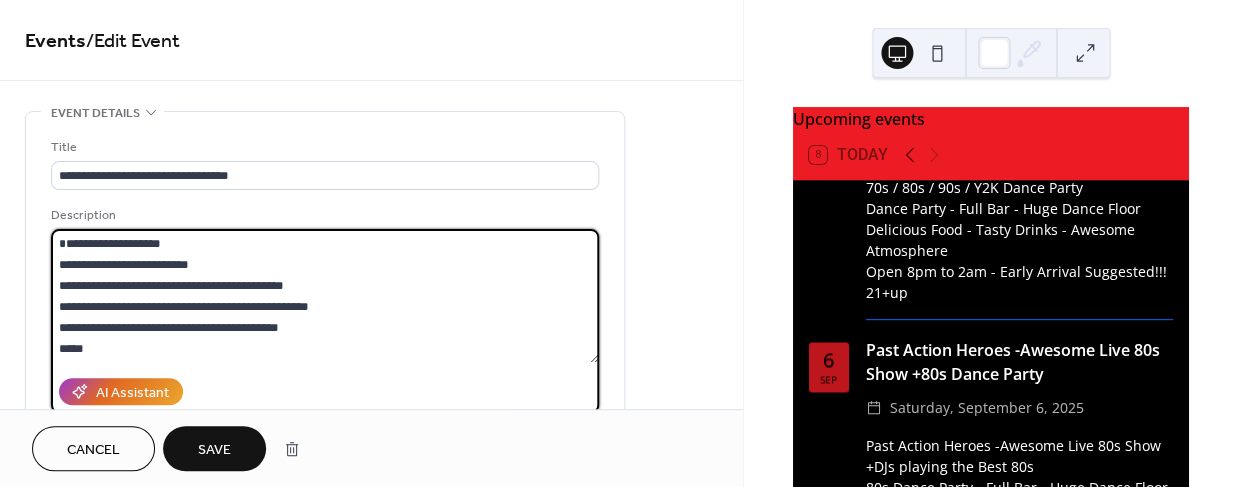 drag, startPoint x: 130, startPoint y: 242, endPoint x: 29, endPoint y: 241, distance: 101.00495 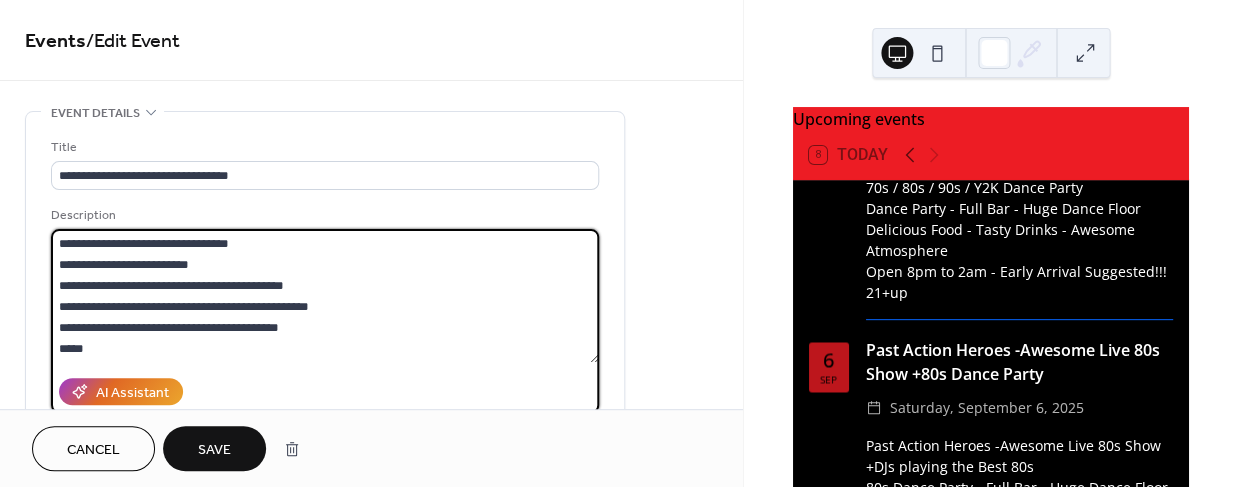 click on "**********" at bounding box center [325, 296] 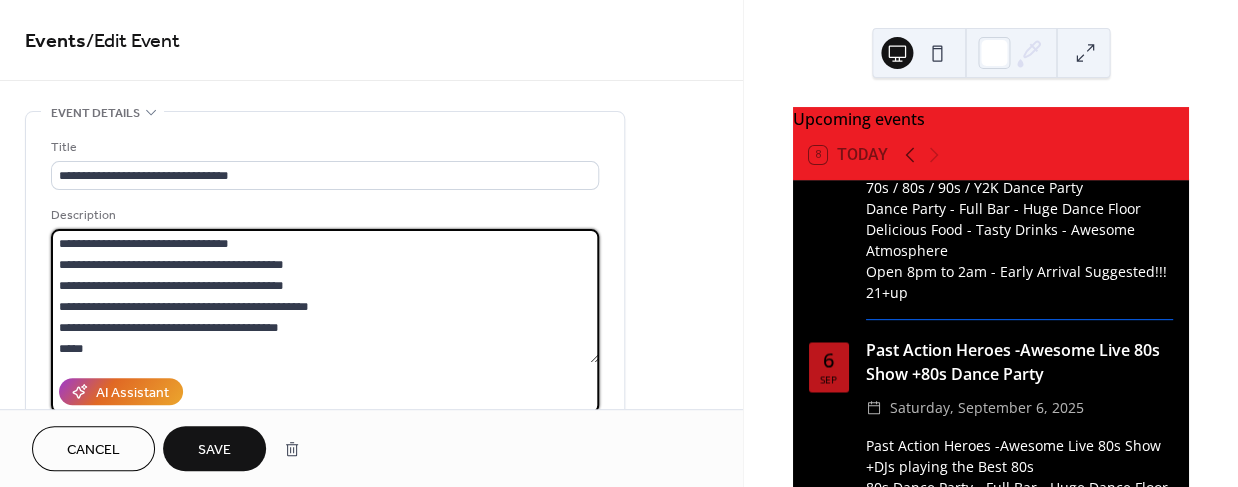 drag, startPoint x: 82, startPoint y: 285, endPoint x: 33, endPoint y: 283, distance: 49.0408 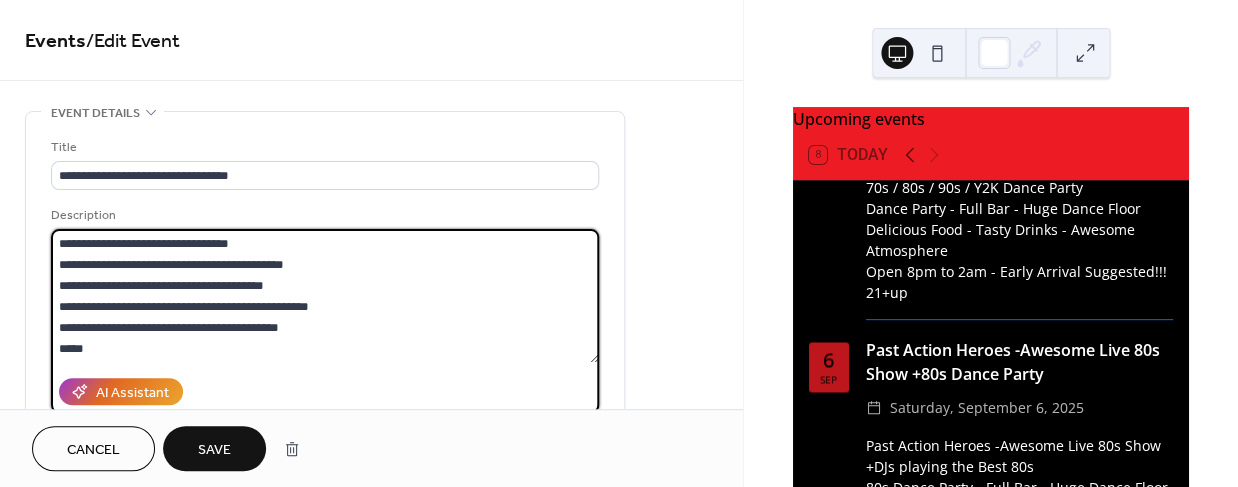 type on "**********" 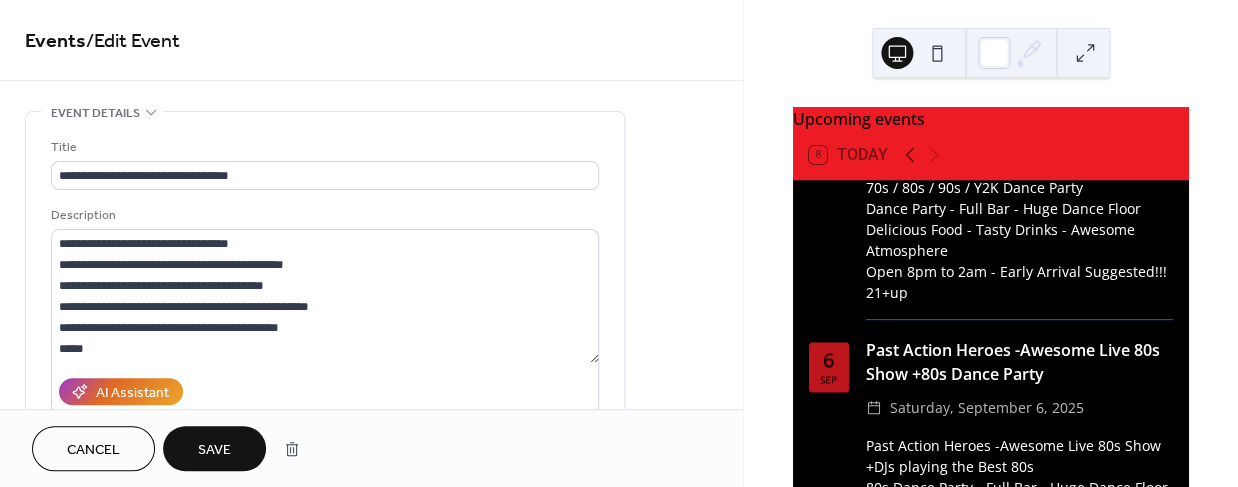 click on "Save" at bounding box center [214, 450] 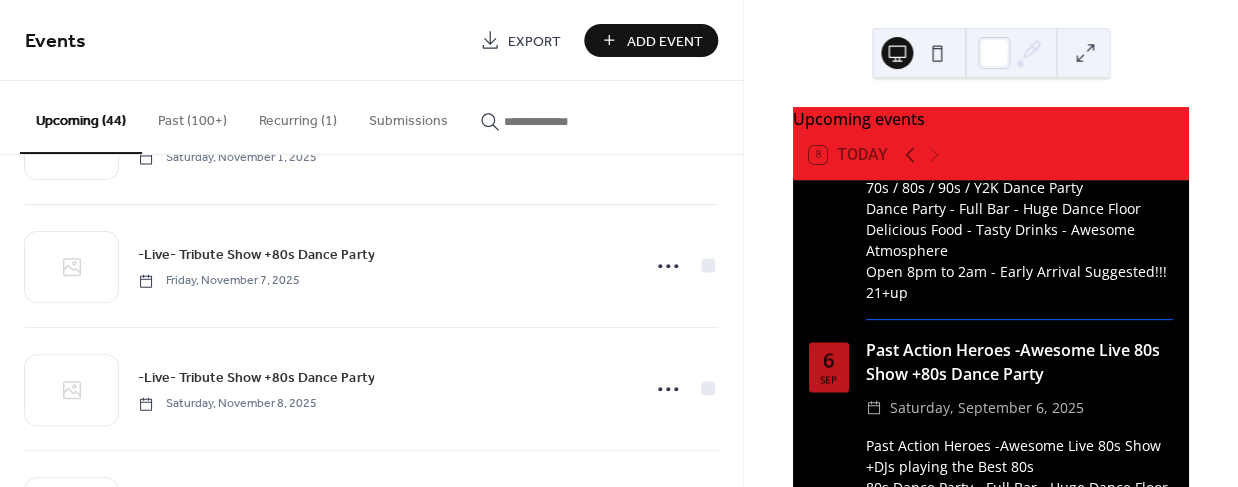 scroll, scrollTop: 3181, scrollLeft: 0, axis: vertical 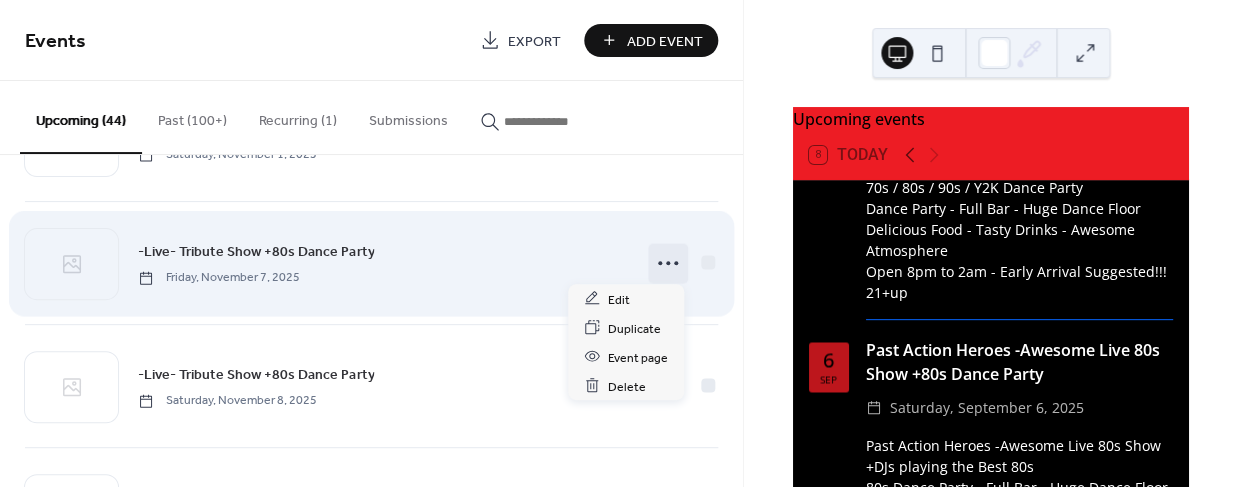 click 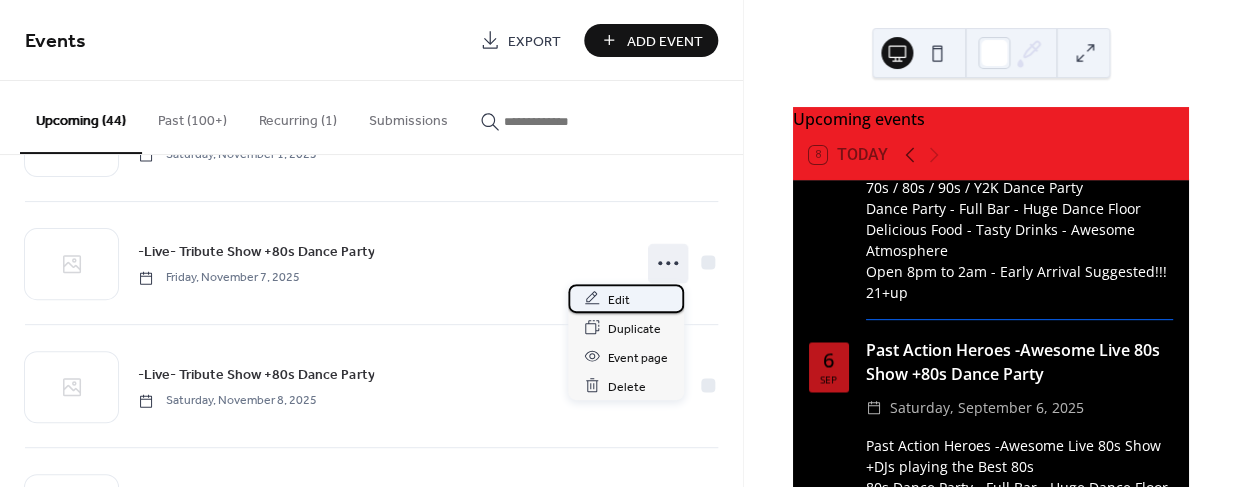 click on "Edit" at bounding box center [619, 299] 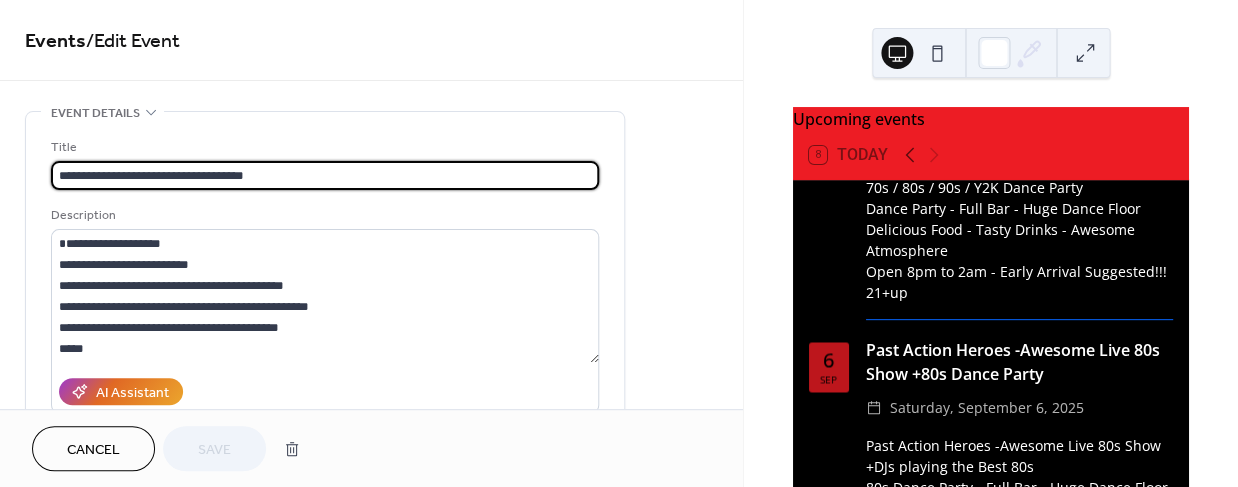 click on "**********" at bounding box center [325, 175] 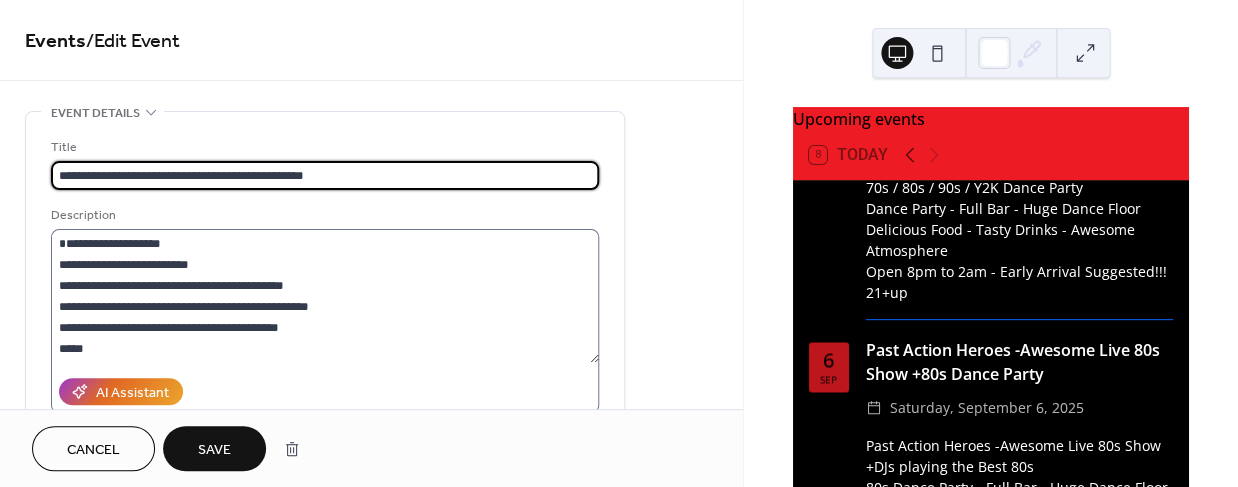 type on "**********" 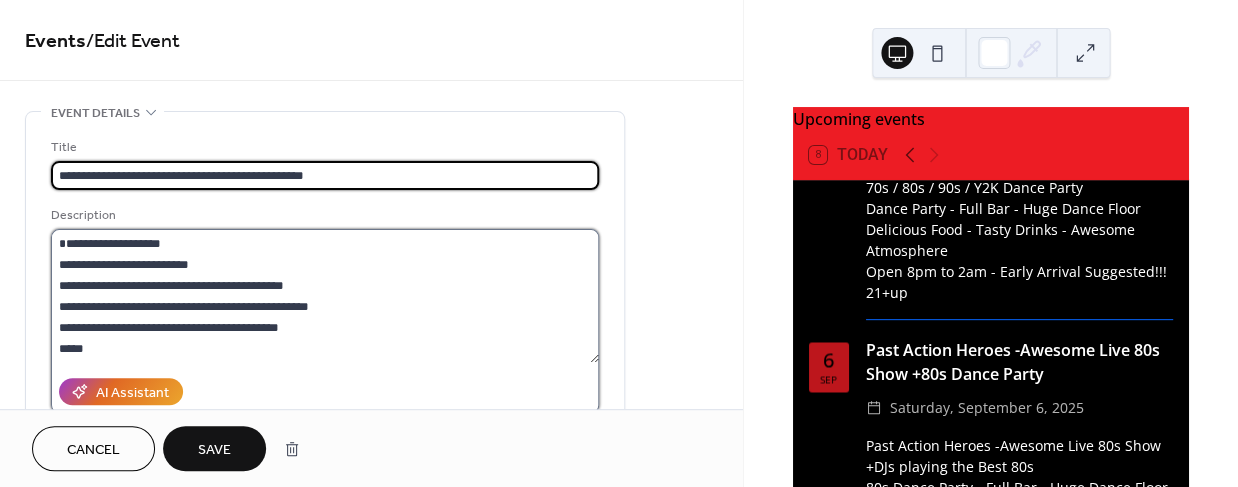 click on "**********" at bounding box center [325, 296] 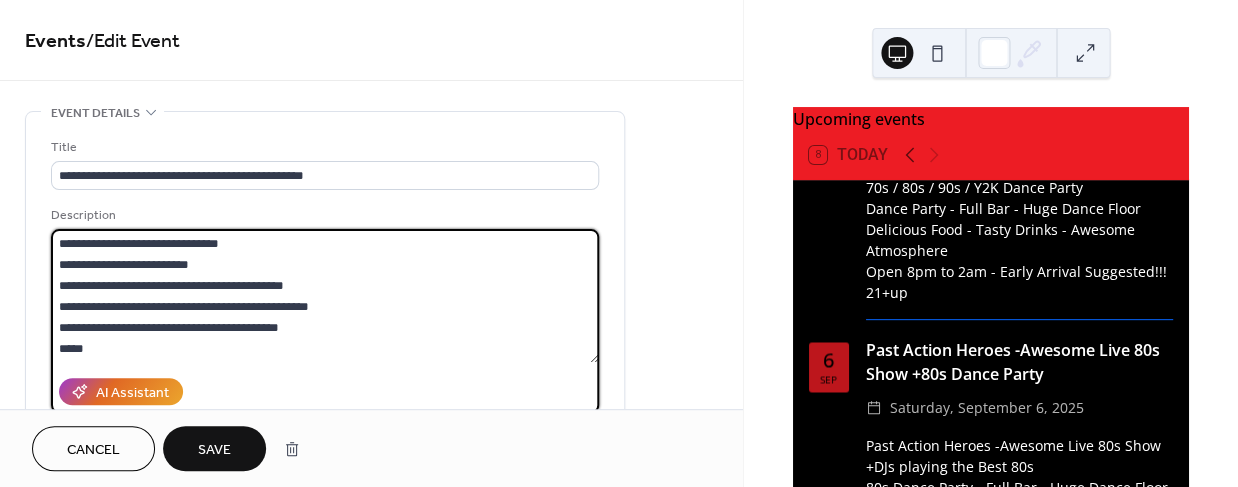 type on "**********" 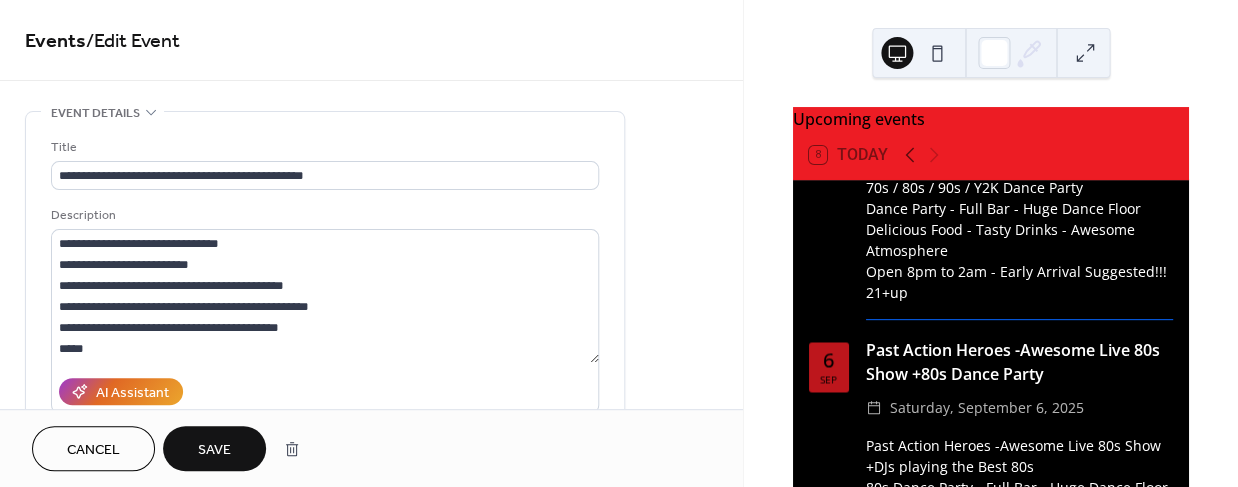 click on "Save" at bounding box center [214, 448] 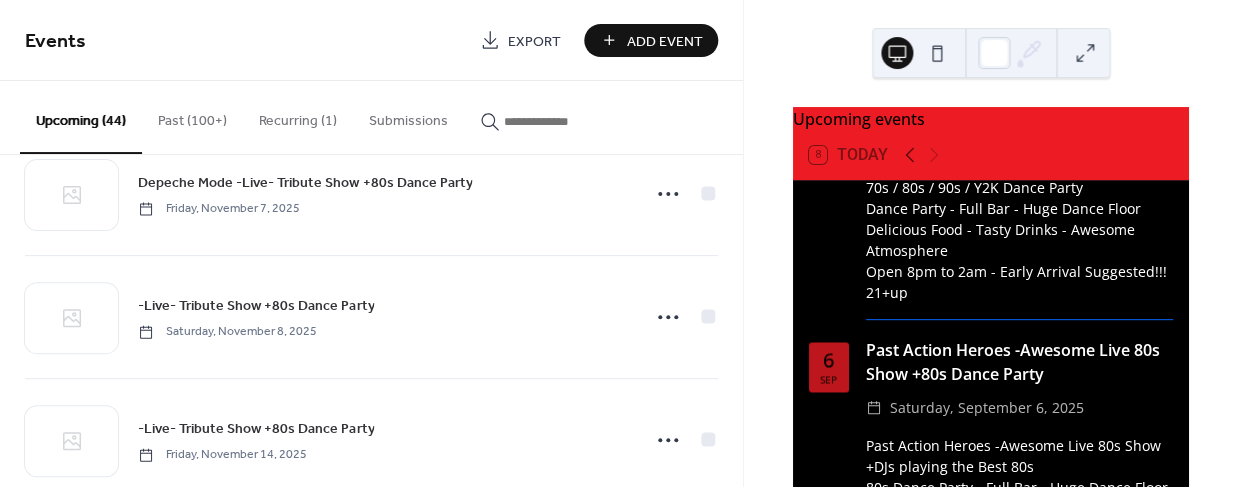 scroll, scrollTop: 3253, scrollLeft: 0, axis: vertical 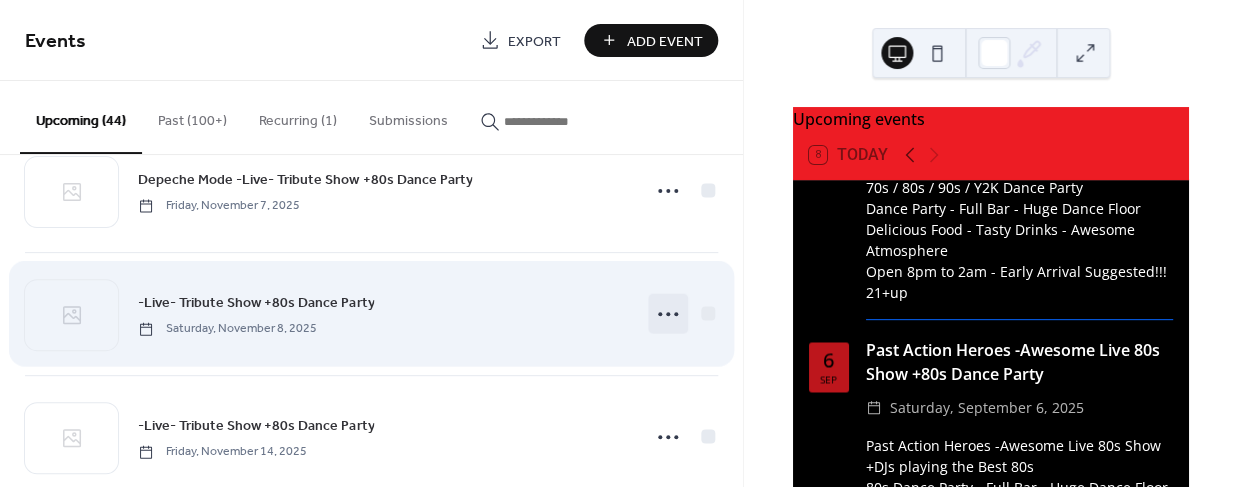 click 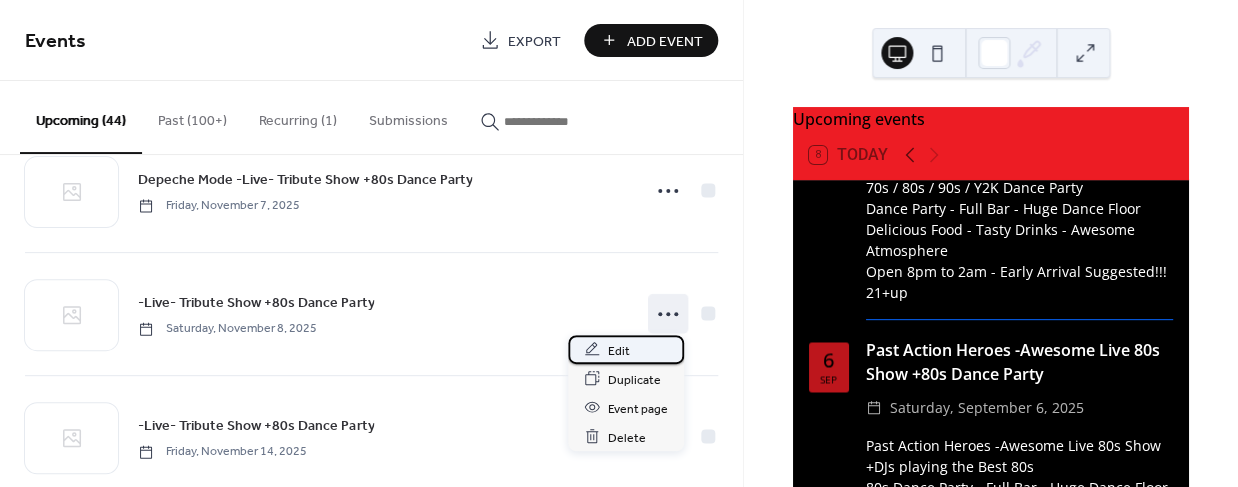 click on "Edit" at bounding box center [619, 350] 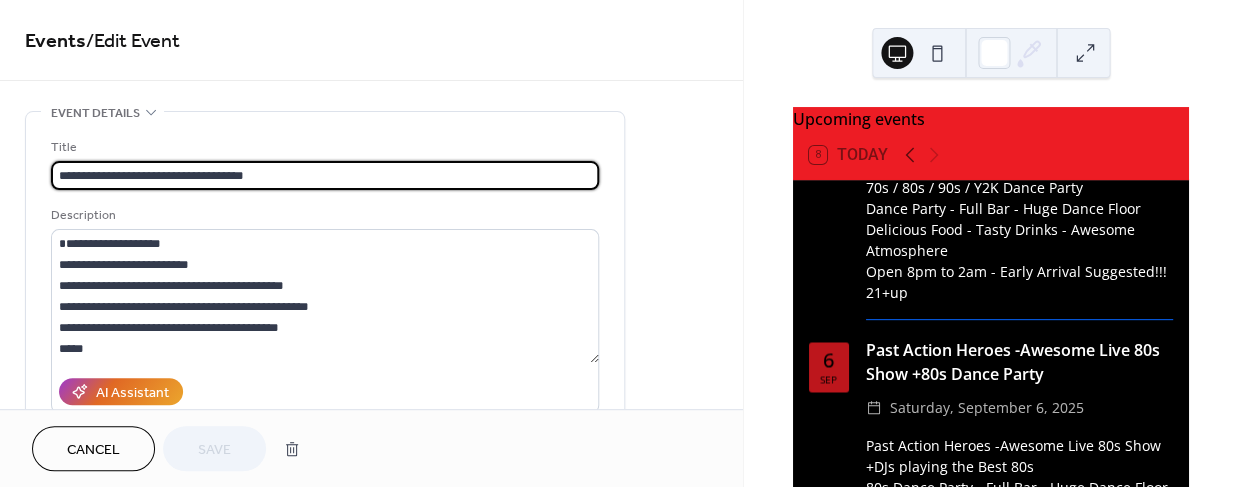 click on "**********" at bounding box center (325, 175) 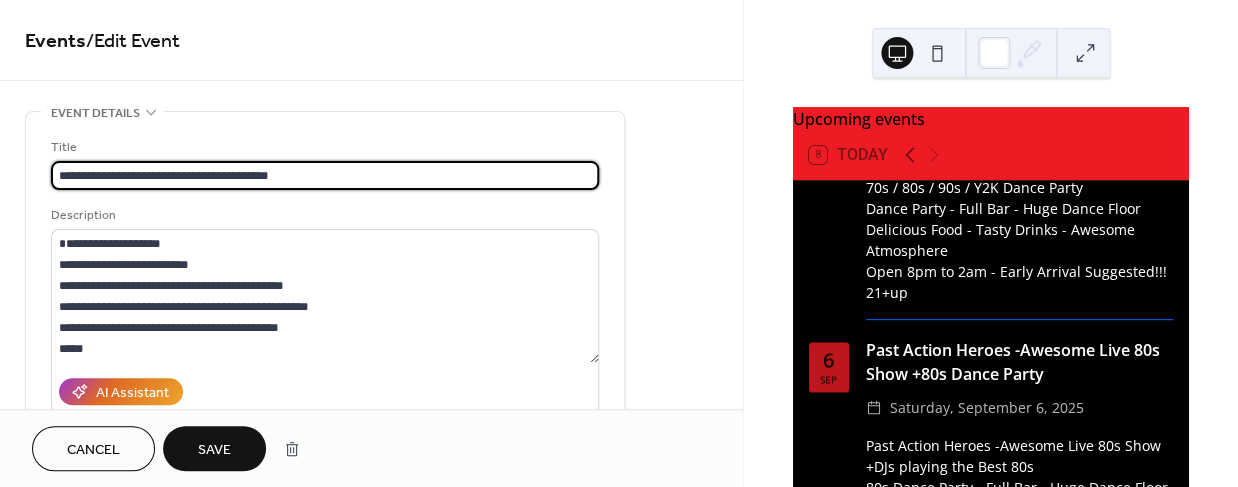 scroll, scrollTop: 1, scrollLeft: 0, axis: vertical 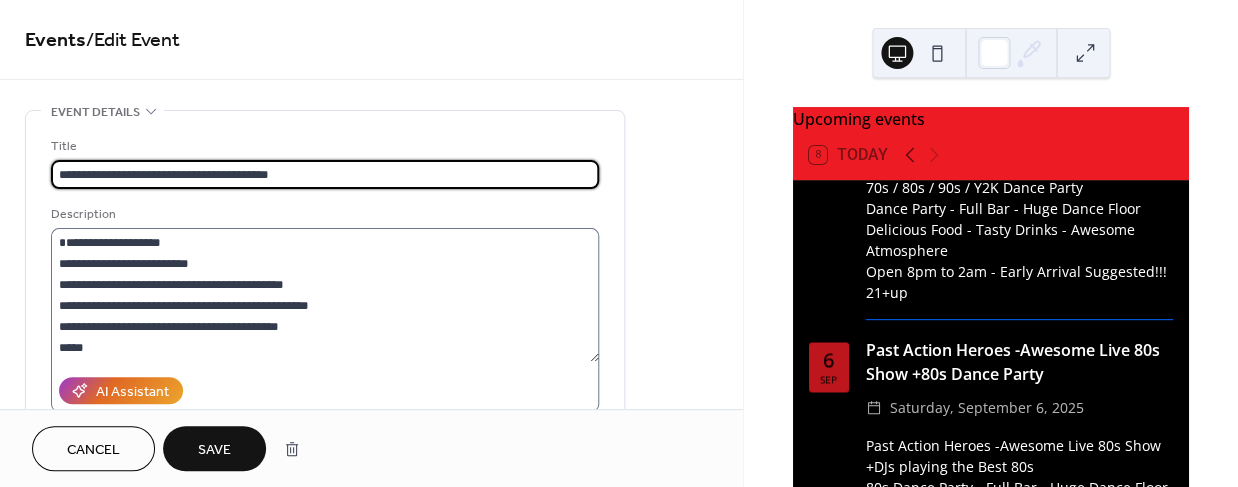 type on "**********" 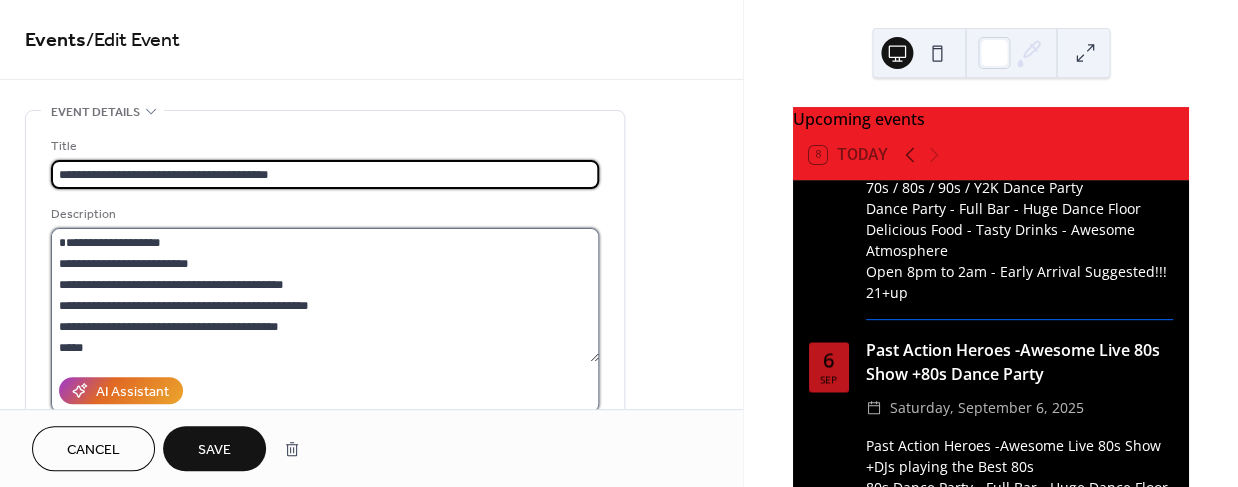 click on "**********" at bounding box center [325, 295] 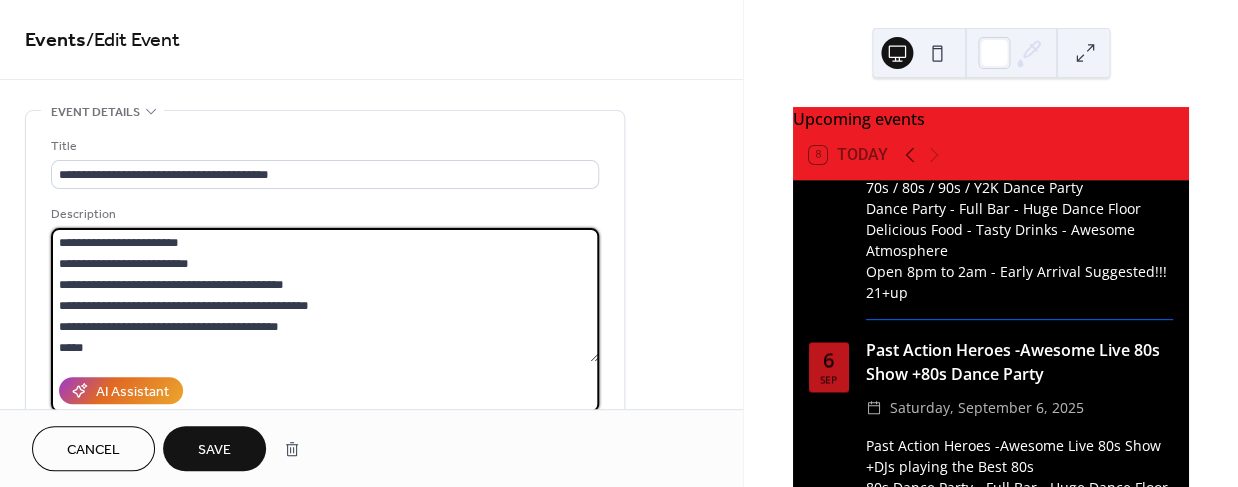 type on "**********" 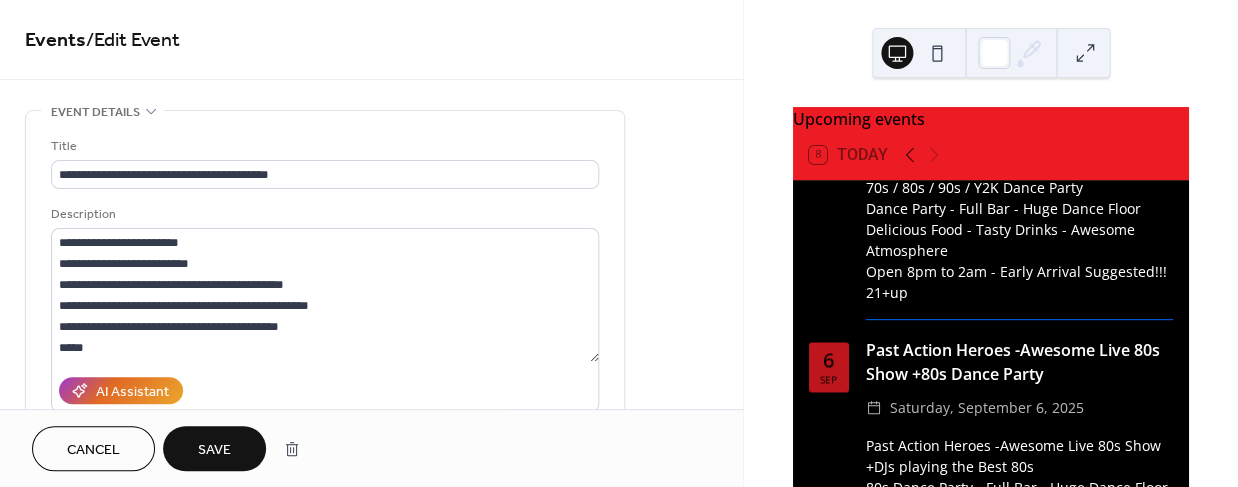 click on "Save" at bounding box center [214, 450] 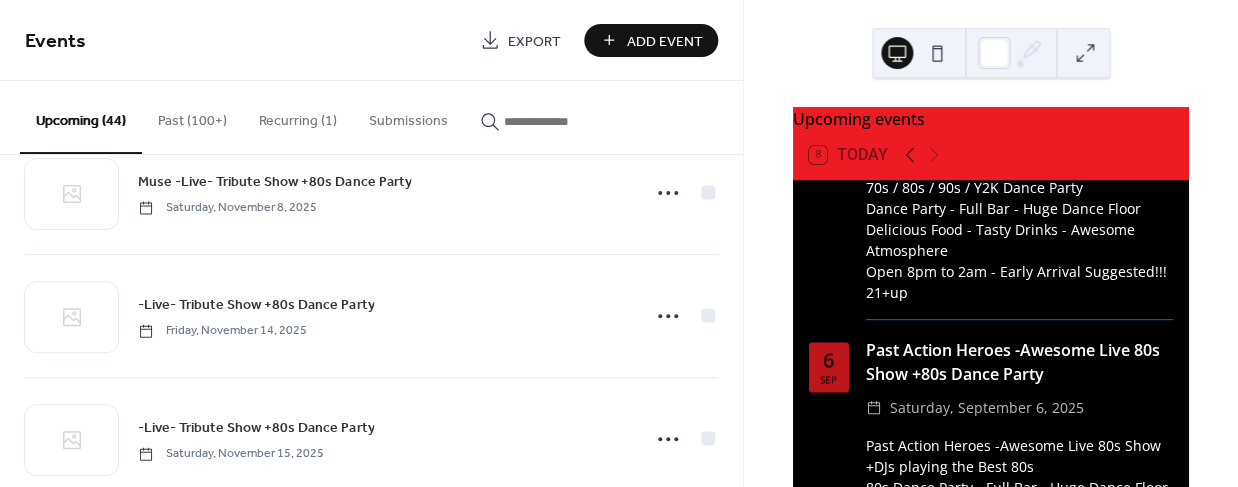 scroll, scrollTop: 3387, scrollLeft: 0, axis: vertical 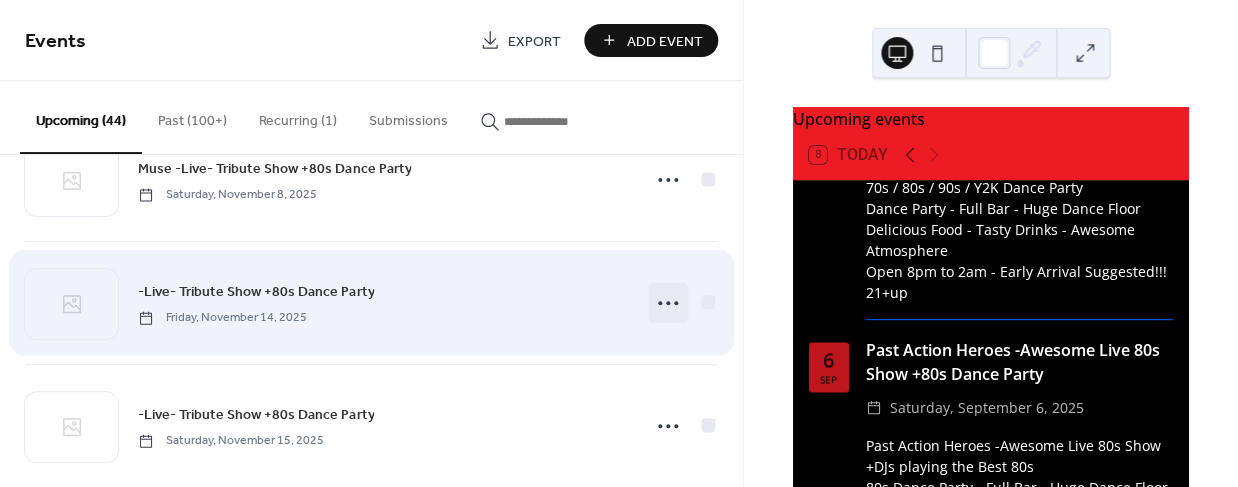 click 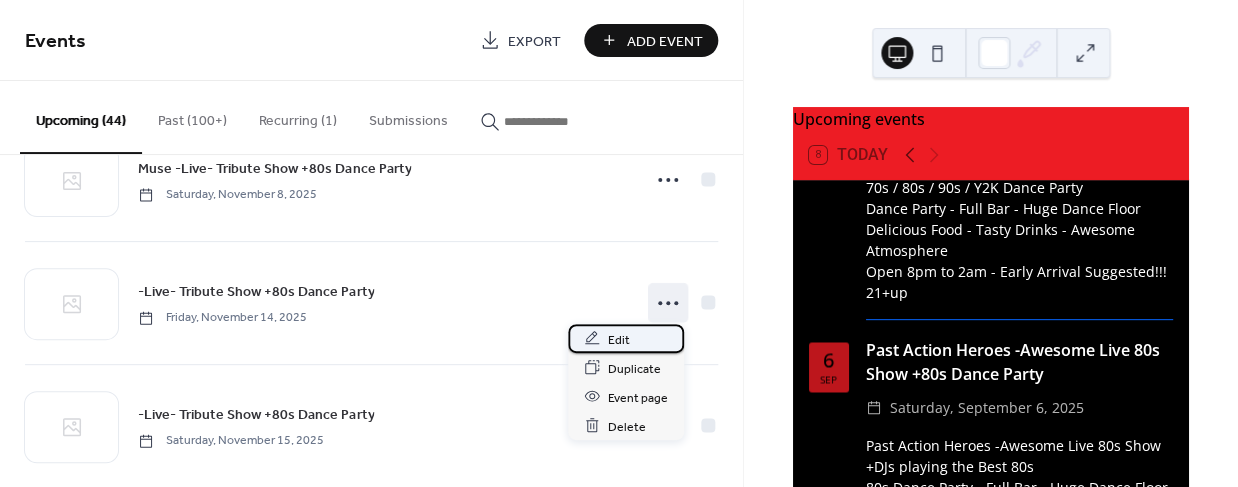 click on "Edit" at bounding box center (619, 339) 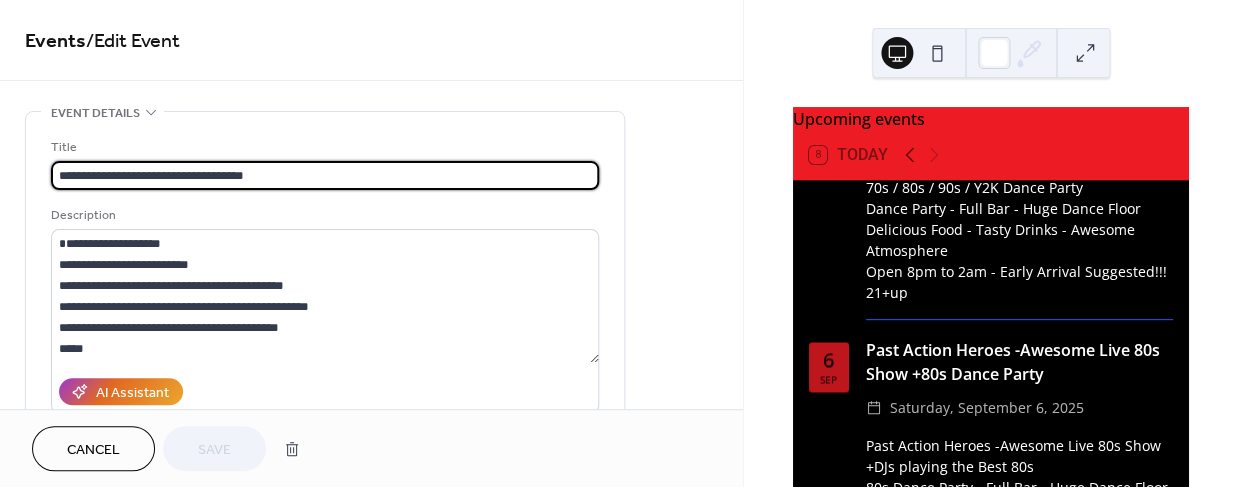 drag, startPoint x: 165, startPoint y: 173, endPoint x: 32, endPoint y: 164, distance: 133.30417 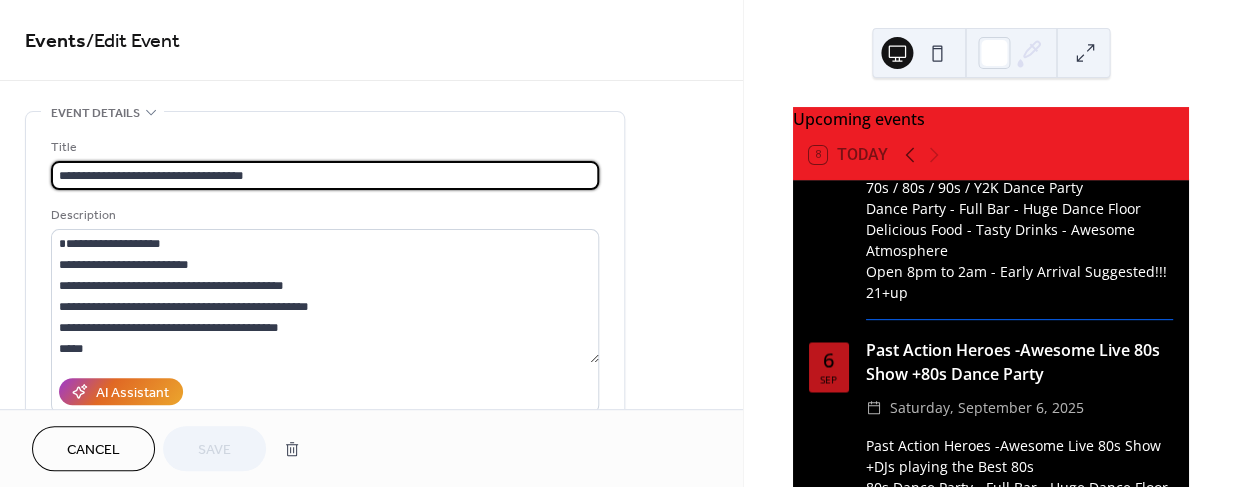 click on "**********" at bounding box center (325, 365) 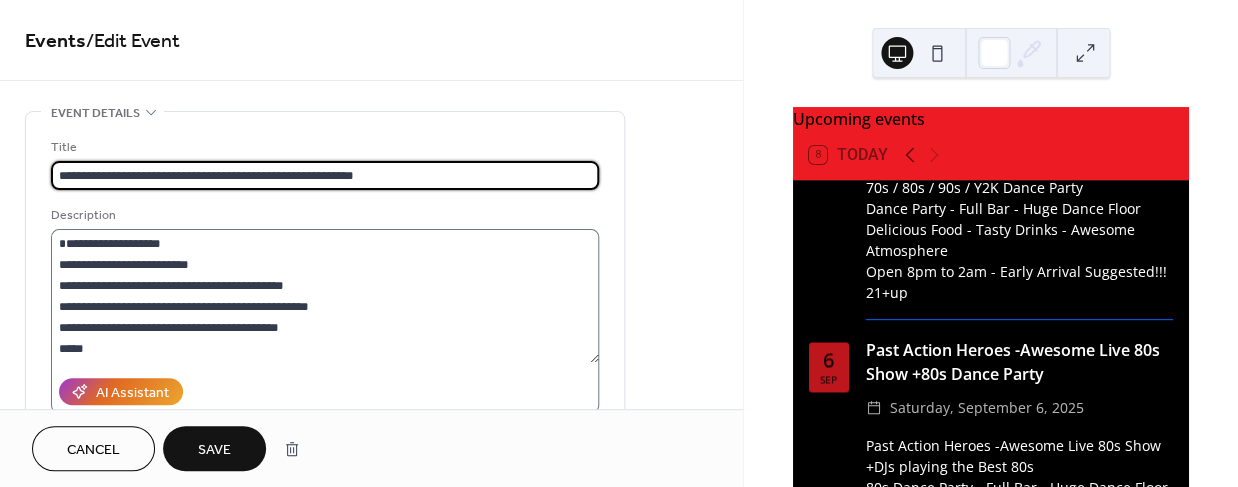 type on "**********" 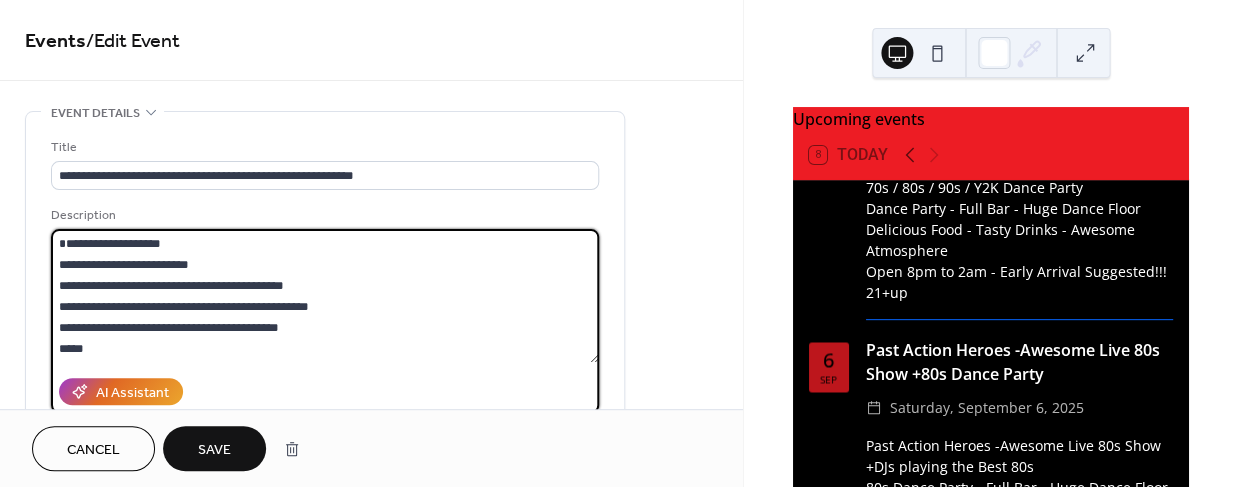 drag, startPoint x: 152, startPoint y: 246, endPoint x: -10, endPoint y: 244, distance: 162.01234 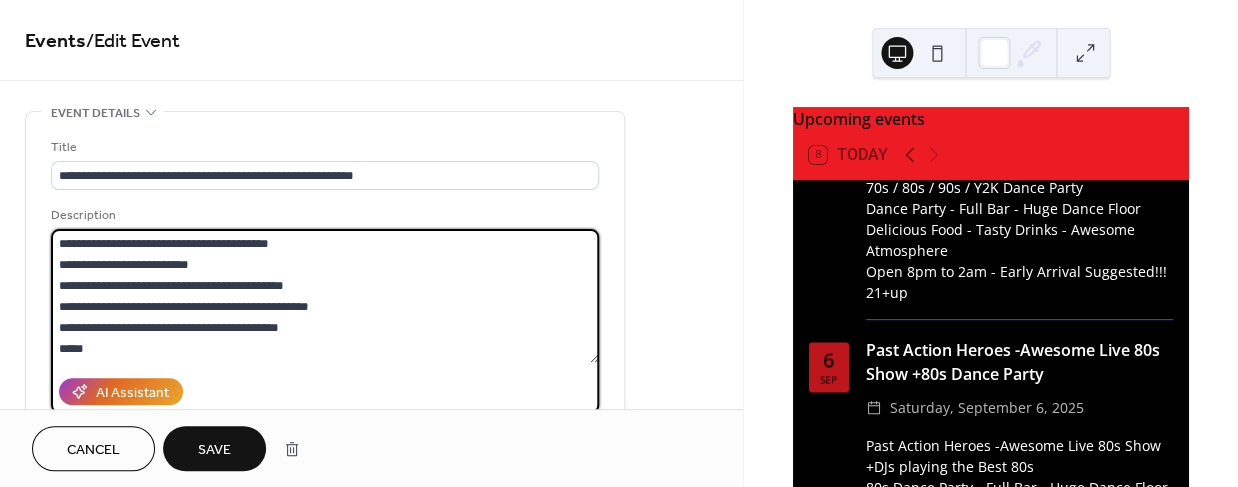 type on "**********" 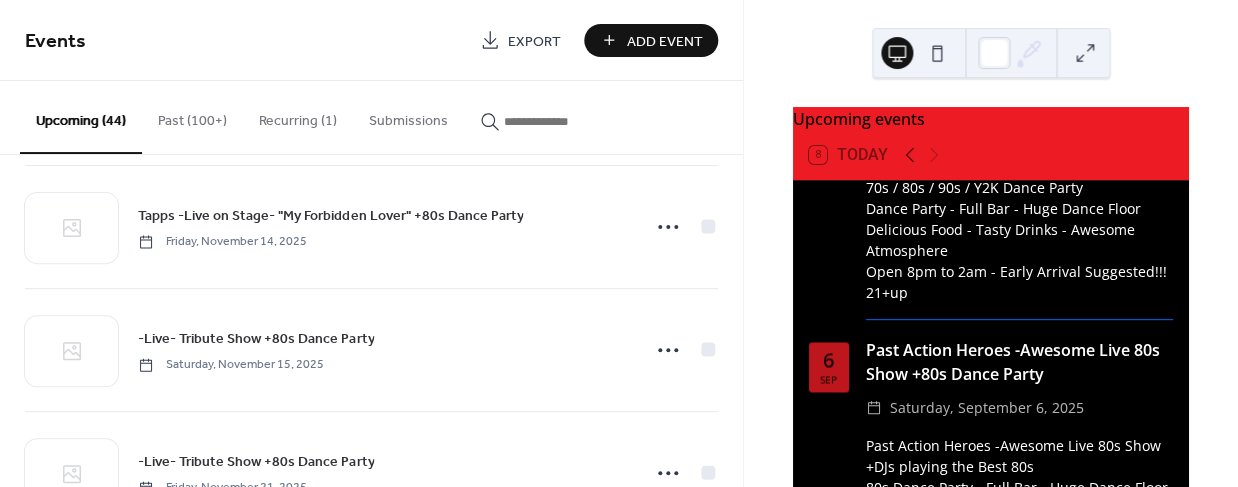 scroll, scrollTop: 3466, scrollLeft: 0, axis: vertical 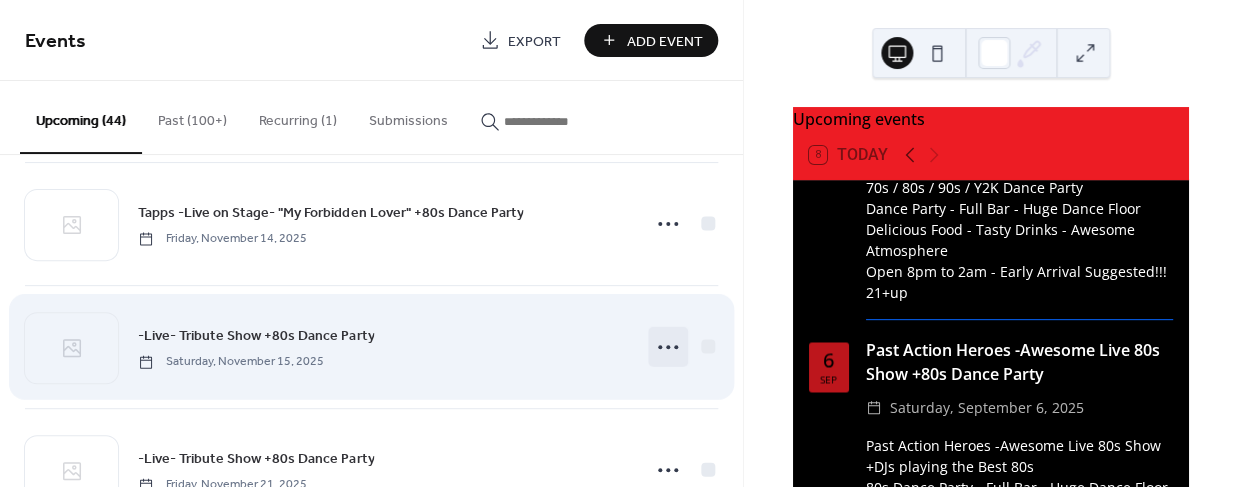 click 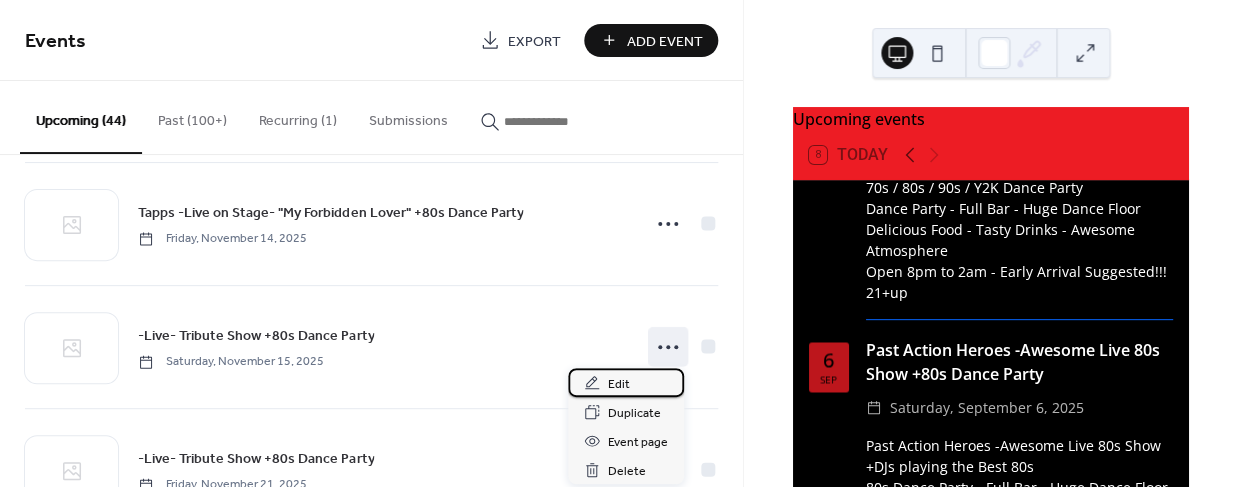 click on "Edit" at bounding box center (619, 384) 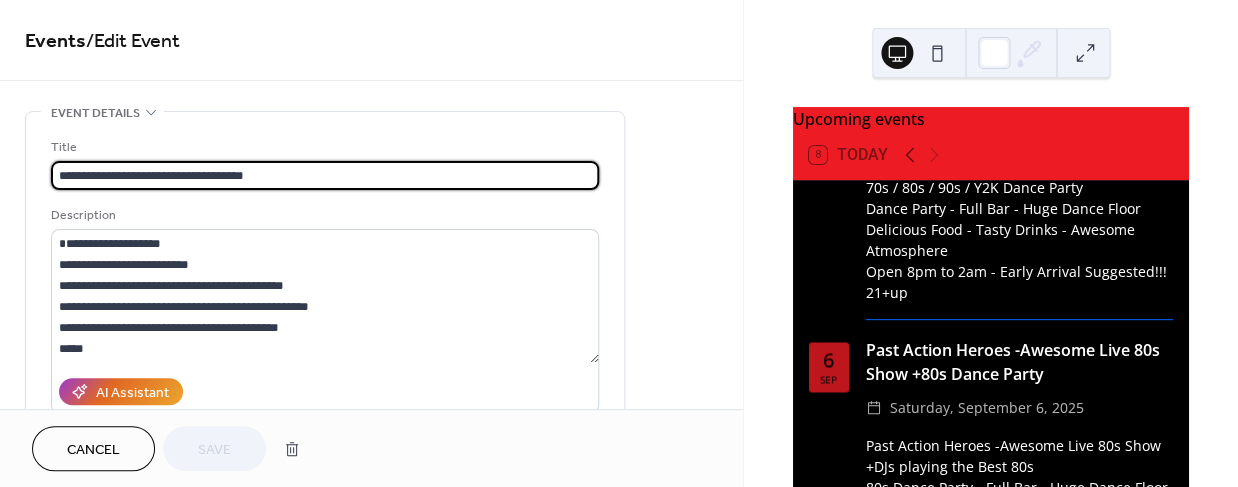 click on "**********" at bounding box center [325, 175] 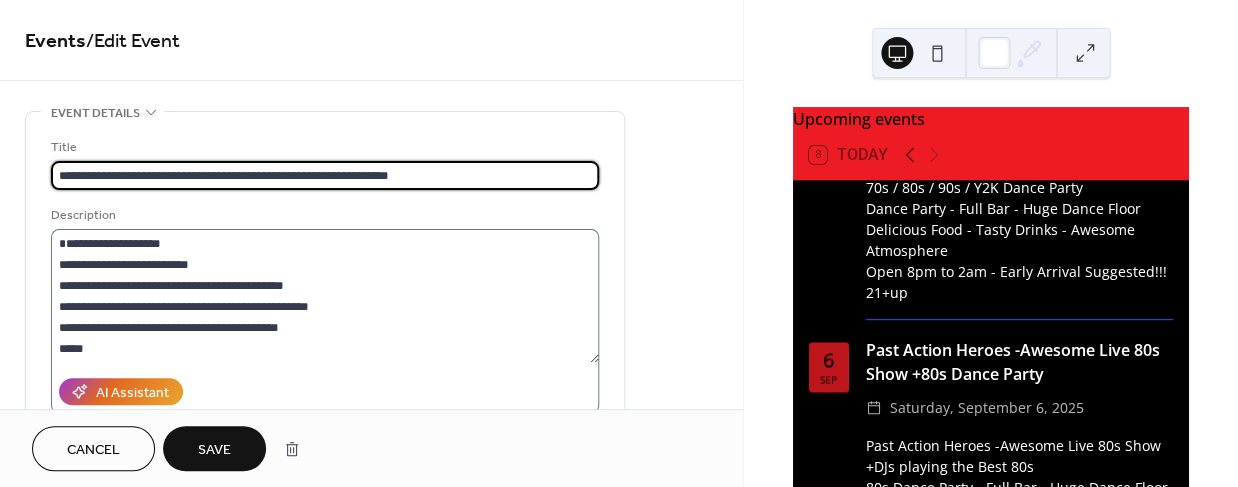 type on "**********" 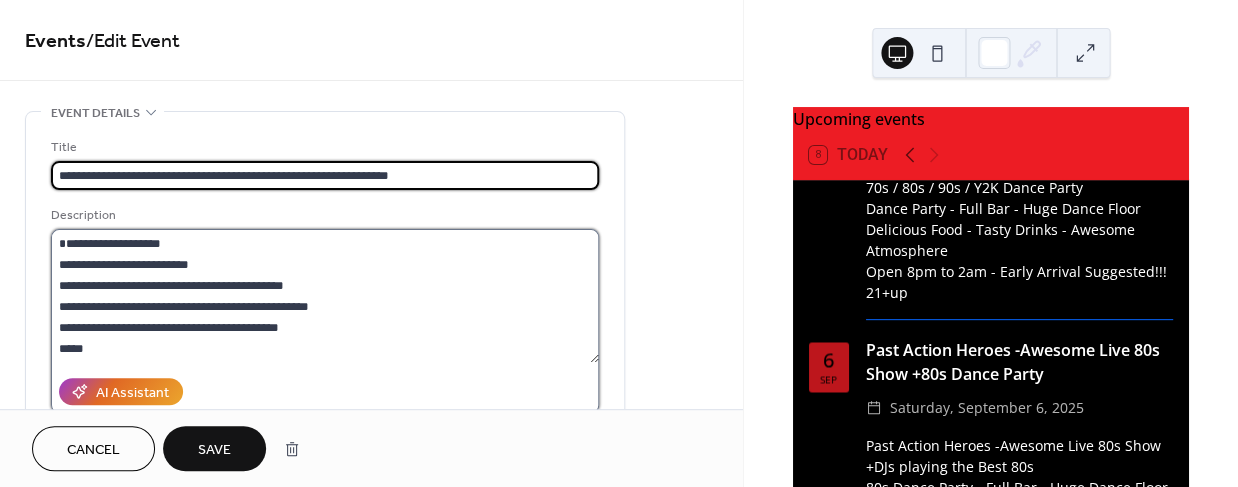 click on "**********" at bounding box center (325, 296) 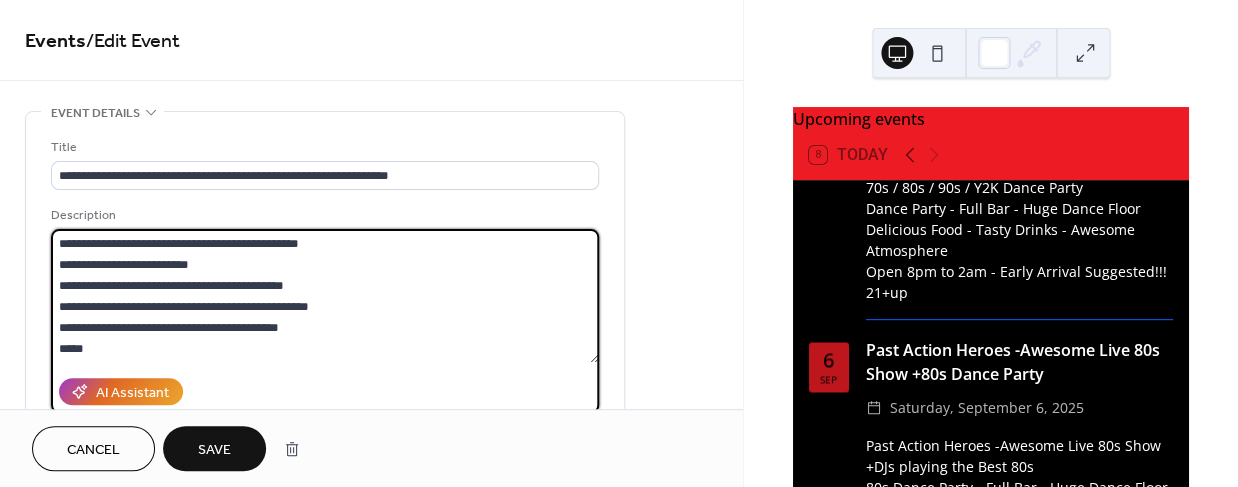 type on "**********" 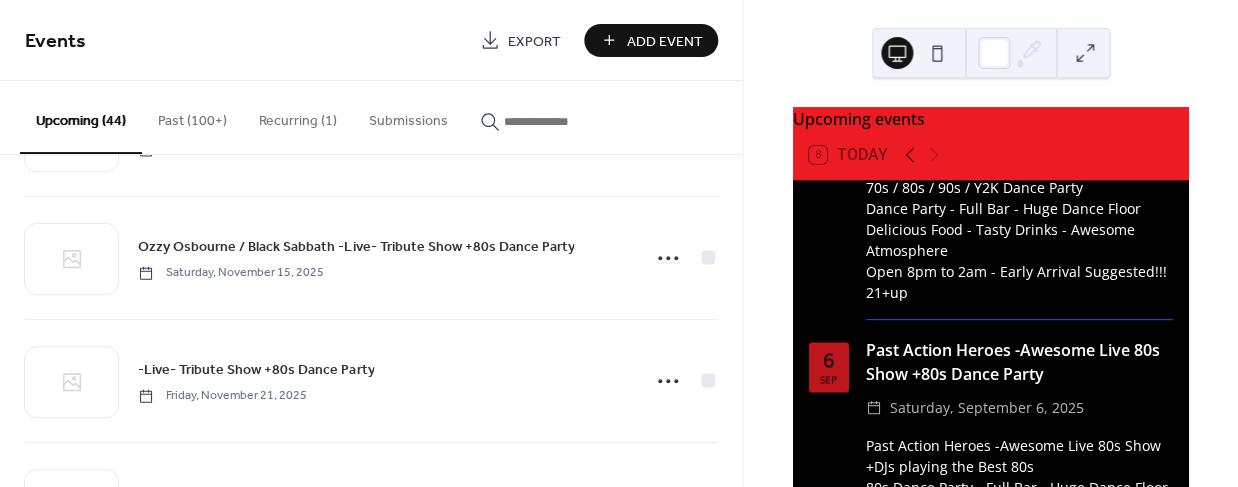 scroll, scrollTop: 3588, scrollLeft: 0, axis: vertical 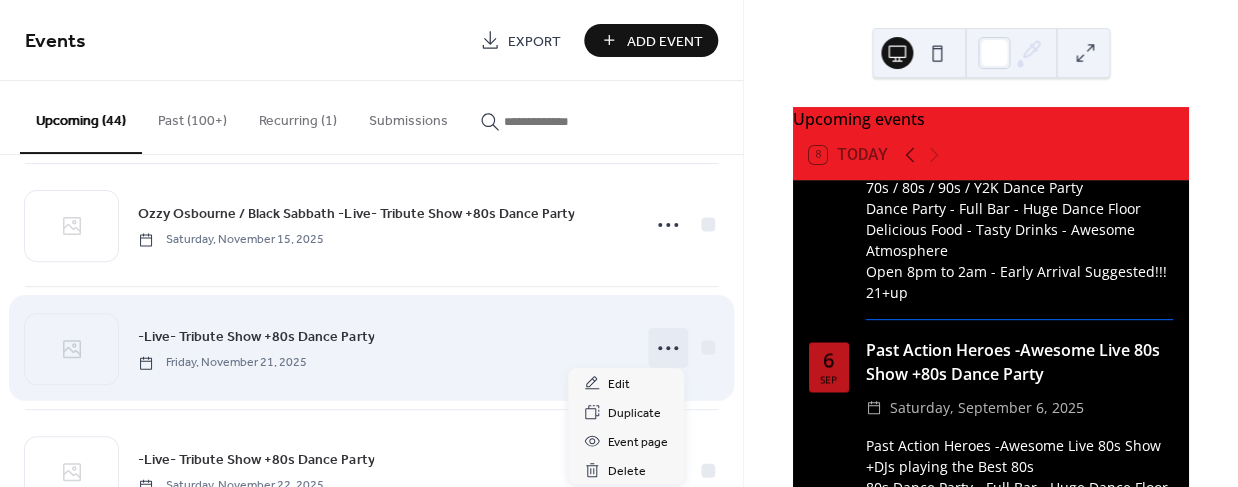 click 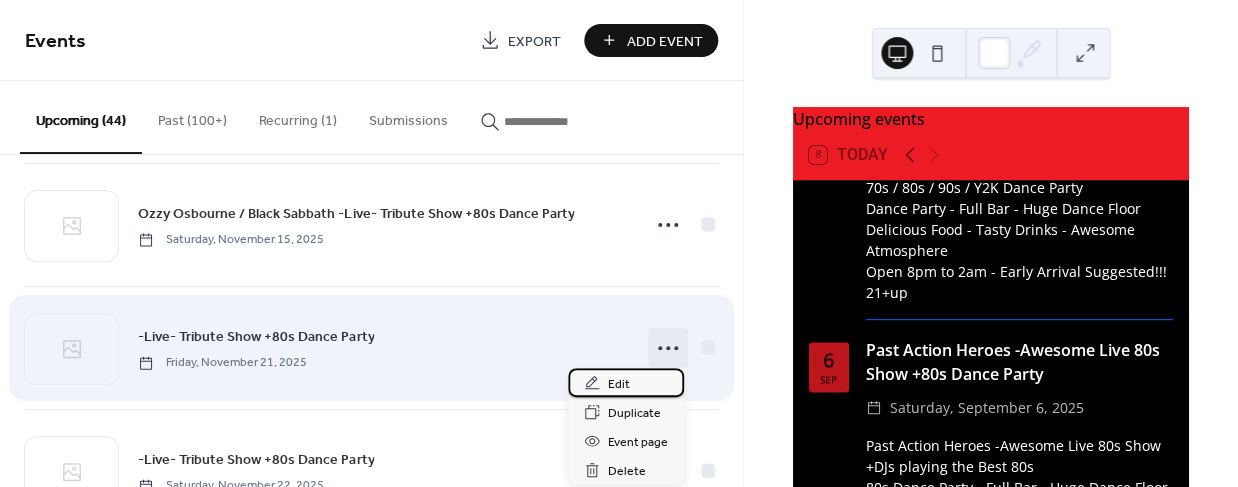 click on "Edit" at bounding box center [626, 382] 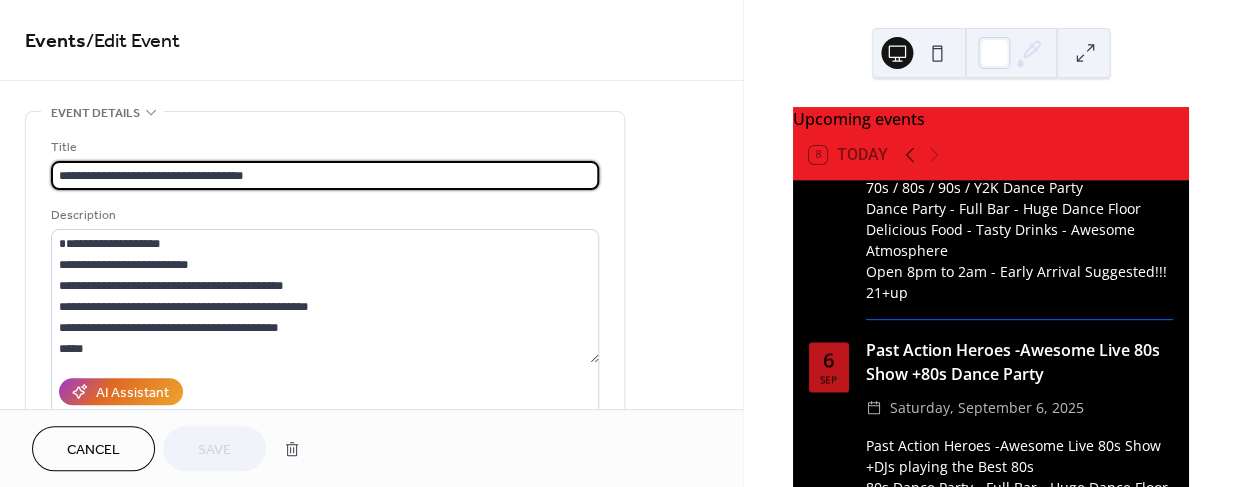 click on "**********" at bounding box center [325, 175] 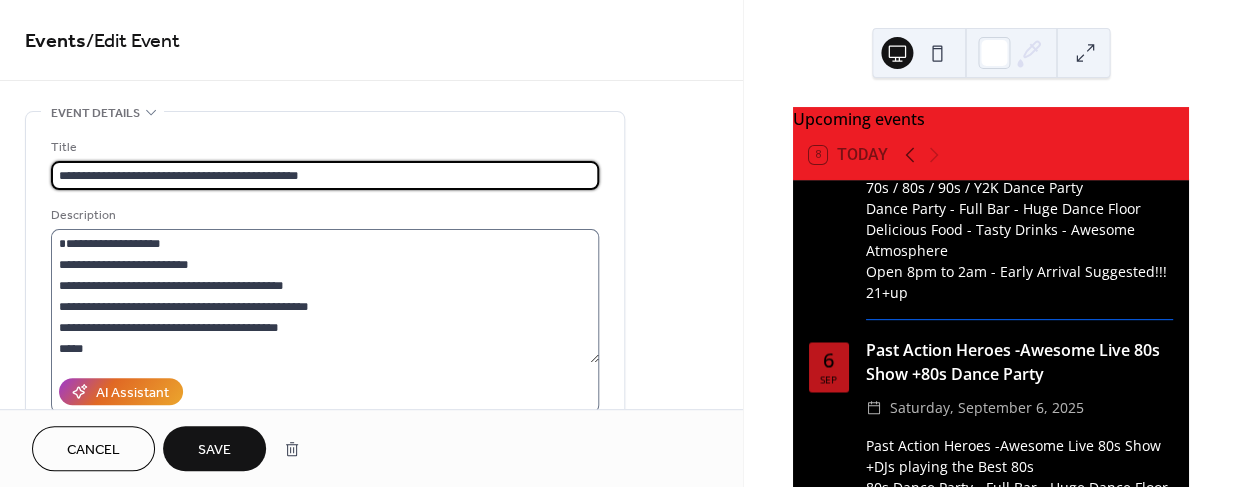 type on "**********" 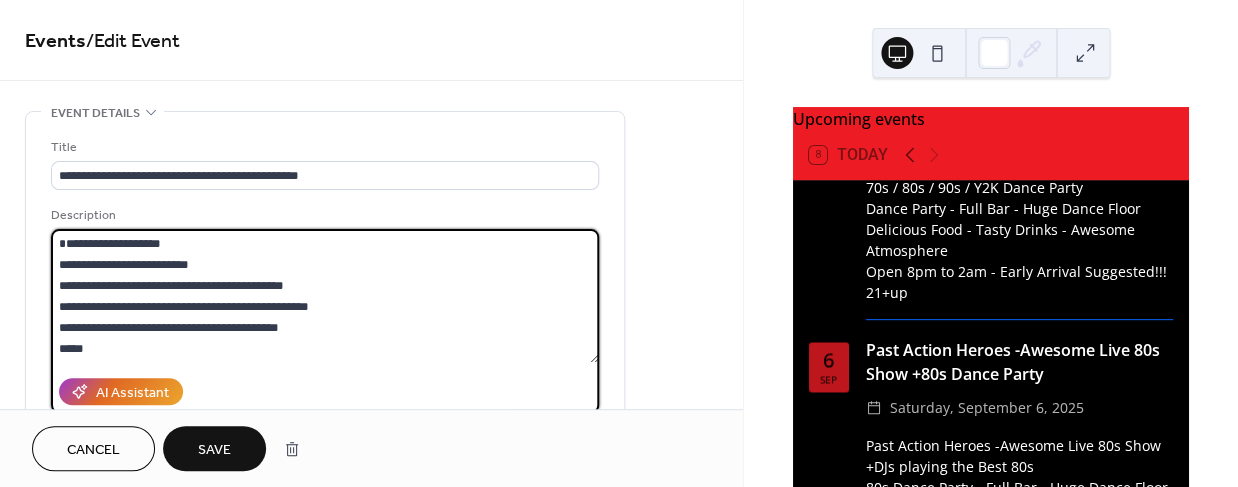 click on "**********" at bounding box center (325, 296) 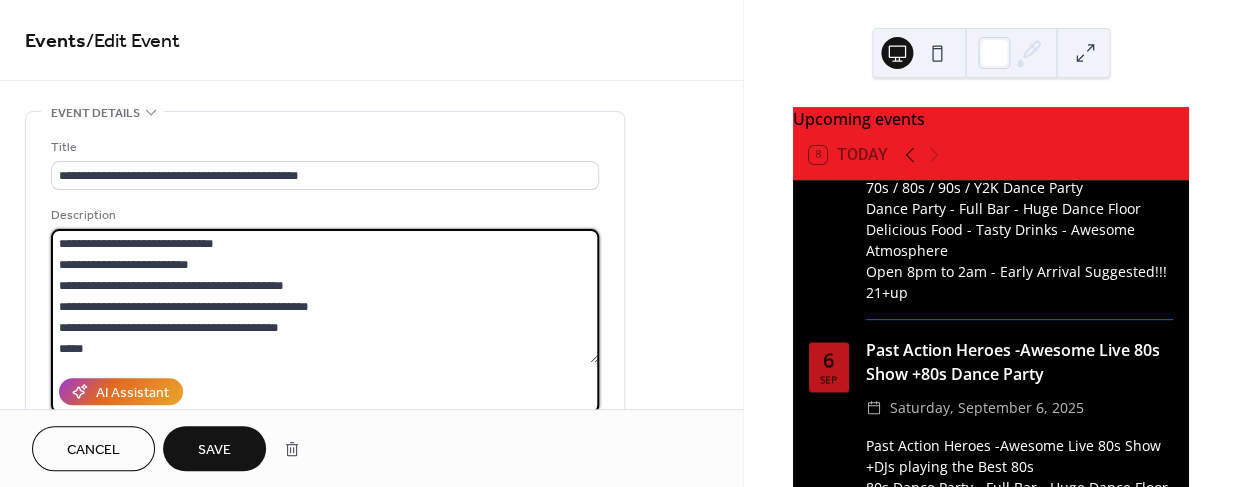 type on "**********" 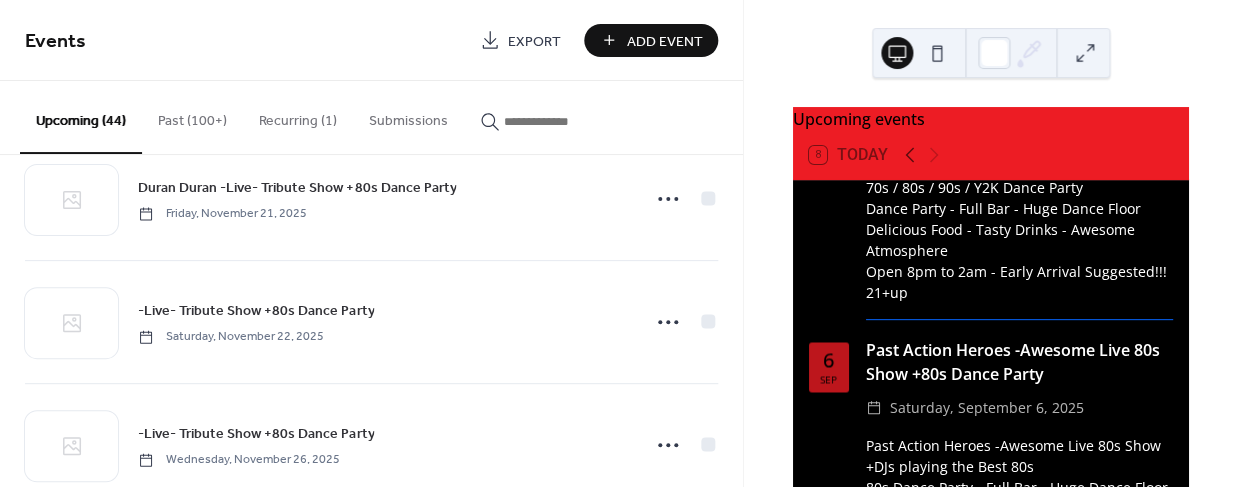 scroll, scrollTop: 3736, scrollLeft: 0, axis: vertical 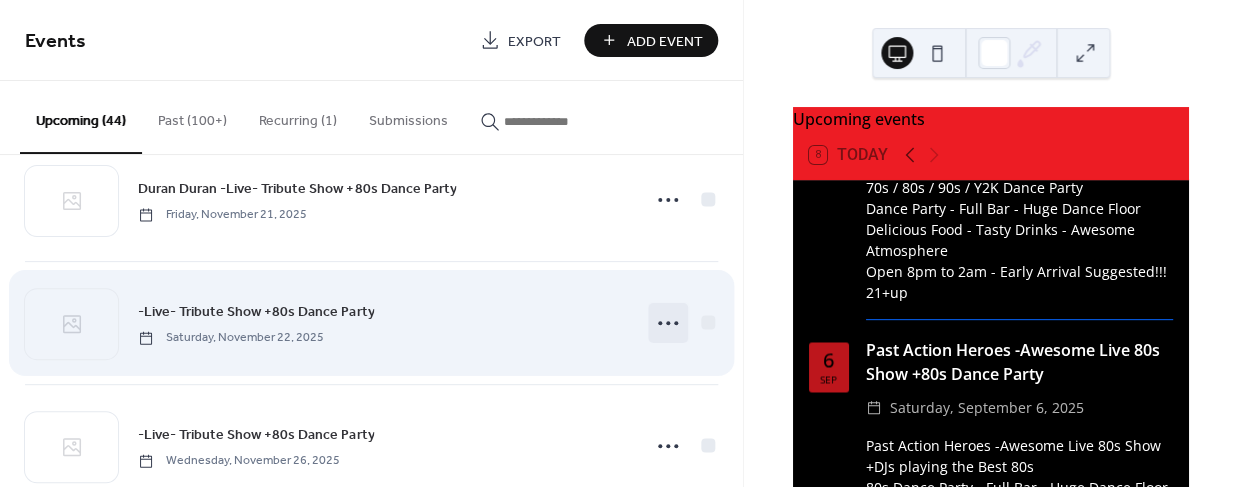 click 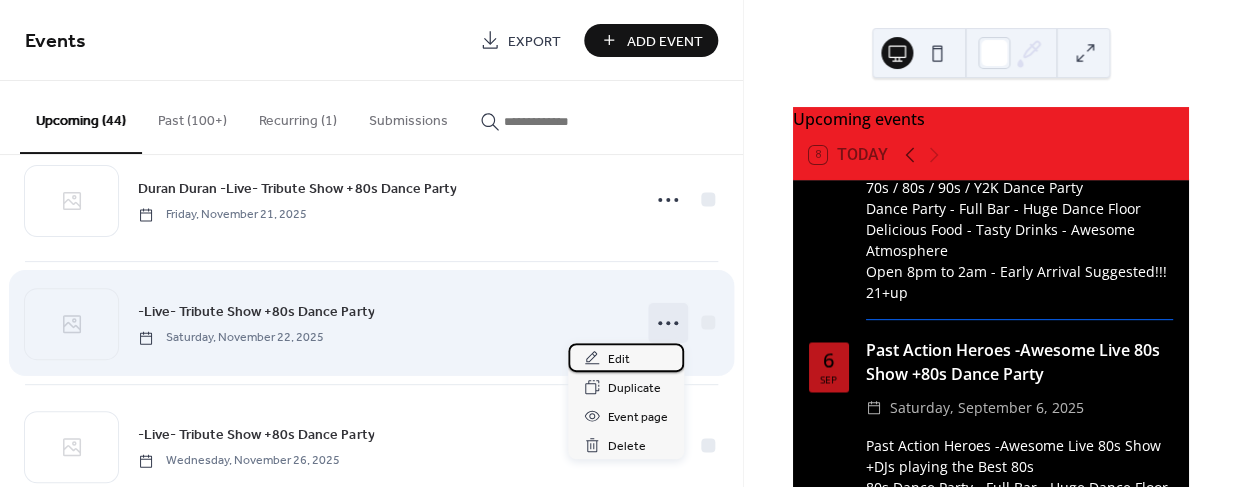 click on "Edit" at bounding box center (619, 359) 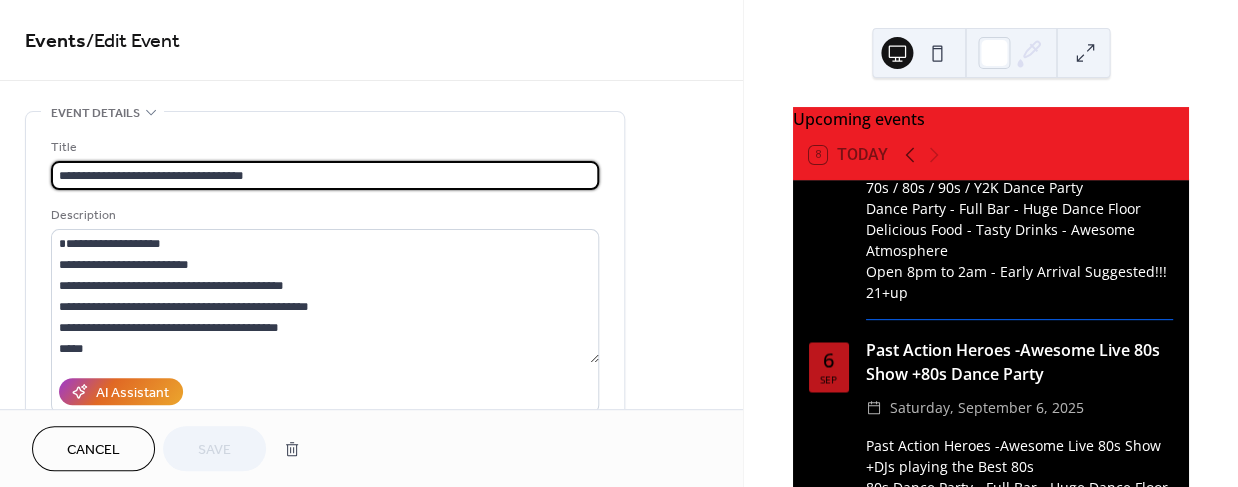 click on "**********" at bounding box center (325, 175) 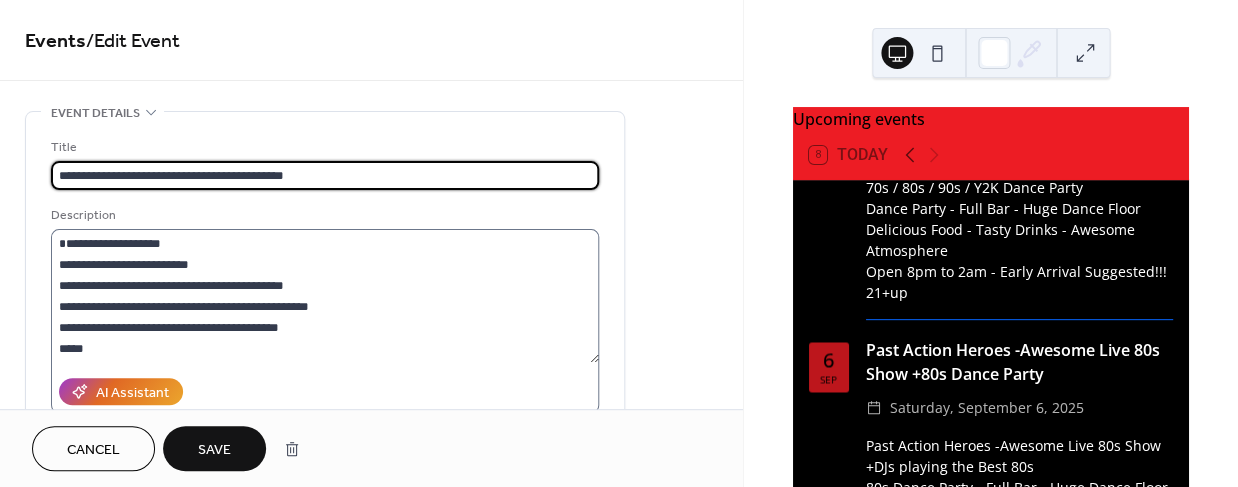 type on "**********" 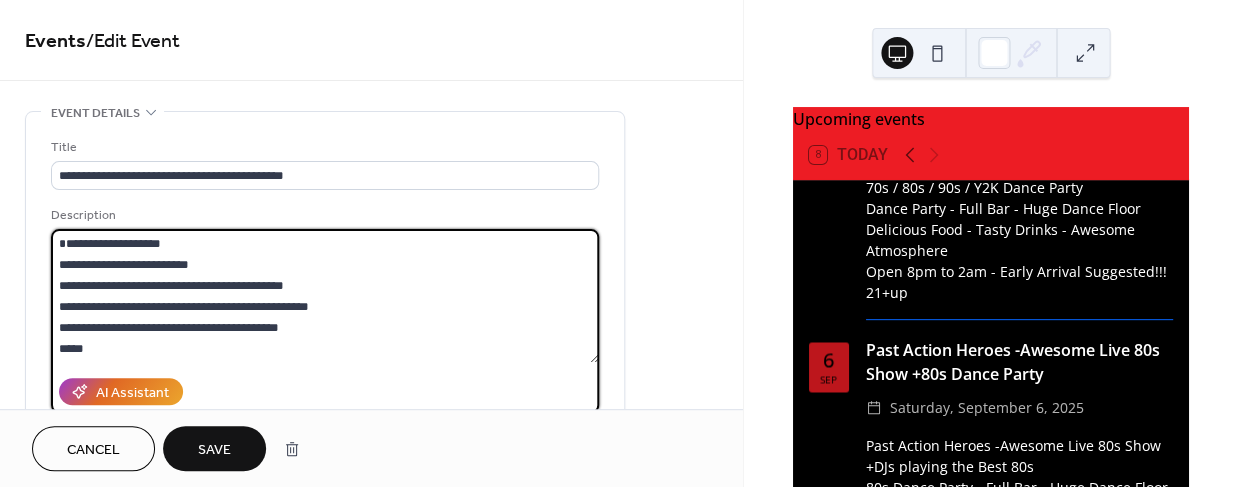 click on "**********" at bounding box center [325, 296] 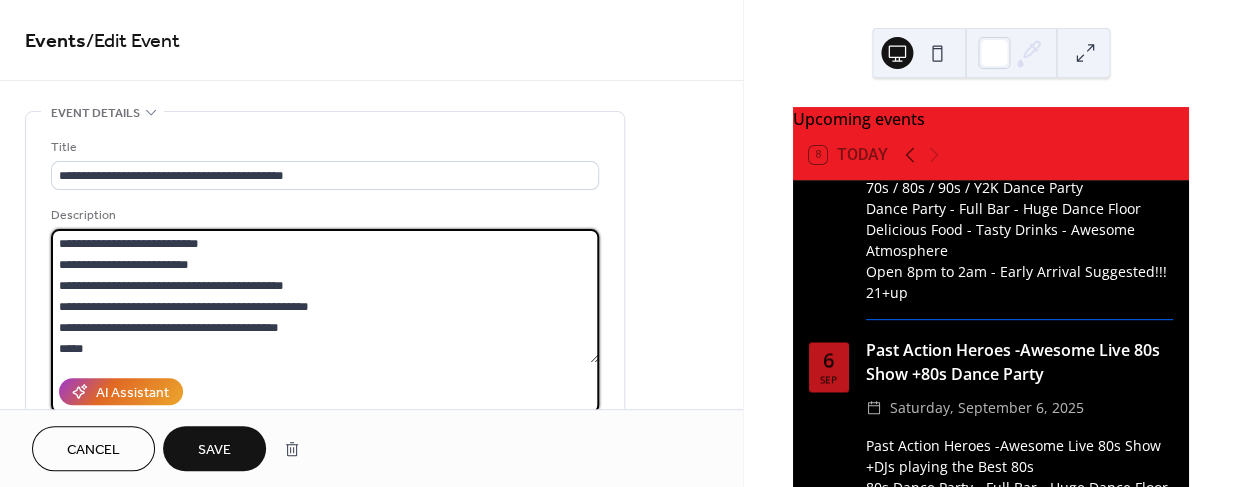 type on "**********" 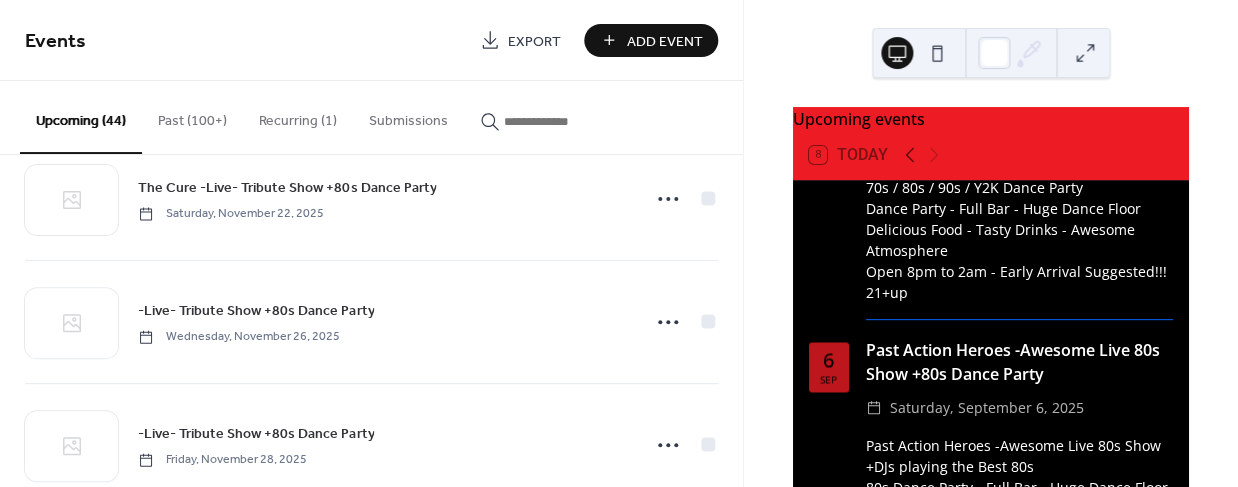 scroll, scrollTop: 3863, scrollLeft: 0, axis: vertical 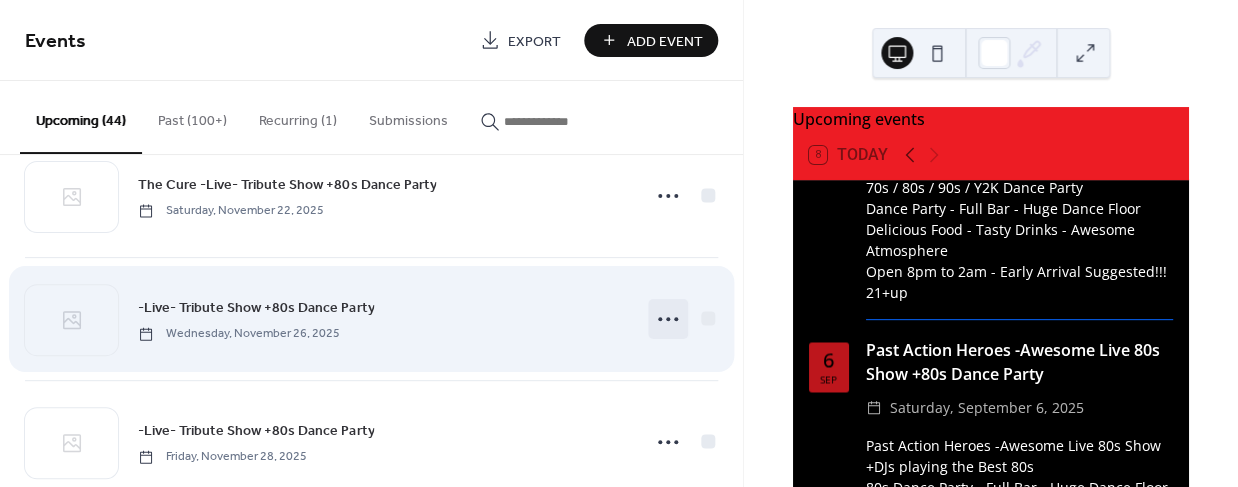 click 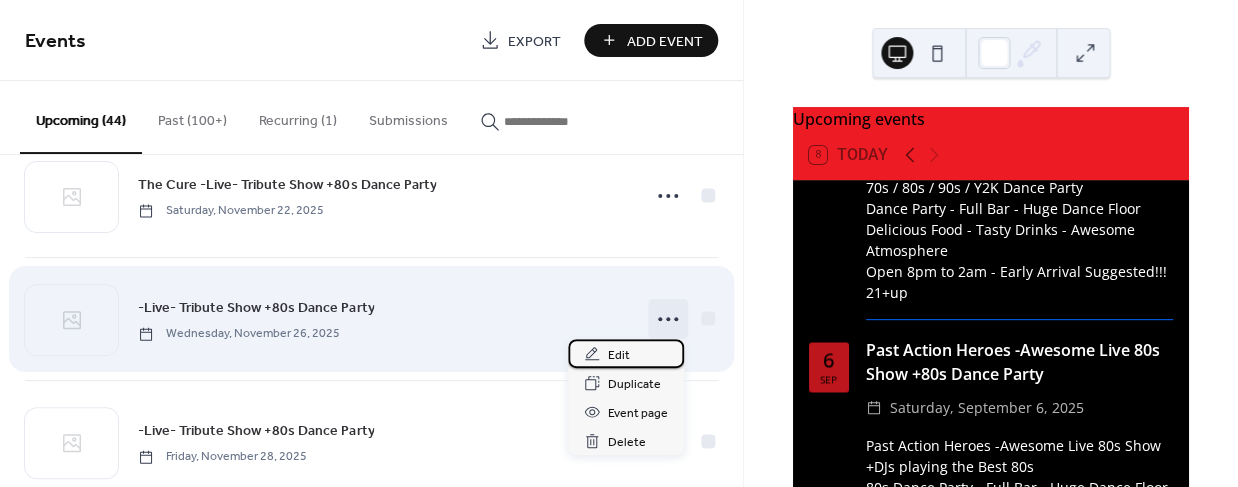 click on "Edit" at bounding box center (619, 355) 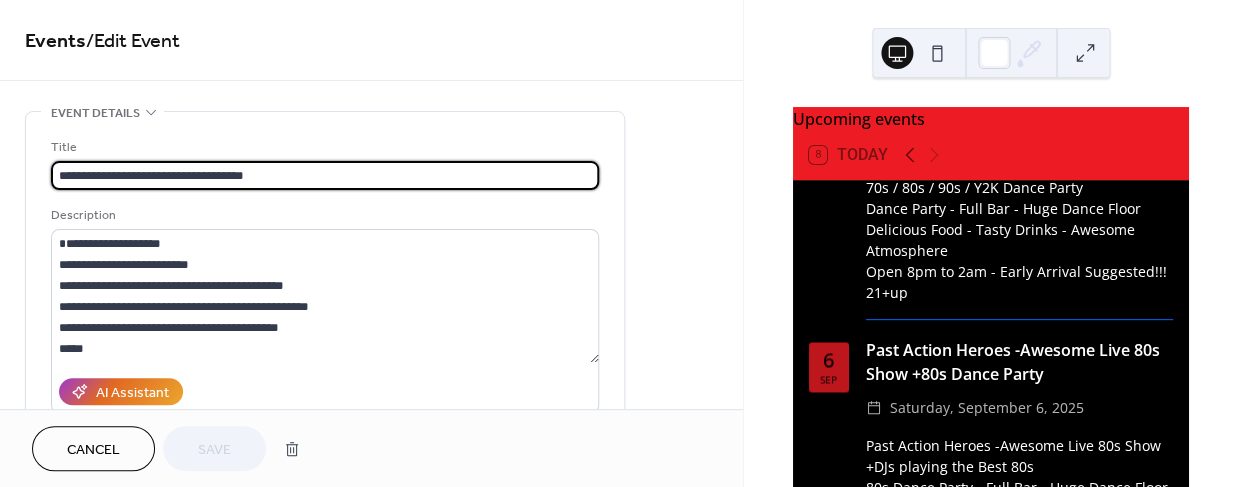 drag, startPoint x: 186, startPoint y: 174, endPoint x: 25, endPoint y: 171, distance: 161.02795 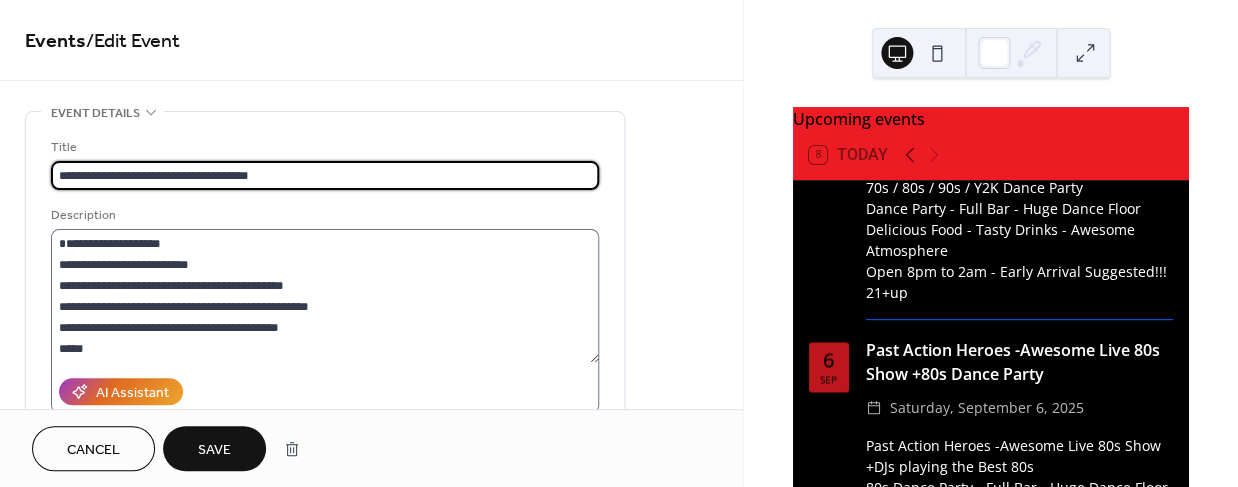 type on "**********" 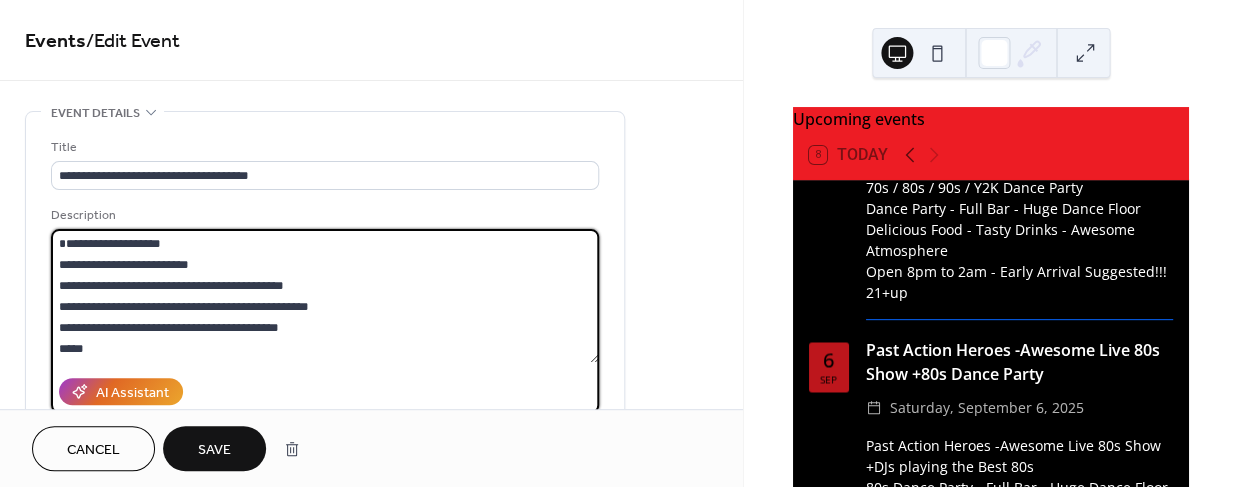 drag, startPoint x: 143, startPoint y: 239, endPoint x: -13, endPoint y: 232, distance: 156.15697 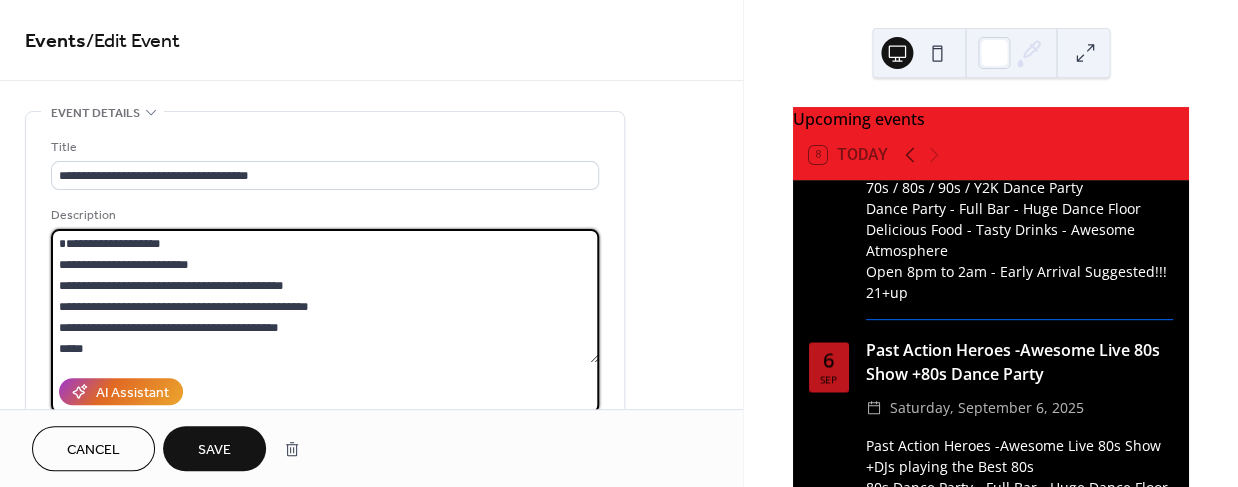 click on "**********" at bounding box center (619, 243) 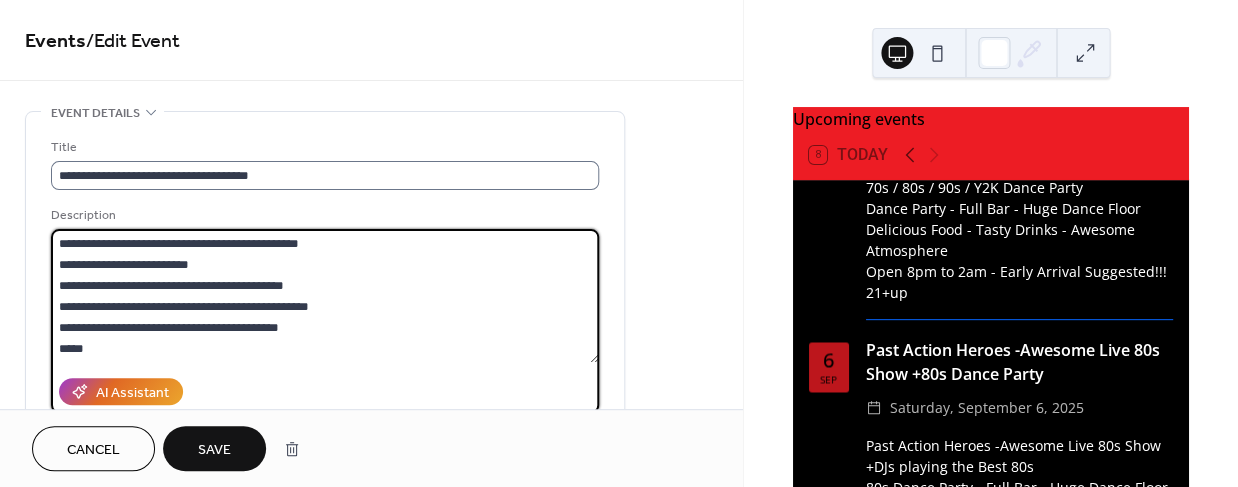 type on "**********" 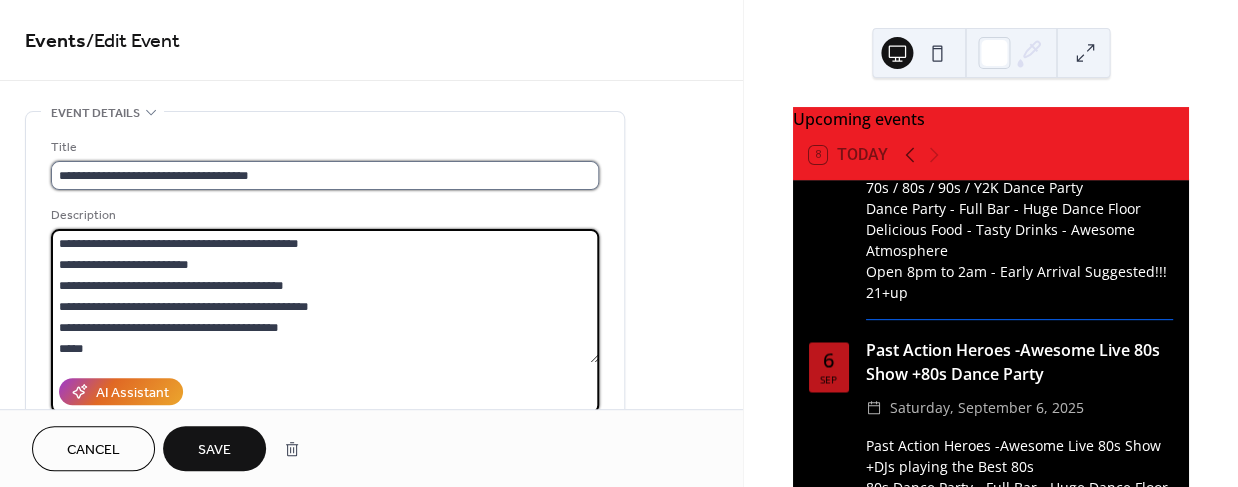 click on "**********" at bounding box center (325, 175) 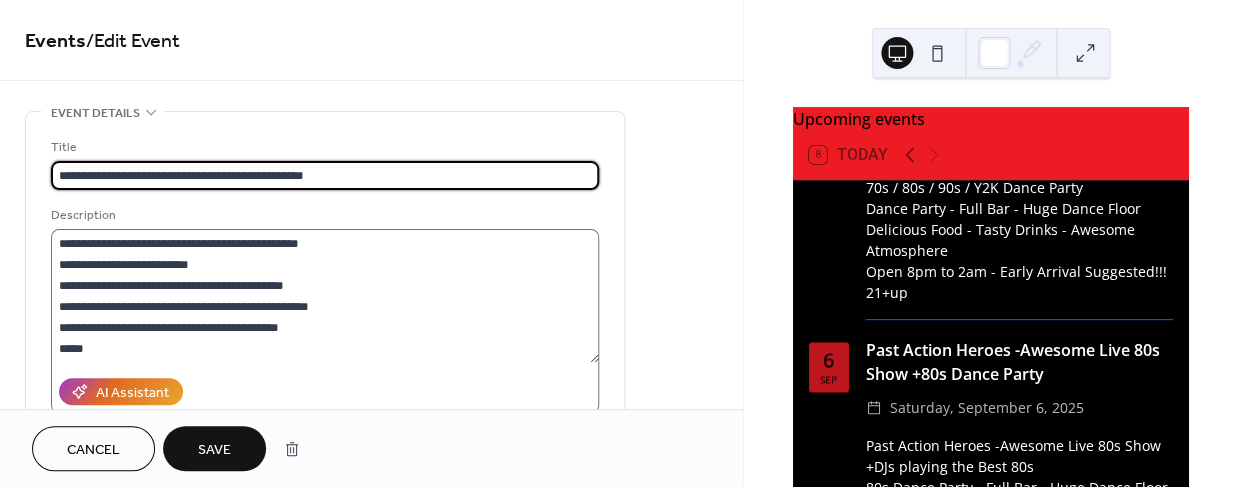 type on "**********" 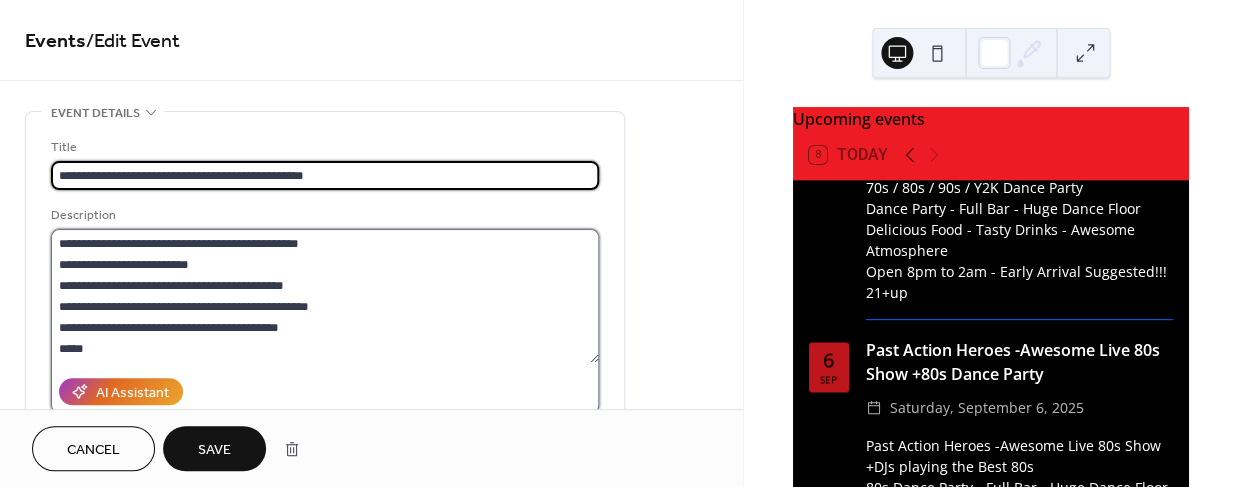 click on "**********" at bounding box center [325, 296] 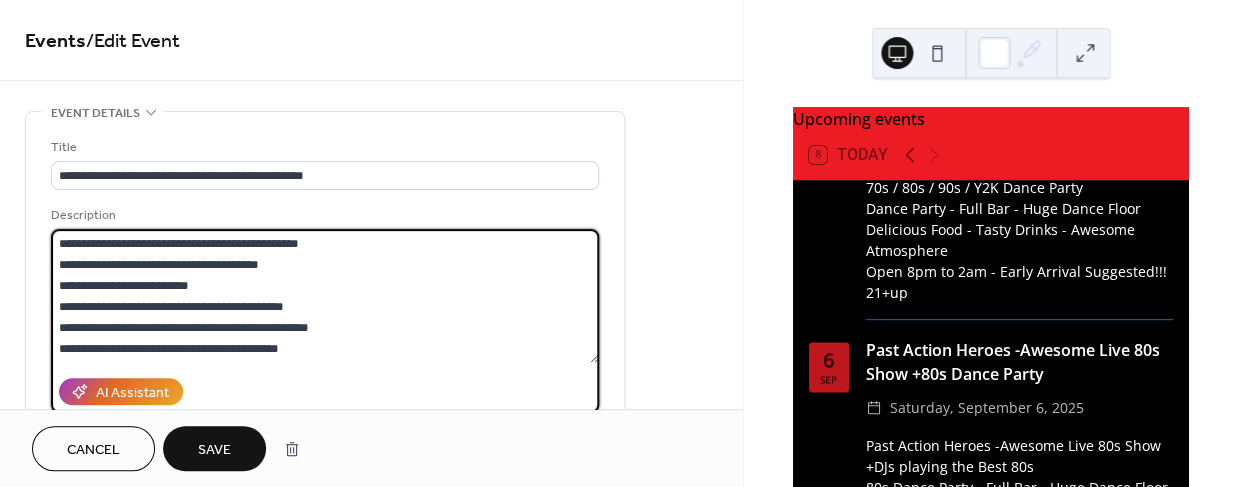 type on "**********" 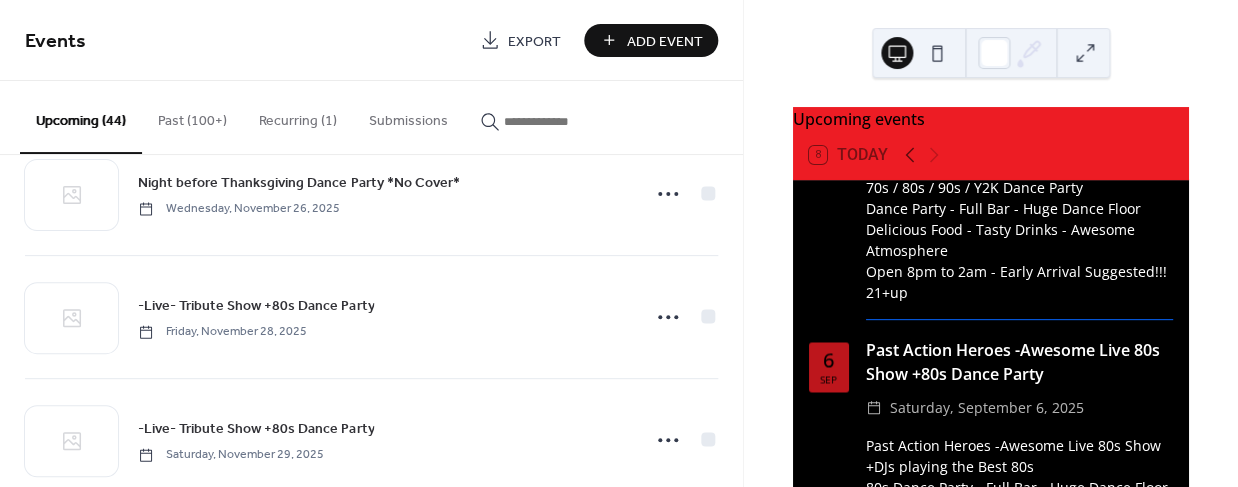 scroll, scrollTop: 3989, scrollLeft: 0, axis: vertical 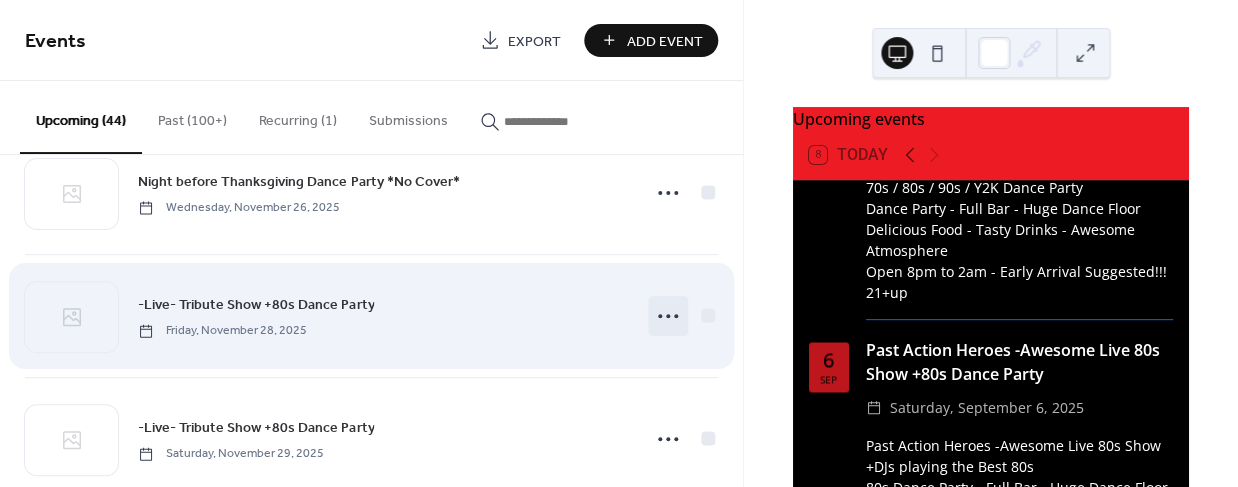 click 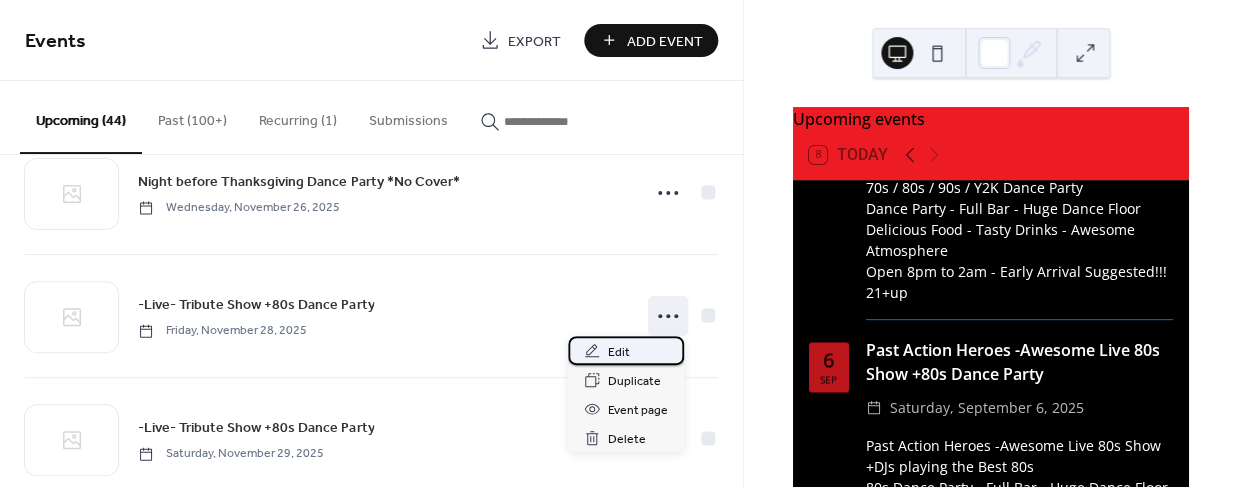 click on "Edit" at bounding box center [619, 352] 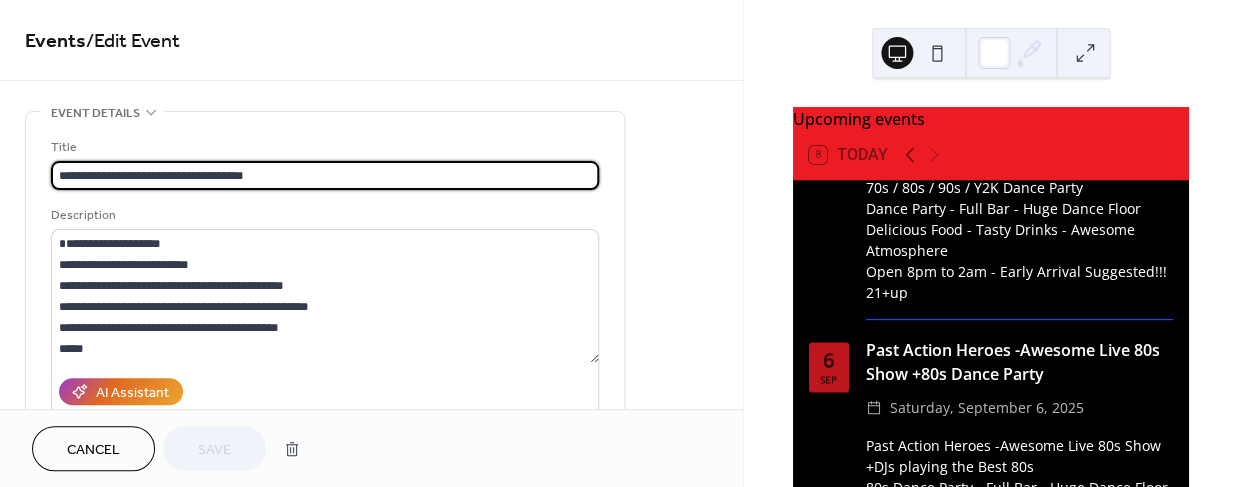 drag, startPoint x: 191, startPoint y: 173, endPoint x: 23, endPoint y: 172, distance: 168.00298 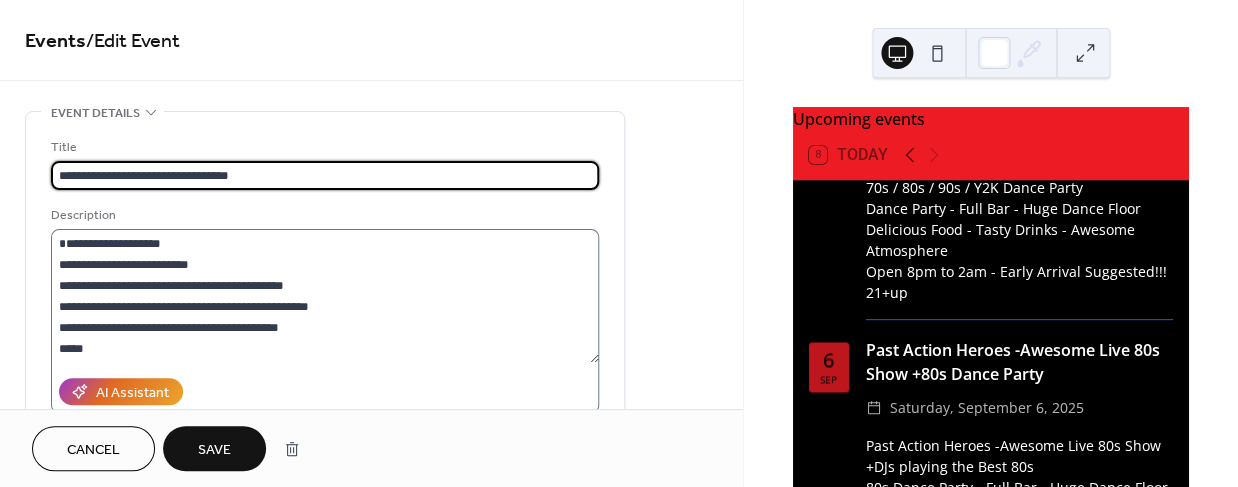 type on "**********" 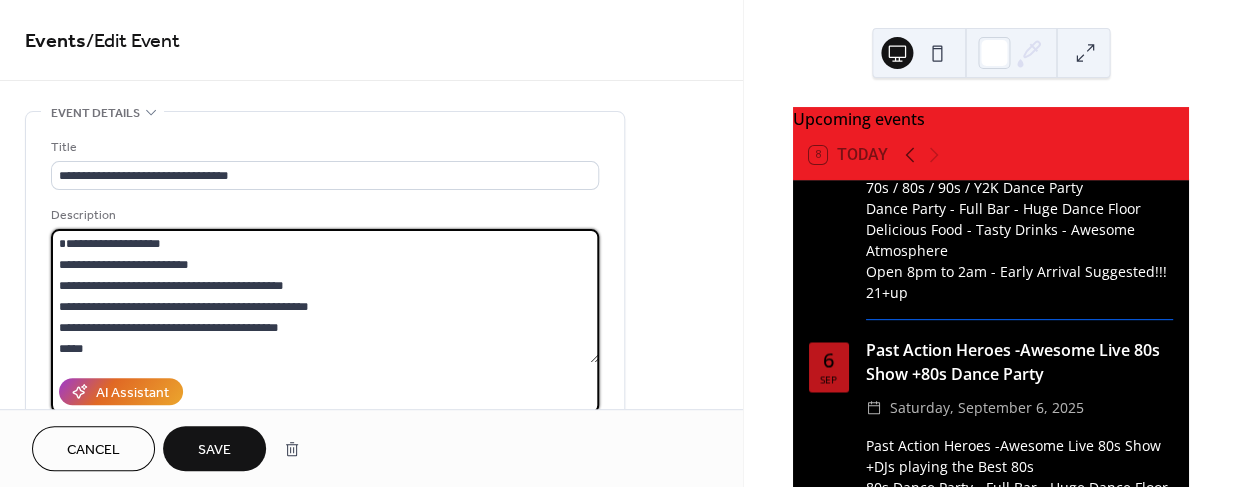 drag, startPoint x: 130, startPoint y: 241, endPoint x: 32, endPoint y: 243, distance: 98.02041 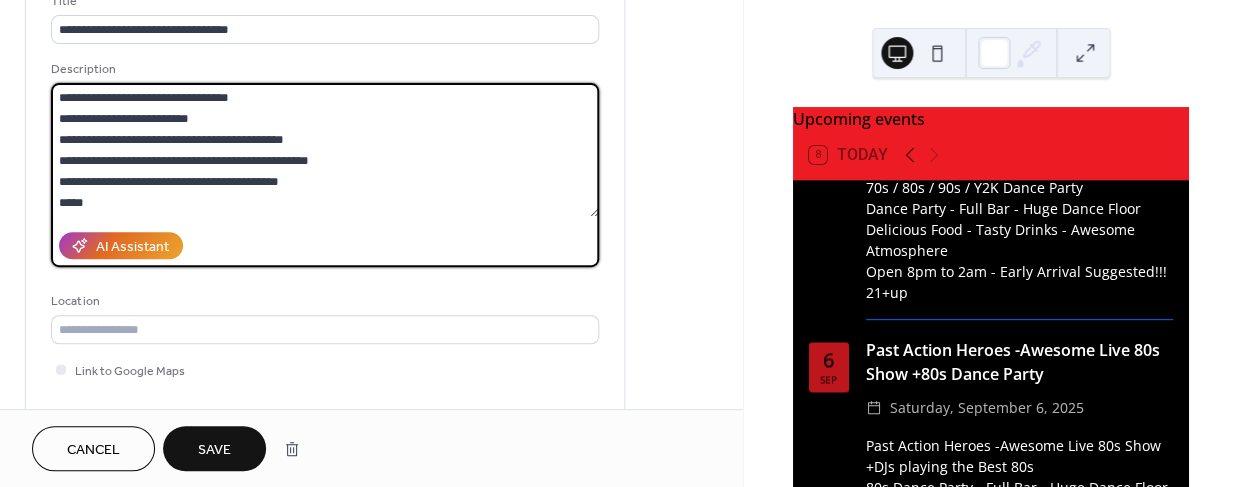 scroll, scrollTop: 149, scrollLeft: 0, axis: vertical 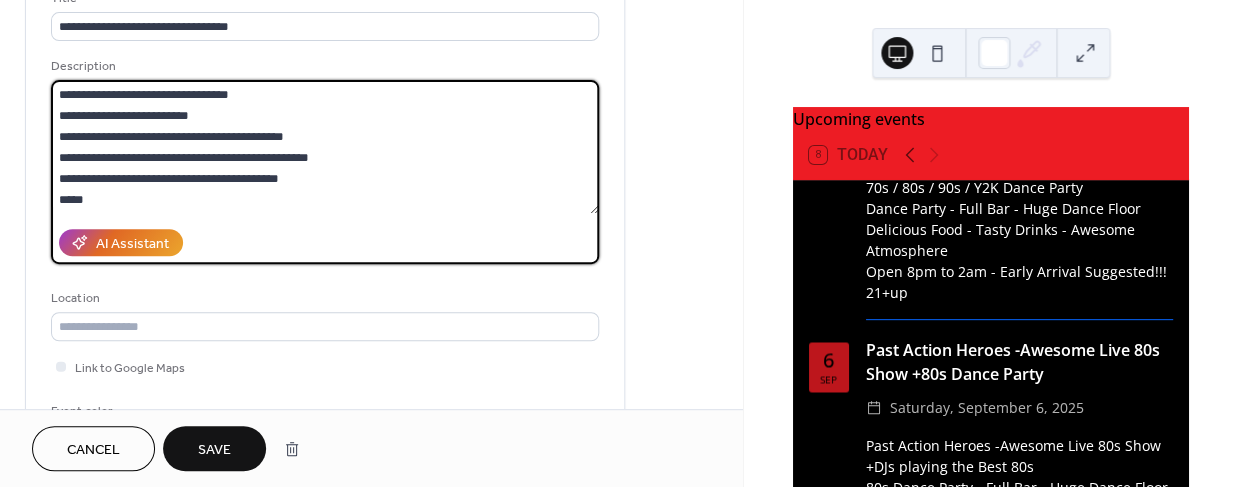 click on "**********" at bounding box center (325, 147) 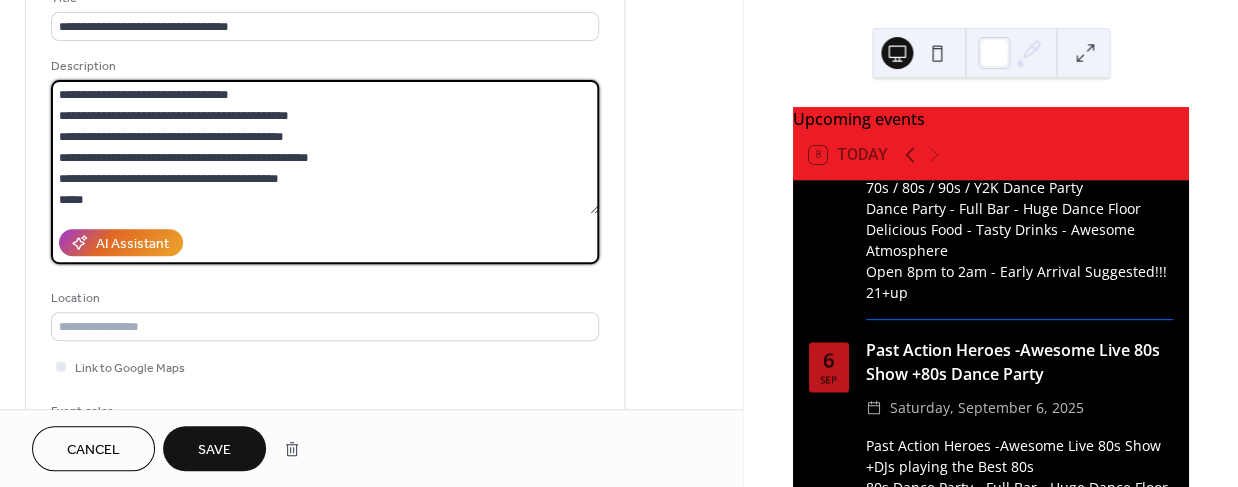 drag, startPoint x: 72, startPoint y: 138, endPoint x: 34, endPoint y: 140, distance: 38.052597 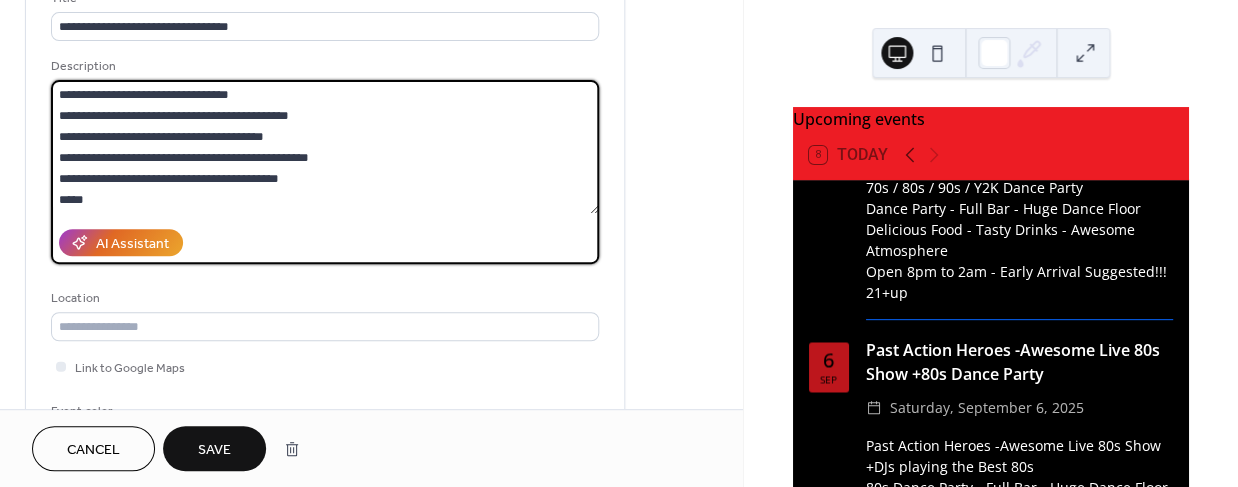 type on "**********" 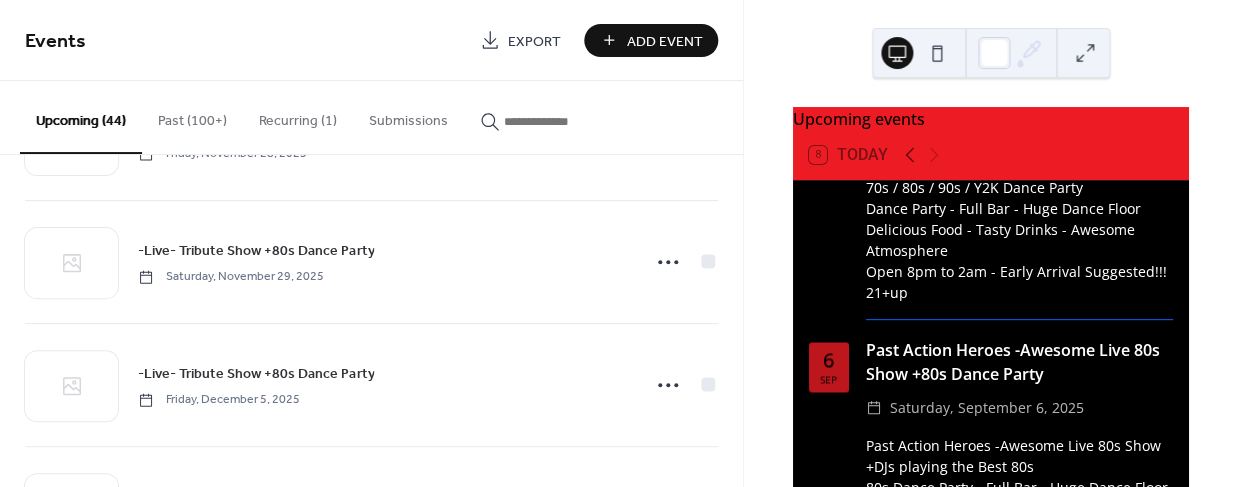 scroll, scrollTop: 4146, scrollLeft: 0, axis: vertical 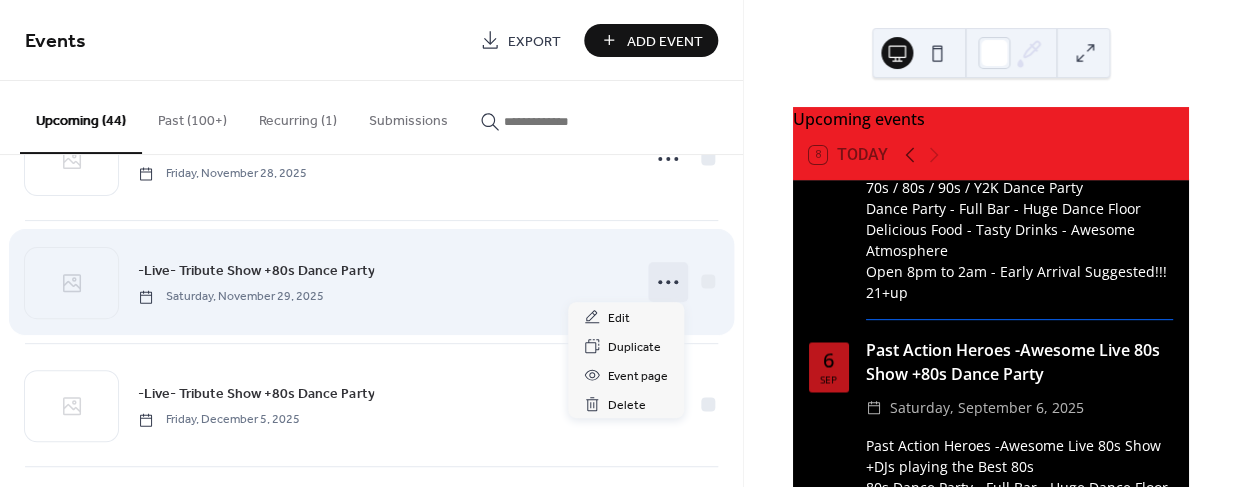 click 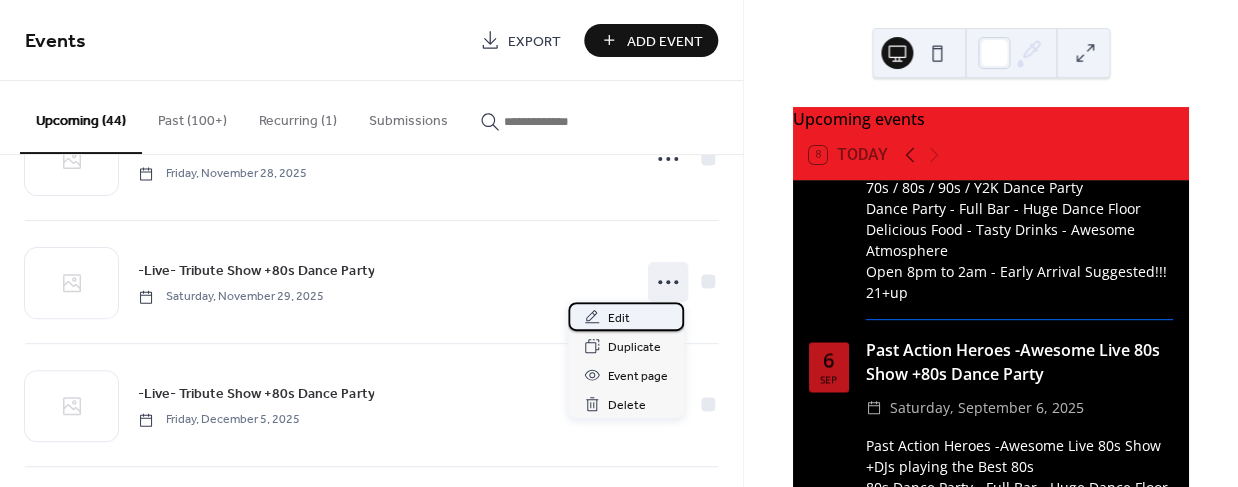 click on "Edit" at bounding box center [619, 318] 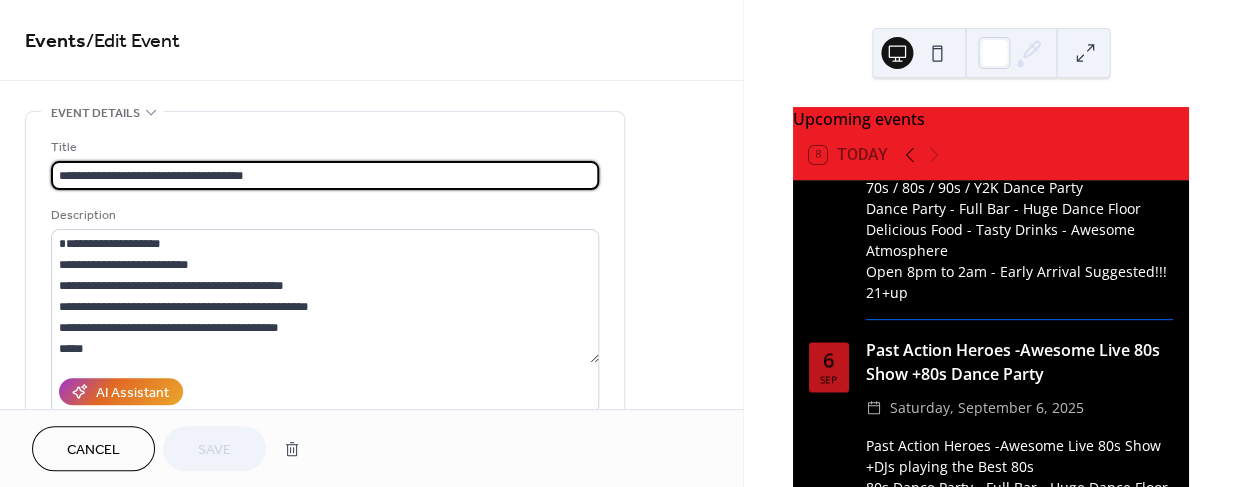 drag, startPoint x: 60, startPoint y: 179, endPoint x: 57, endPoint y: 193, distance: 14.3178215 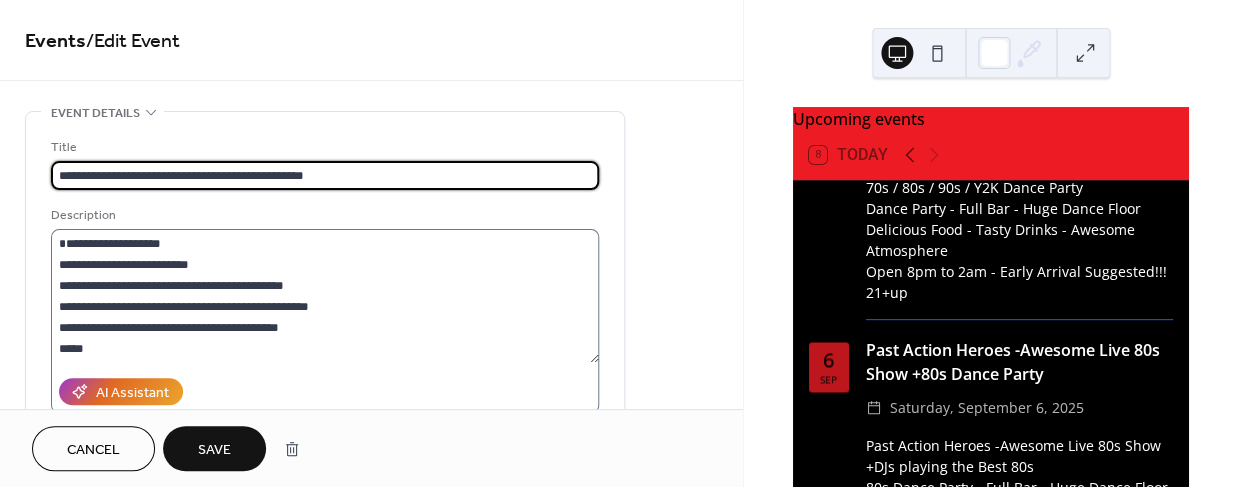 type on "**********" 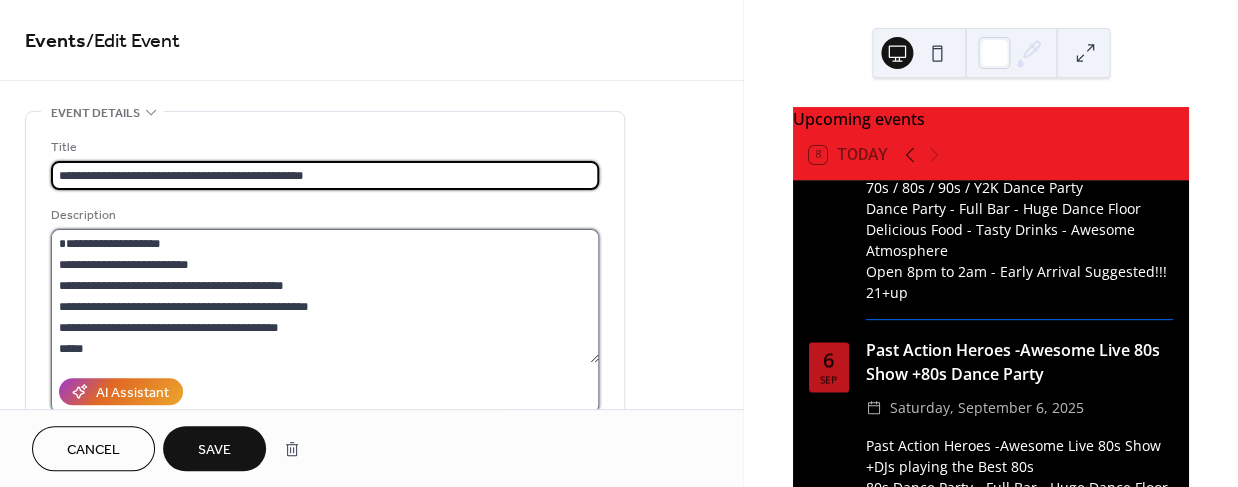 click on "**********" at bounding box center [325, 296] 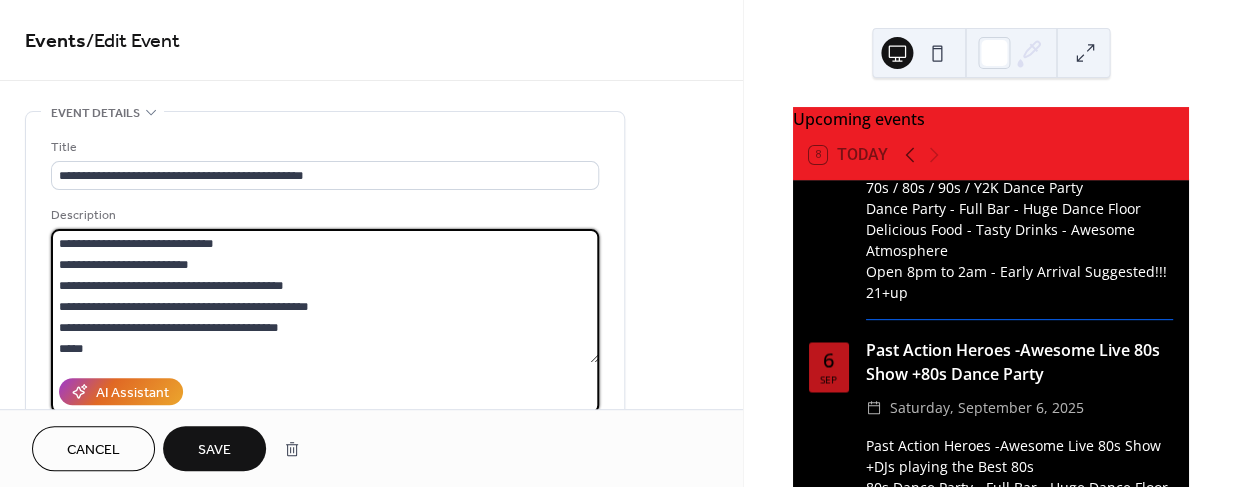 type on "**********" 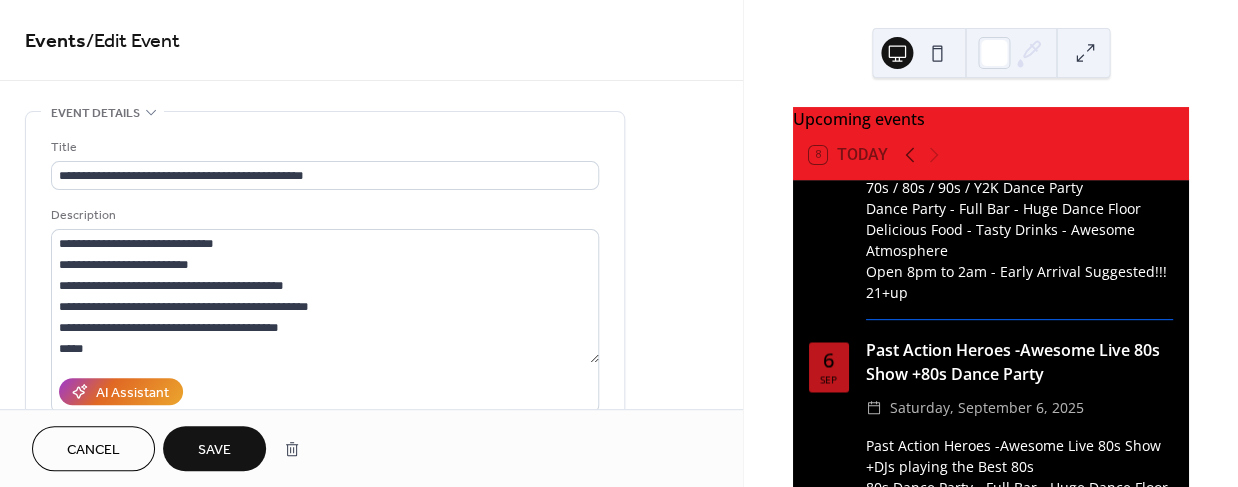 click on "Save" at bounding box center [214, 450] 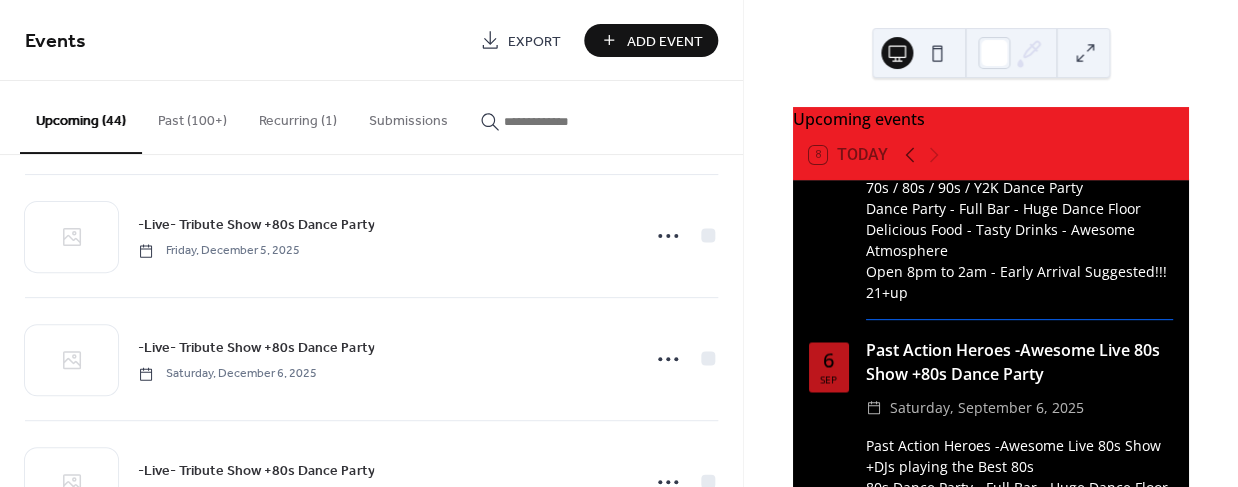 scroll, scrollTop: 4292, scrollLeft: 0, axis: vertical 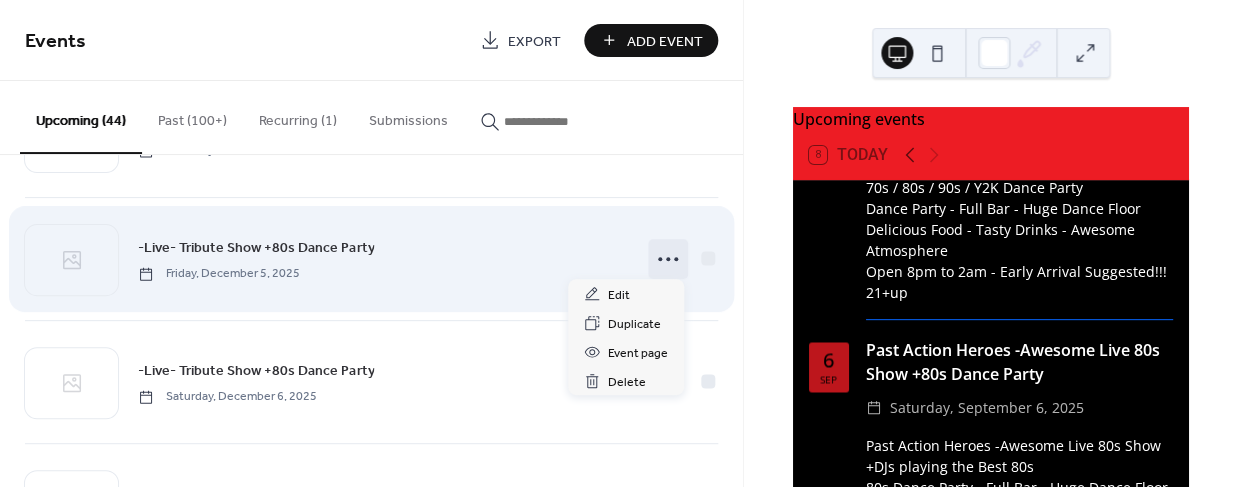 click 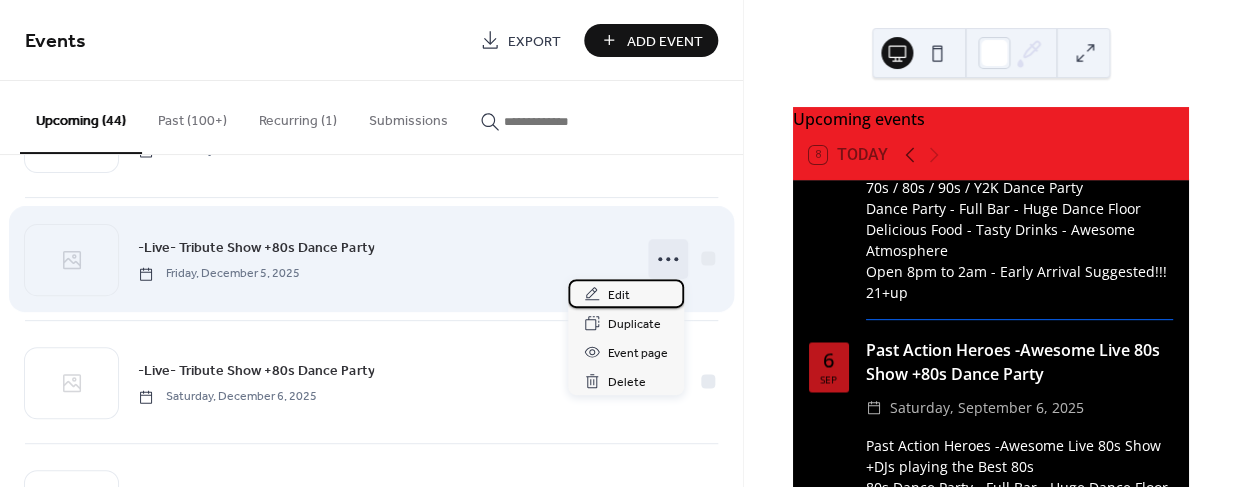 click on "Edit" at bounding box center [619, 295] 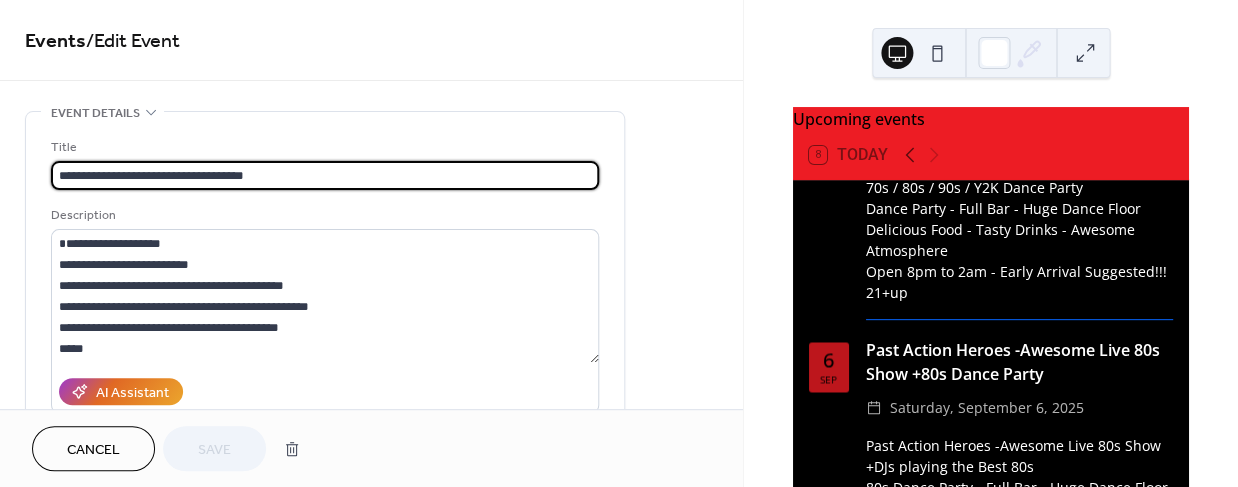click on "**********" at bounding box center [325, 175] 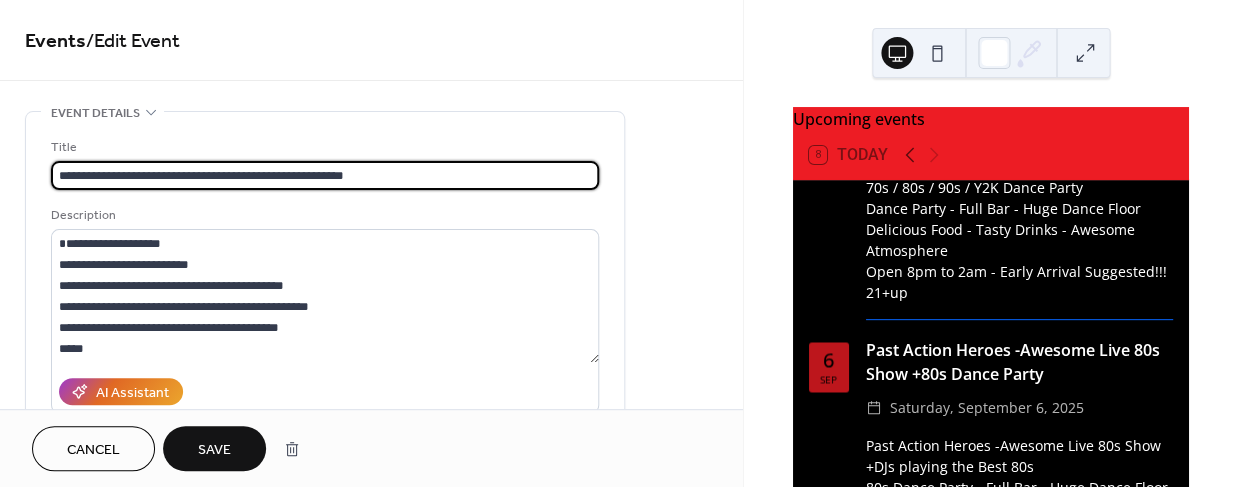 type on "**********" 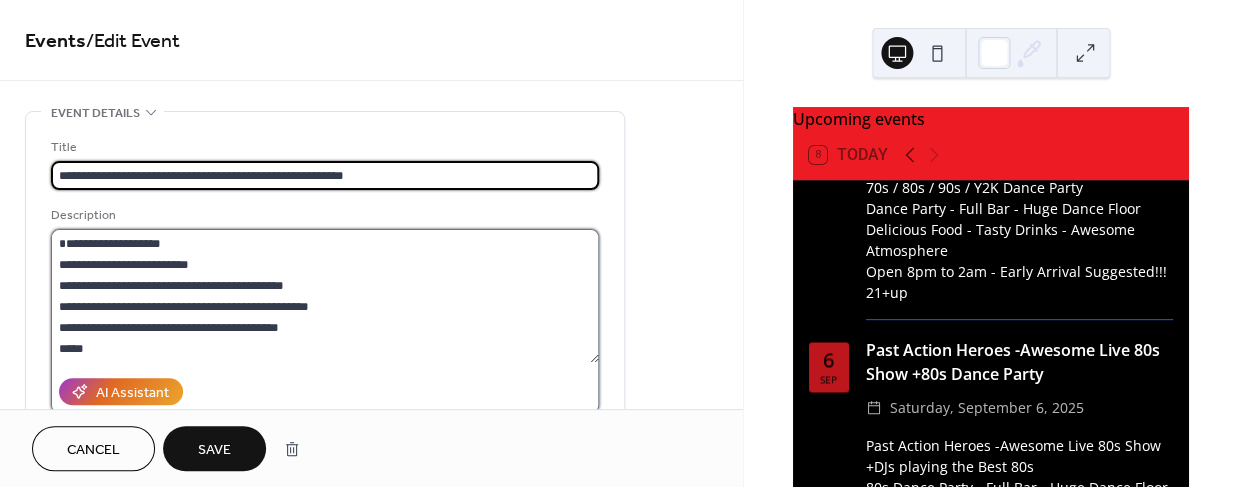 drag, startPoint x: 60, startPoint y: 180, endPoint x: 56, endPoint y: 248, distance: 68.117546 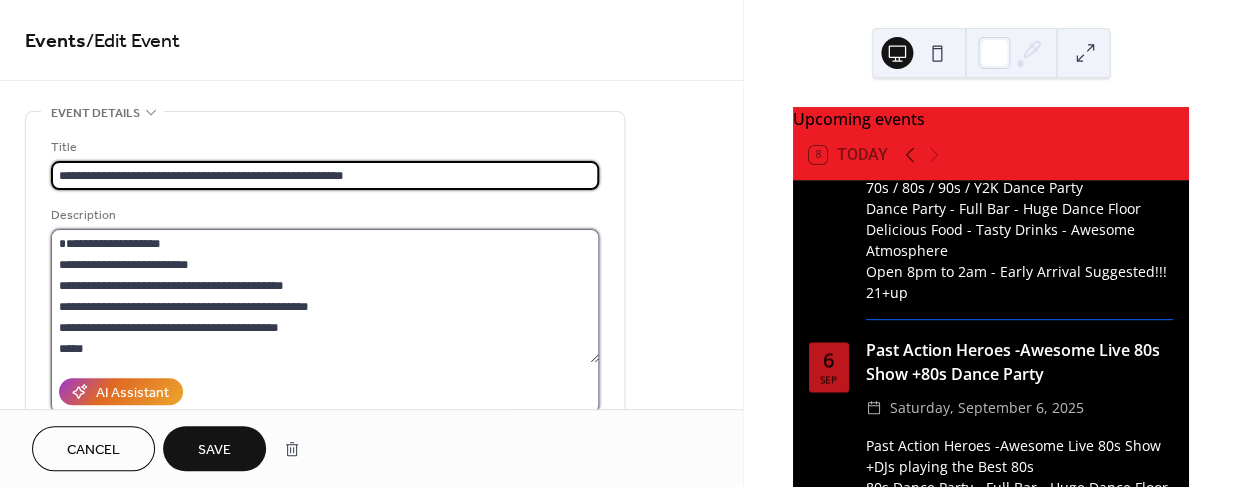 click on "**********" at bounding box center [325, 296] 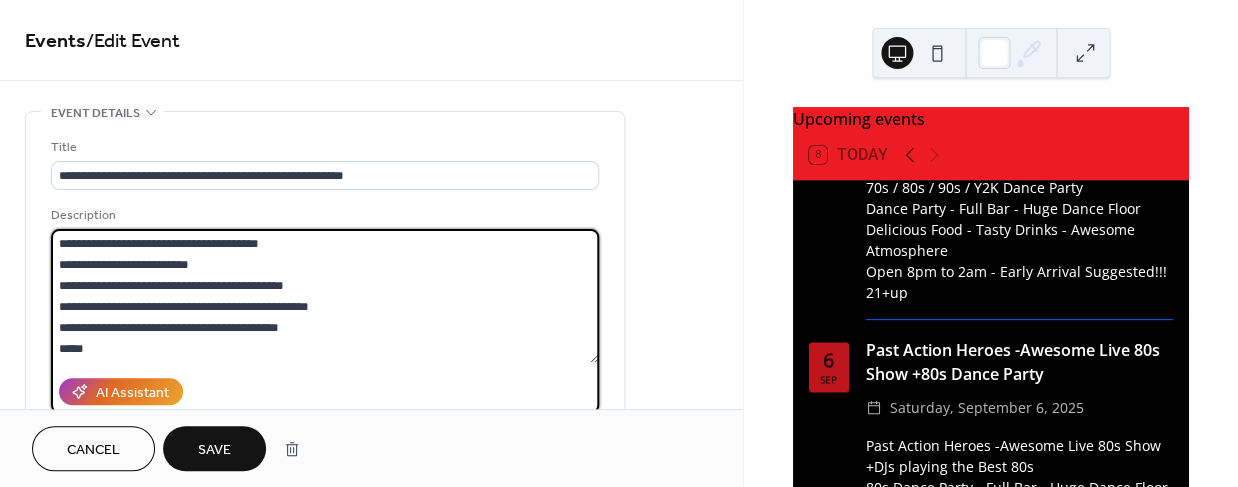 type on "**********" 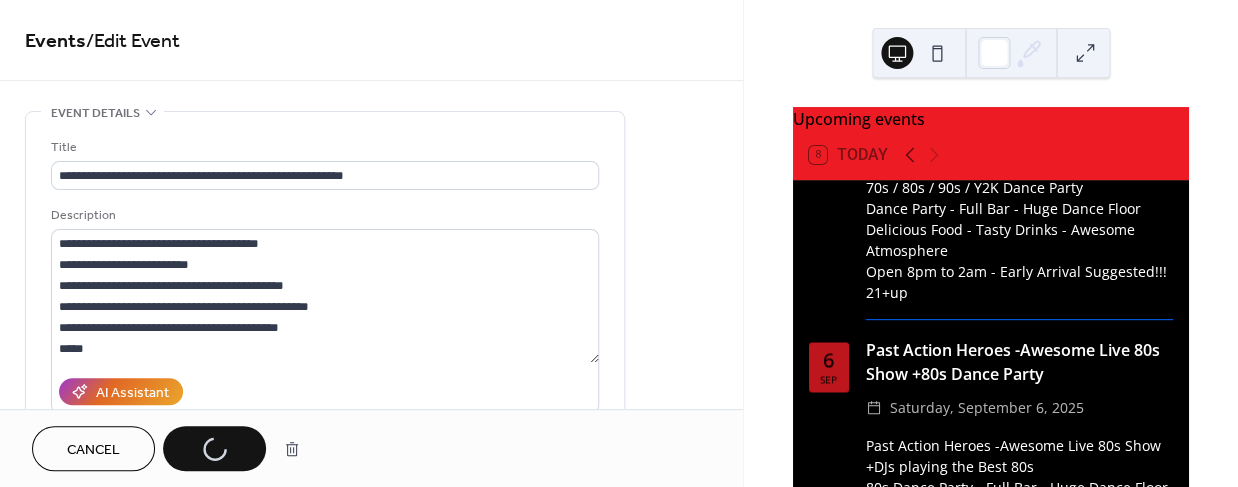 drag, startPoint x: 56, startPoint y: 248, endPoint x: 229, endPoint y: 453, distance: 268.24243 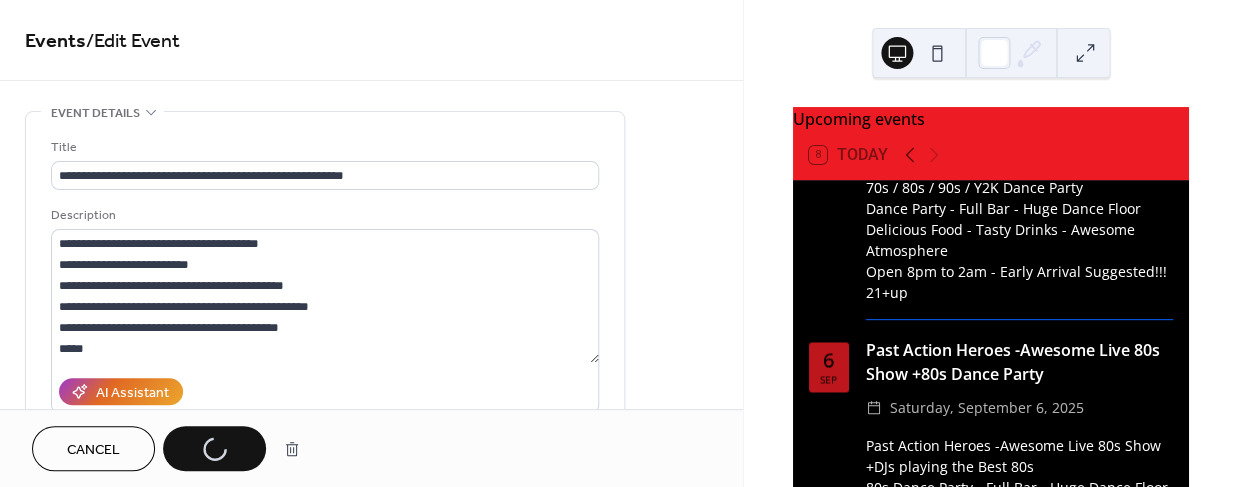 click on "Cancel Save" at bounding box center [171, 448] 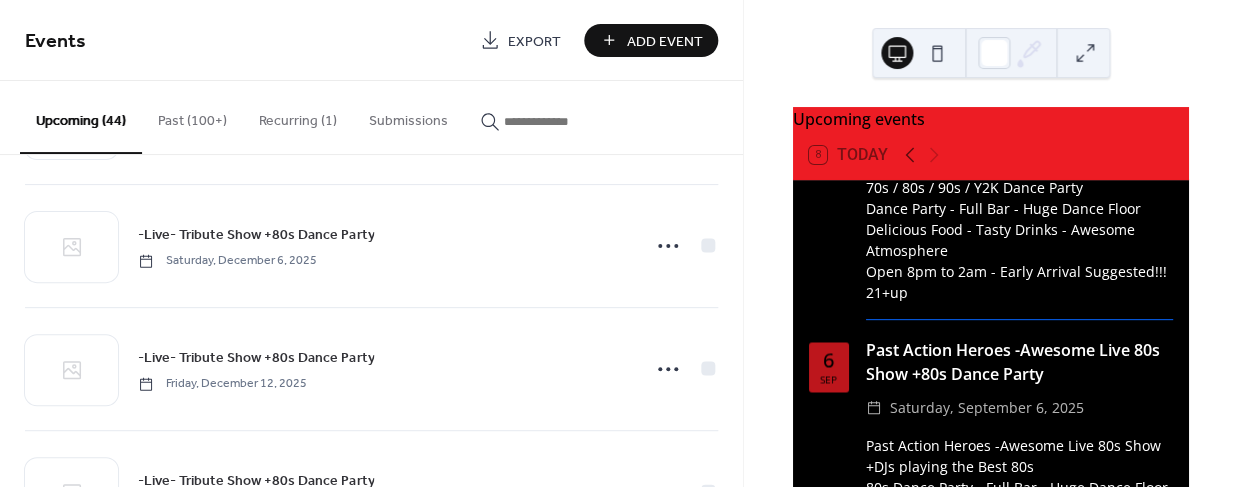 scroll, scrollTop: 4431, scrollLeft: 0, axis: vertical 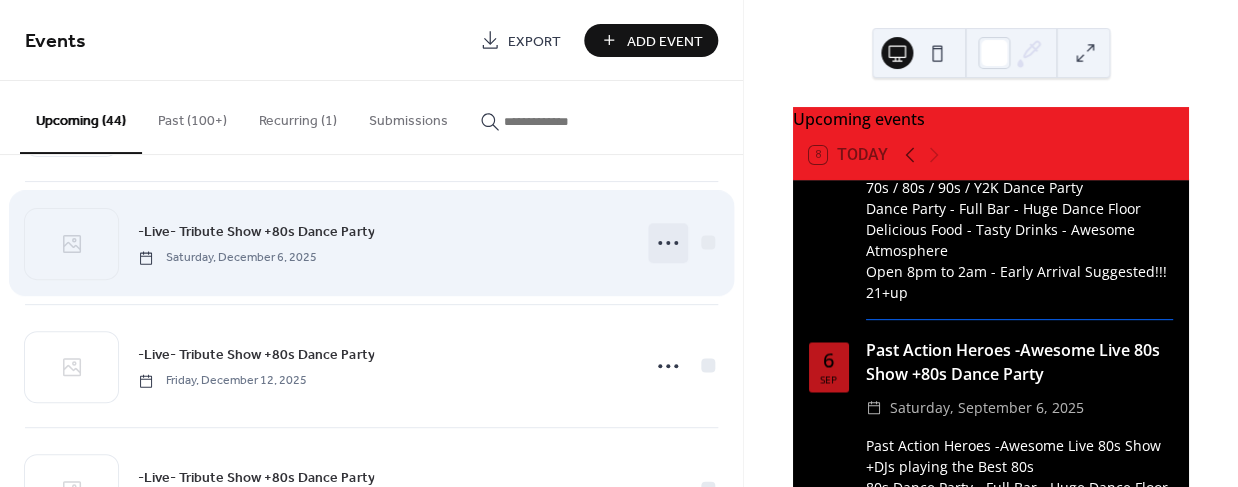 click 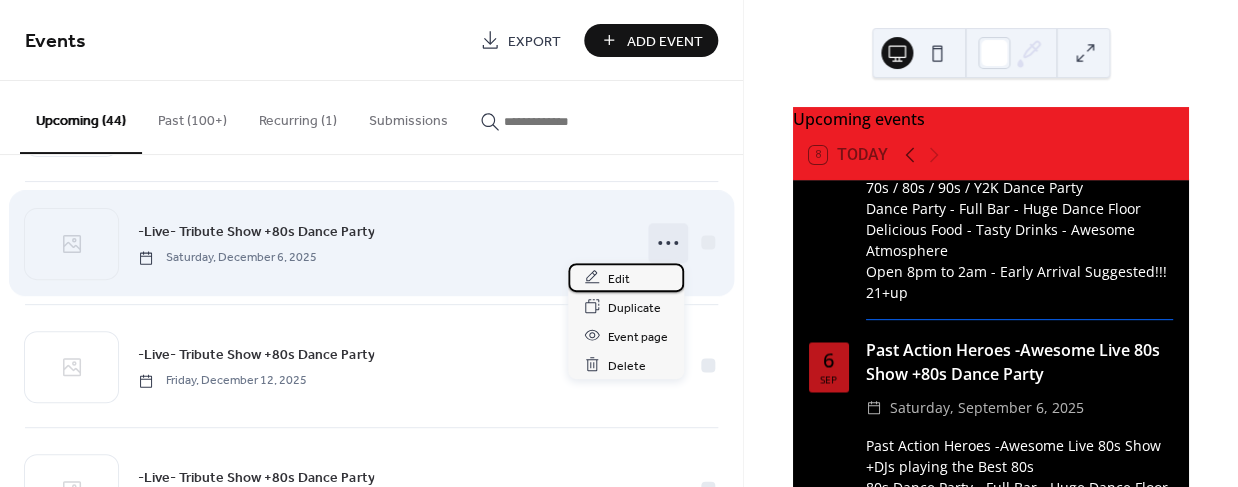 click on "Edit" at bounding box center (619, 278) 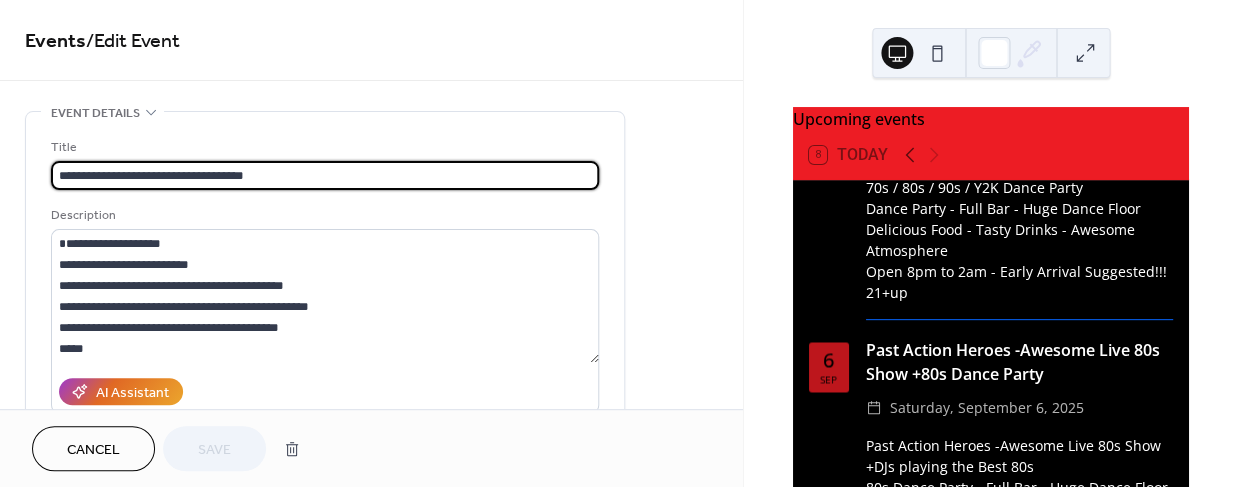 click on "**********" at bounding box center (325, 175) 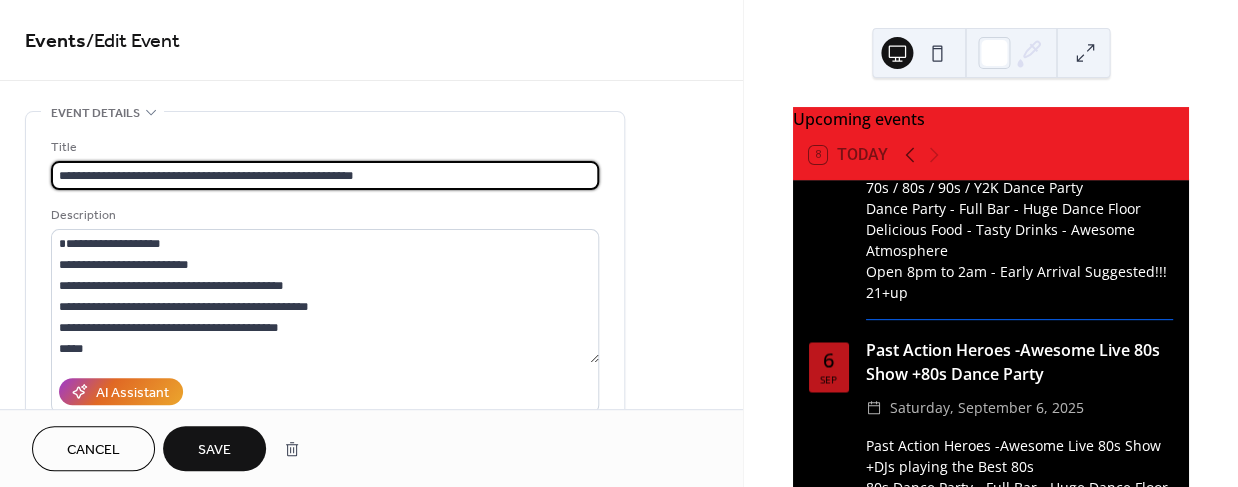 click on "**********" at bounding box center [325, 175] 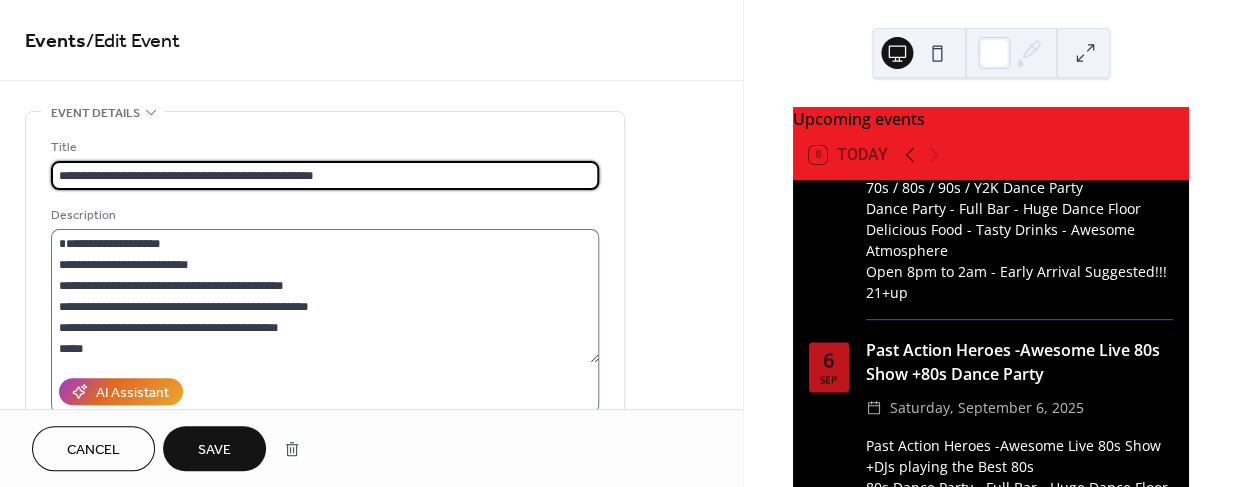 type on "**********" 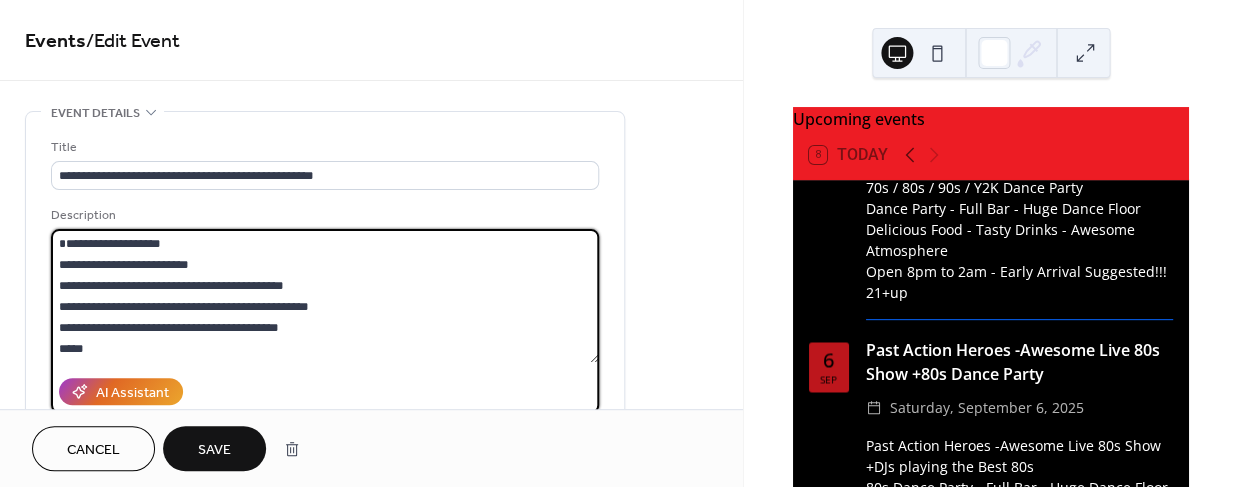 click on "**********" at bounding box center (325, 296) 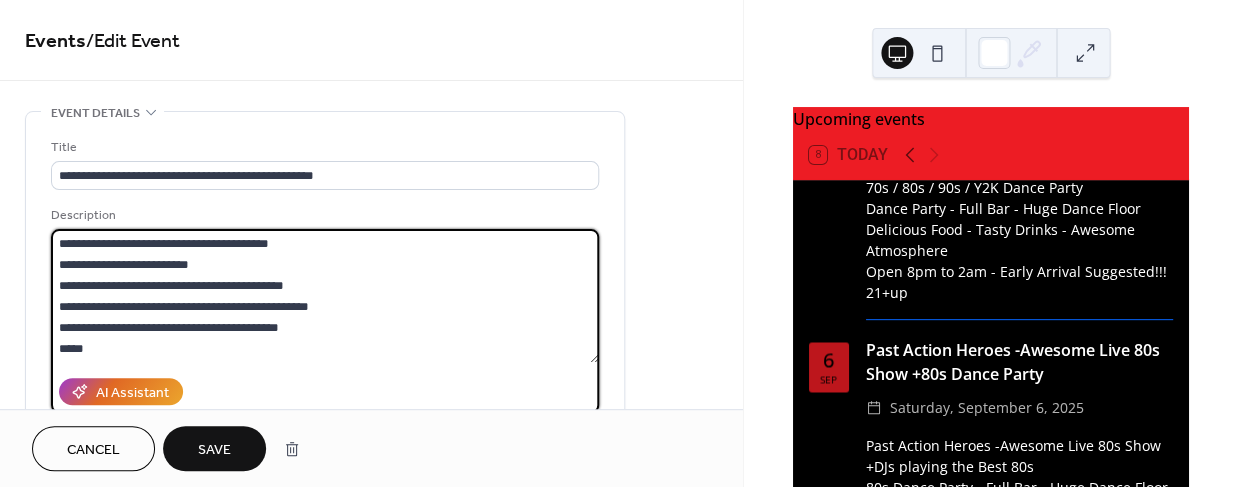 drag, startPoint x: 58, startPoint y: 245, endPoint x: 253, endPoint y: 242, distance: 195.02307 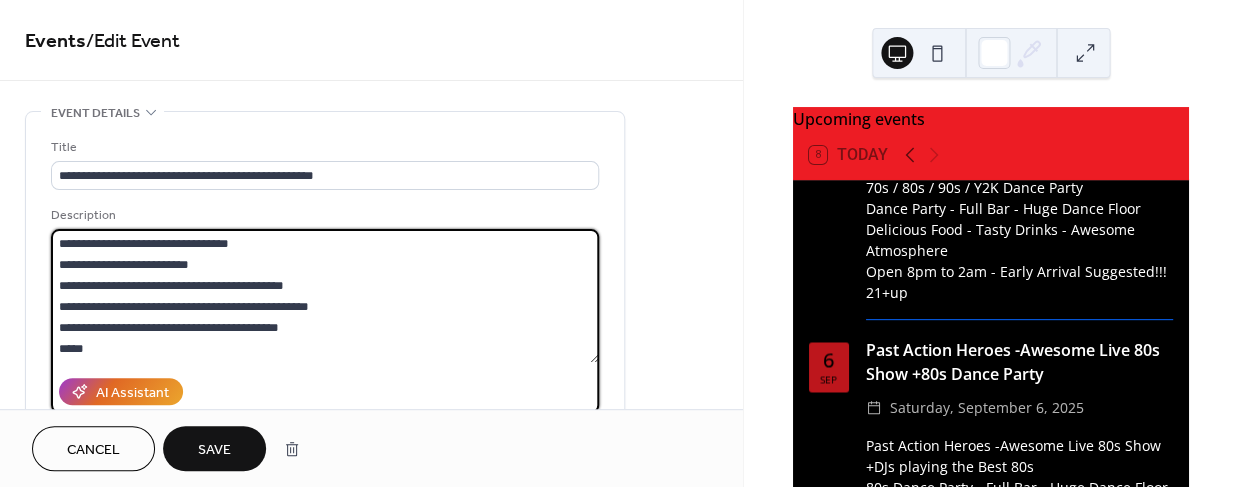 type on "**********" 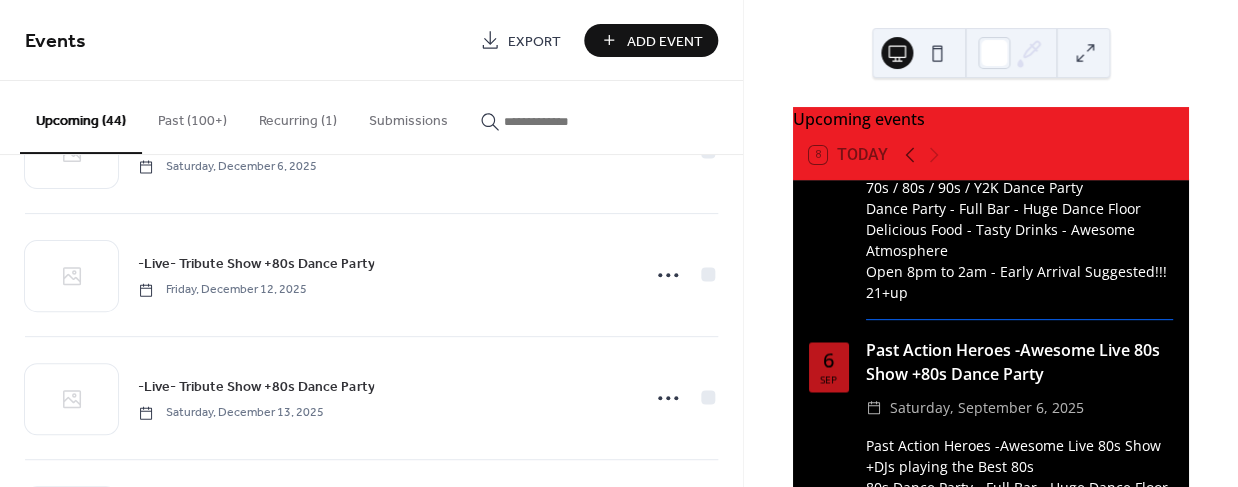 scroll, scrollTop: 4535, scrollLeft: 0, axis: vertical 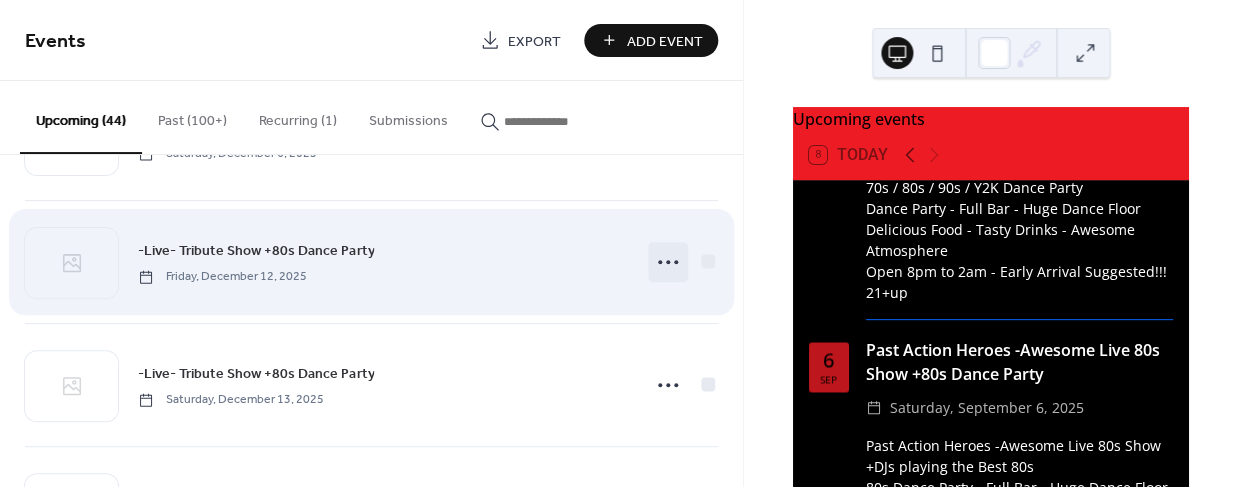 click 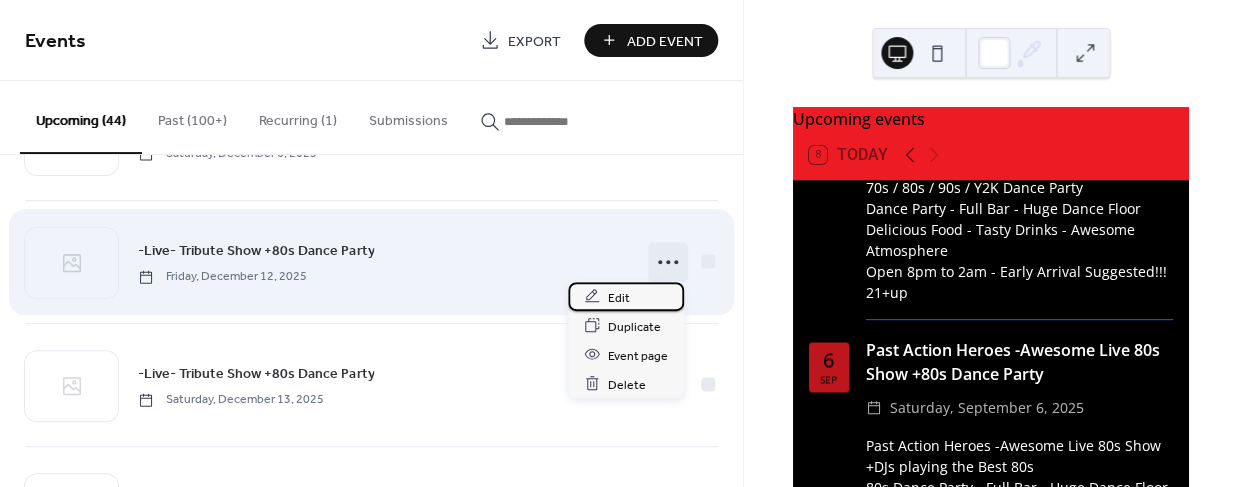 click on "Edit" at bounding box center (619, 297) 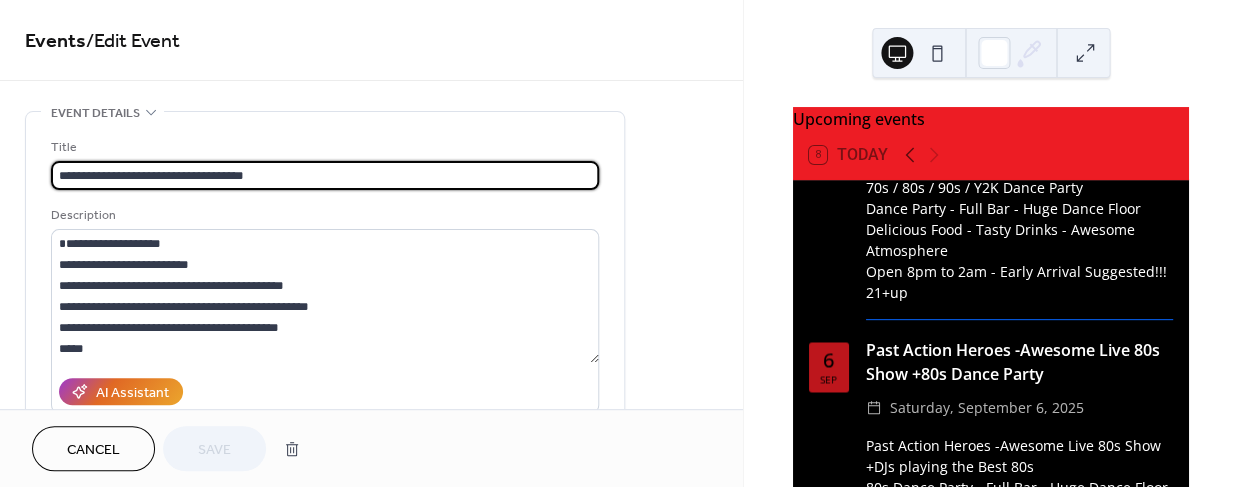 drag, startPoint x: 138, startPoint y: 175, endPoint x: 24, endPoint y: 175, distance: 114 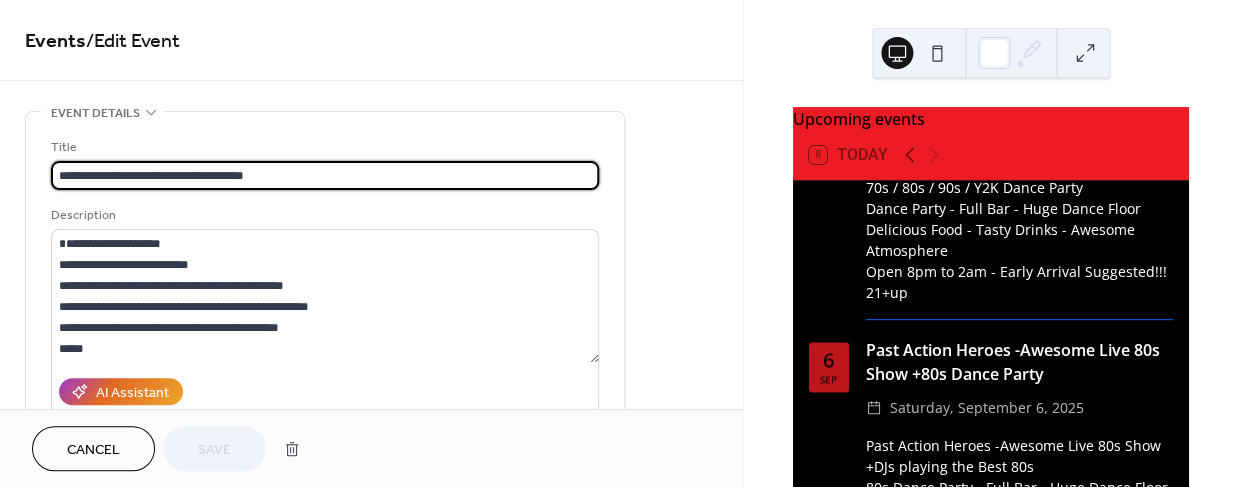 click on "**********" at bounding box center (325, 365) 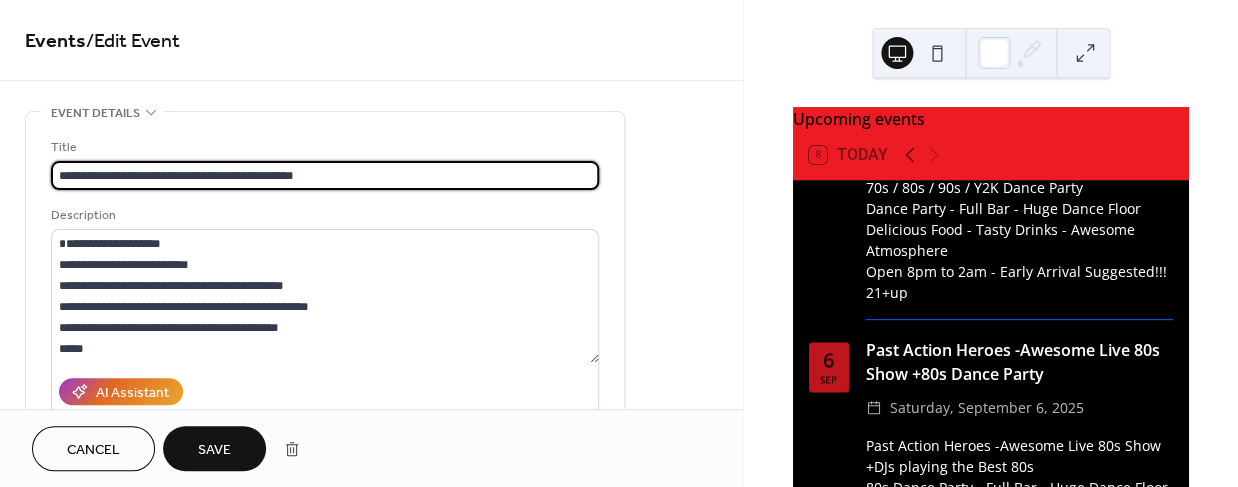 scroll, scrollTop: 1, scrollLeft: 0, axis: vertical 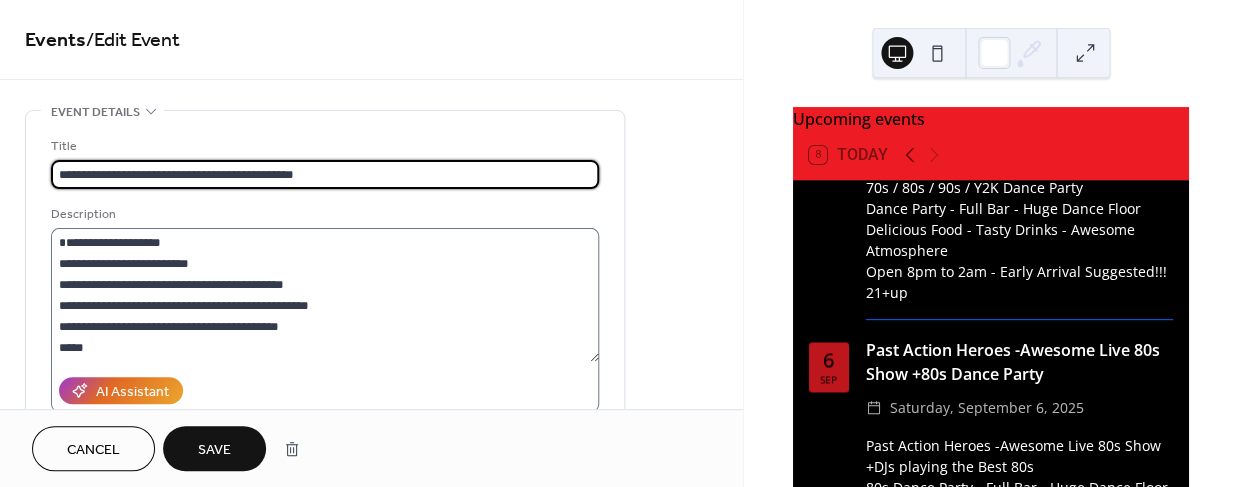 type on "**********" 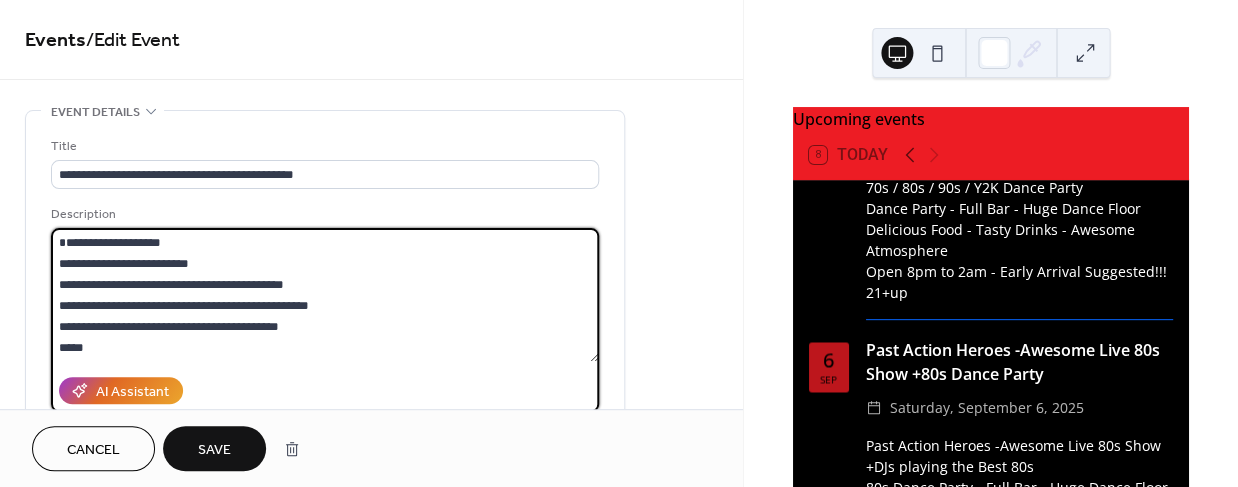 drag, startPoint x: 131, startPoint y: 244, endPoint x: 51, endPoint y: 244, distance: 80 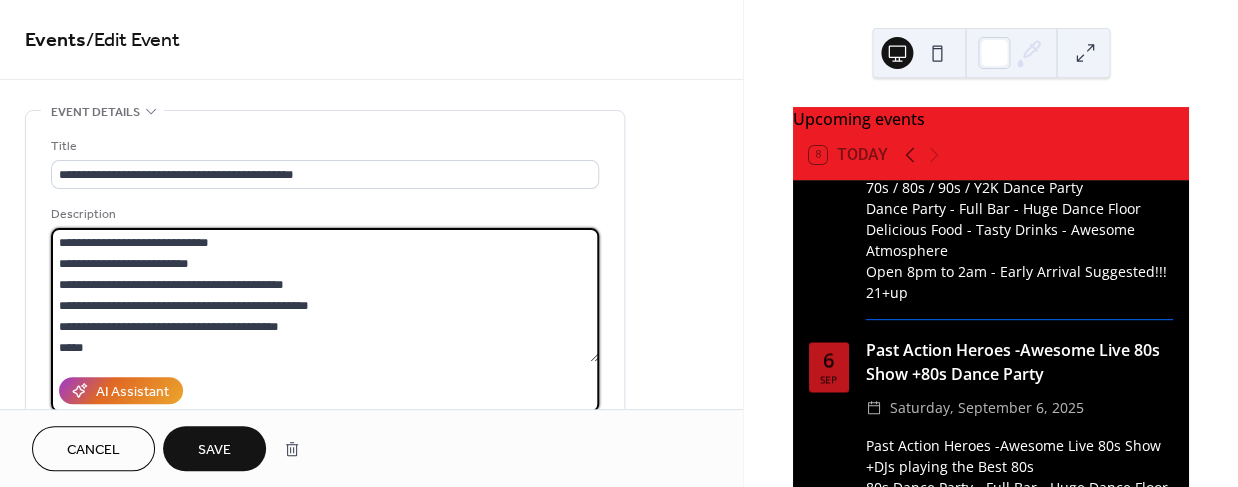 type on "**********" 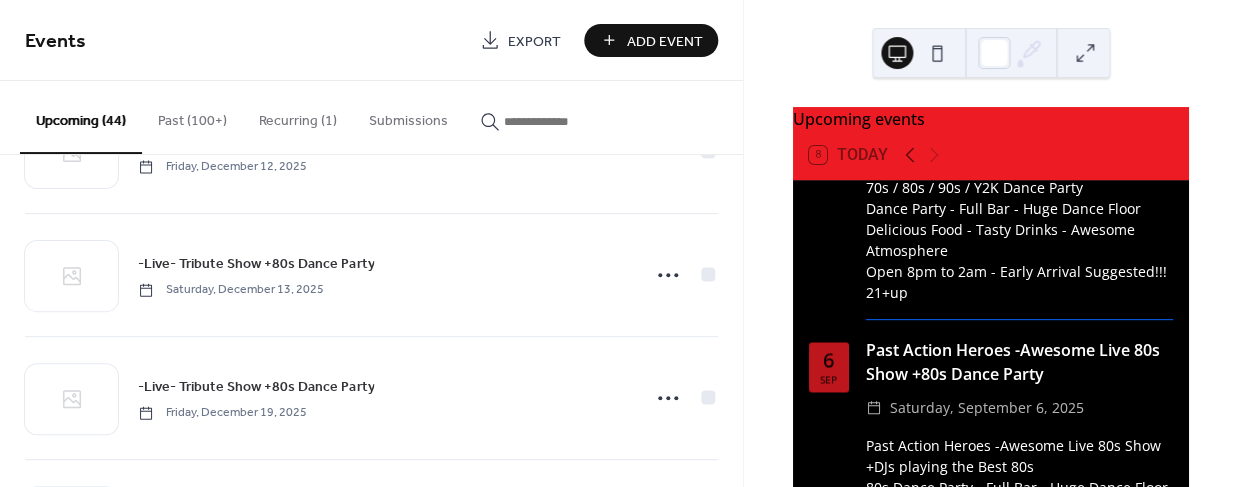 scroll, scrollTop: 4648, scrollLeft: 0, axis: vertical 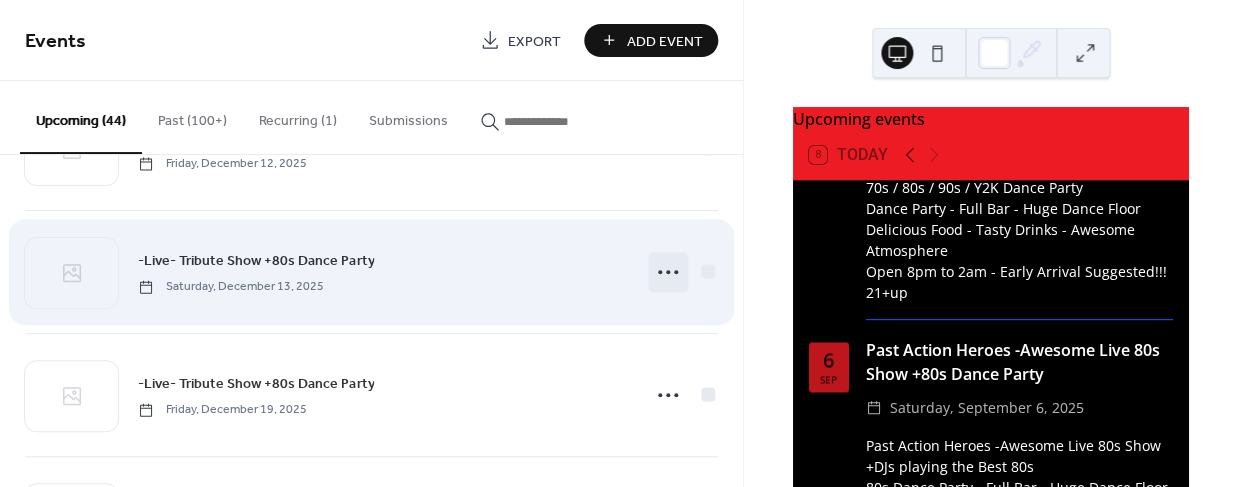 click 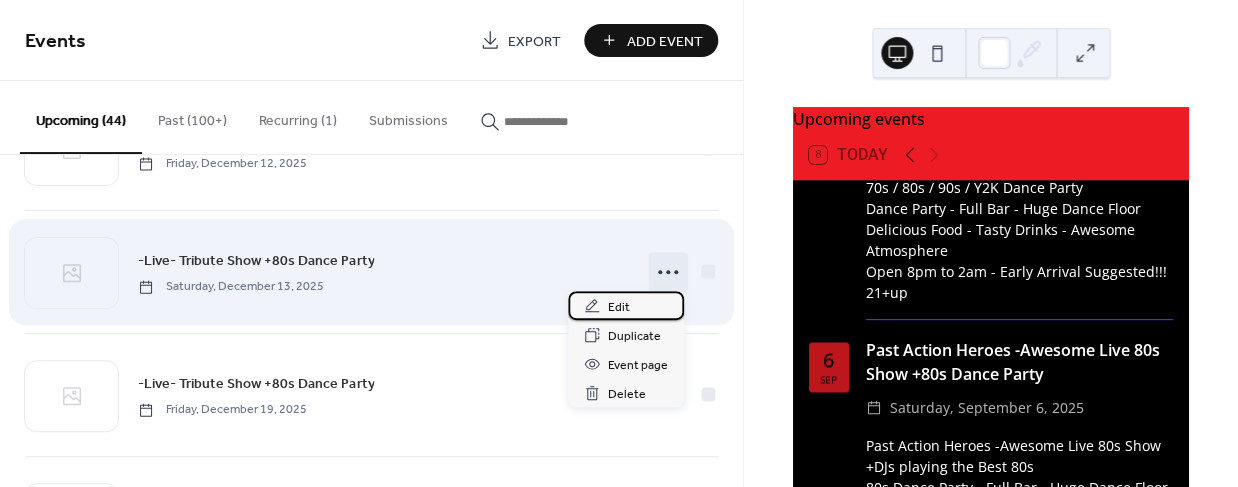 click on "Edit" at bounding box center (619, 307) 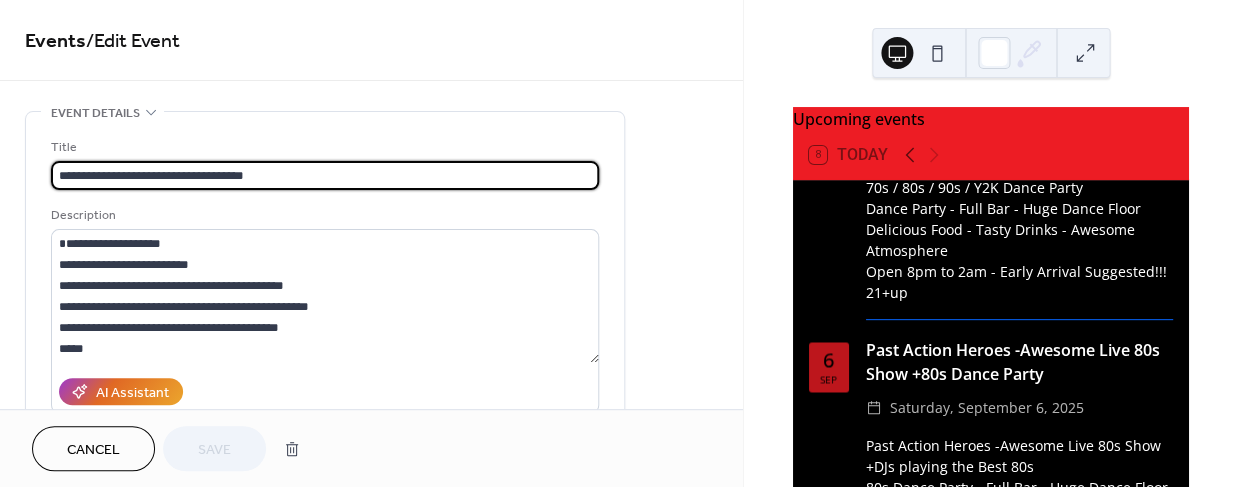 click on "**********" at bounding box center (325, 175) 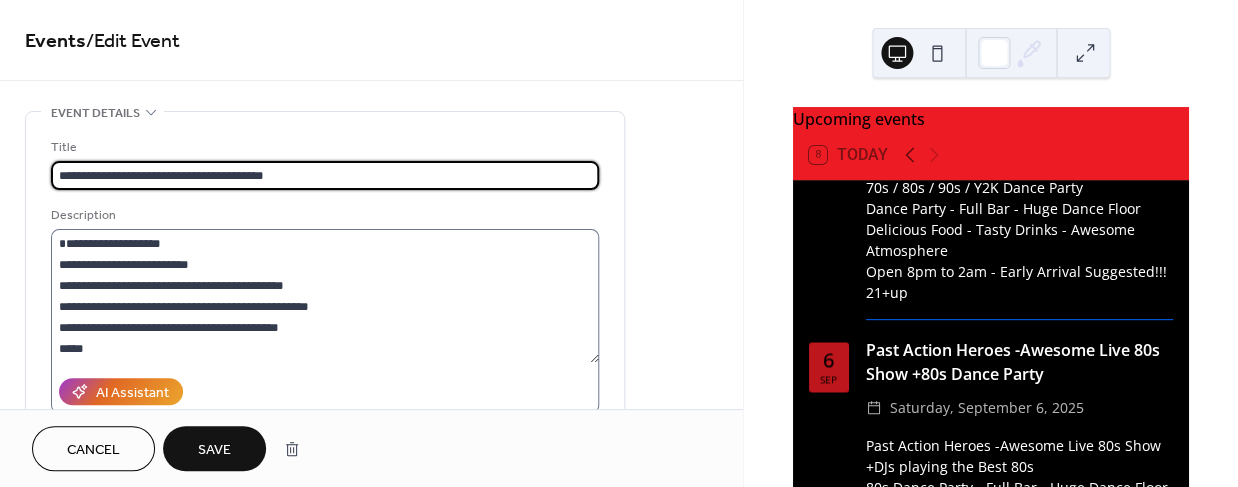type on "**********" 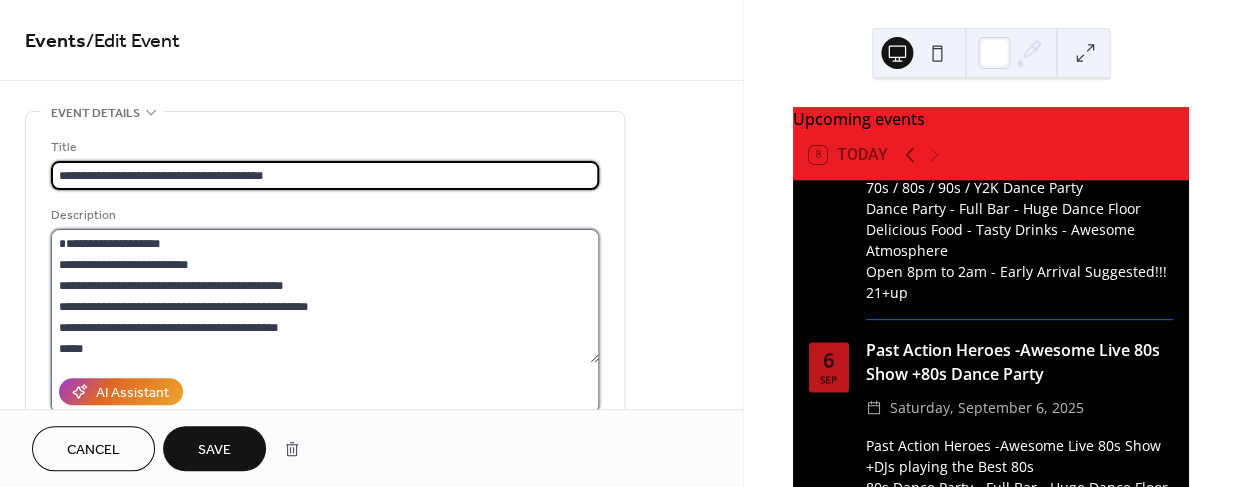 click on "**********" at bounding box center [325, 296] 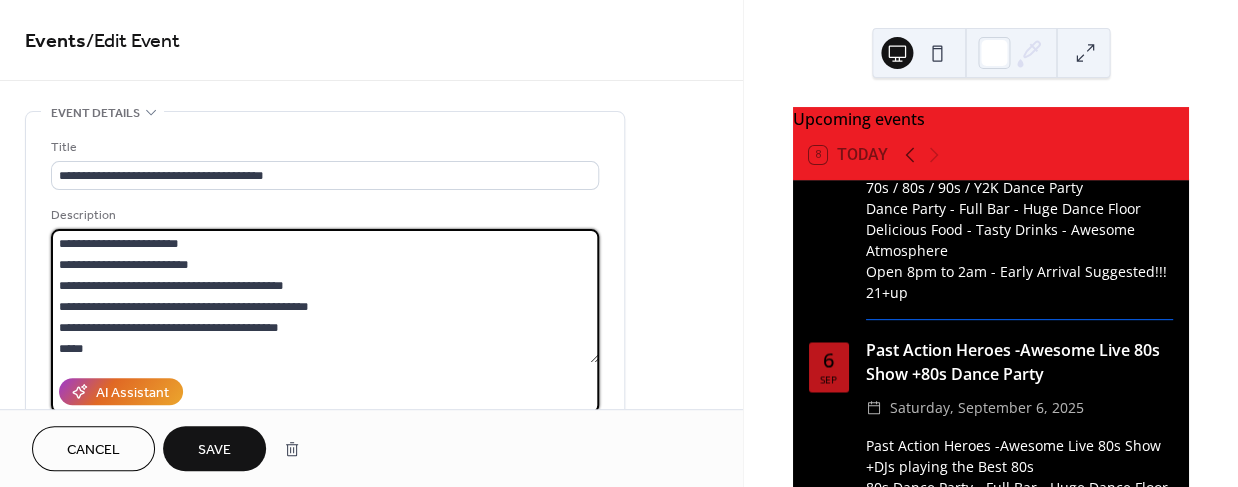 type on "**********" 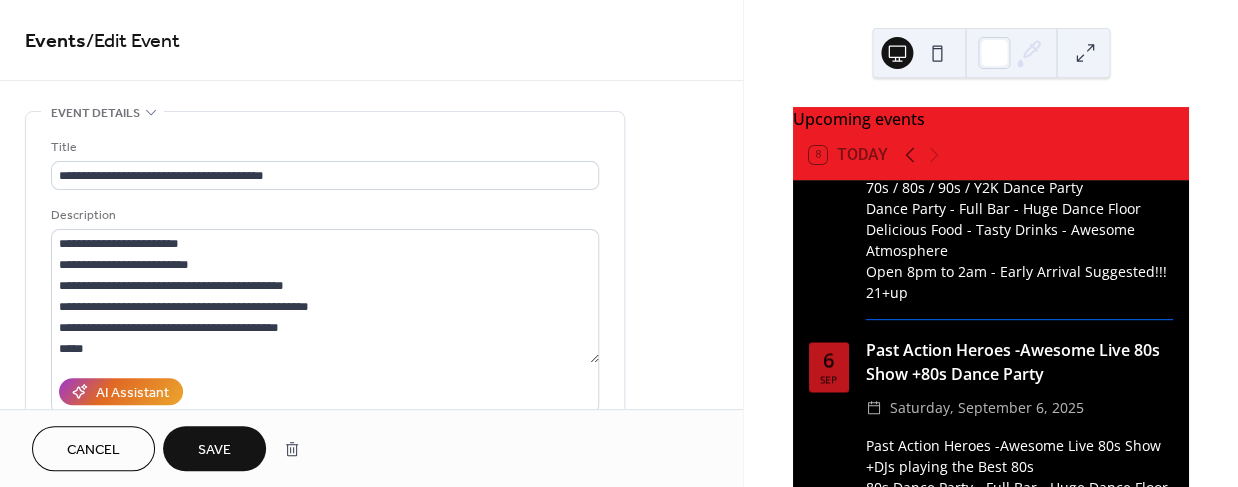 click on "Save" at bounding box center [214, 450] 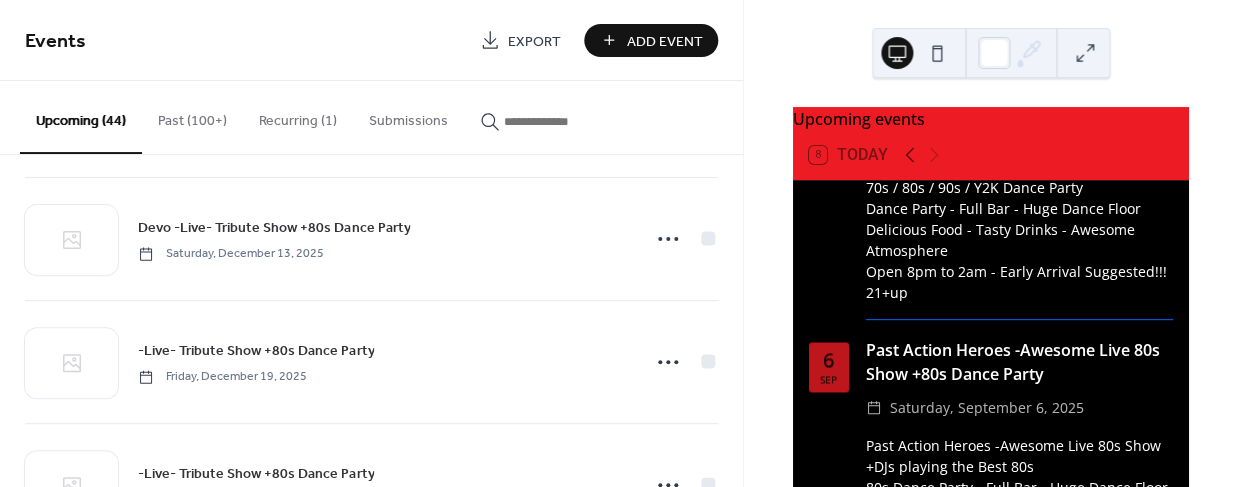 scroll, scrollTop: 4691, scrollLeft: 0, axis: vertical 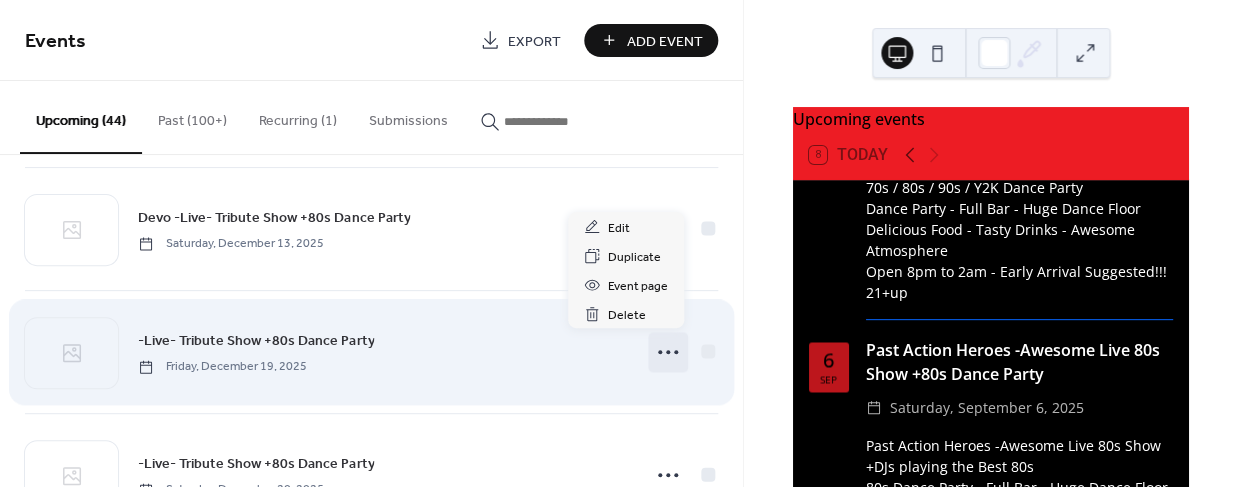 click 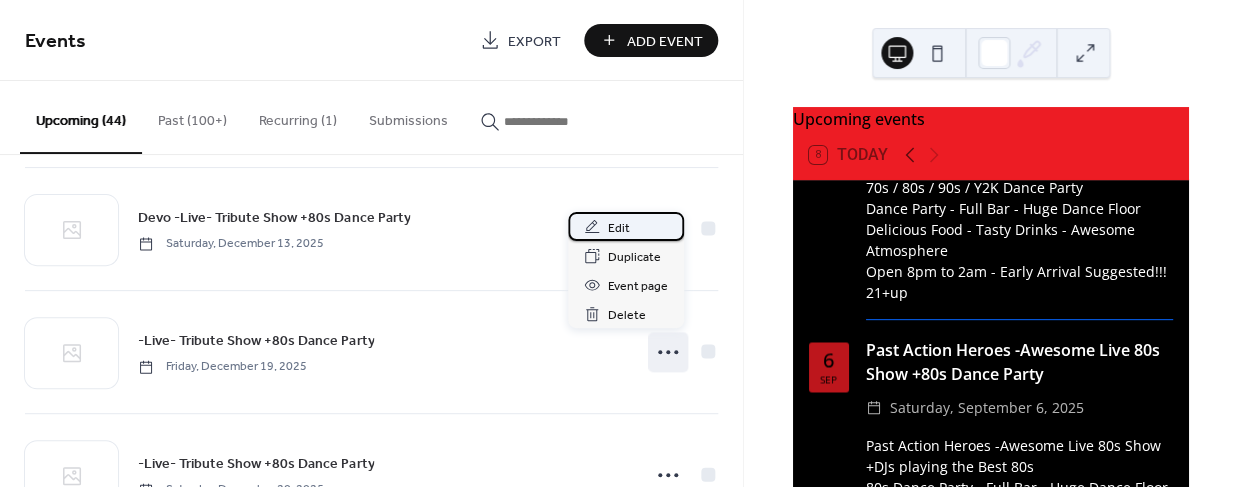 click on "Edit" at bounding box center [619, 228] 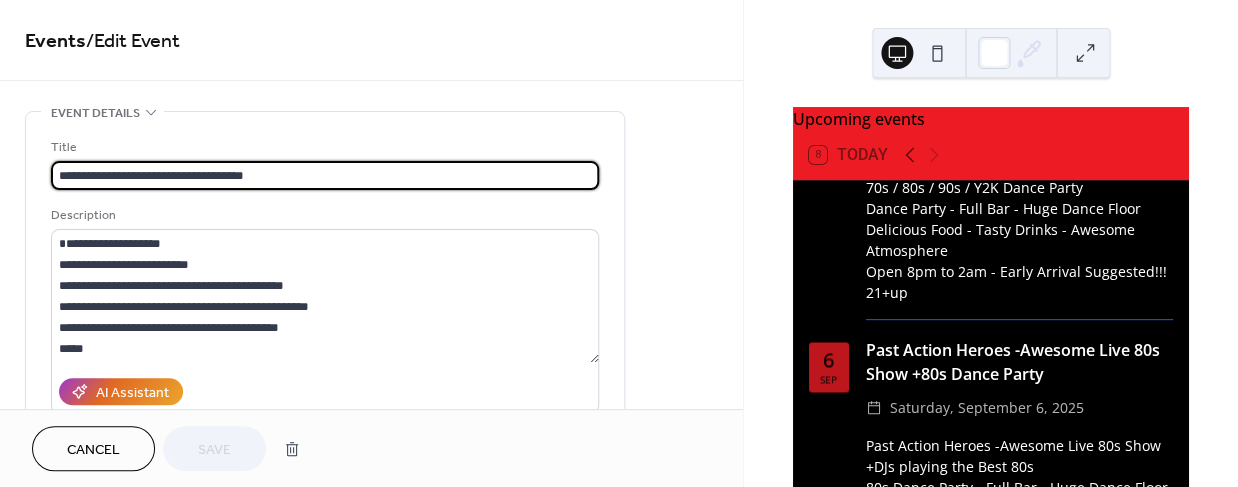click on "**********" at bounding box center (325, 175) 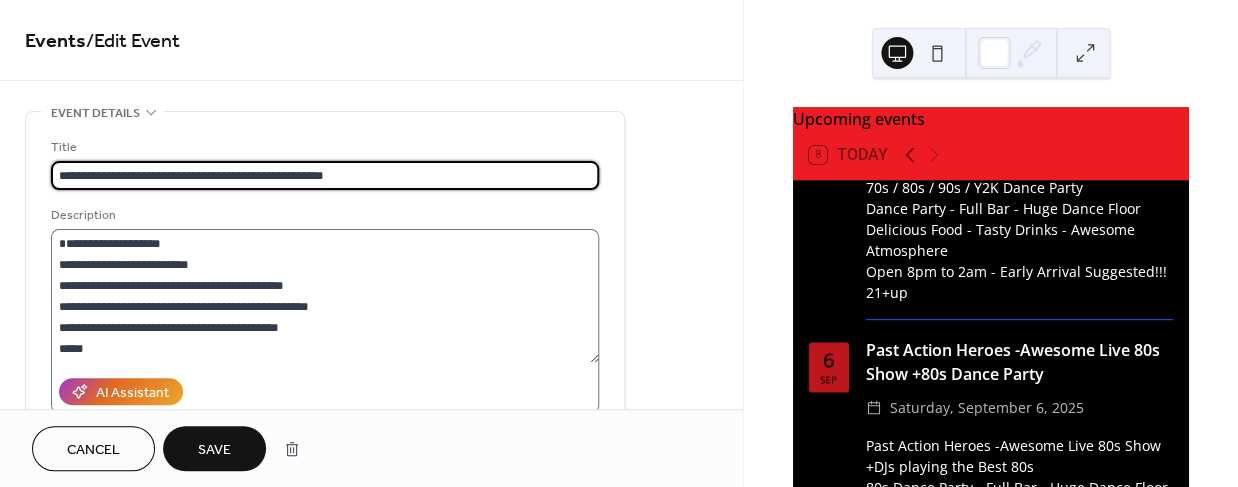 type on "**********" 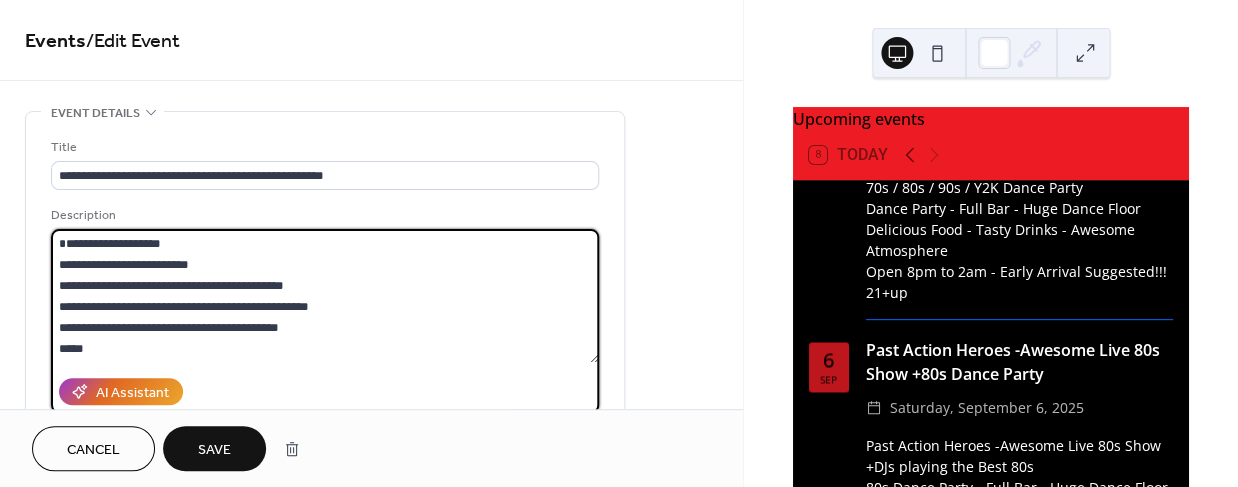 click on "**********" at bounding box center (325, 296) 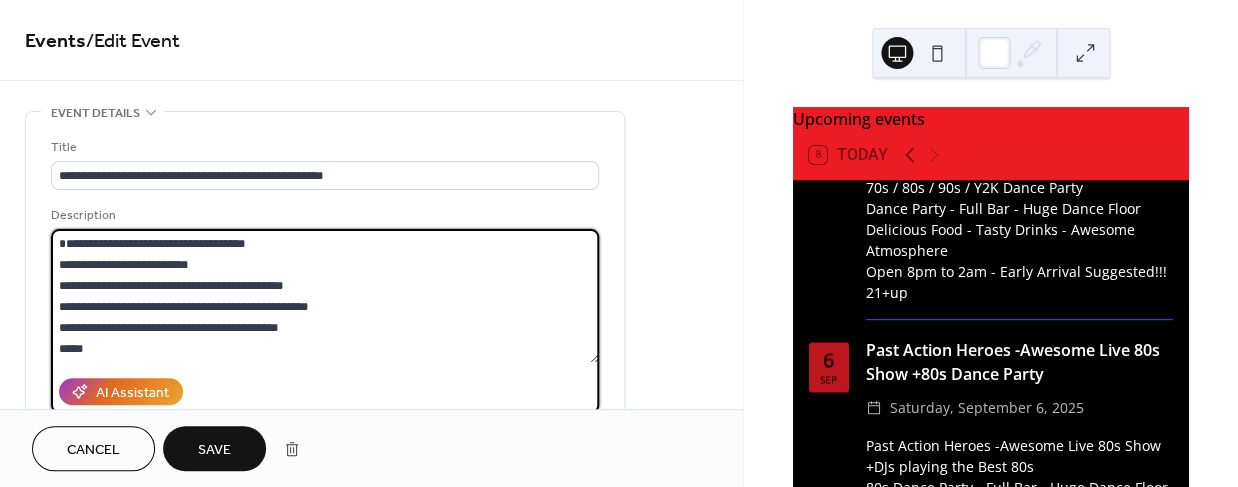 type on "**********" 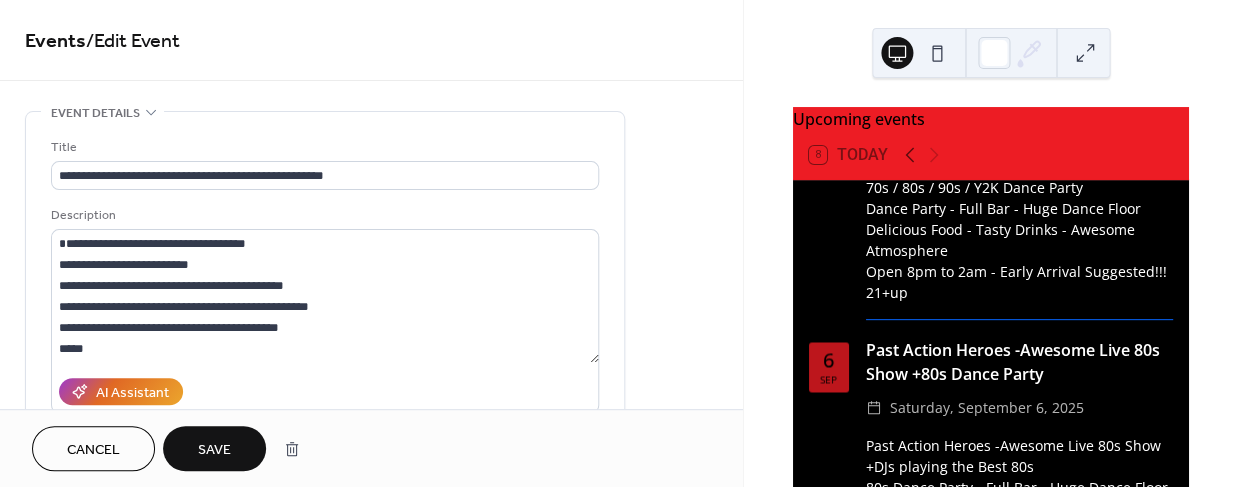 click on "Save" at bounding box center (214, 450) 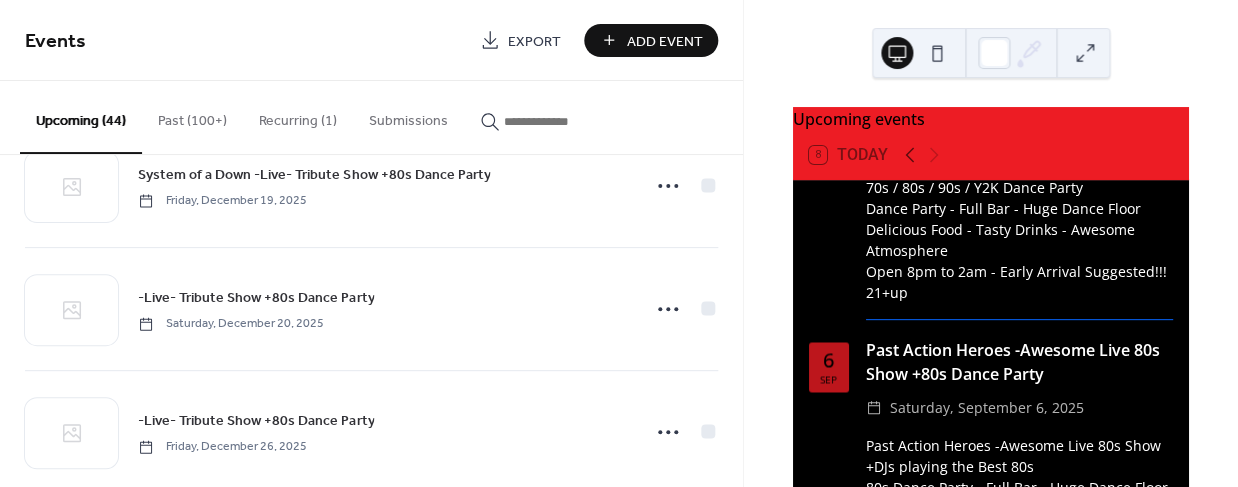 scroll, scrollTop: 4878, scrollLeft: 0, axis: vertical 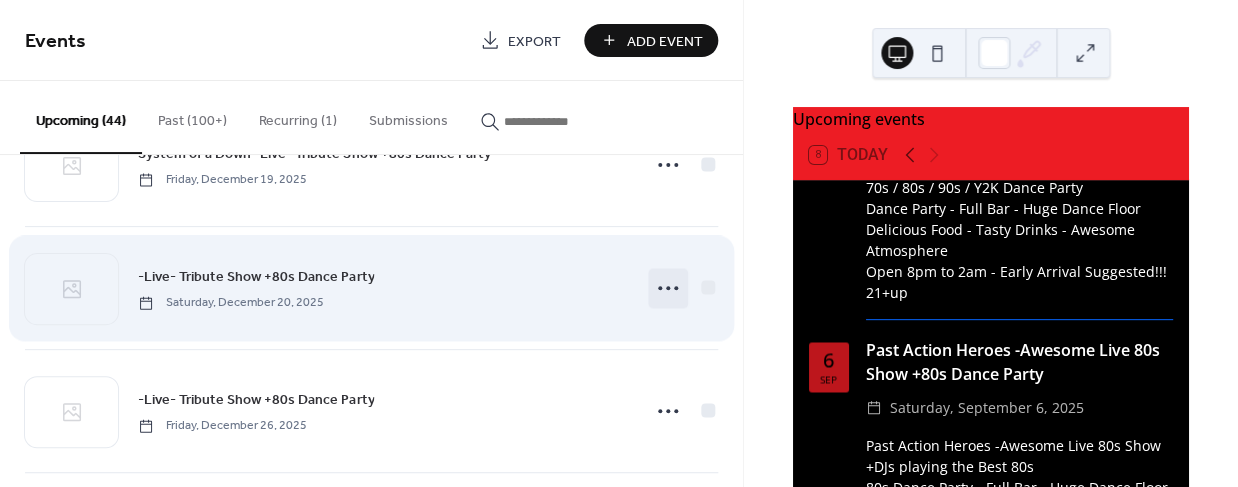 click 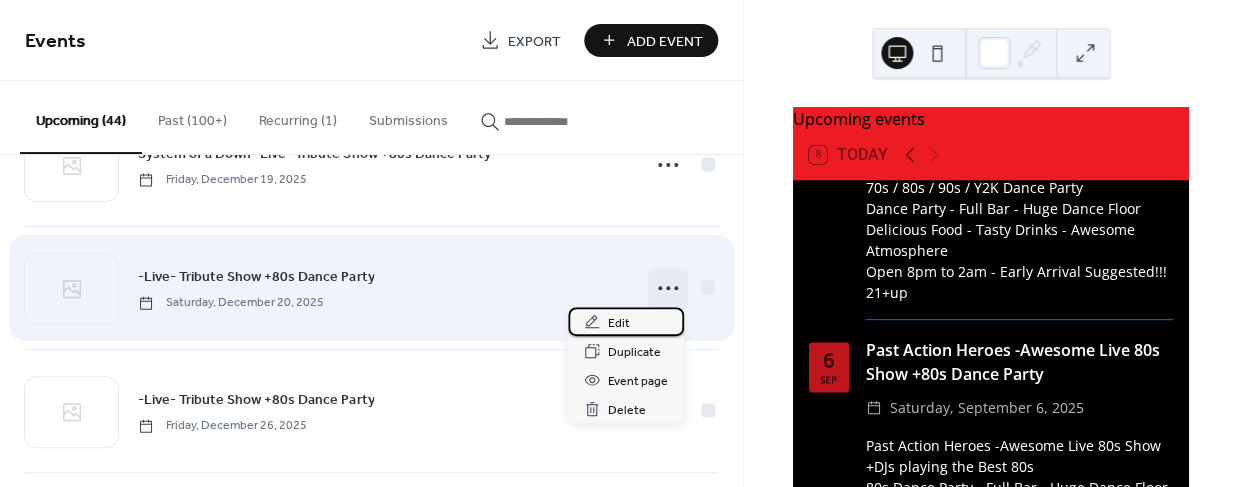 click on "Edit" at bounding box center (619, 323) 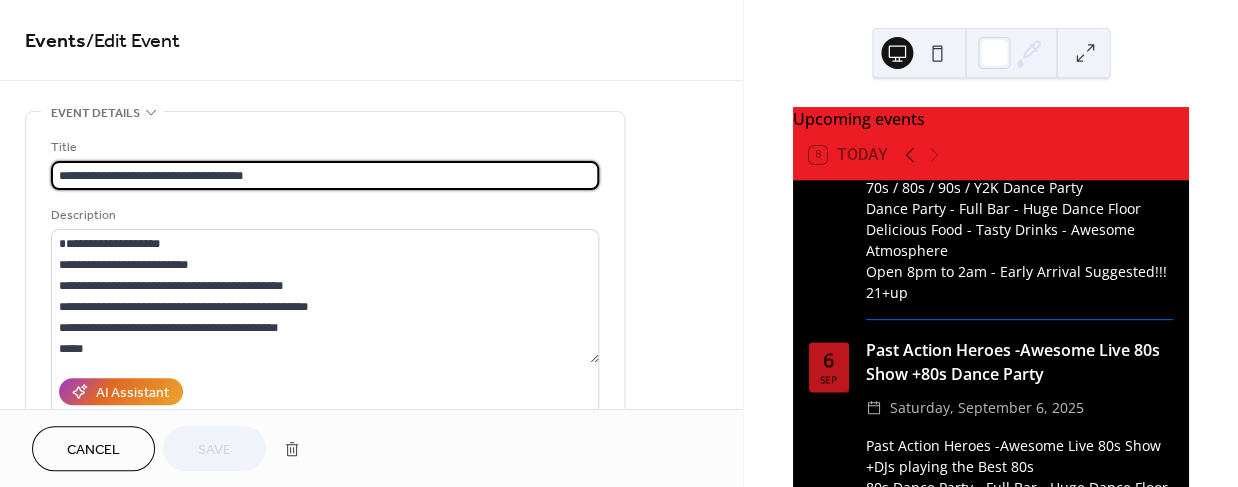 click on "**********" at bounding box center [325, 175] 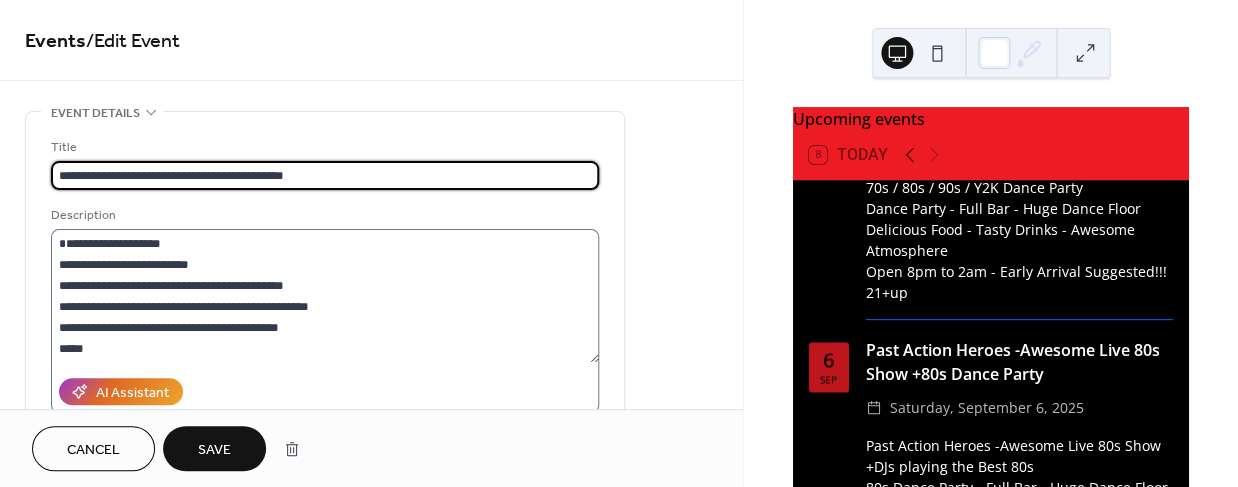 type on "**********" 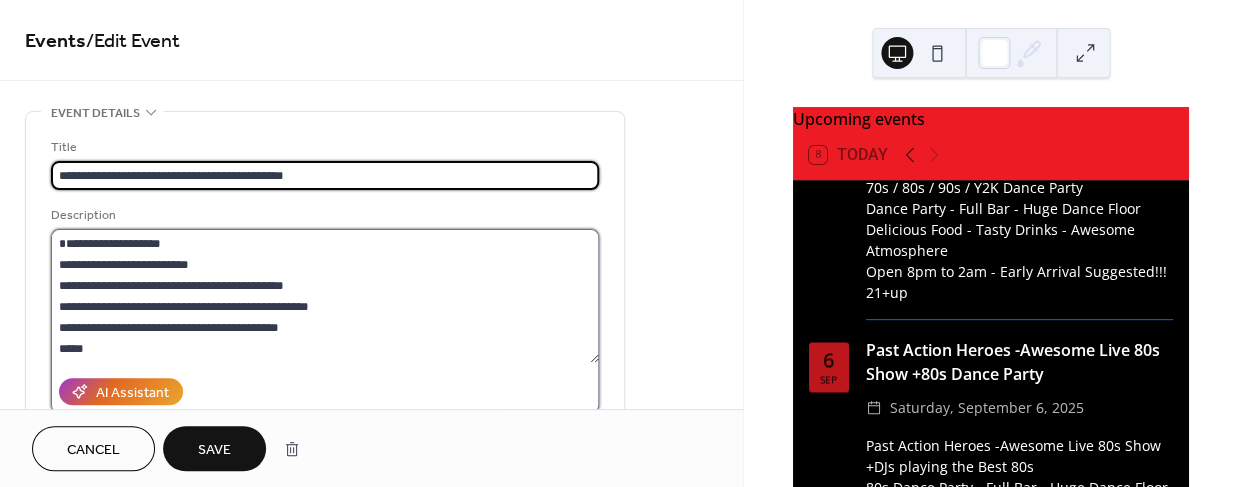 click on "**********" at bounding box center (325, 296) 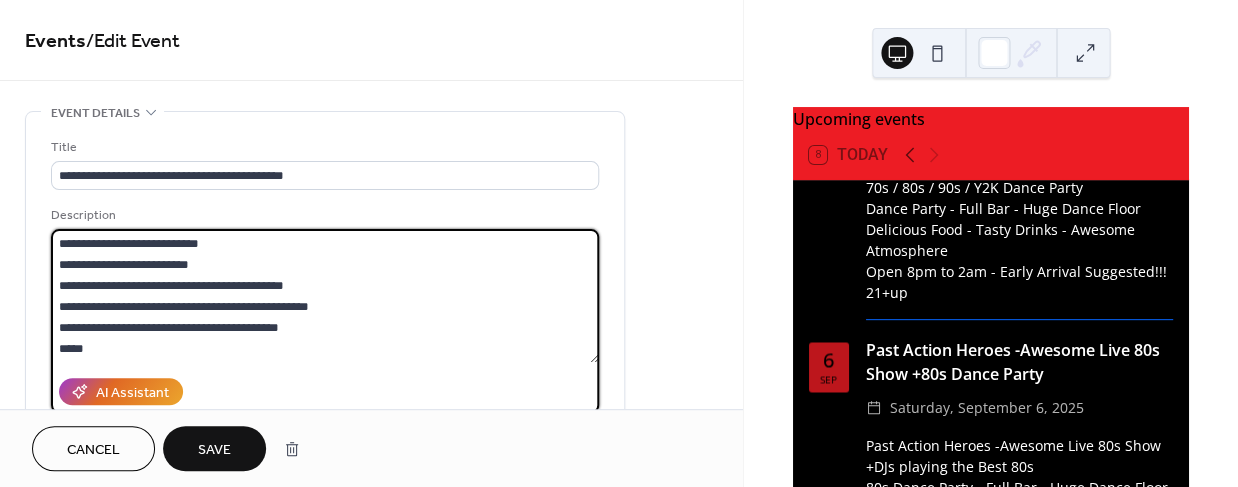 type on "**********" 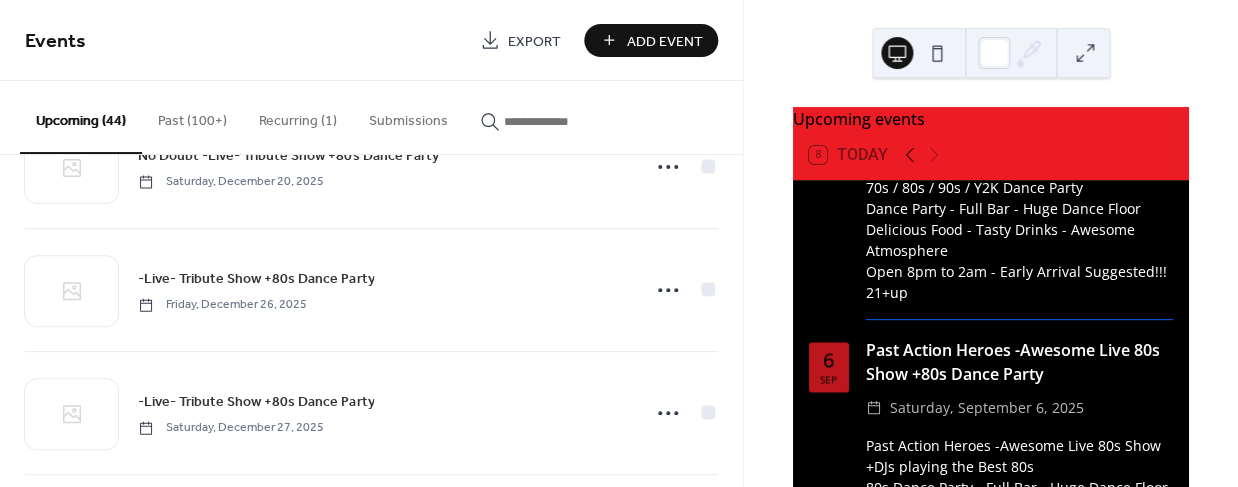 scroll, scrollTop: 4995, scrollLeft: 0, axis: vertical 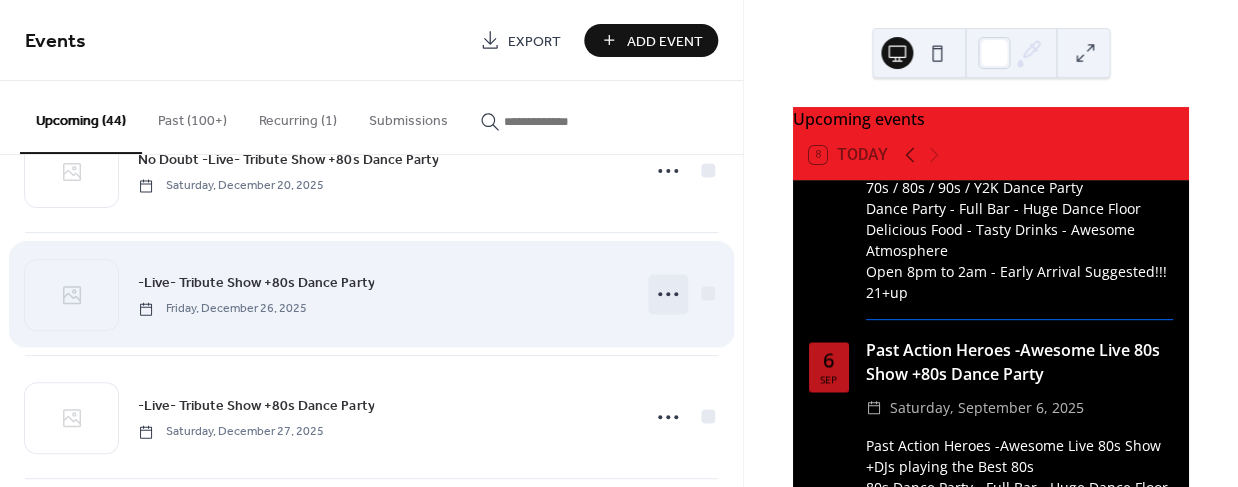 click 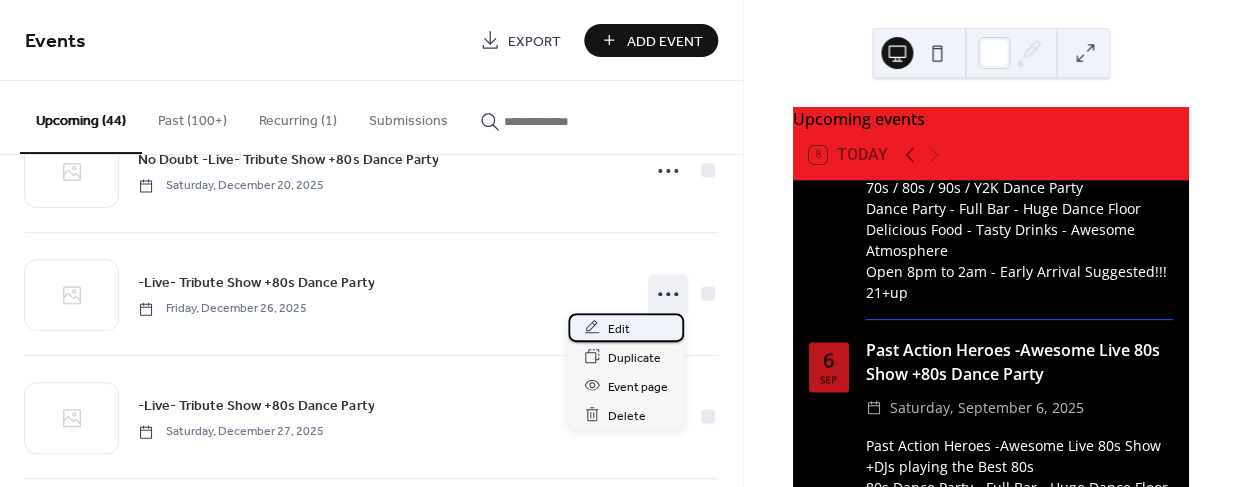 click on "Edit" at bounding box center (619, 328) 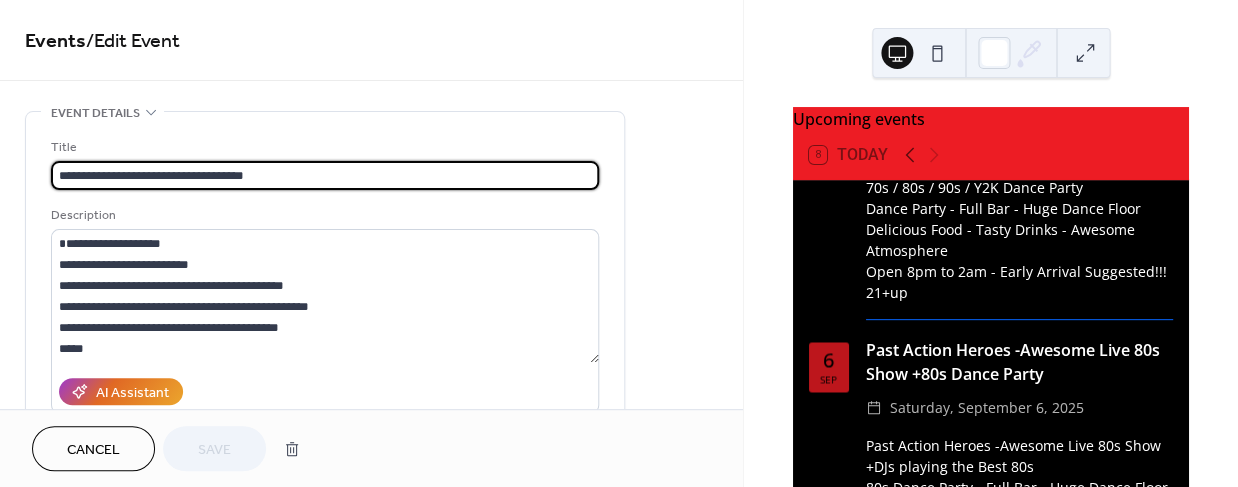 click on "**********" at bounding box center [325, 175] 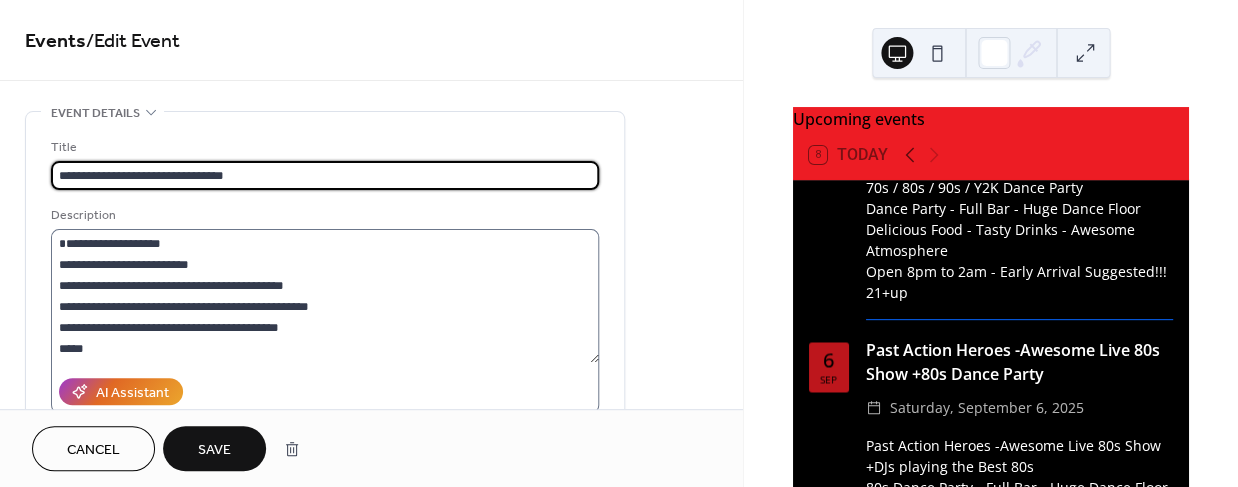 type on "**********" 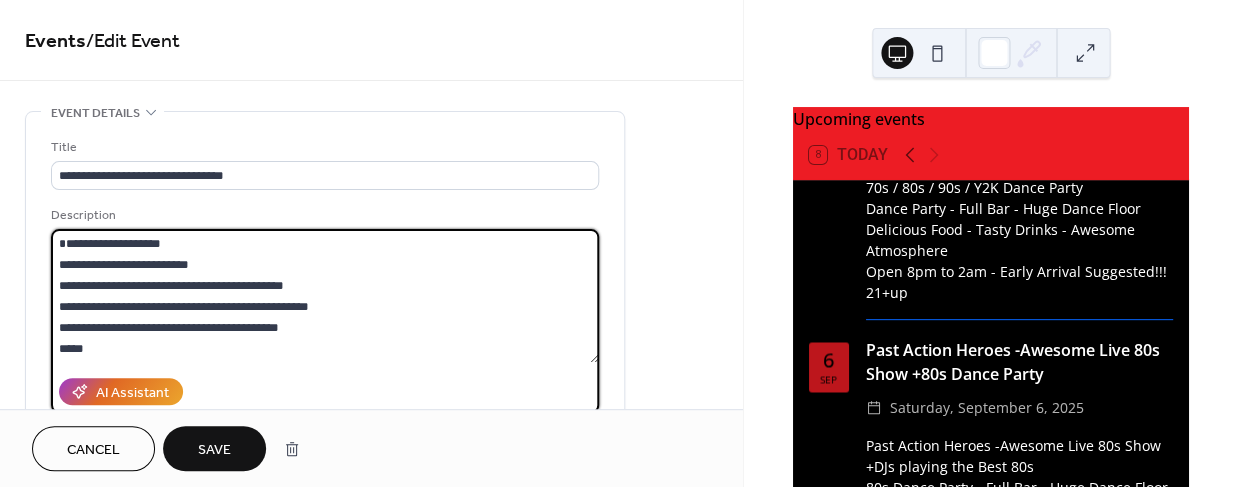 drag, startPoint x: 97, startPoint y: 246, endPoint x: 12, endPoint y: 241, distance: 85.146935 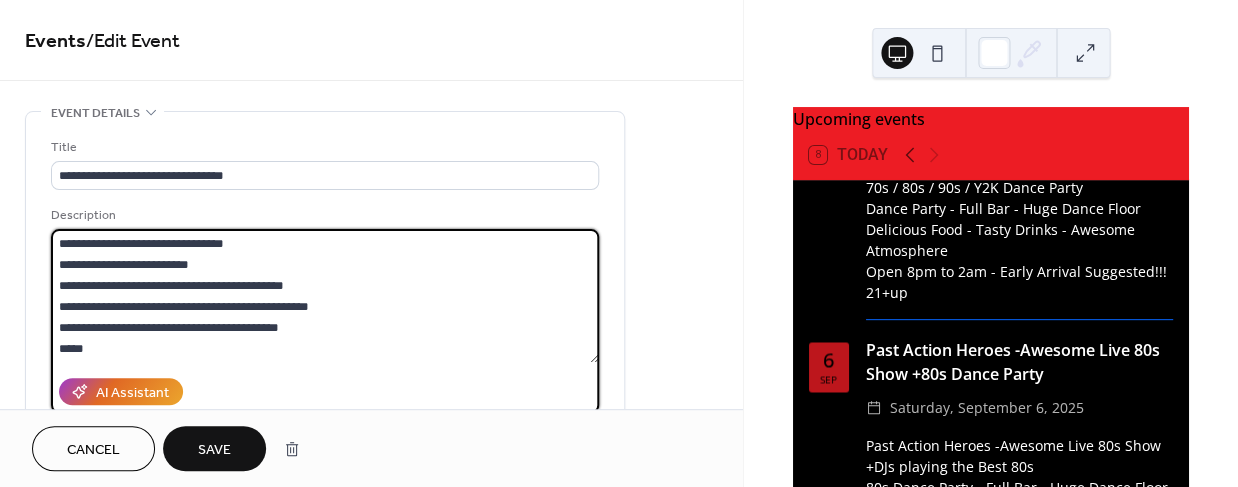 drag, startPoint x: 188, startPoint y: 262, endPoint x: 25, endPoint y: 260, distance: 163.01227 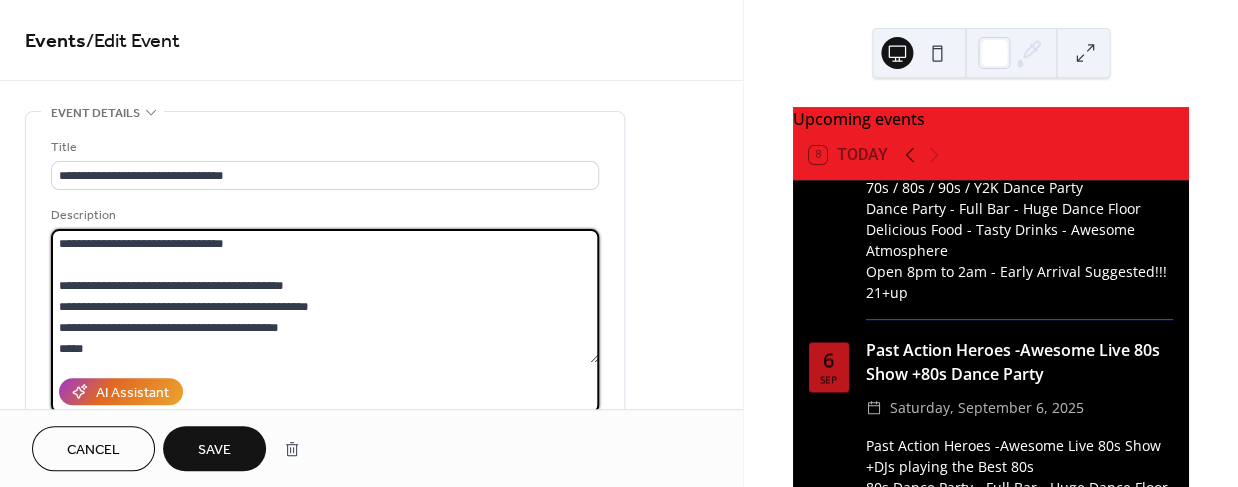 drag, startPoint x: 58, startPoint y: 284, endPoint x: 34, endPoint y: 283, distance: 24.020824 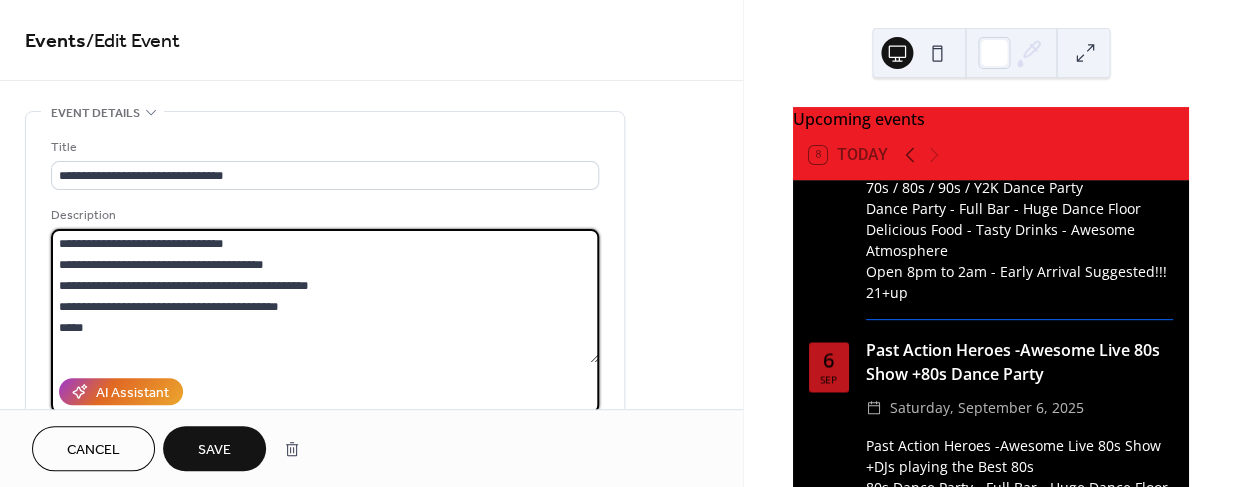 type on "**********" 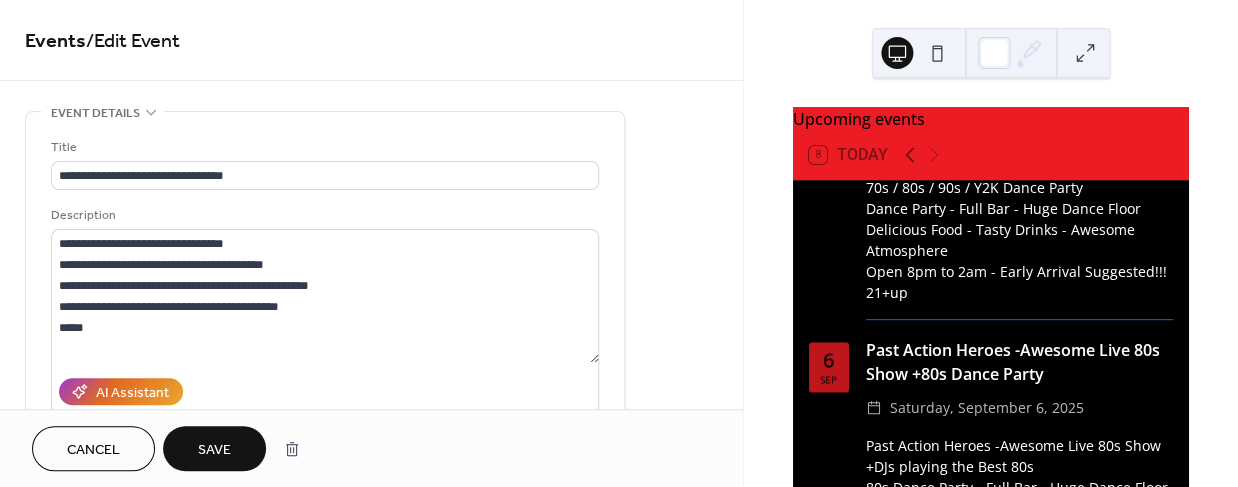 click on "Save" at bounding box center [214, 450] 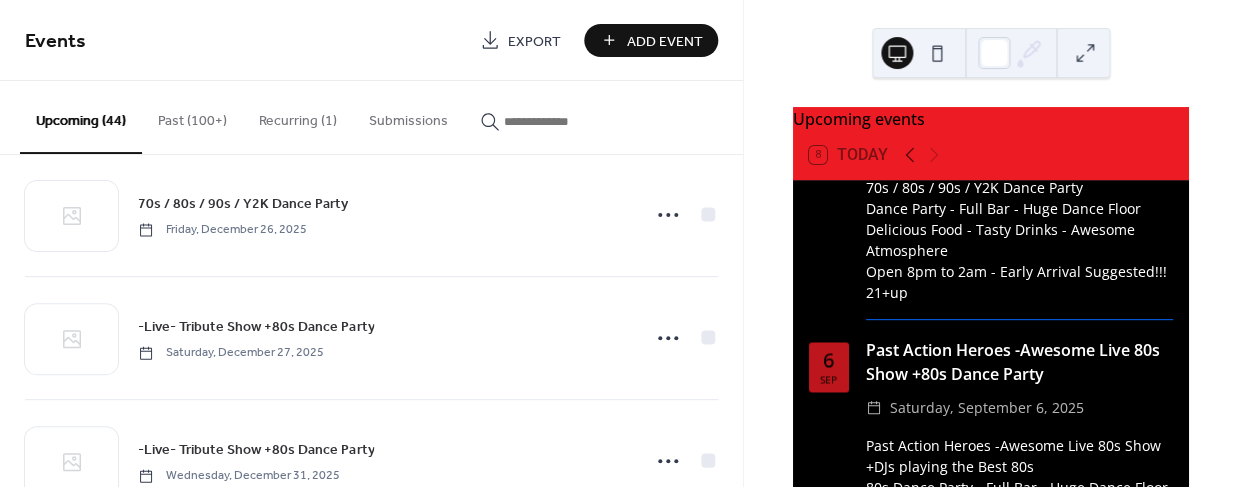 scroll, scrollTop: 5060, scrollLeft: 0, axis: vertical 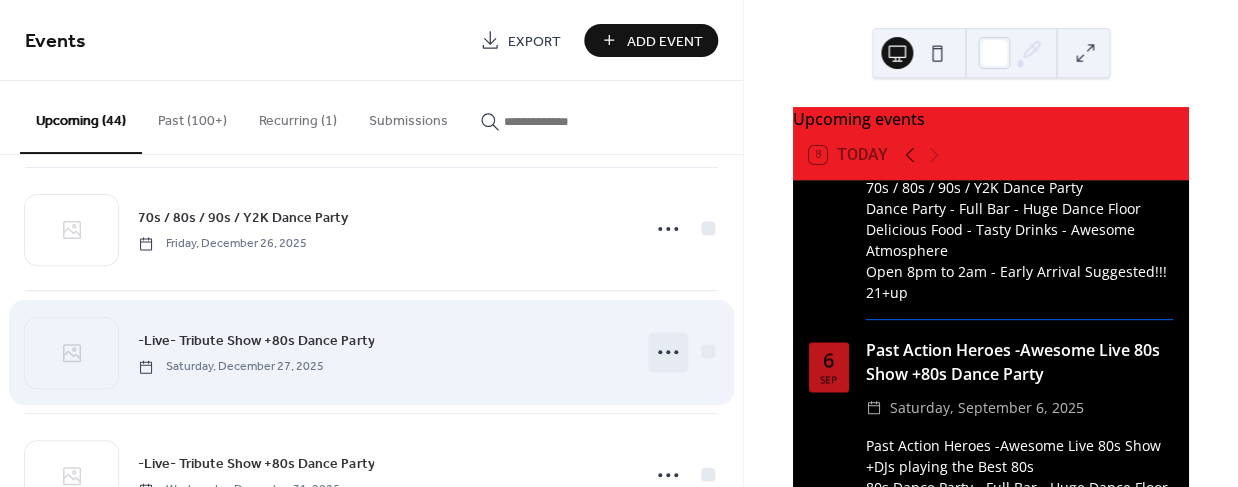 click 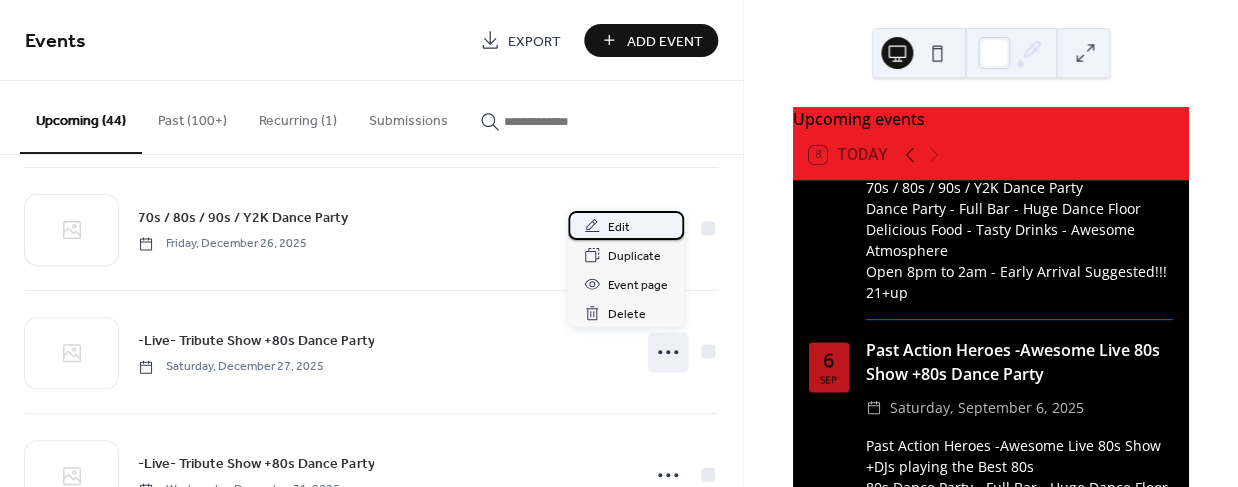 click on "Edit" at bounding box center [619, 227] 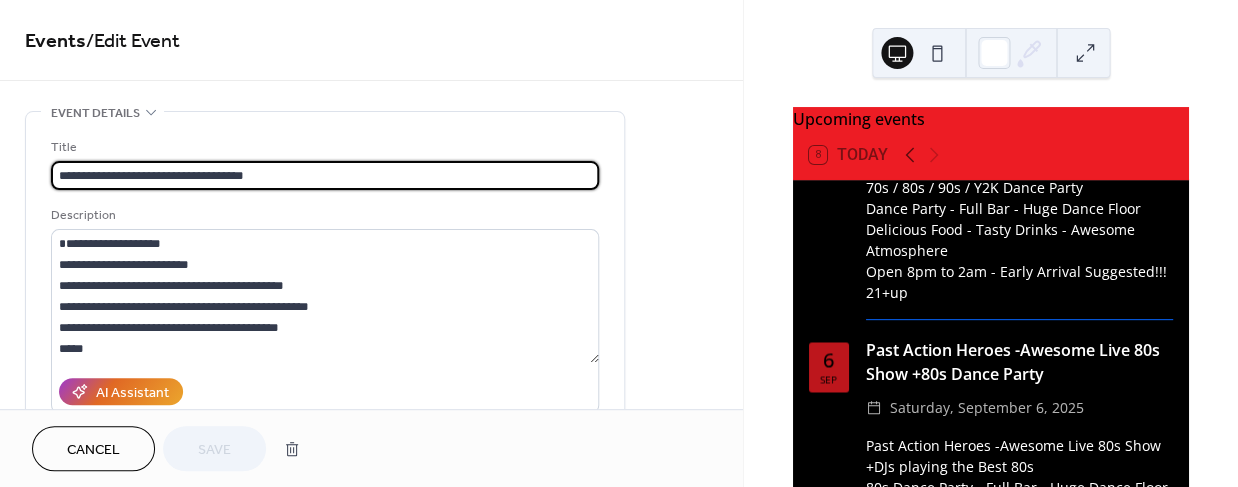 click on "**********" at bounding box center [325, 175] 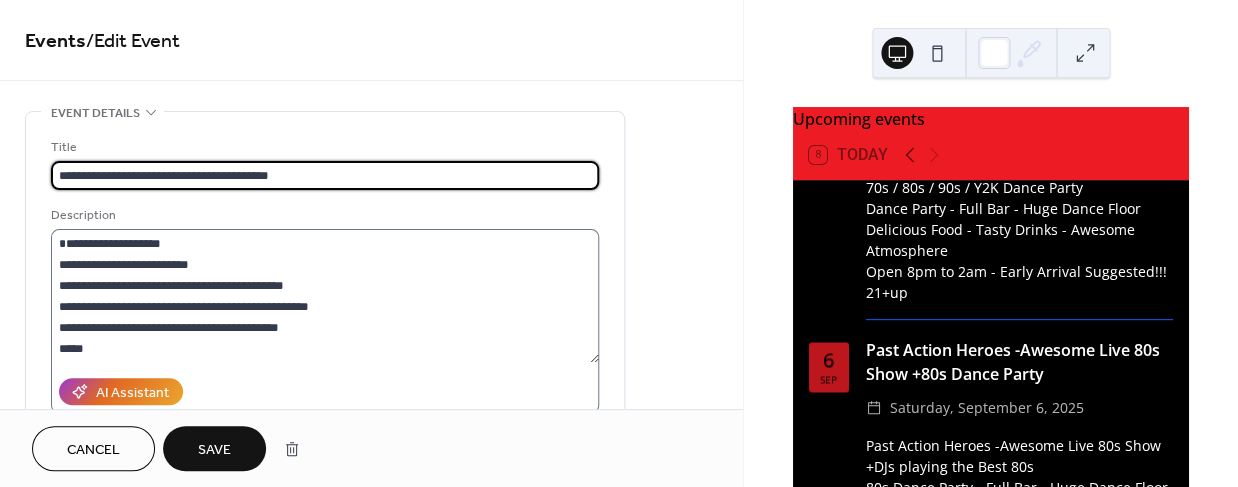 type on "**********" 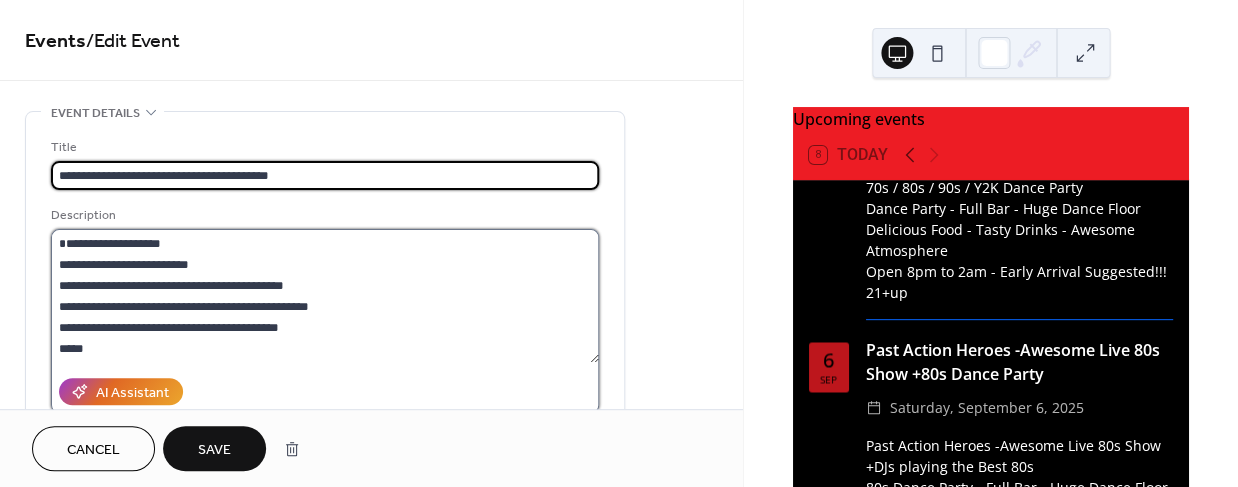 click on "**********" at bounding box center (325, 296) 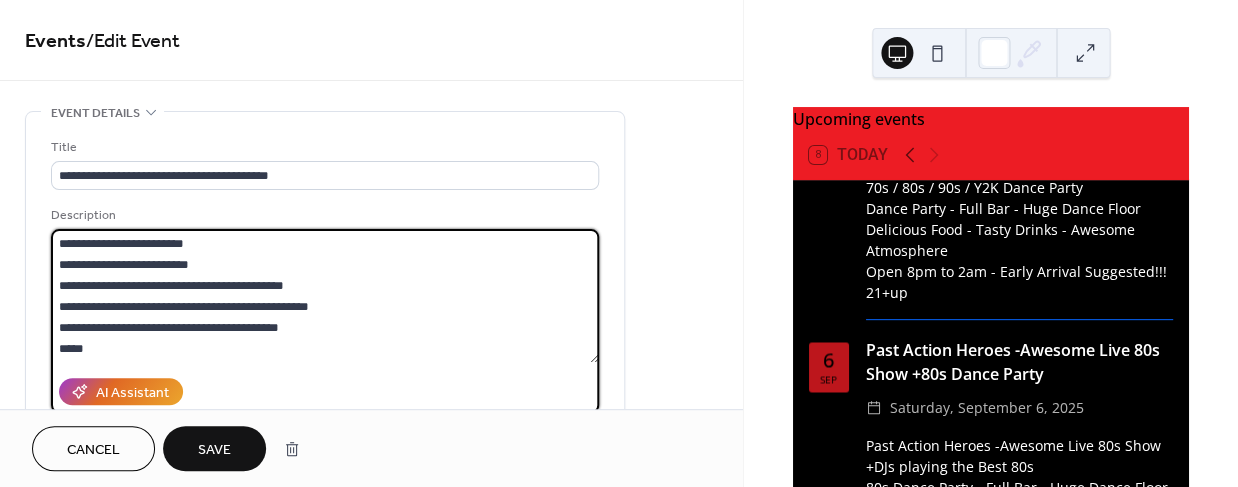 type on "**********" 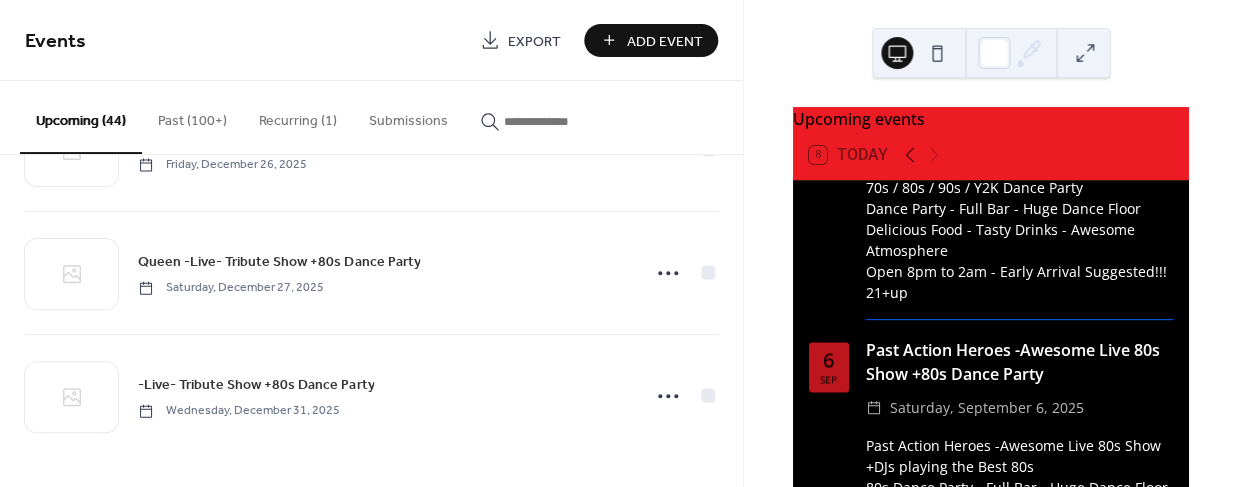 scroll, scrollTop: 5133, scrollLeft: 0, axis: vertical 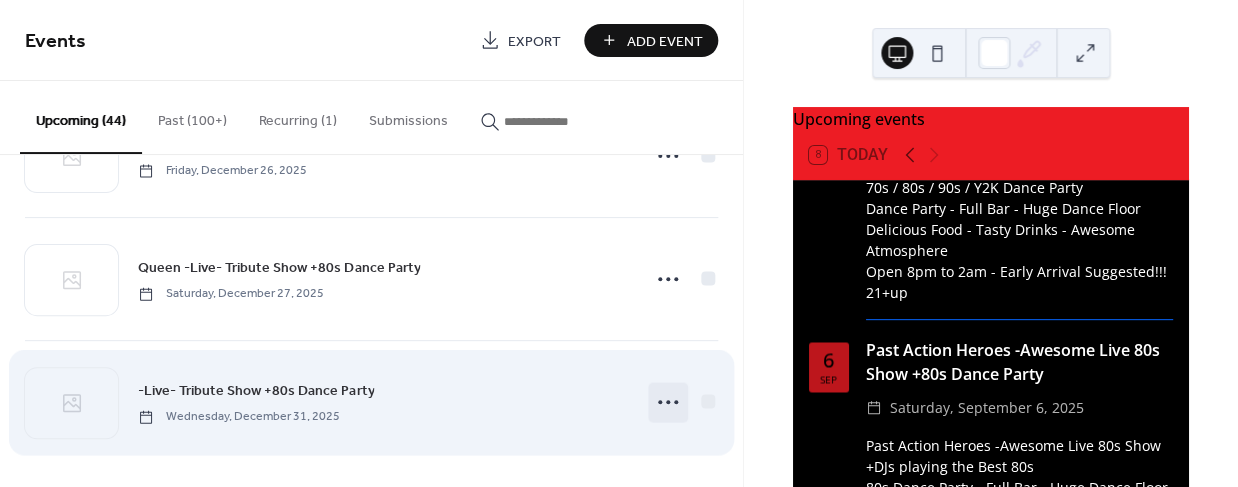 click 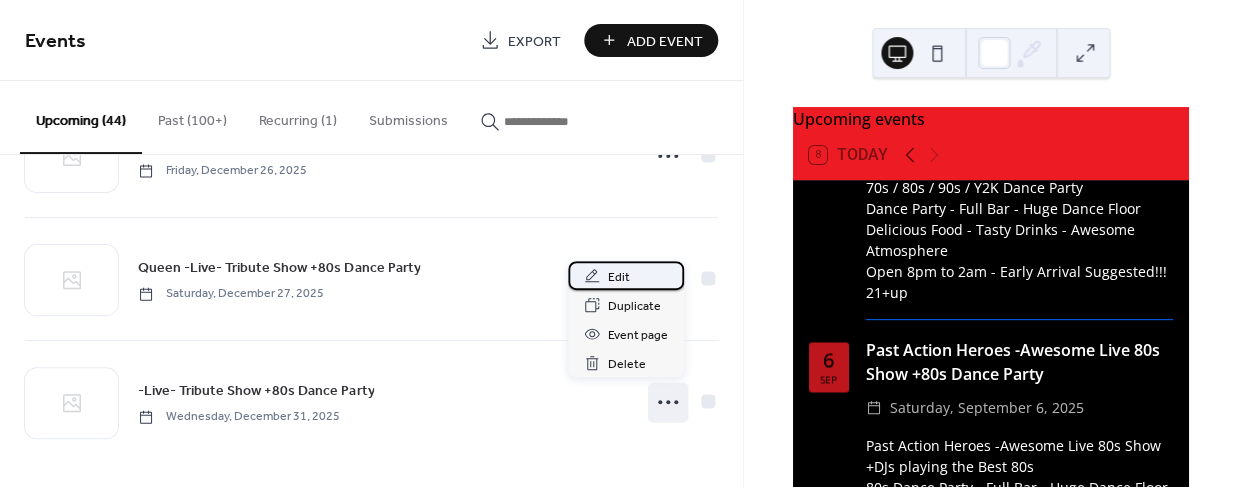 click on "Edit" at bounding box center [619, 277] 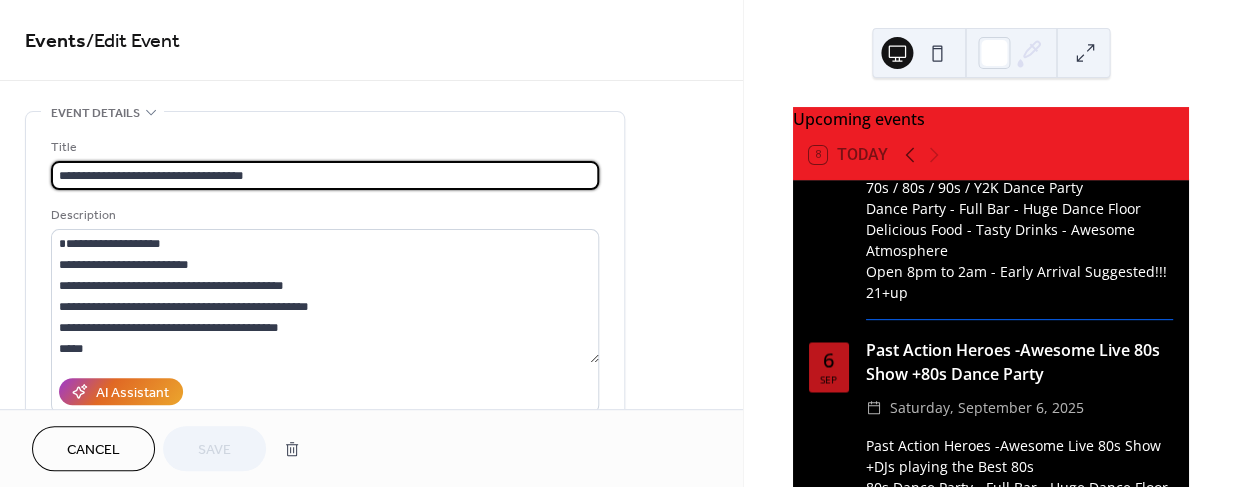 drag, startPoint x: 196, startPoint y: 177, endPoint x: 24, endPoint y: 175, distance: 172.01163 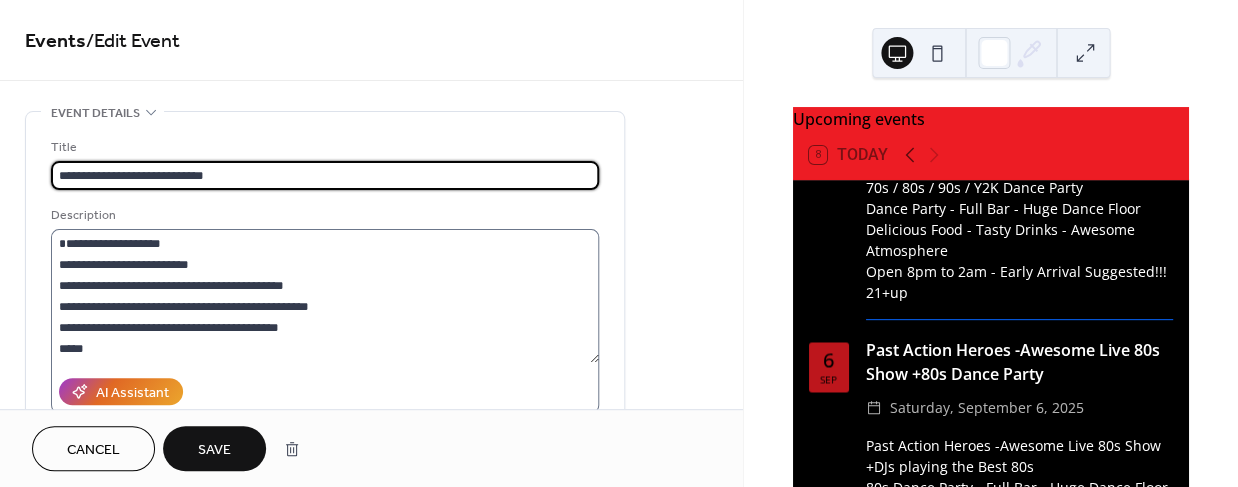 type on "**********" 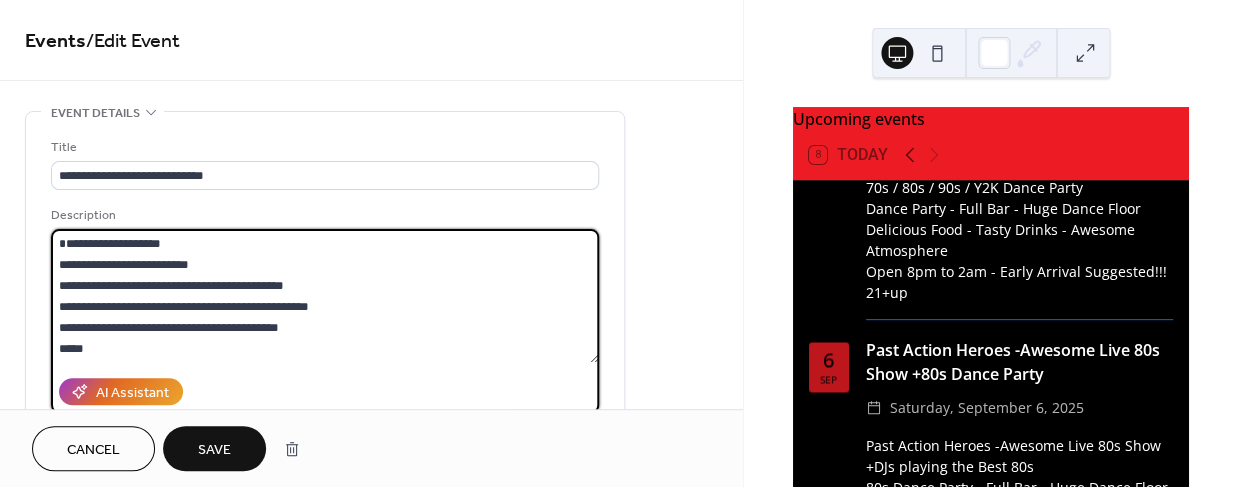 drag, startPoint x: 180, startPoint y: 240, endPoint x: 2, endPoint y: 240, distance: 178 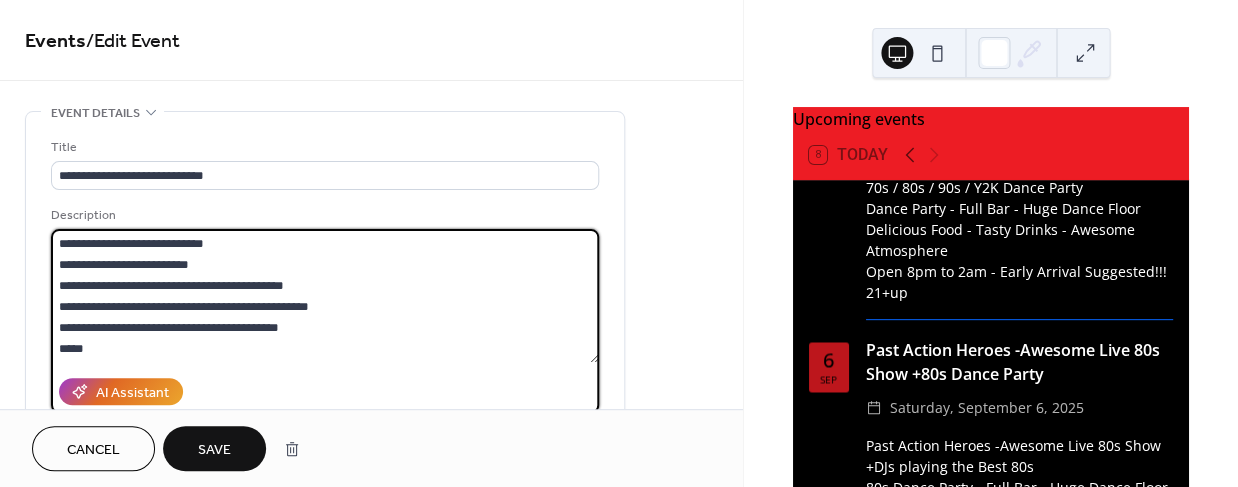 drag, startPoint x: 198, startPoint y: 263, endPoint x: 44, endPoint y: 265, distance: 154.01299 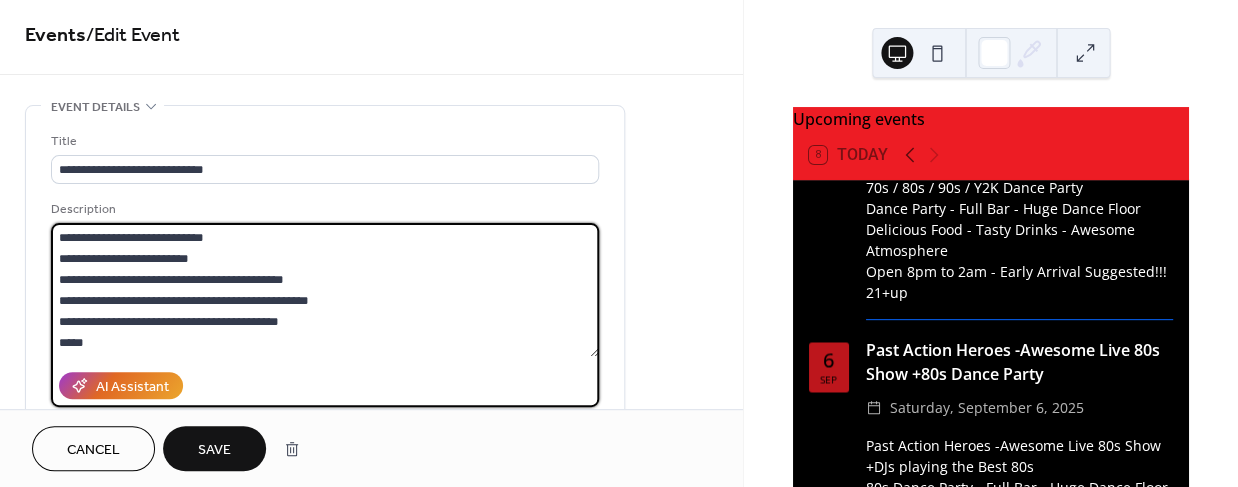 click on "**********" at bounding box center [325, 290] 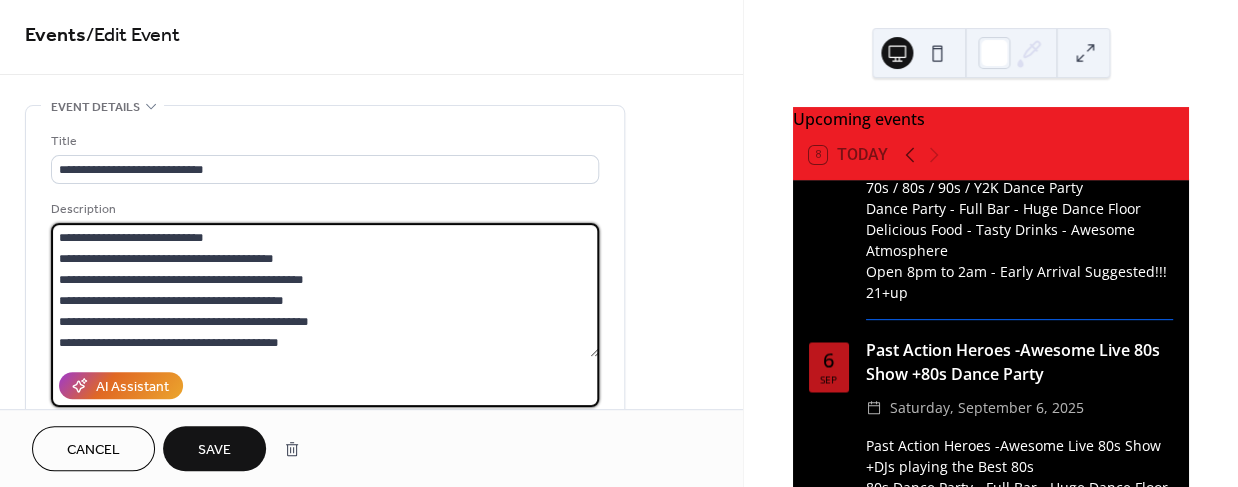 click on "**********" at bounding box center (325, 290) 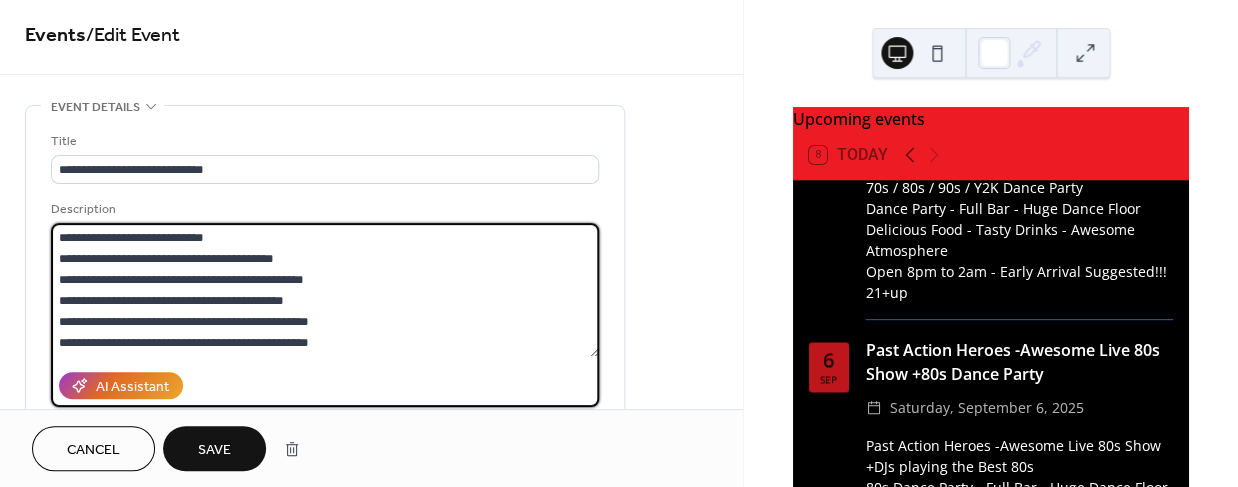 type on "**********" 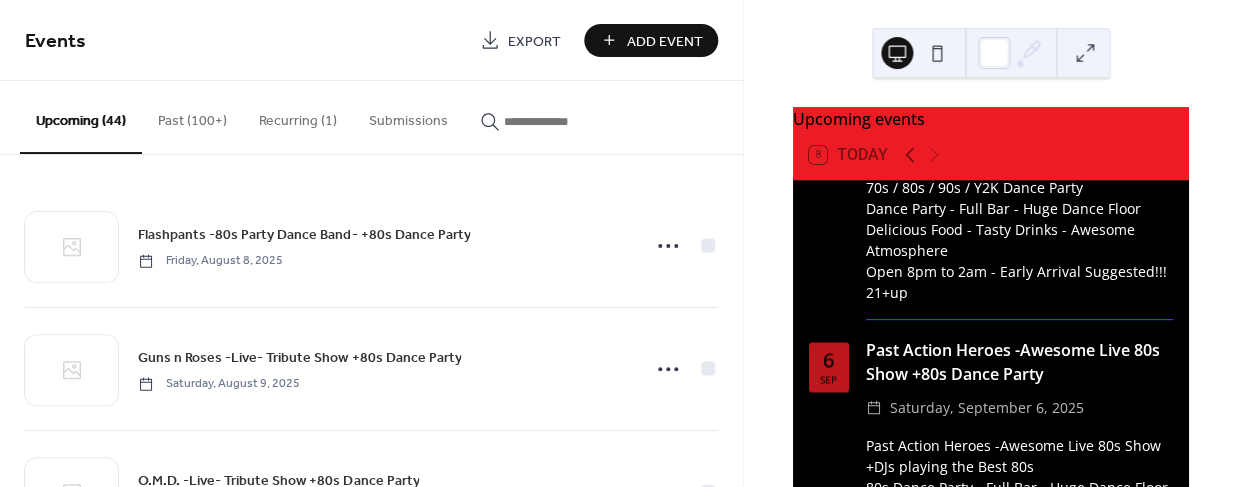 click on "Recurring (1)" at bounding box center (298, 116) 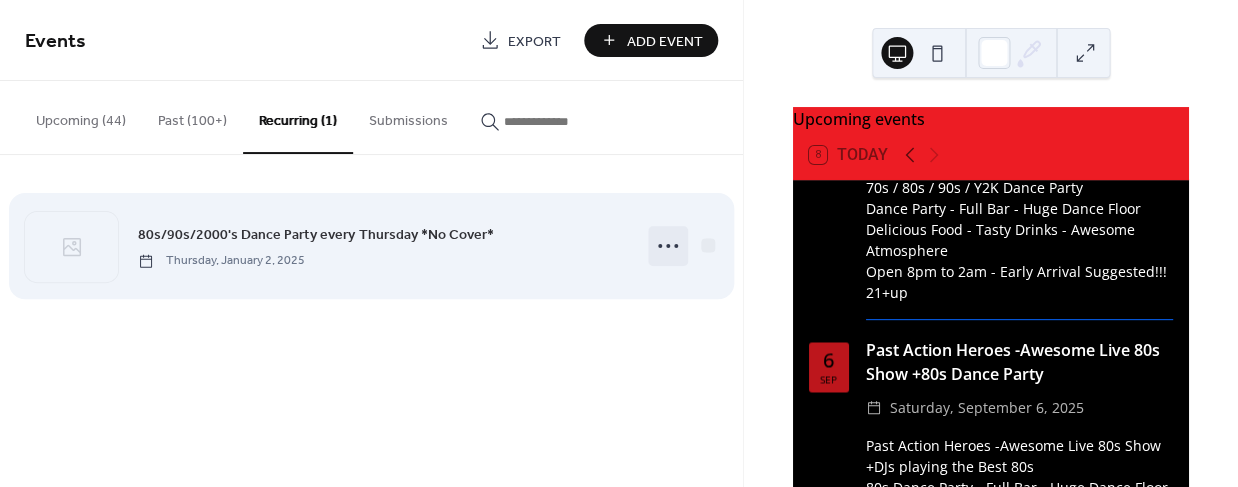 click 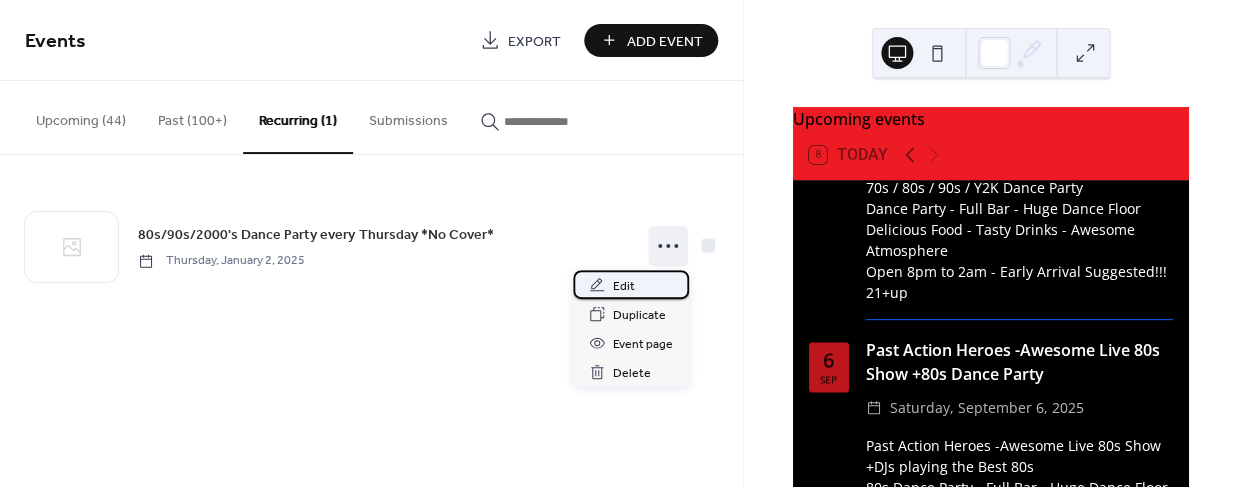 click on "Edit" at bounding box center [624, 286] 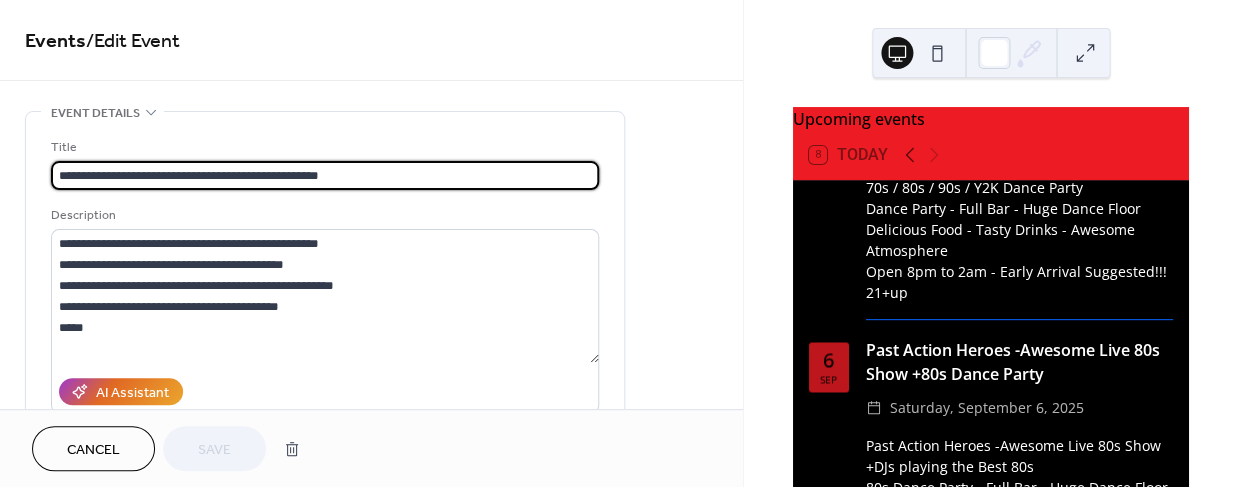 drag, startPoint x: 140, startPoint y: 173, endPoint x: 109, endPoint y: 175, distance: 31.06445 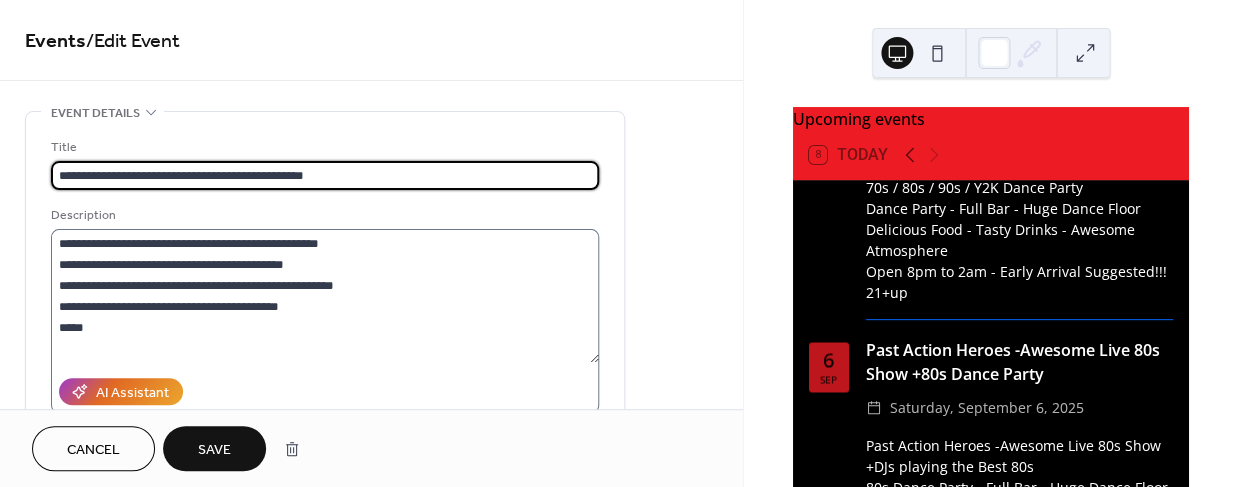 type on "**********" 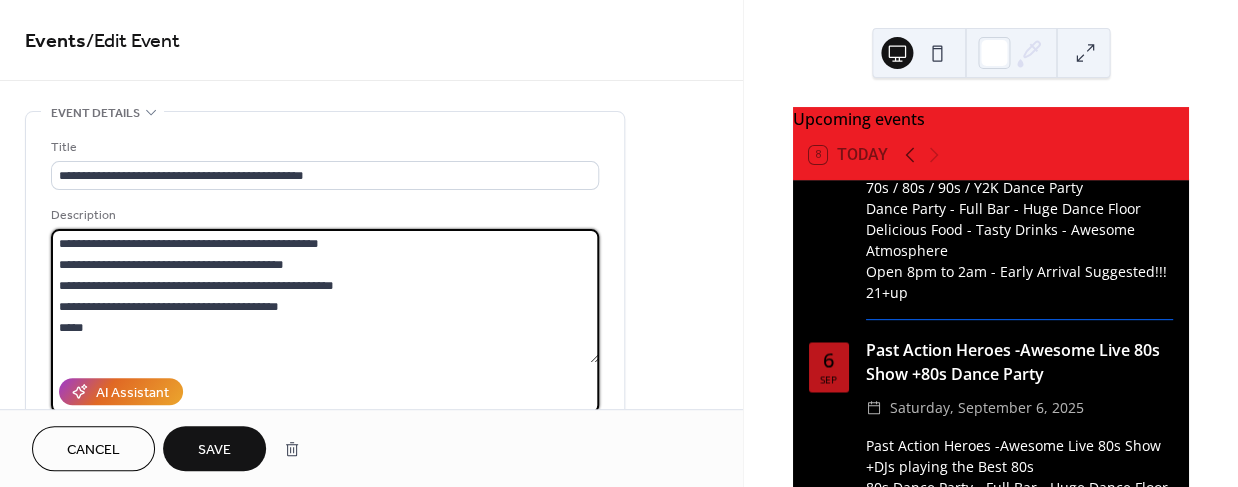 drag, startPoint x: 139, startPoint y: 244, endPoint x: 113, endPoint y: 242, distance: 26.076809 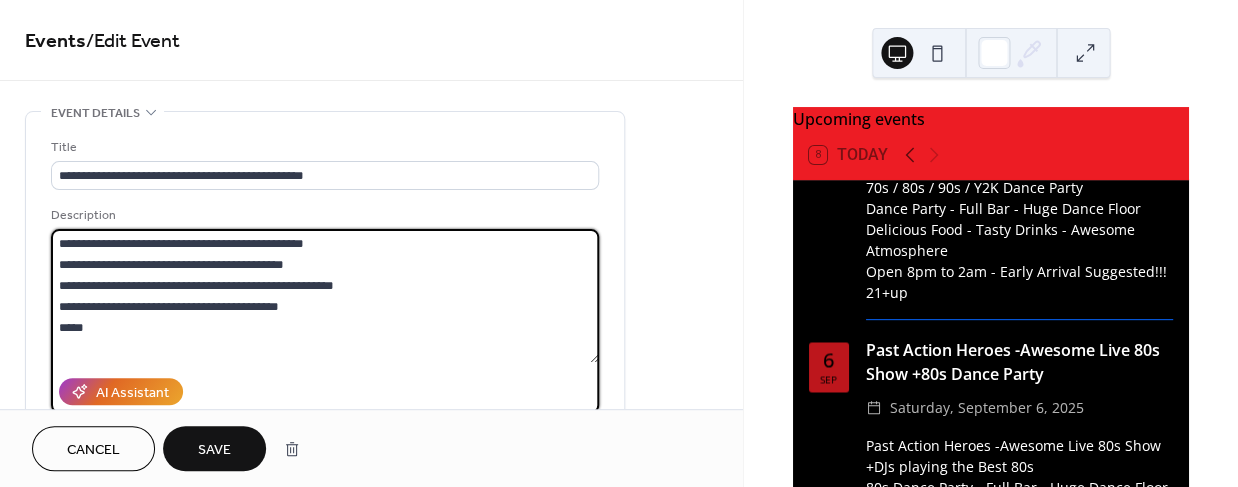 drag, startPoint x: 237, startPoint y: 263, endPoint x: 219, endPoint y: 265, distance: 18.110771 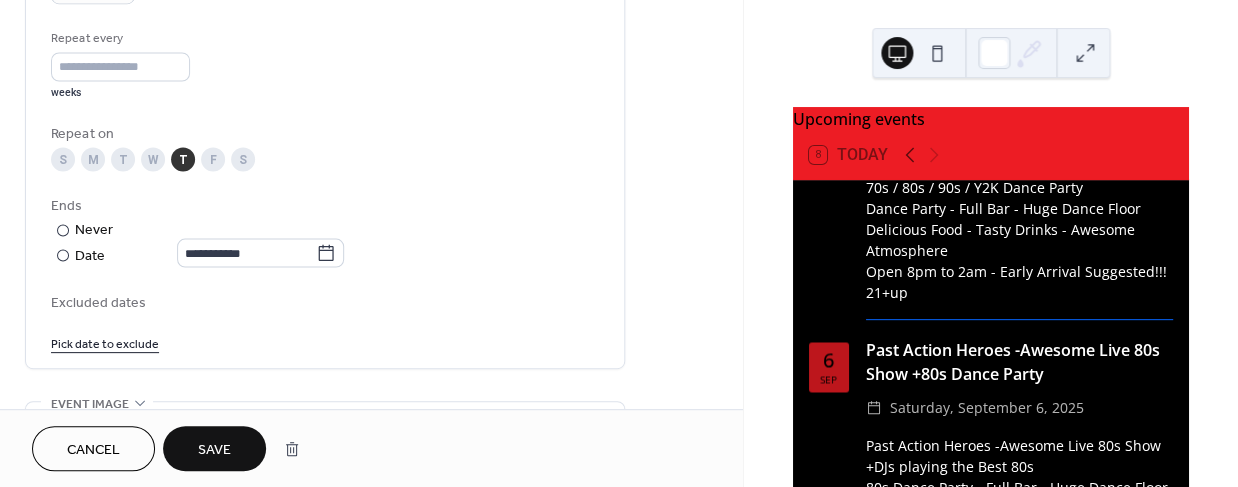 scroll, scrollTop: 939, scrollLeft: 0, axis: vertical 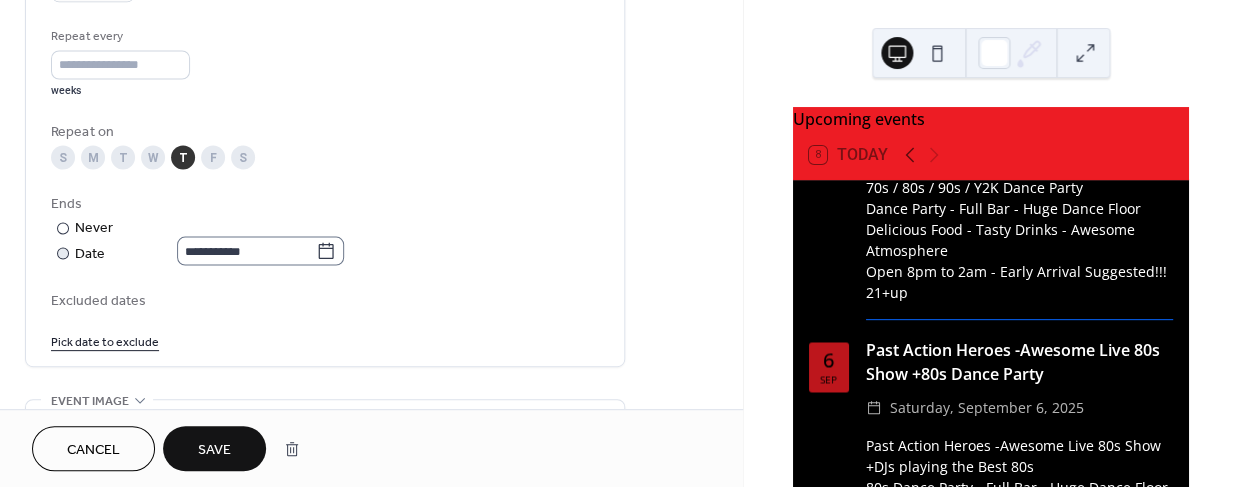 type on "**********" 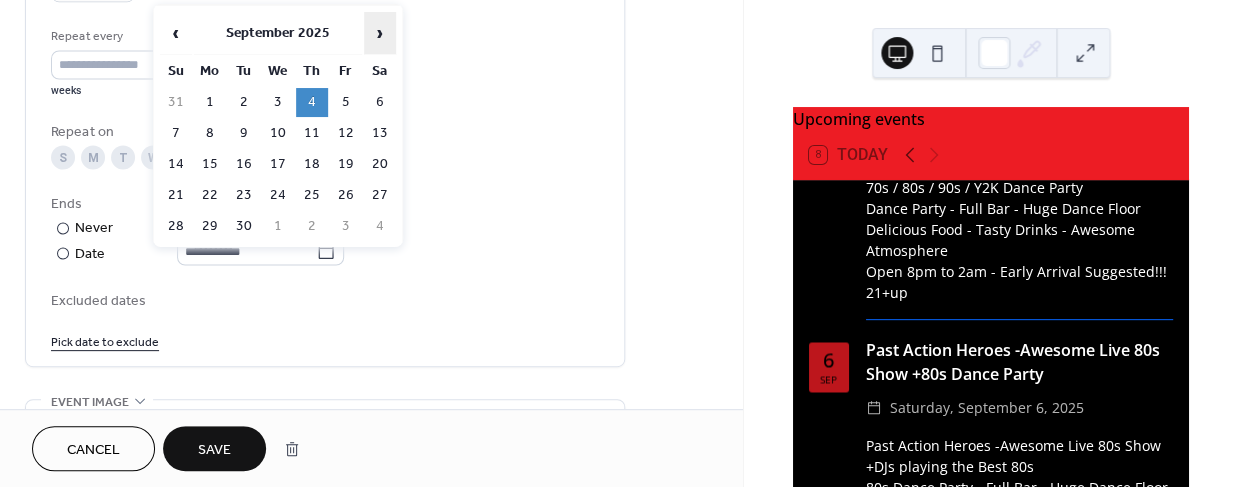 click on "›" at bounding box center [380, 33] 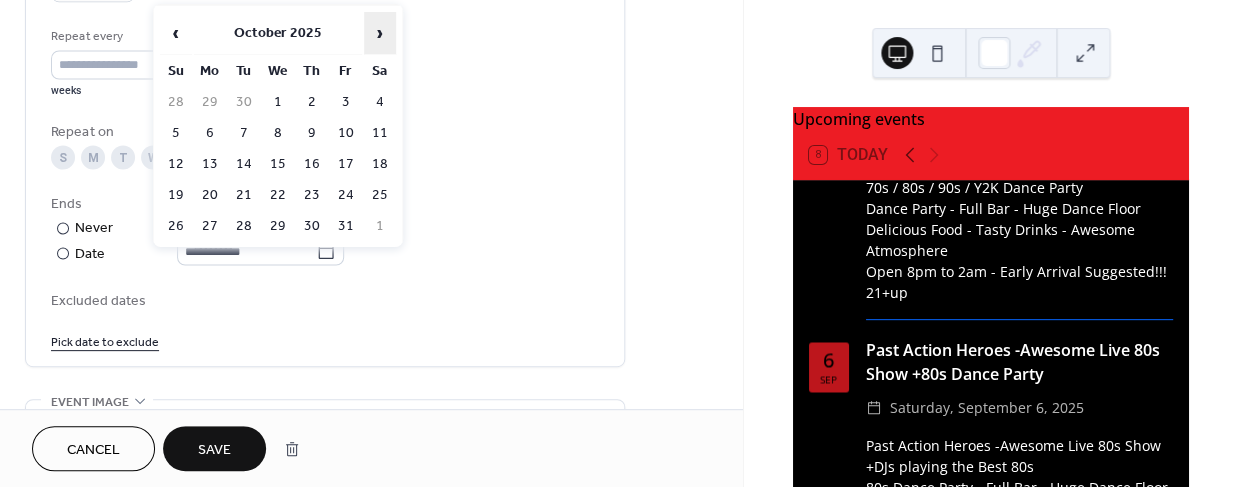 click on "›" at bounding box center [380, 33] 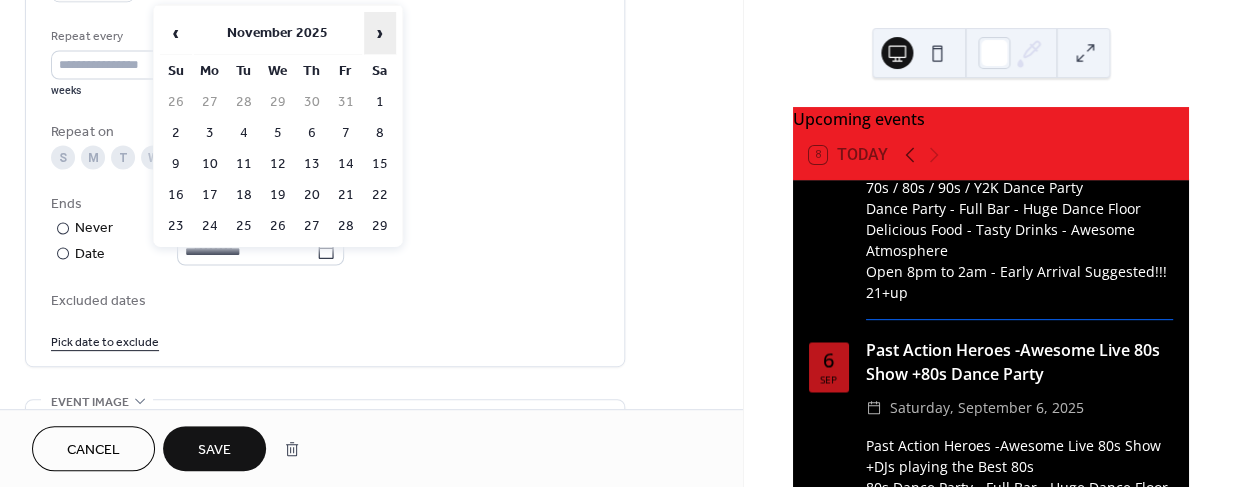 click on "›" at bounding box center [380, 33] 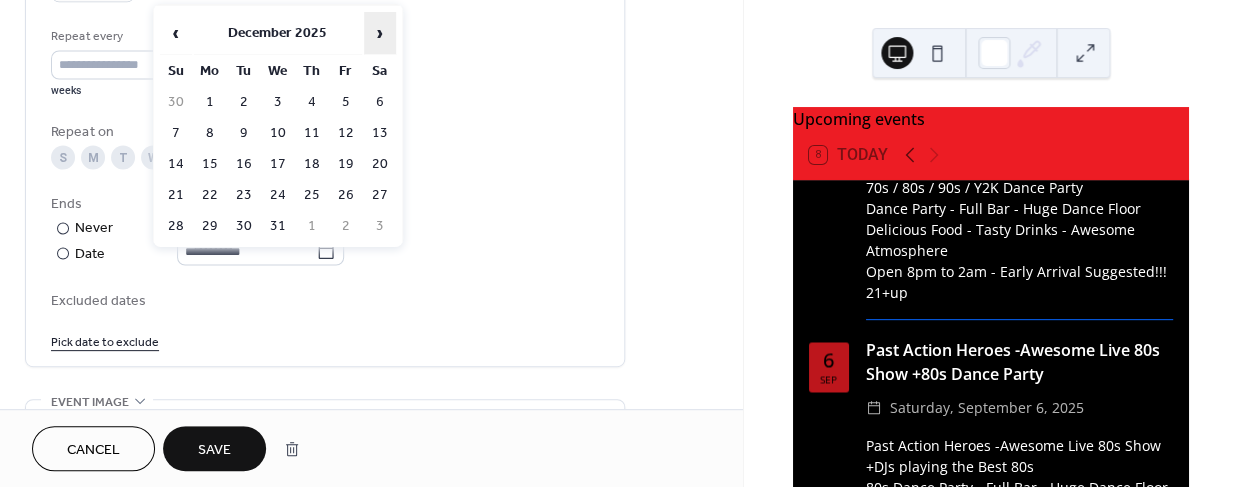 click on "›" at bounding box center [380, 33] 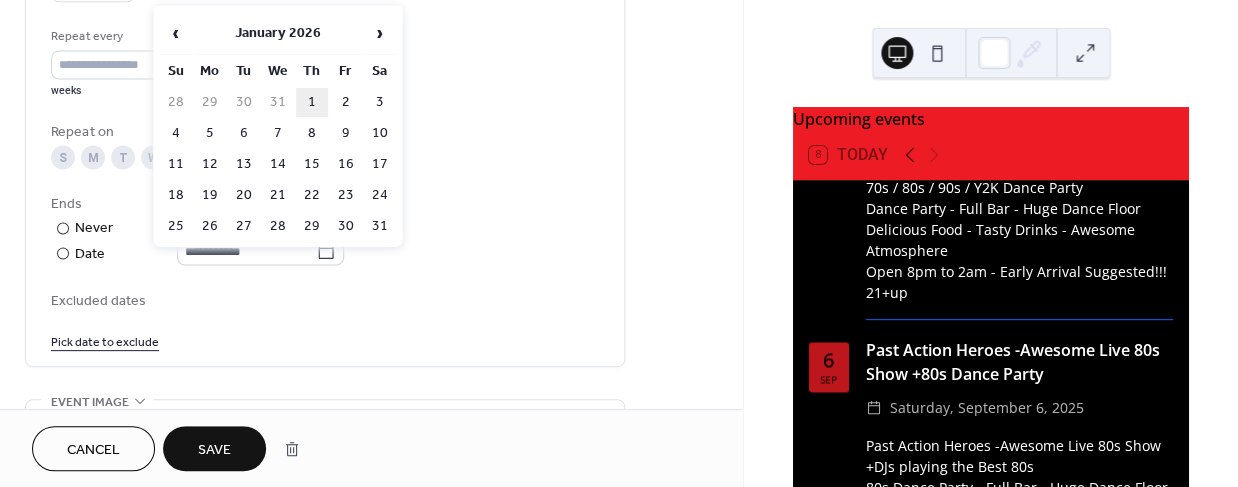 click on "1" at bounding box center [312, 102] 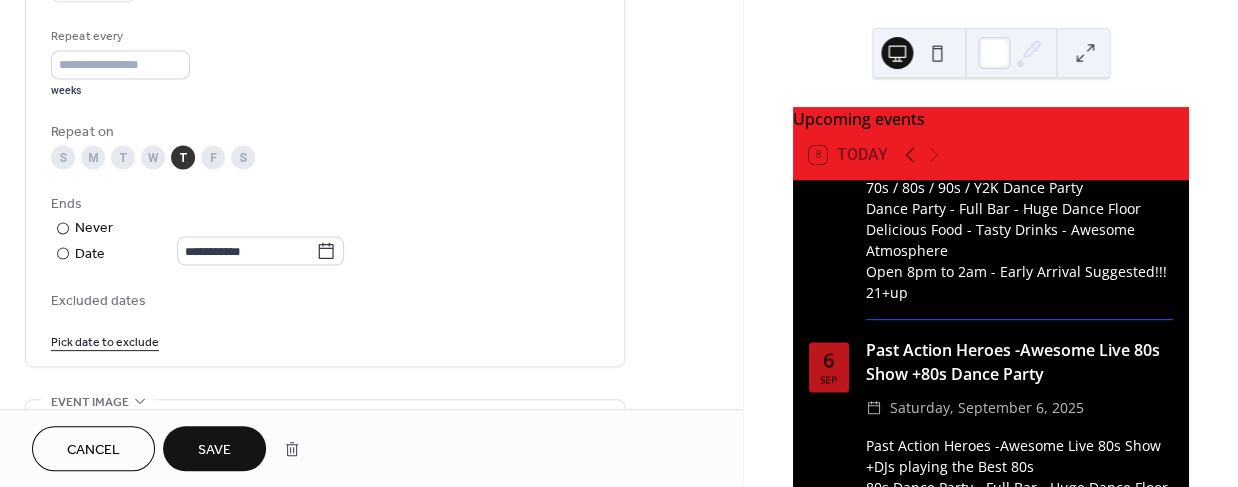 type on "**********" 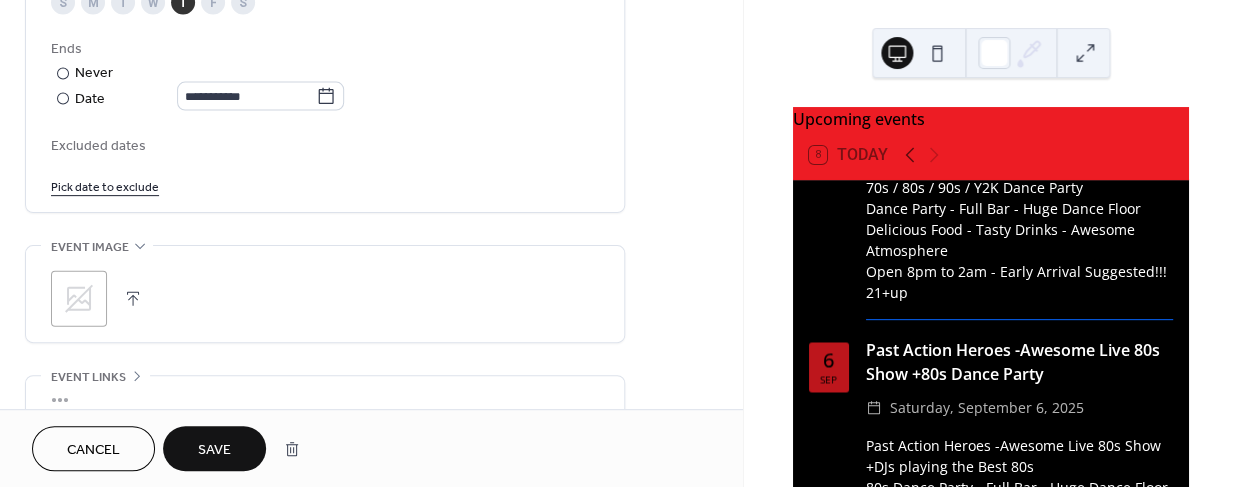 scroll, scrollTop: 1094, scrollLeft: 0, axis: vertical 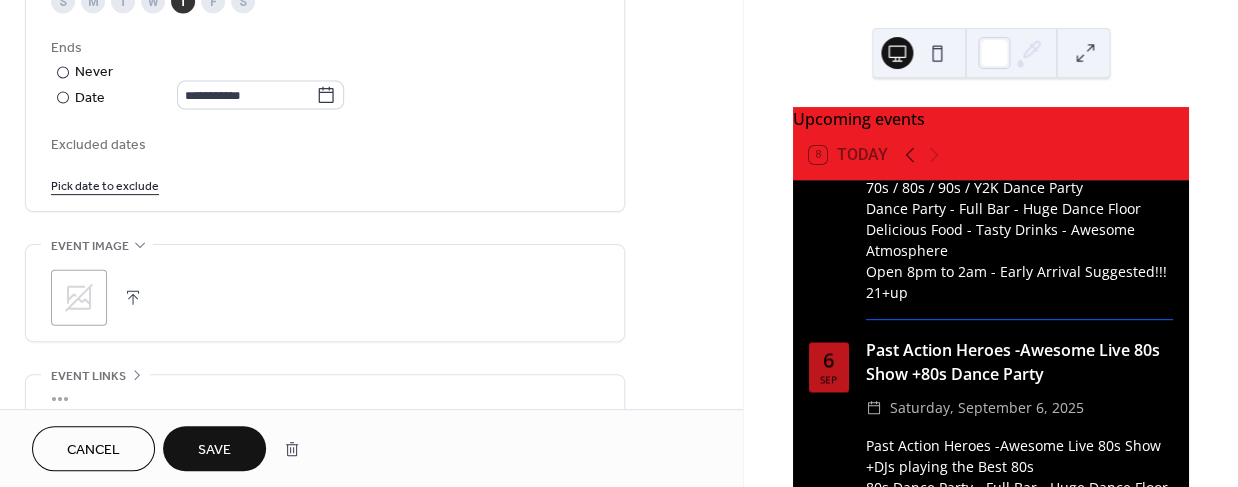 click on "Pick date to exclude" at bounding box center [105, 185] 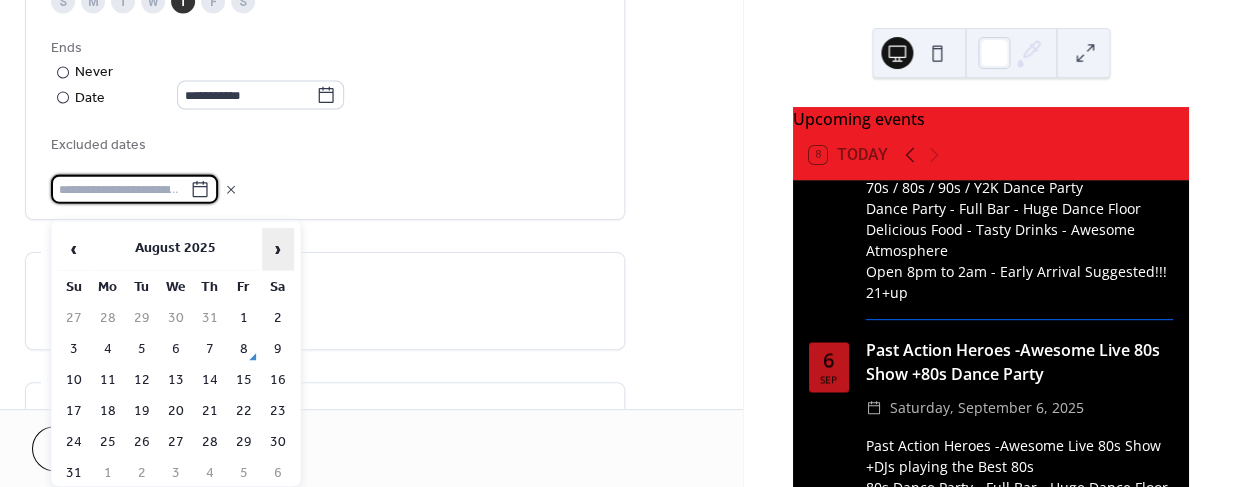 click on "›" at bounding box center (278, 249) 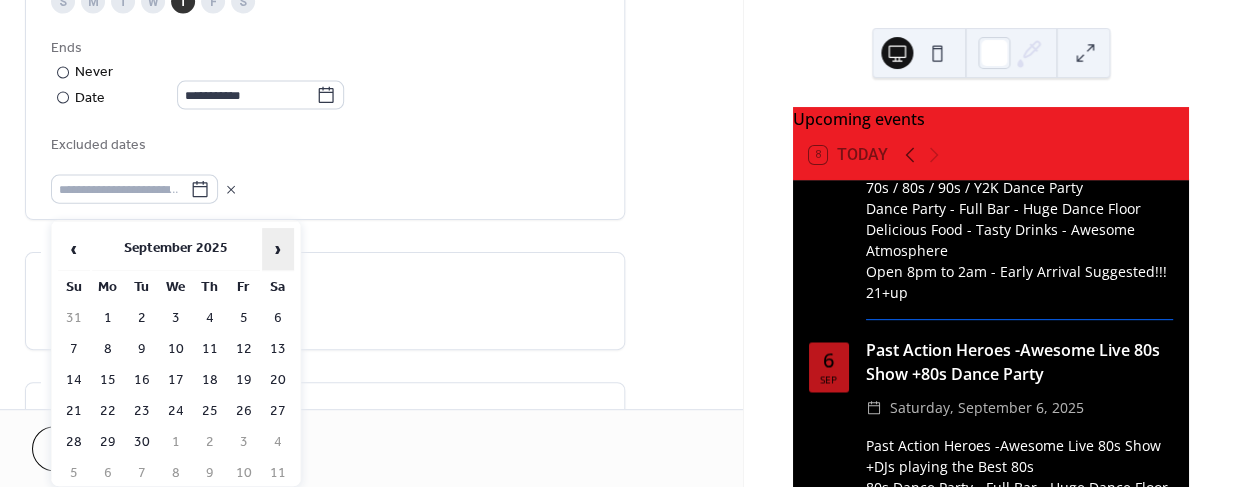 click on "›" at bounding box center [278, 249] 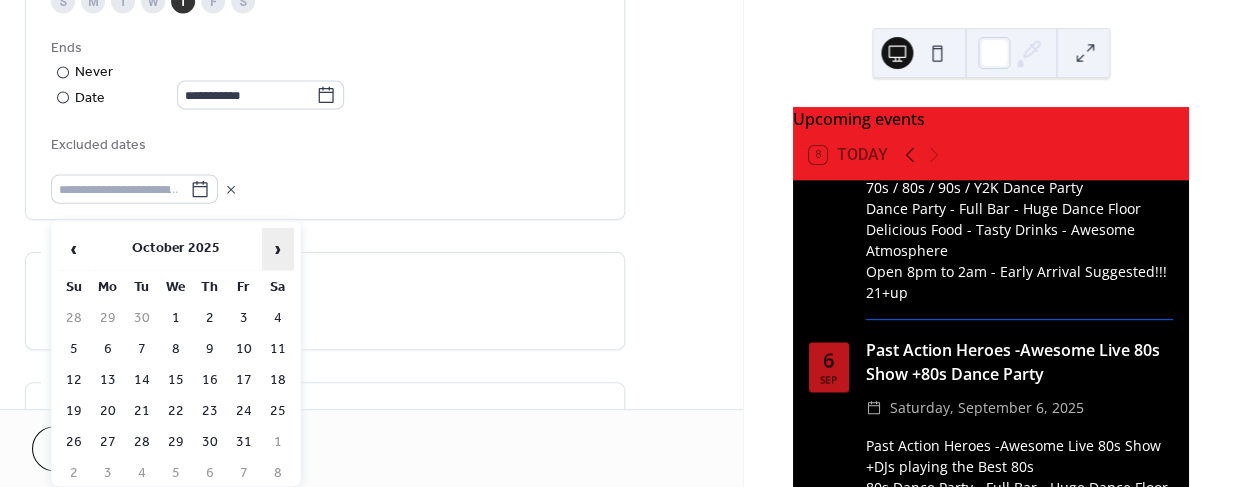 click on "›" at bounding box center (278, 249) 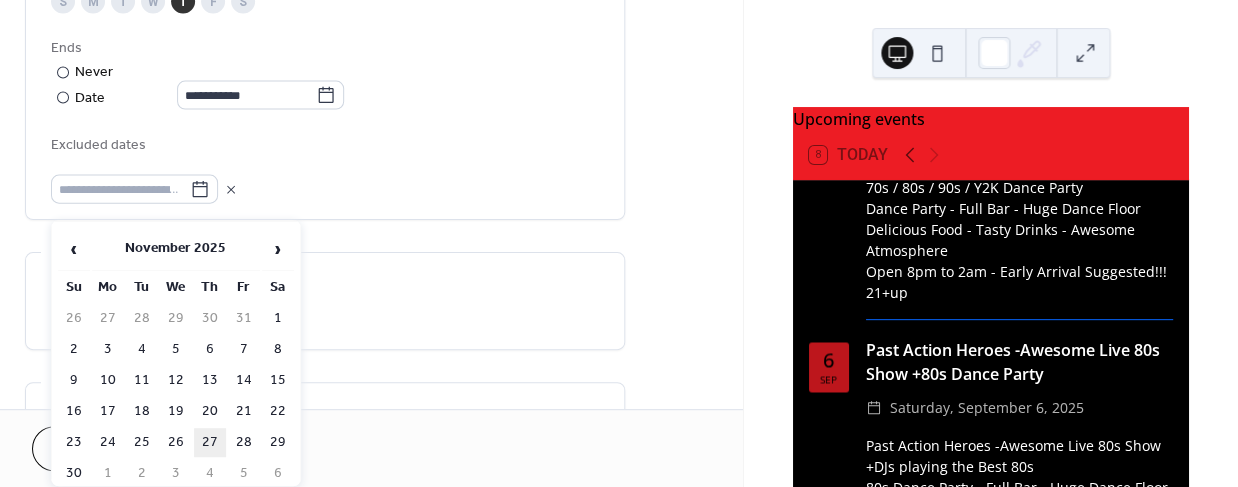 click on "27" at bounding box center (210, 442) 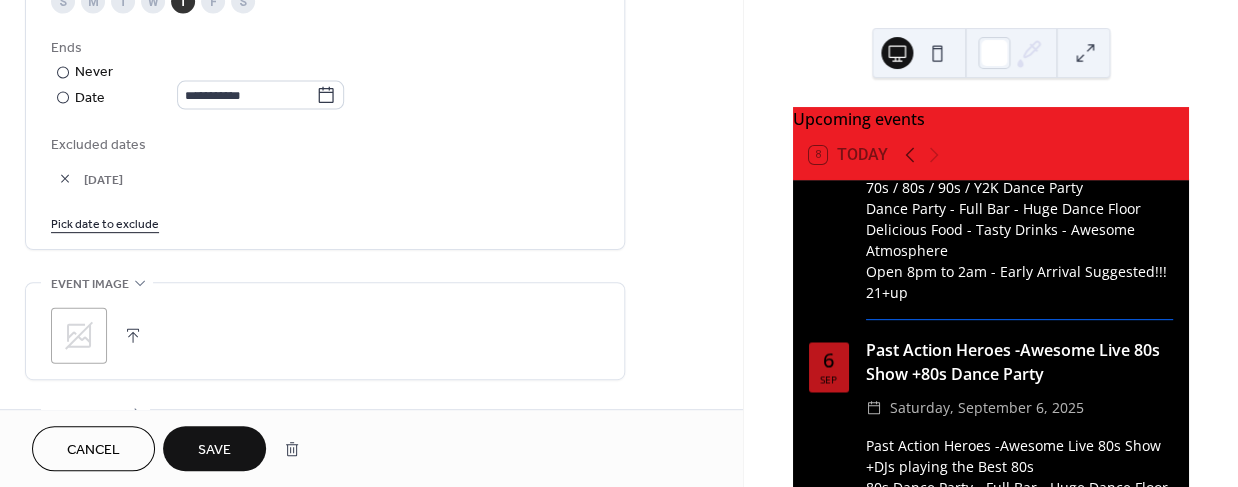 click on "Pick date to exclude" at bounding box center (105, 223) 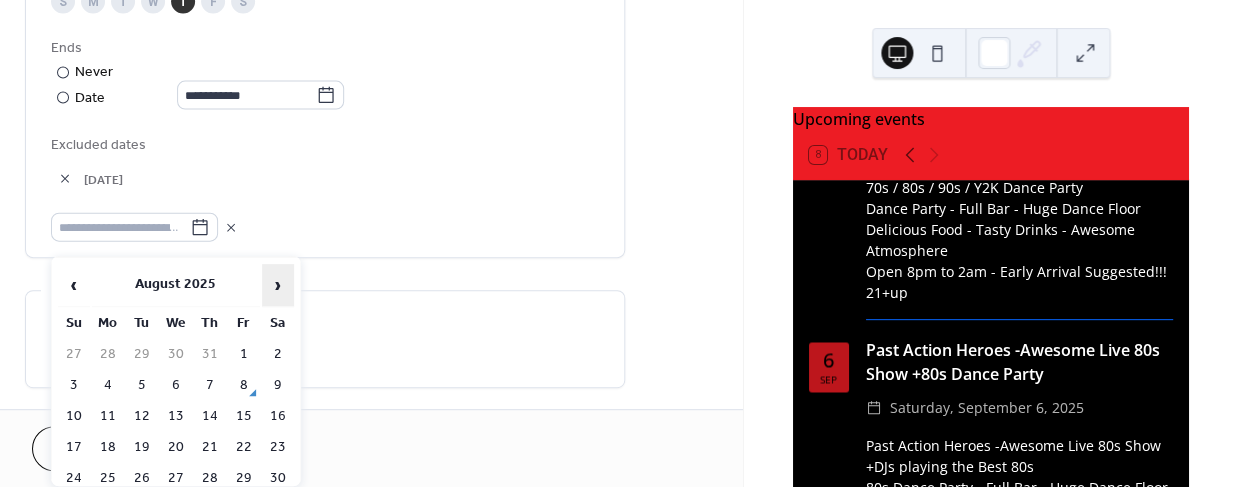 click on "›" at bounding box center [278, 285] 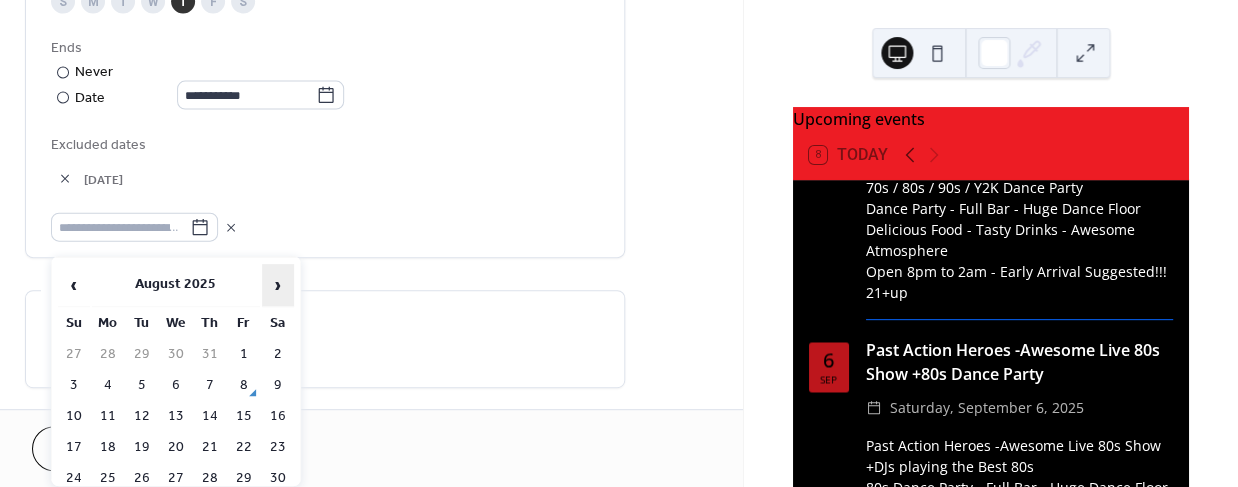 click on "›" at bounding box center (278, 285) 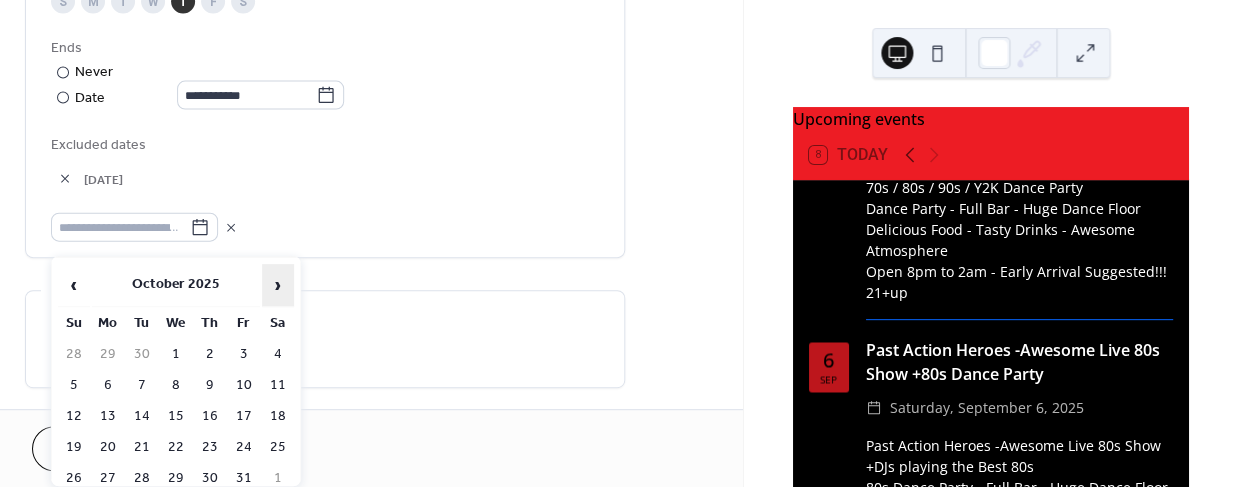 click on "›" at bounding box center [278, 285] 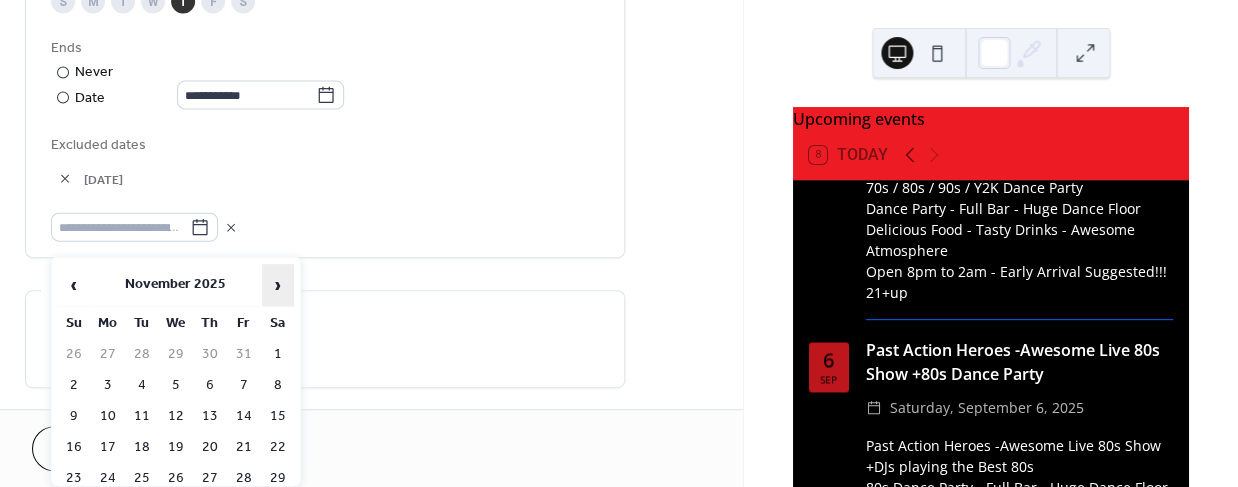 click on "›" at bounding box center [278, 285] 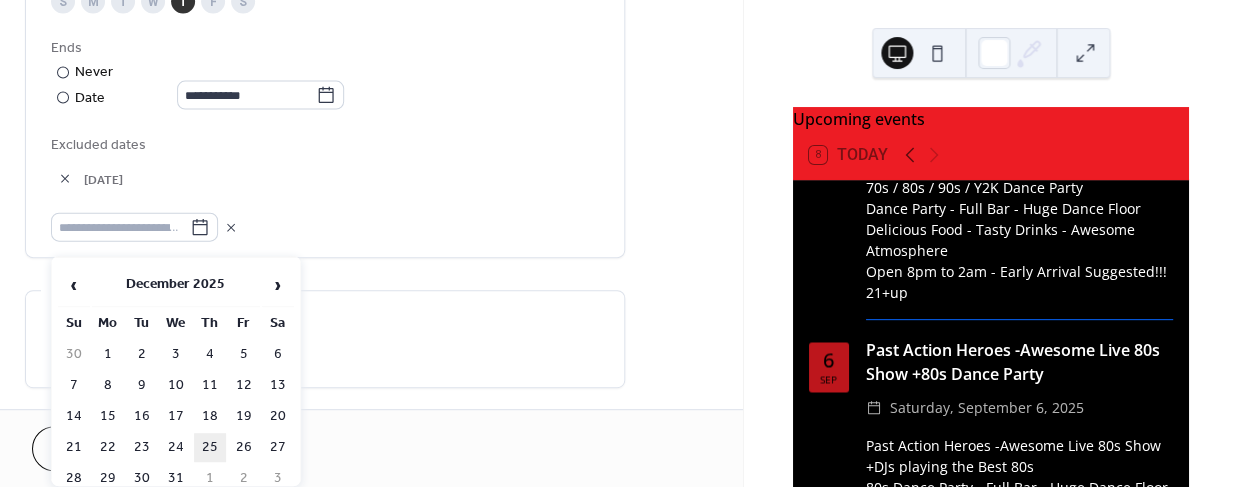 click on "25" at bounding box center [210, 447] 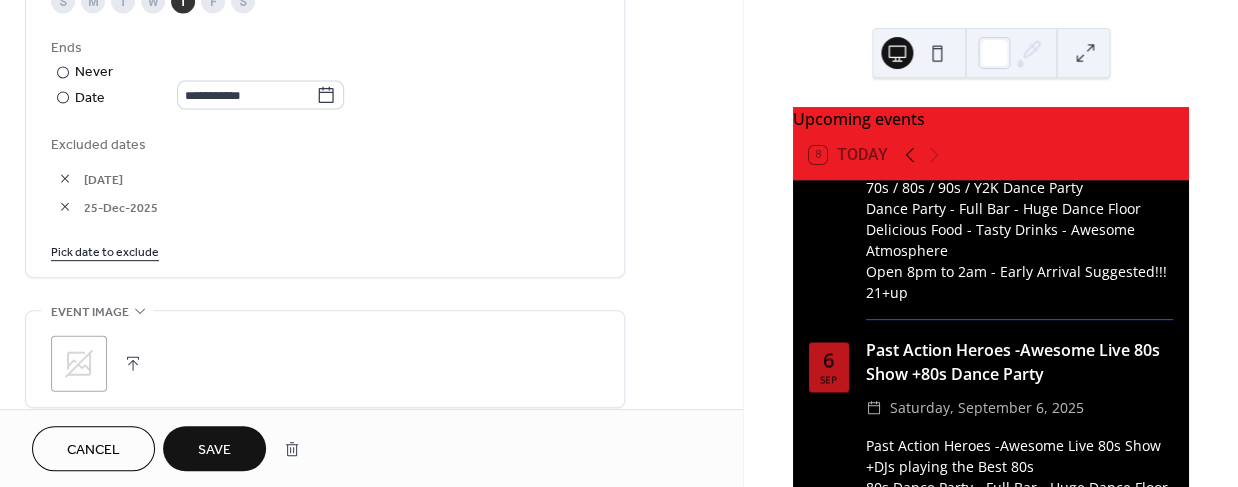 click on "Pick date to exclude" at bounding box center (105, 251) 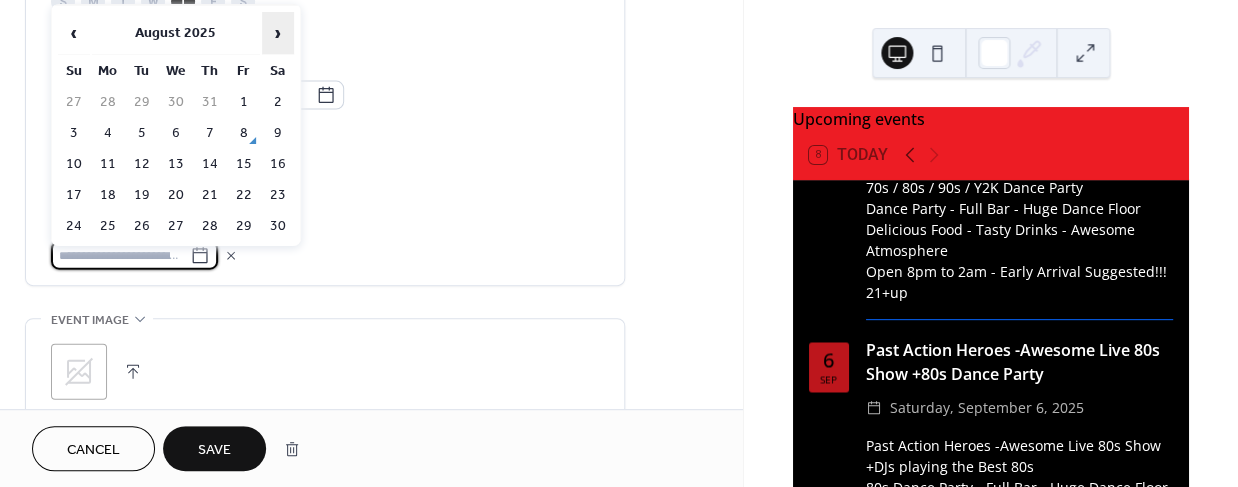 click on "›" at bounding box center (278, 33) 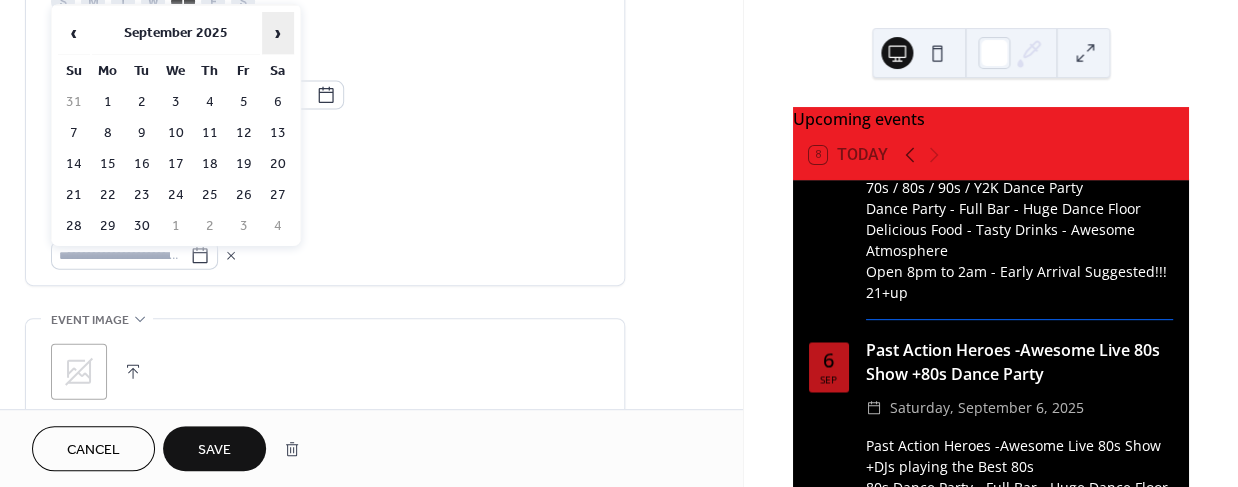 click on "›" at bounding box center [278, 33] 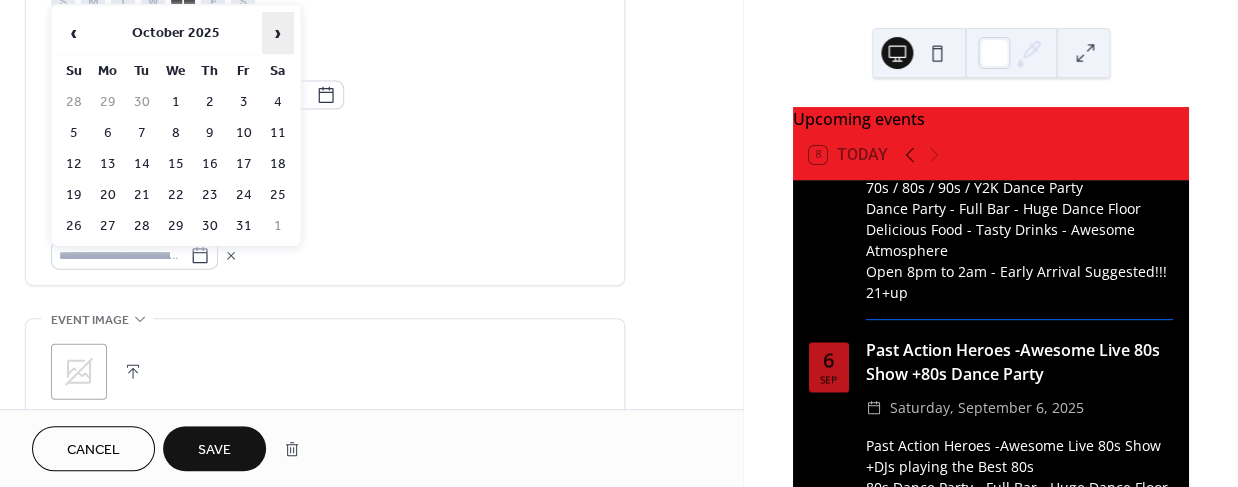 click on "›" at bounding box center (278, 33) 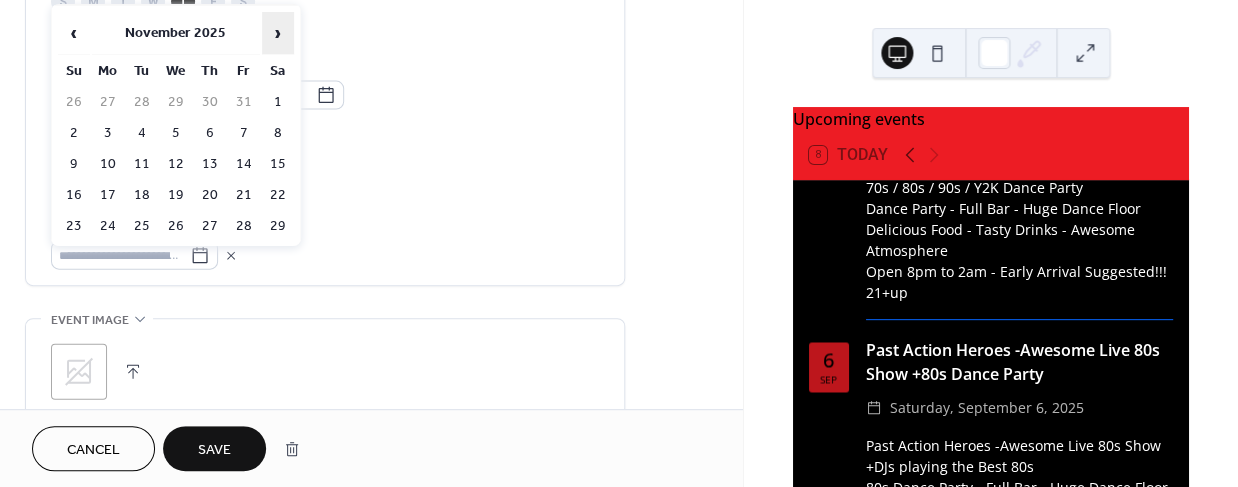 click on "›" at bounding box center (278, 33) 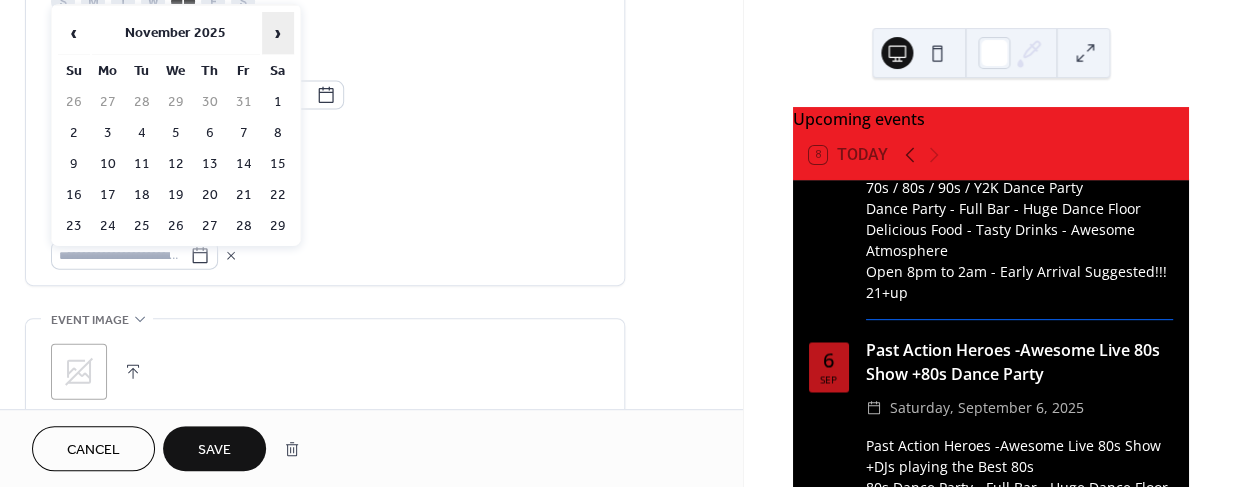 click on "›" at bounding box center [278, 33] 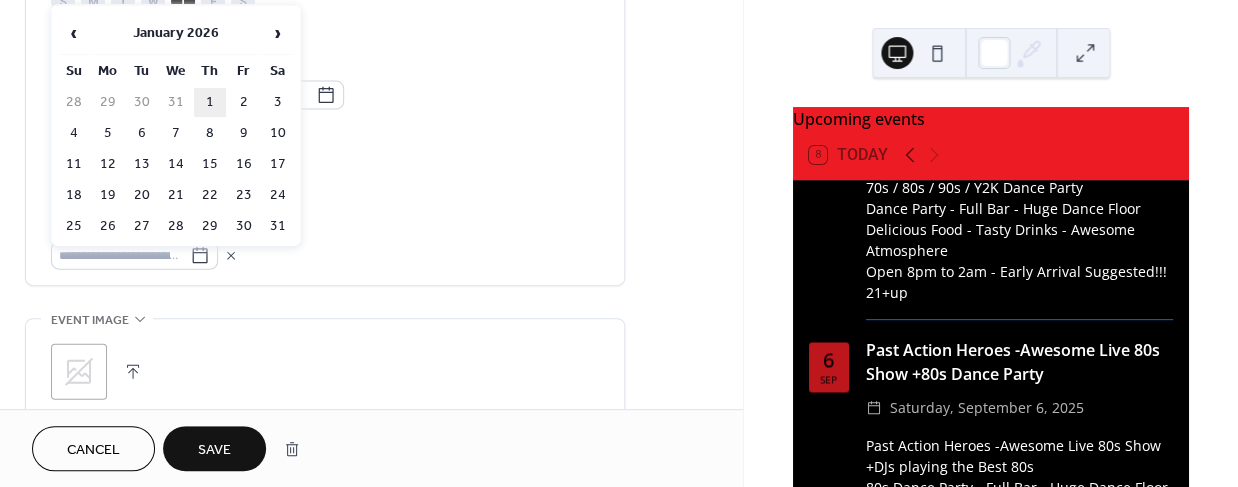 click on "1" at bounding box center [210, 102] 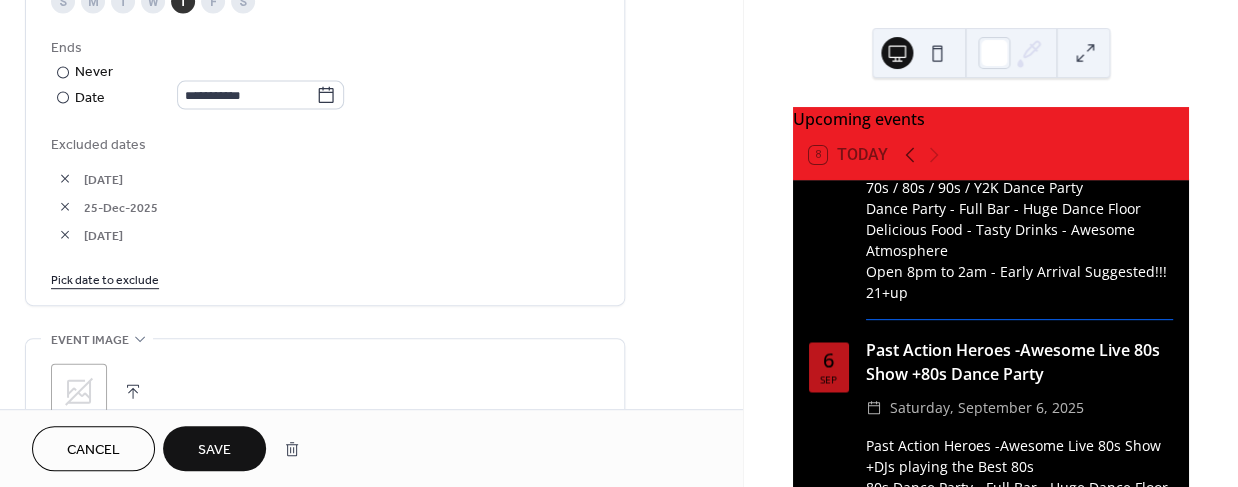 click on "Save" at bounding box center [214, 450] 